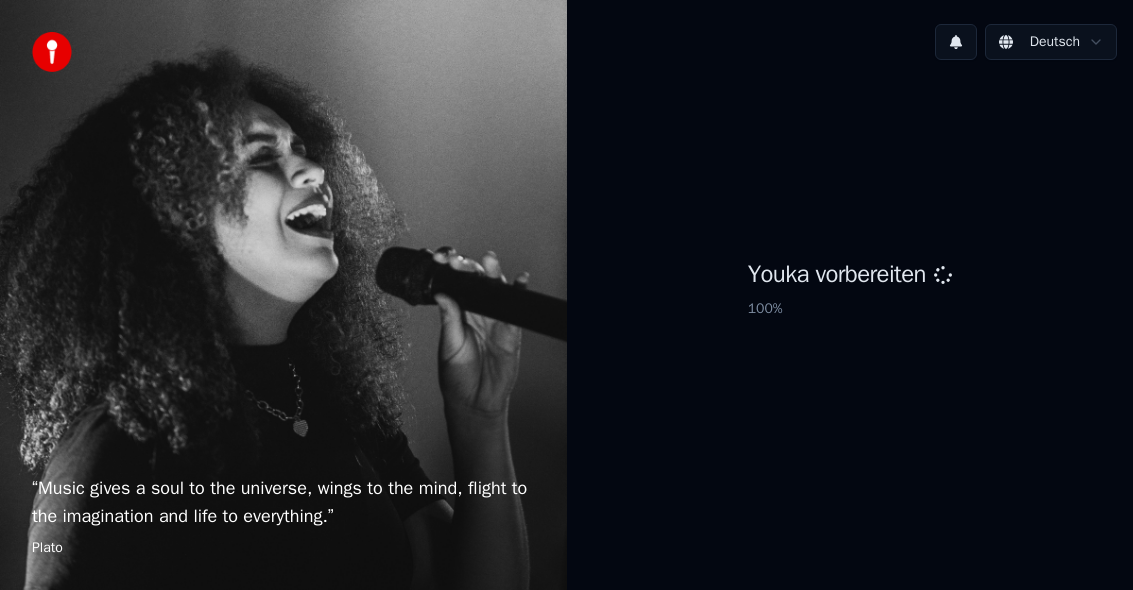 scroll, scrollTop: 0, scrollLeft: 0, axis: both 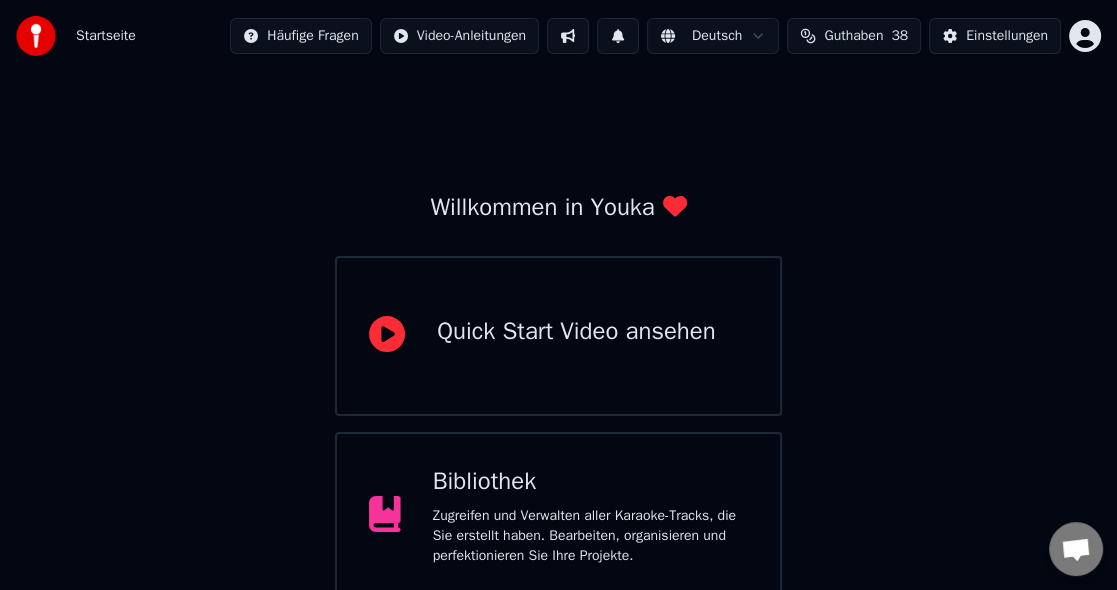 click on "Zugreifen und Verwalten aller Karaoke-Tracks, die Sie erstellt haben. Bearbeiten, organisieren und perfektionieren Sie Ihre Projekte." at bounding box center [590, 536] 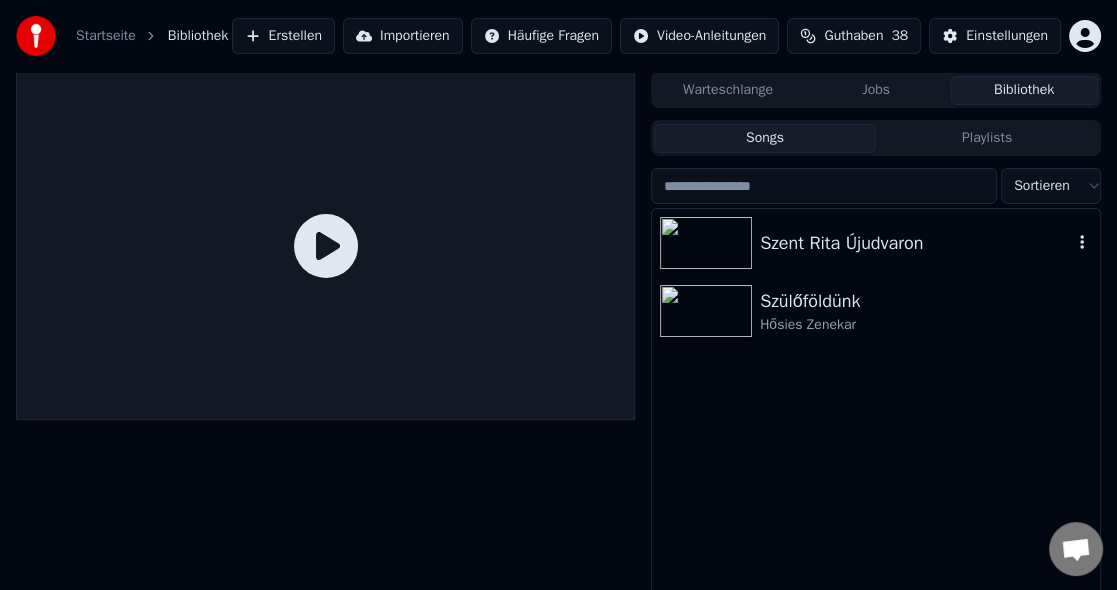 click at bounding box center (706, 243) 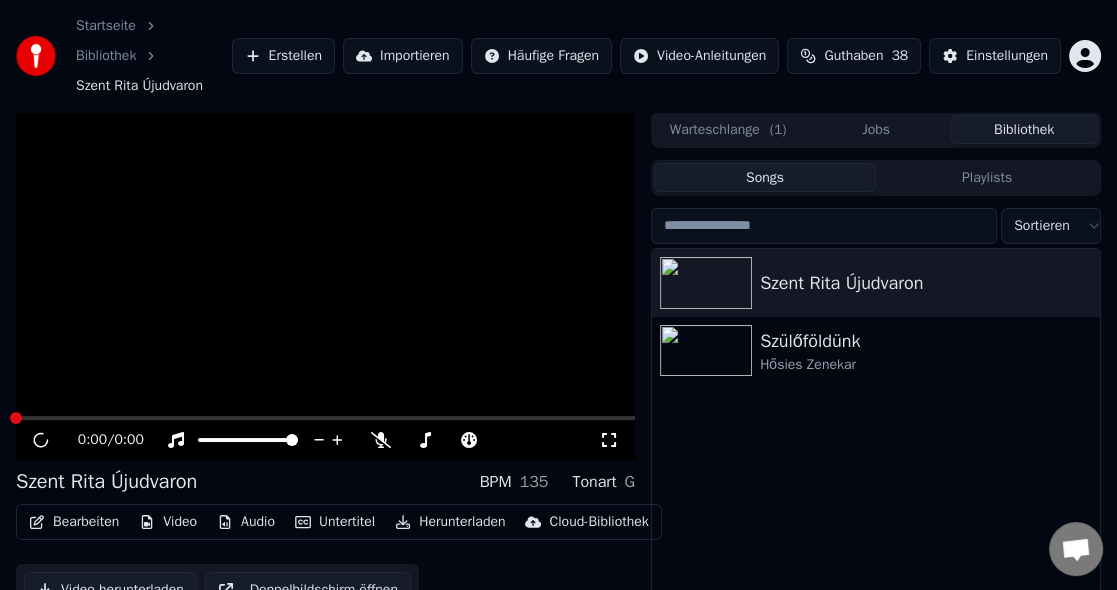 click at bounding box center (824, 226) 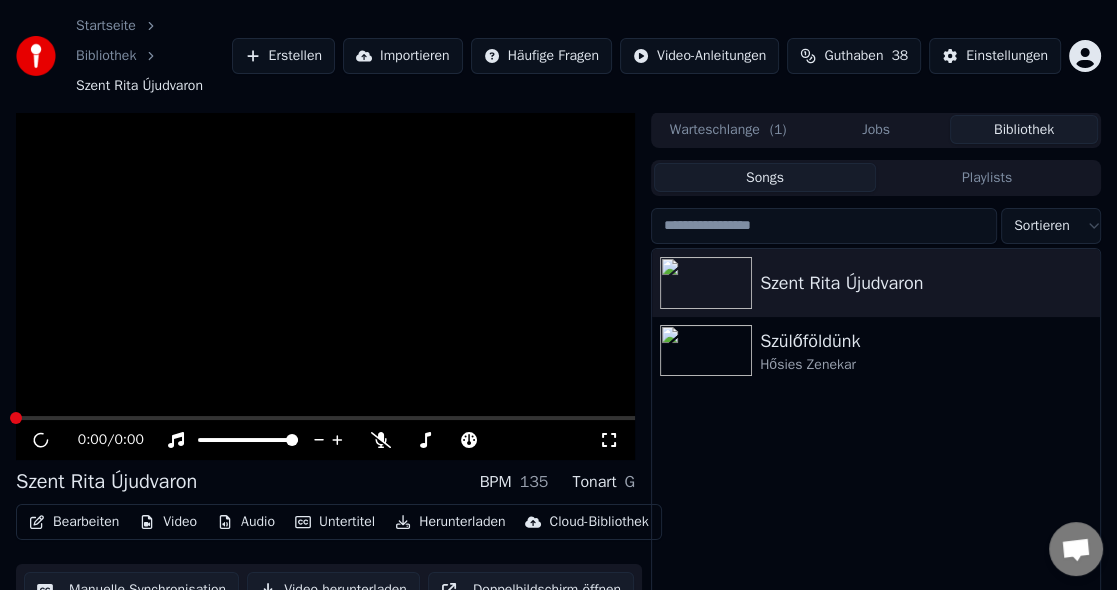 click at bounding box center (824, 226) 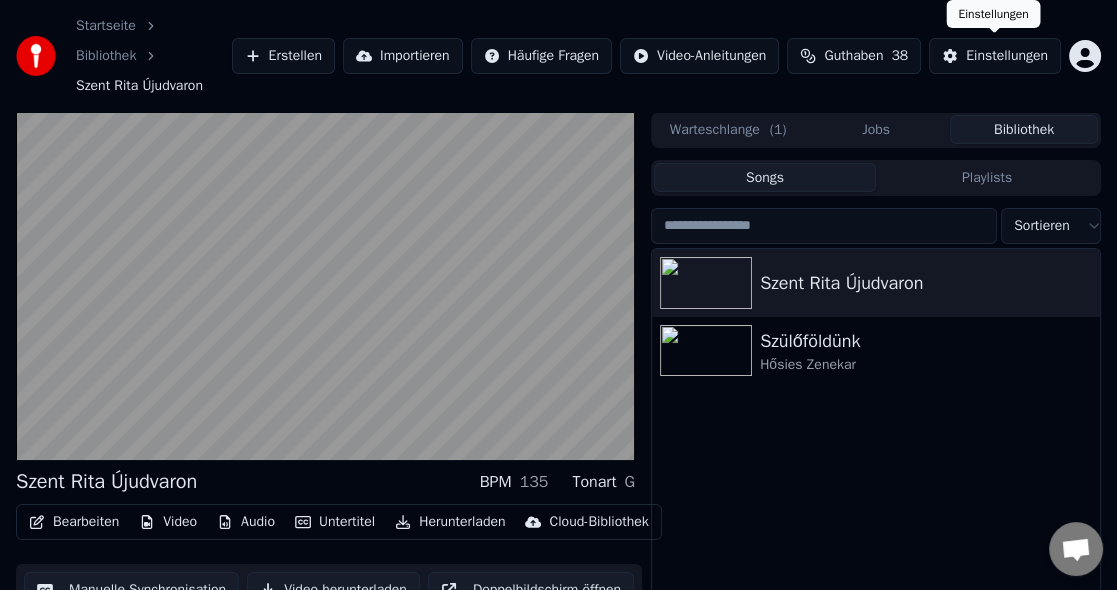 click on "Einstellungen" at bounding box center (1007, 56) 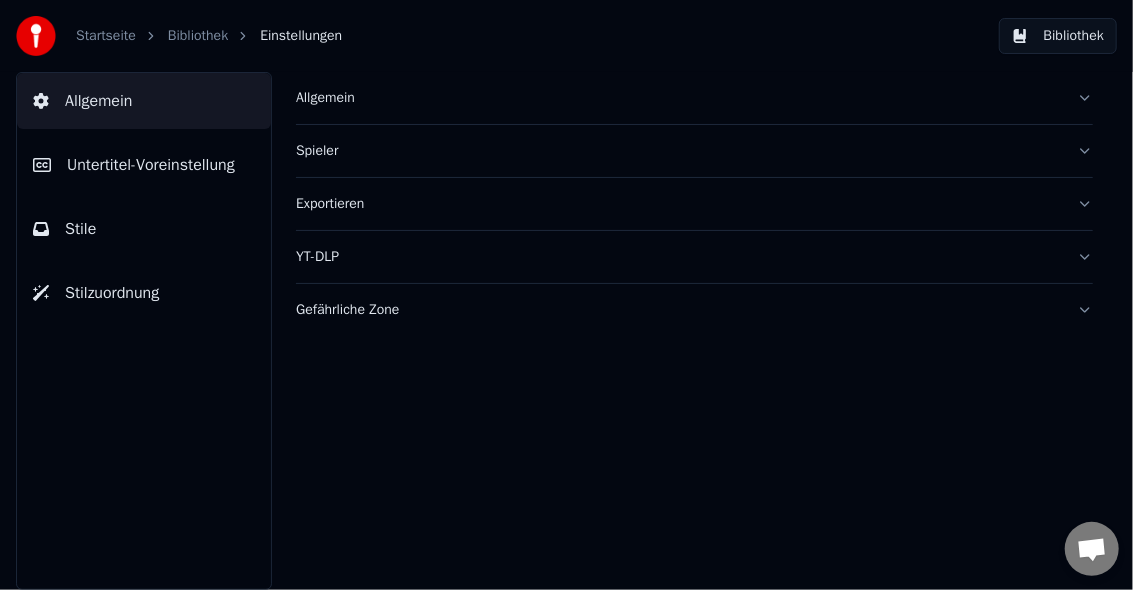 click on "Allgemein" at bounding box center (144, 101) 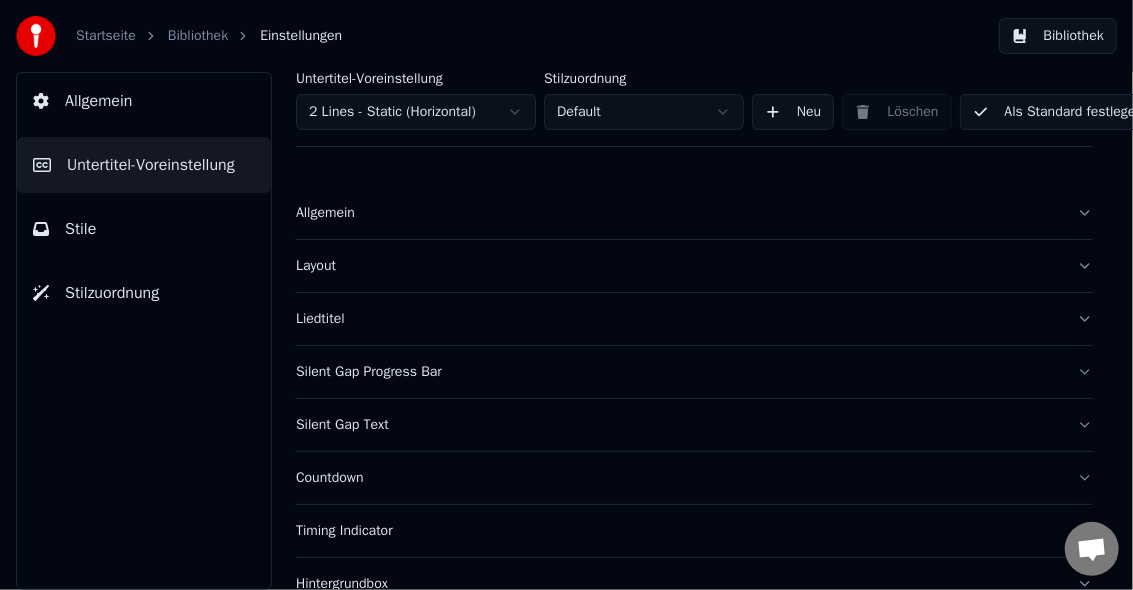 click on "Liedtitel" at bounding box center [678, 319] 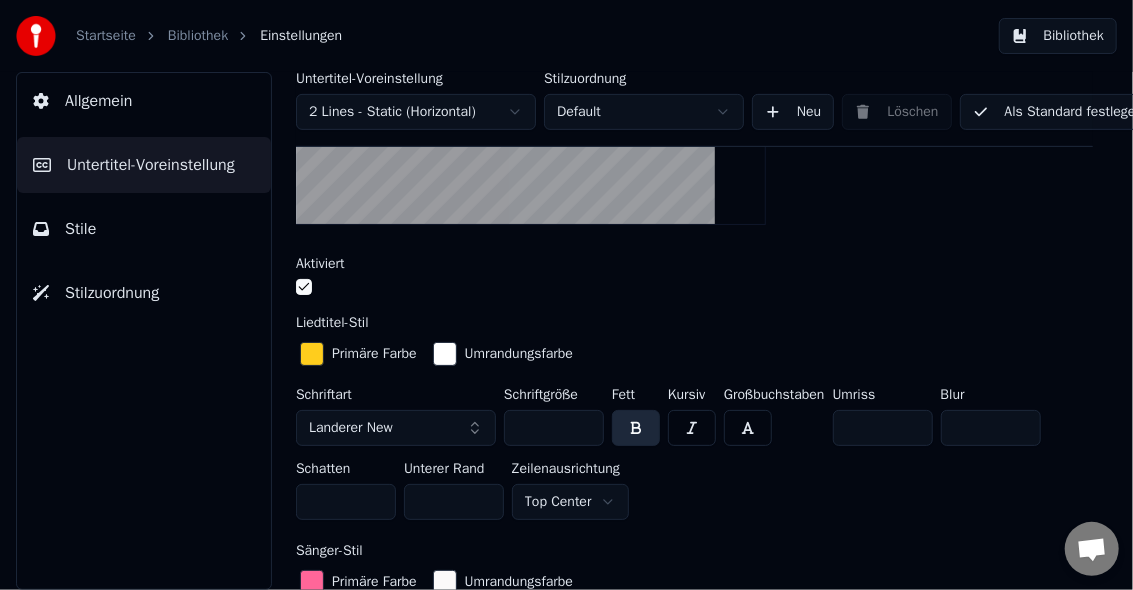 scroll, scrollTop: 400, scrollLeft: 0, axis: vertical 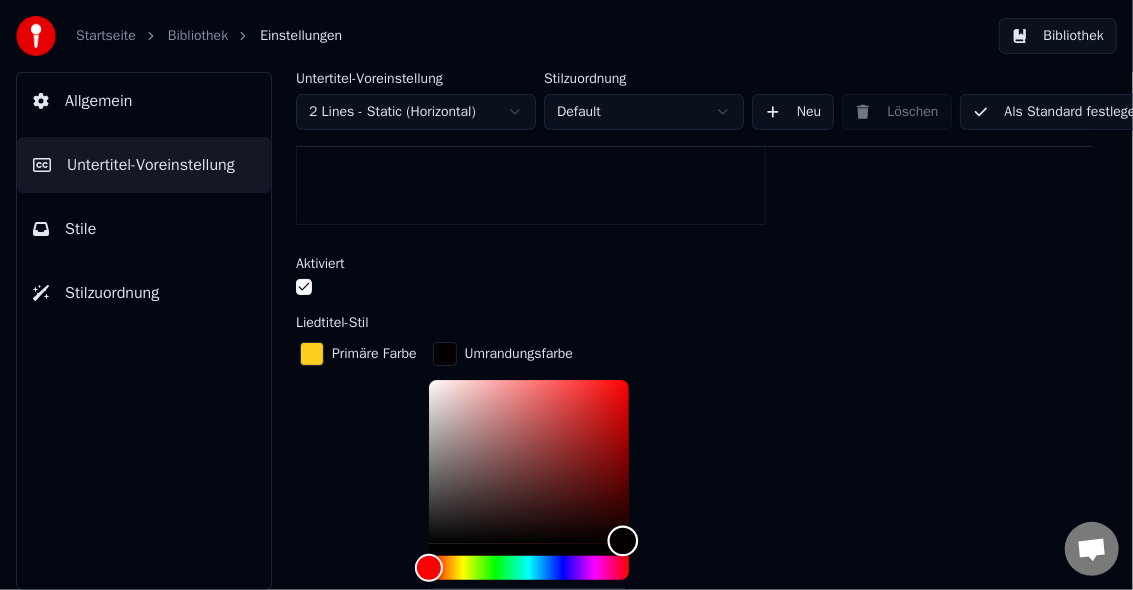 click at bounding box center [529, 462] 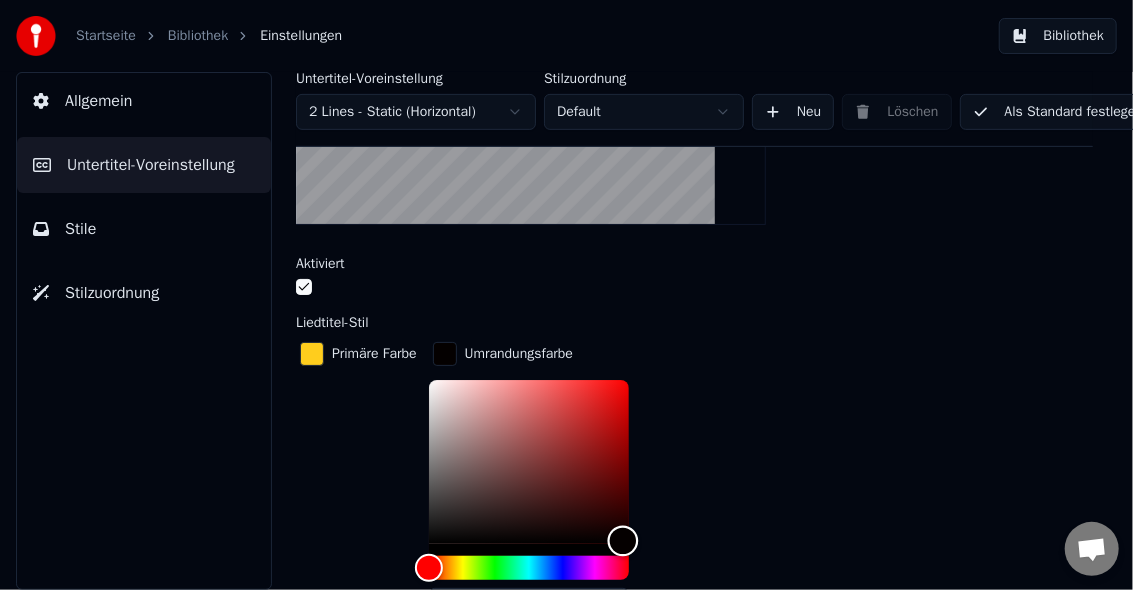 type on "*******" 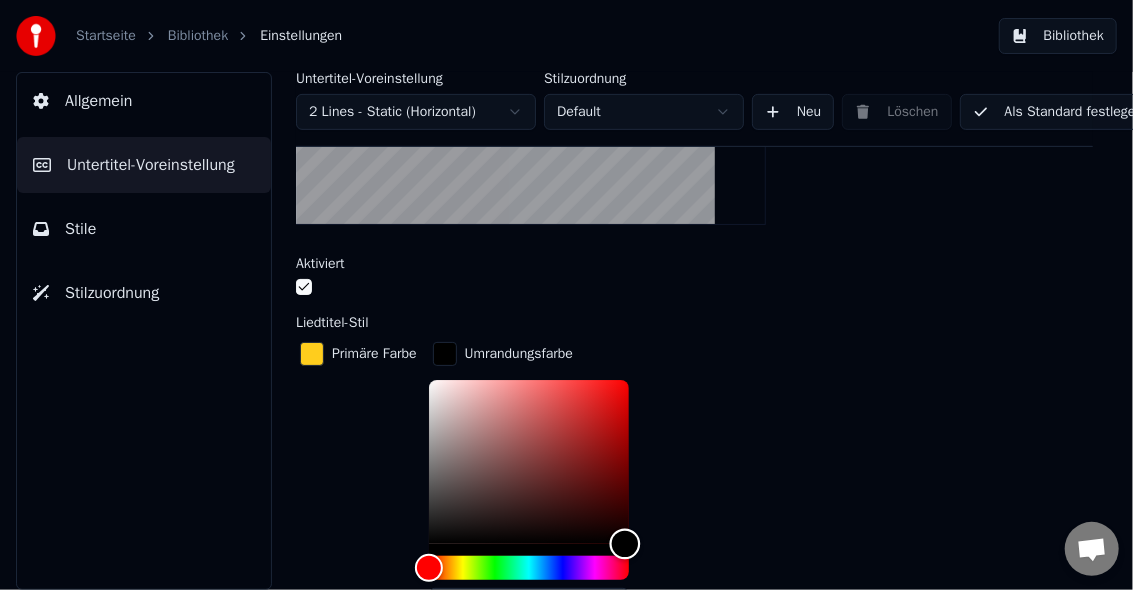 click at bounding box center (624, 544) 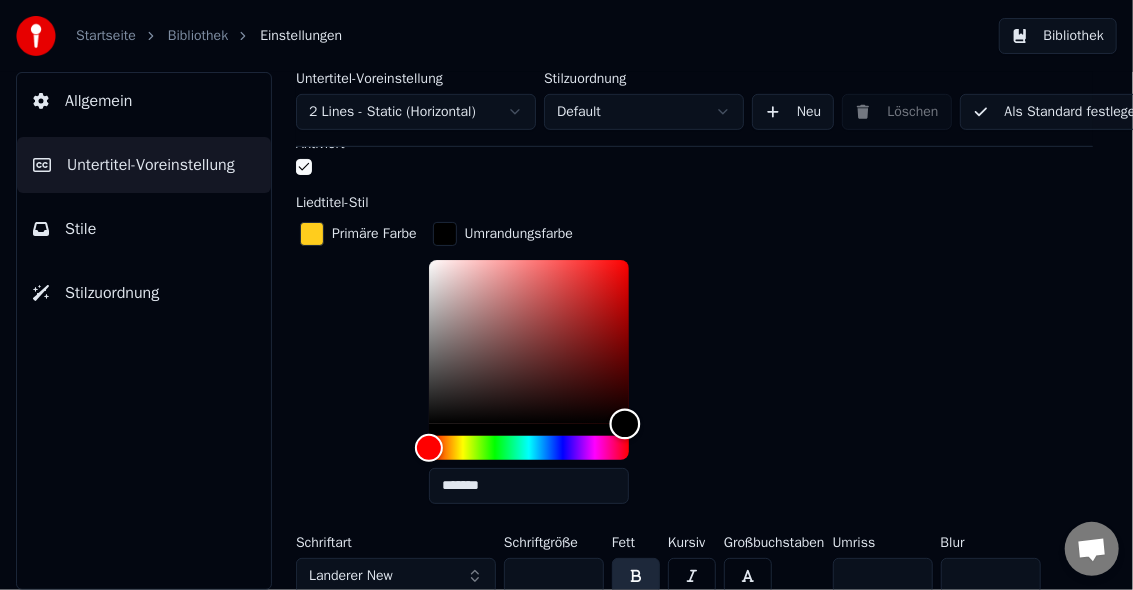 scroll, scrollTop: 666, scrollLeft: 0, axis: vertical 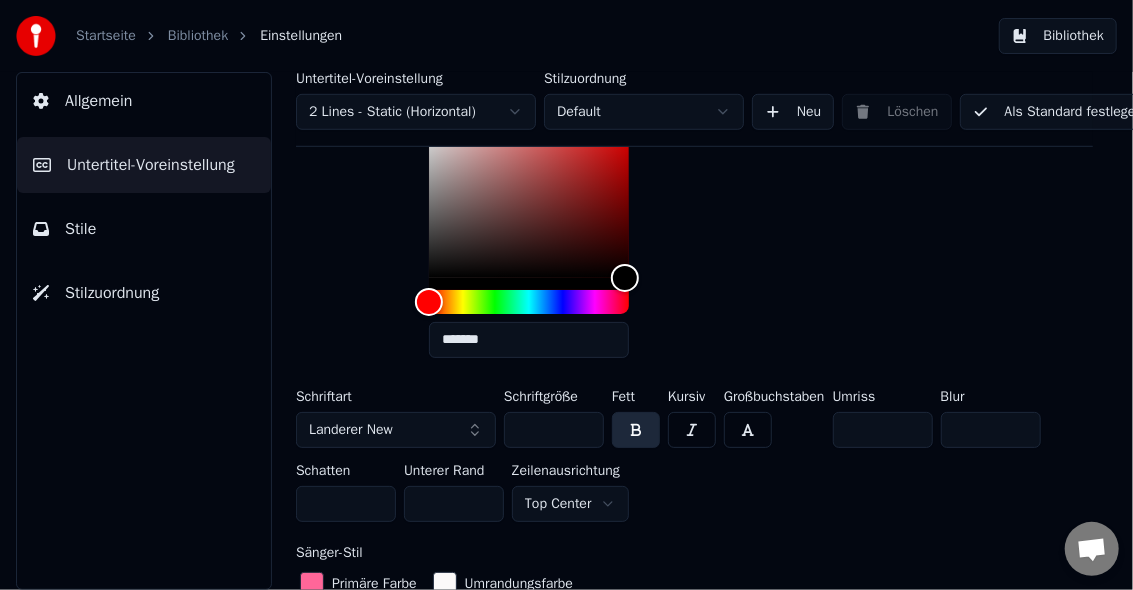 click on "Als Standard festlegen" at bounding box center (1058, 112) 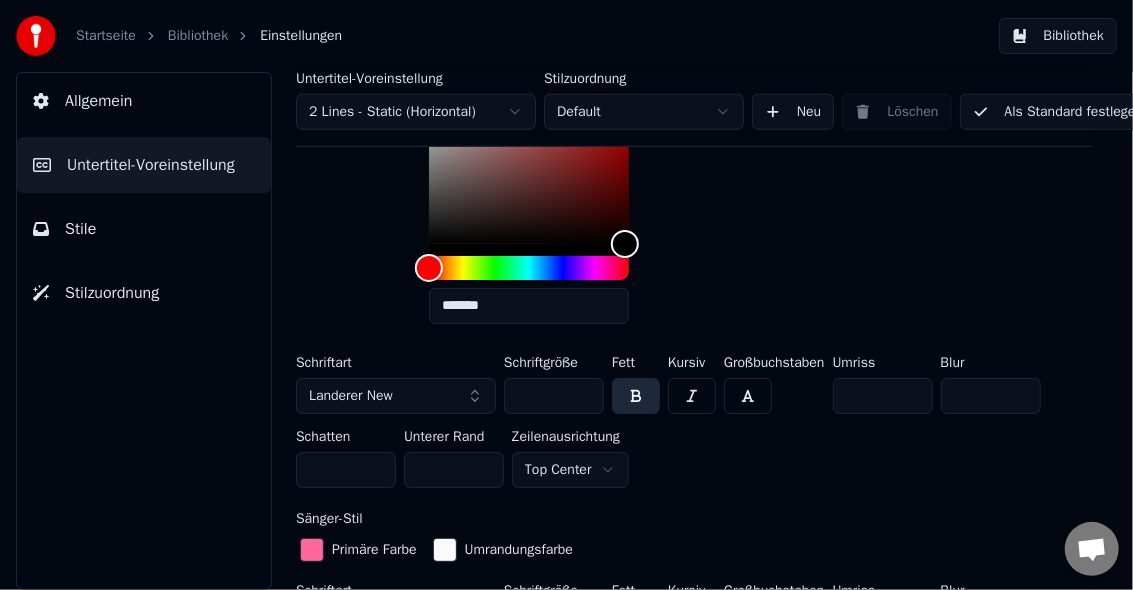 scroll, scrollTop: 800, scrollLeft: 0, axis: vertical 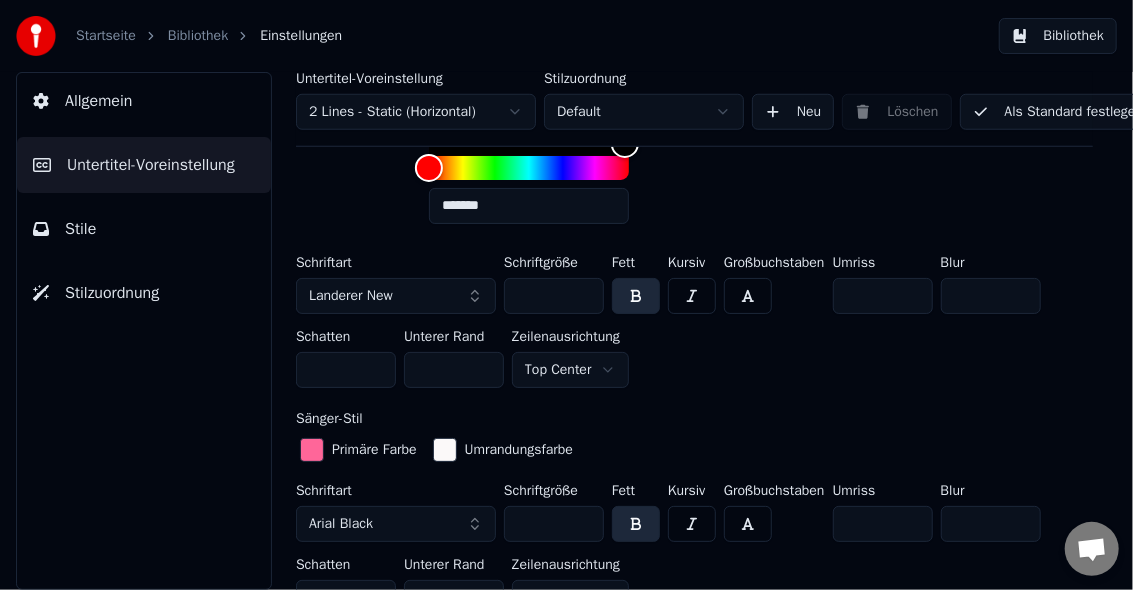 click on "*" at bounding box center (991, 296) 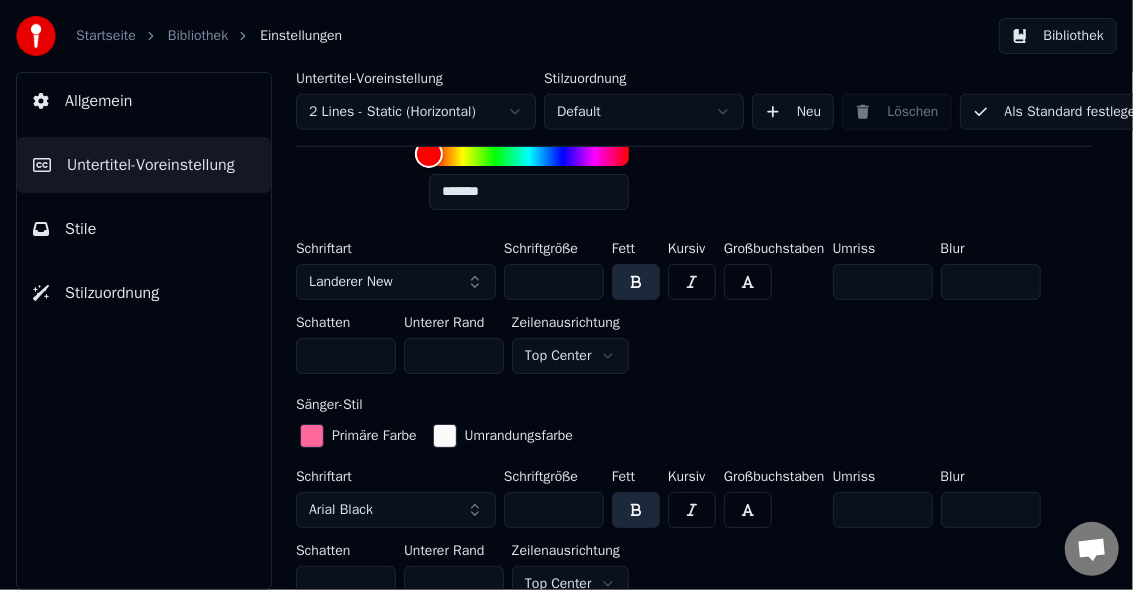 scroll, scrollTop: 933, scrollLeft: 0, axis: vertical 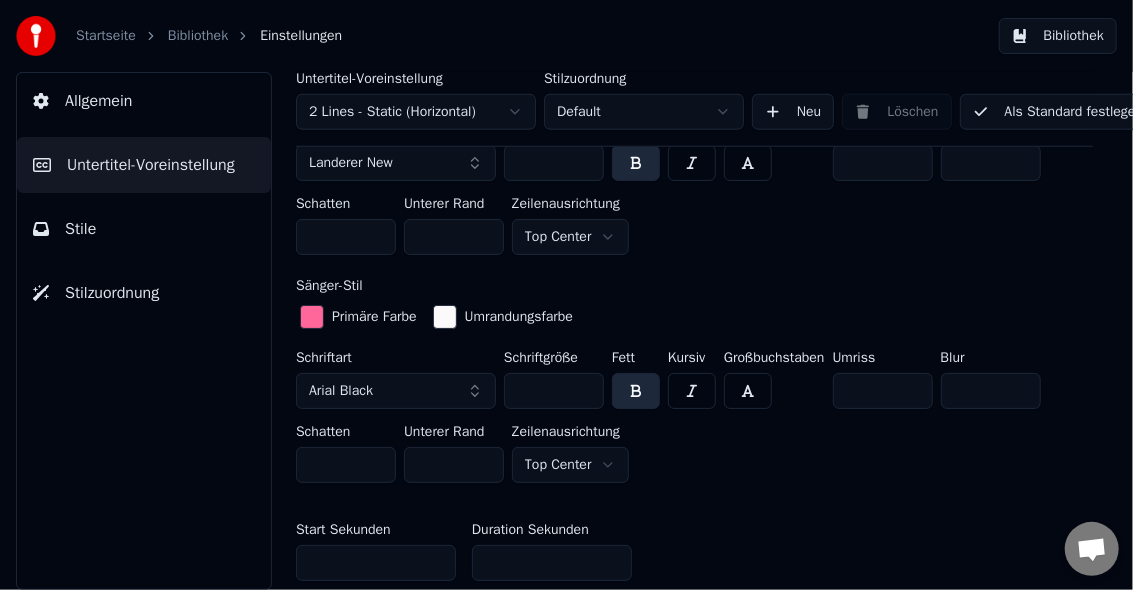 type on "*" 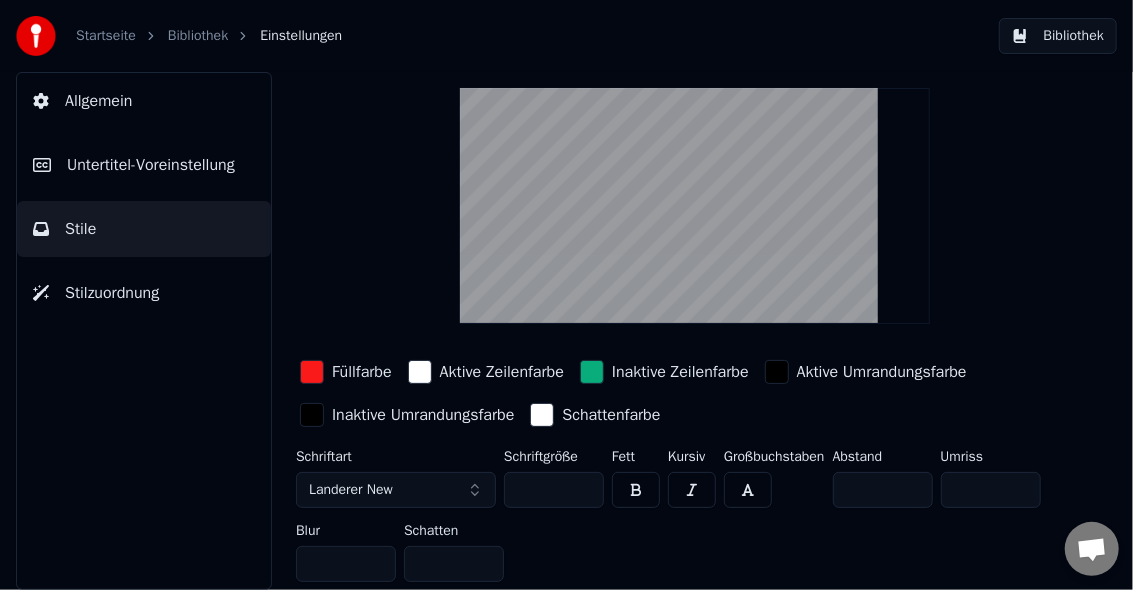 click at bounding box center [312, 372] 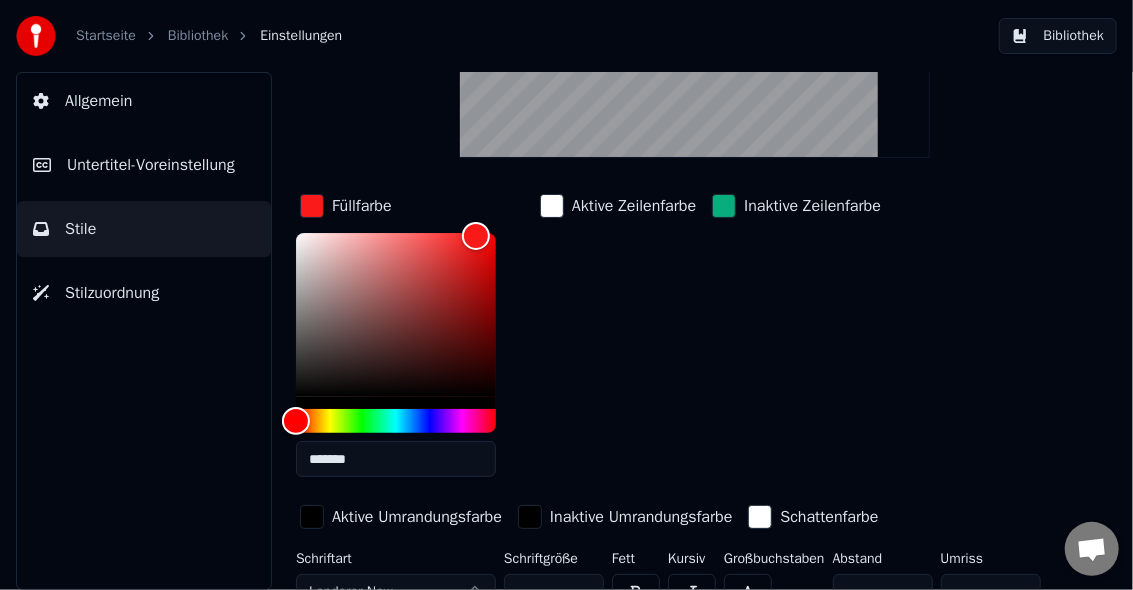 scroll, scrollTop: 353, scrollLeft: 0, axis: vertical 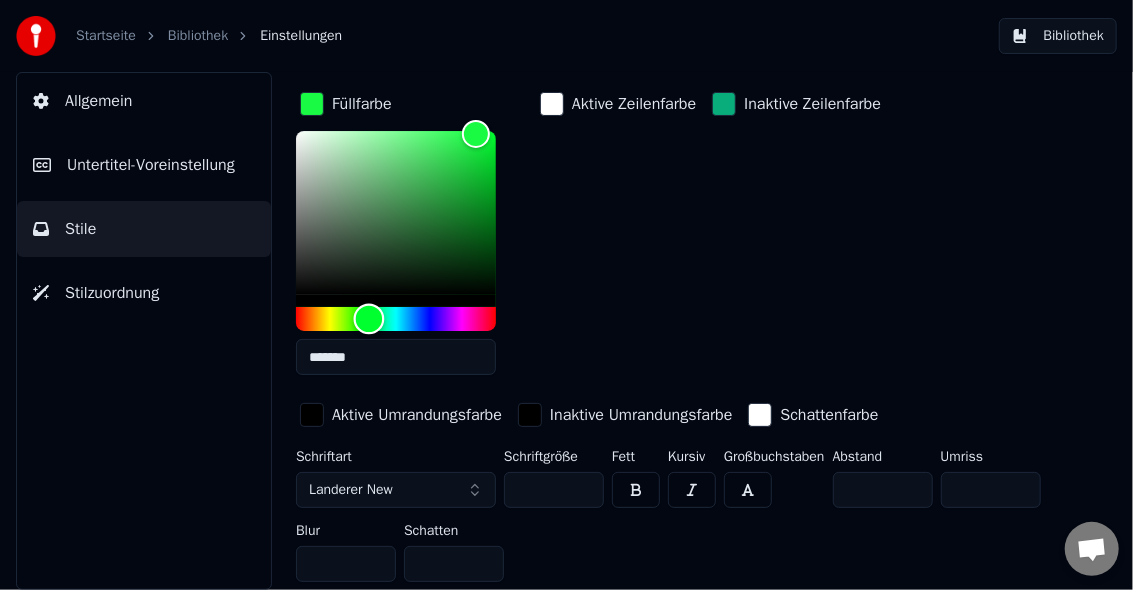 click at bounding box center (396, 319) 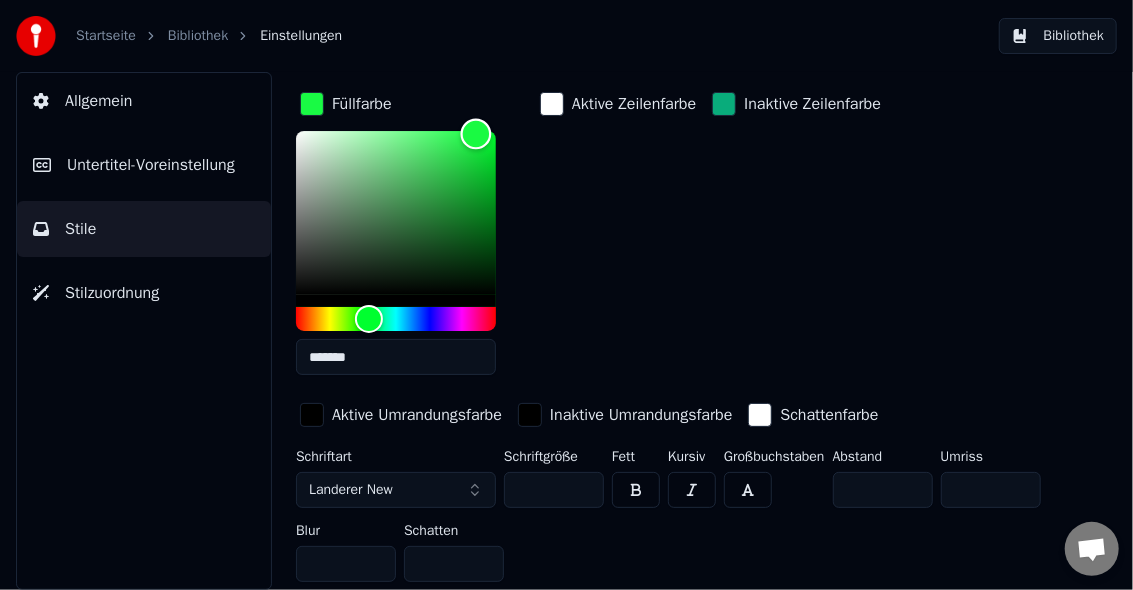 type on "*******" 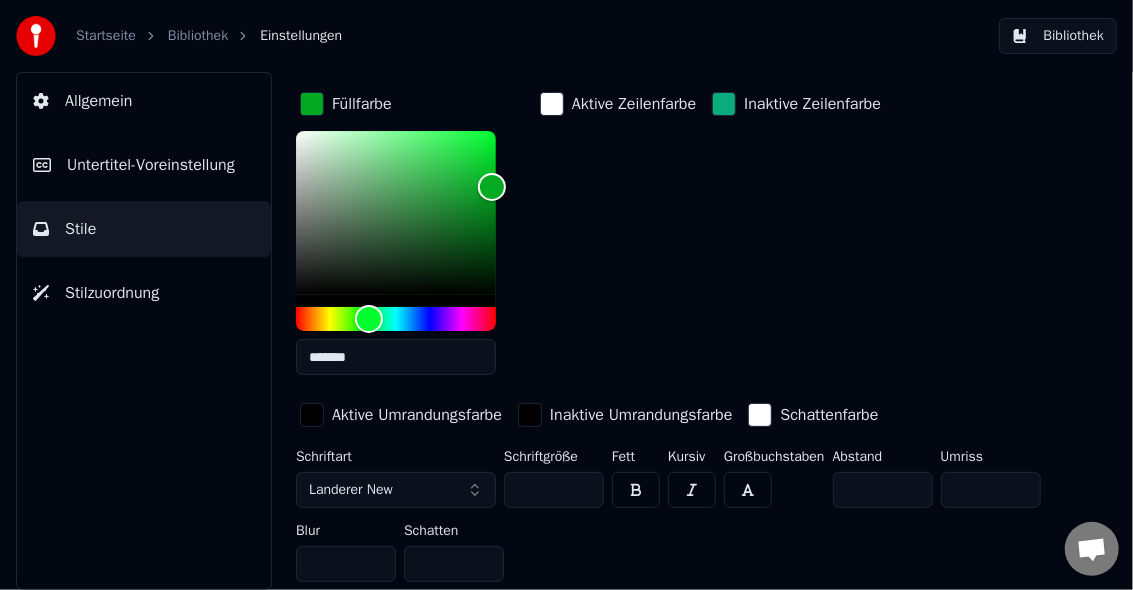 click at bounding box center (724, 104) 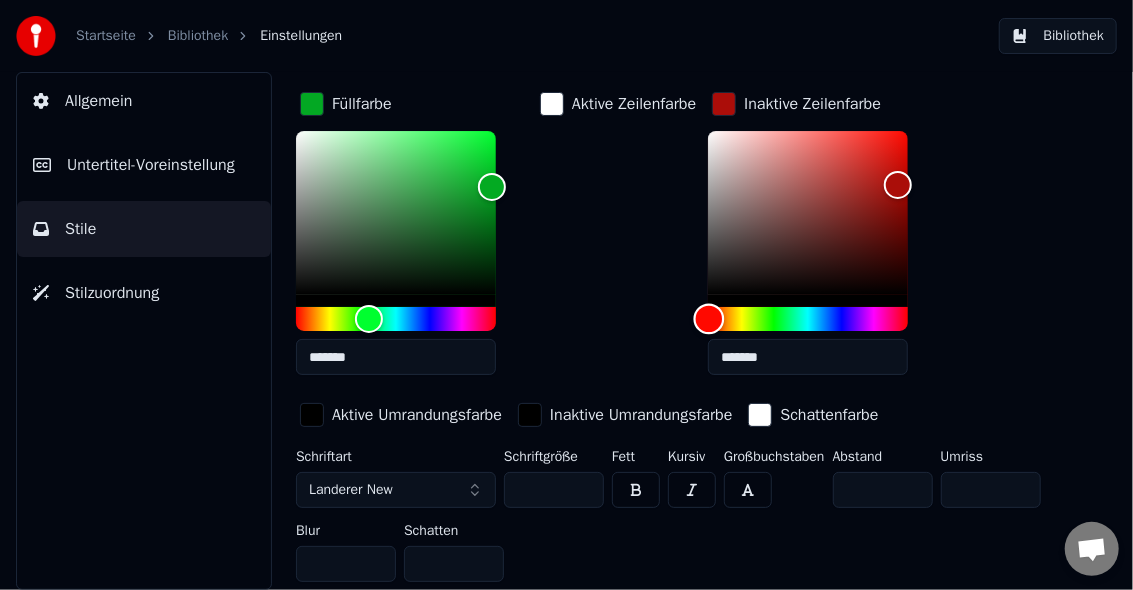 click at bounding box center [808, 319] 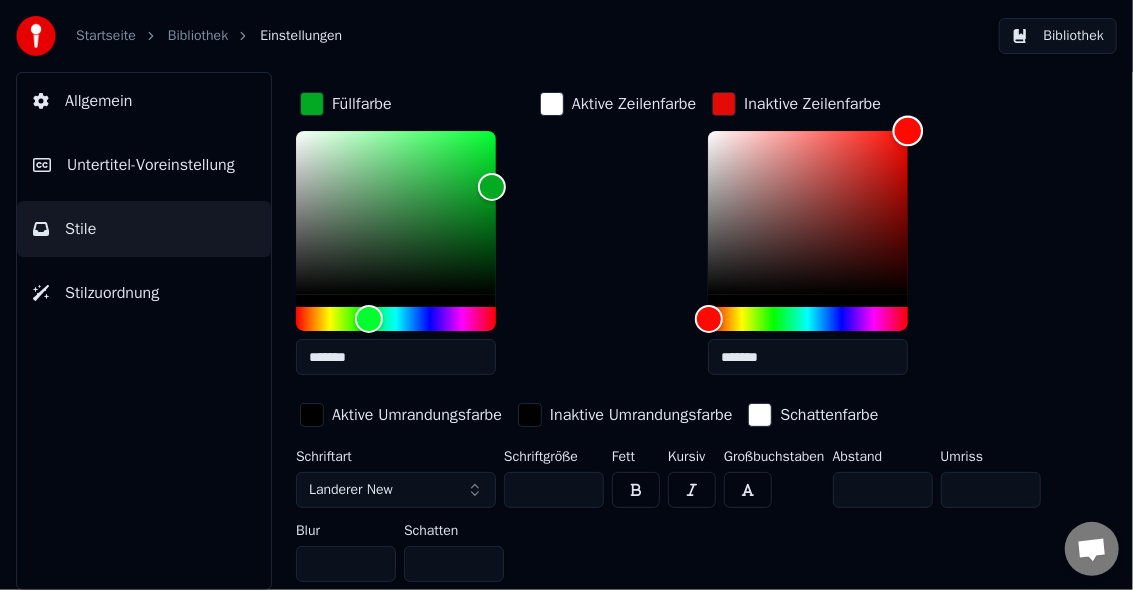 type on "*******" 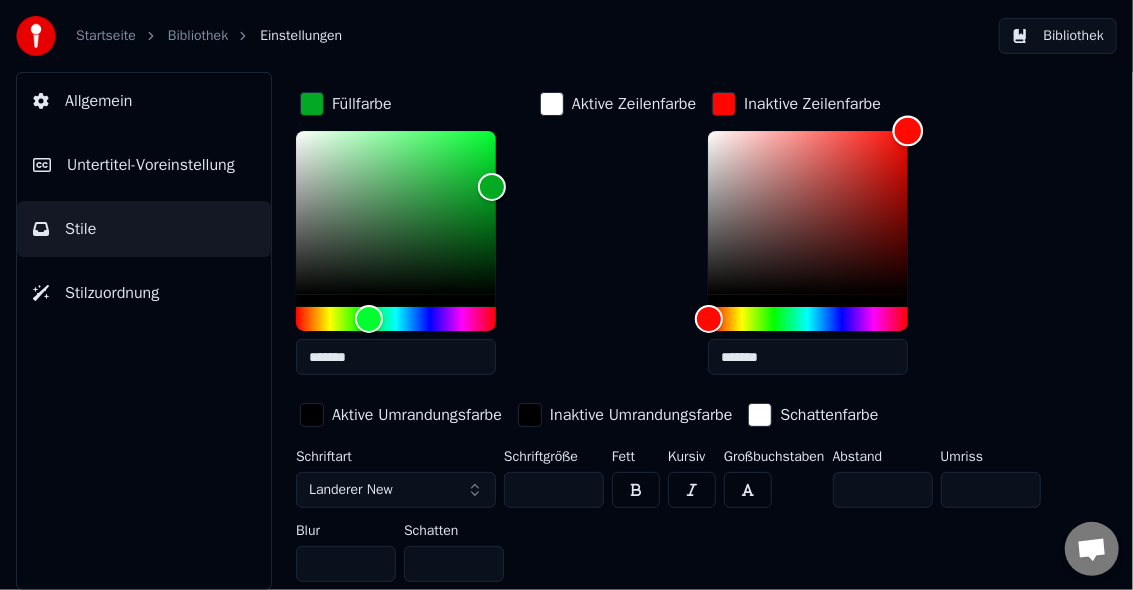 drag, startPoint x: 893, startPoint y: 166, endPoint x: 923, endPoint y: 85, distance: 86.37708 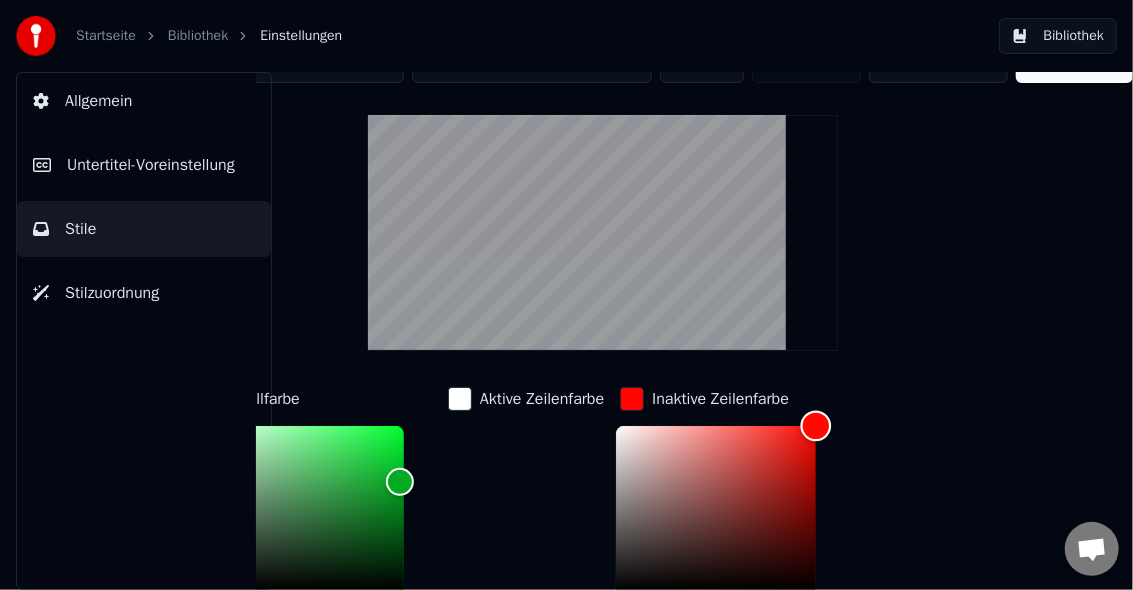 scroll, scrollTop: 0, scrollLeft: 113, axis: horizontal 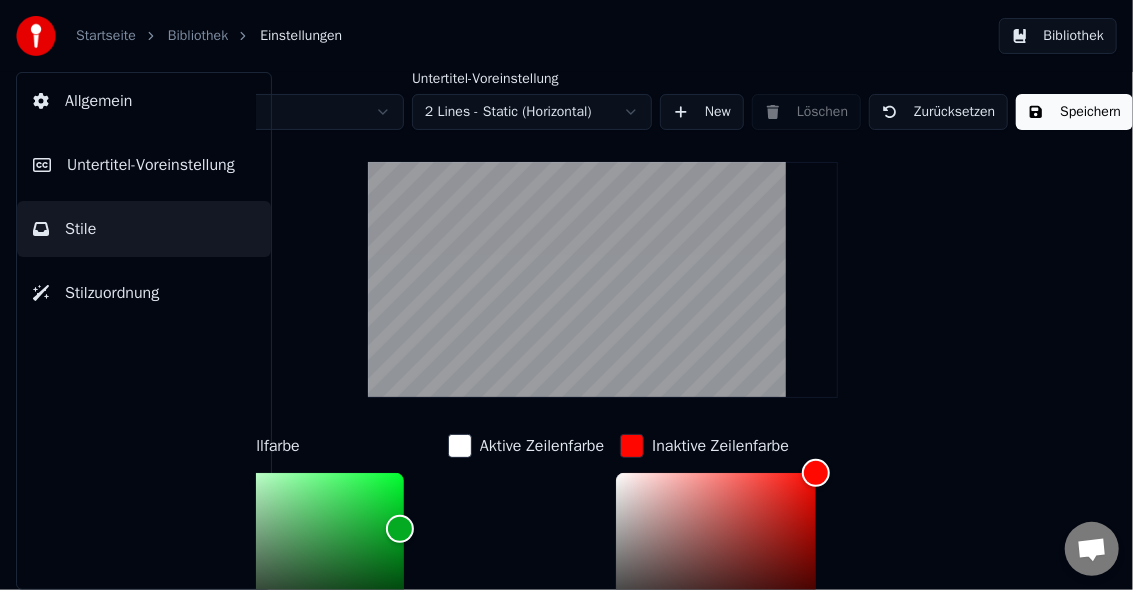 click on "Speichern" at bounding box center [1074, 112] 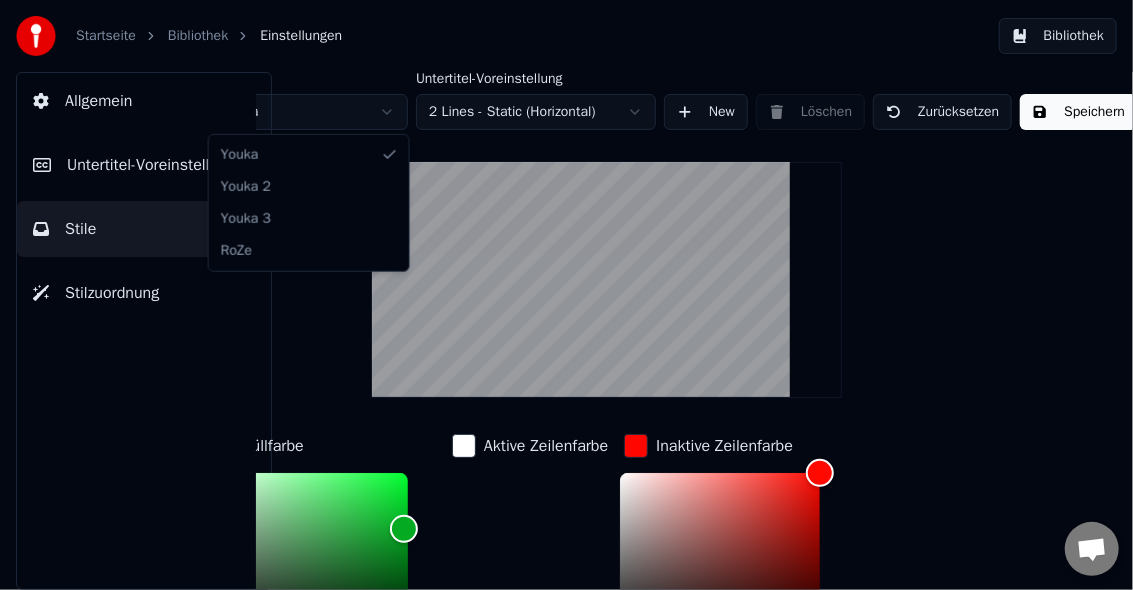 click on "Startseite Bibliothek Einstellungen Bibliothek Allgemein Untertitel-Voreinstellung Stile Stilzuordnung Stil Youka Untertitel-Voreinstellung 2 Lines - Static (Horizontal) New Löschen Zurücksetzen Speichern Füllfarbe ******* Aktive Zeilenfarbe Inaktive Zeilenfarbe ******* Aktive Umrandungsfarbe Inaktive Umrandungsfarbe Schattenfarbe Schriftart Landerer New Schriftgröße ** Fett Kursiv Großbuchstaben Abstand * Umriss * Blur * Schatten * Konversation Adam Fragen? Schreiben Sie uns! Der Support ist derzeit offline Offline-Netzwerk. Erneut verbinden... Es können vorerst keine Nachrichten empfangen oder gesendet werden. Youka Desktop Hallo! Wie kann ich helfen?  Freitag, 18 Juli Hi Adam, there's no button further to the right. I can only scroll down. Vor 2 Stunden Datei senden Wir sind nicht online. Wir melden uns per Email. Einen Emoji einfügen Datei senden Audionachricht aufzeichnen We run on Crisp Youka Youka 2 Youka 3 RoZe" at bounding box center [566, 295] 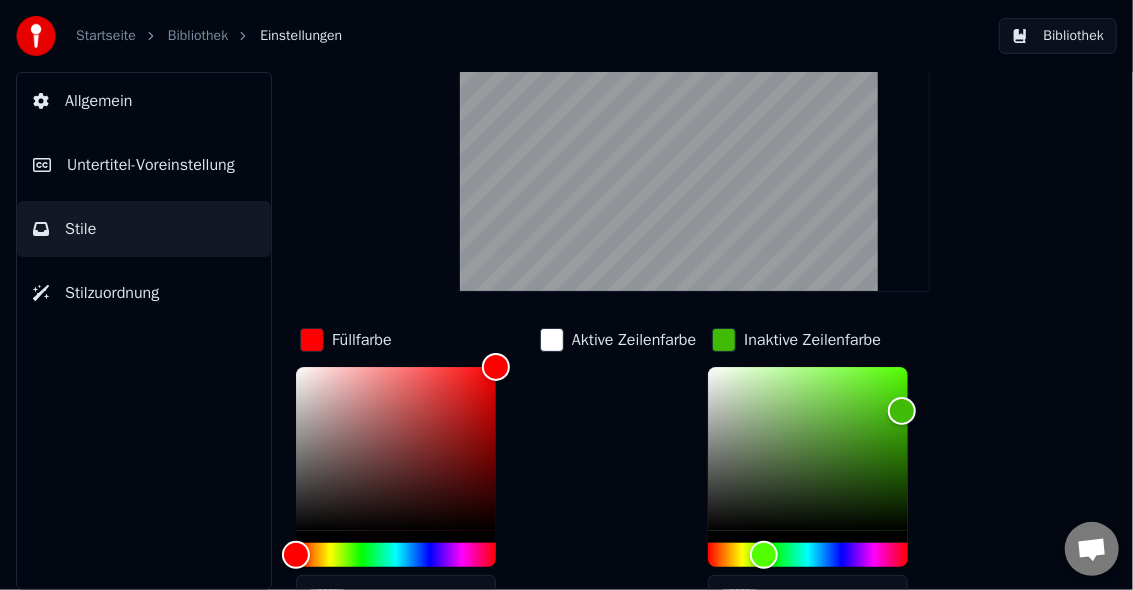scroll, scrollTop: 133, scrollLeft: 0, axis: vertical 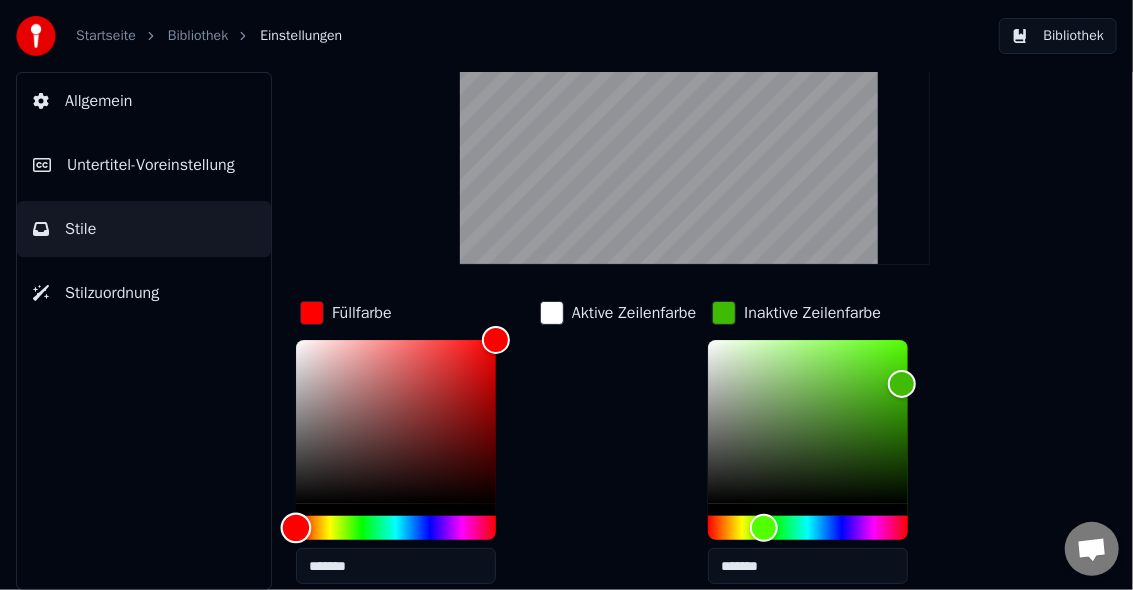 click at bounding box center [396, 528] 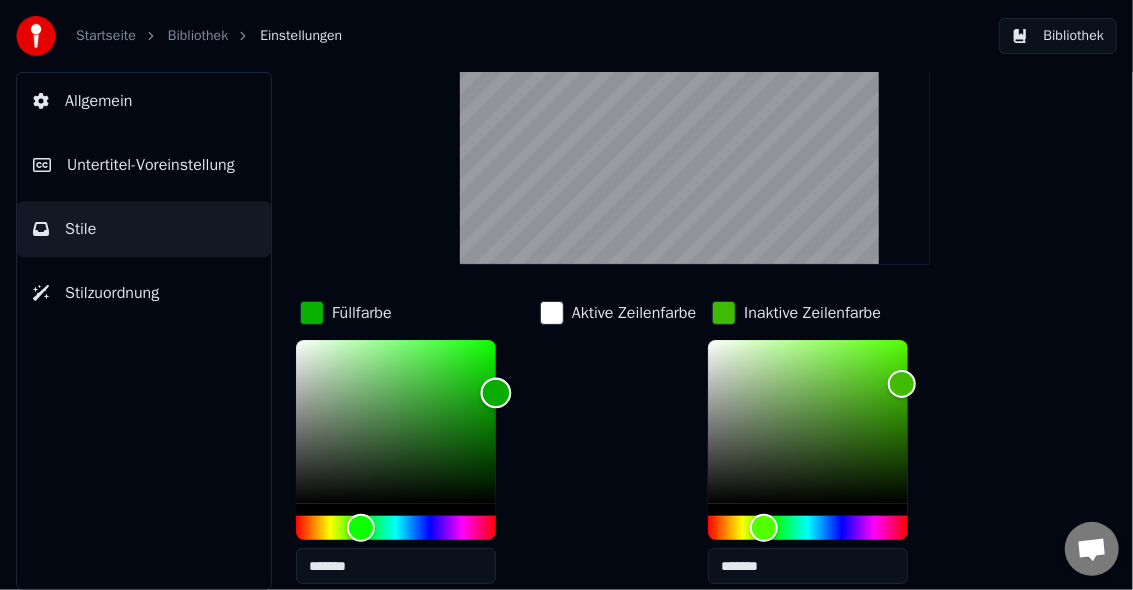 type on "*******" 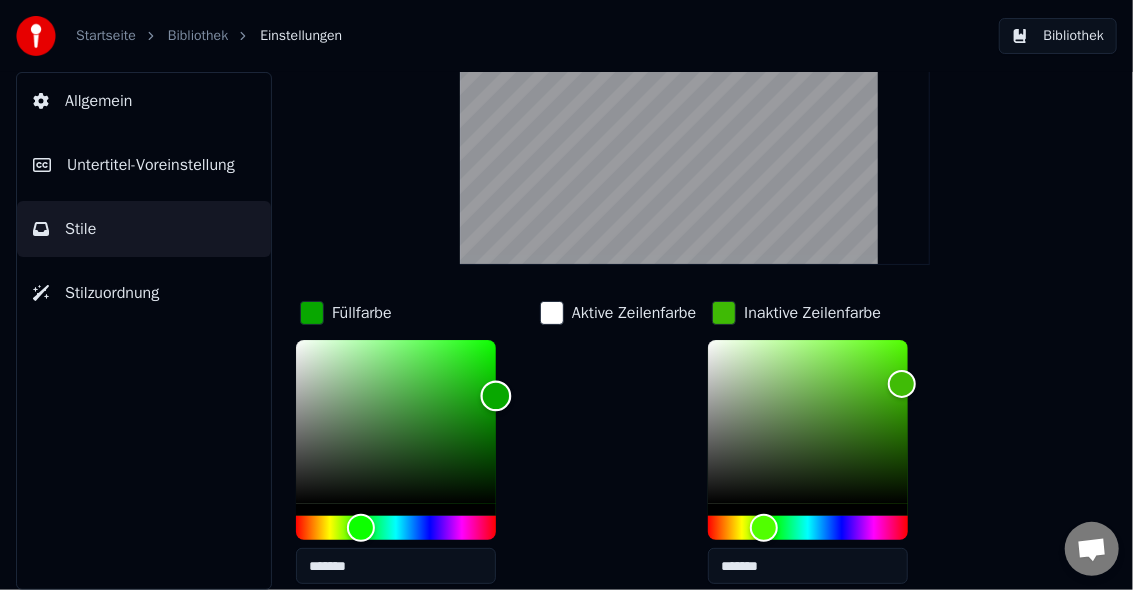 drag, startPoint x: 494, startPoint y: 332, endPoint x: 498, endPoint y: 395, distance: 63.126858 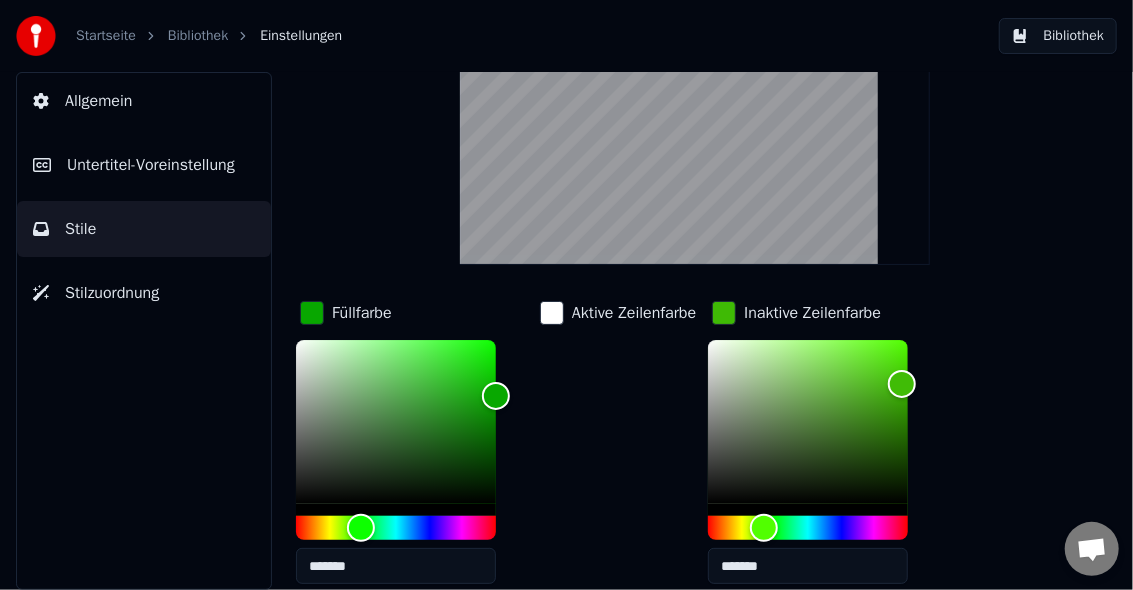 click at bounding box center [724, 313] 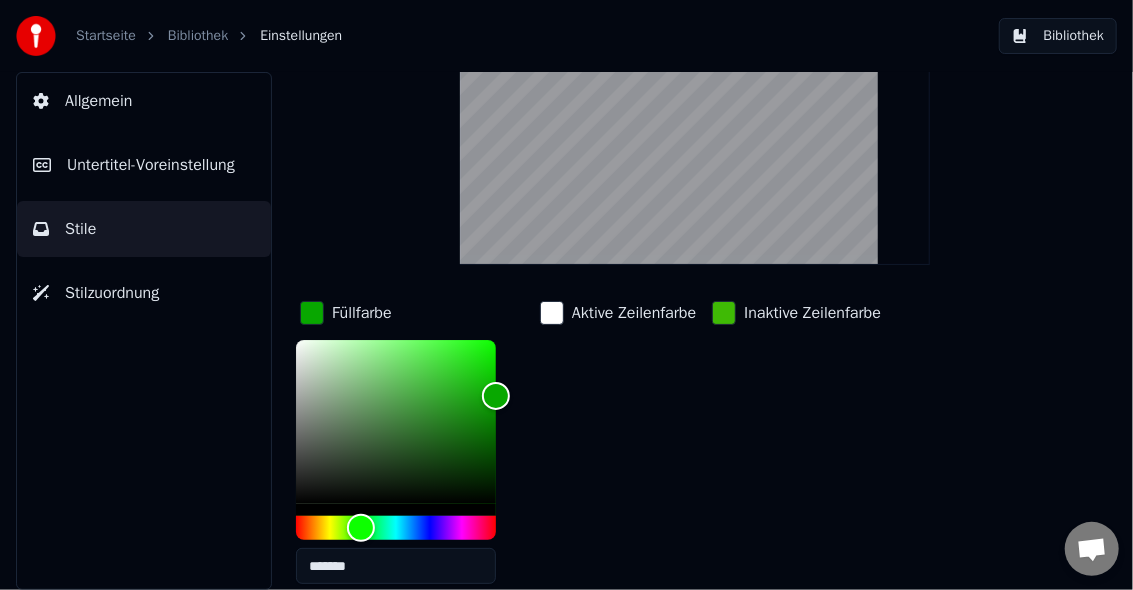 click at bounding box center [724, 313] 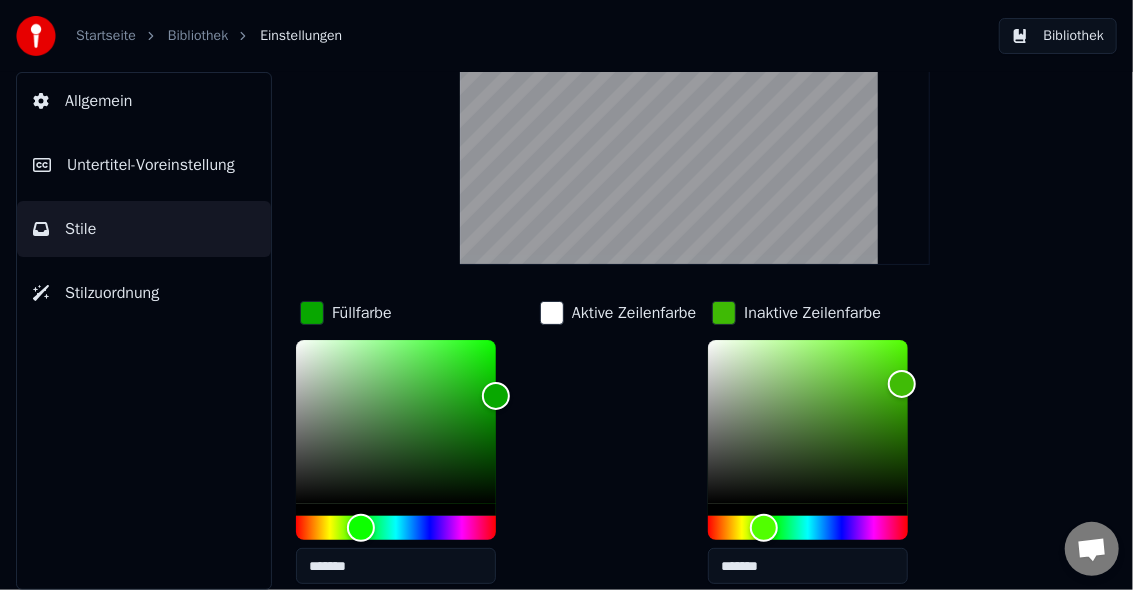 click on "Füllfarbe ******* Aktive Zeilenfarbe Inaktive Zeilenfarbe ******* Aktive Umrandungsfarbe Inaktive Umrandungsfarbe Schattenfarbe" at bounding box center [692, 470] 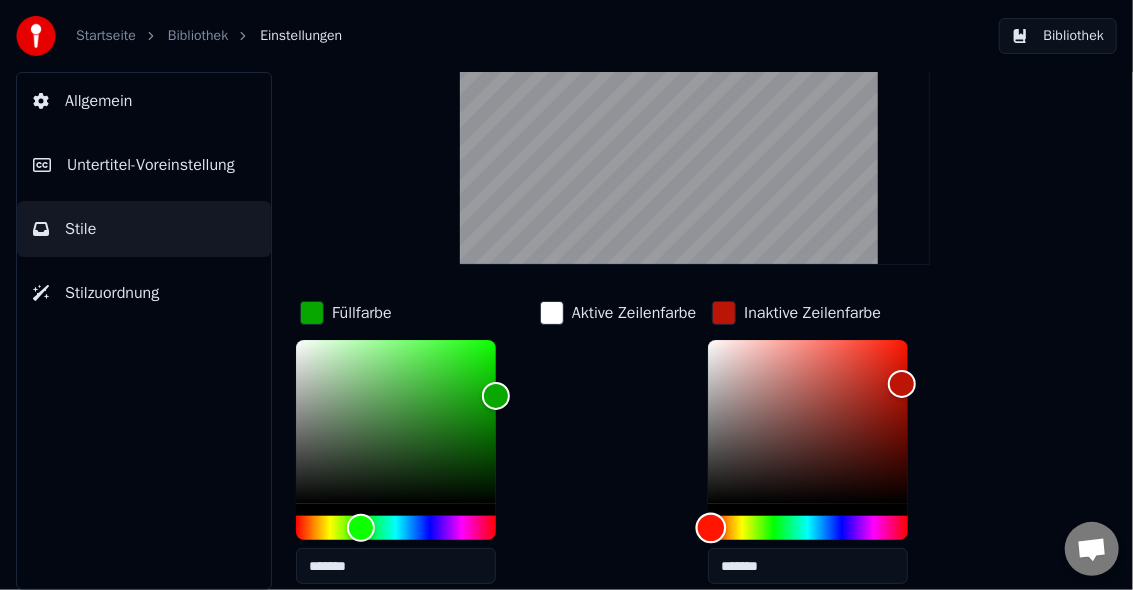 click at bounding box center (808, 528) 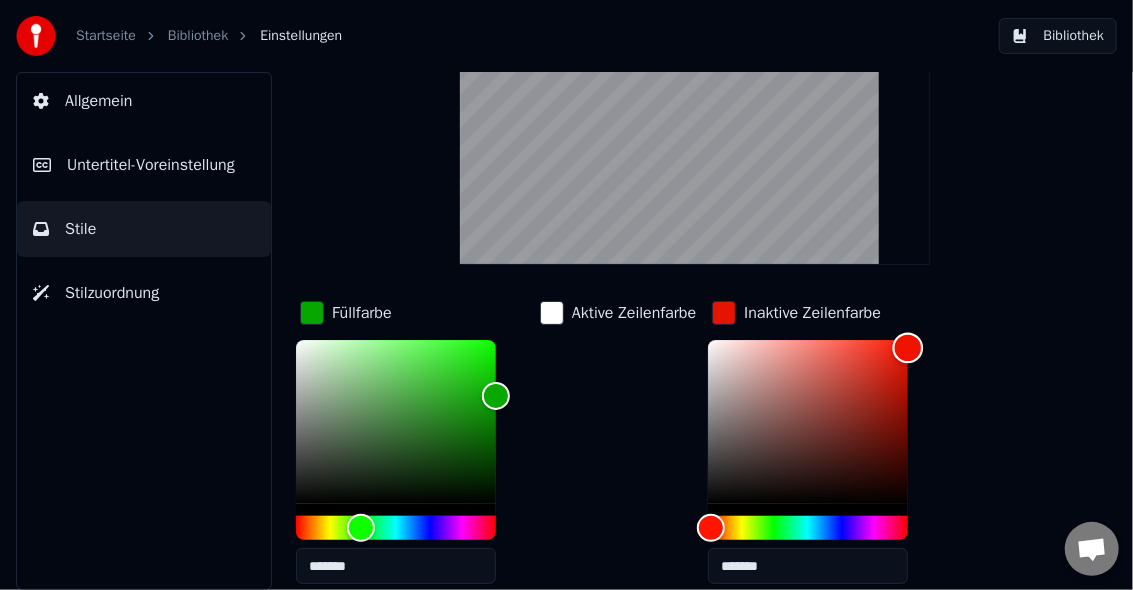 type on "*******" 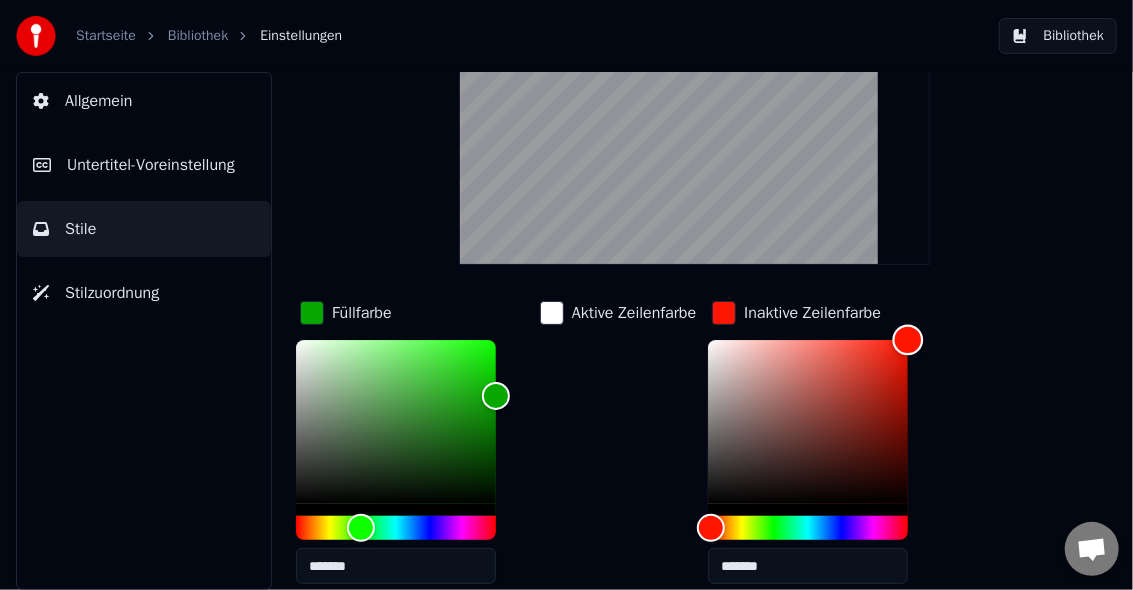 drag, startPoint x: 915, startPoint y: 378, endPoint x: 932, endPoint y: 316, distance: 64.288414 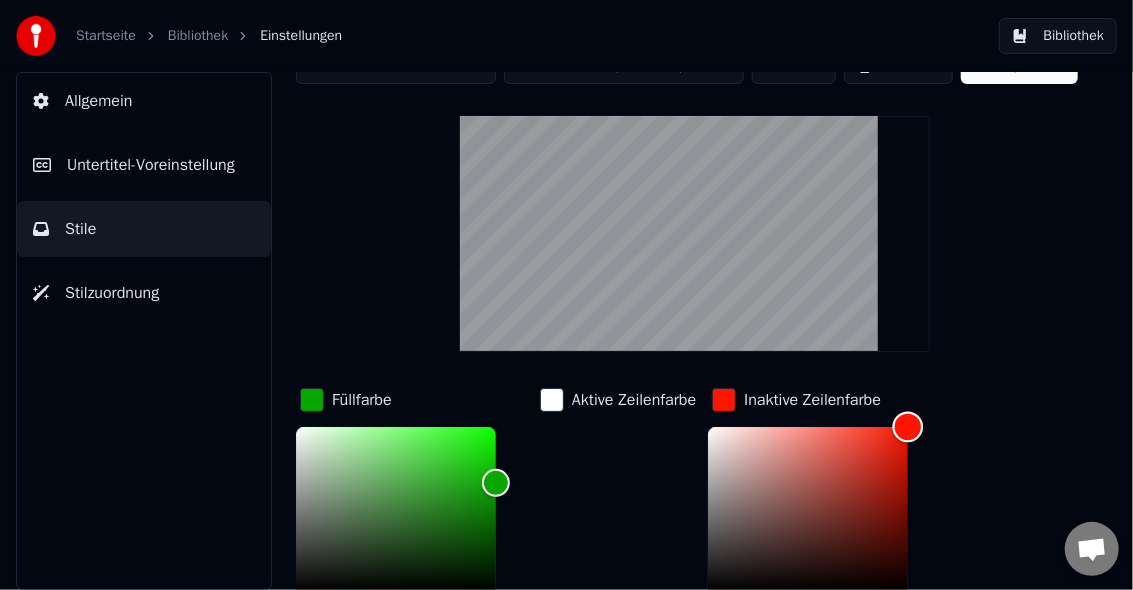scroll, scrollTop: 0, scrollLeft: 0, axis: both 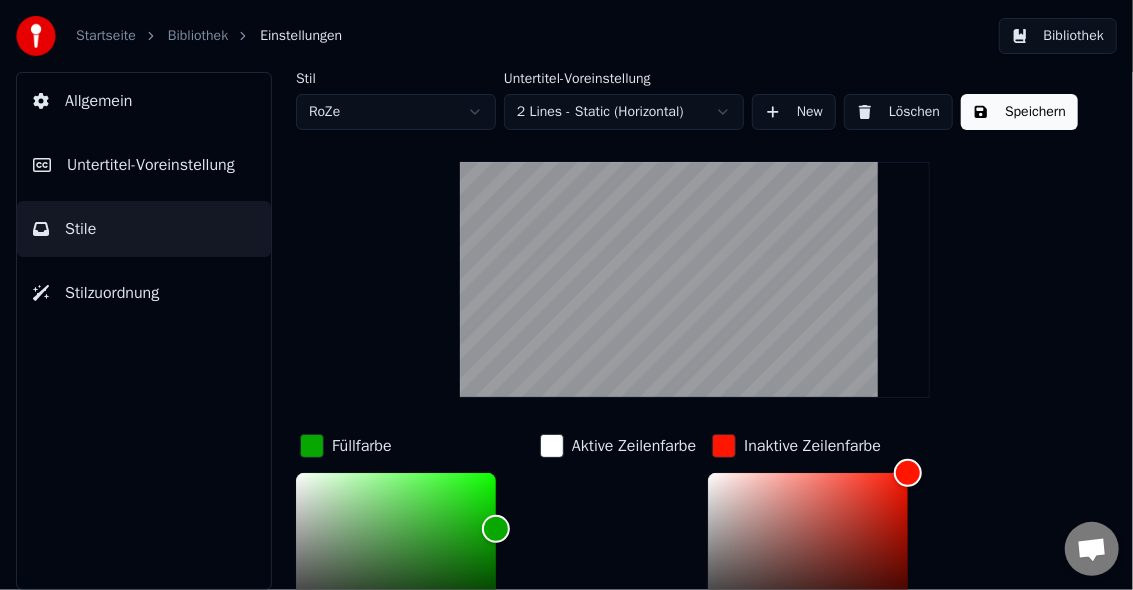 click on "Speichern" at bounding box center [1019, 112] 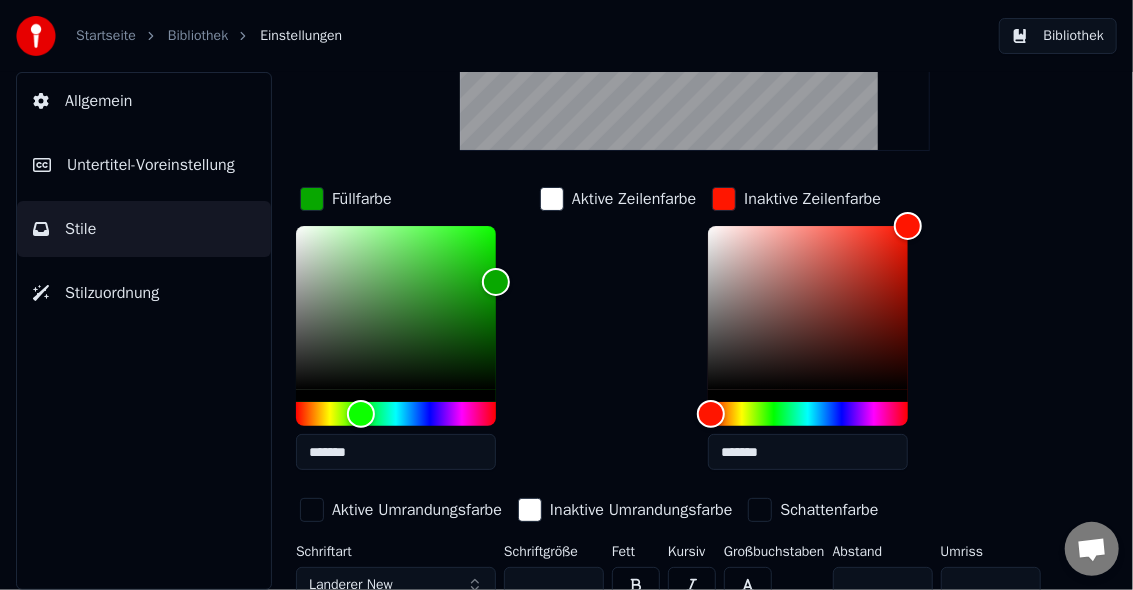 scroll, scrollTop: 338, scrollLeft: 0, axis: vertical 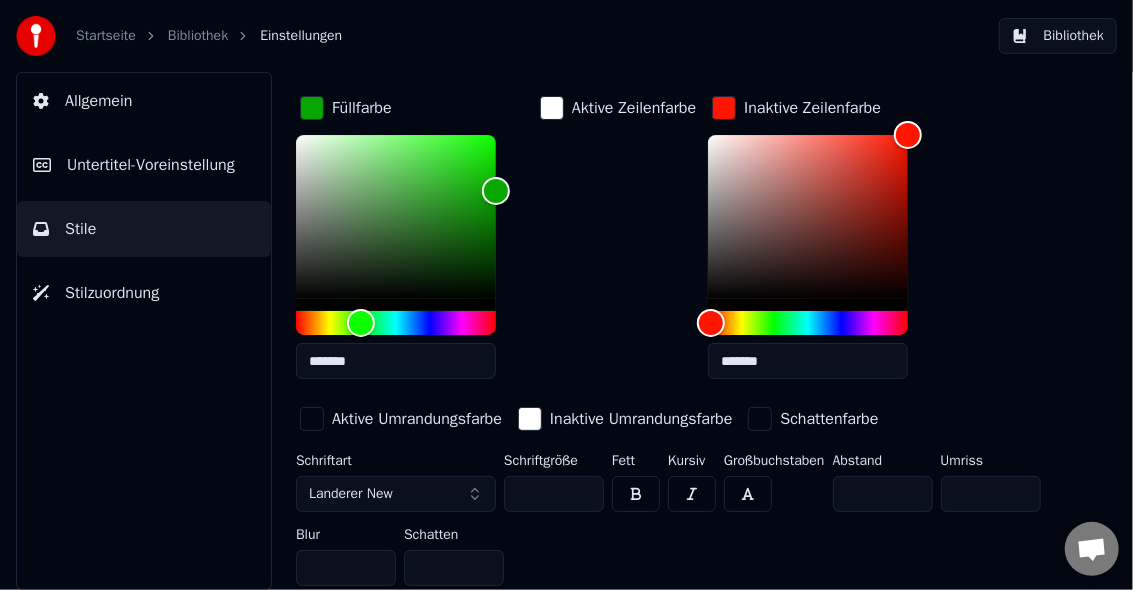 type on "*" 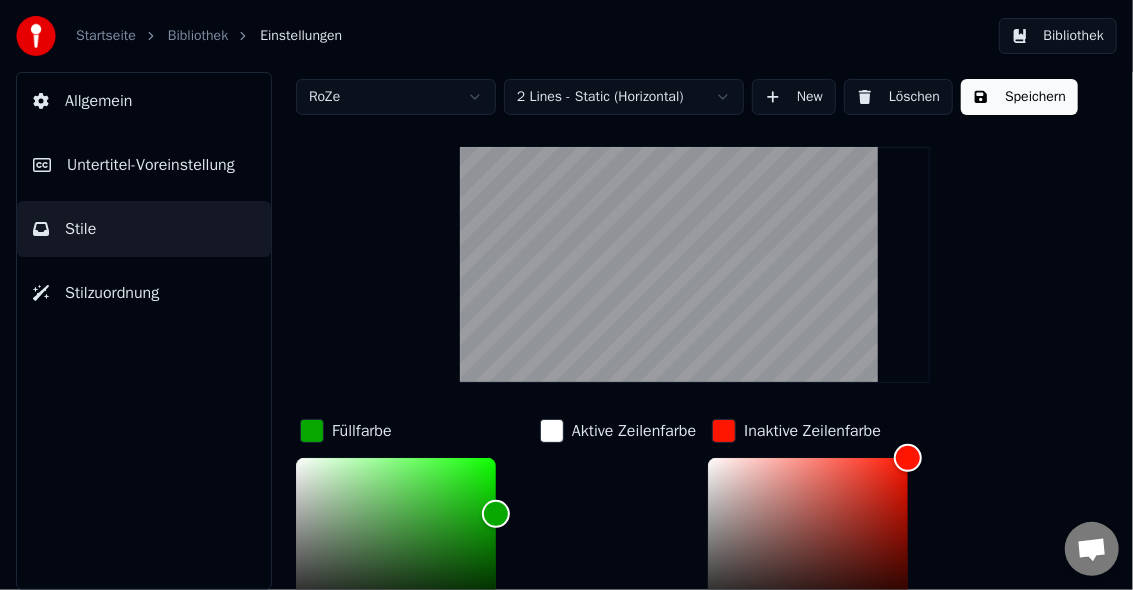 scroll, scrollTop: 0, scrollLeft: 0, axis: both 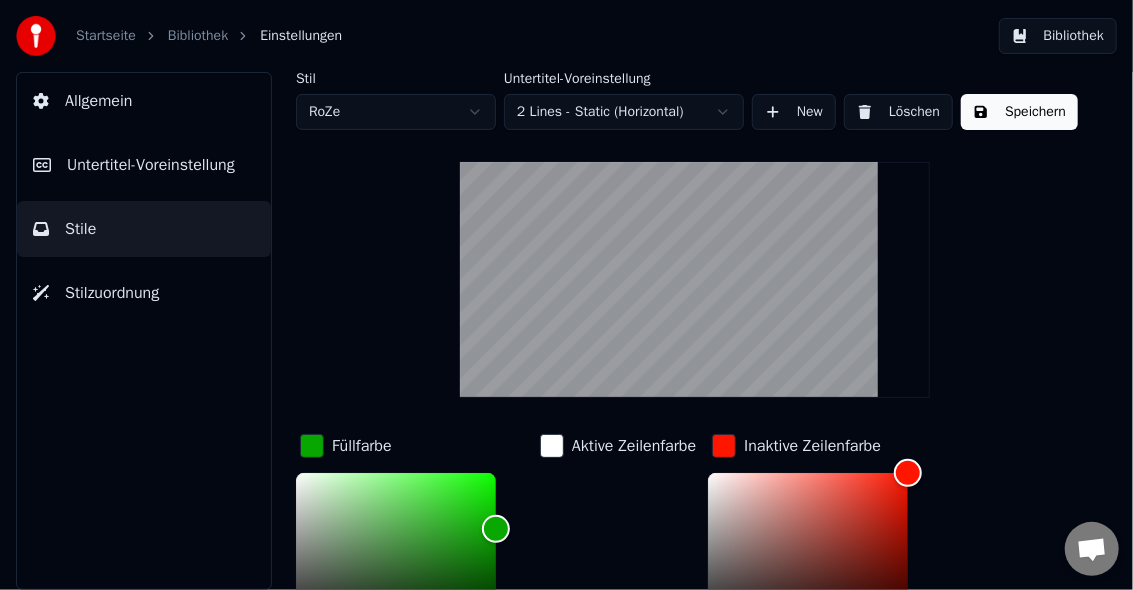 click on "Speichern" at bounding box center [1019, 112] 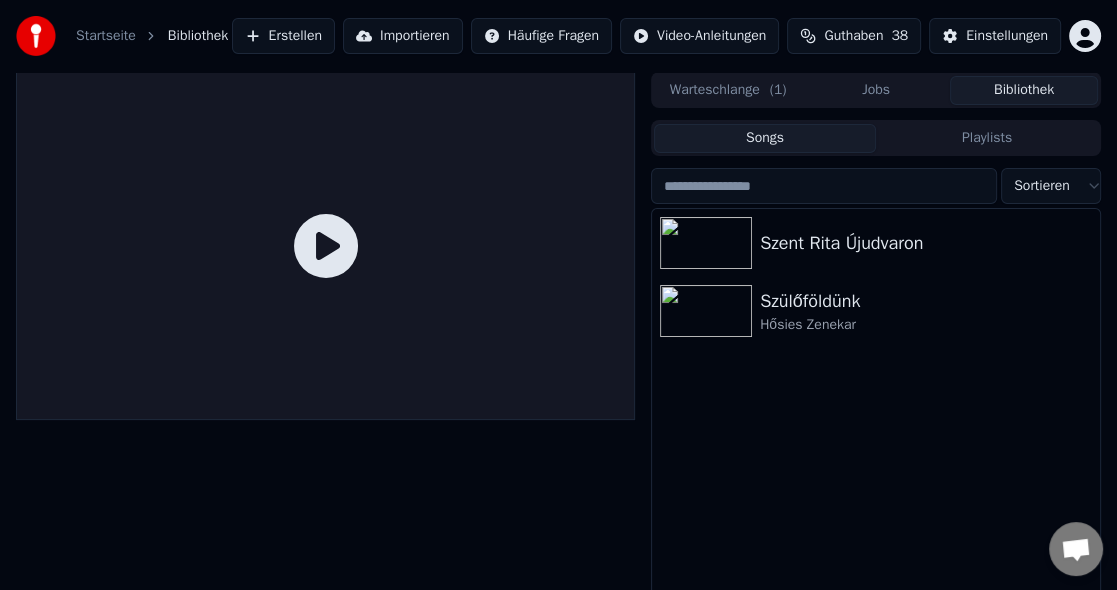 click on "Warteschlange ( 1 ) Jobs Bibliothek Songs Playlists Sortieren Szent Rita Újudvaron Szülőföldünk Hősies Zenekar" at bounding box center [558, 361] 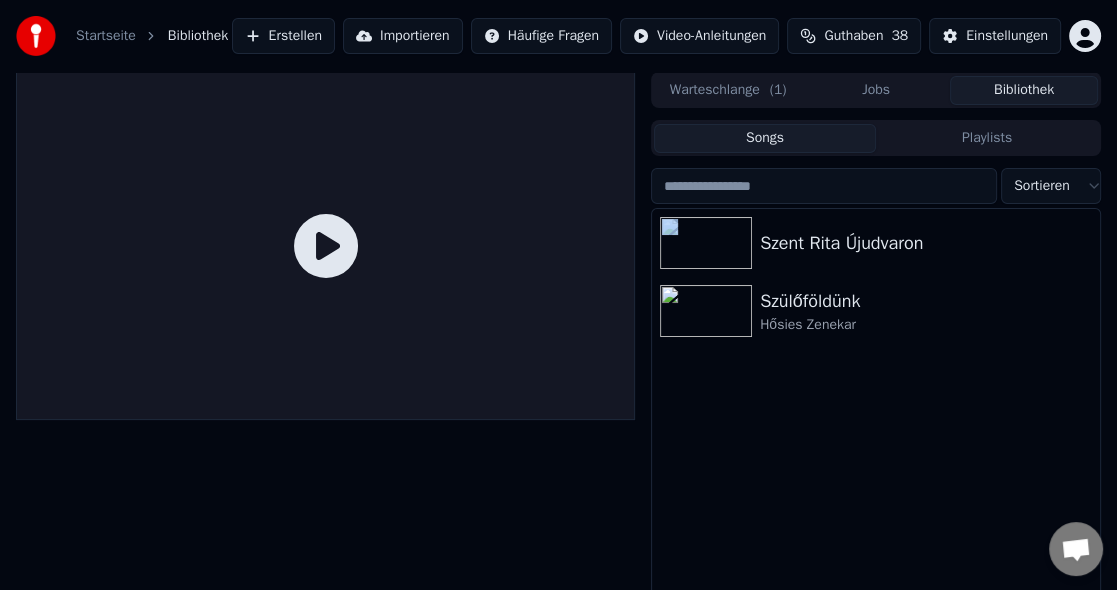 click on "Warteschlange ( 1 ) Jobs Bibliothek Songs Playlists Sortieren Szent Rita Újudvaron Szülőföldünk Hősies Zenekar" at bounding box center [558, 361] 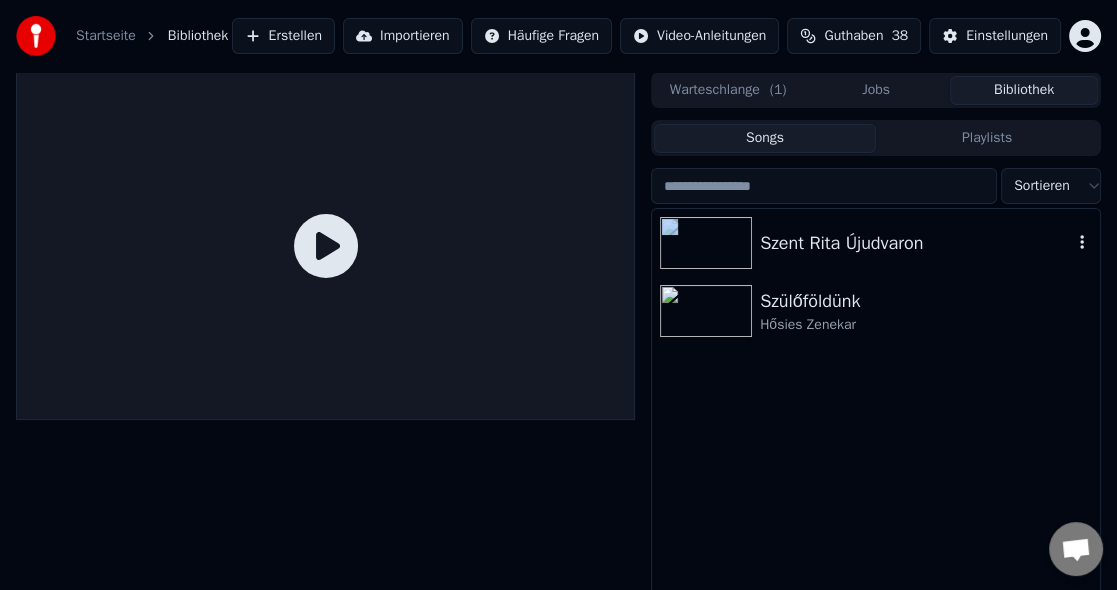 click at bounding box center (706, 243) 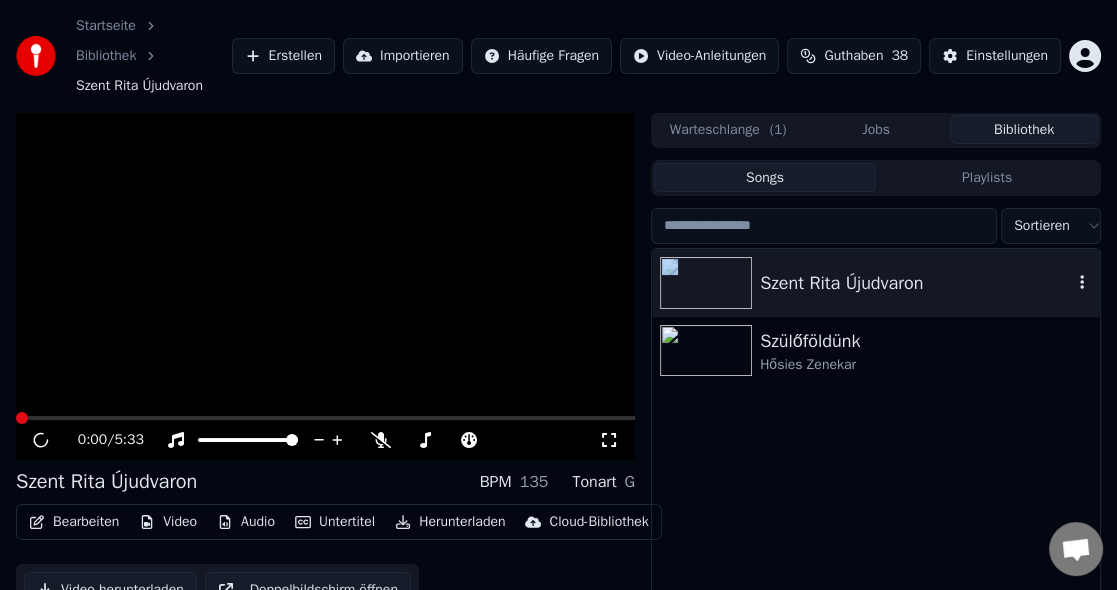 click on "Szent Rita Újudvaron" at bounding box center (876, 283) 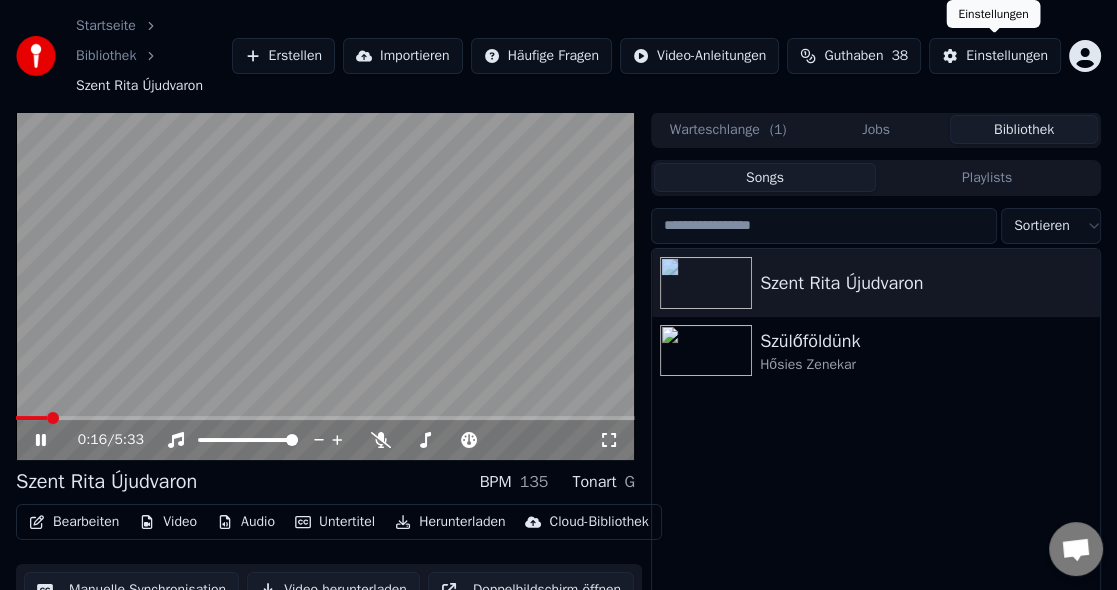 click on "Einstellungen" at bounding box center (1007, 56) 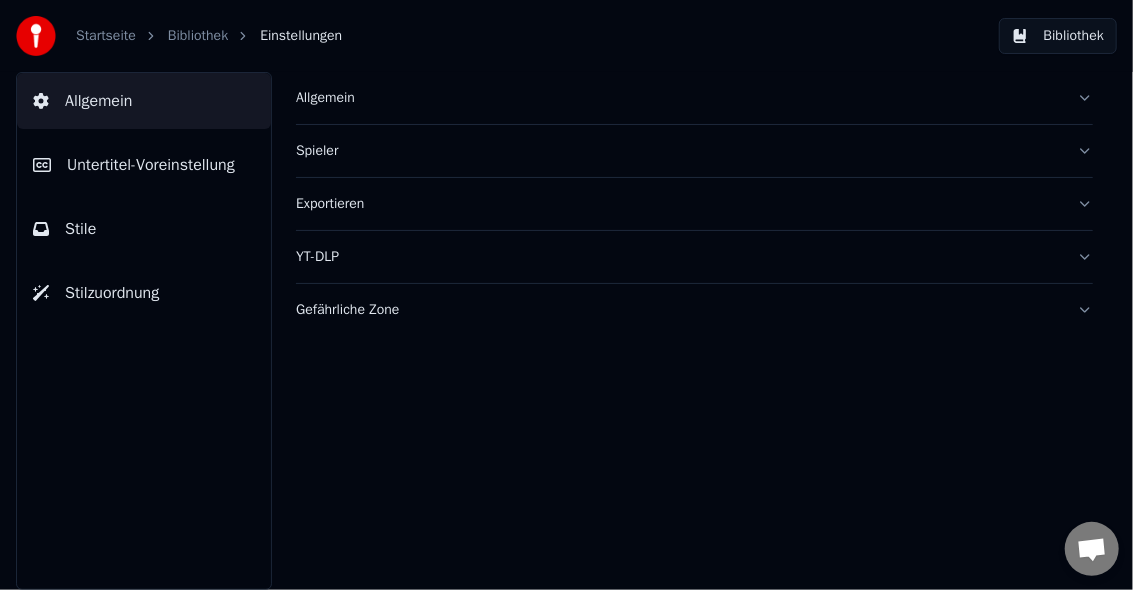click on "Untertitel-Voreinstellung" at bounding box center (151, 165) 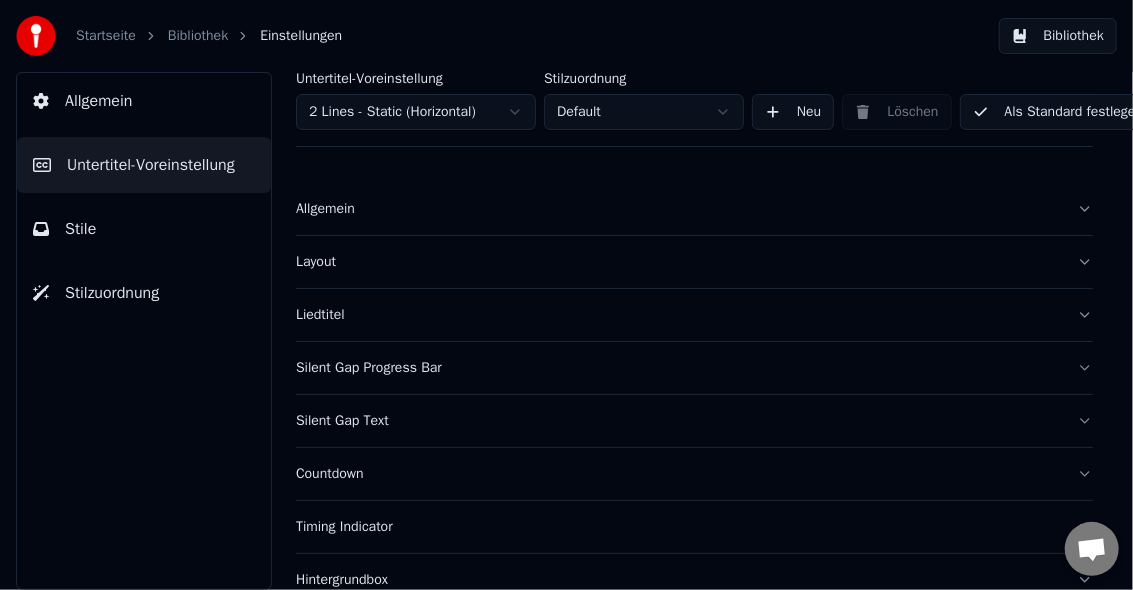 scroll, scrollTop: 0, scrollLeft: 0, axis: both 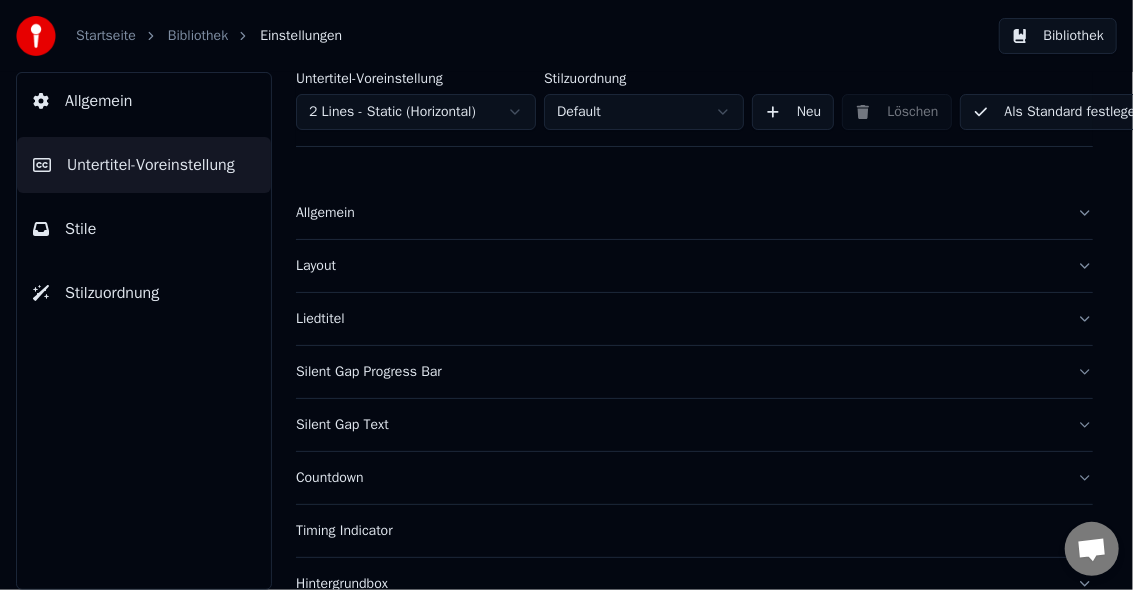 click on "Allgemein" at bounding box center [678, 213] 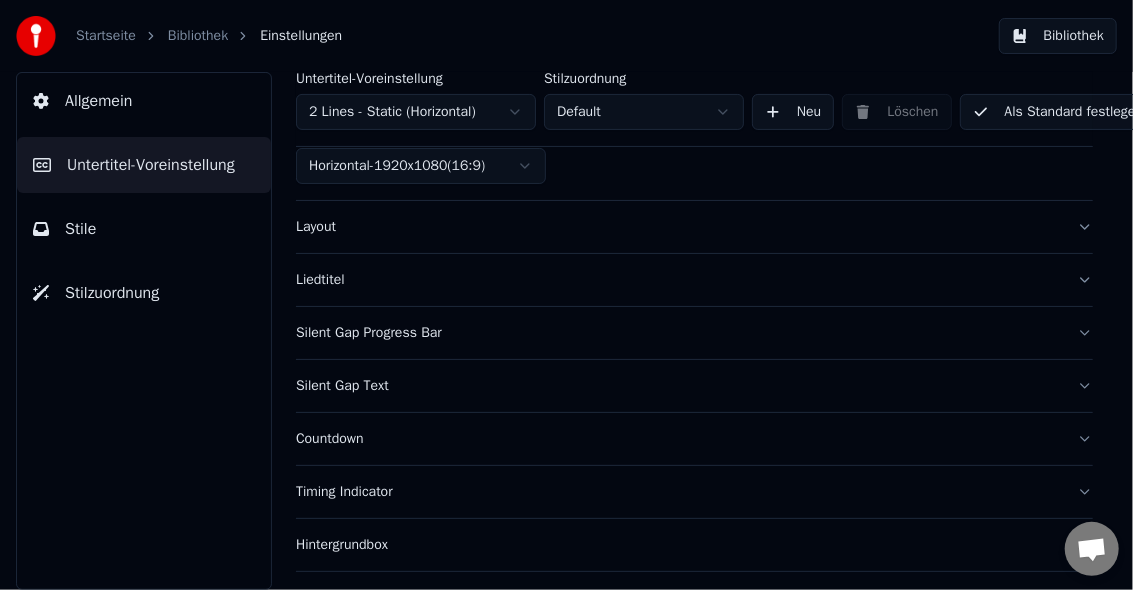 scroll, scrollTop: 266, scrollLeft: 0, axis: vertical 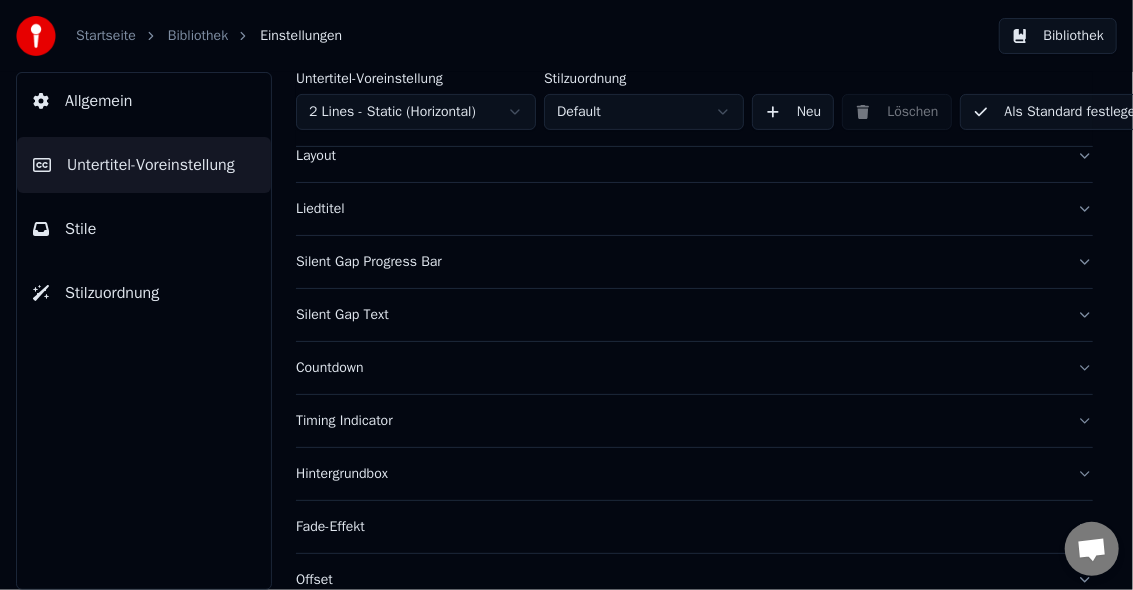 click on "Liedtitel" at bounding box center [678, 209] 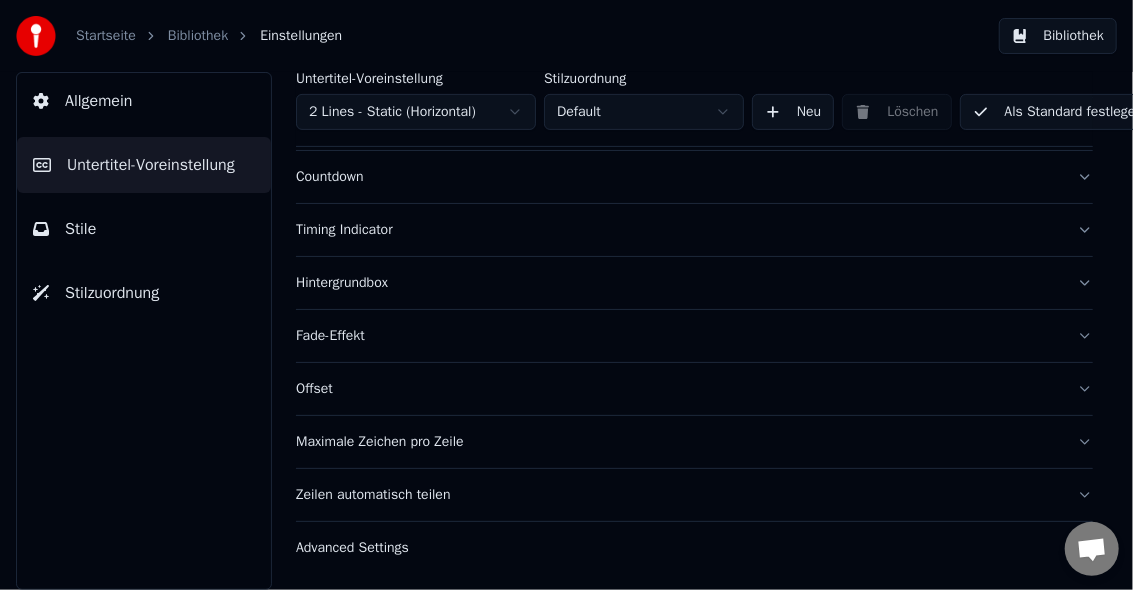 scroll, scrollTop: 44, scrollLeft: 0, axis: vertical 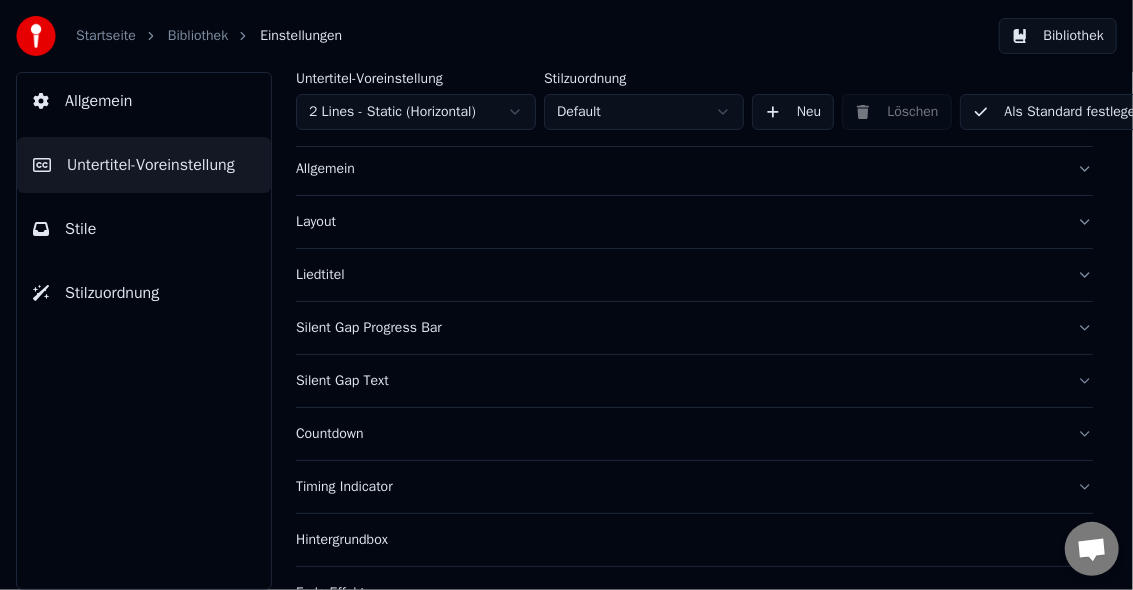 click on "Layout" at bounding box center [678, 222] 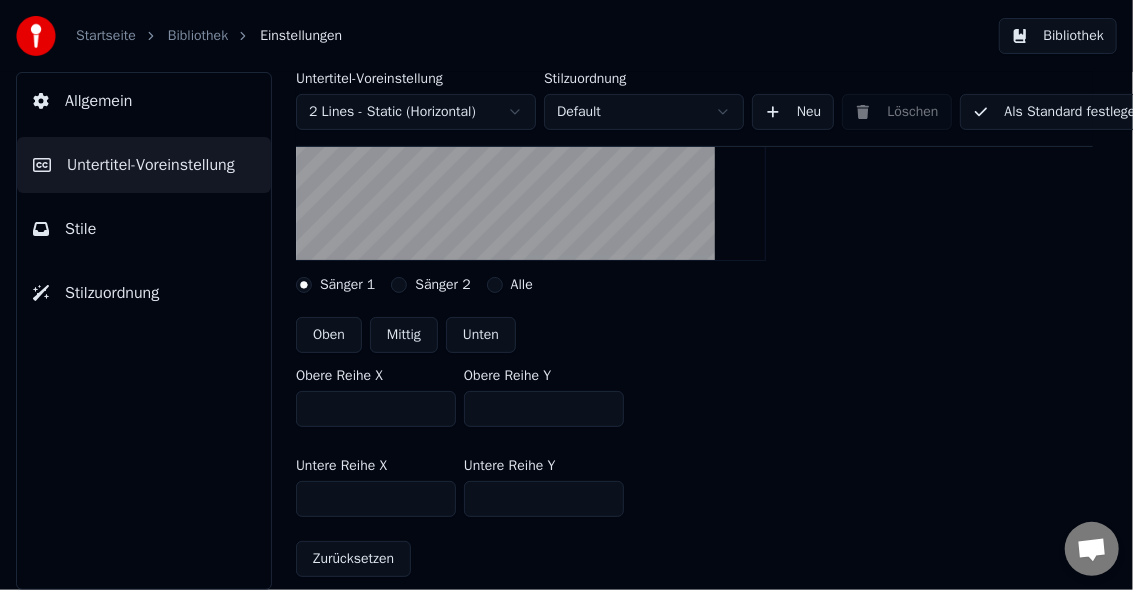 scroll, scrollTop: 178, scrollLeft: 0, axis: vertical 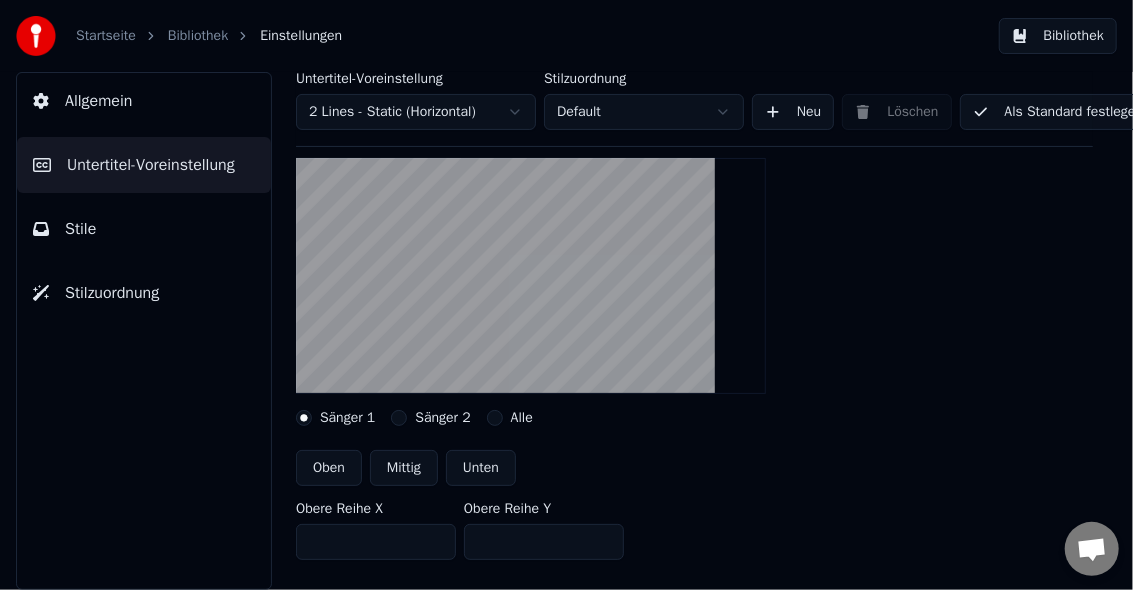 click on "***" at bounding box center (544, 542) 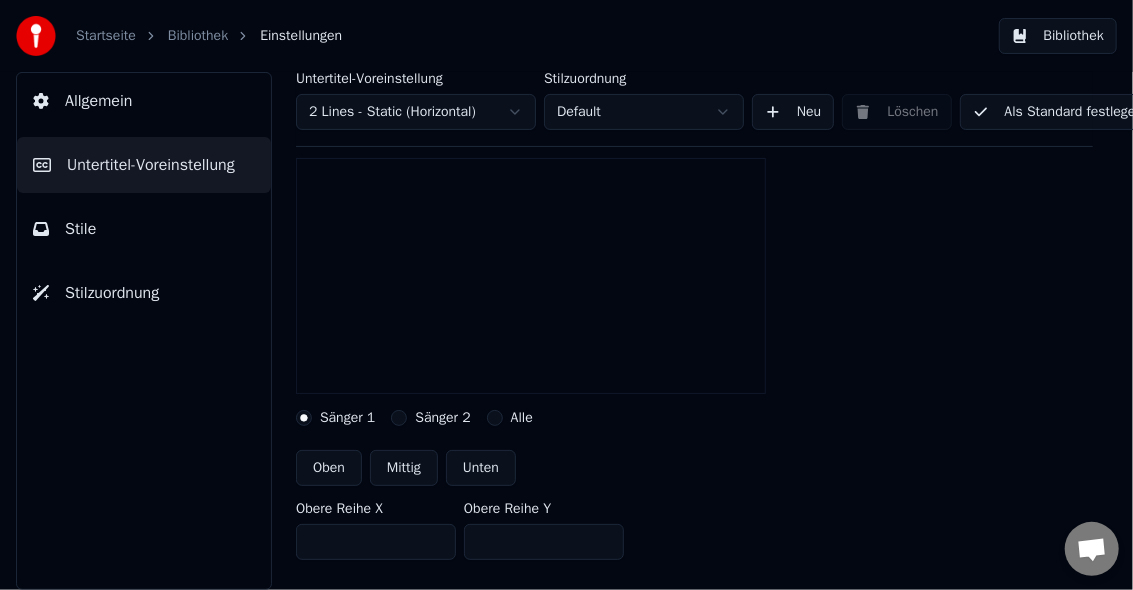 click on "***" at bounding box center (544, 542) 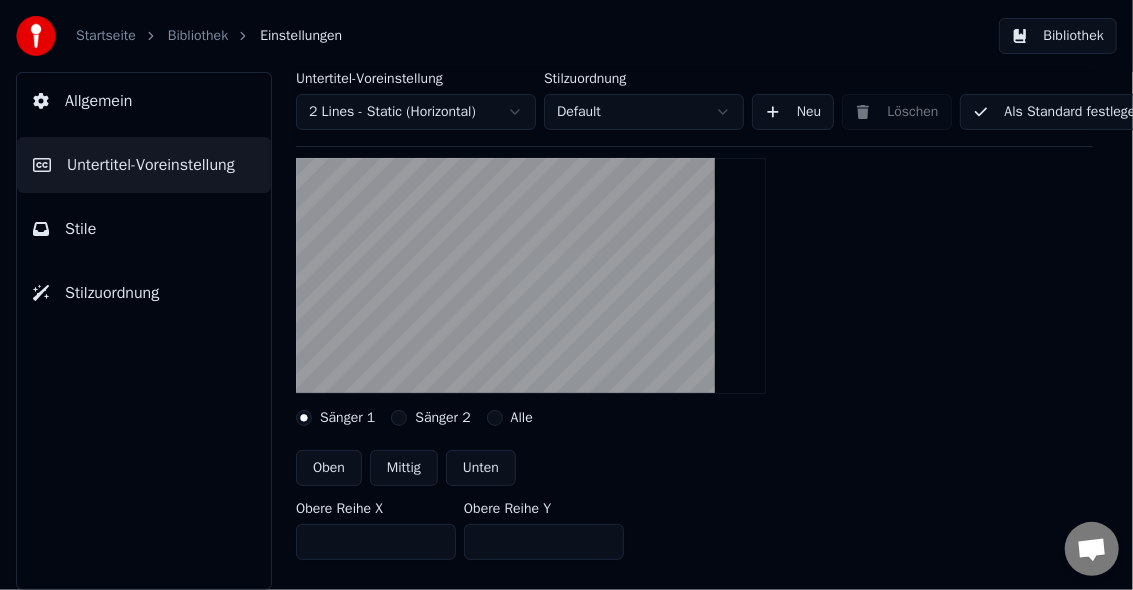 drag, startPoint x: 542, startPoint y: 321, endPoint x: 540, endPoint y: 339, distance: 18.110771 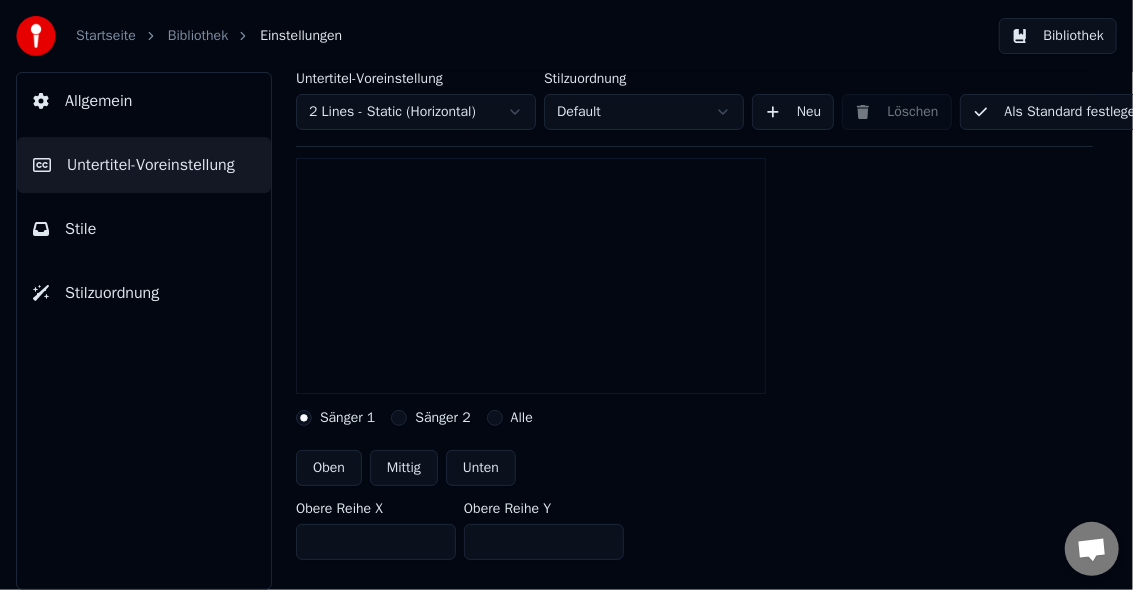 click on "***" at bounding box center [544, 542] 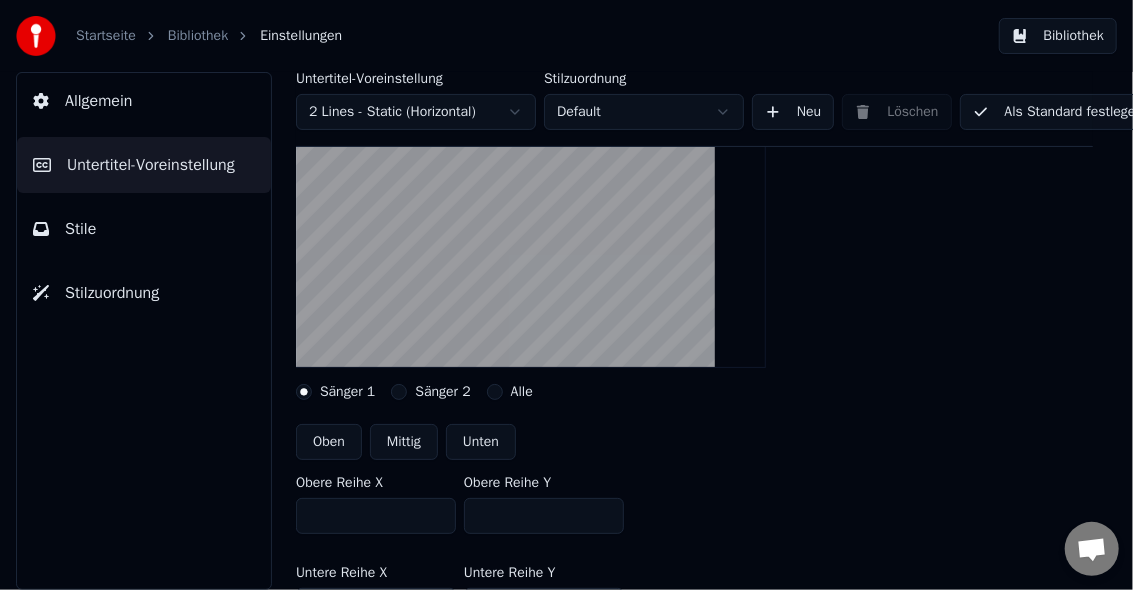 scroll, scrollTop: 178, scrollLeft: 0, axis: vertical 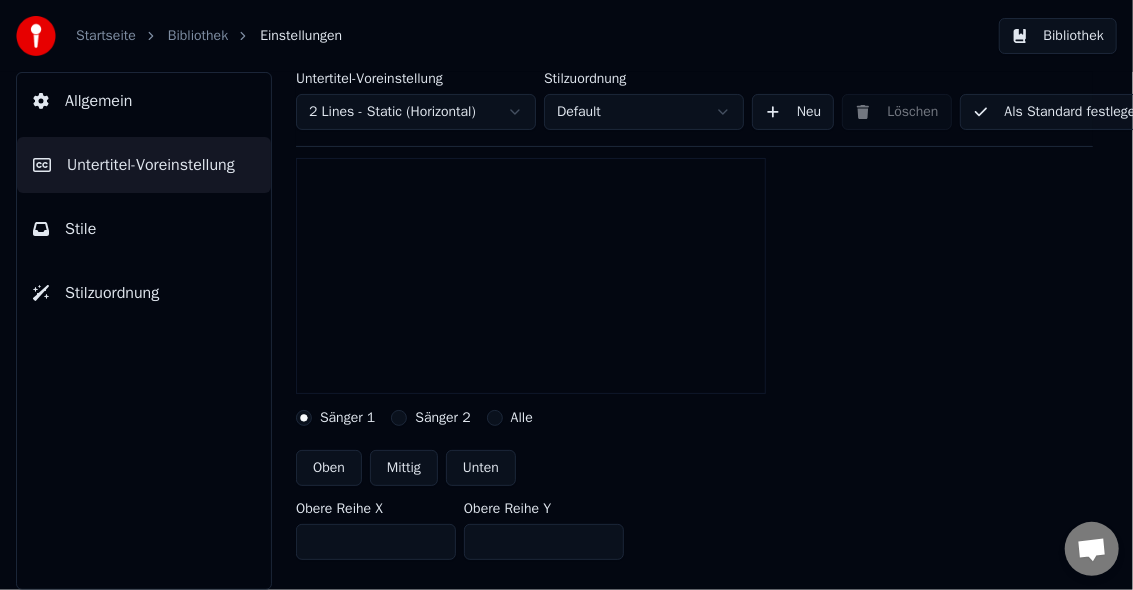 click on "***" at bounding box center [544, 542] 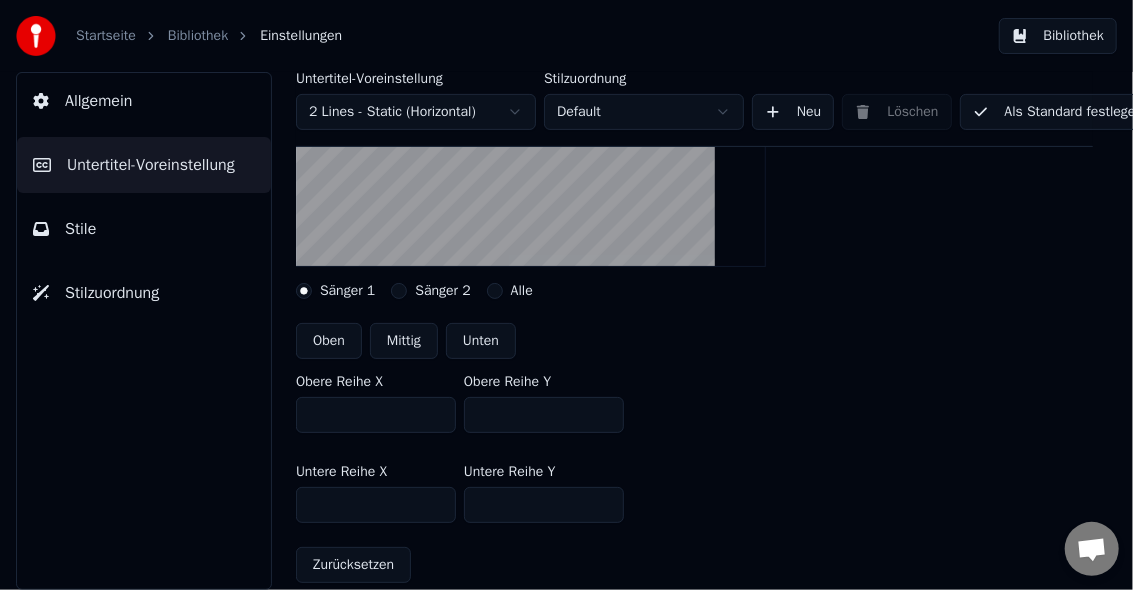 scroll, scrollTop: 311, scrollLeft: 0, axis: vertical 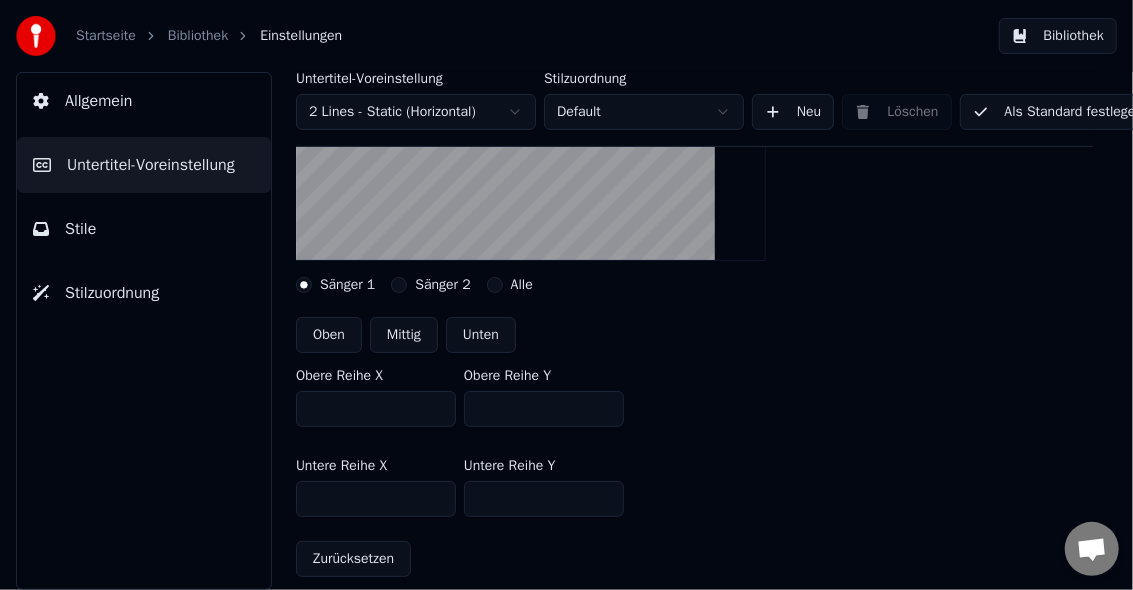 type on "***" 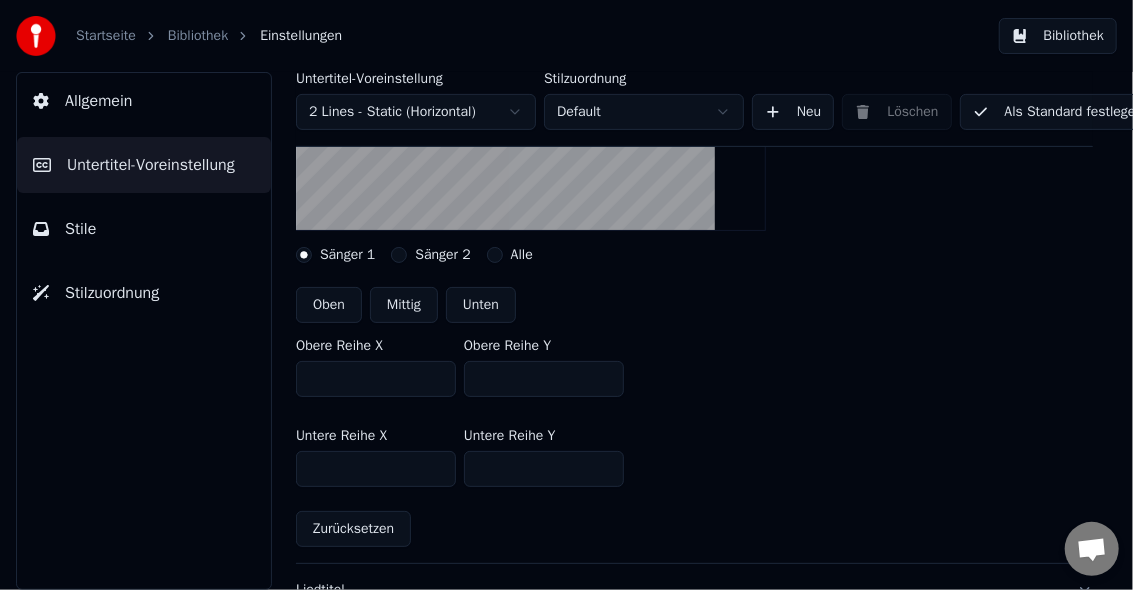 scroll, scrollTop: 311, scrollLeft: 0, axis: vertical 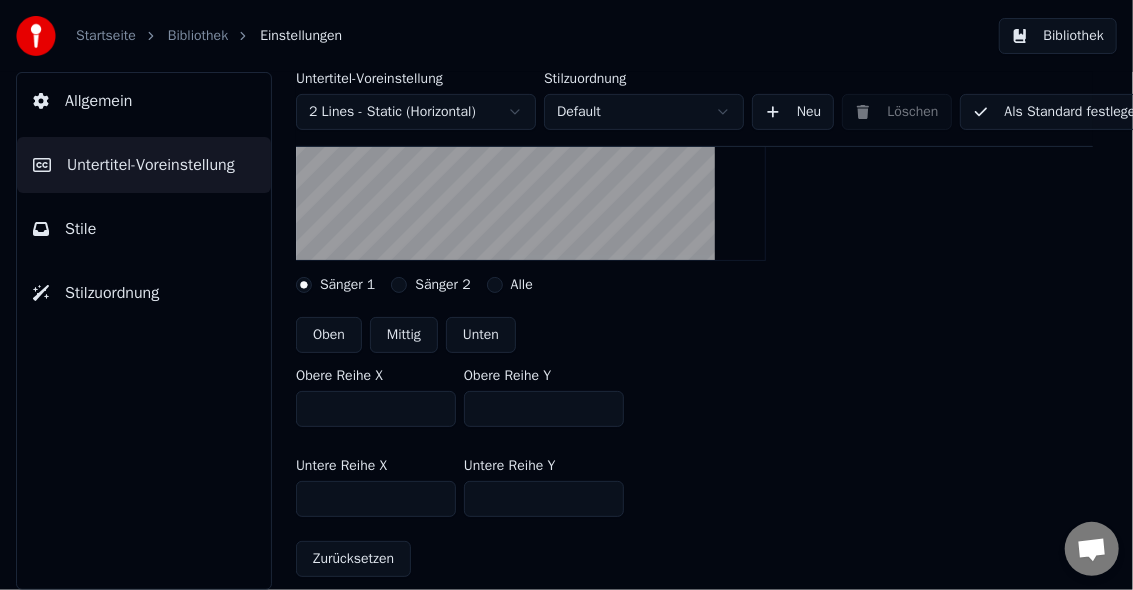 type on "***" 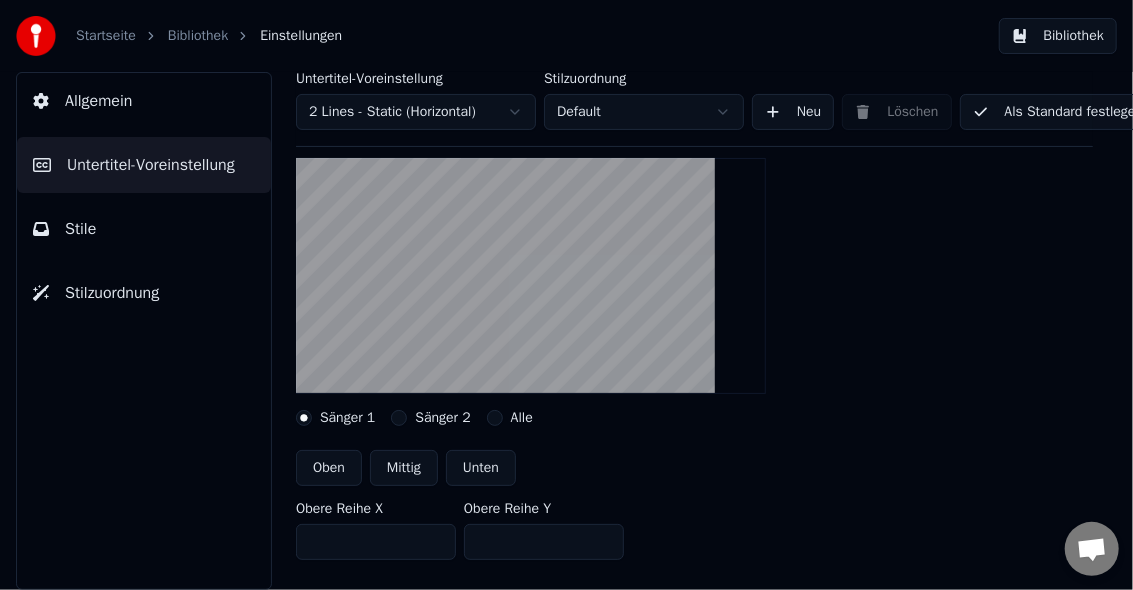scroll, scrollTop: 311, scrollLeft: 0, axis: vertical 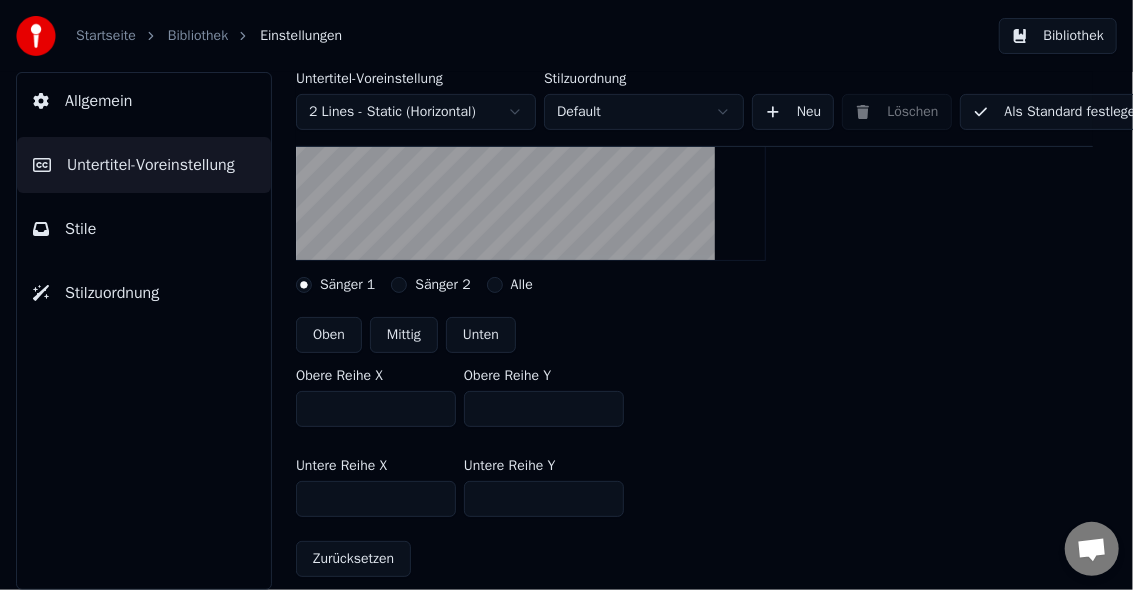 click on "Oben" at bounding box center (329, 335) 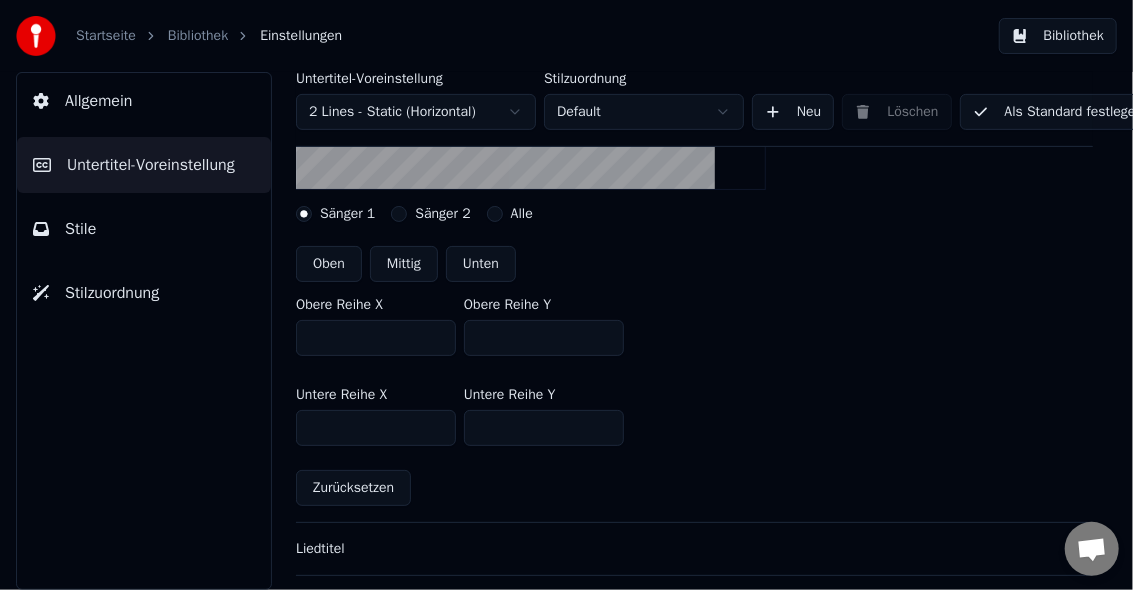scroll, scrollTop: 400, scrollLeft: 0, axis: vertical 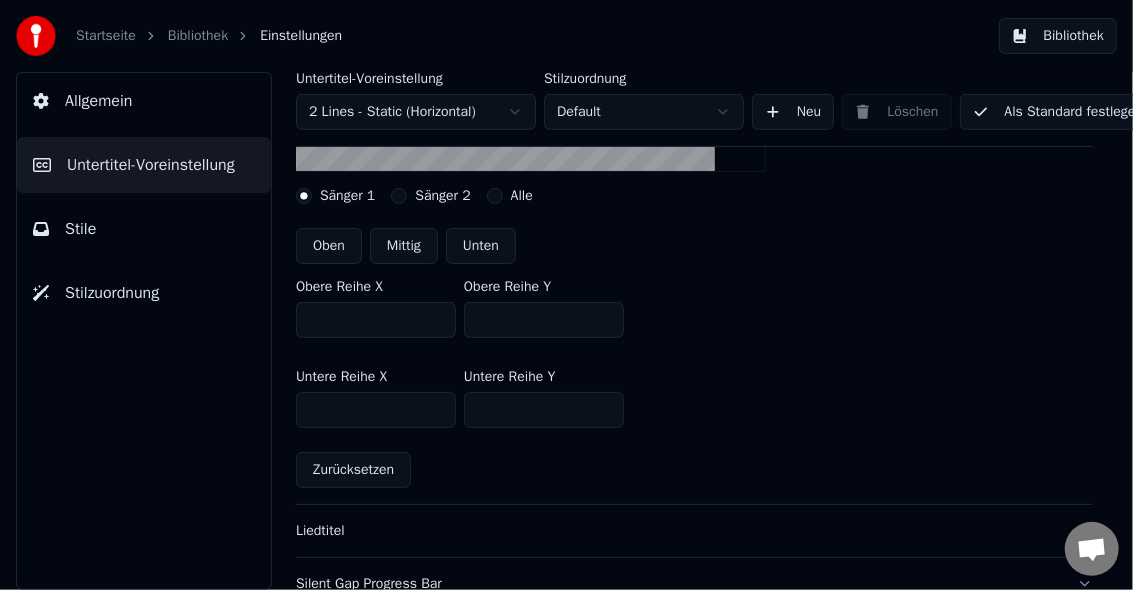 click on "Unten" at bounding box center [481, 246] 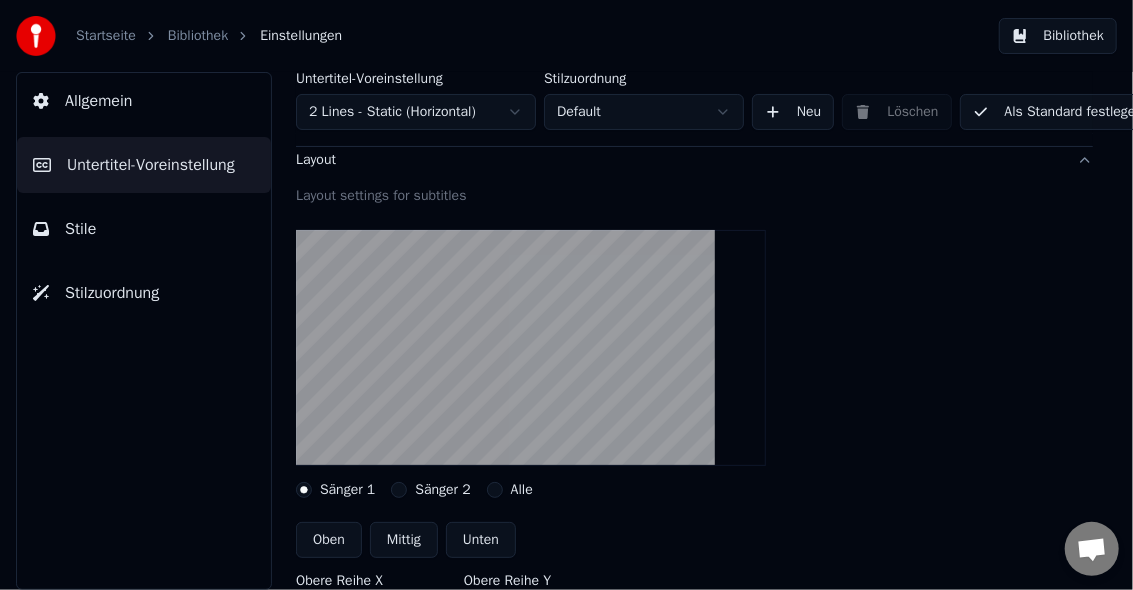 scroll, scrollTop: 133, scrollLeft: 0, axis: vertical 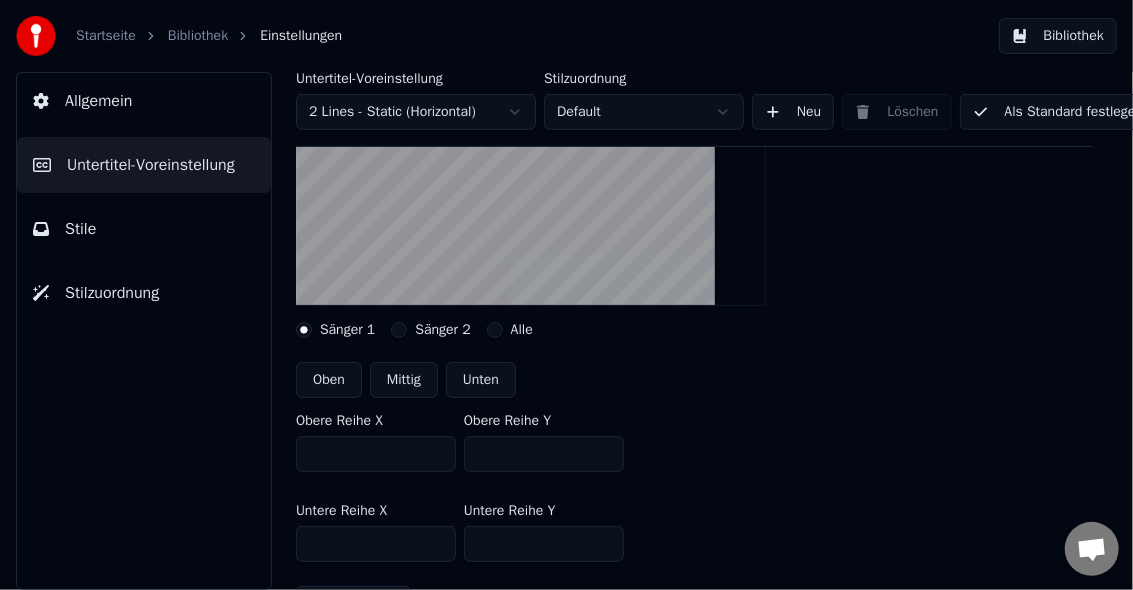 click on "Mittig" at bounding box center (404, 380) 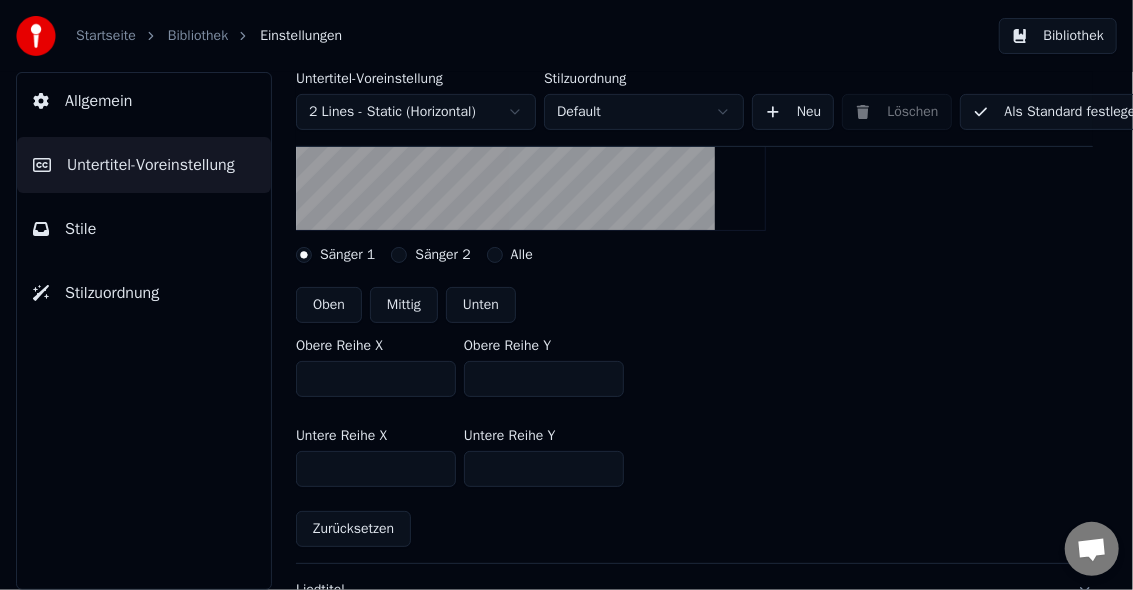 scroll, scrollTop: 400, scrollLeft: 0, axis: vertical 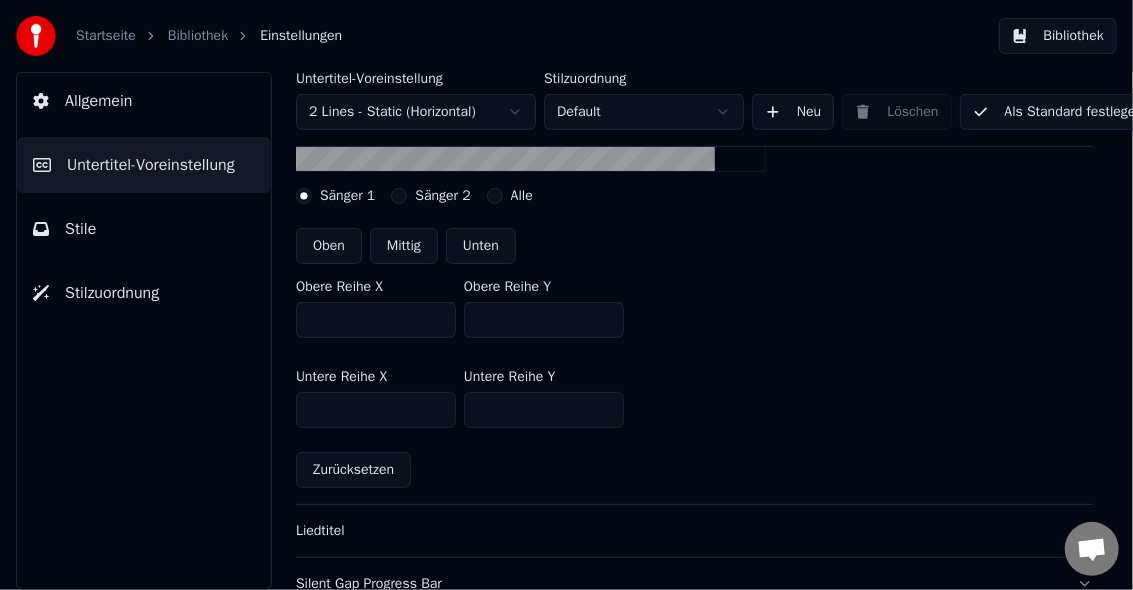 click on "Als Standard festlegen" at bounding box center [1058, 112] 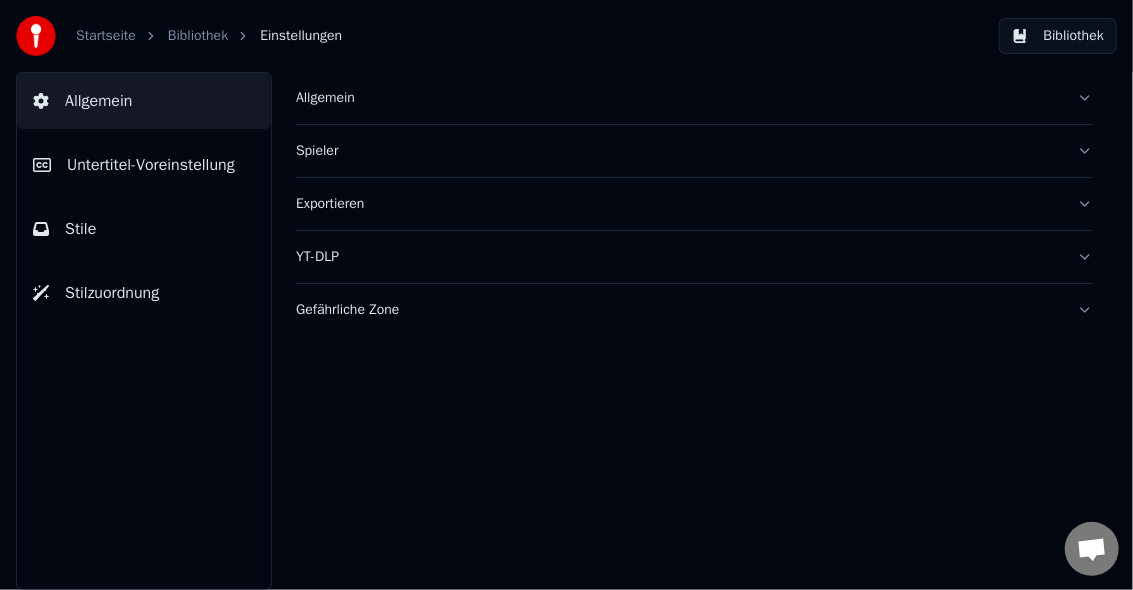click on "YT-DLP" at bounding box center [678, 257] 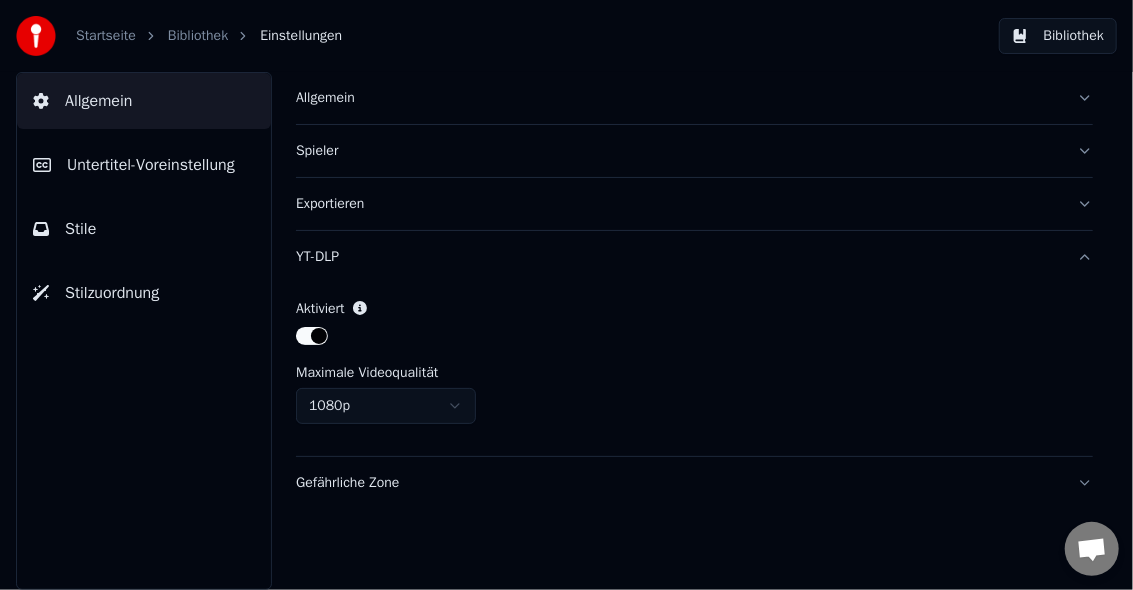 click on "Spieler" at bounding box center (694, 151) 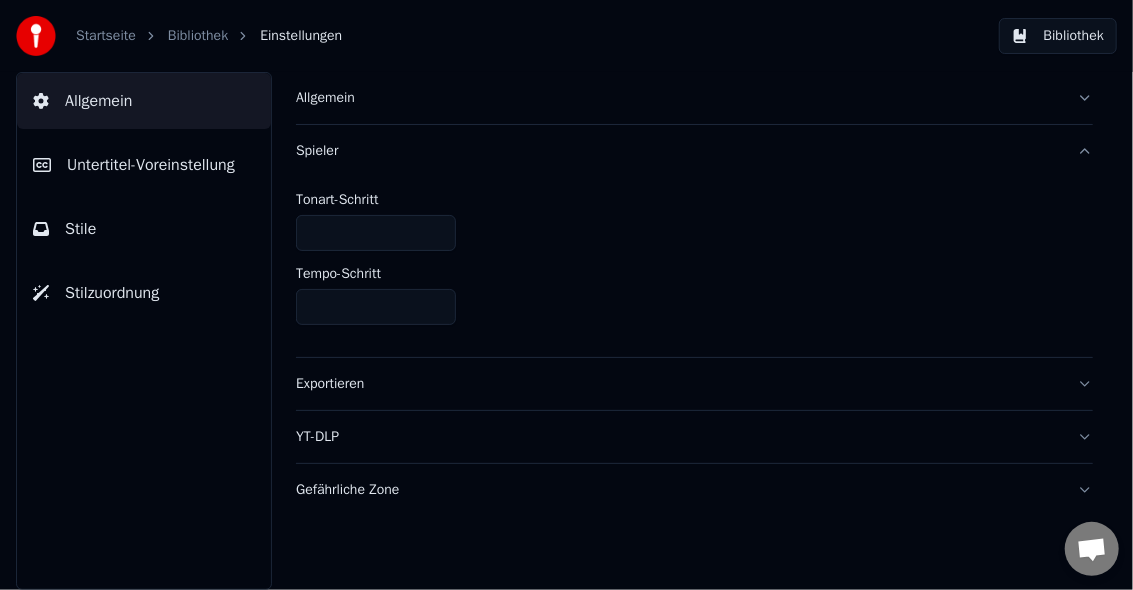 click on "Allgemein" at bounding box center [98, 101] 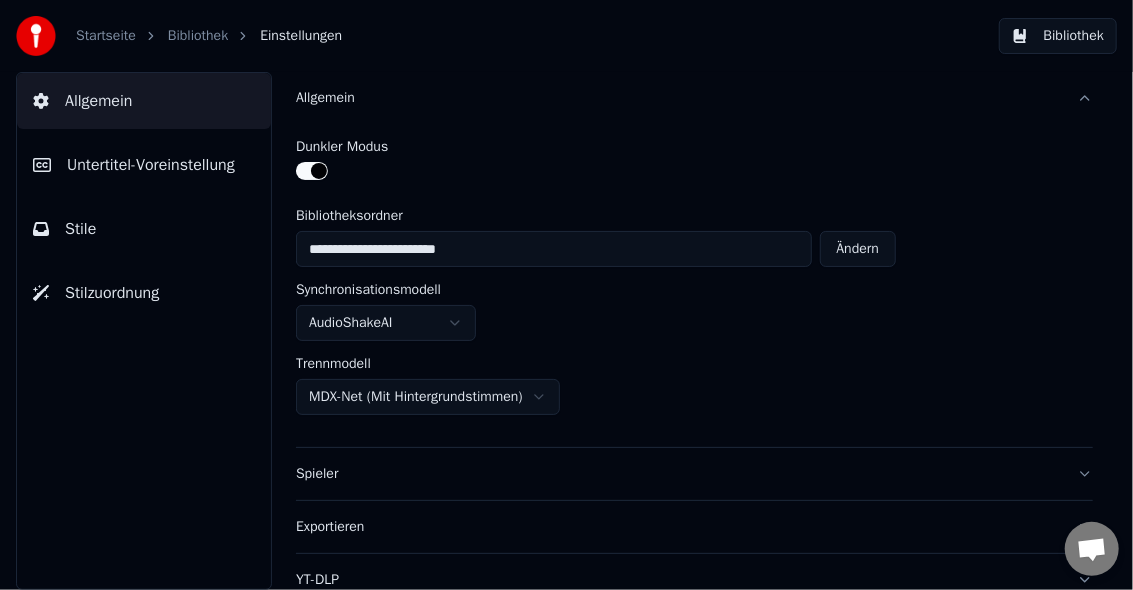 scroll, scrollTop: 65, scrollLeft: 0, axis: vertical 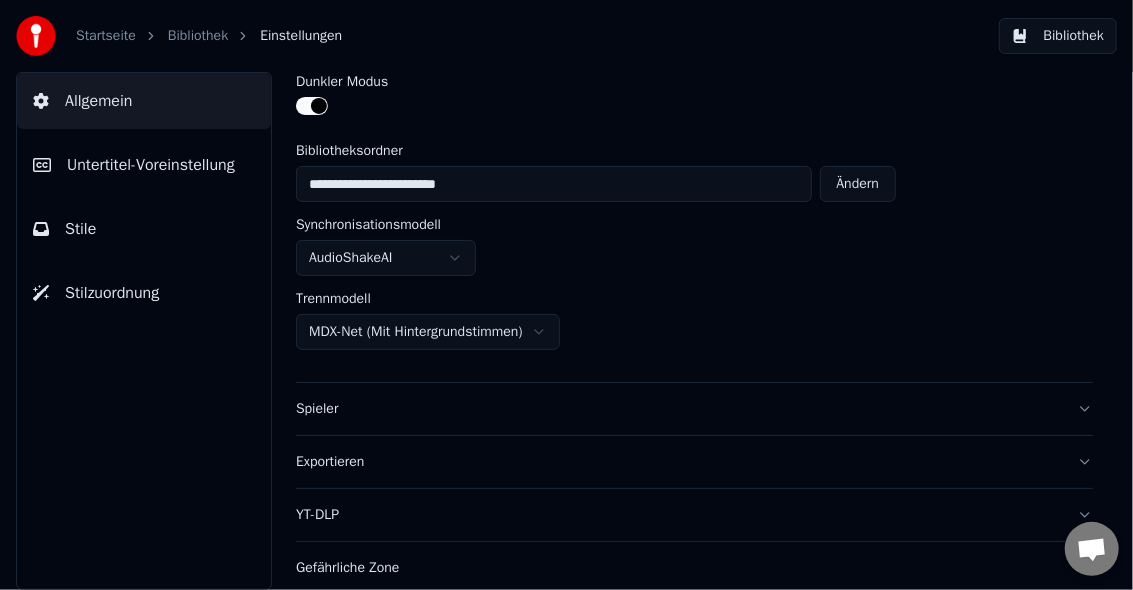 click on "**********" at bounding box center [566, 295] 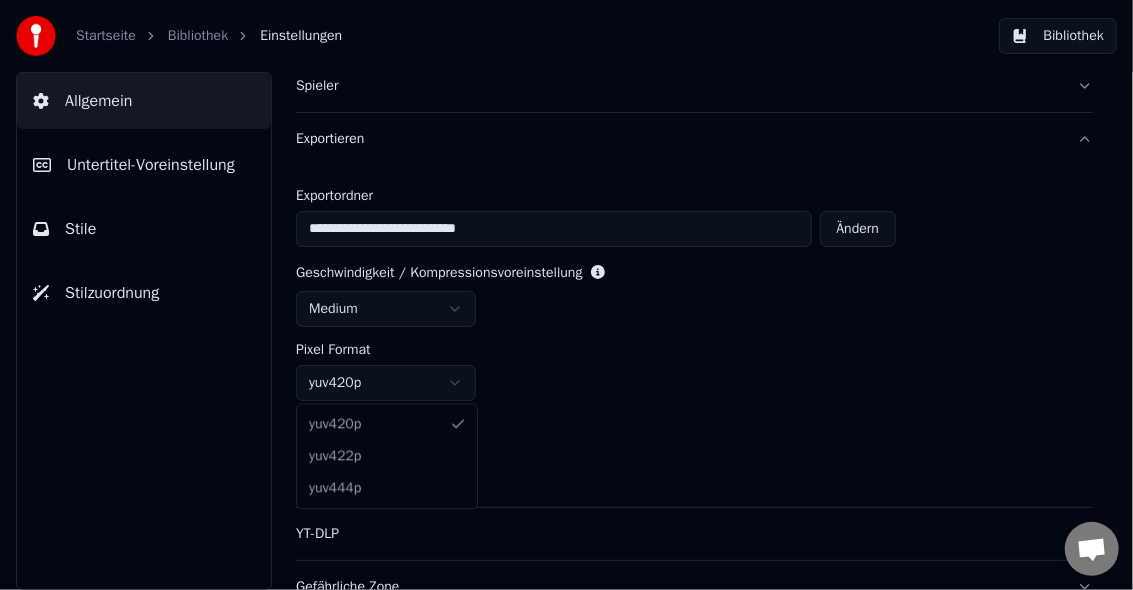 click on "**********" at bounding box center [566, 295] 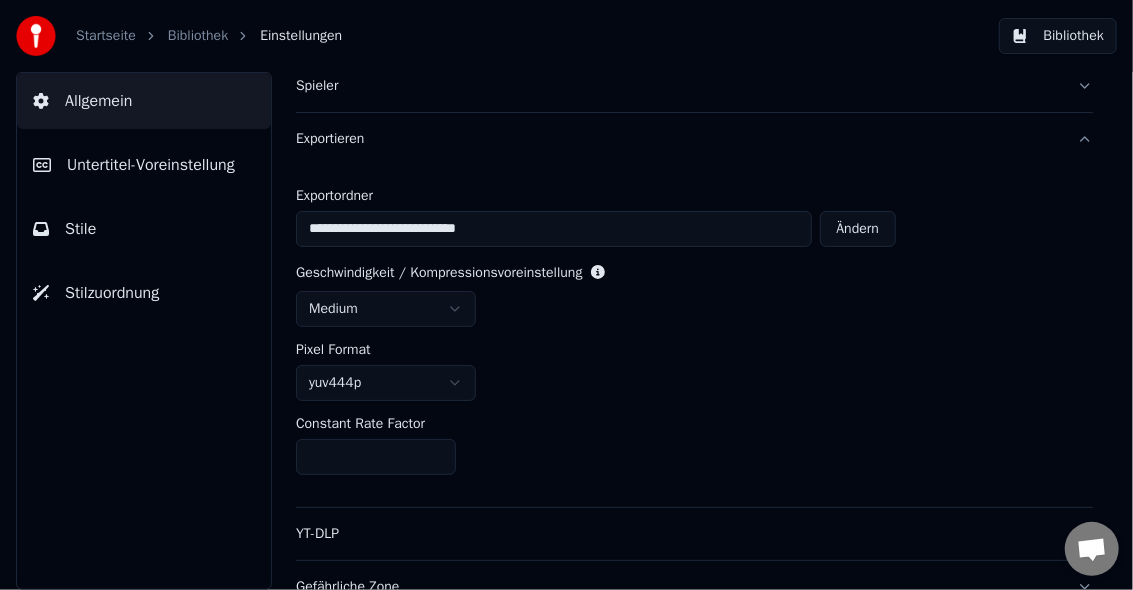click on "**********" at bounding box center (566, 295) 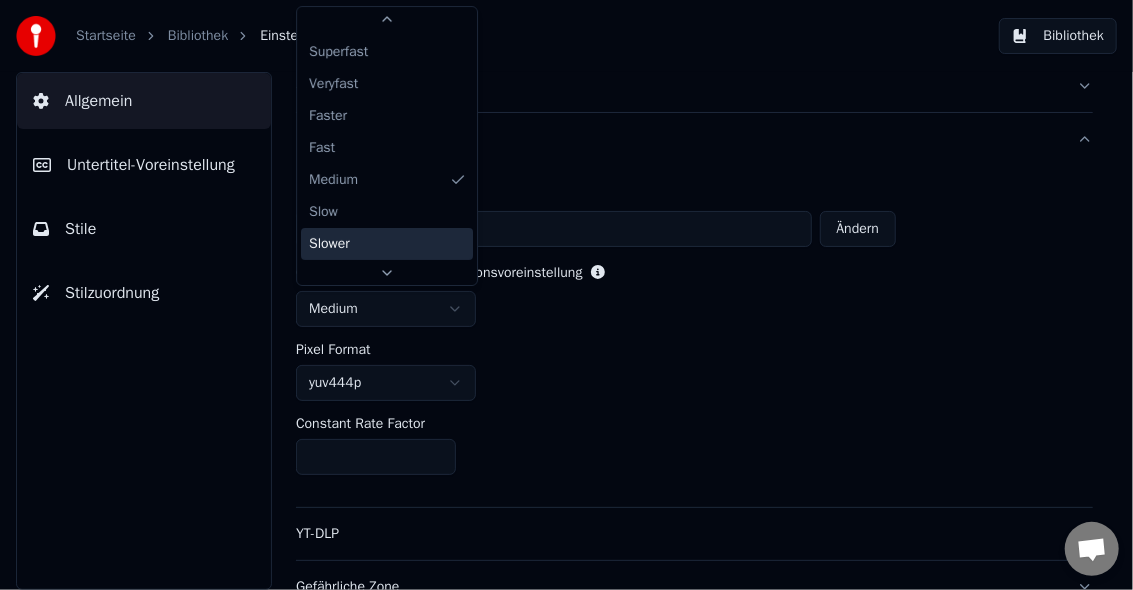 scroll, scrollTop: 0, scrollLeft: 0, axis: both 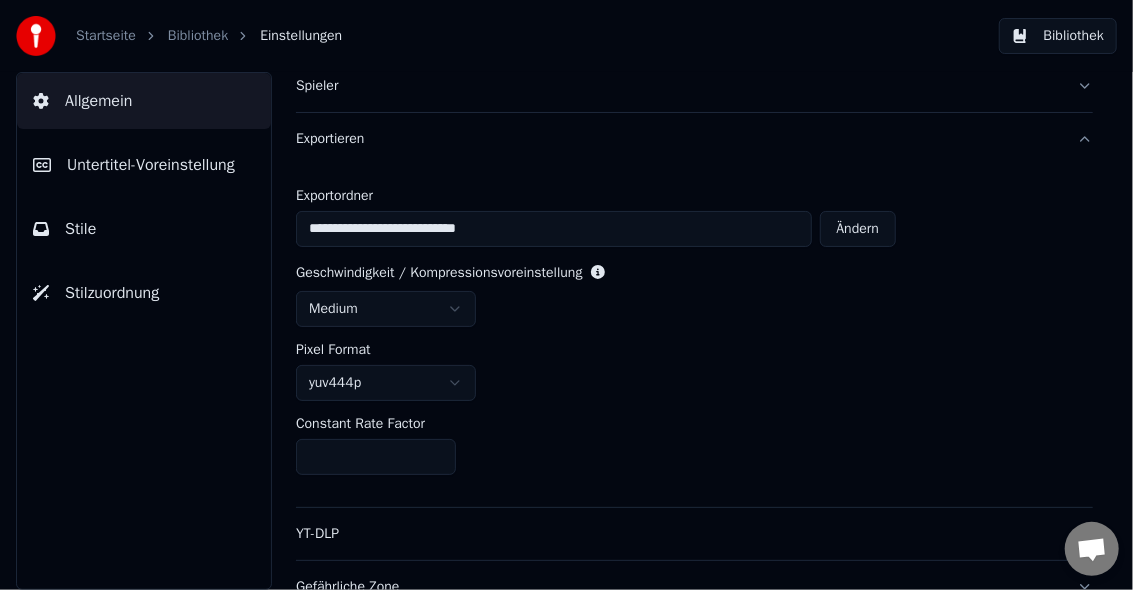 click on "**********" at bounding box center (566, 295) 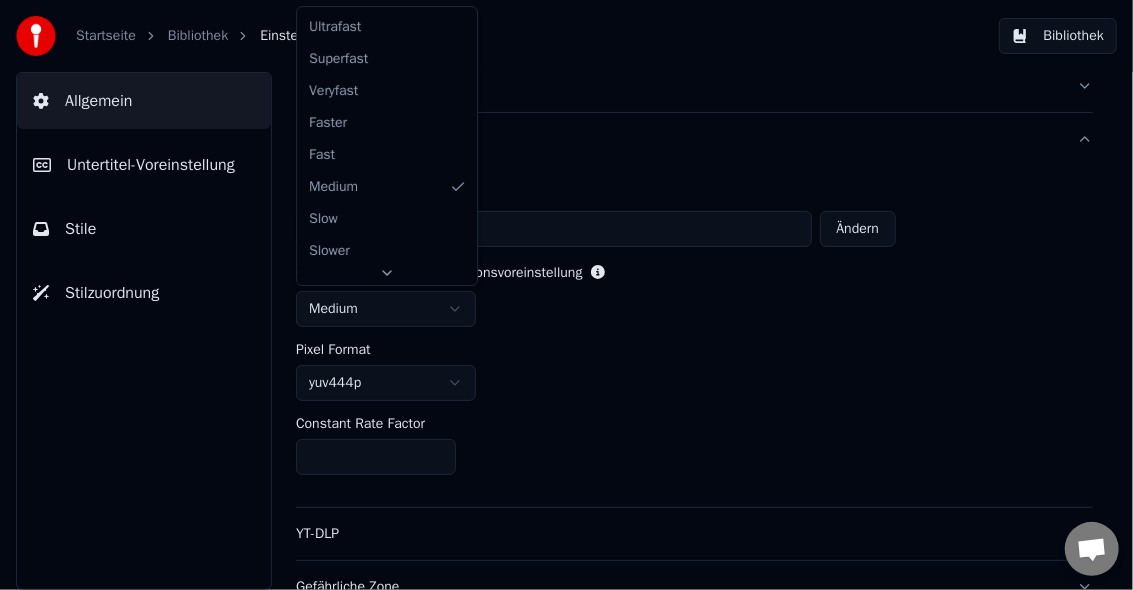 click on "**********" at bounding box center [566, 295] 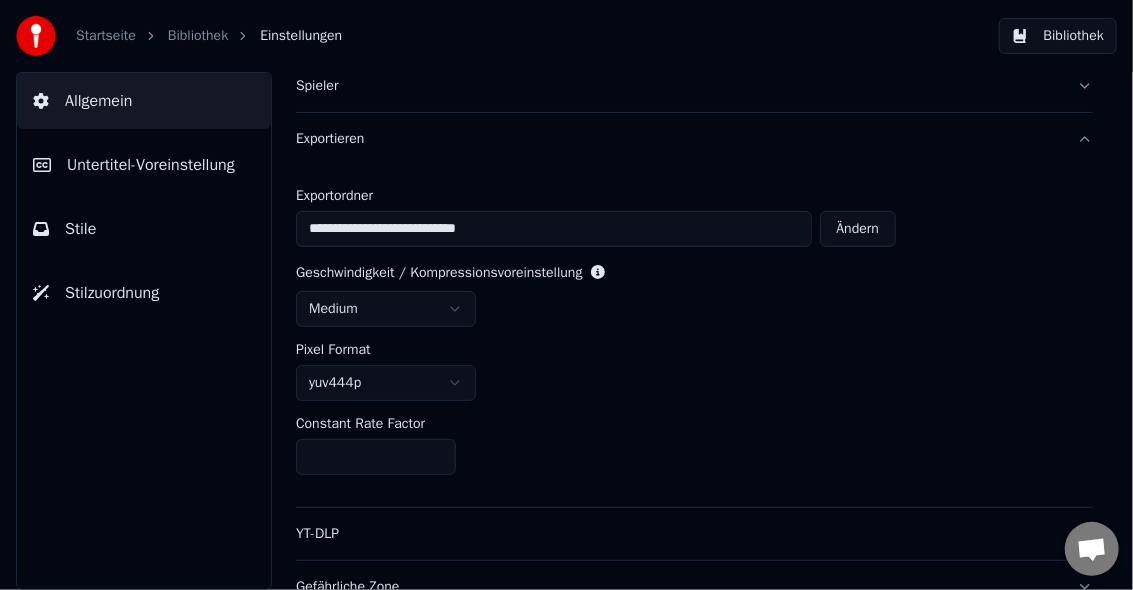 click on "**" at bounding box center [694, 457] 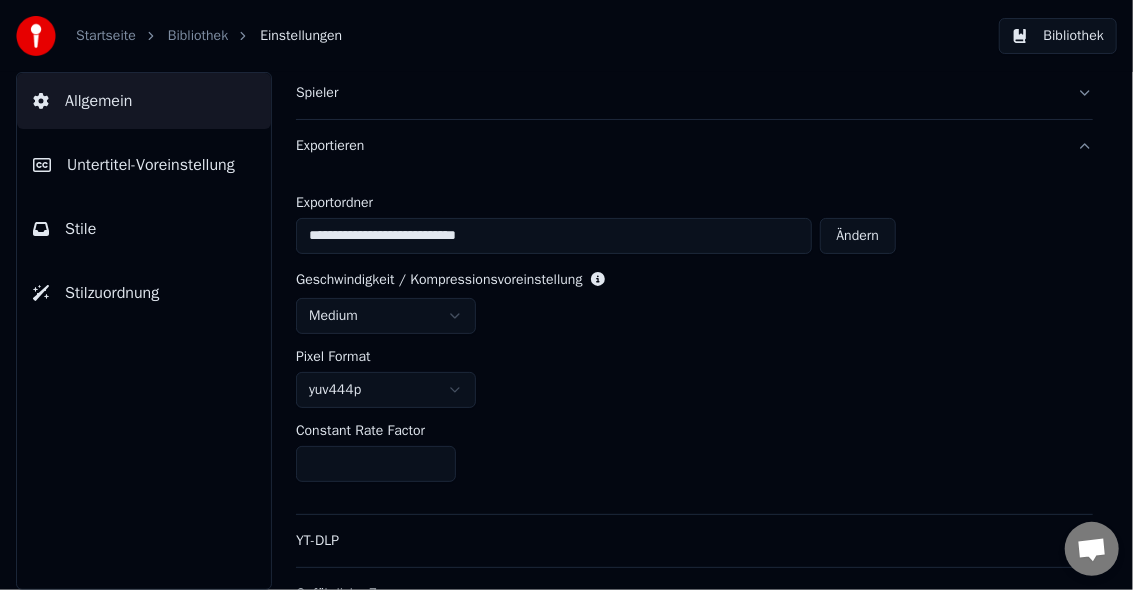 scroll, scrollTop: 85, scrollLeft: 0, axis: vertical 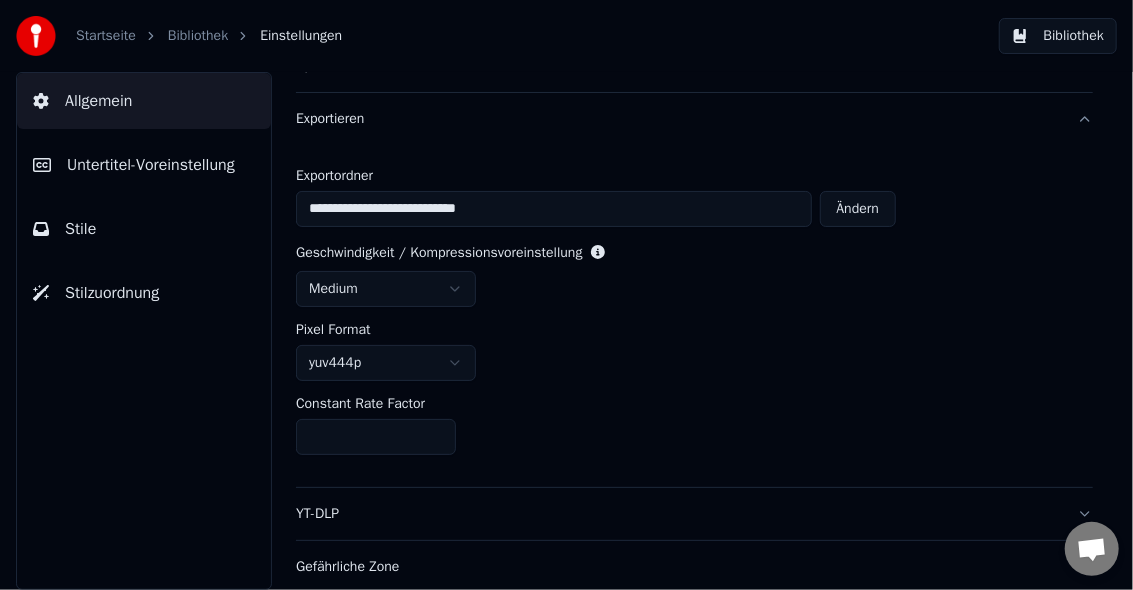 click on "Geschwindigkeit / Kompressionsvoreinstellung" at bounding box center (439, 253) 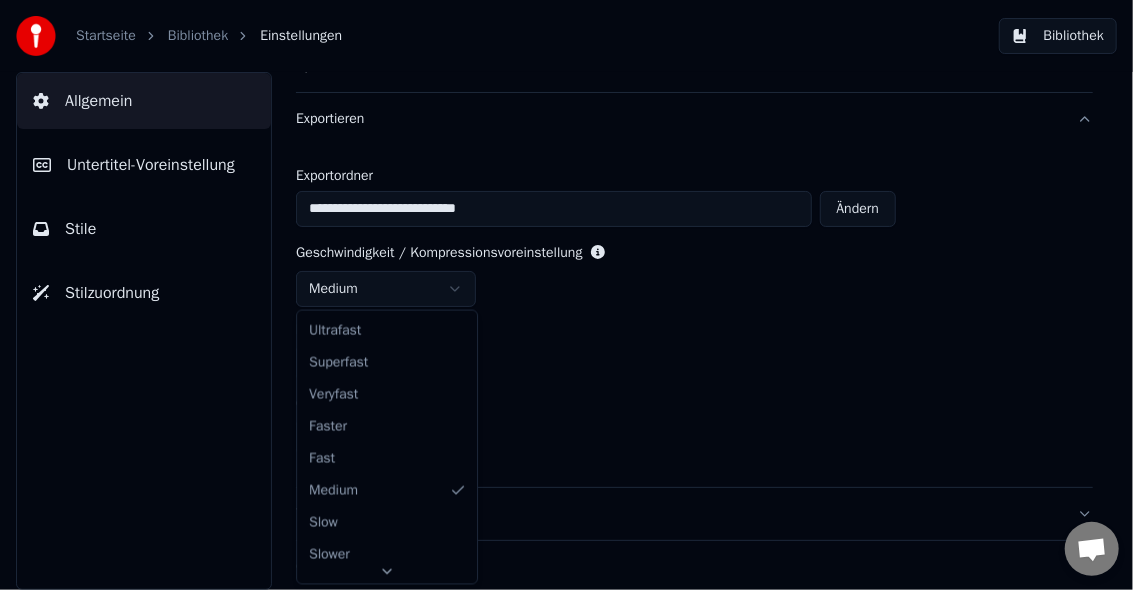 click on "**********" at bounding box center (566, 295) 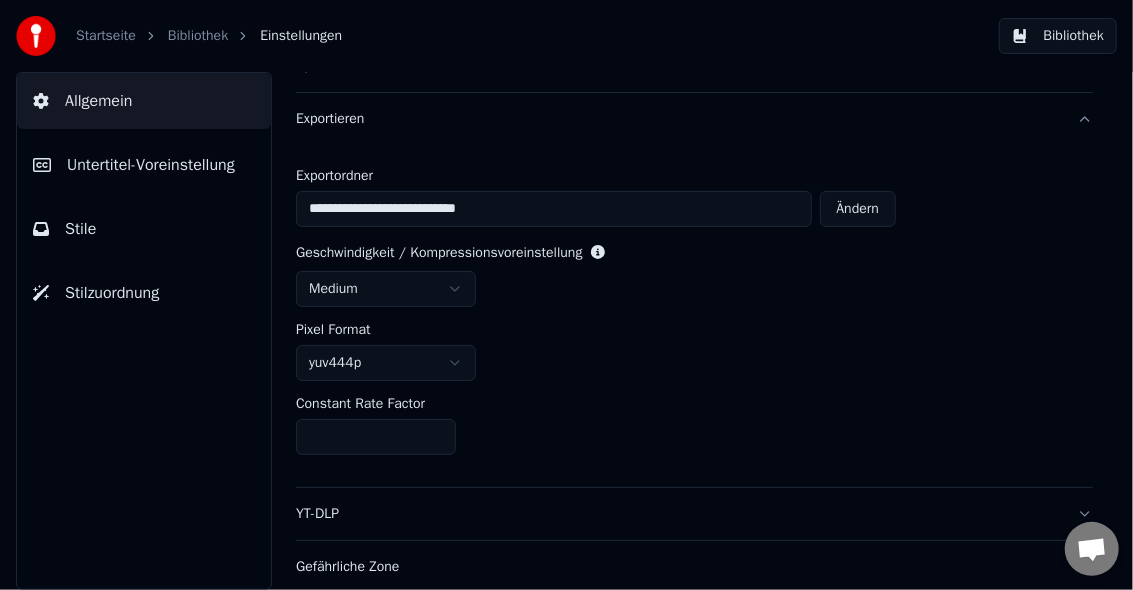 click 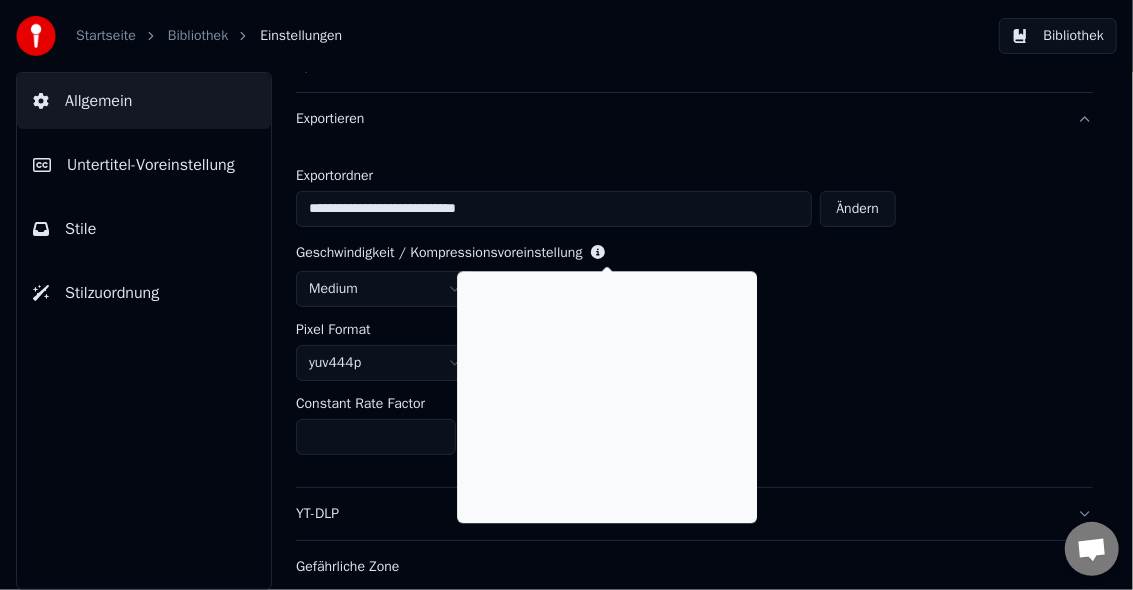 click 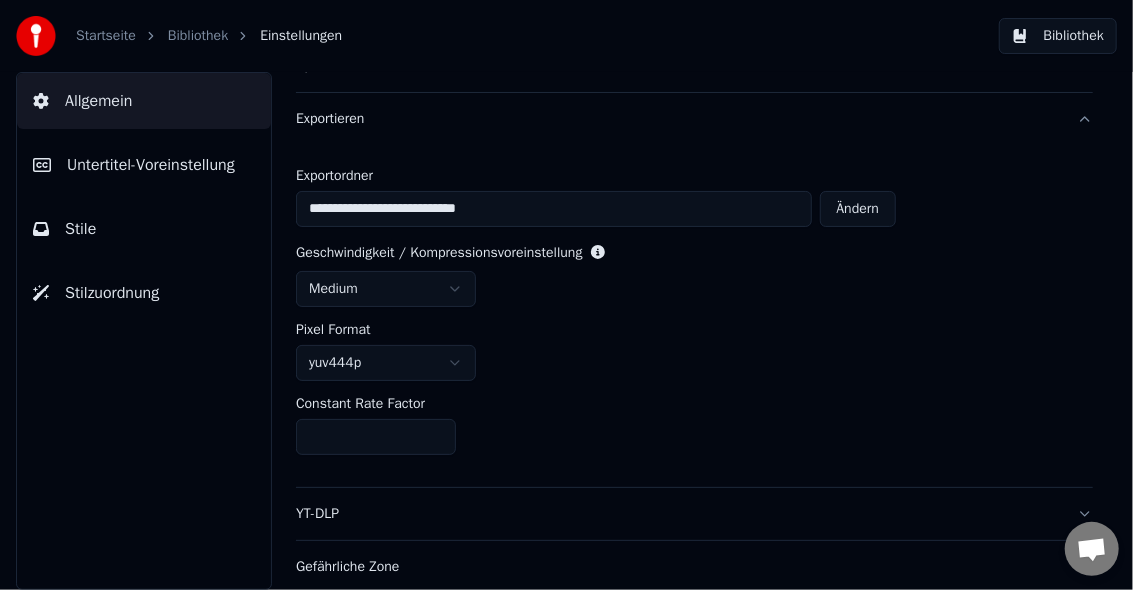 click 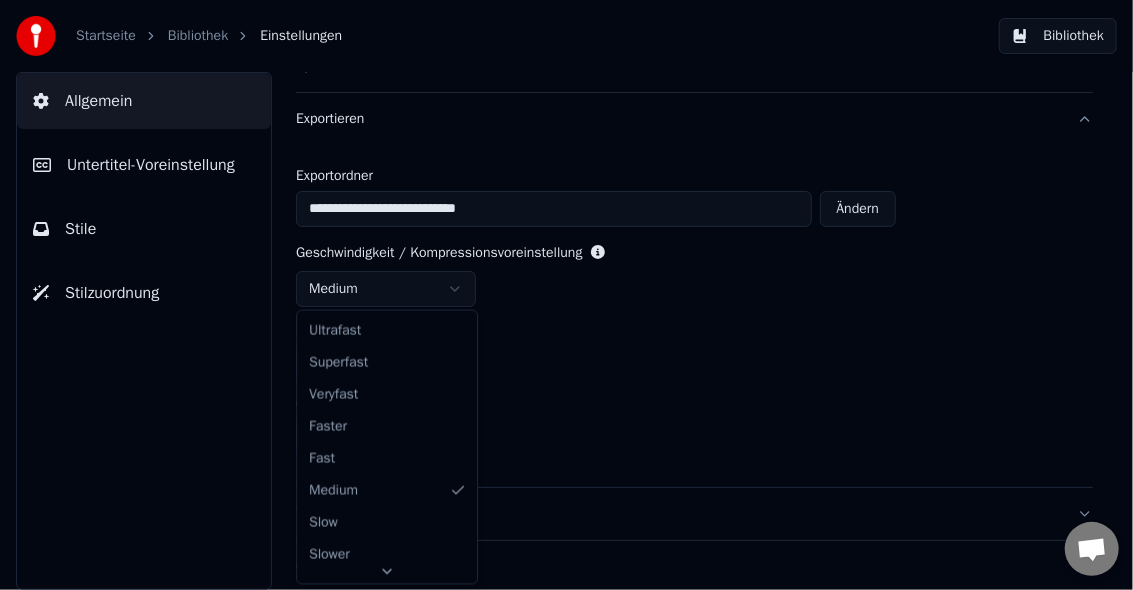 click on "**********" at bounding box center [566, 295] 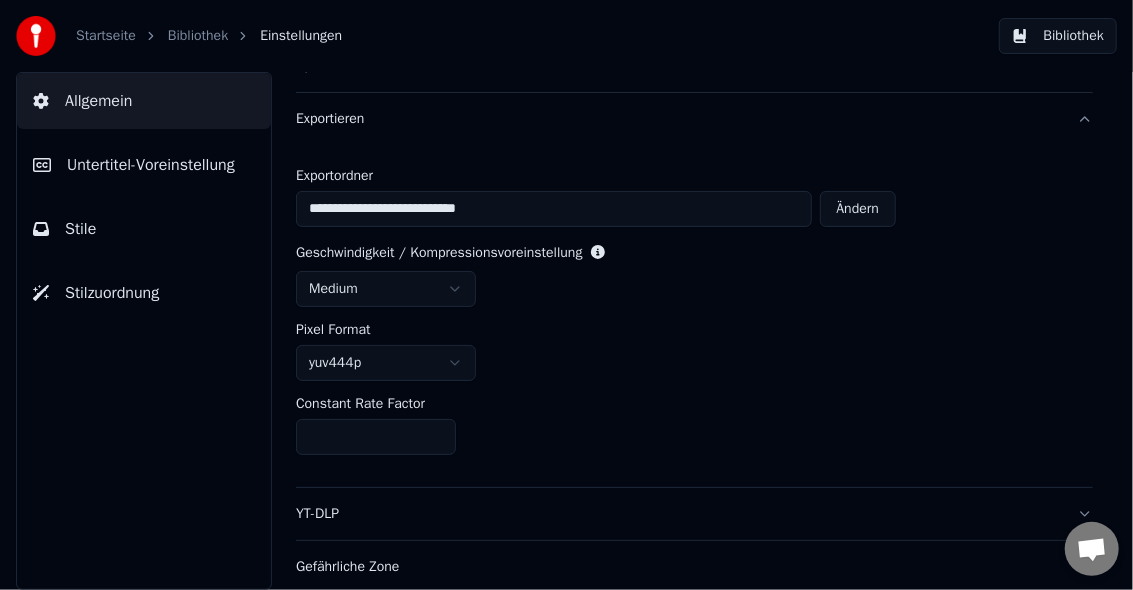 click on "**********" at bounding box center (566, 295) 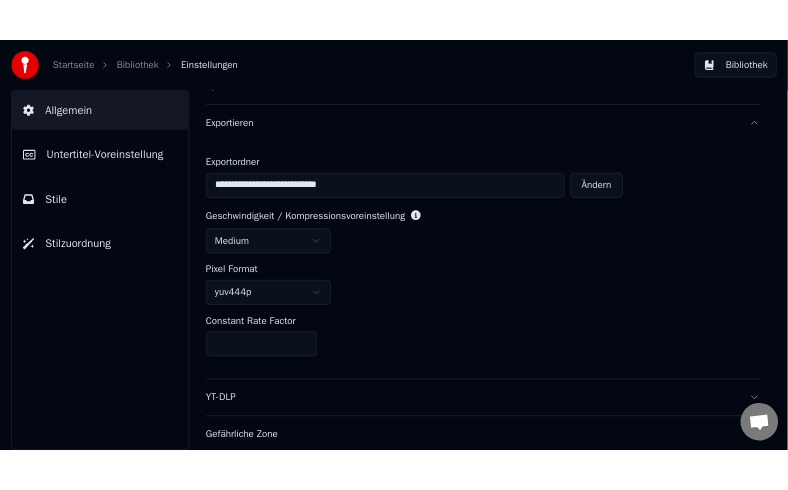 scroll, scrollTop: 0, scrollLeft: 0, axis: both 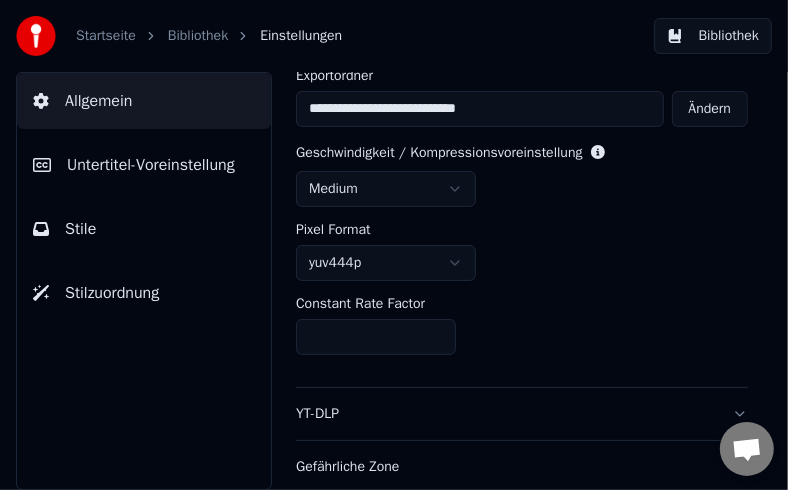 click on "Untertitel-Voreinstellung" at bounding box center (151, 165) 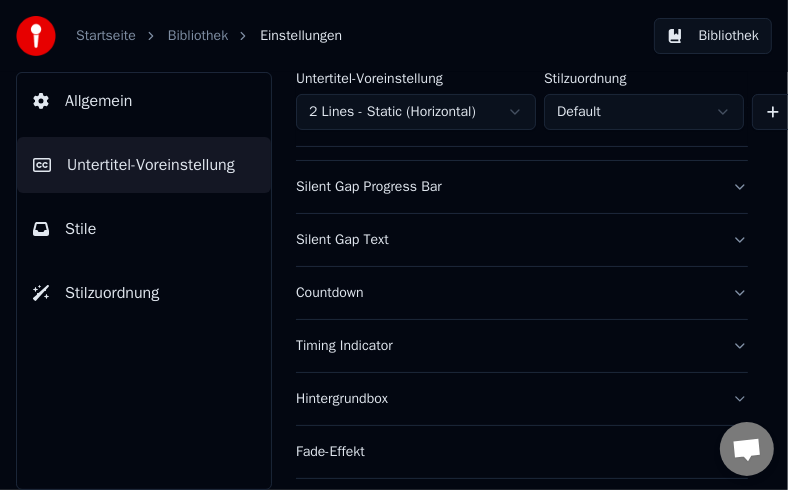 click on "Startseite Bibliothek Einstellungen Bibliothek Allgemein Untertitel-Voreinstellung Stile Stilzuordnung Untertitel-Voreinstellung 2 Lines - Static (Horizontal) Stilzuordnung Default Neu Löschen Als Standard festlegen Allgemein Layout Liedtitel Silent Gap Progress Bar Silent Gap Text Countdown Timing Indicator Hintergrundbox Fade-Effekt Offset Maximale Zeichen pro Zeile Zeilen automatisch teilen Advanced Settings Konversation Adam Fragen? Schreiben Sie uns! Der Support ist derzeit offline Offline-Netzwerk. Erneut verbinden... Es können vorerst keine Nachrichten empfangen oder gesendet werden. Youka Desktop Hallo! Wie kann ich helfen?  Freitag, 18 Juli Hi Adam, there's no button further to the right. I can only scroll down. Vor 2 Stunden Datei senden Wir sind nicht online. Wir melden uns per Email. Einen Emoji einfügen Datei senden Audionachricht aufzeichnen We run on Crisp" at bounding box center (394, 245) 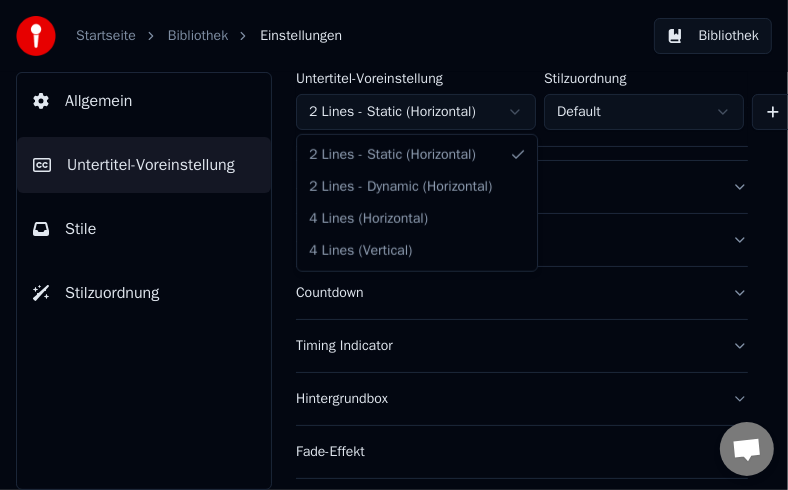 click on "Startseite Bibliothek Einstellungen Bibliothek Allgemein Untertitel-Voreinstellung Stile Stilzuordnung Untertitel-Voreinstellung 2 Lines - Static (Horizontal) Stilzuordnung Default Neu Löschen Als Standard festlegen Allgemein Layout Liedtitel Silent Gap Progress Bar Silent Gap Text Countdown Timing Indicator Hintergrundbox Fade-Effekt Offset Maximale Zeichen pro Zeile Zeilen automatisch teilen Advanced Settings Konversation Adam Fragen? Schreiben Sie uns! Der Support ist derzeit offline Offline-Netzwerk. Erneut verbinden... Es können vorerst keine Nachrichten empfangen oder gesendet werden. Youka Desktop Hallo! Wie kann ich helfen?  Freitag, 18 Juli Hi Adam, there's no button further to the right. I can only scroll down. Vor 2 Stunden Datei senden Wir sind nicht online. Wir melden uns per Email. Einen Emoji einfügen Datei senden Audionachricht aufzeichnen We run on Crisp 2 Lines - Static (Horizontal) 2 Lines - Dynamic (Horizontal) 4 Lines (Horizontal) 4 Lines (Vertical)" at bounding box center [394, 245] 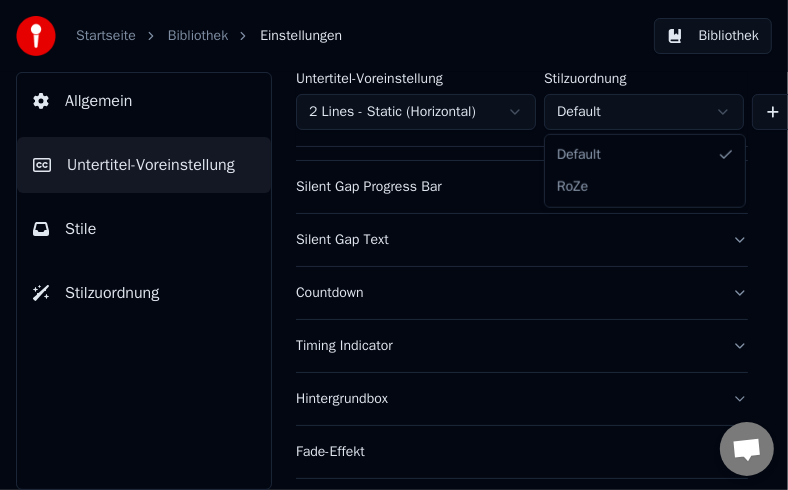 click on "Startseite Bibliothek Einstellungen Bibliothek Allgemein Untertitel-Voreinstellung Stile Stilzuordnung Untertitel-Voreinstellung 2 Lines - Static (Horizontal) Stilzuordnung Default Neu Löschen Als Standard festlegen Allgemein Layout Liedtitel Silent Gap Progress Bar Silent Gap Text Countdown Timing Indicator Hintergrundbox Fade-Effekt Offset Maximale Zeichen pro Zeile Zeilen automatisch teilen Advanced Settings Konversation Adam Fragen? Schreiben Sie uns! Der Support ist derzeit offline Offline-Netzwerk. Erneut verbinden... Es können vorerst keine Nachrichten empfangen oder gesendet werden. Youka Desktop Hallo! Wie kann ich helfen?  Freitag, 18 Juli Hi Adam, there's no button further to the right. I can only scroll down. Vor 2 Stunden Datei senden Wir sind nicht online. Wir melden uns per Email. Einen Emoji einfügen Datei senden Audionachricht aufzeichnen We run on Crisp Default RoZe" at bounding box center [394, 245] 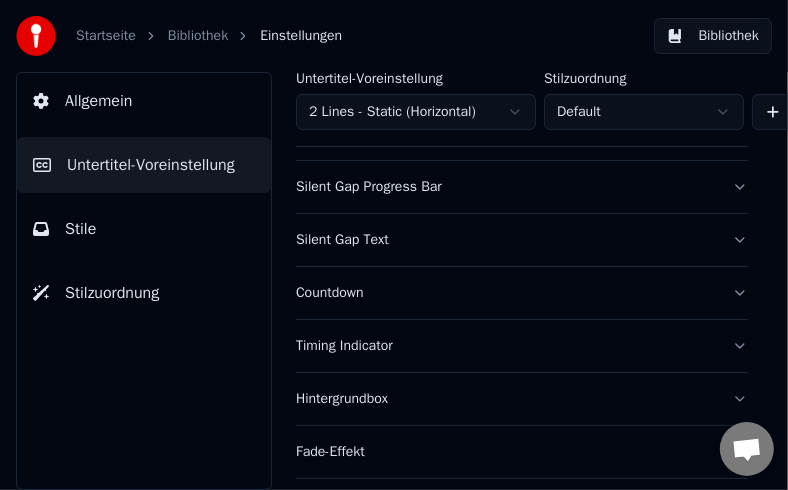 click on "Startseite Bibliothek Einstellungen Bibliothek Allgemein Untertitel-Voreinstellung Stile Stilzuordnung Untertitel-Voreinstellung 2 Lines - Static (Horizontal) Stilzuordnung Default Neu Löschen Als Standard festlegen Allgemein Layout Liedtitel Silent Gap Progress Bar Silent Gap Text Countdown Timing Indicator Hintergrundbox Fade-Effekt Offset Maximale Zeichen pro Zeile Zeilen automatisch teilen Advanced Settings Konversation Adam Fragen? Schreiben Sie uns! Der Support ist derzeit offline Offline-Netzwerk. Erneut verbinden... Es können vorerst keine Nachrichten empfangen oder gesendet werden. Youka Desktop Hallo! Wie kann ich helfen?  Freitag, 18 Juli Hi Adam, there's no button further to the right. I can only scroll down. Vor 2 Stunden Datei senden Wir sind nicht online. Wir melden uns per Email. Einen Emoji einfügen Datei senden Audionachricht aufzeichnen We run on Crisp" at bounding box center (394, 245) 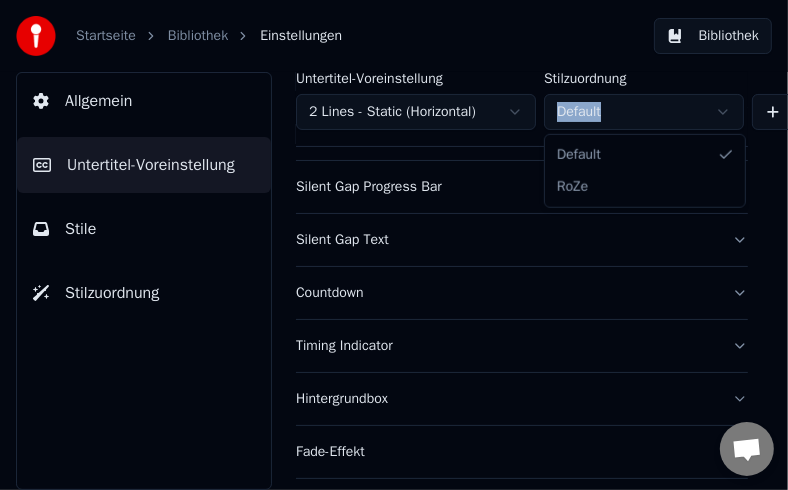 click on "Startseite Bibliothek Einstellungen Bibliothek Allgemein Untertitel-Voreinstellung Stile Stilzuordnung Untertitel-Voreinstellung 2 Lines - Static (Horizontal) Stilzuordnung Default Neu Löschen Als Standard festlegen Allgemein Layout Liedtitel Silent Gap Progress Bar Silent Gap Text Countdown Timing Indicator Hintergrundbox Fade-Effekt Offset Maximale Zeichen pro Zeile Zeilen automatisch teilen Advanced Settings Konversation Adam Fragen? Schreiben Sie uns! Der Support ist derzeit offline Offline-Netzwerk. Erneut verbinden... Es können vorerst keine Nachrichten empfangen oder gesendet werden. Youka Desktop Hallo! Wie kann ich helfen?  Freitag, 18 Juli Hi Adam, there's no button further to the right. I can only scroll down. Vor 2 Stunden Datei senden Wir sind nicht online. Wir melden uns per Email. Einen Emoji einfügen Datei senden Audionachricht aufzeichnen We run on Crisp Default RoZe" at bounding box center (394, 245) 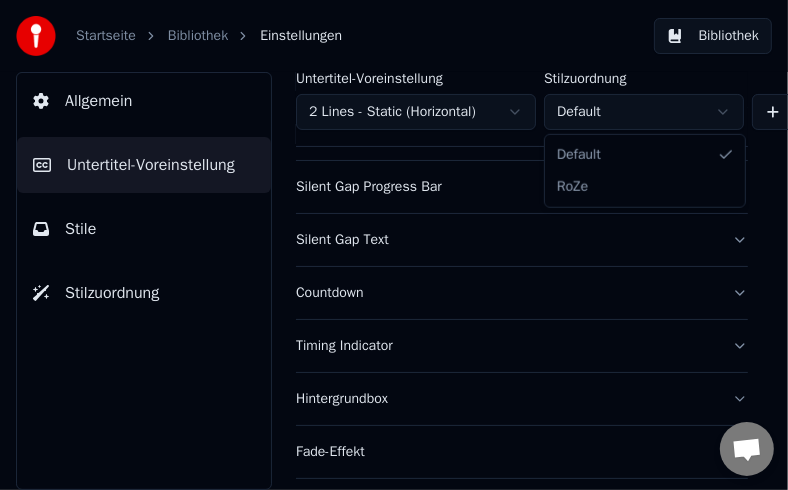 click on "Startseite Bibliothek Einstellungen Bibliothek Allgemein Untertitel-Voreinstellung Stile Stilzuordnung Untertitel-Voreinstellung 2 Lines - Static (Horizontal) Stilzuordnung Default Neu Löschen Als Standard festlegen Allgemein Layout Liedtitel Silent Gap Progress Bar Silent Gap Text Countdown Timing Indicator Hintergrundbox Fade-Effekt Offset Maximale Zeichen pro Zeile Zeilen automatisch teilen Advanced Settings Konversation Adam Fragen? Schreiben Sie uns! Der Support ist derzeit offline Offline-Netzwerk. Erneut verbinden... Es können vorerst keine Nachrichten empfangen oder gesendet werden. Youka Desktop Hallo! Wie kann ich helfen?  Freitag, 18 Juli Hi Adam, there's no button further to the right. I can only scroll down. Vor 2 Stunden Datei senden Wir sind nicht online. Wir melden uns per Email. Einen Emoji einfügen Datei senden Audionachricht aufzeichnen We run on Crisp Default RoZe" at bounding box center [394, 245] 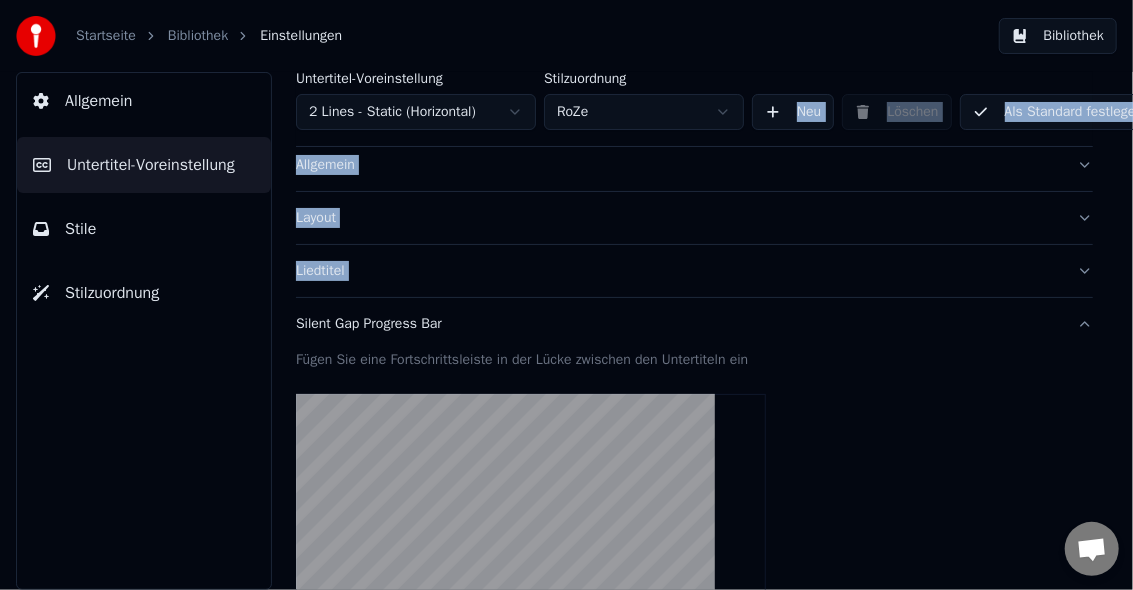 scroll, scrollTop: 0, scrollLeft: 0, axis: both 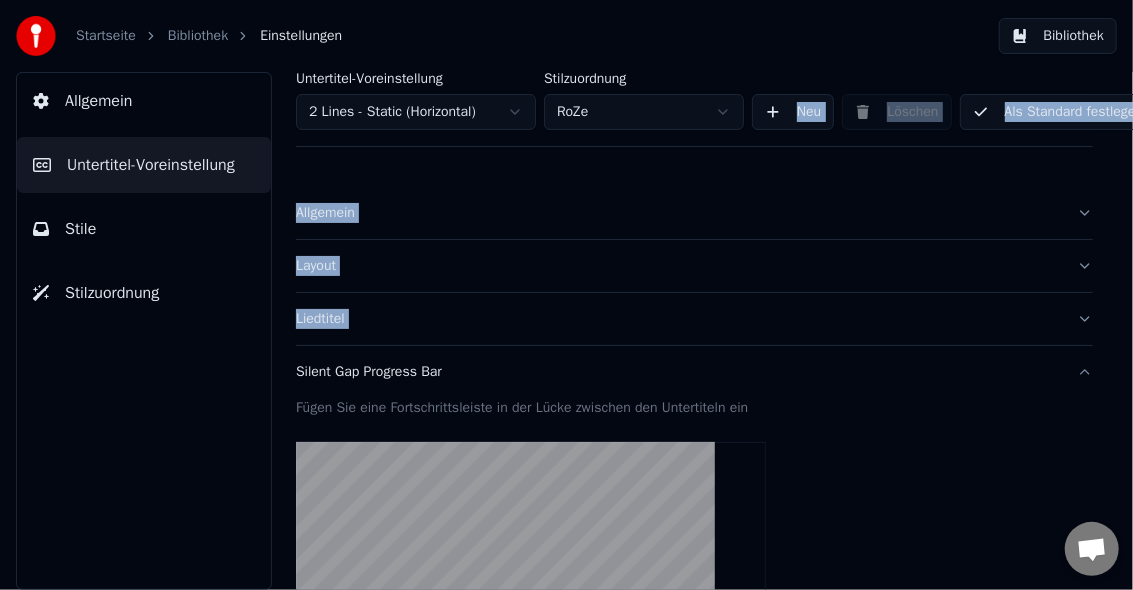 click on "Allgemein" at bounding box center [678, 213] 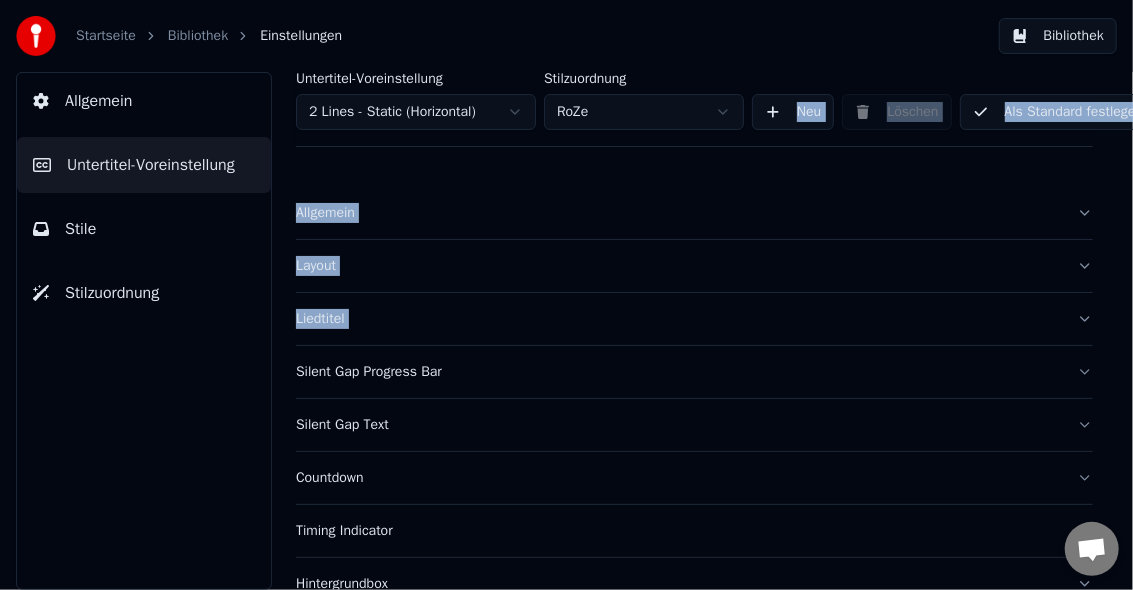 click on "Layout" at bounding box center [678, 266] 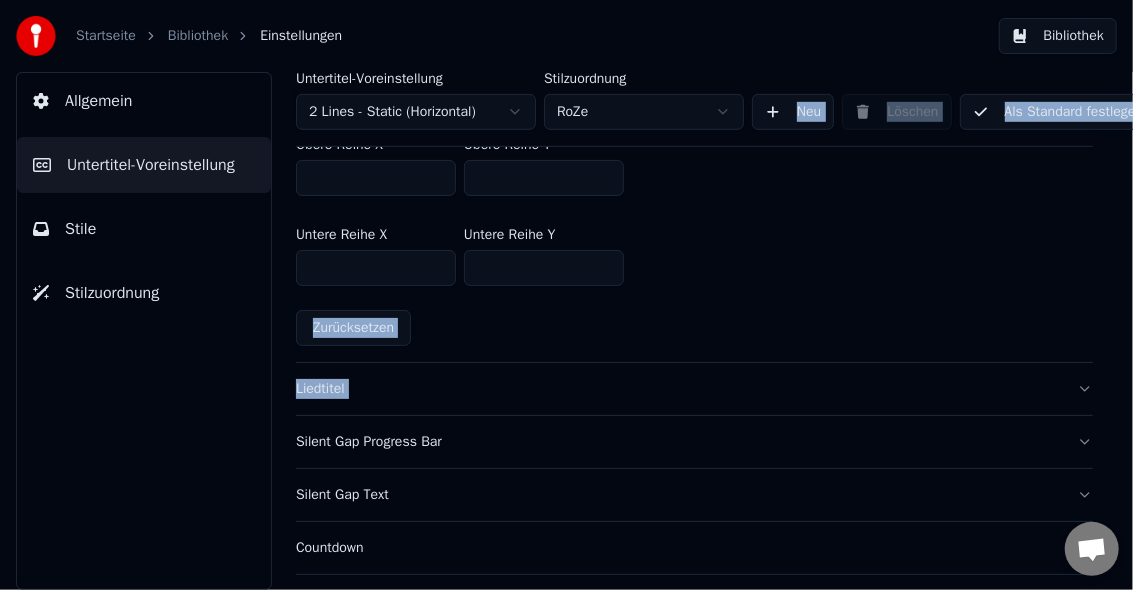 scroll, scrollTop: 666, scrollLeft: 0, axis: vertical 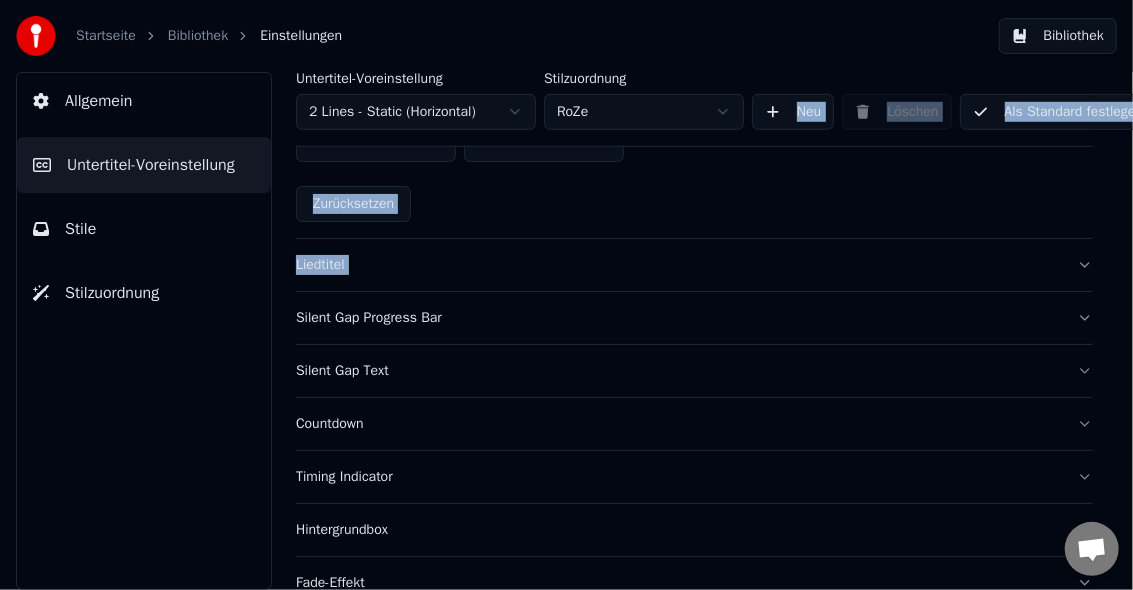 click on "Liedtitel" at bounding box center (678, 265) 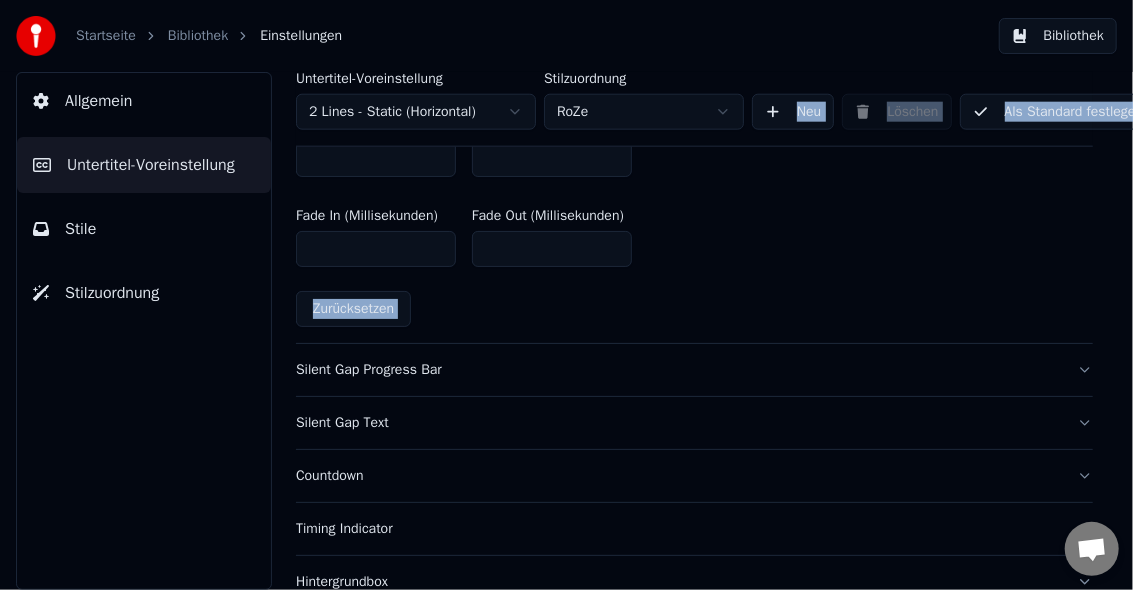 scroll, scrollTop: 1200, scrollLeft: 0, axis: vertical 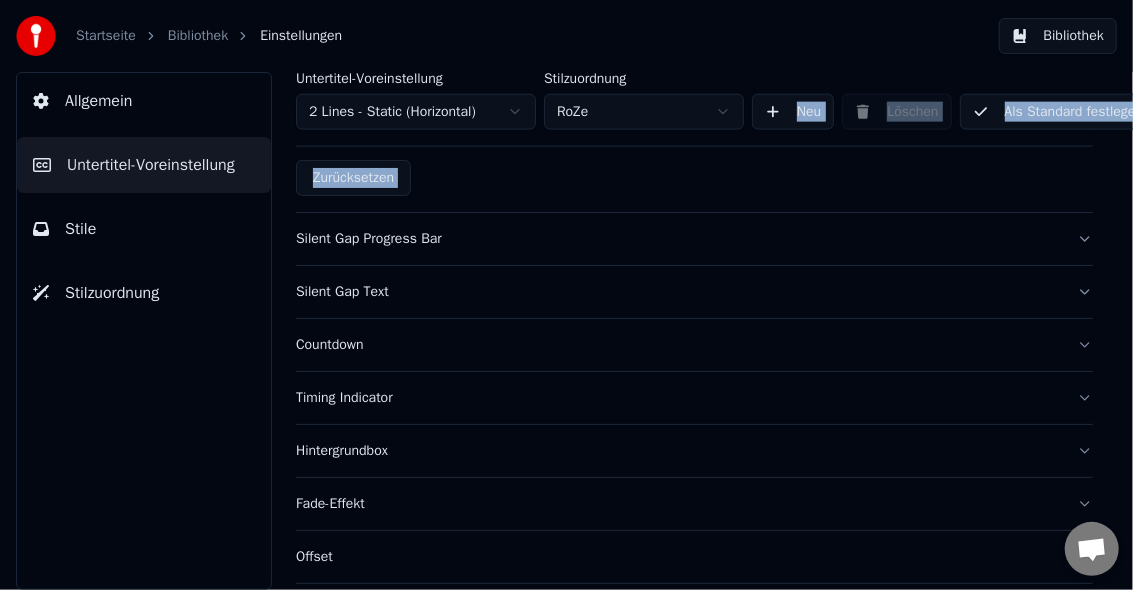 click on "Silent Gap Progress Bar" at bounding box center (678, 239) 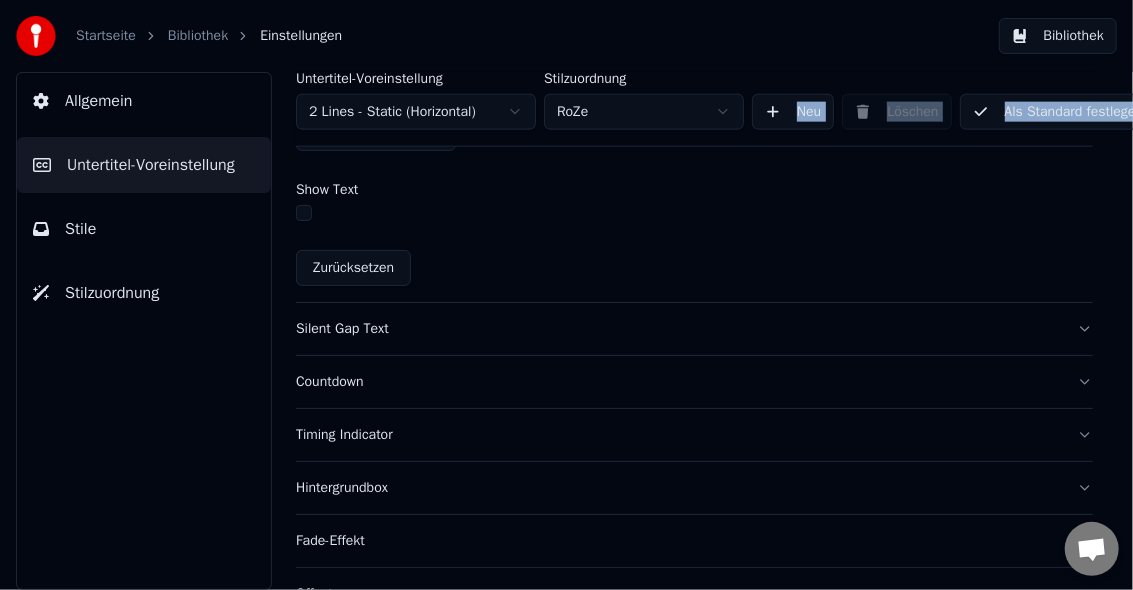scroll, scrollTop: 1333, scrollLeft: 0, axis: vertical 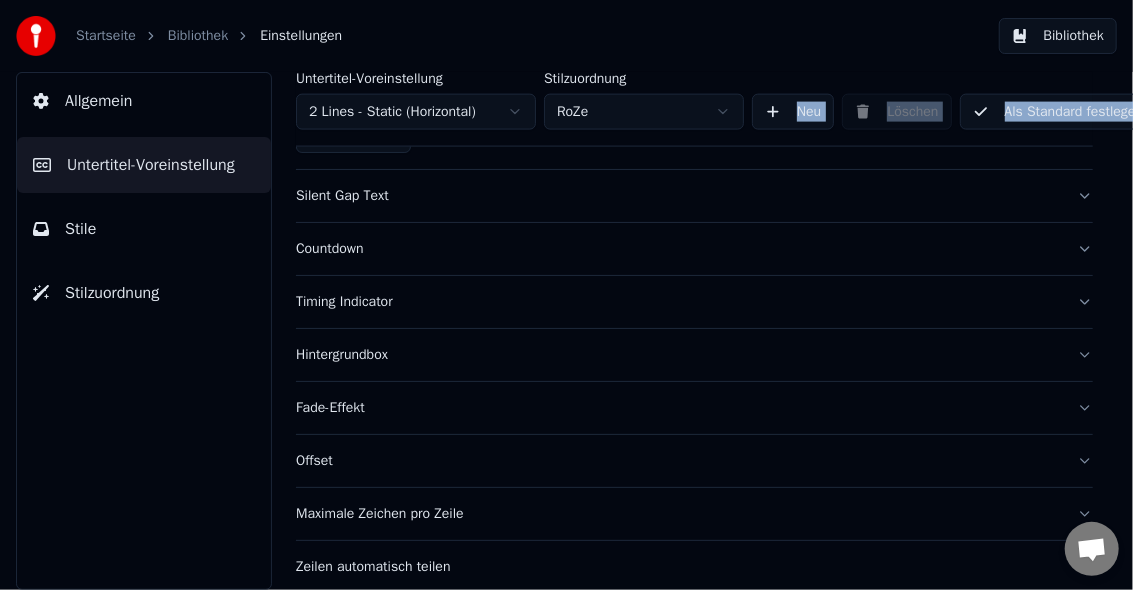 click on "Countdown" at bounding box center [678, 249] 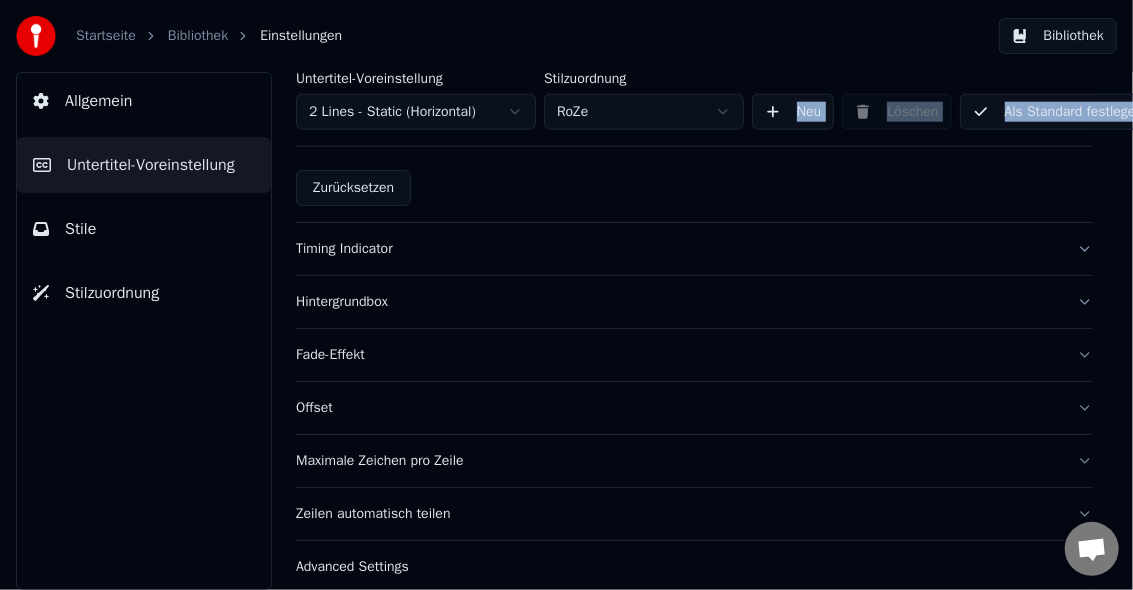 scroll, scrollTop: 1063, scrollLeft: 0, axis: vertical 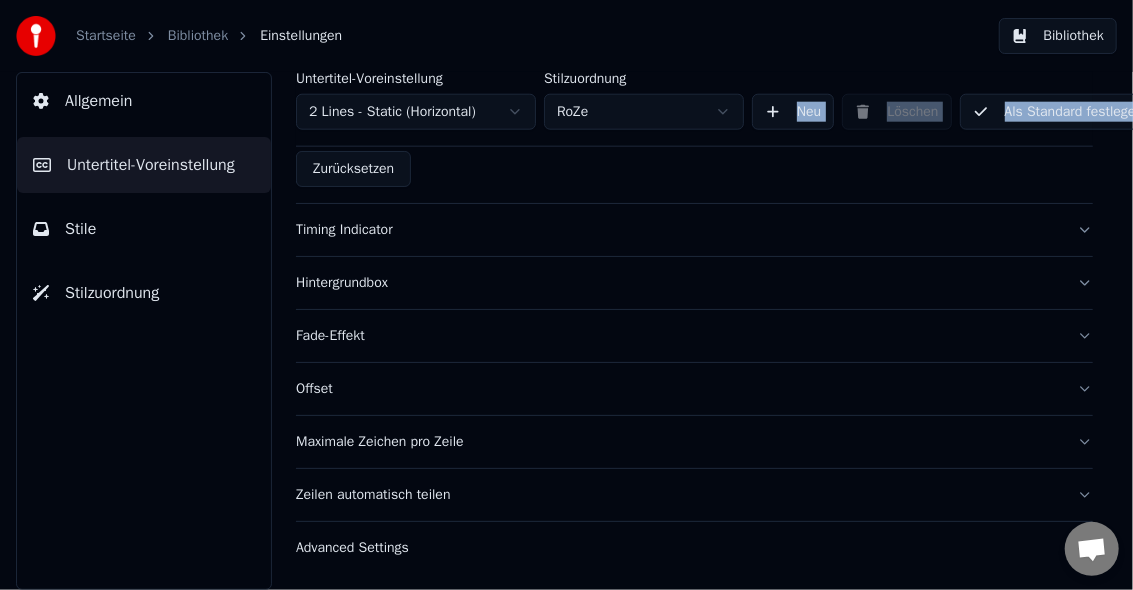 click on "Fade-Effekt" at bounding box center [678, 336] 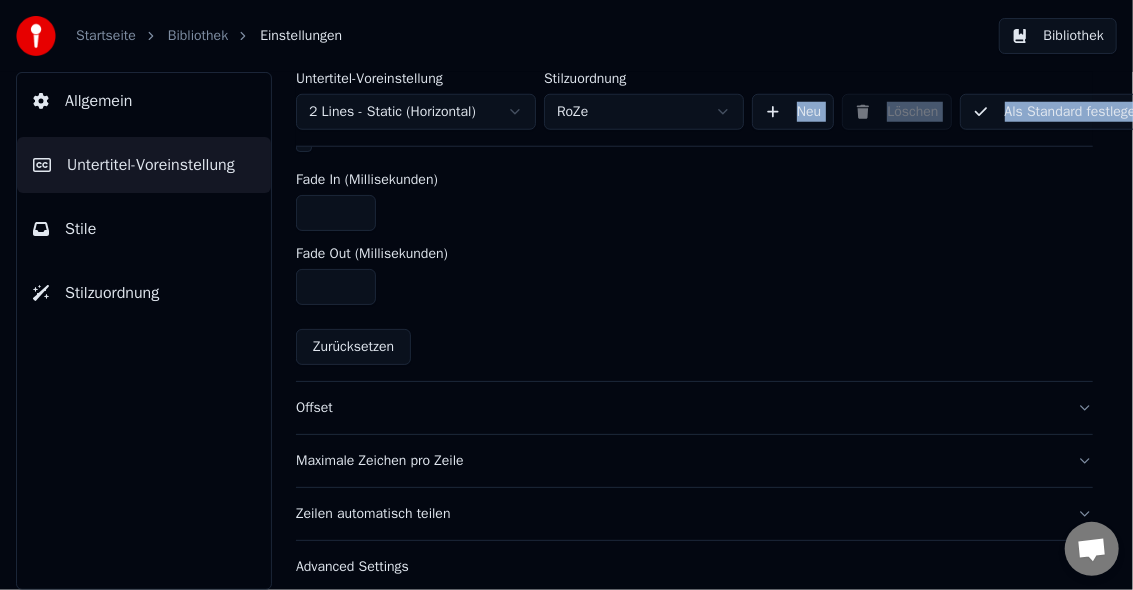scroll, scrollTop: 889, scrollLeft: 0, axis: vertical 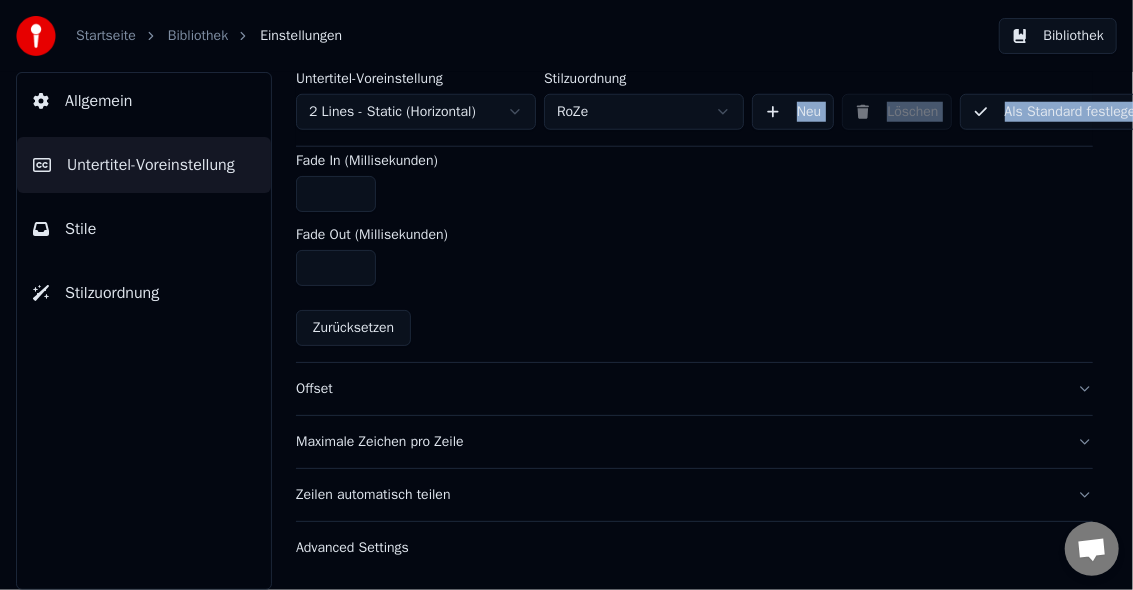 click on "Offset" at bounding box center [694, 389] 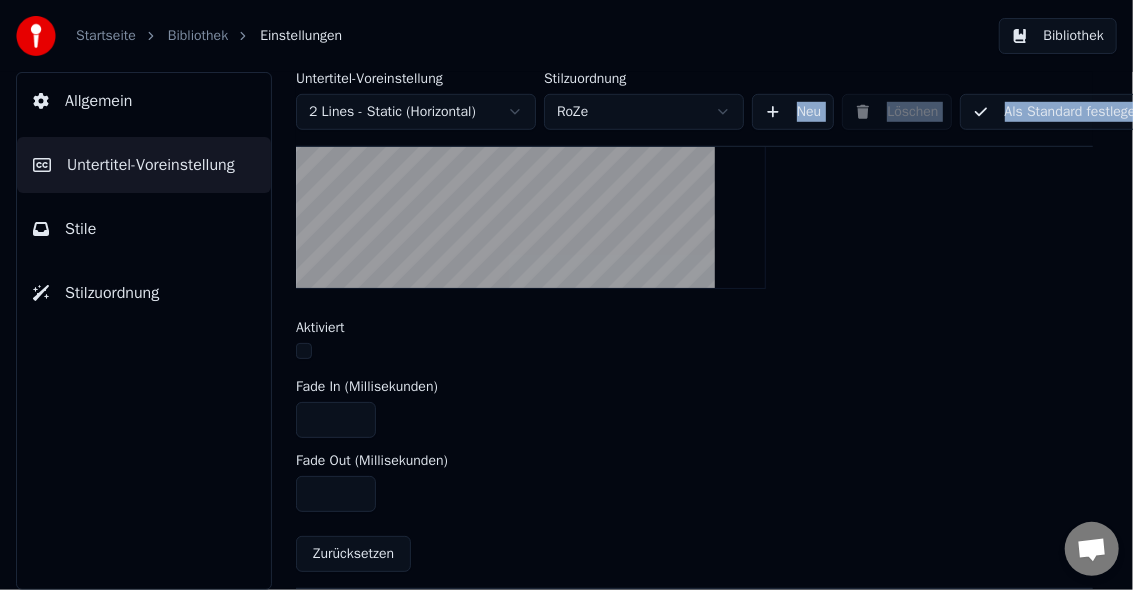 scroll, scrollTop: 547, scrollLeft: 0, axis: vertical 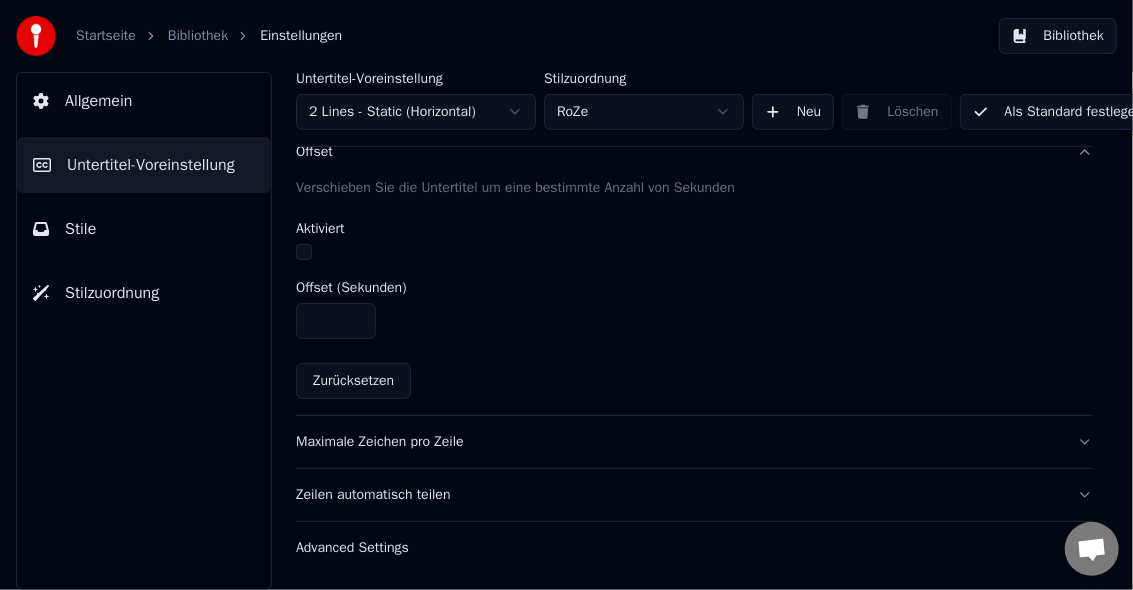 click on "Verschieben Sie die Untertitel um eine bestimmte Anzahl von Sekunden Aktiviert Offset (Sekunden) **** Zurücksetzen" at bounding box center [694, 296] 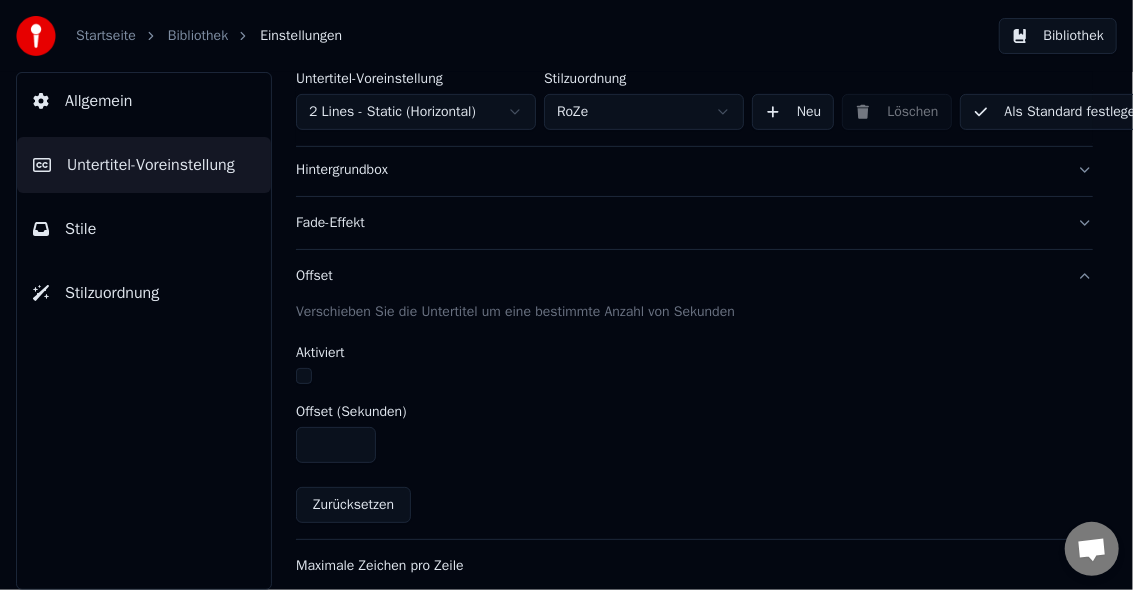 scroll, scrollTop: 547, scrollLeft: 0, axis: vertical 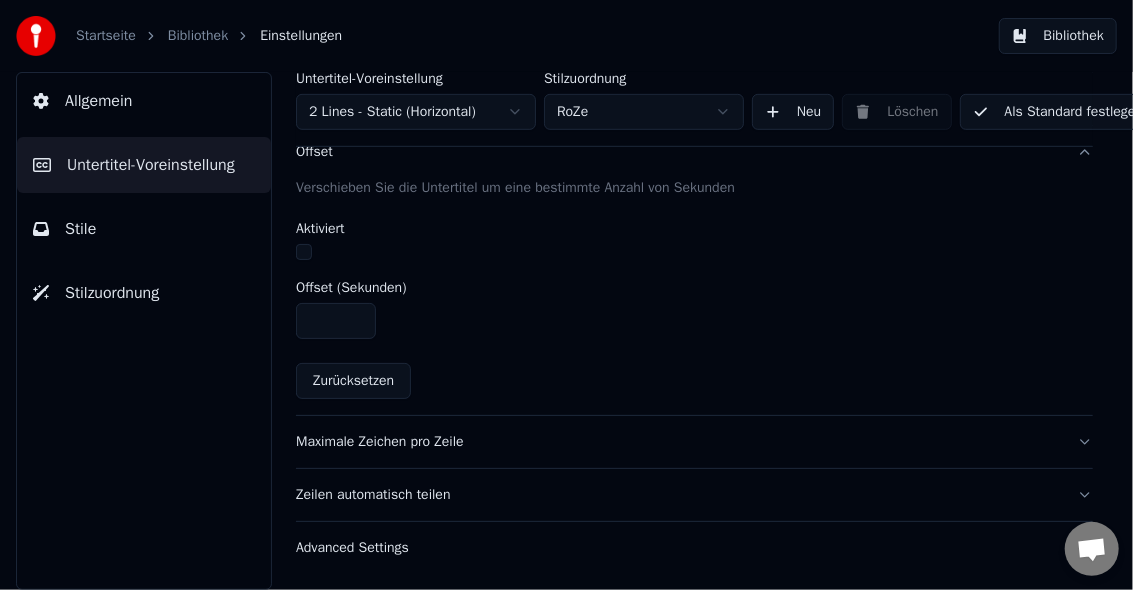 click on "Maximale Zeichen pro Zeile" at bounding box center [678, 442] 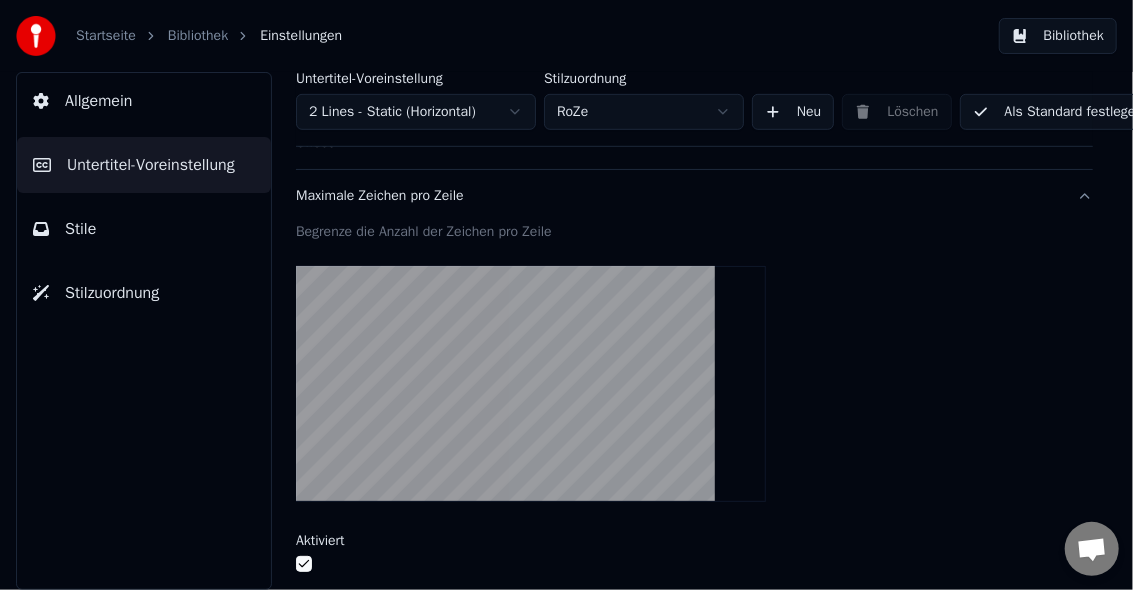 scroll, scrollTop: 680, scrollLeft: 0, axis: vertical 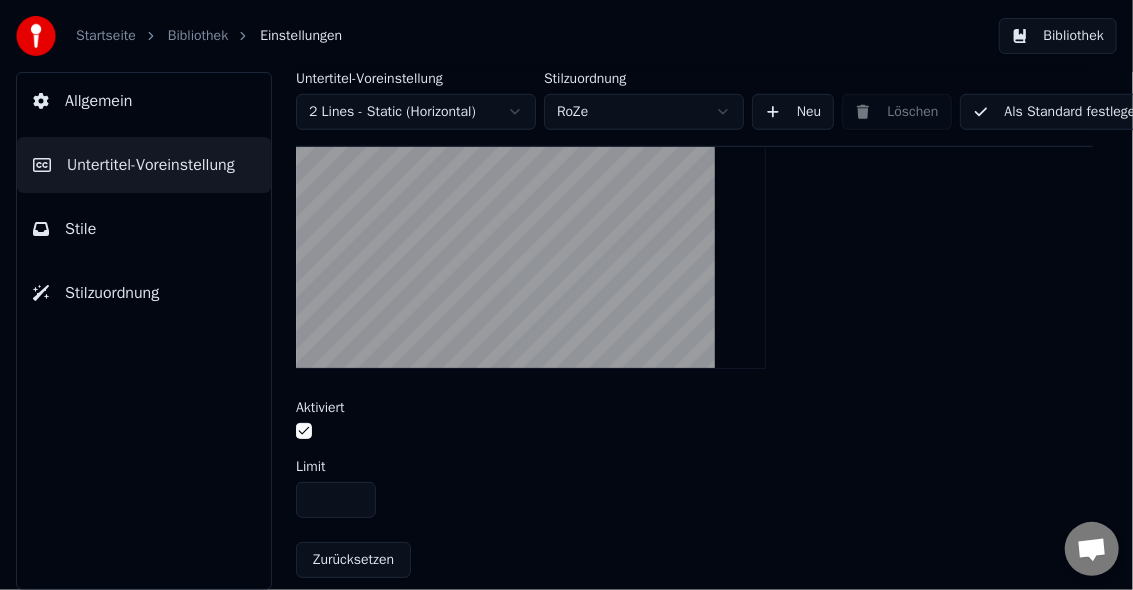 click at bounding box center (304, 431) 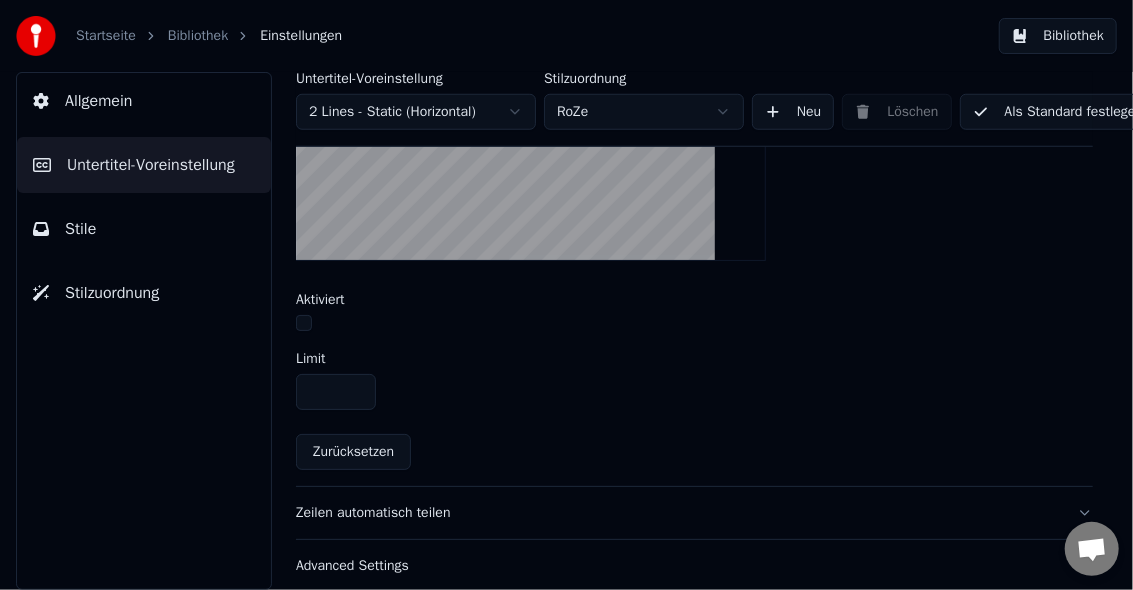 scroll, scrollTop: 815, scrollLeft: 0, axis: vertical 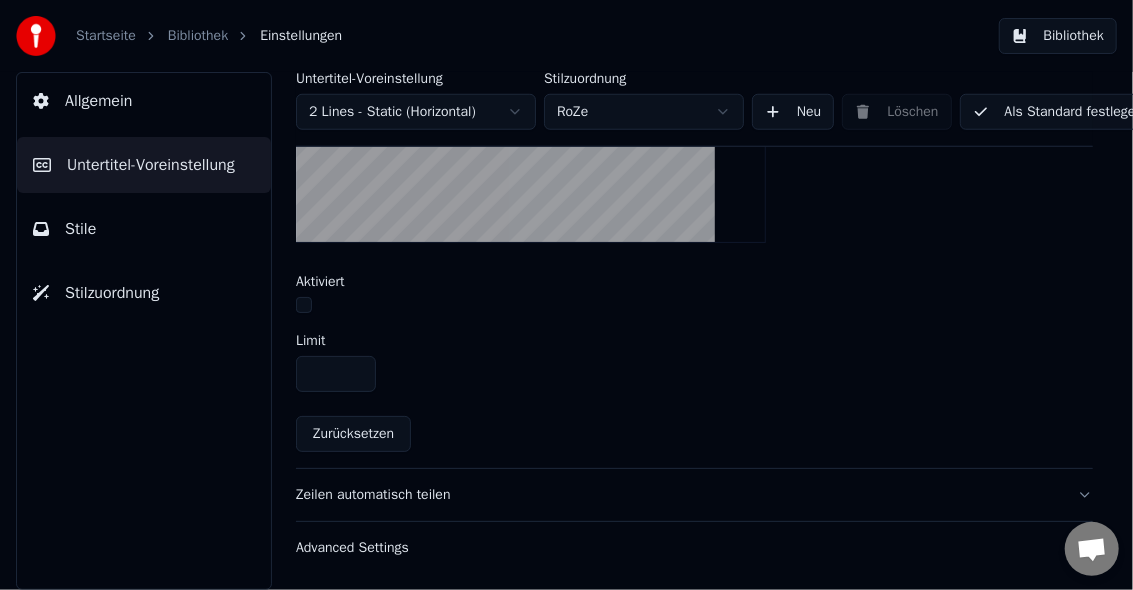 click on "Zeilen automatisch teilen" at bounding box center [678, 495] 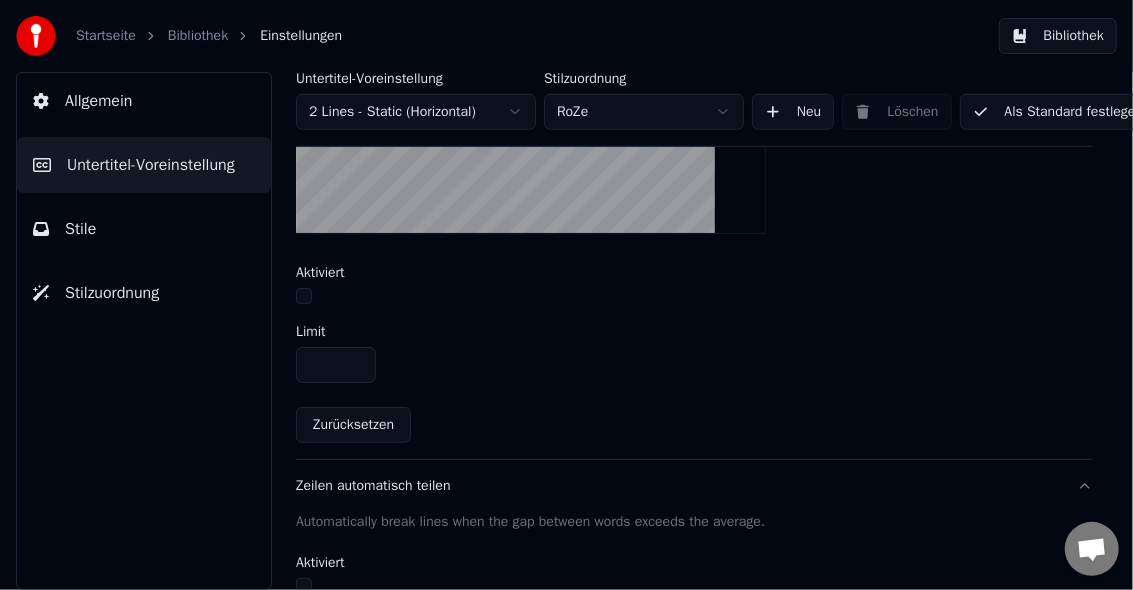 scroll, scrollTop: 547, scrollLeft: 0, axis: vertical 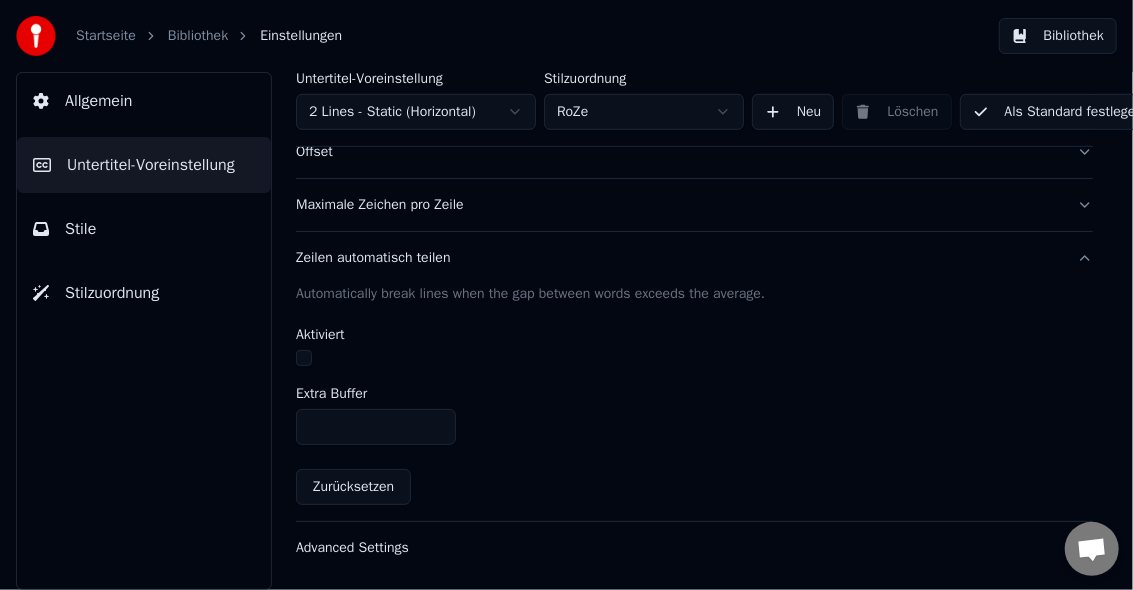 click on "Als Standard festlegen" at bounding box center (1058, 112) 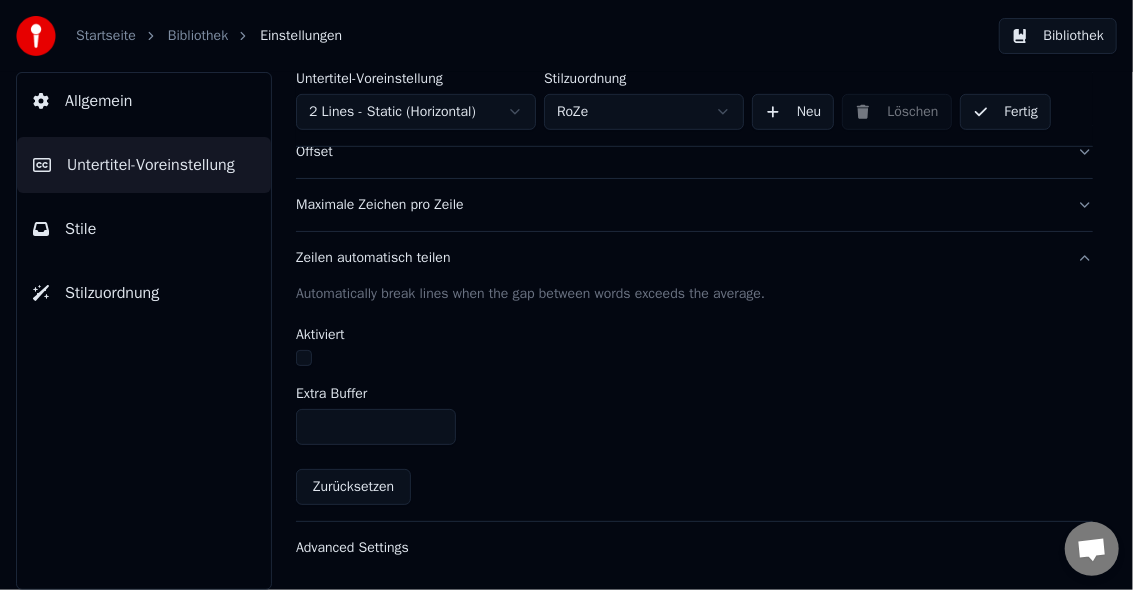 scroll, scrollTop: 530, scrollLeft: 0, axis: vertical 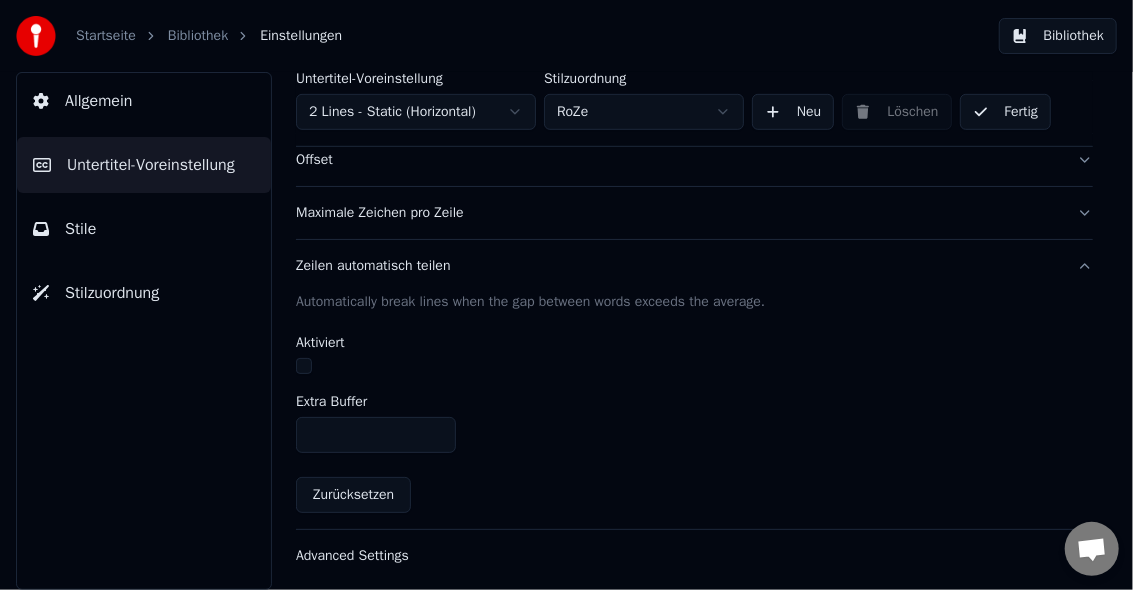 click on "Bibliothek" at bounding box center (198, 36) 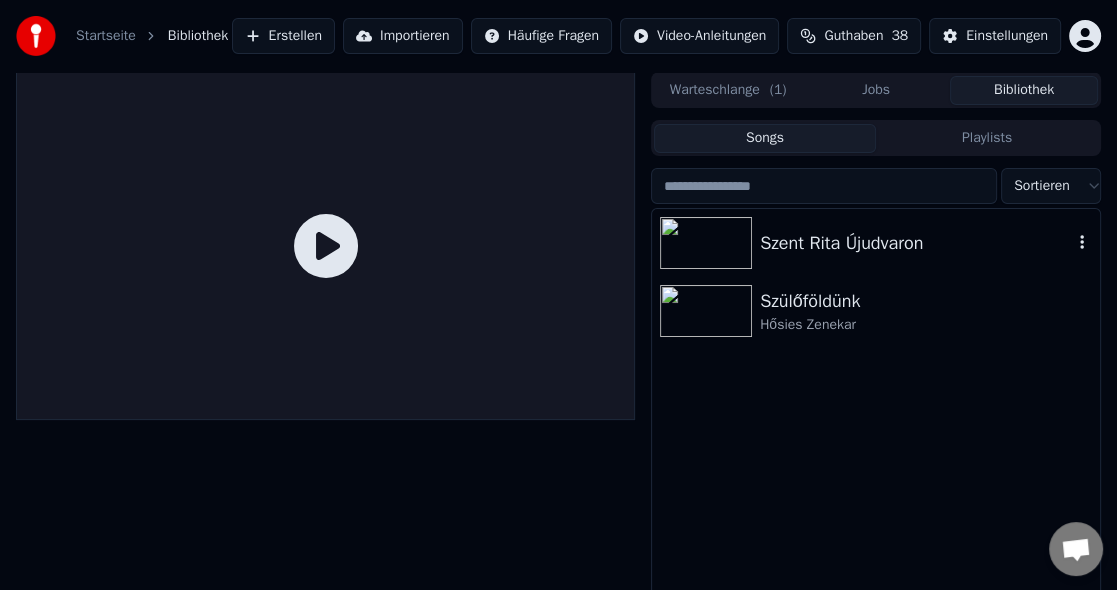 click at bounding box center [706, 243] 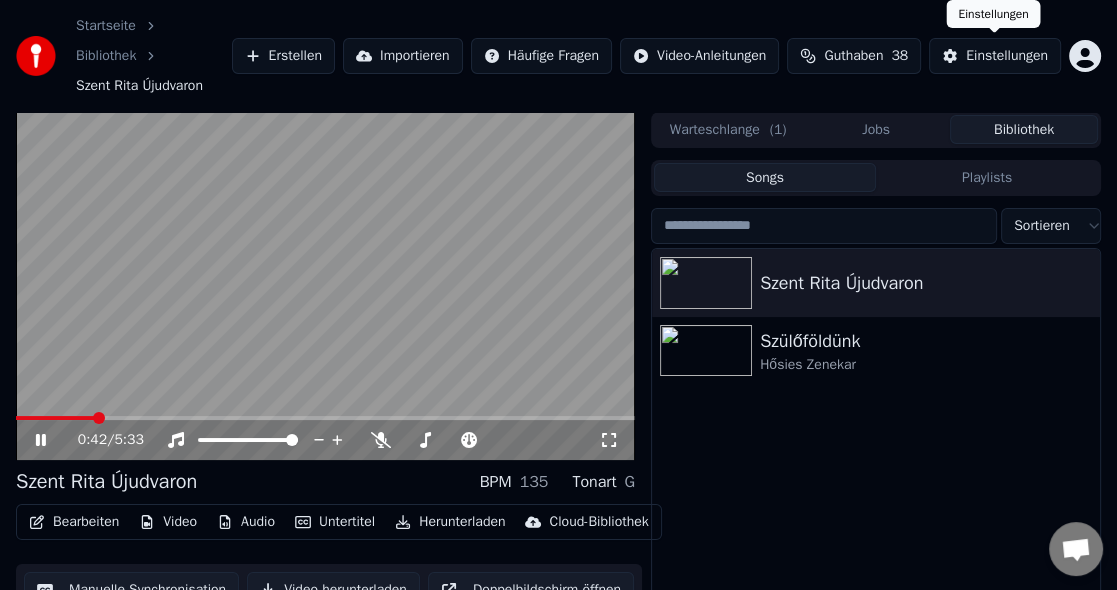 click on "Einstellungen" at bounding box center (1007, 56) 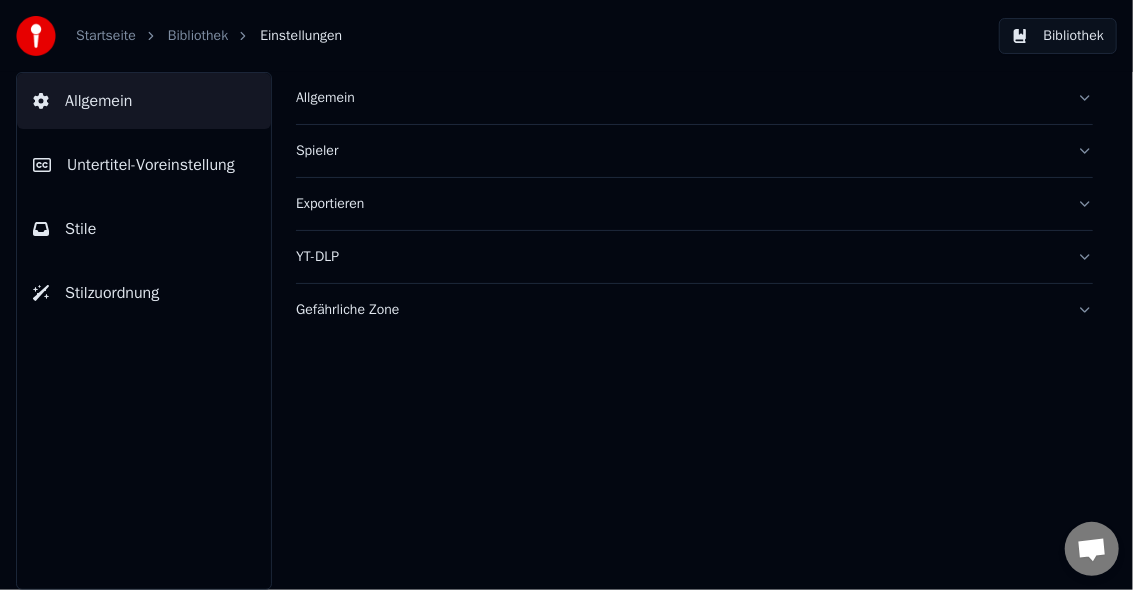 click on "Untertitel-Voreinstellung" at bounding box center [151, 165] 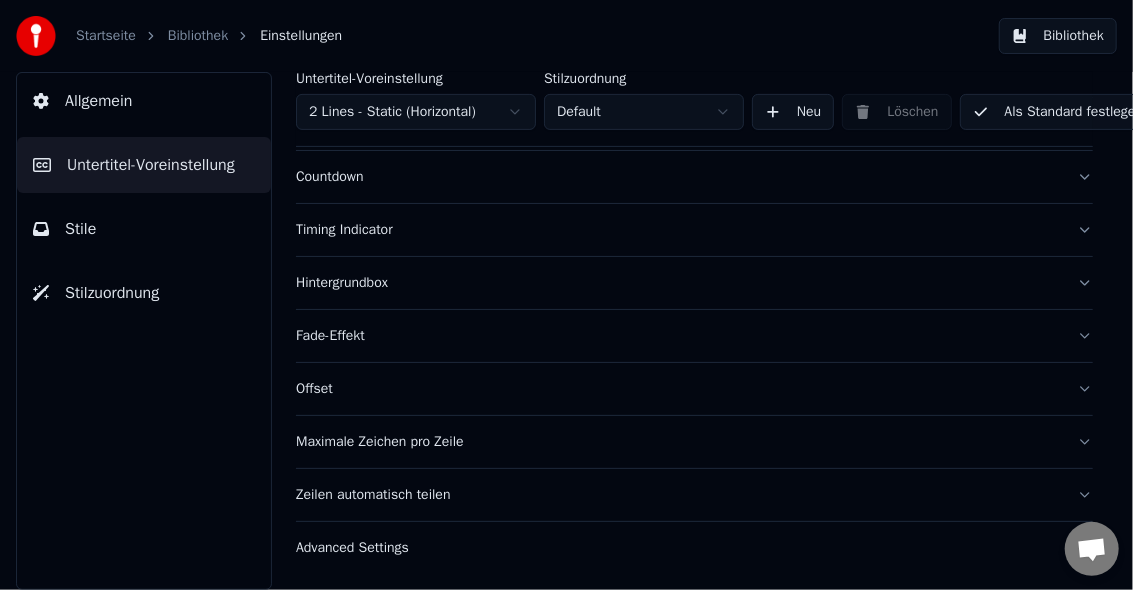 scroll, scrollTop: 44, scrollLeft: 0, axis: vertical 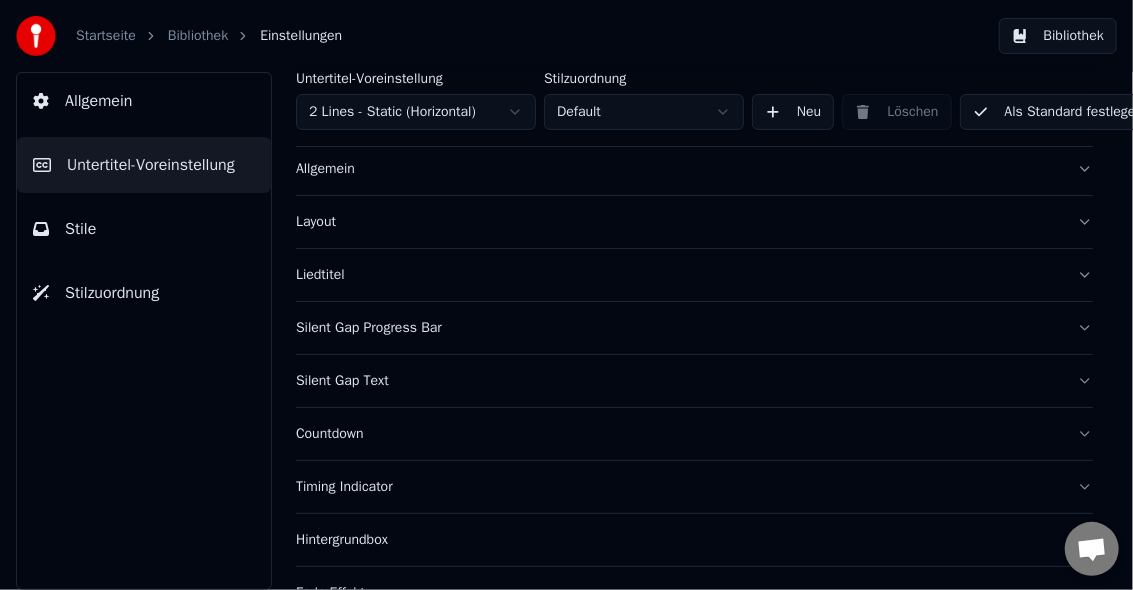click on "Liedtitel" at bounding box center (678, 275) 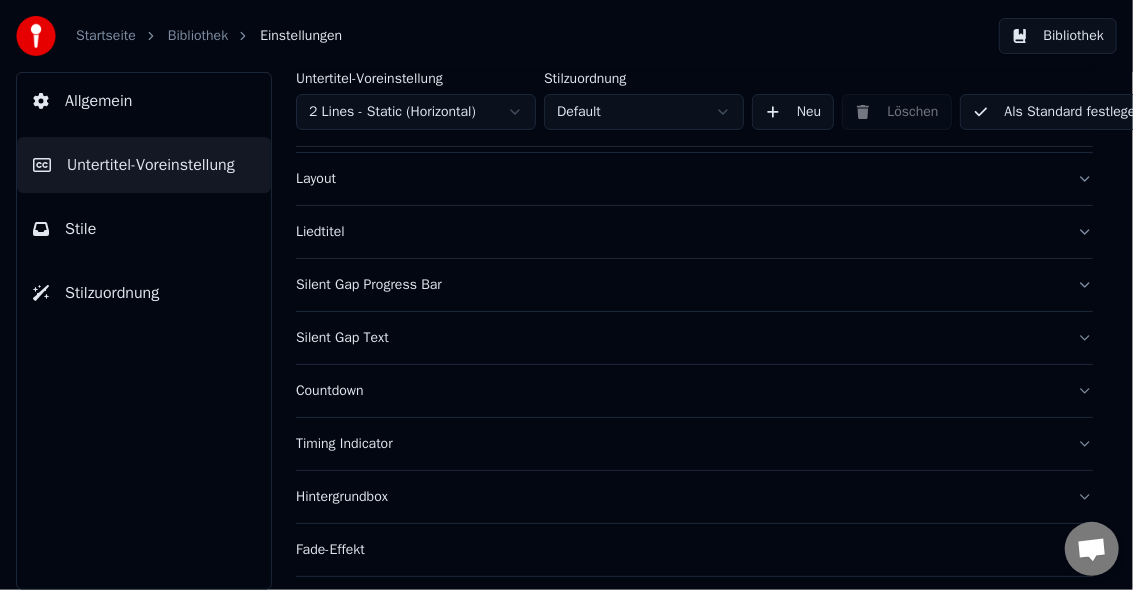 scroll, scrollTop: 44, scrollLeft: 0, axis: vertical 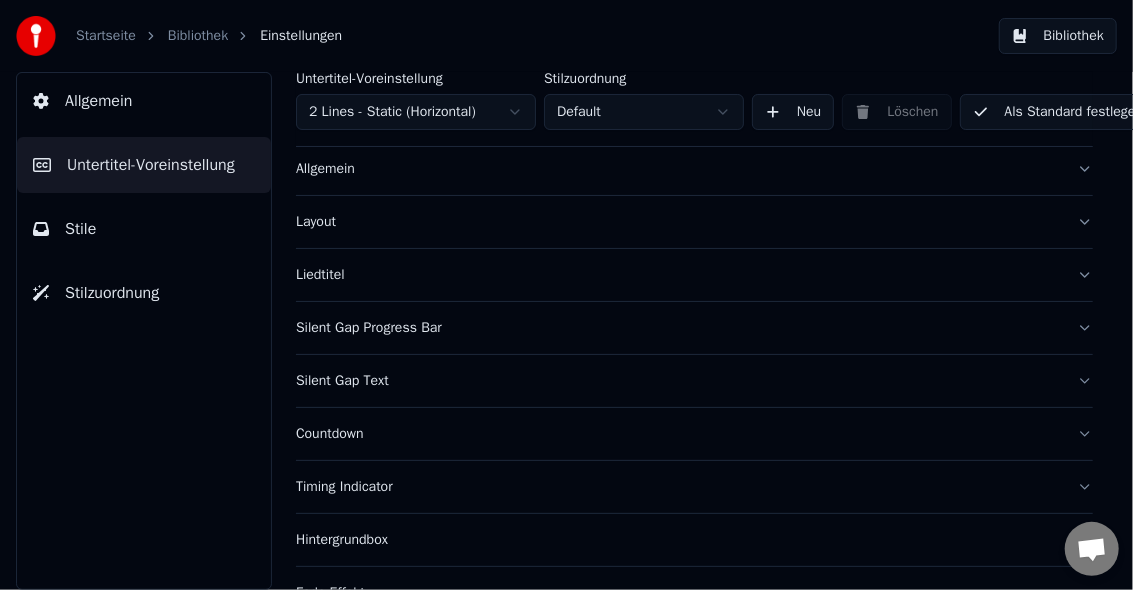 click on "Liedtitel" at bounding box center (678, 275) 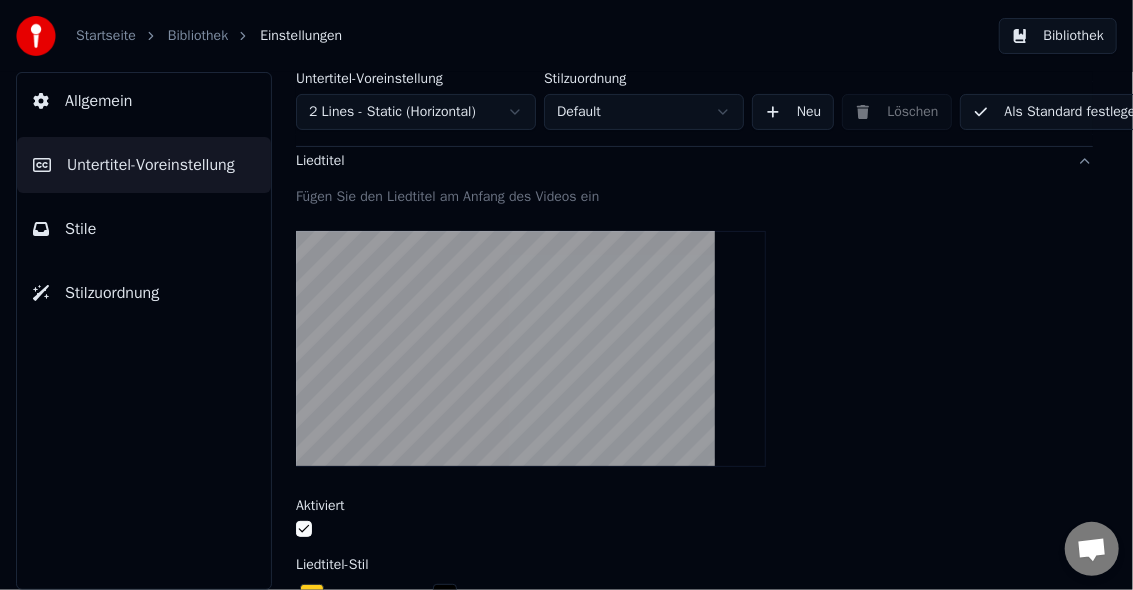 scroll, scrollTop: 311, scrollLeft: 0, axis: vertical 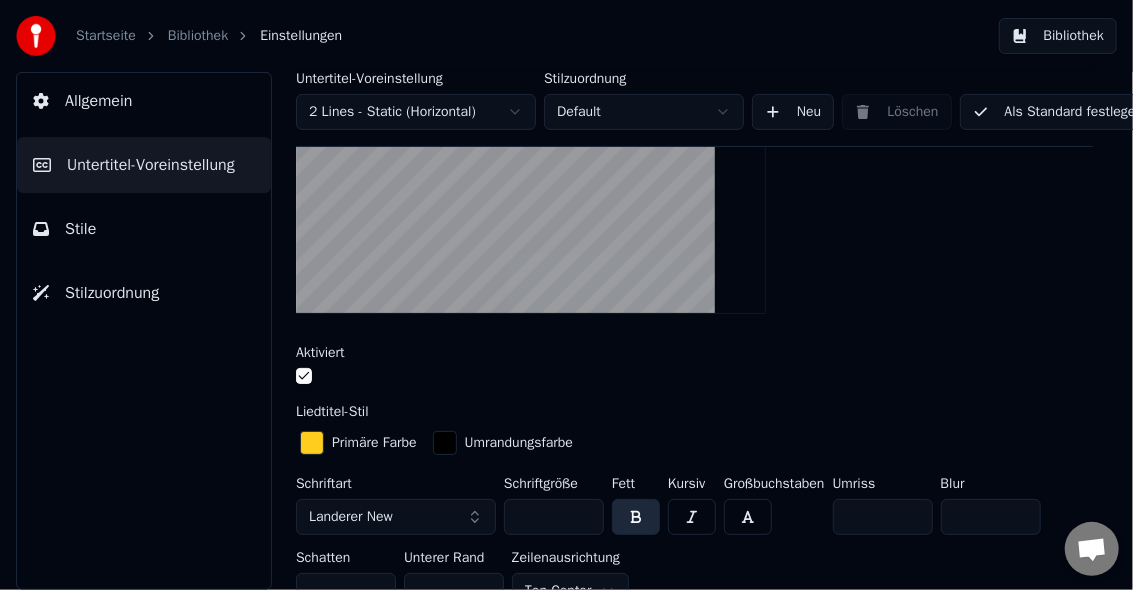 drag, startPoint x: 523, startPoint y: 515, endPoint x: 536, endPoint y: 512, distance: 13.341664 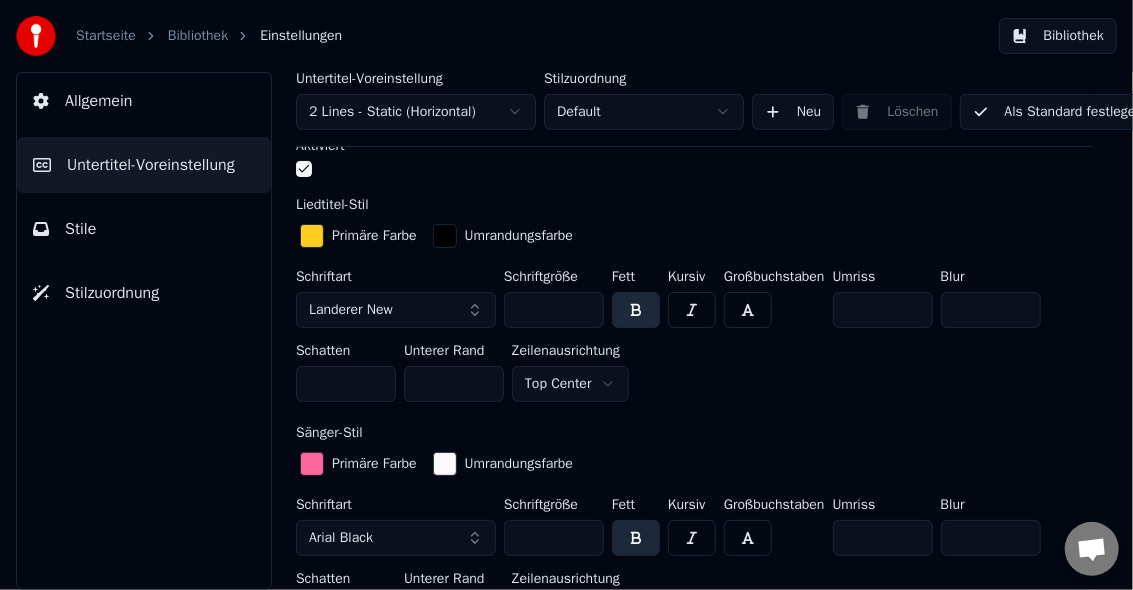 scroll, scrollTop: 578, scrollLeft: 0, axis: vertical 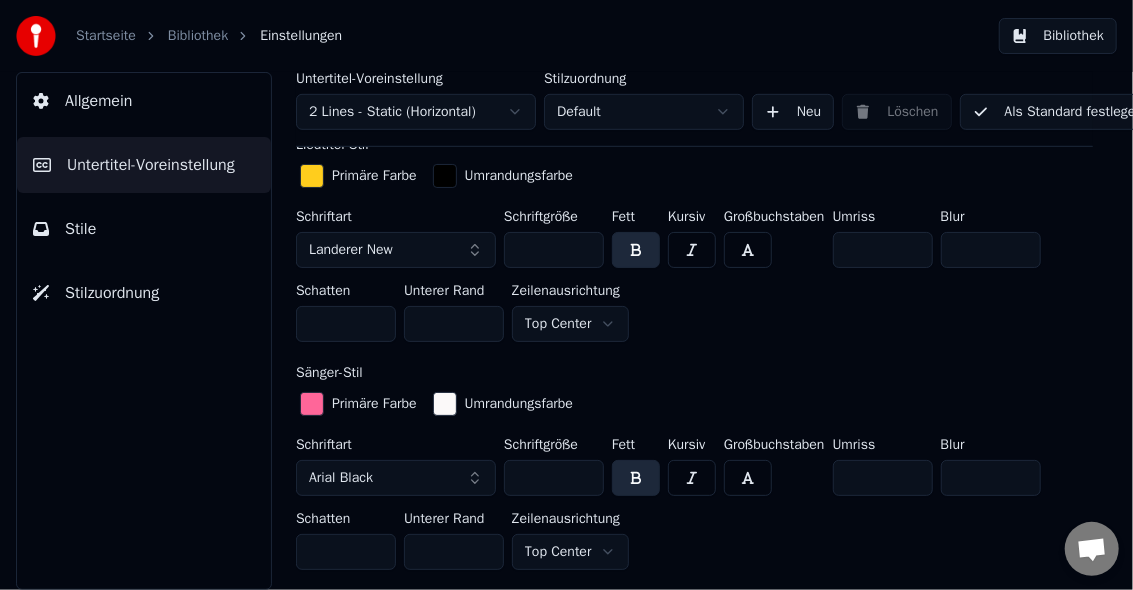 drag, startPoint x: 524, startPoint y: 247, endPoint x: 548, endPoint y: 248, distance: 24.020824 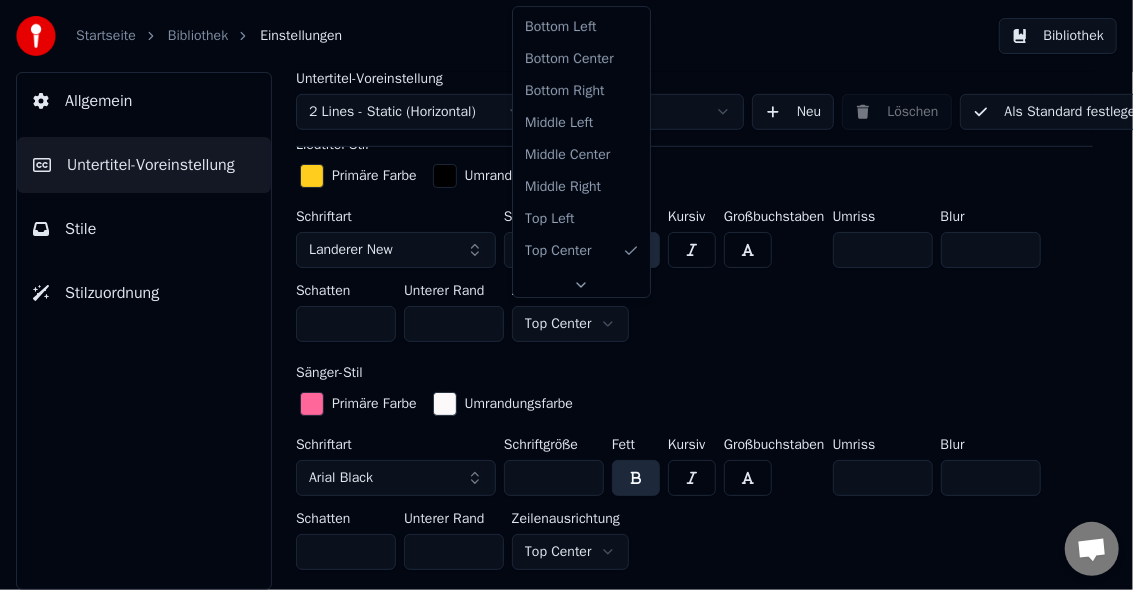 click on "Startseite Bibliothek Einstellungen Bibliothek Allgemein Untertitel-Voreinstellung Stile Stilzuordnung Untertitel-Voreinstellung 2 Lines - Static (Horizontal) Stilzuordnung Default Neu Löschen Als Standard festlegen Allgemein Layout Liedtitel Fügen Sie den Liedtitel am Anfang des Videos ein Aktiviert Liedtitel-Stil Primäre Farbe Umrandungsfarbe Schriftart Landerer New Schriftgröße *** Fett Kursiv Großbuchstaben Umriss * Blur * Schatten * Unterer Rand *** Zeilenausrichtung Top Center Sänger-Stil Primäre Farbe Umrandungsfarbe Schriftart Arial Black Schriftgröße ** Fett Kursiv Großbuchstaben Umriss * Blur * Schatten * Unterer Rand *** Zeilenausrichtung Top Center Start Sekunden * Duration Sekunden * Fade In (Millisekunden) *** Fade Out (Millisekunden) *** Zurücksetzen Silent Gap Progress Bar Silent Gap Text Countdown Timing Indicator Hintergrundbox Fade-Effekt Offset Maximale Zeichen pro Zeile Zeilen automatisch teilen Advanced Settings Konversation Adam Fragen? Schreiben Sie uns! Youka Desktop Crisp" at bounding box center [566, 295] 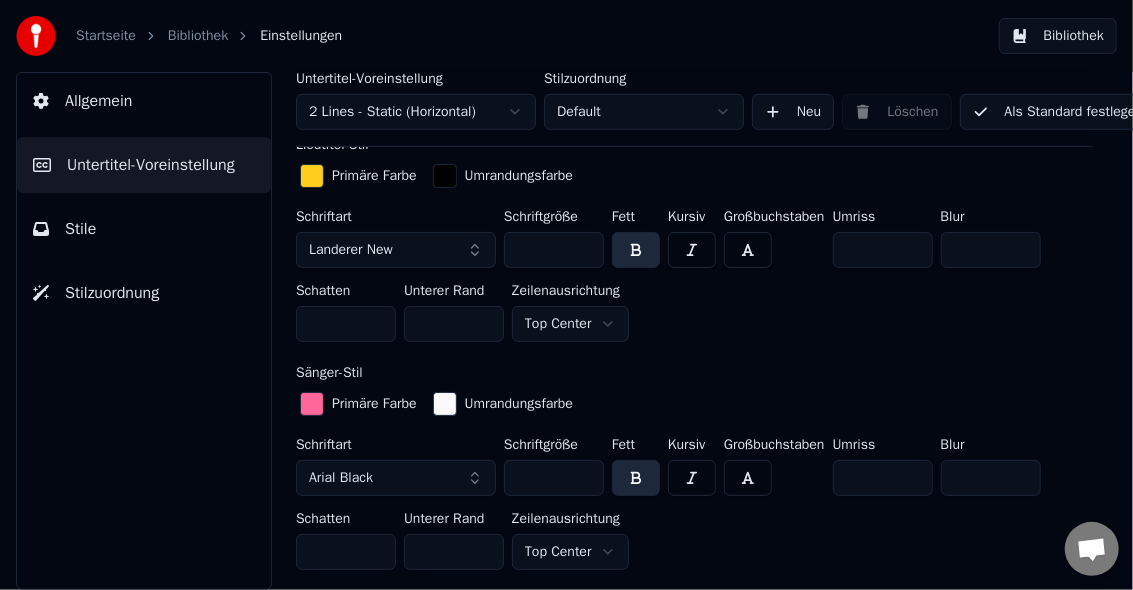 click on "Startseite Bibliothek Einstellungen Bibliothek Allgemein Untertitel-Voreinstellung Stile Stilzuordnung Untertitel-Voreinstellung 2 Lines - Static (Horizontal) Stilzuordnung Default Neu Löschen Als Standard festlegen Allgemein Layout Liedtitel Fügen Sie den Liedtitel am Anfang des Videos ein Aktiviert Liedtitel-Stil Primäre Farbe Umrandungsfarbe Schriftart Landerer New Schriftgröße *** Fett Kursiv Großbuchstaben Umriss * Blur * Schatten * Unterer Rand *** Zeilenausrichtung Top Center Sänger-Stil Primäre Farbe Umrandungsfarbe Schriftart Arial Black Schriftgröße ** Fett Kursiv Großbuchstaben Umriss * Blur * Schatten * Unterer Rand *** Zeilenausrichtung Top Center Start Sekunden * Duration Sekunden * Fade In (Millisekunden) *** Fade Out (Millisekunden) *** Zurücksetzen Silent Gap Progress Bar Silent Gap Text Countdown Timing Indicator Hintergrundbox Fade-Effekt Offset Maximale Zeichen pro Zeile Zeilen automatisch teilen Advanced Settings Konversation Adam Fragen? Schreiben Sie uns! Youka Desktop Crisp" at bounding box center (566, 295) 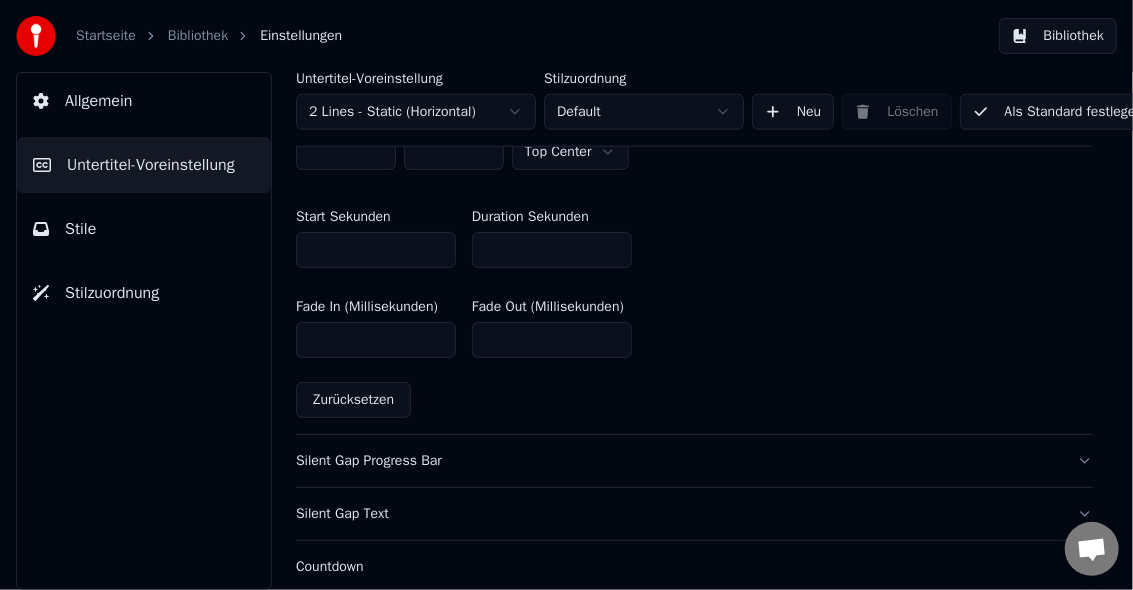 scroll, scrollTop: 1111, scrollLeft: 0, axis: vertical 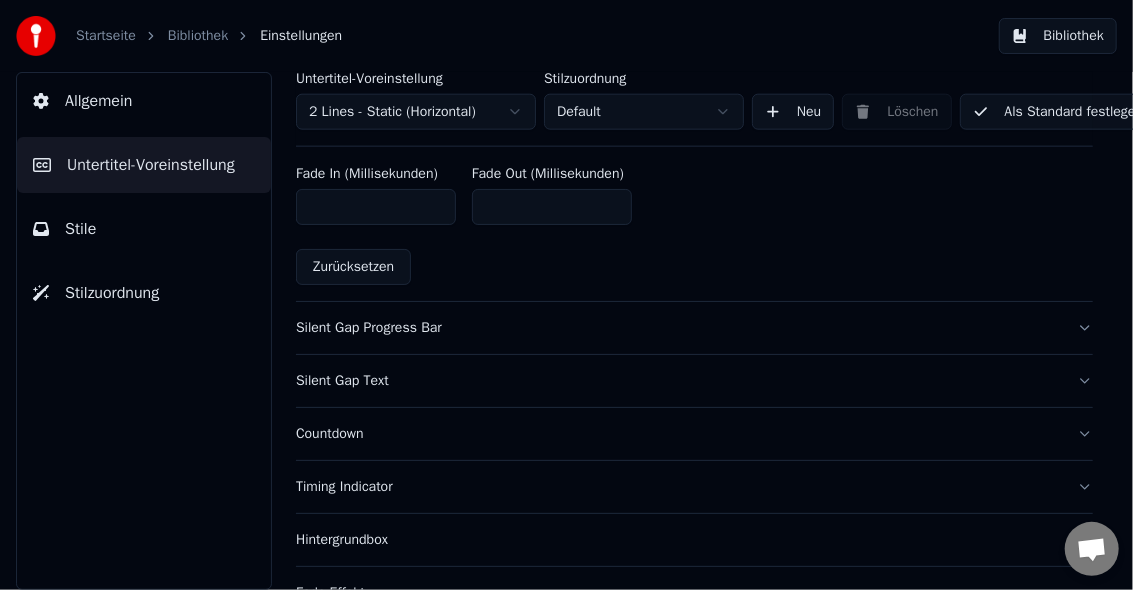 click on "Als Standard festlegen" at bounding box center (1058, 112) 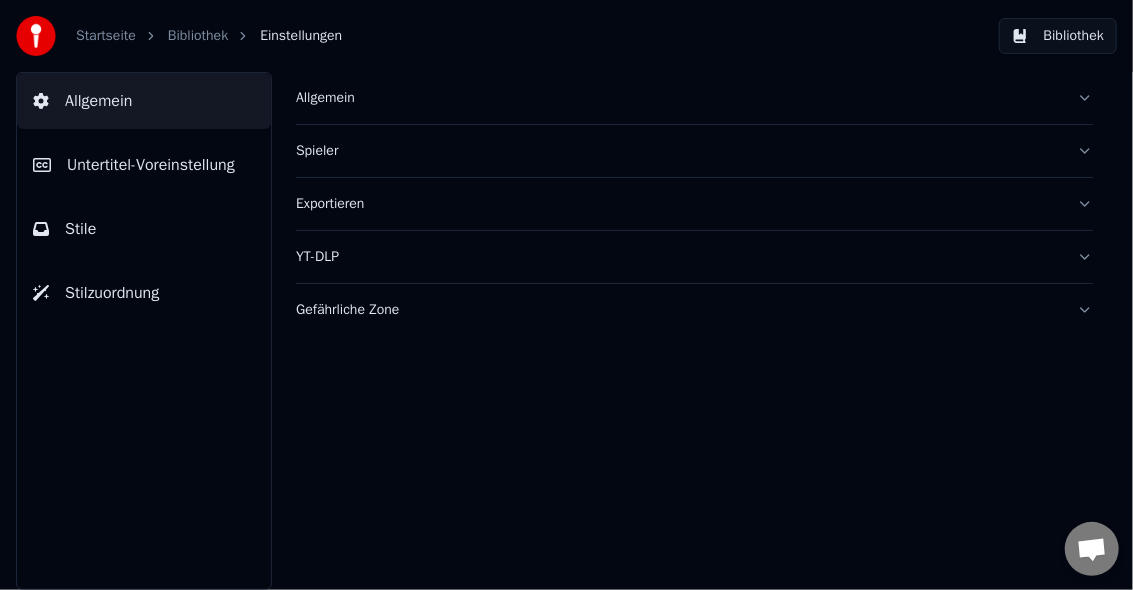 click on "Stile" at bounding box center [80, 229] 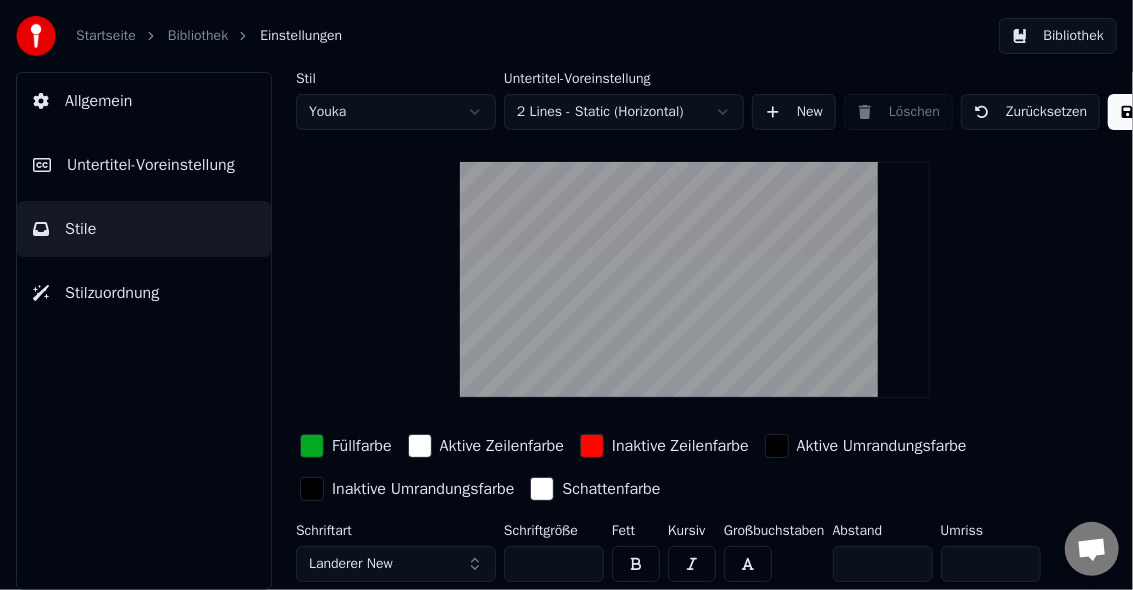click at bounding box center (312, 446) 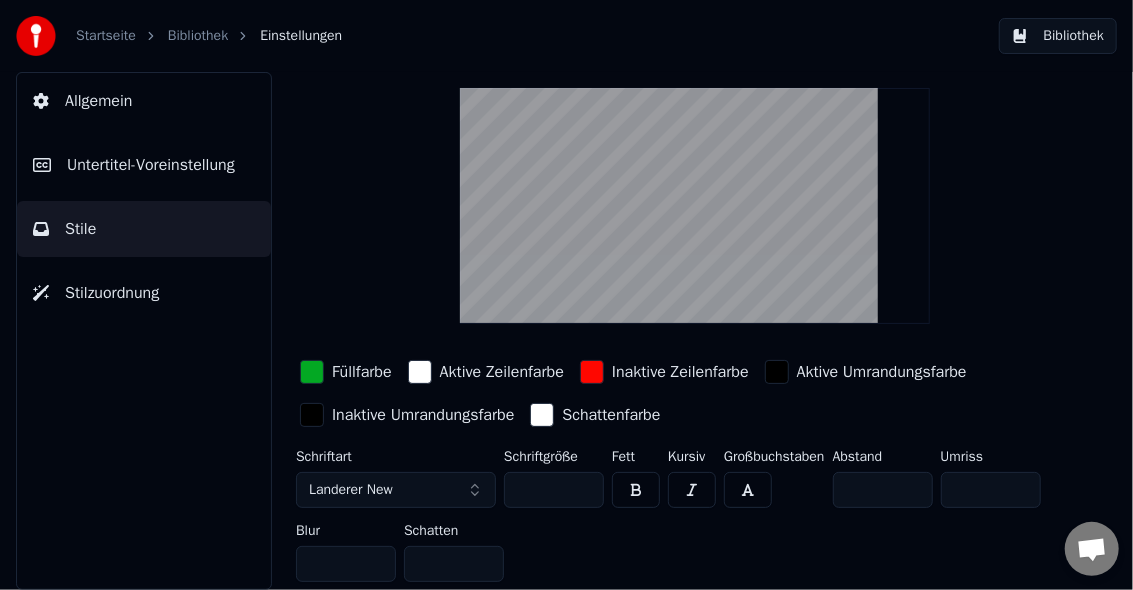click on "Füllfarbe" at bounding box center [362, 372] 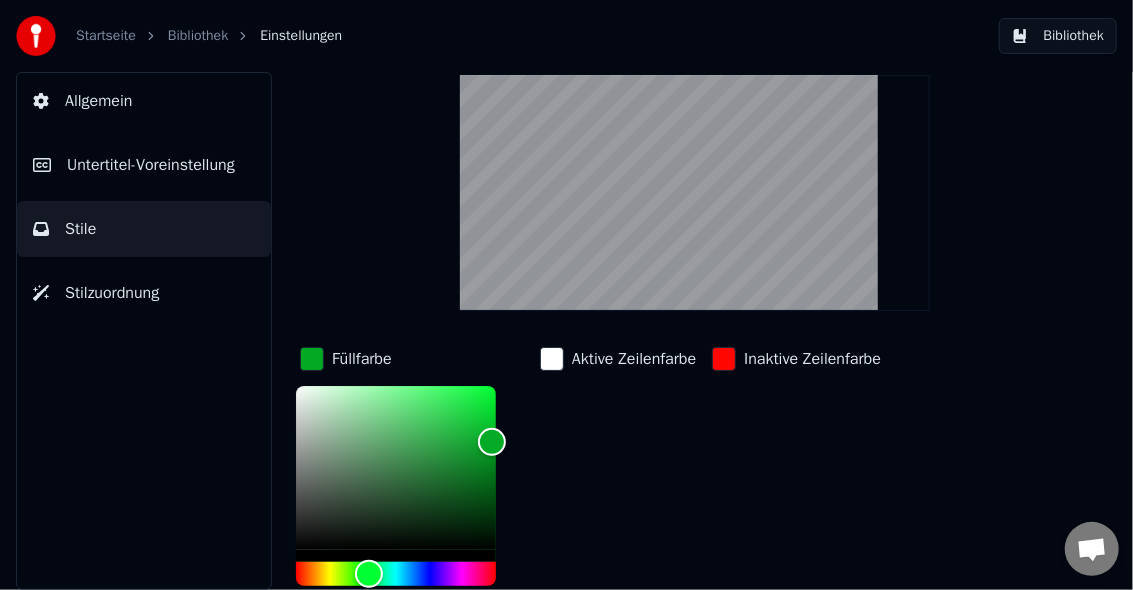 click on "Füllfarbe" at bounding box center (362, 359) 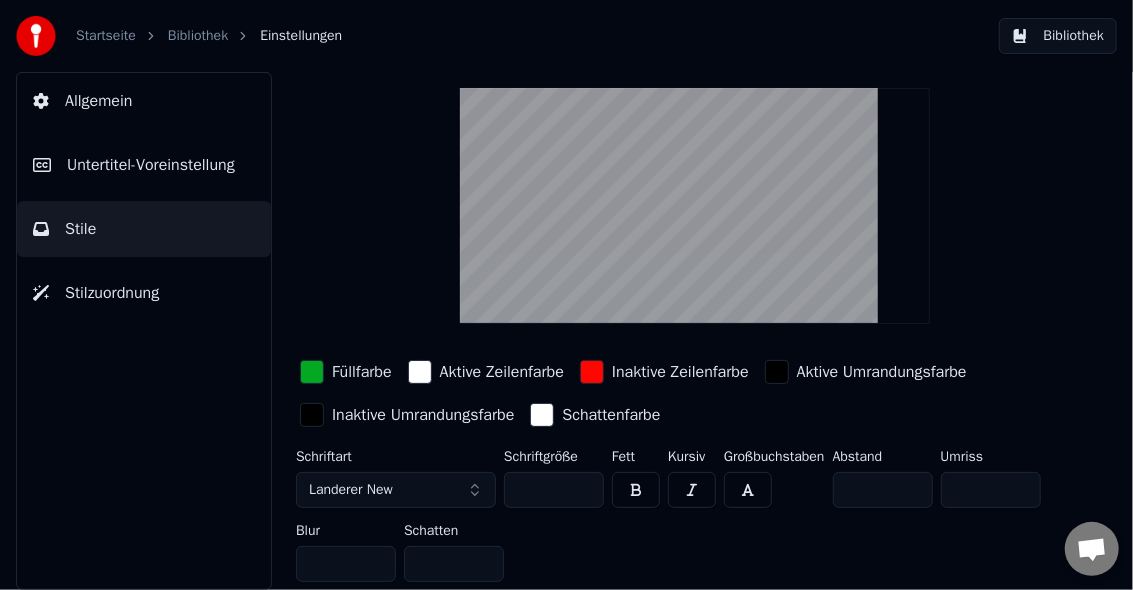 click at bounding box center [312, 372] 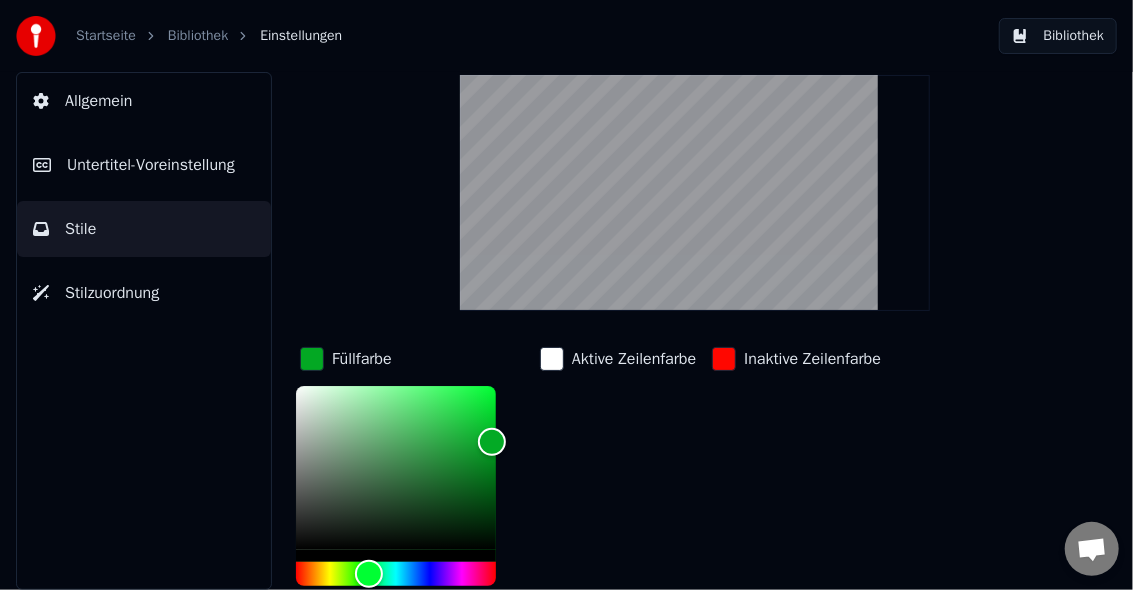scroll, scrollTop: 220, scrollLeft: 0, axis: vertical 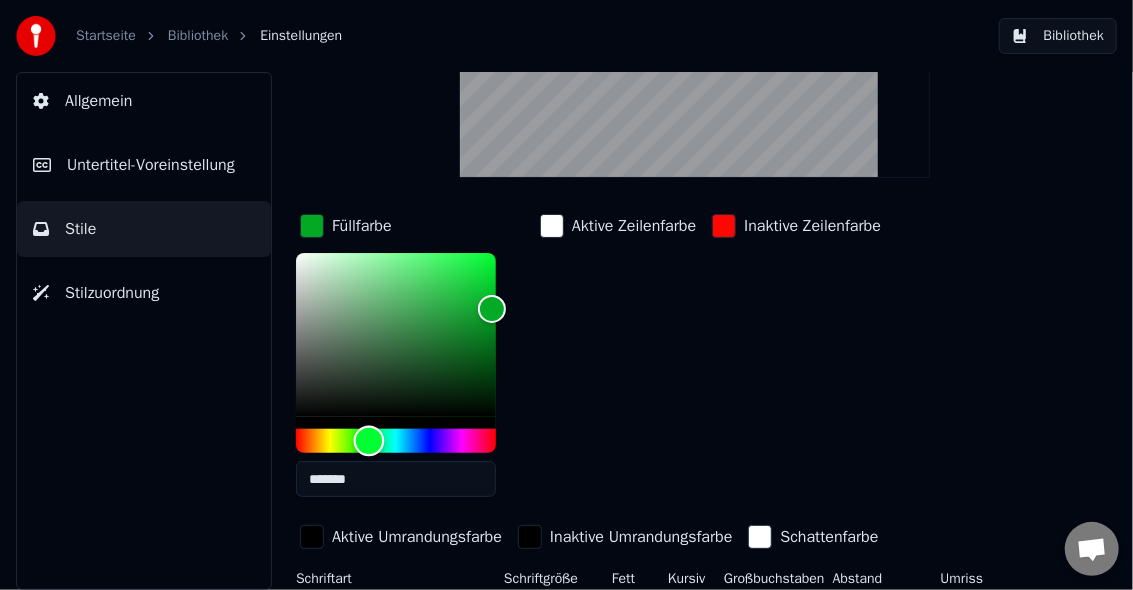 click at bounding box center (396, 441) 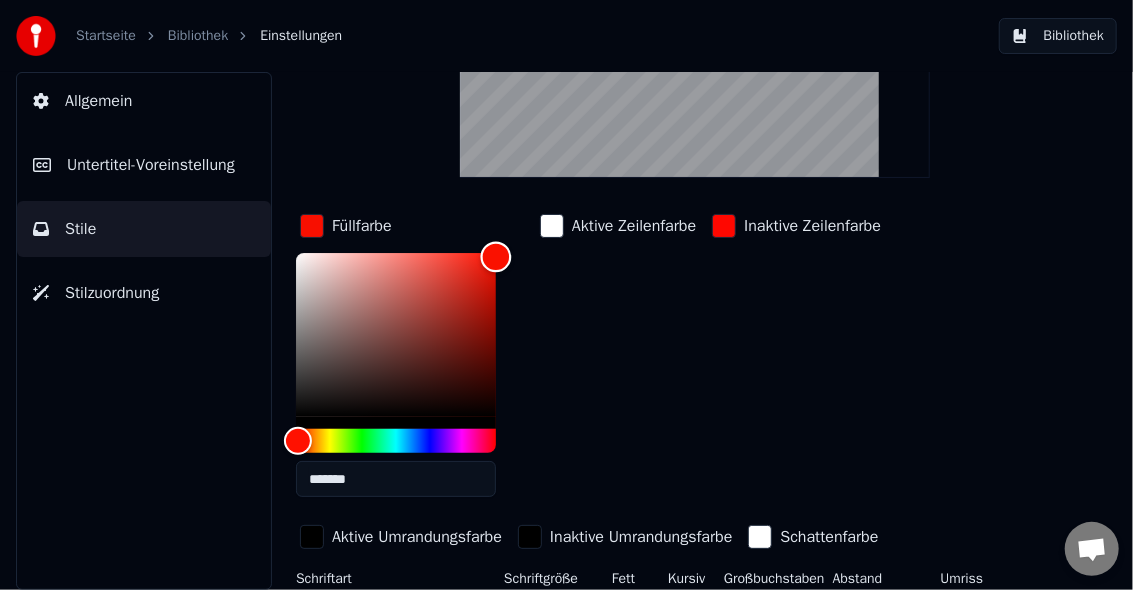 type on "*******" 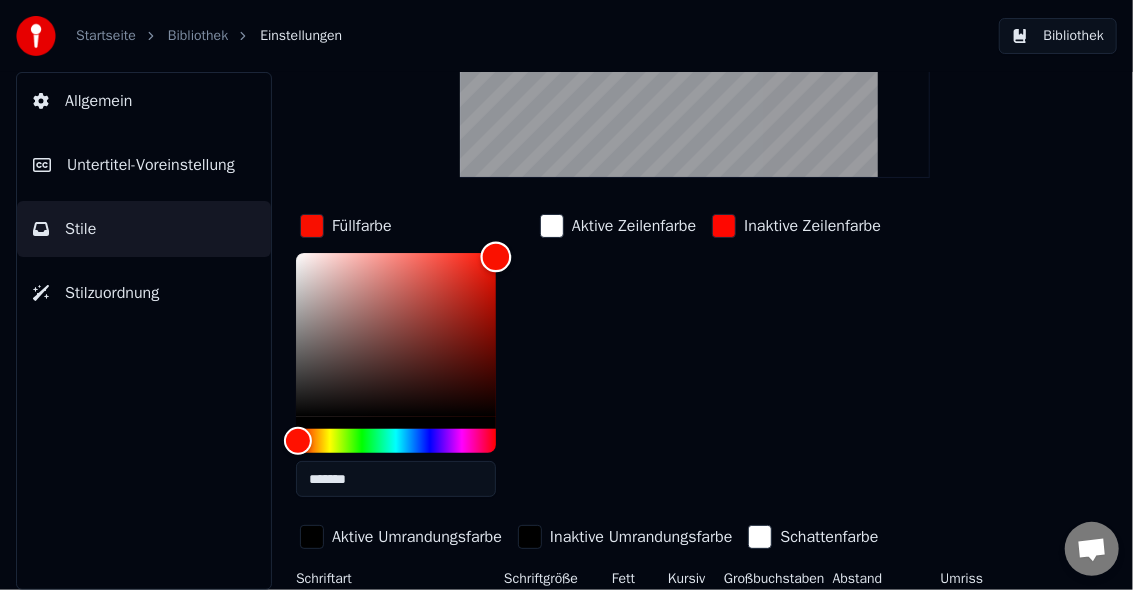 drag, startPoint x: 485, startPoint y: 309, endPoint x: 500, endPoint y: 255, distance: 56.044624 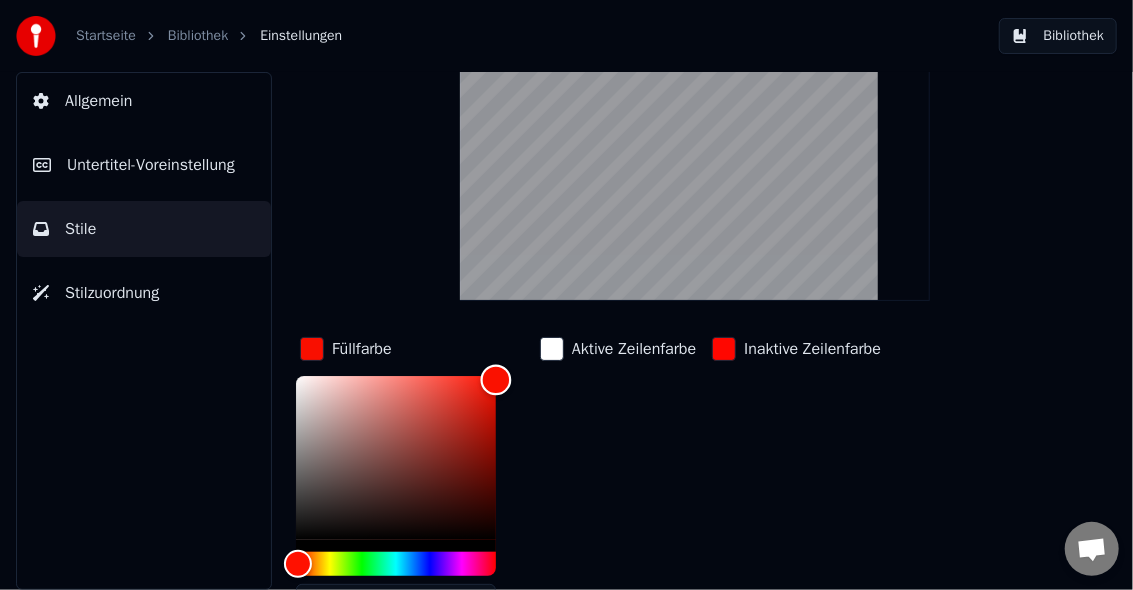 scroll, scrollTop: 0, scrollLeft: 0, axis: both 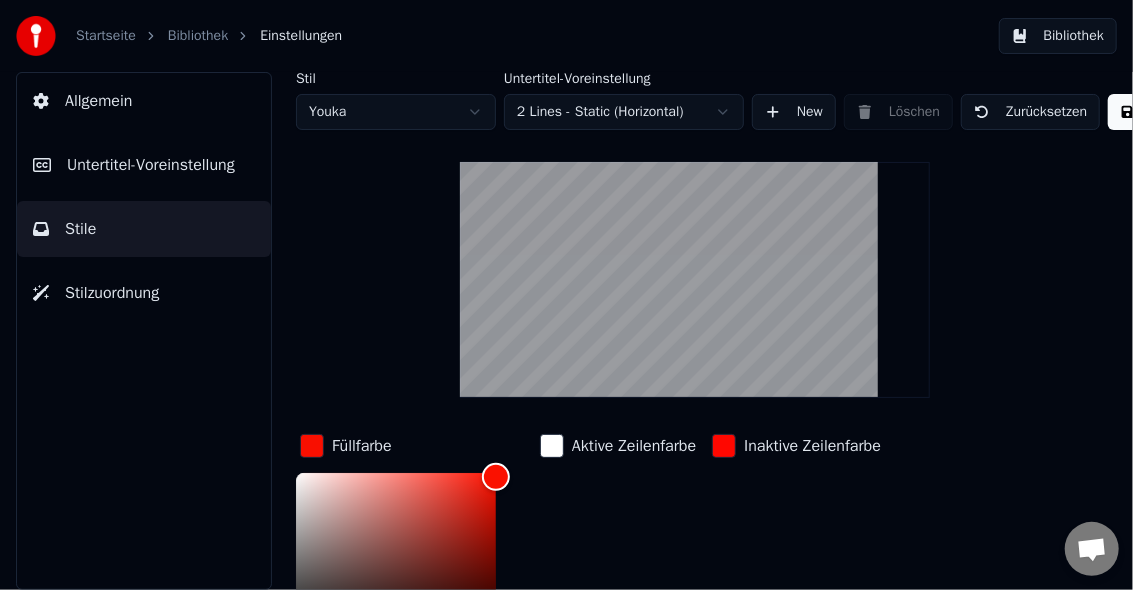 click at bounding box center (552, 446) 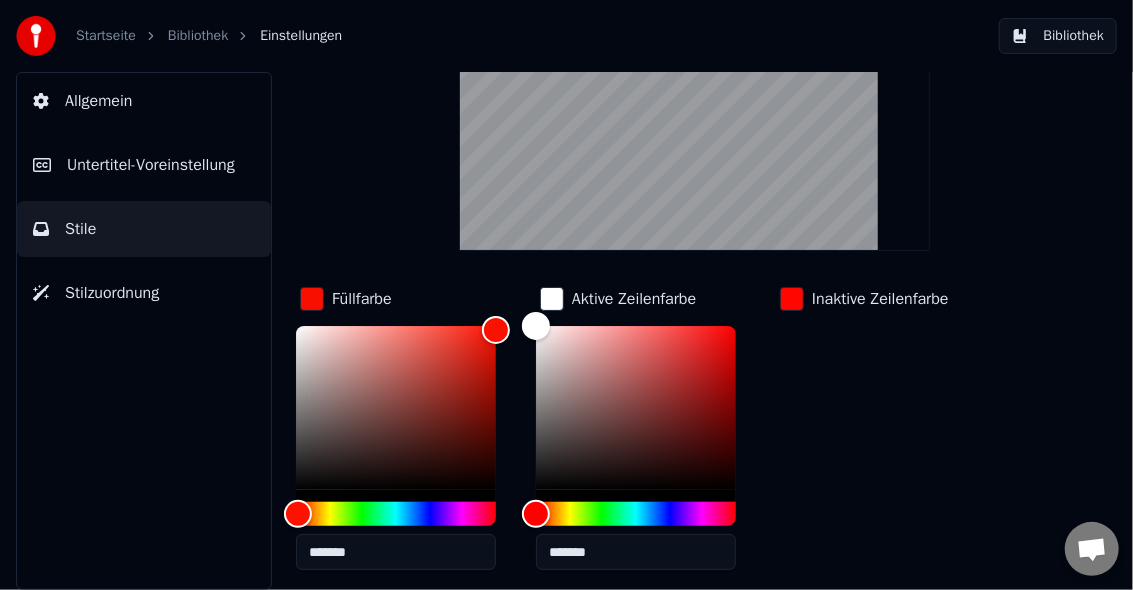 scroll, scrollTop: 266, scrollLeft: 0, axis: vertical 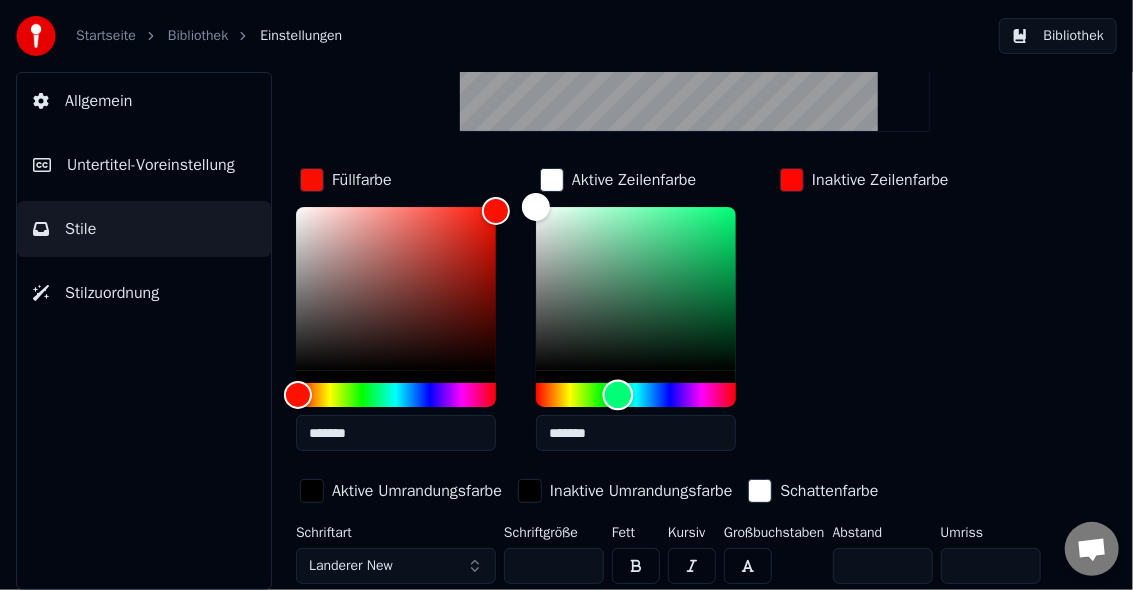 click at bounding box center (636, 395) 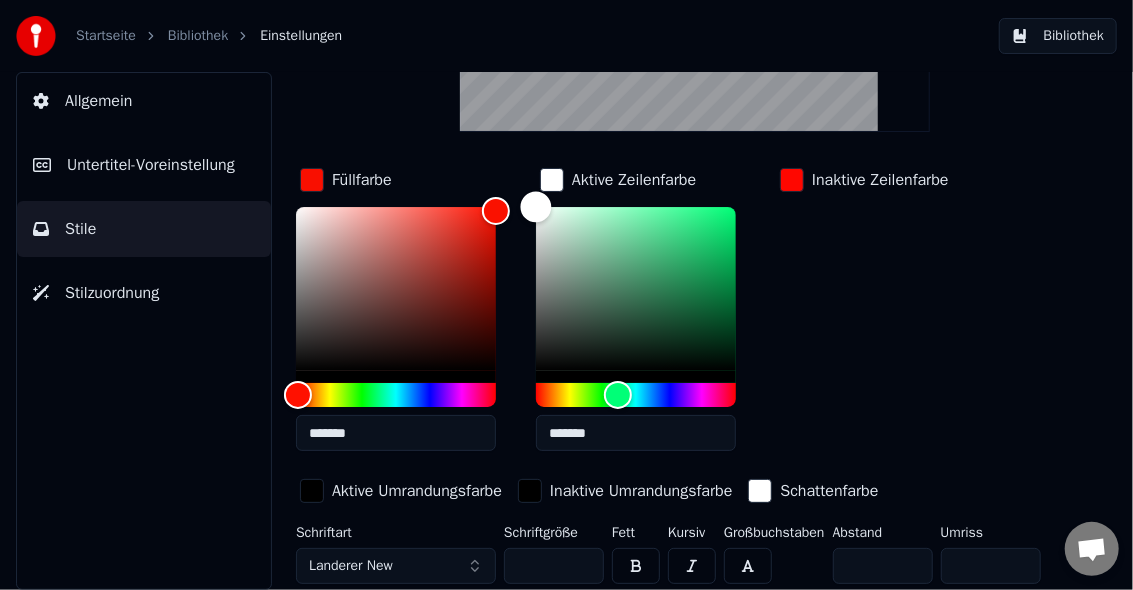 type on "*******" 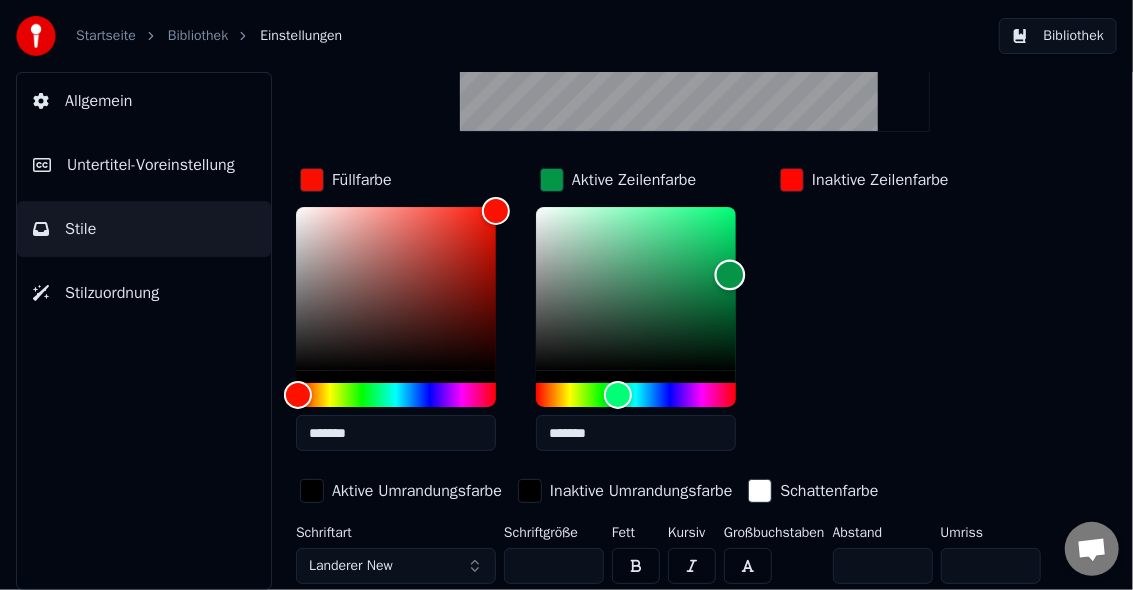 scroll, scrollTop: 0, scrollLeft: 0, axis: both 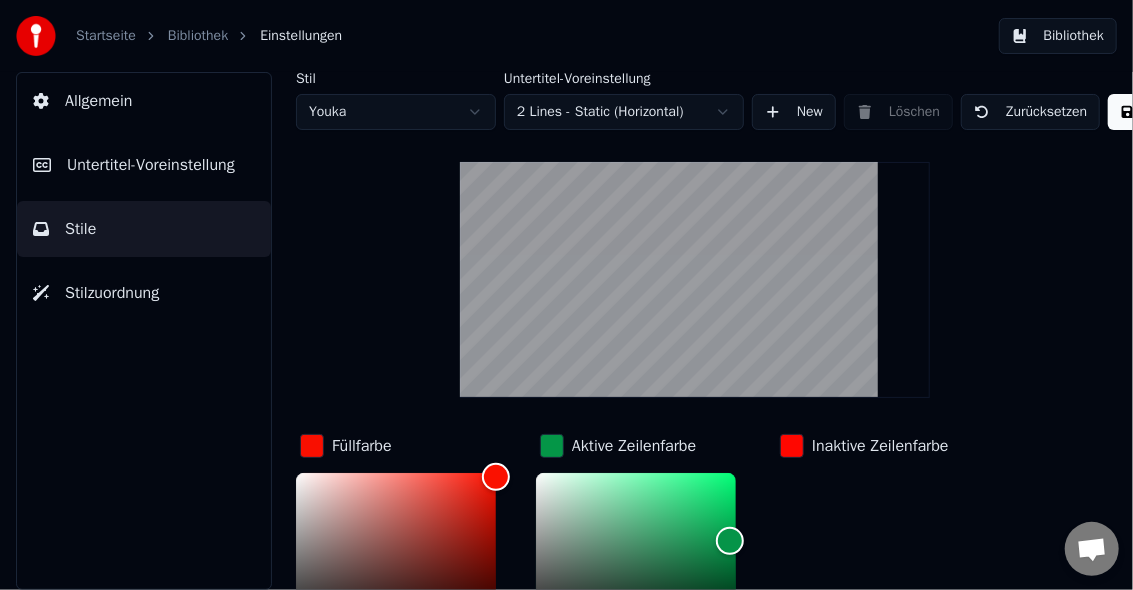 click at bounding box center [792, 446] 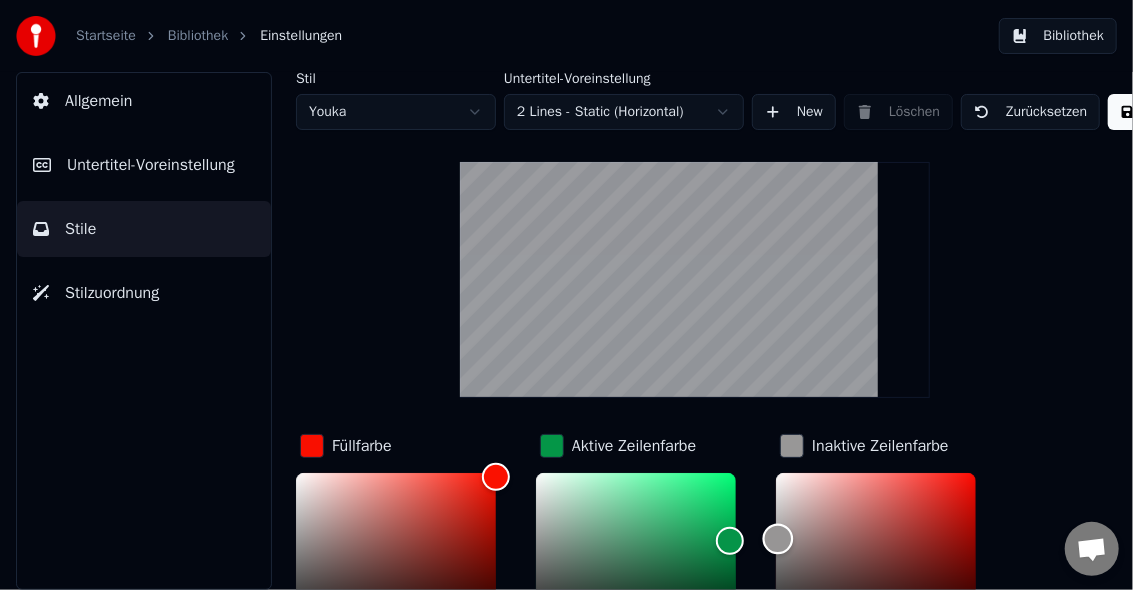 scroll, scrollTop: 61, scrollLeft: 0, axis: vertical 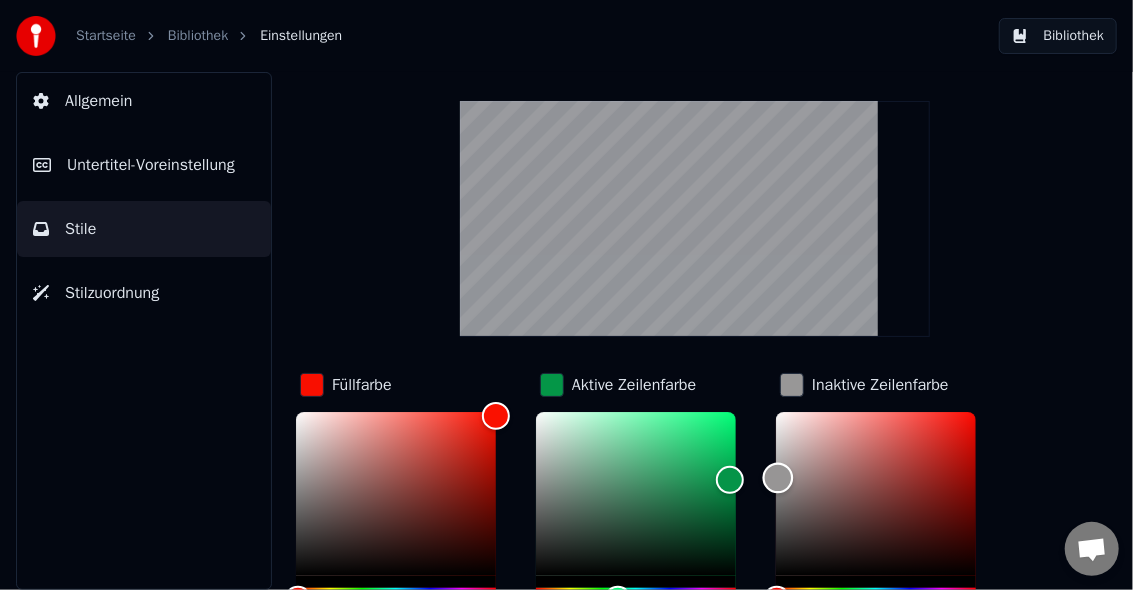 click at bounding box center [876, 494] 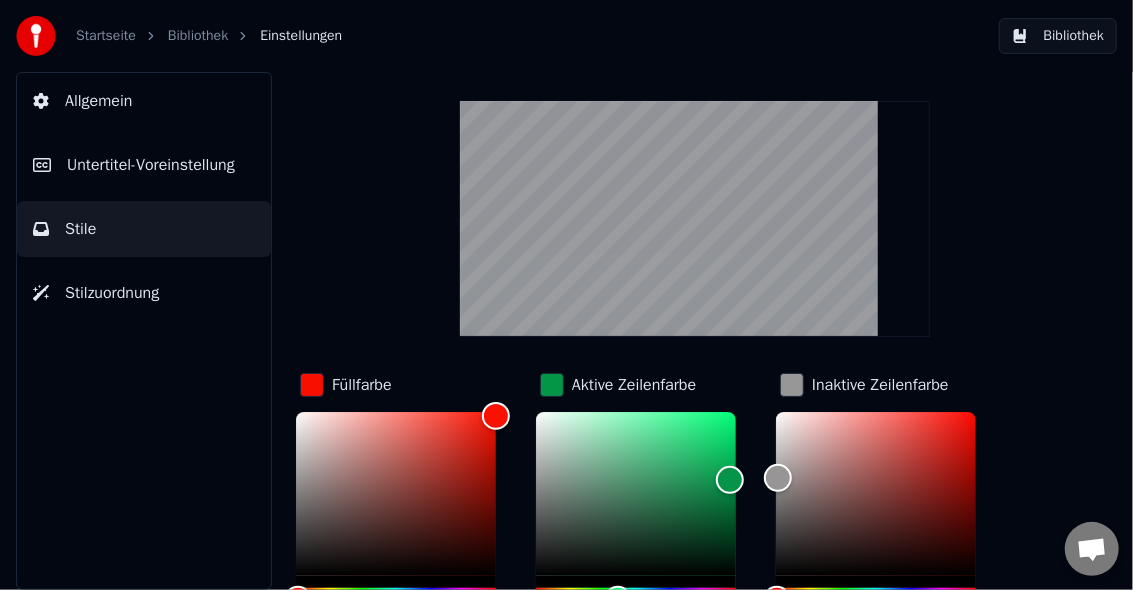 click on "Inaktive Zeilenfarbe *******" at bounding box center (892, 520) 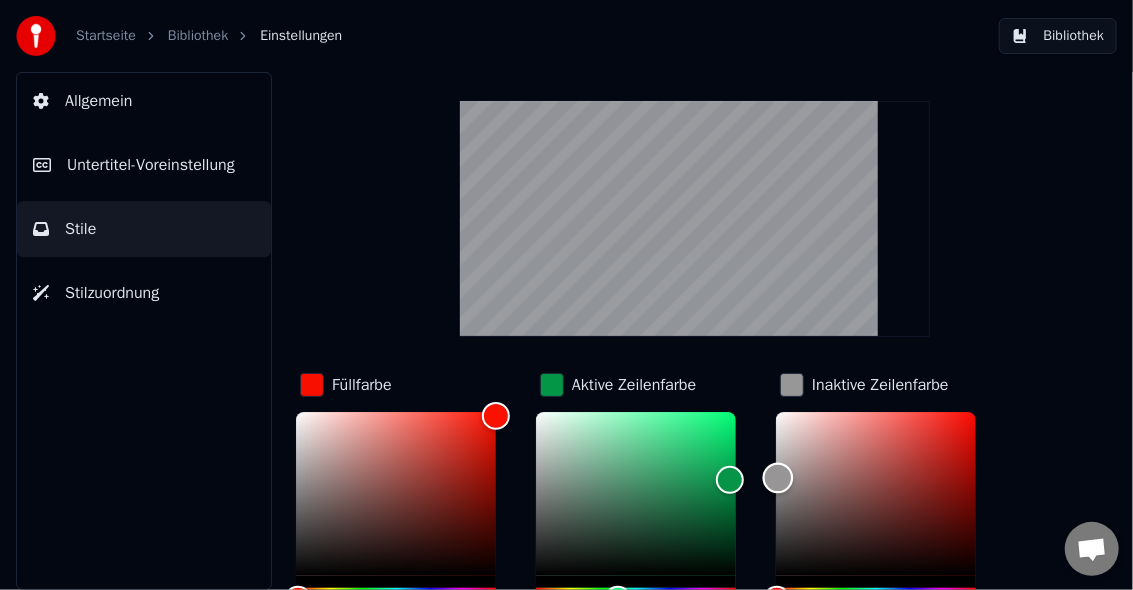 type on "*******" 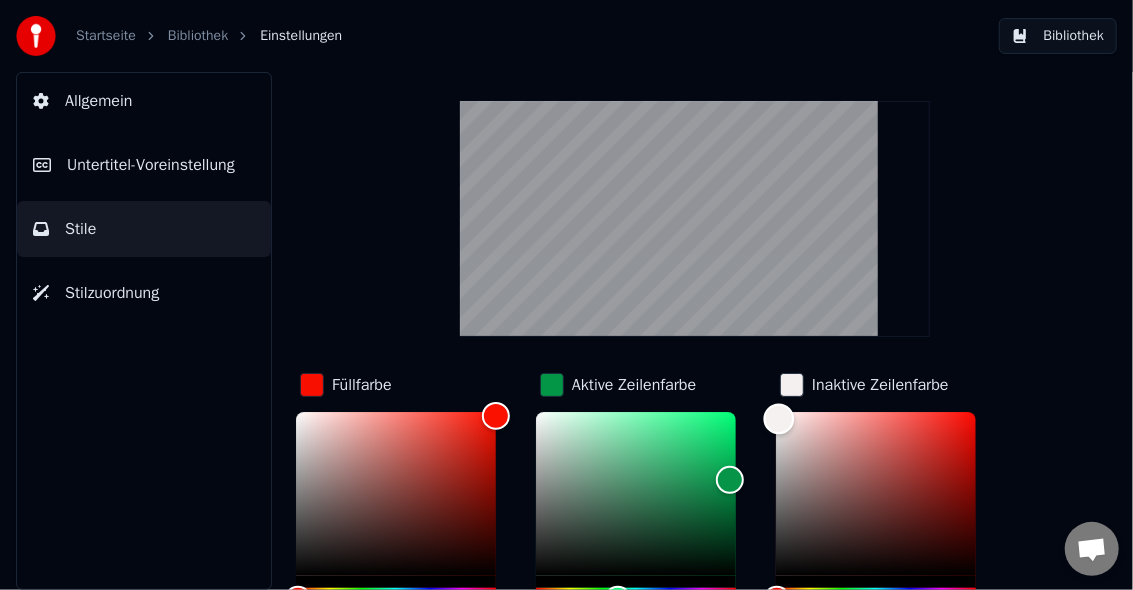 scroll, scrollTop: 0, scrollLeft: 0, axis: both 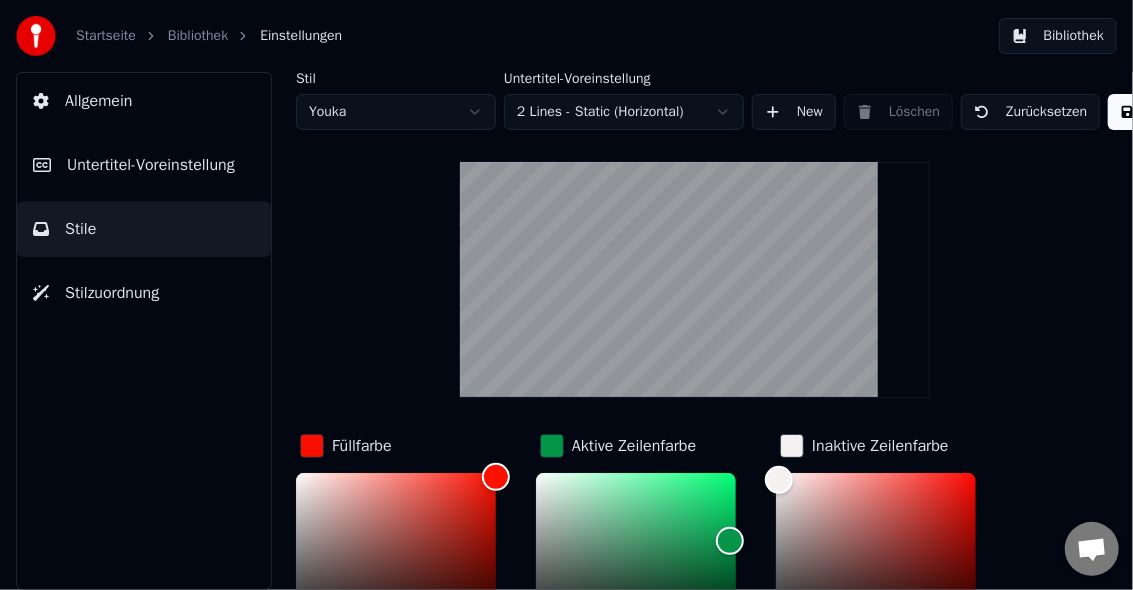click at bounding box center [552, 446] 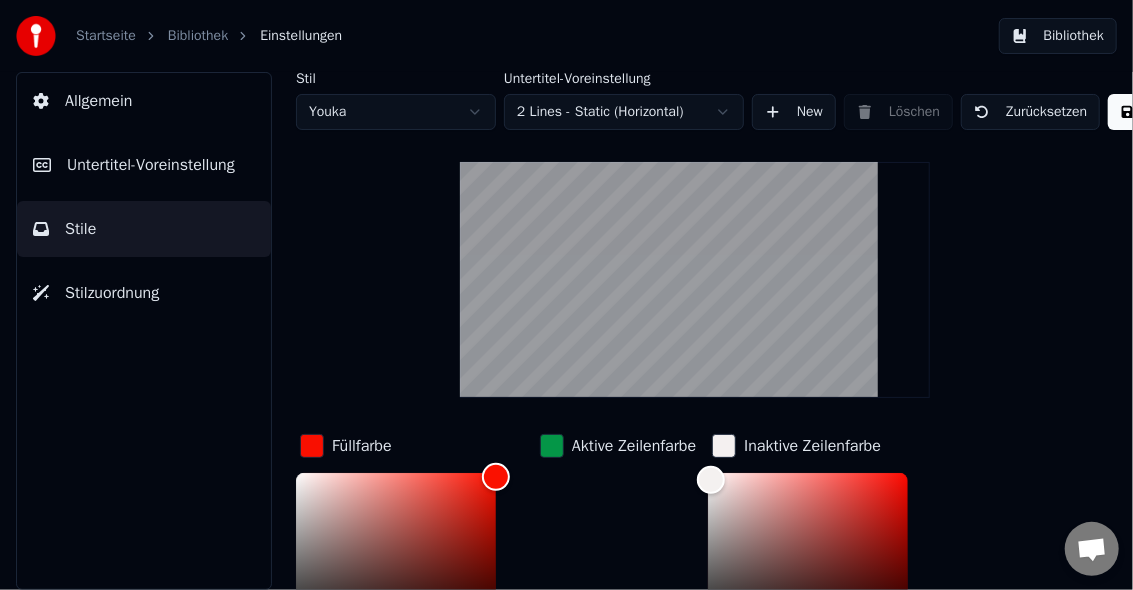 click on "Aktive Zeilenfarbe" at bounding box center [634, 446] 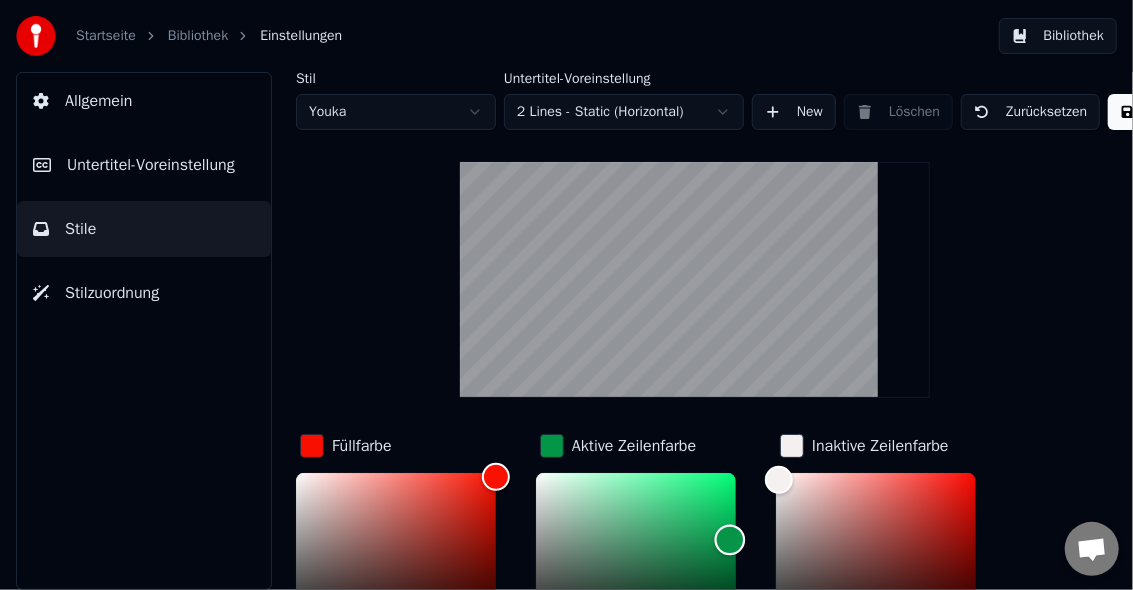 scroll, scrollTop: 61, scrollLeft: 0, axis: vertical 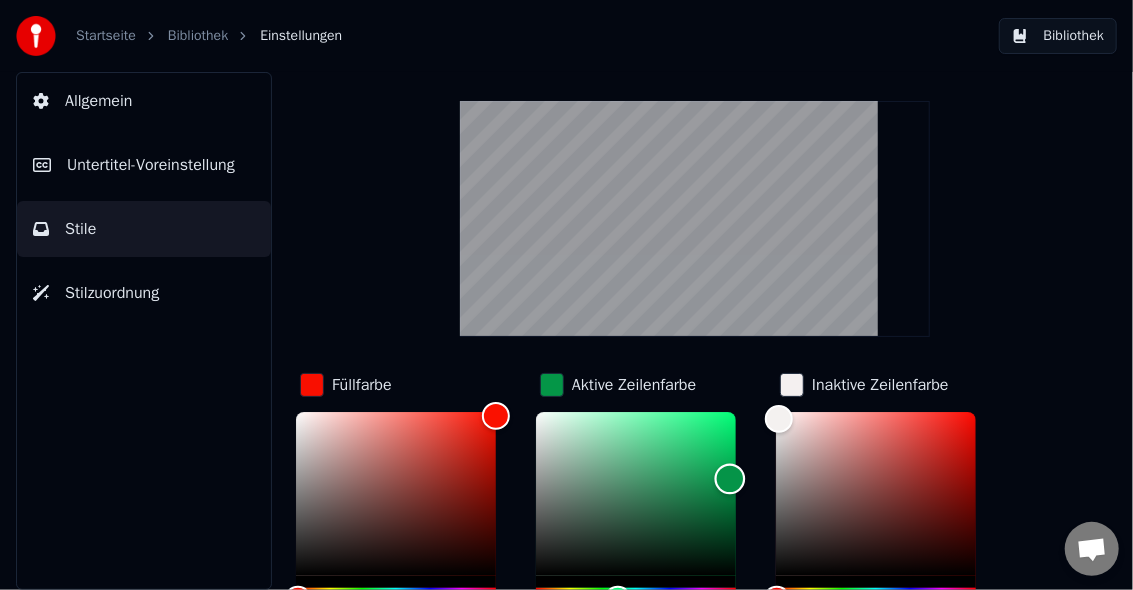click at bounding box center [636, 494] 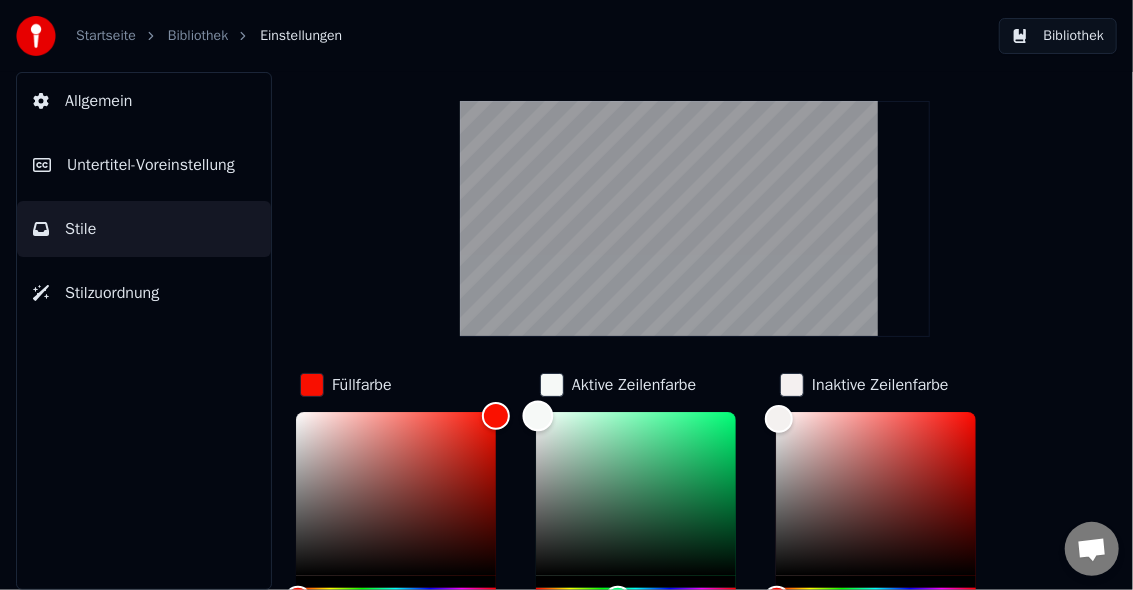 click at bounding box center (636, 494) 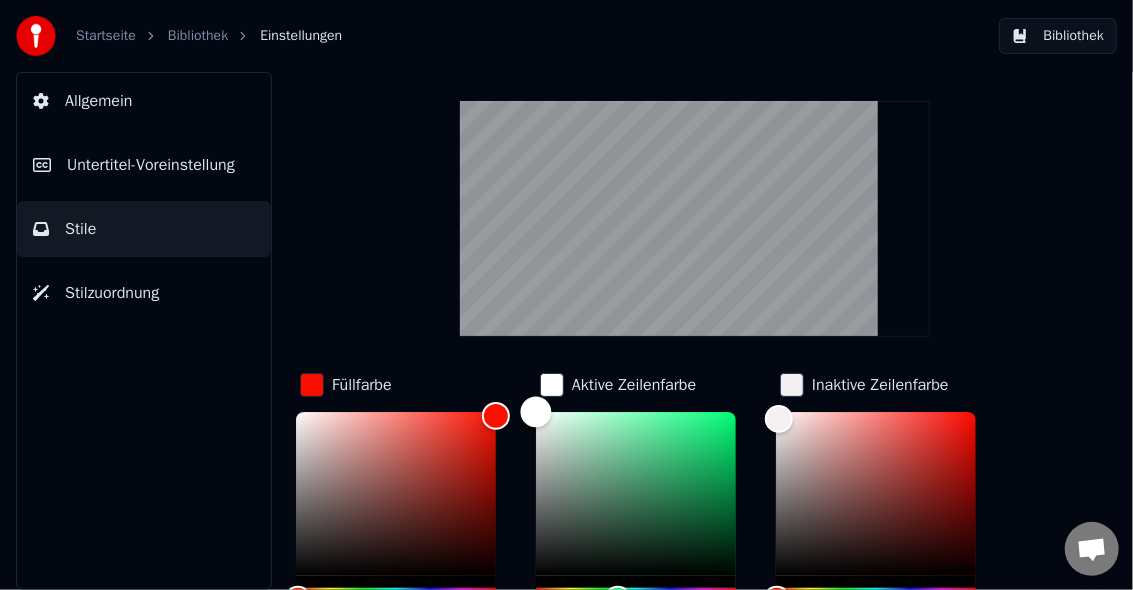 click at bounding box center [536, 412] 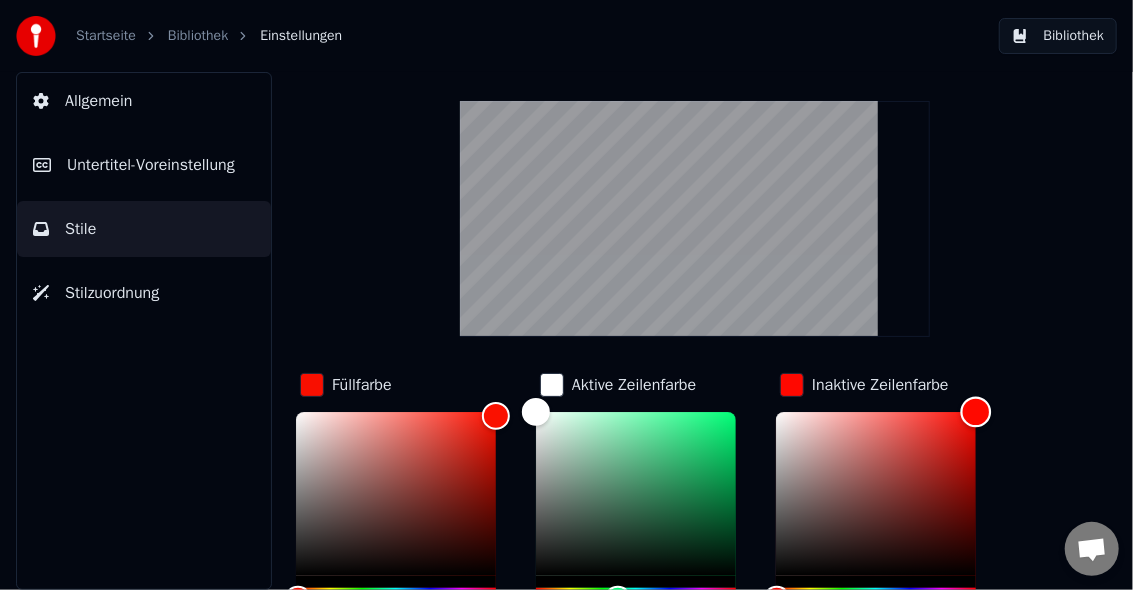 drag, startPoint x: 772, startPoint y: 412, endPoint x: 996, endPoint y: 404, distance: 224.1428 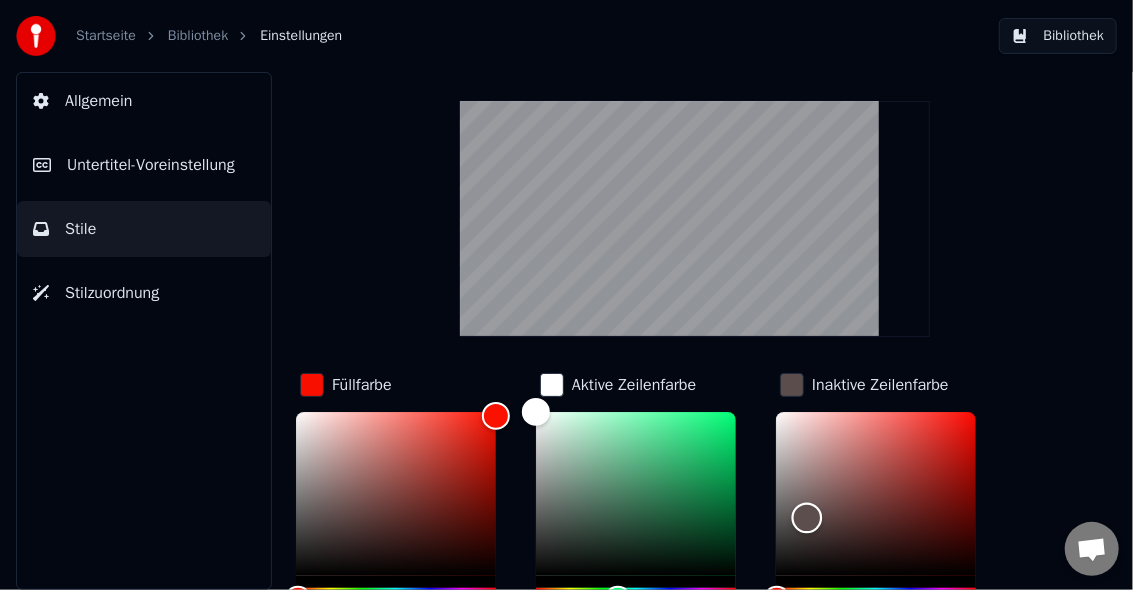 drag, startPoint x: 974, startPoint y: 411, endPoint x: 807, endPoint y: 516, distance: 197.26631 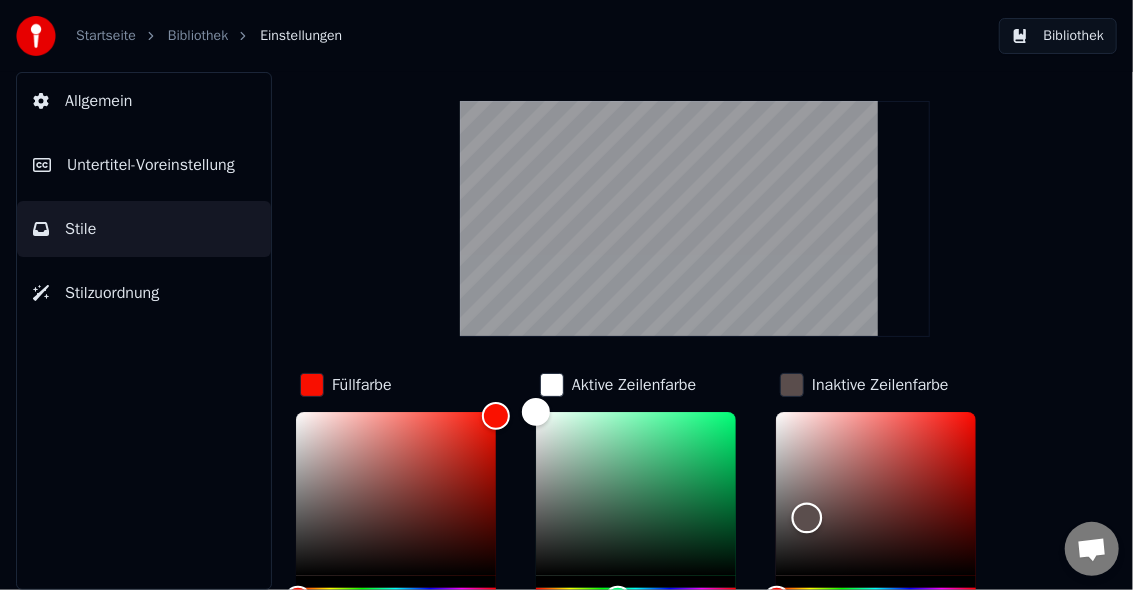 scroll, scrollTop: 195, scrollLeft: 0, axis: vertical 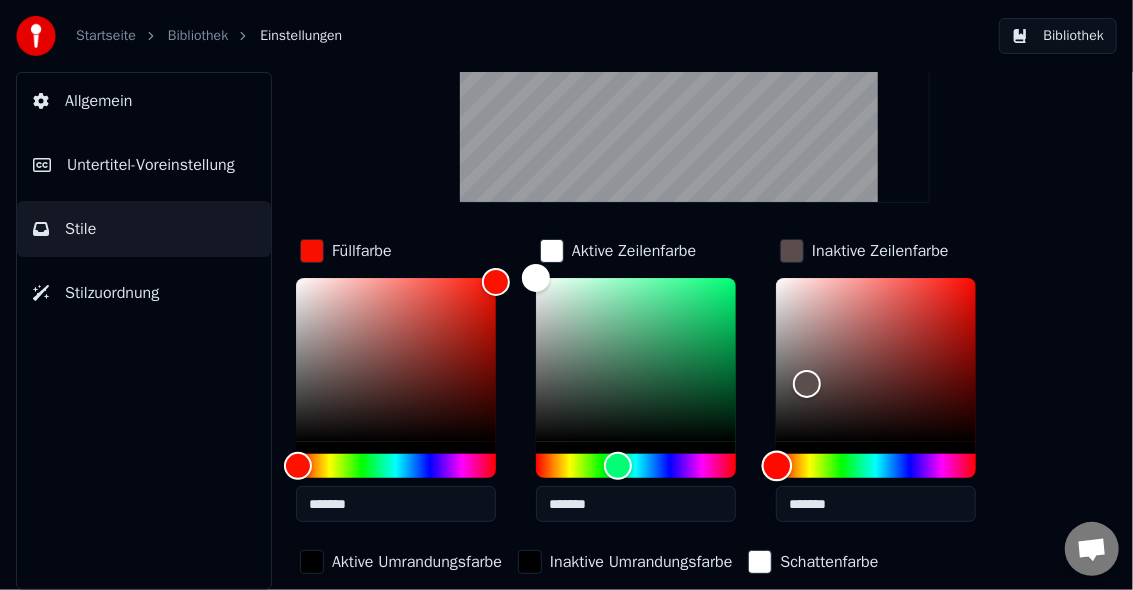 click at bounding box center [876, 466] 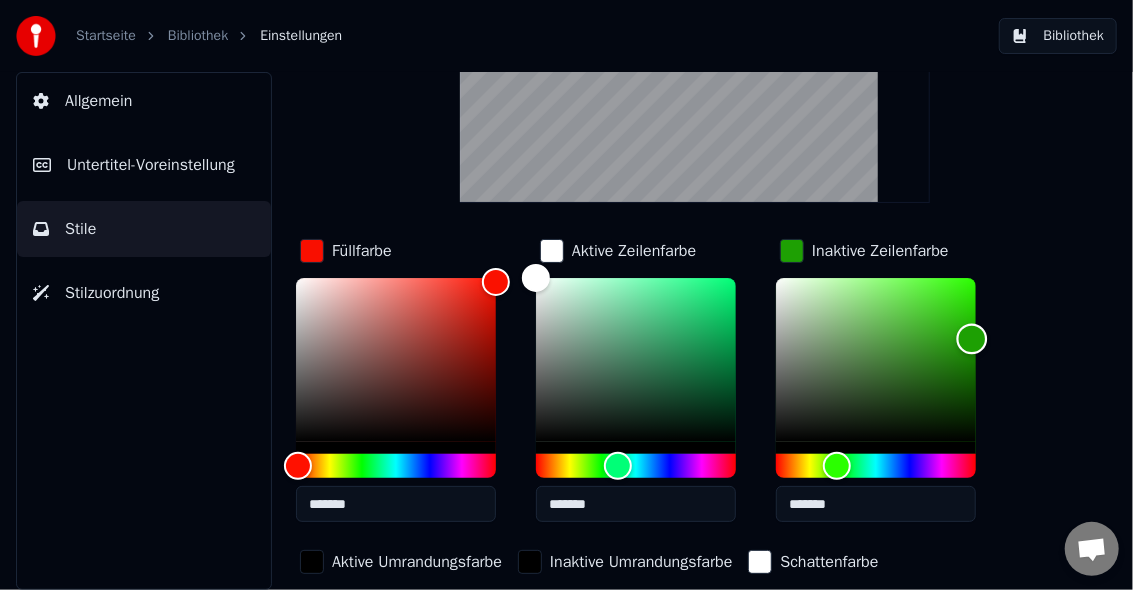 drag, startPoint x: 806, startPoint y: 386, endPoint x: 972, endPoint y: 338, distance: 172.80046 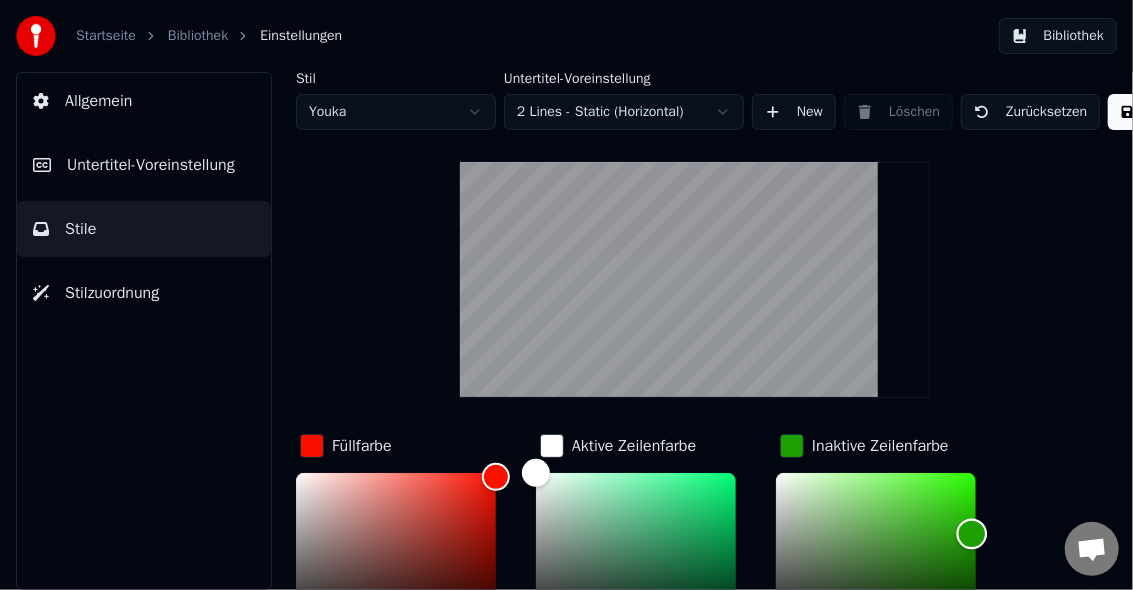 scroll, scrollTop: 133, scrollLeft: 0, axis: vertical 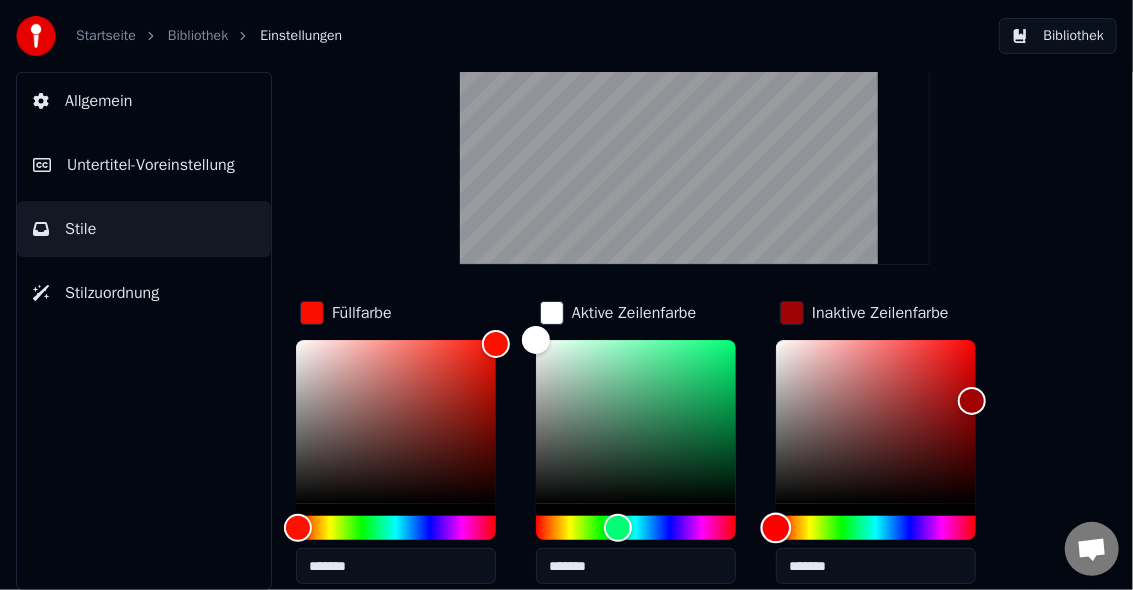 click at bounding box center [876, 528] 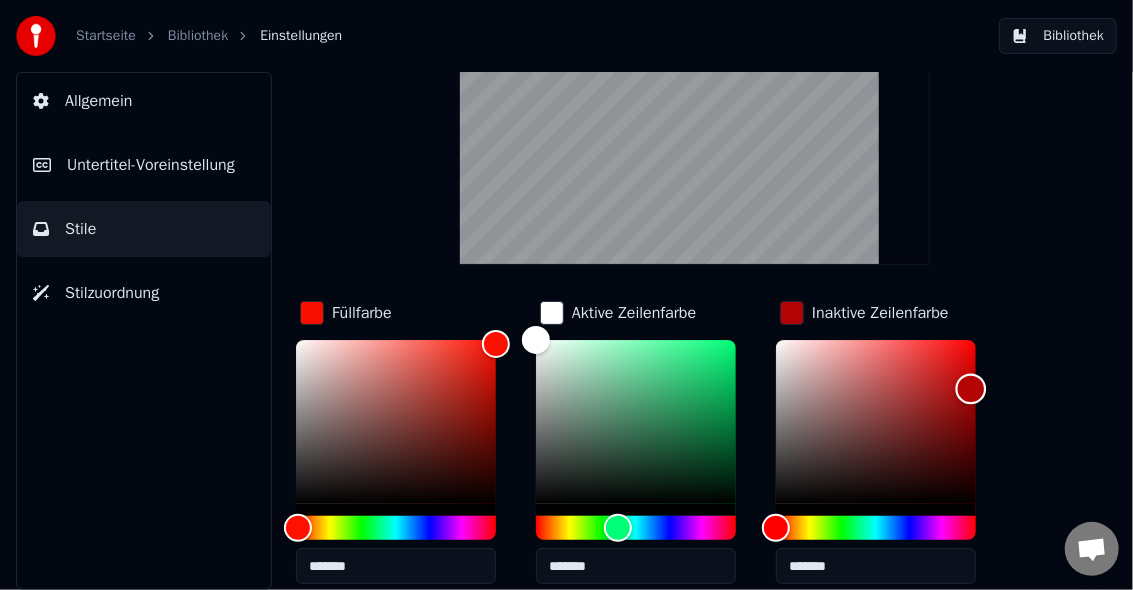 type on "*******" 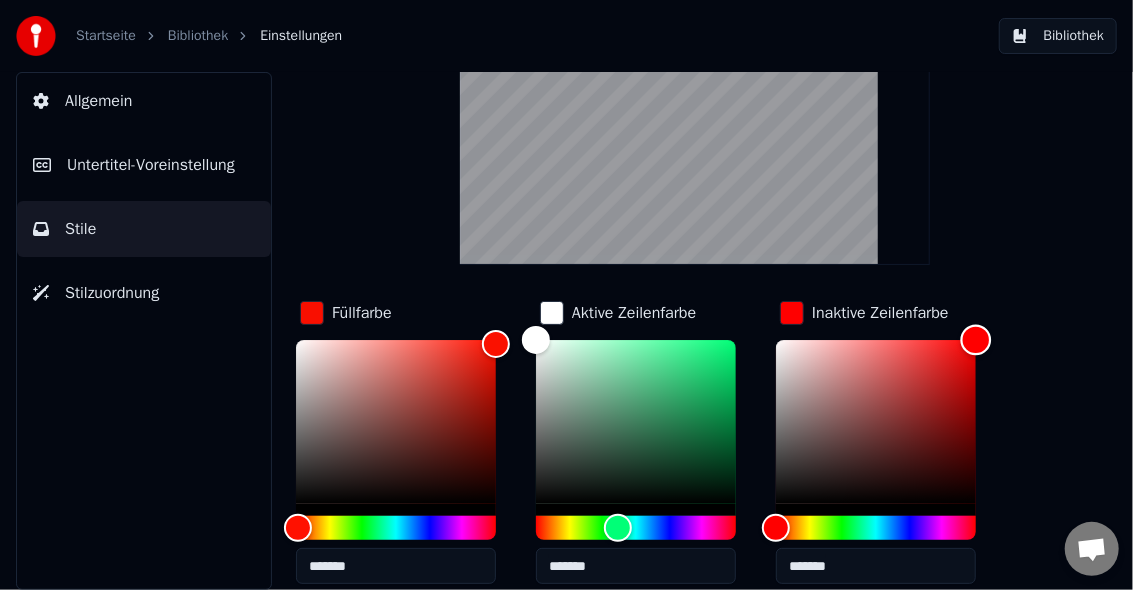 drag, startPoint x: 971, startPoint y: 388, endPoint x: 985, endPoint y: 312, distance: 77.27872 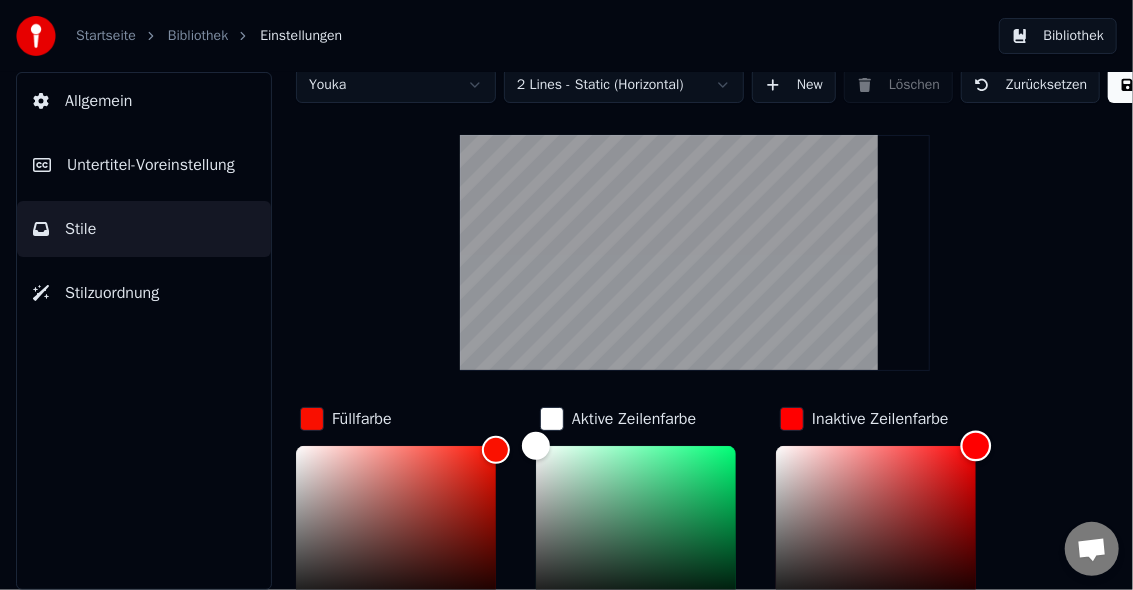 scroll, scrollTop: 0, scrollLeft: 0, axis: both 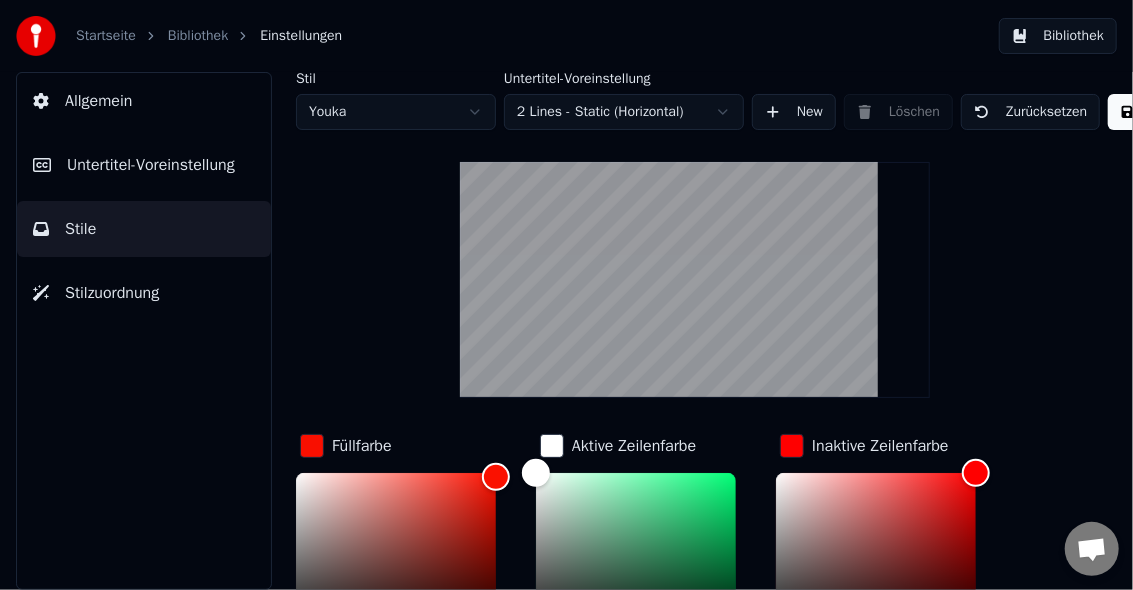 click on "Füllfarbe" at bounding box center [362, 446] 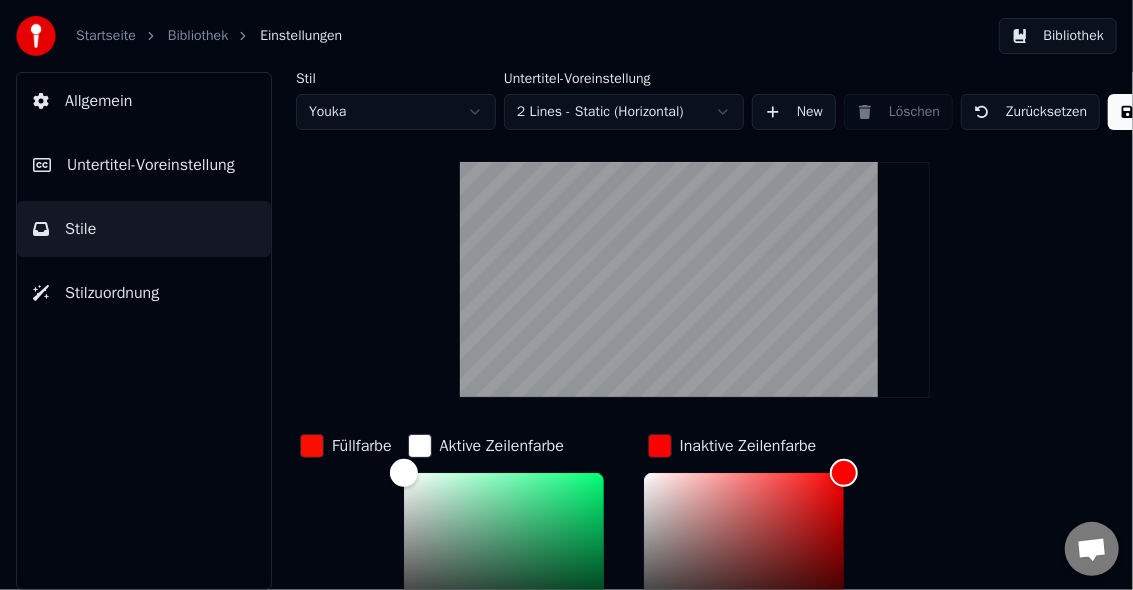 scroll, scrollTop: 266, scrollLeft: 0, axis: vertical 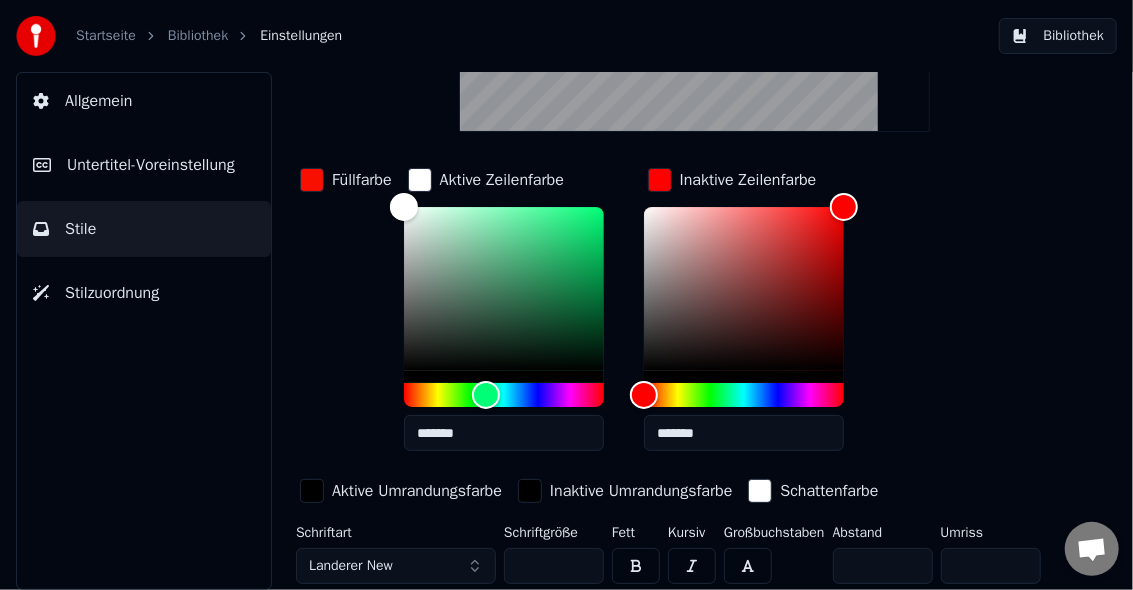 click on "Füllfarbe" at bounding box center [362, 180] 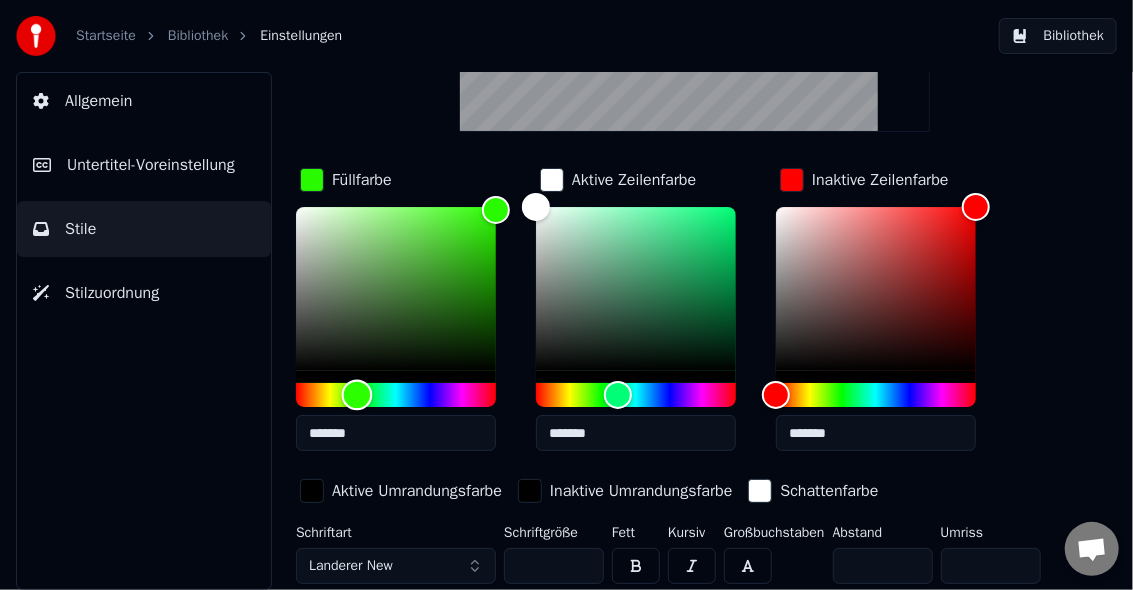 click at bounding box center (396, 395) 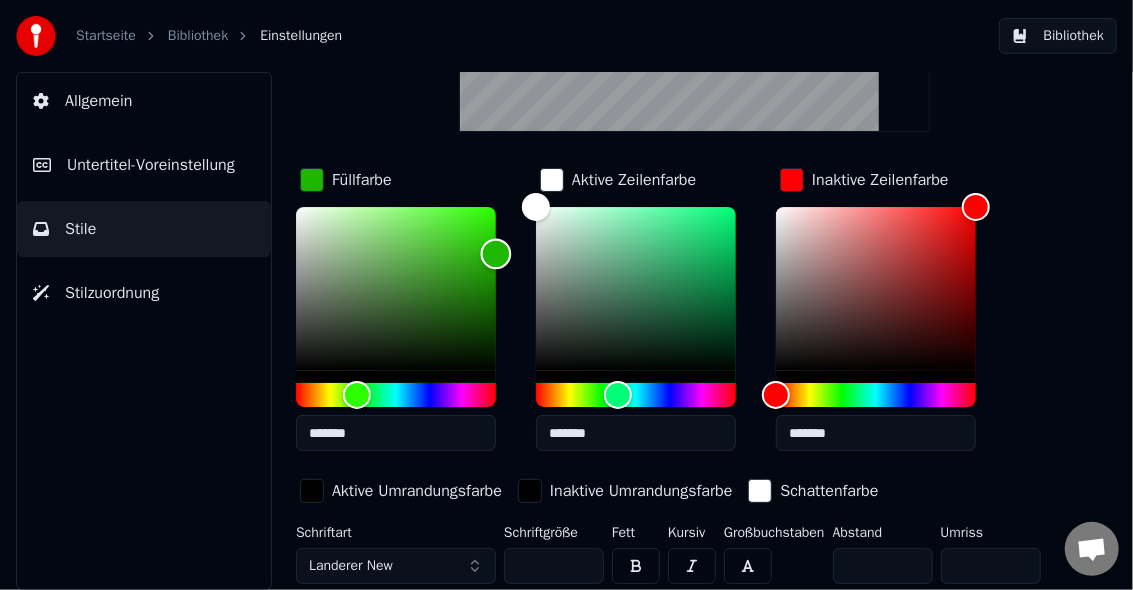 type on "*******" 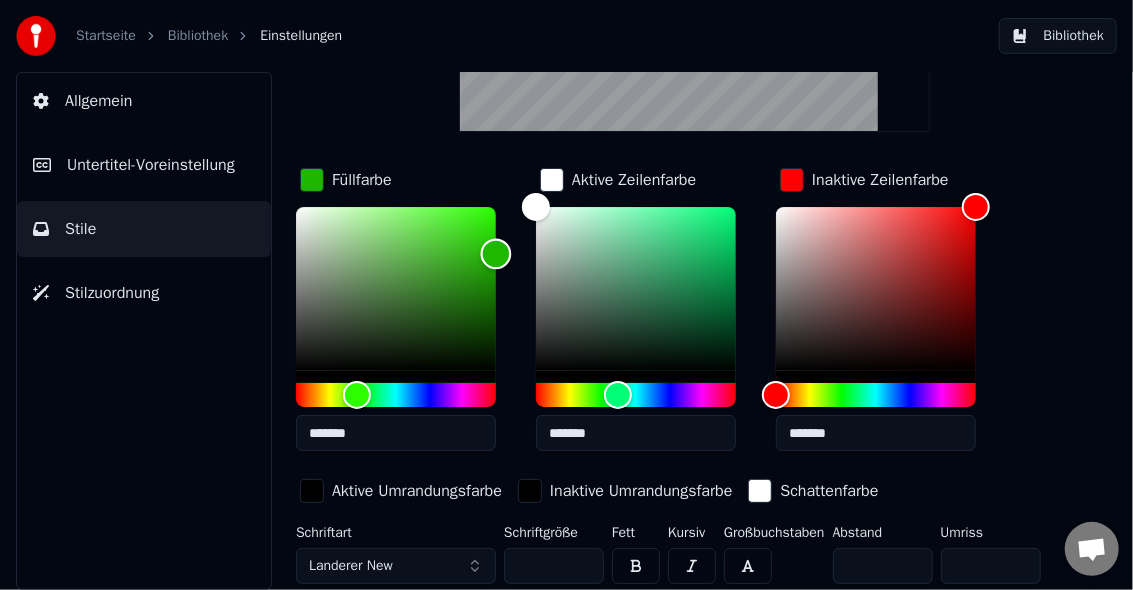 drag, startPoint x: 497, startPoint y: 206, endPoint x: 517, endPoint y: 252, distance: 50.159744 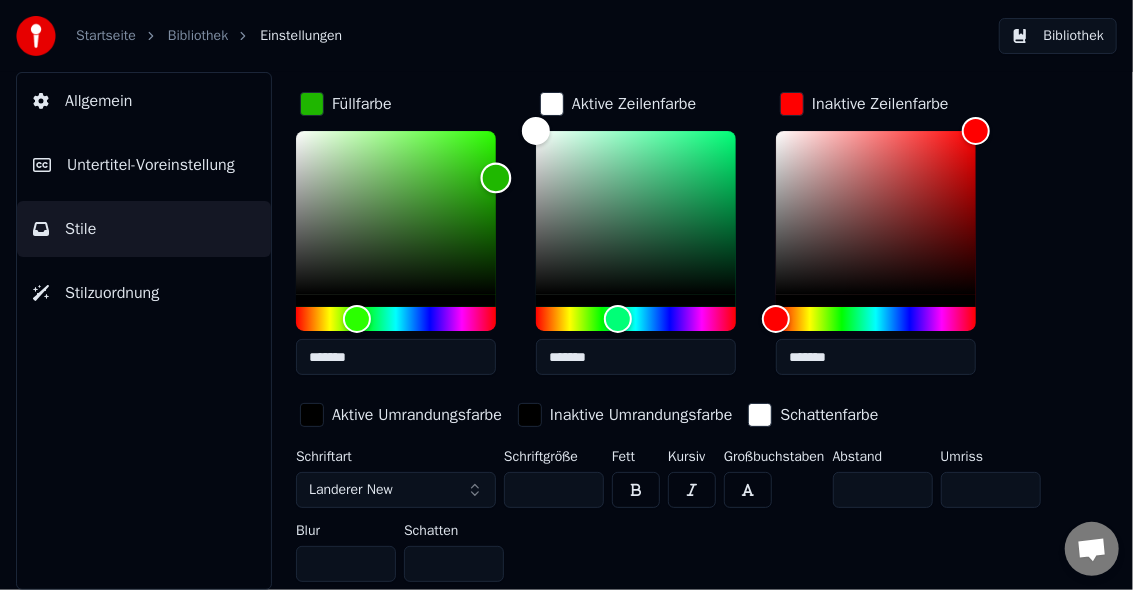 scroll, scrollTop: 0, scrollLeft: 0, axis: both 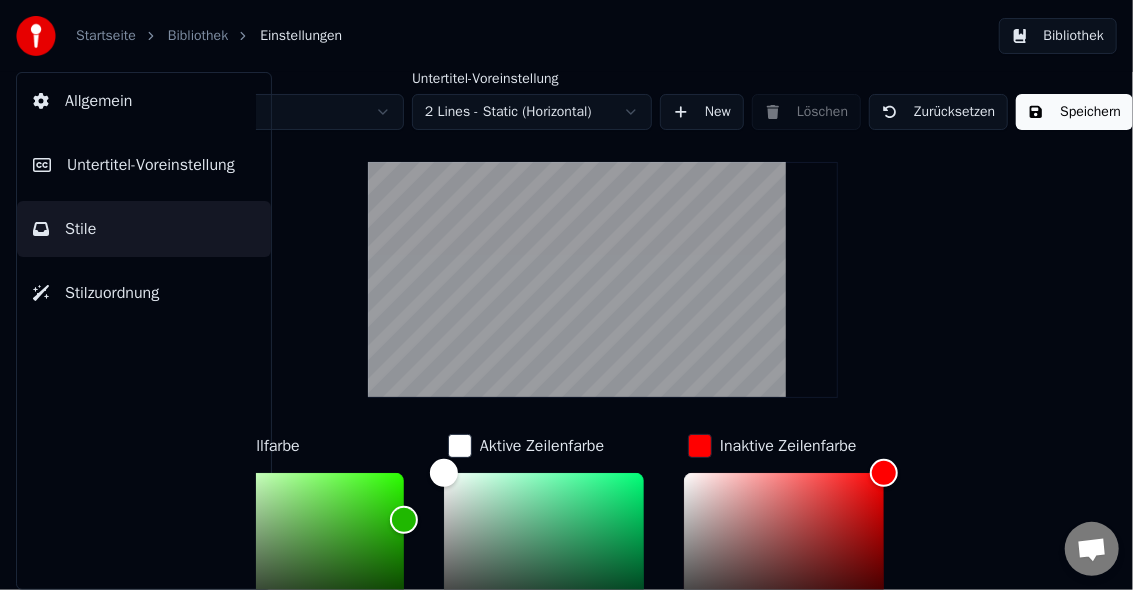 click on "Speichern" at bounding box center (1074, 112) 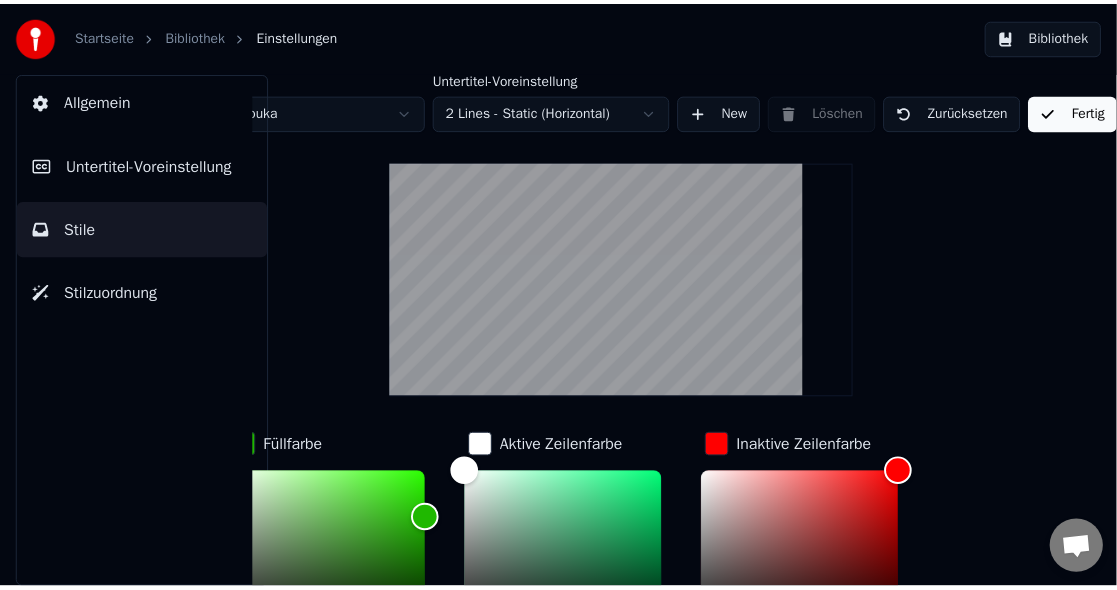 scroll, scrollTop: 0, scrollLeft: 88, axis: horizontal 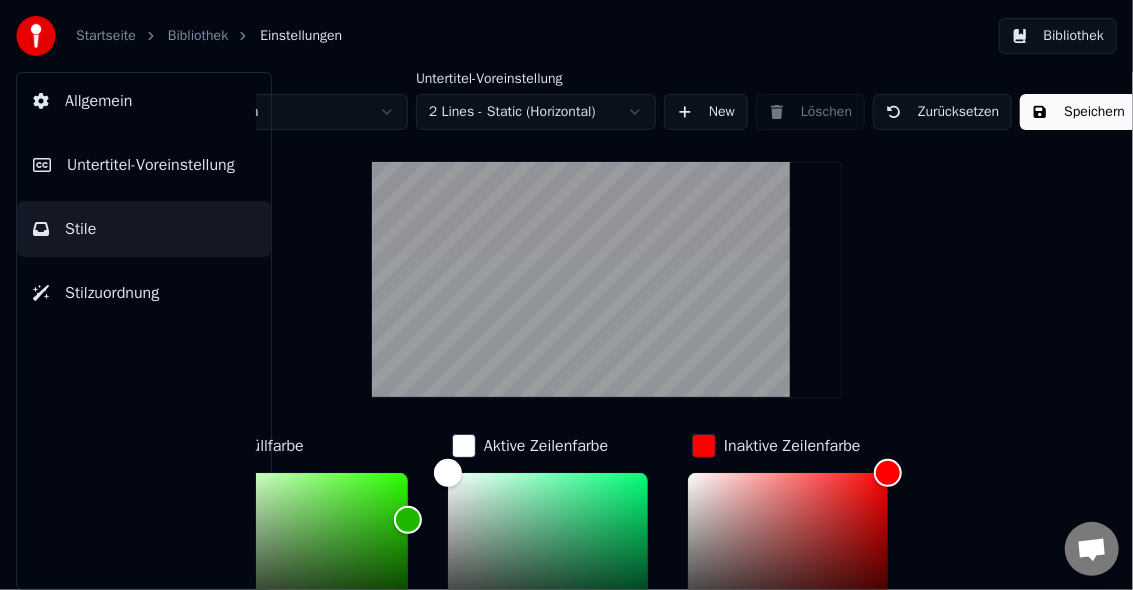 click on "Bibliothek" at bounding box center (198, 36) 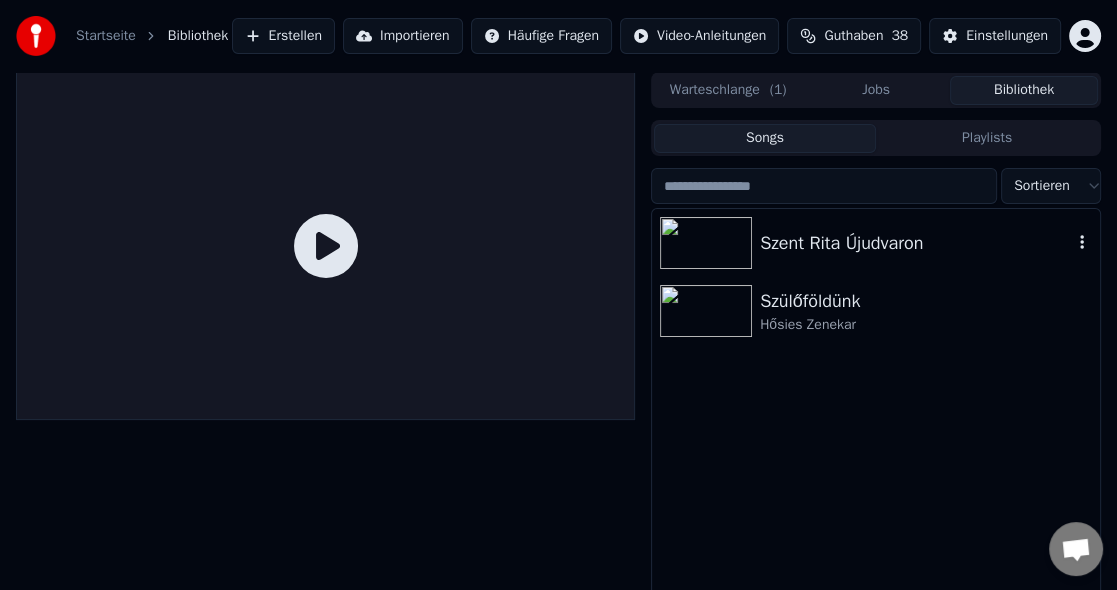 click at bounding box center (706, 243) 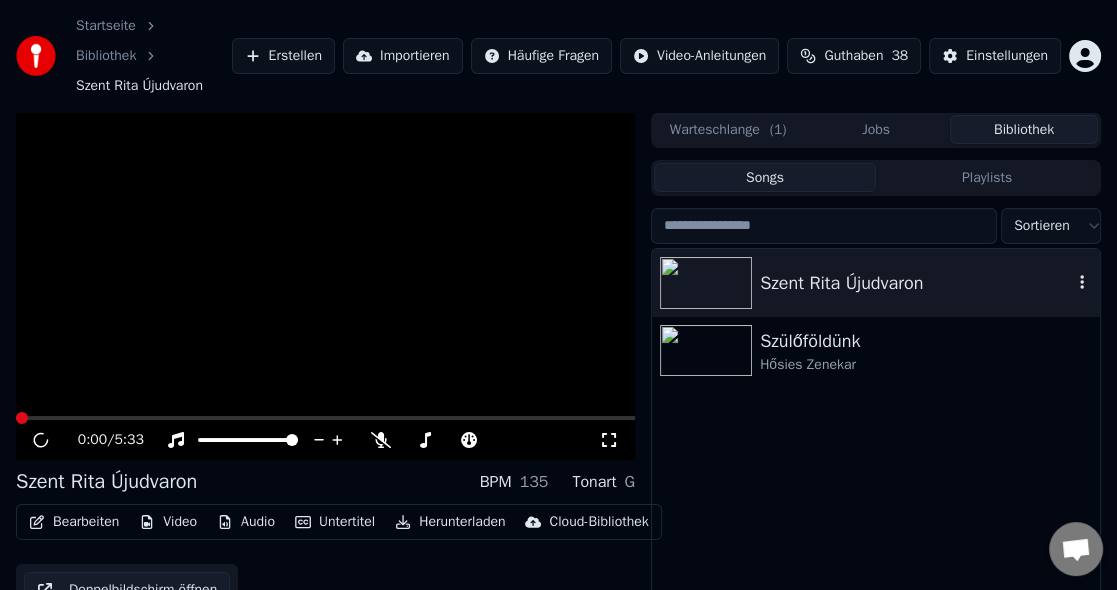 click on "Sortieren Szent Rita Újudvaron Szülőföldünk Hősies Zenekar" at bounding box center (876, 449) 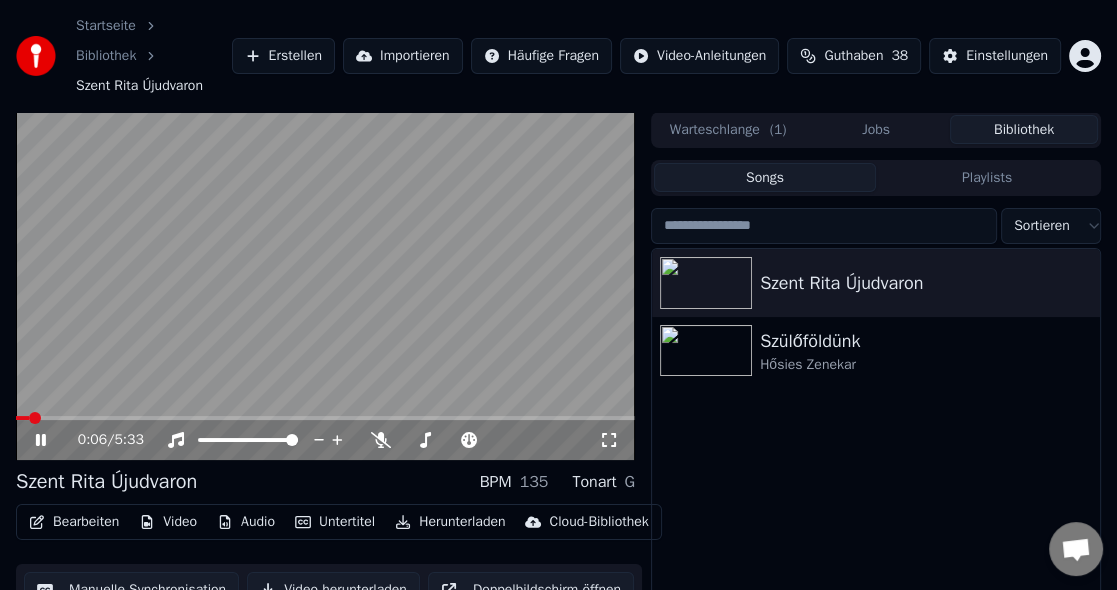 click 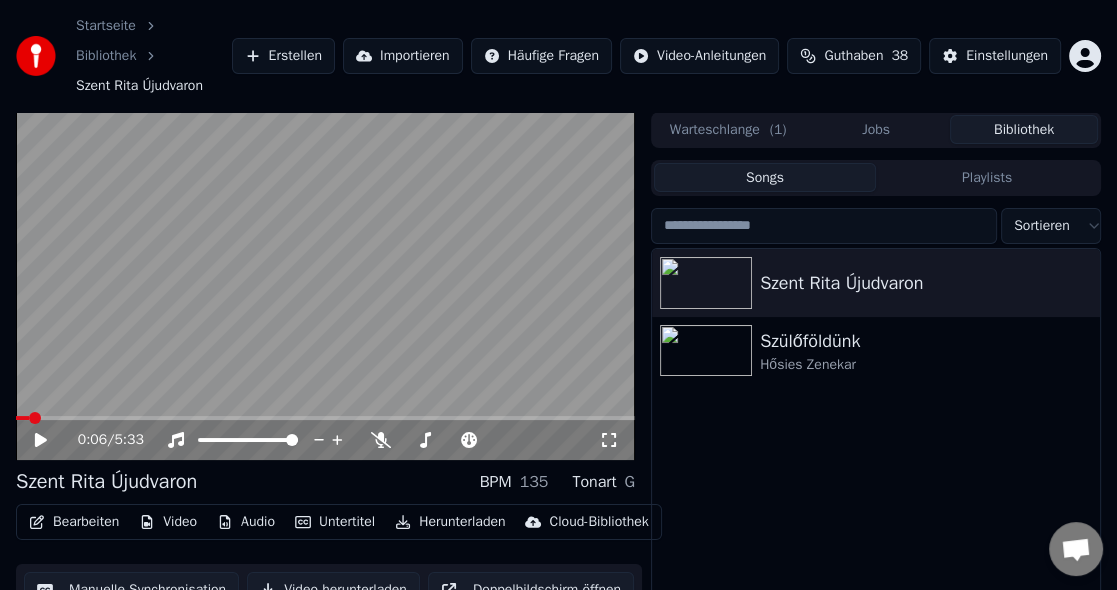 click on "Warteschlange ( 1 )" at bounding box center (728, 129) 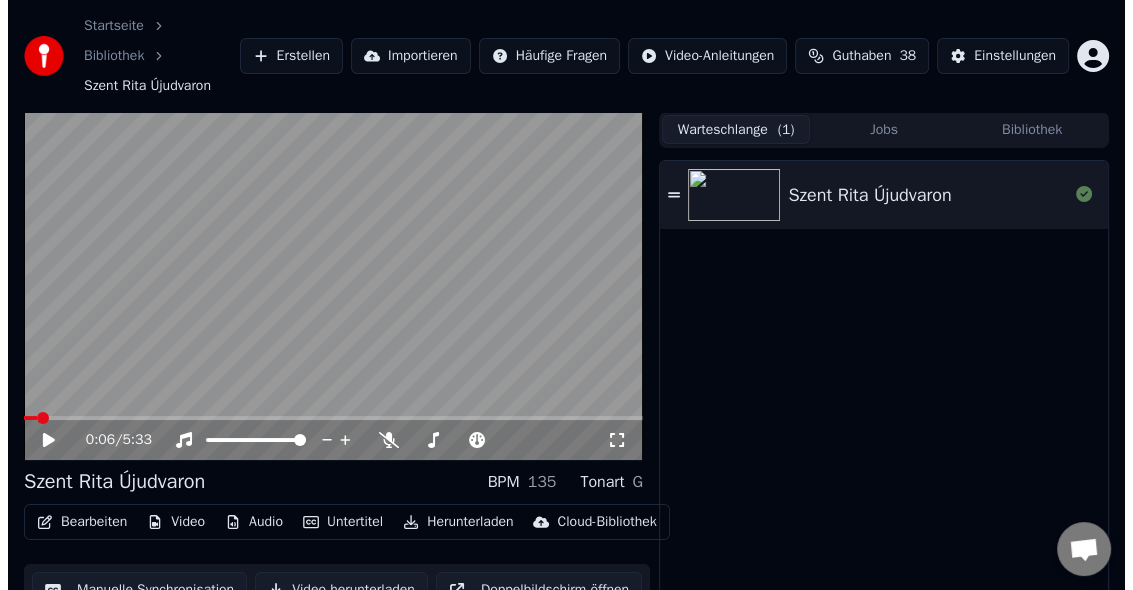 scroll, scrollTop: 71, scrollLeft: 0, axis: vertical 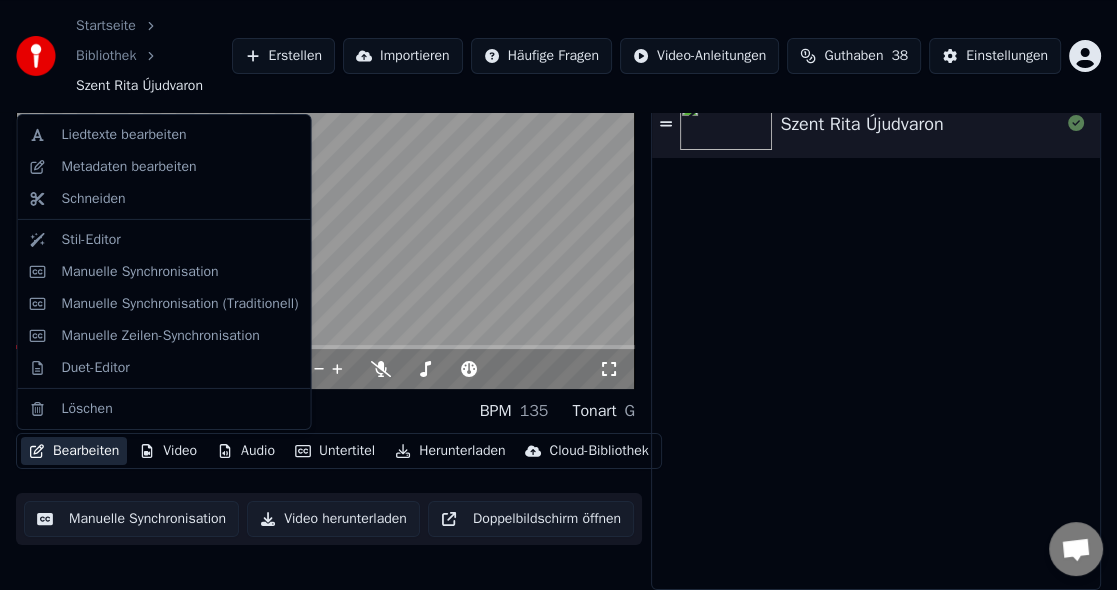 click on "Bearbeiten" at bounding box center [74, 451] 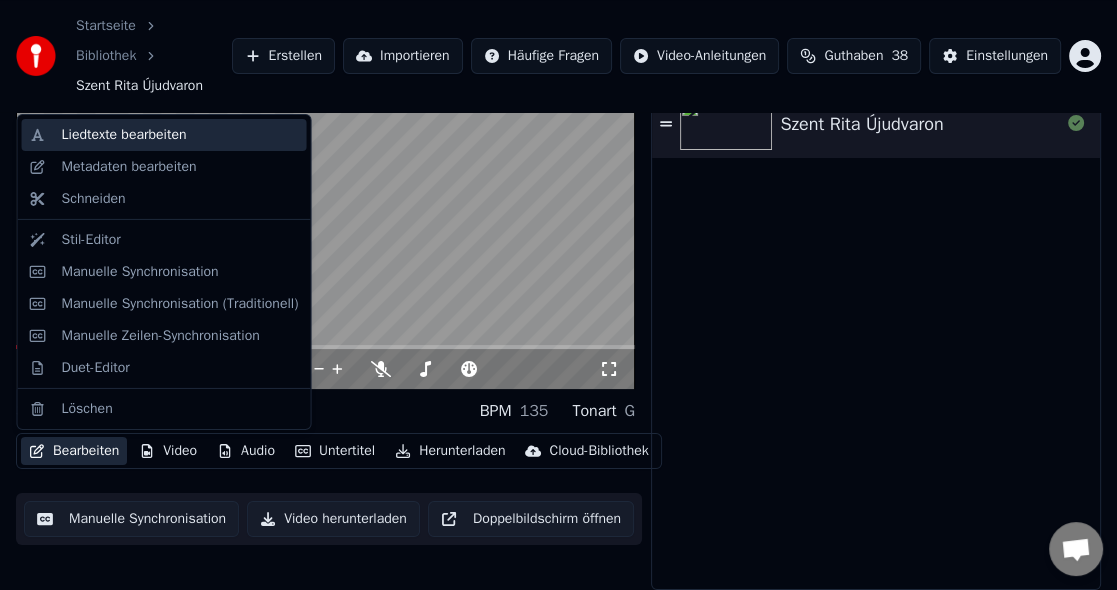 click on "Liedtexte bearbeiten" at bounding box center [124, 135] 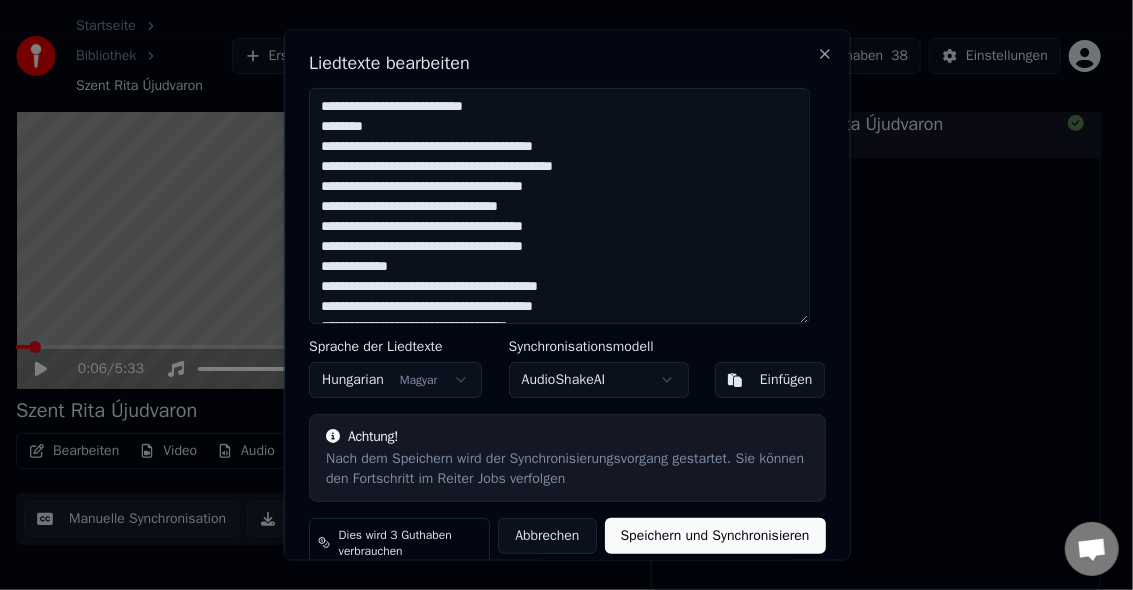 drag, startPoint x: 812, startPoint y: 127, endPoint x: 814, endPoint y: 204, distance: 77.02597 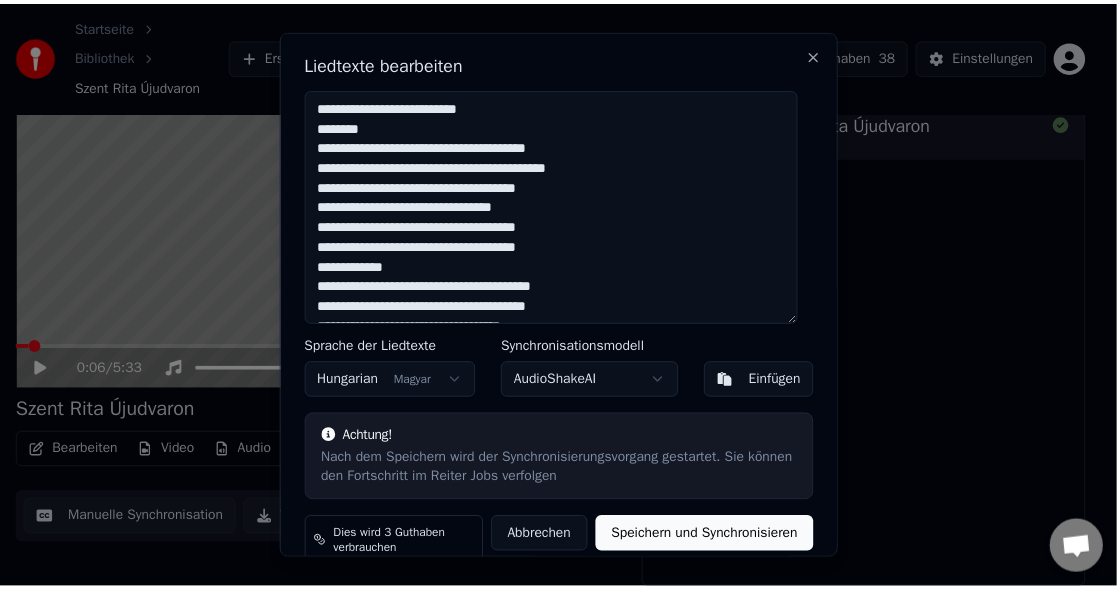 scroll, scrollTop: 30, scrollLeft: 0, axis: vertical 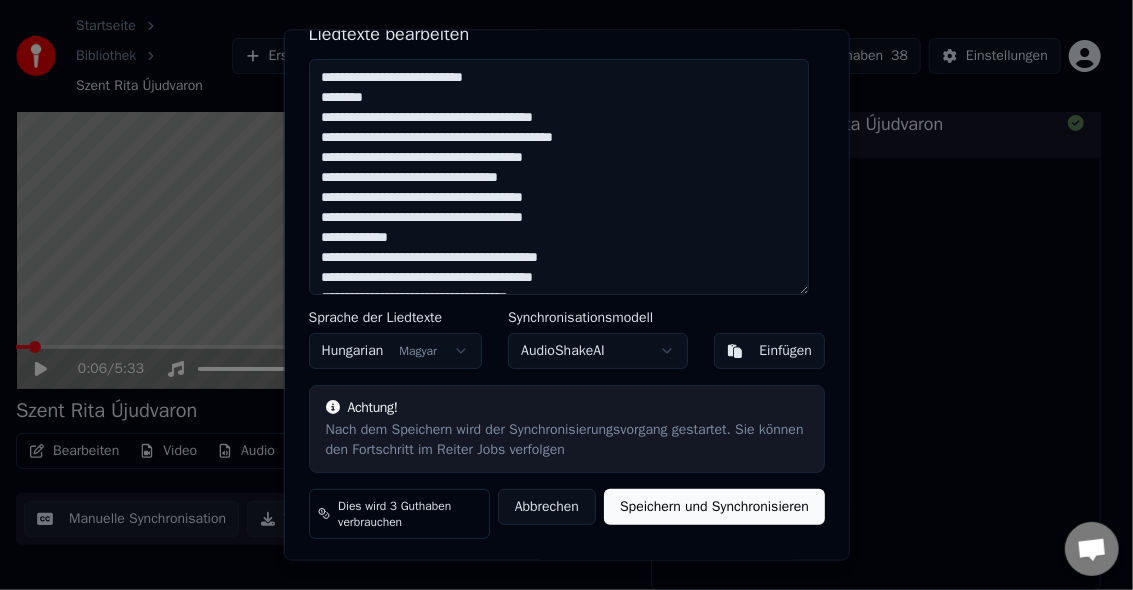 click on "Abbrechen" at bounding box center (546, 507) 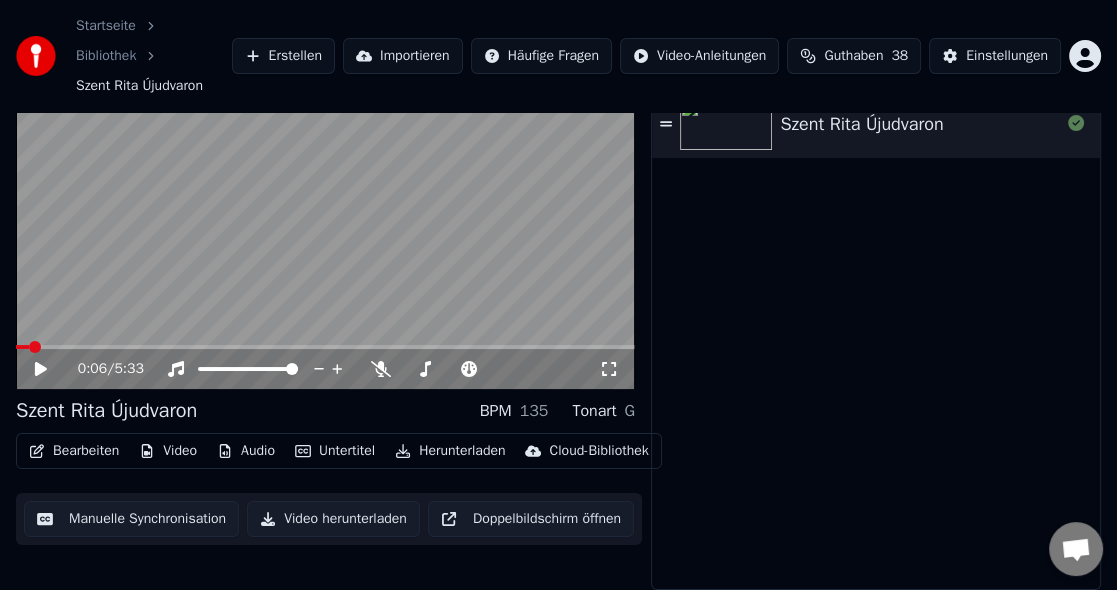 click on "Manuelle Synchronisation" at bounding box center [131, 519] 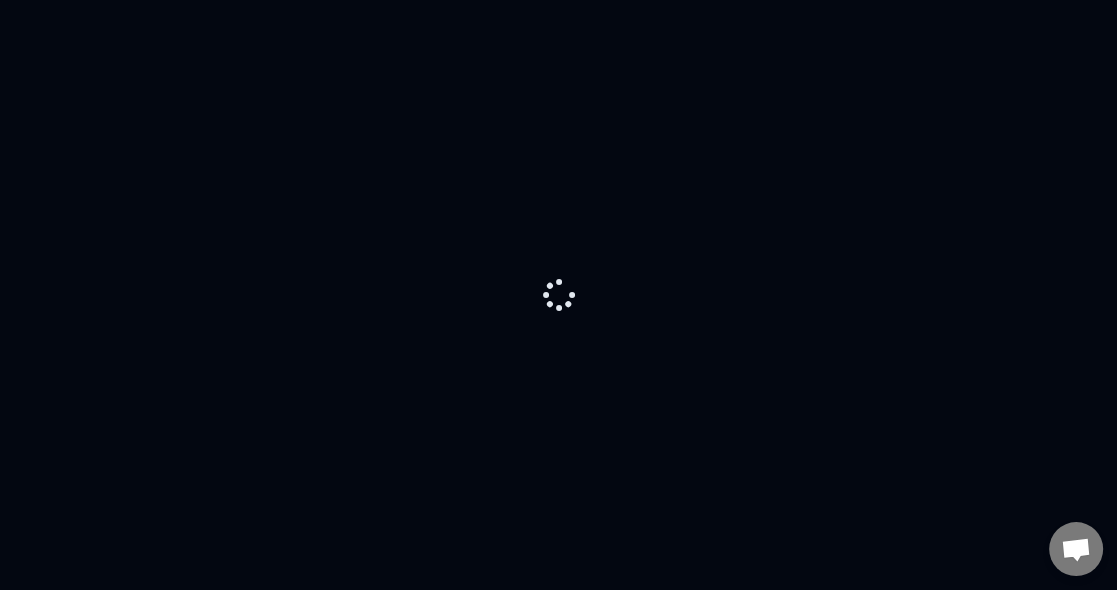 scroll, scrollTop: 0, scrollLeft: 0, axis: both 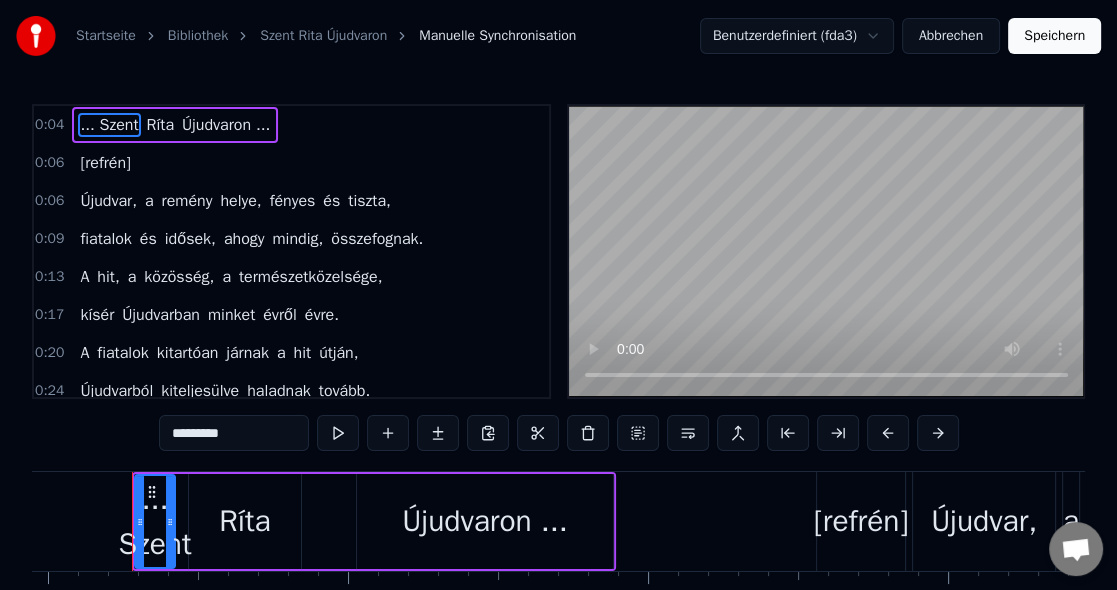 click on "Abbrechen" at bounding box center (951, 36) 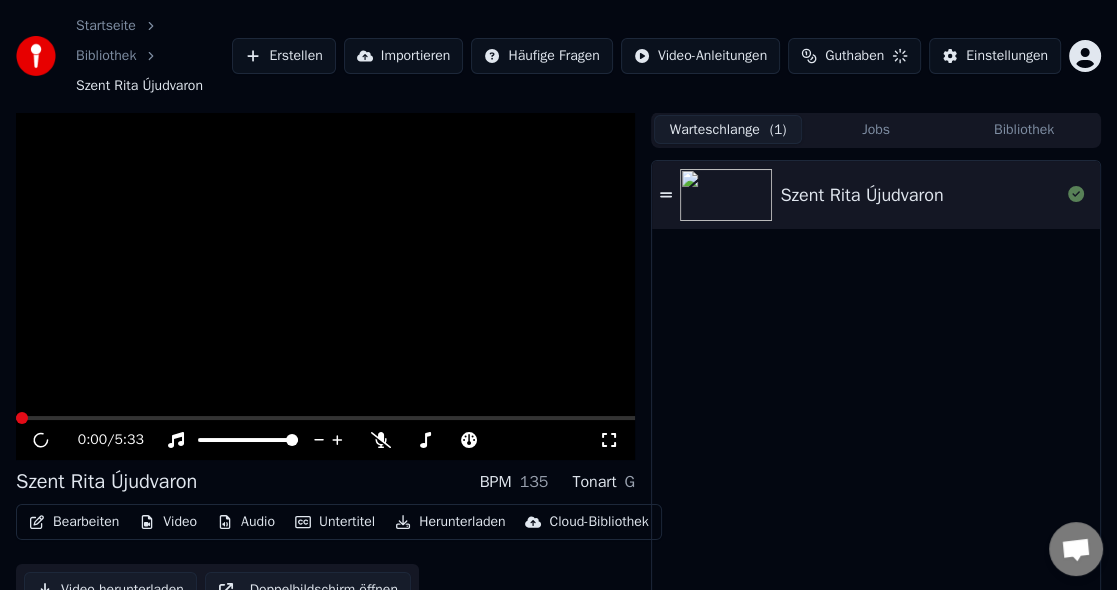 scroll, scrollTop: 71, scrollLeft: 0, axis: vertical 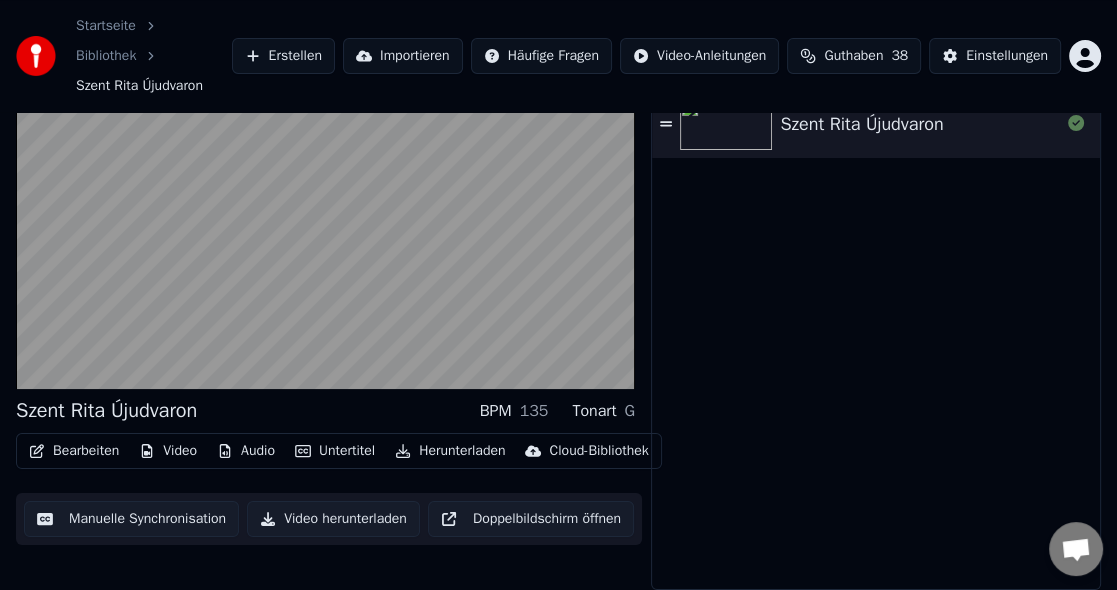 click on "Startseite Bibliothek Szent Rita Újudvaron Erstellen Importieren Häufige Fragen Video-Anleitungen Guthaben 38 Einstellungen" at bounding box center (558, 56) 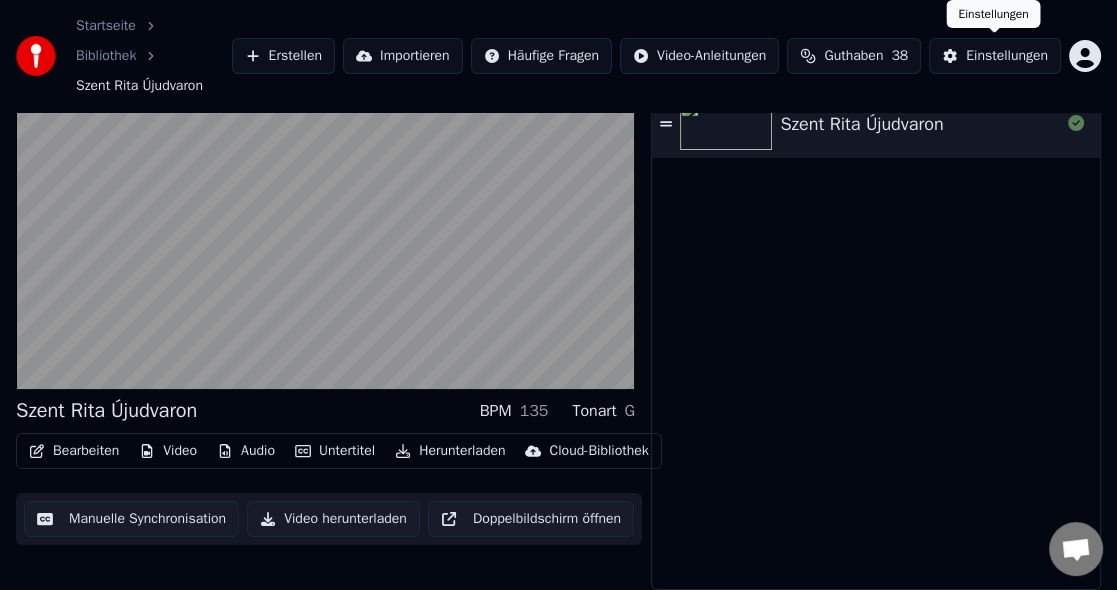 click on "Einstellungen" at bounding box center [1007, 56] 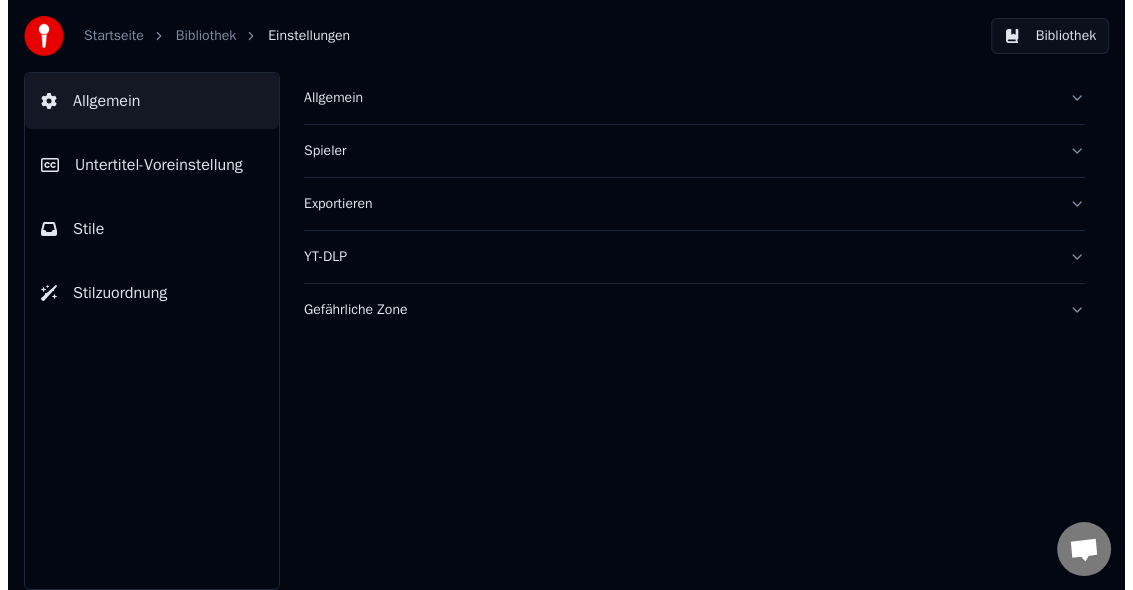 scroll, scrollTop: 0, scrollLeft: 0, axis: both 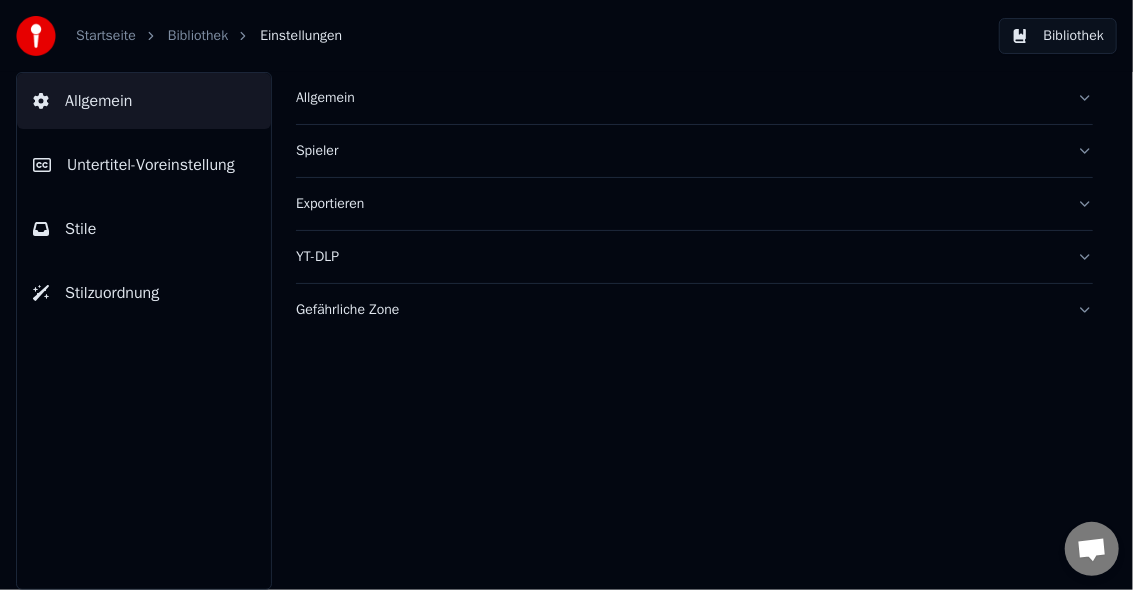 click on "Bibliothek" at bounding box center [1058, 36] 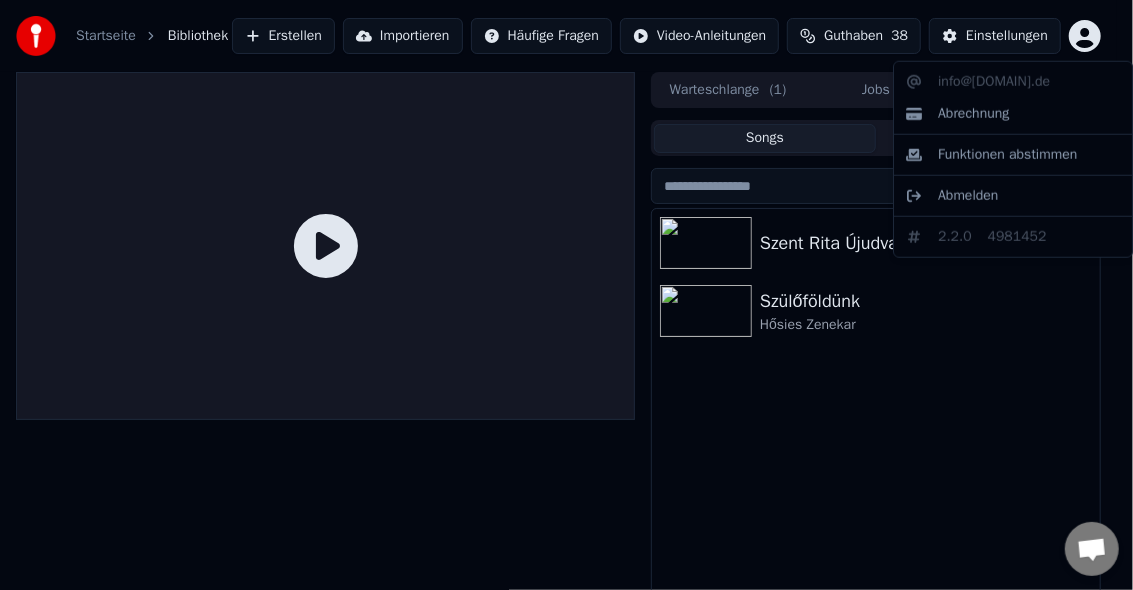 click on "Startseite Bibliothek Erstellen Importieren Häufige Fragen Video-Anleitungen Guthaben 38 Einstellungen Warteschlange ( 1 ) Jobs Bibliothek Songs Playlists Sortieren Szent Rita Újudvaron Szülőföldünk Hősies Zenekar Konversation Adam Fragen? Schreiben Sie uns! Der Support ist derzeit offline Offline-Netzwerk. Erneut verbinden... Es können vorerst keine Nachrichten empfangen oder gesendet werden. Youka Desktop Hallo! Wie kann ich helfen?  Freitag, 18 Juli Hi Adam, there's no button further to the right. I can only scroll down. Vor 2 Stunden Datei senden Wir sind nicht online. Wir melden uns per Email. Einen Emoji einfügen Datei senden Audionachricht aufzeichnen We run on Crisp info@175er-verlag.de Abrechnung Funktionen abstimmen Abmelden 2.2.0 4981452" at bounding box center [566, 295] 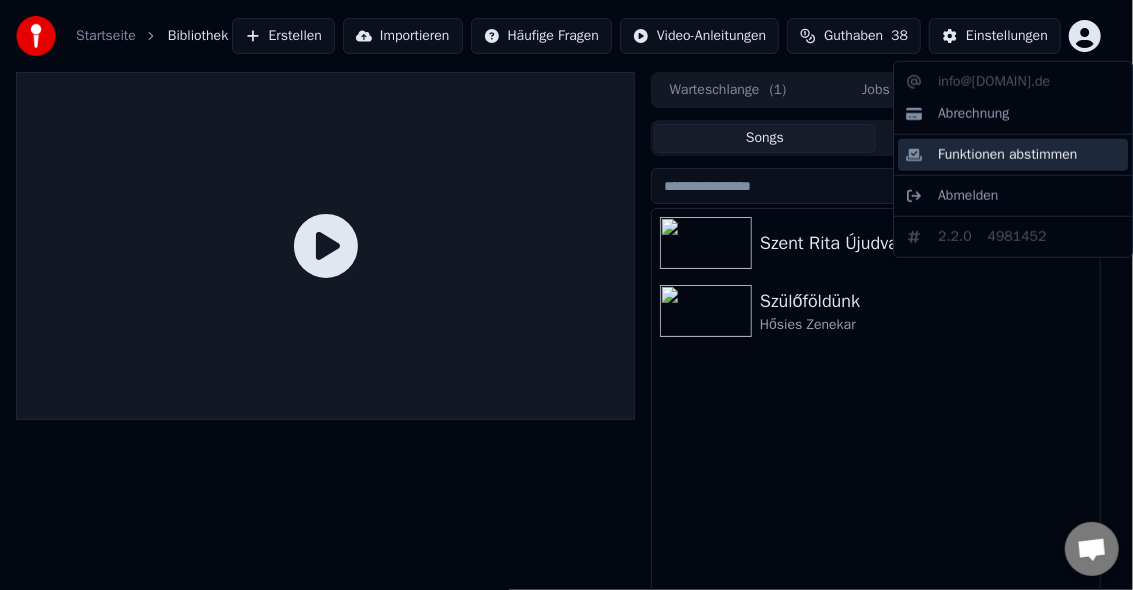click on "Funktionen abstimmen" at bounding box center (1013, 155) 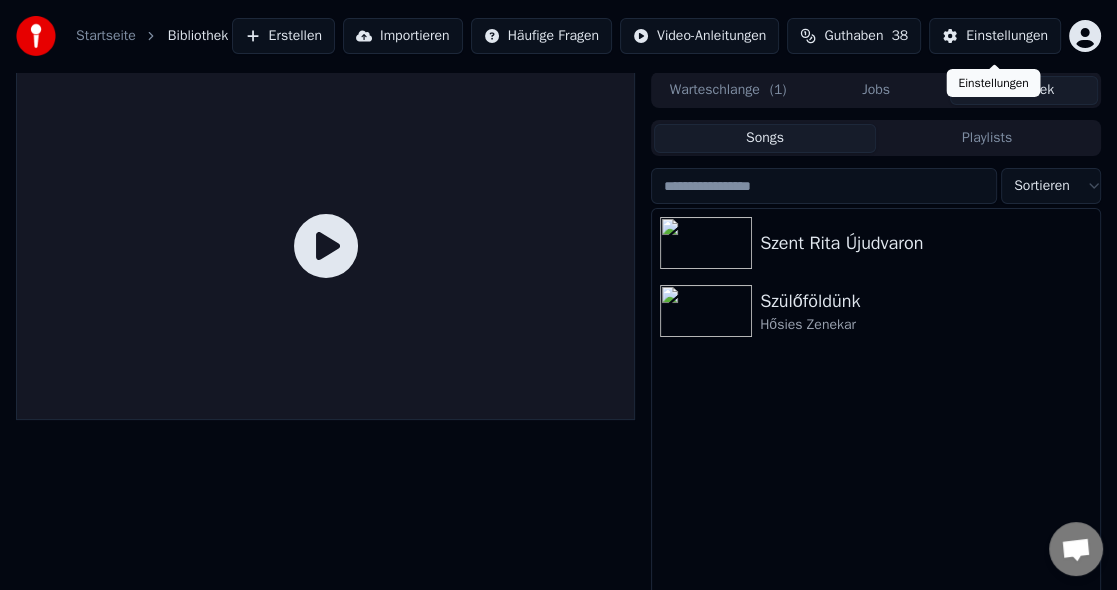 click on "Einstellungen" at bounding box center (995, 36) 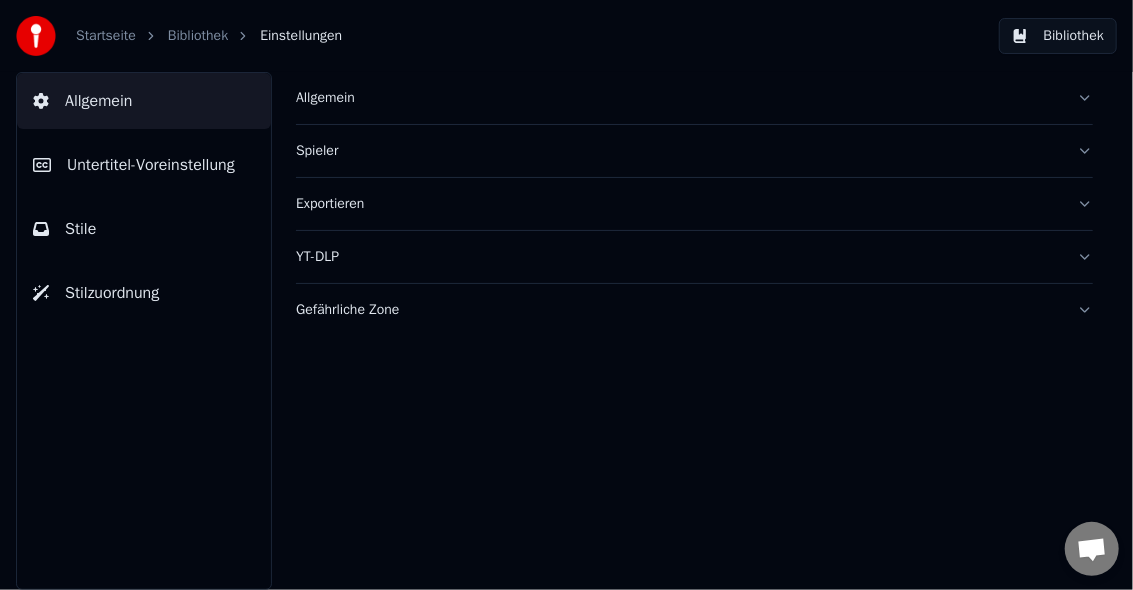 click on "Allgemein" at bounding box center [678, 98] 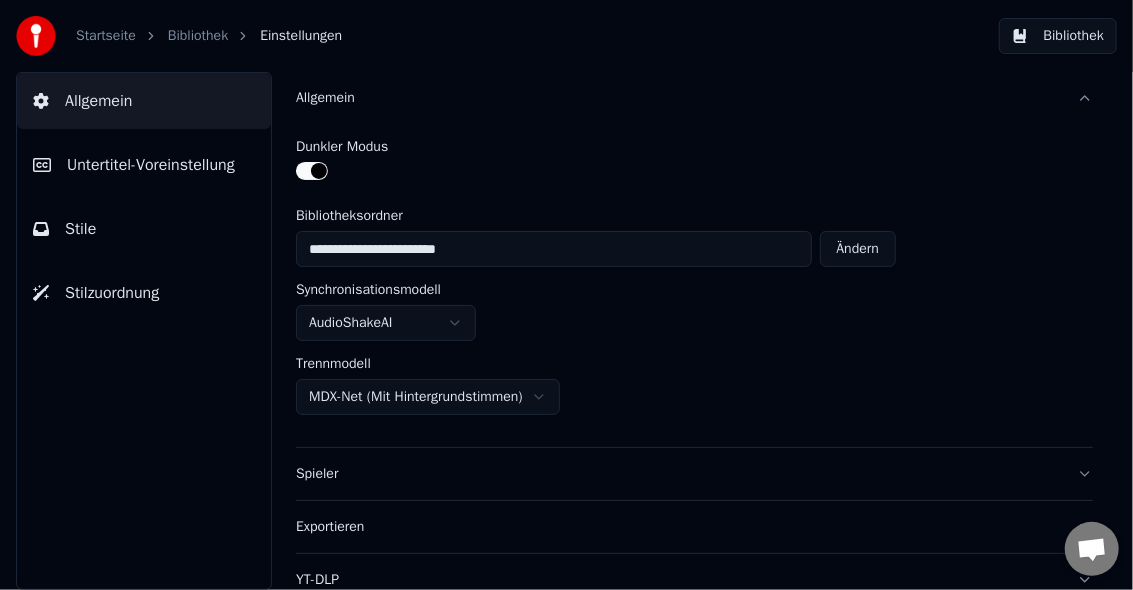 click at bounding box center [312, 171] 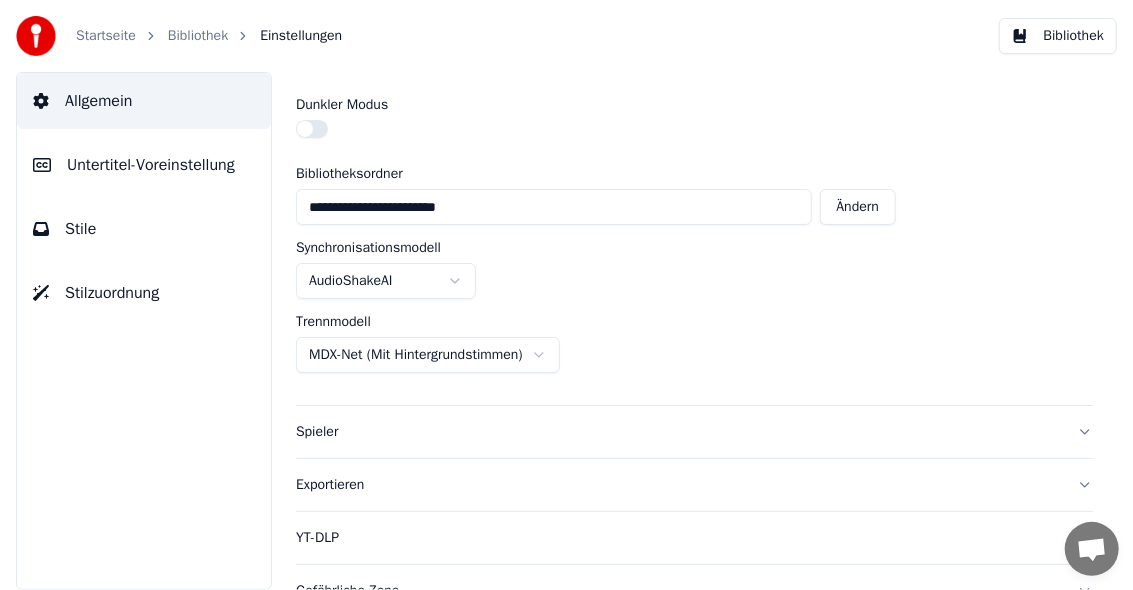 scroll, scrollTop: 65, scrollLeft: 0, axis: vertical 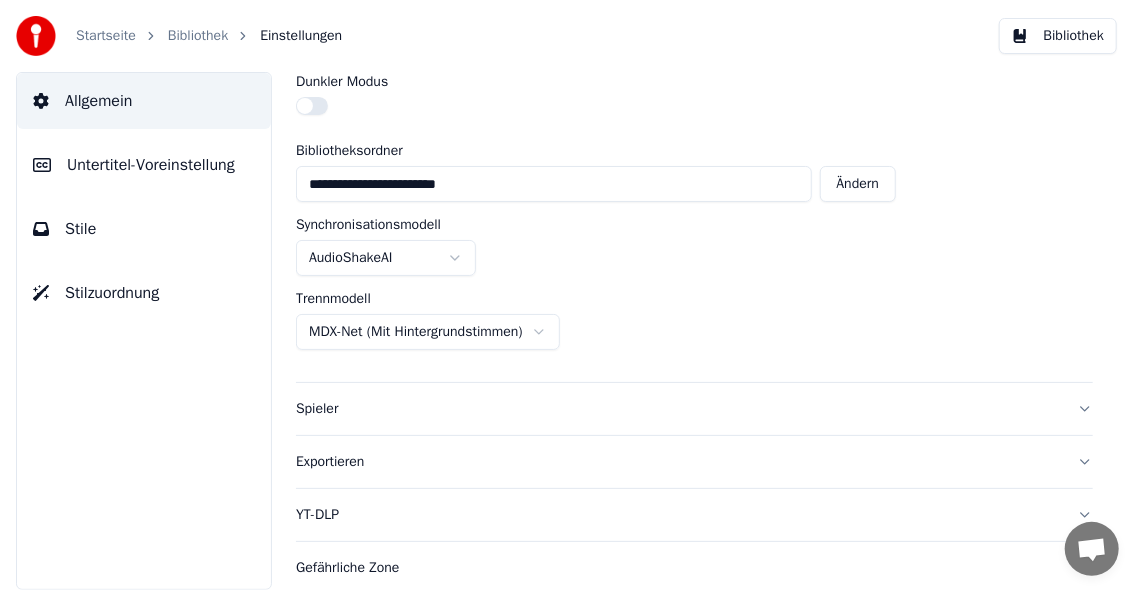 click on "Spieler" at bounding box center [694, 409] 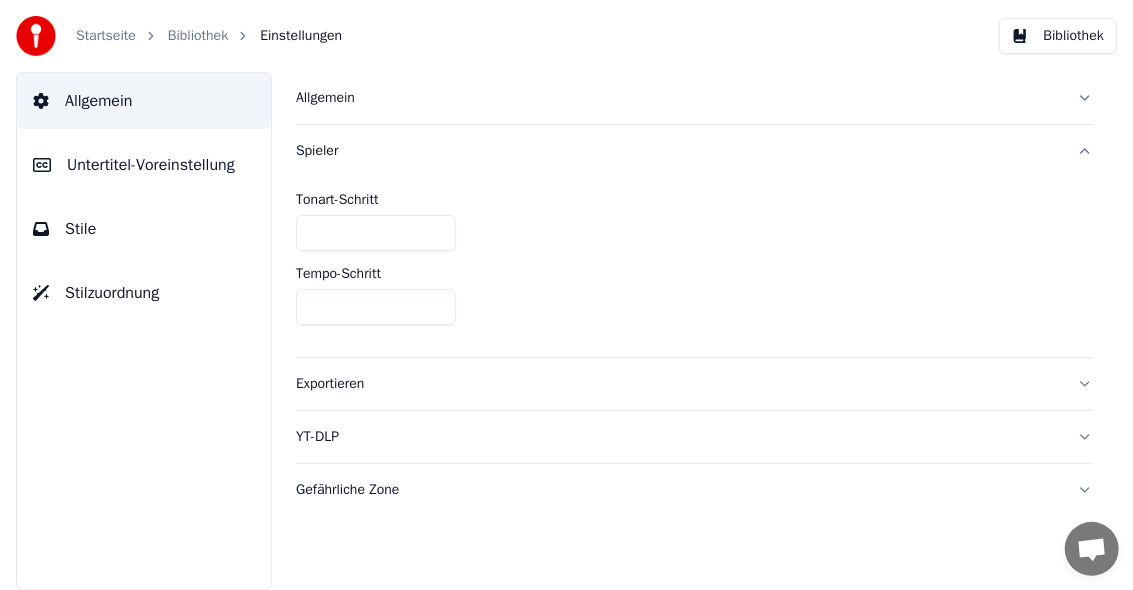 click on "Spieler" at bounding box center [678, 151] 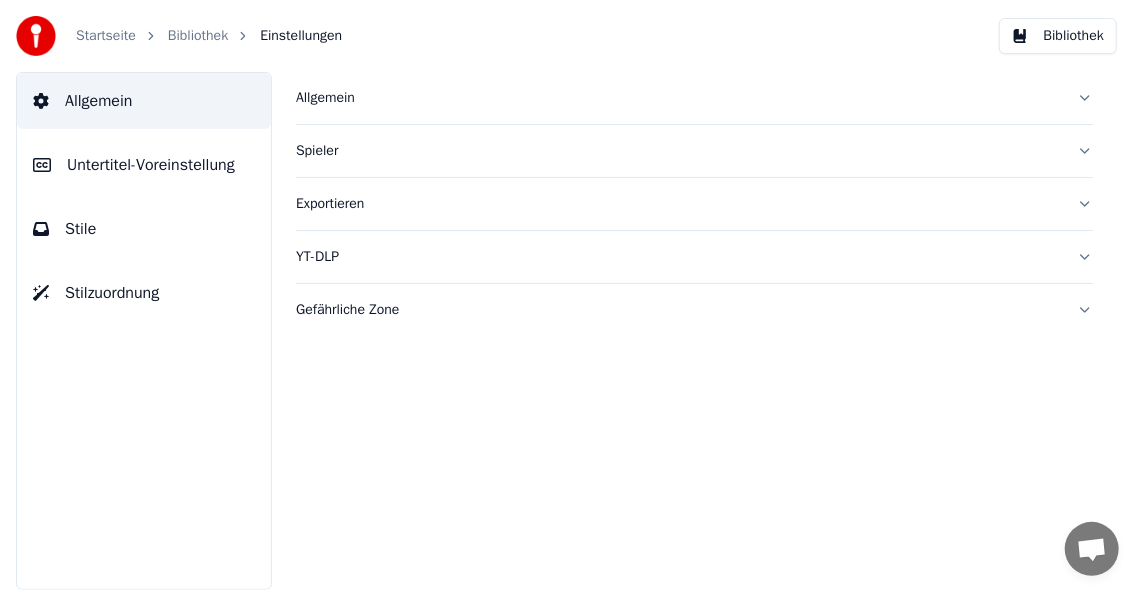 click on "Spieler" at bounding box center (678, 151) 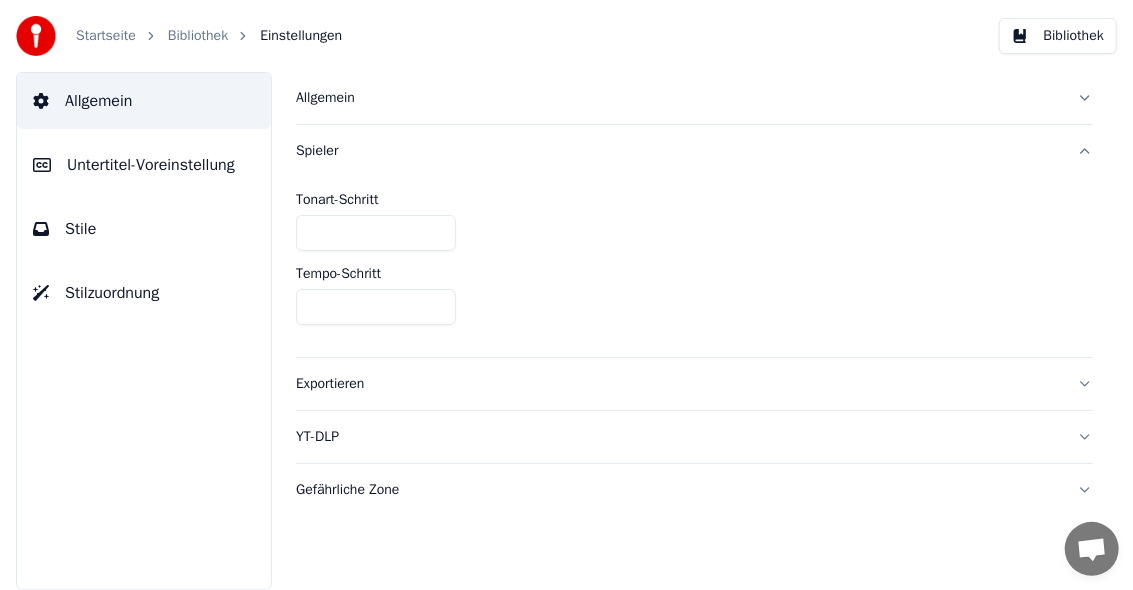 click on "Exportieren" at bounding box center [678, 384] 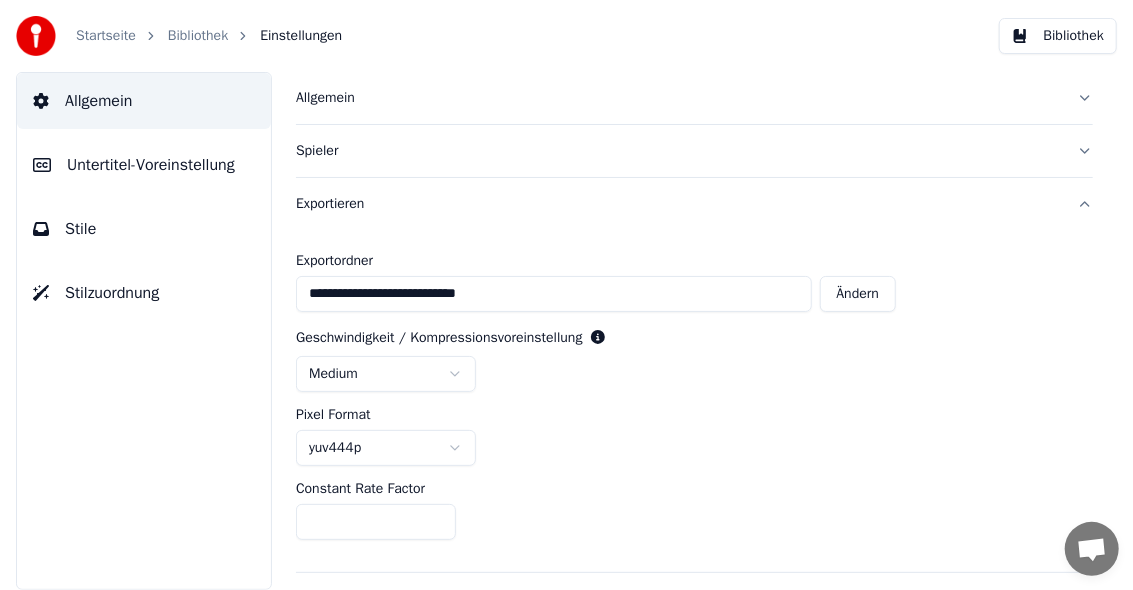 click on "Untertitel-Voreinstellung" at bounding box center (151, 165) 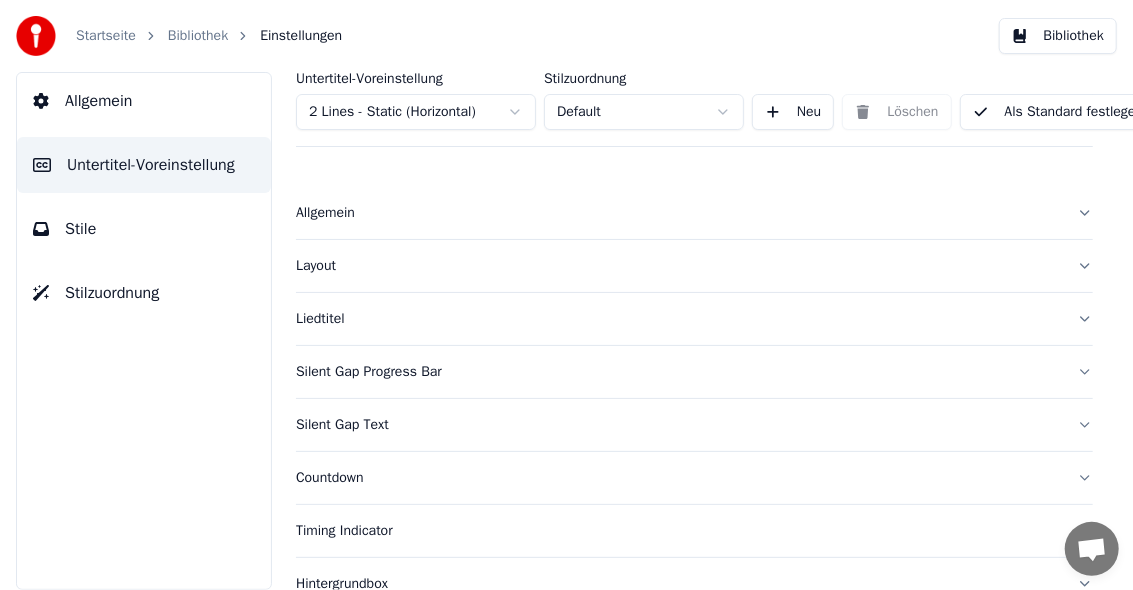 click on "Neu" at bounding box center [793, 112] 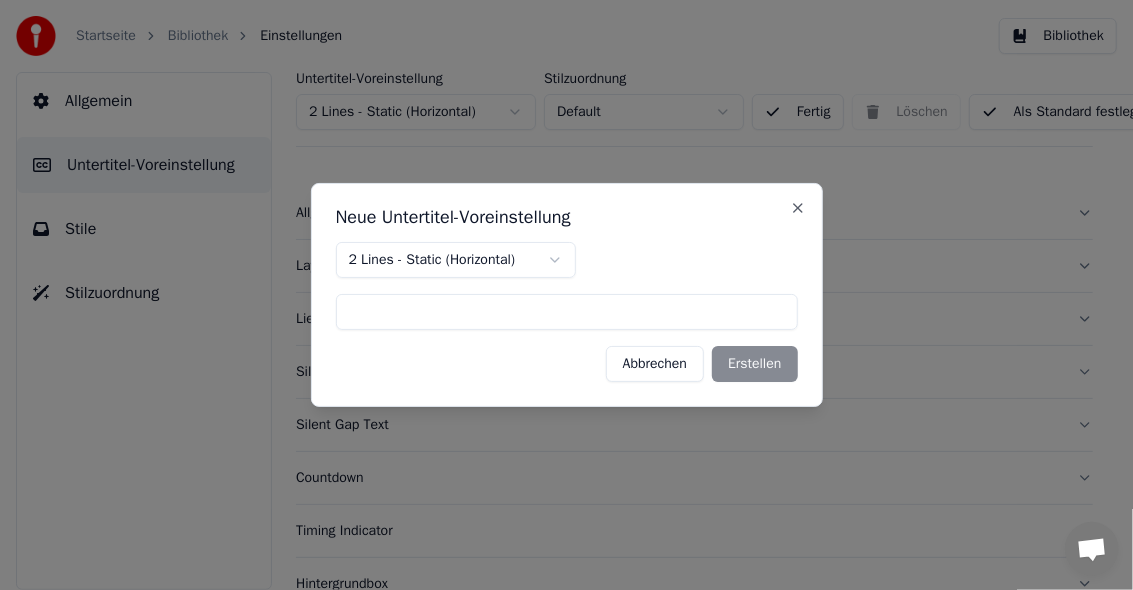 click on "Startseite Bibliothek Einstellungen Bibliothek Allgemein Untertitel-Voreinstellung Stile Stilzuordnung Untertitel-Voreinstellung 2 Lines - Static (Horizontal) Stilzuordnung Default Fertig Löschen Als Standard festlegen Allgemein Layout Liedtitel Silent Gap Progress Bar Silent Gap Text Countdown Timing Indicator Hintergrundbox Fade-Effekt Offset Maximale Zeichen pro Zeile Zeilen automatisch teilen Advanced Settings Konversation Adam Fragen? Schreiben Sie uns! Der Support ist derzeit offline Offline-Netzwerk. Erneut verbinden... Es können vorerst keine Nachrichten empfangen oder gesendet werden. Youka Desktop Hallo! Wie kann ich helfen?  Freitag, 18 Juli Hi Adam, there's no button further to the right. I can only scroll down. Vor 2 Stunden Datei senden Wir sind nicht online. Wir melden uns per Email. Einen Emoji einfügen Datei senden Audionachricht aufzeichnen We run on Crisp Neue Untertitel-Voreinstellung 2 Lines - Static (Horizontal) Abbrechen Erstellen Close" at bounding box center [566, 295] 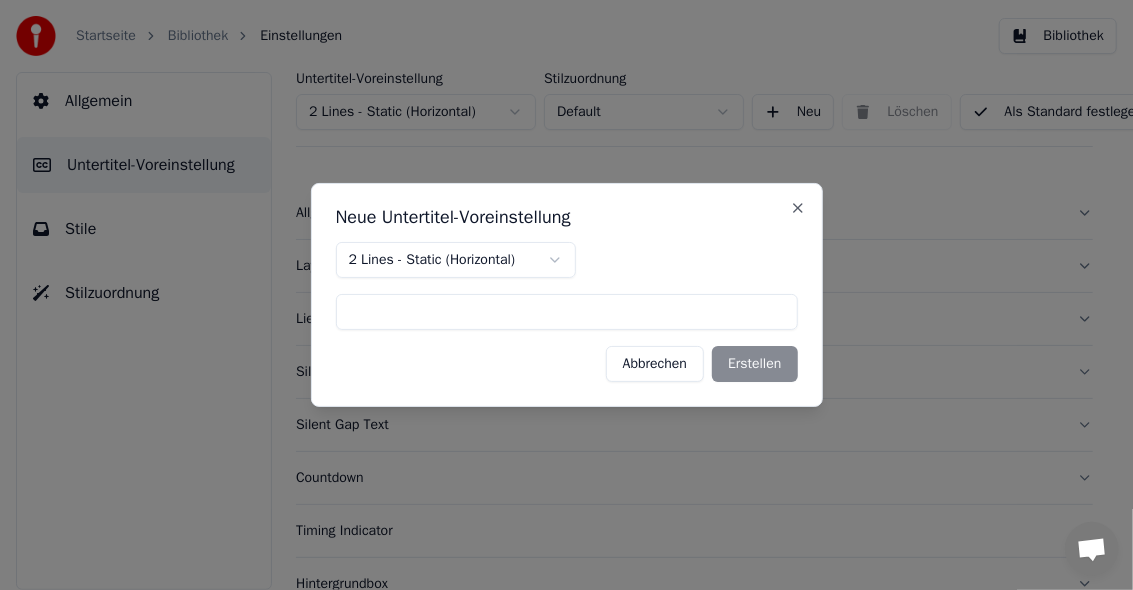 click on "Startseite Bibliothek Einstellungen Bibliothek Allgemein Untertitel-Voreinstellung Stile Stilzuordnung Untertitel-Voreinstellung 2 Lines - Static (Horizontal) Stilzuordnung Default Neu Löschen Als Standard festlegen Allgemein Layout Liedtitel Silent Gap Progress Bar Silent Gap Text Countdown Timing Indicator Hintergrundbox Fade-Effekt Offset Maximale Zeichen pro Zeile Zeilen automatisch teilen Advanced Settings Konversation Adam Fragen? Schreiben Sie uns! Der Support ist derzeit offline Offline-Netzwerk. Erneut verbinden... Es können vorerst keine Nachrichten empfangen oder gesendet werden. Youka Desktop Hallo! Wie kann ich helfen?  Freitag, 18 Juli Hi Adam, there's no button further to the right. I can only scroll down. Vor 2 Stunden Datei senden Wir sind nicht online. Wir melden uns per Email. Einen Emoji einfügen Datei senden Audionachricht aufzeichnen We run on Crisp Neue Untertitel-Voreinstellung 2 Lines - Static (Horizontal) Abbrechen Erstellen Close" at bounding box center [566, 295] 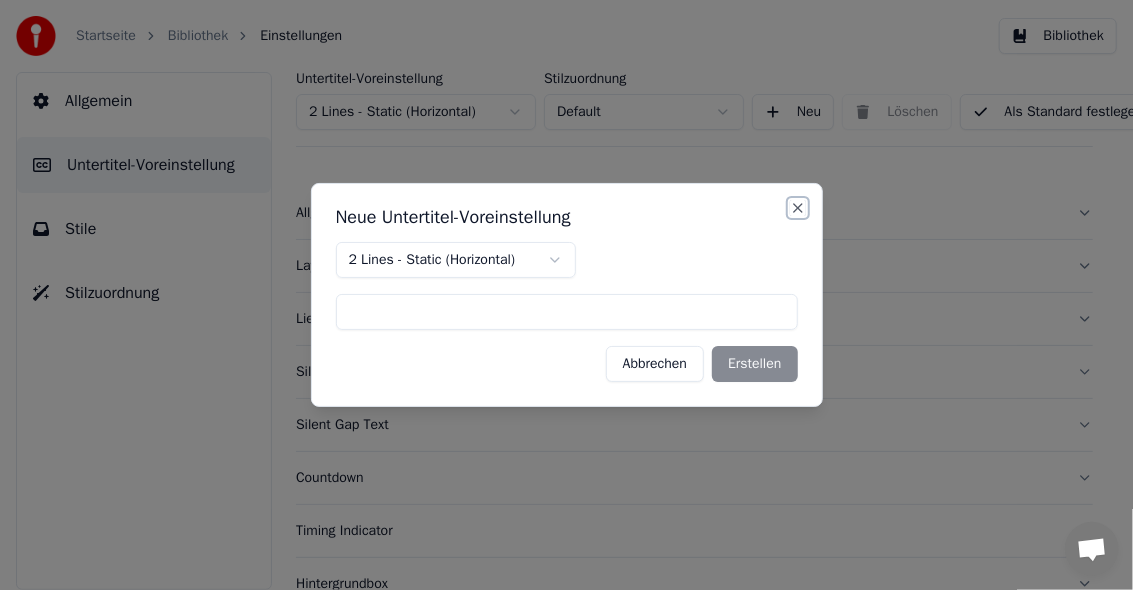 click on "Close" at bounding box center [798, 208] 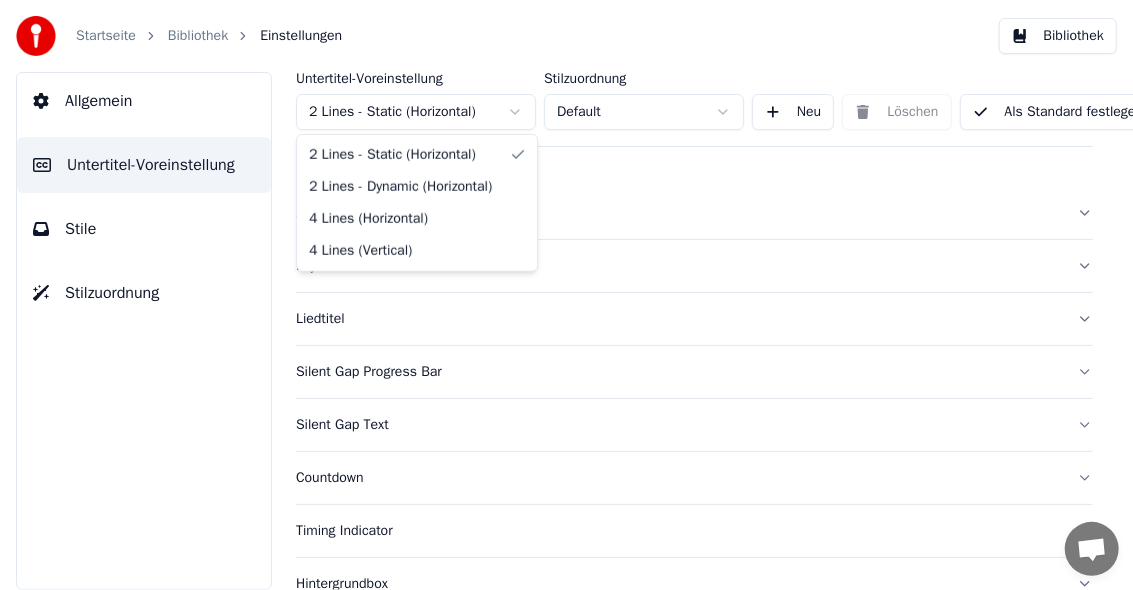 click on "Startseite Bibliothek Einstellungen Bibliothek Allgemein Untertitel-Voreinstellung Stile Stilzuordnung Untertitel-Voreinstellung 2 Lines - Static (Horizontal) Stilzuordnung Default Neu Löschen Als Standard festlegen Allgemein Layout Liedtitel Silent Gap Progress Bar Silent Gap Text Countdown Timing Indicator Hintergrundbox Fade-Effekt Offset Maximale Zeichen pro Zeile Zeilen automatisch teilen Advanced Settings Konversation Adam Fragen? Schreiben Sie uns! Der Support ist derzeit offline Offline-Netzwerk. Erneut verbinden... Es können vorerst keine Nachrichten empfangen oder gesendet werden. Youka Desktop Hallo! Wie kann ich helfen?  Freitag, 18 Juli Hi Adam, there's no button further to the right. I can only scroll down. Vor 2 Stunden Datei senden Wir sind nicht online. Wir melden uns per Email. Einen Emoji einfügen Datei senden Audionachricht aufzeichnen We run on Crisp 2 Lines - Static (Horizontal) 2 Lines - Dynamic (Horizontal) 4 Lines (Horizontal) 4 Lines (Vertical)" at bounding box center [566, 295] 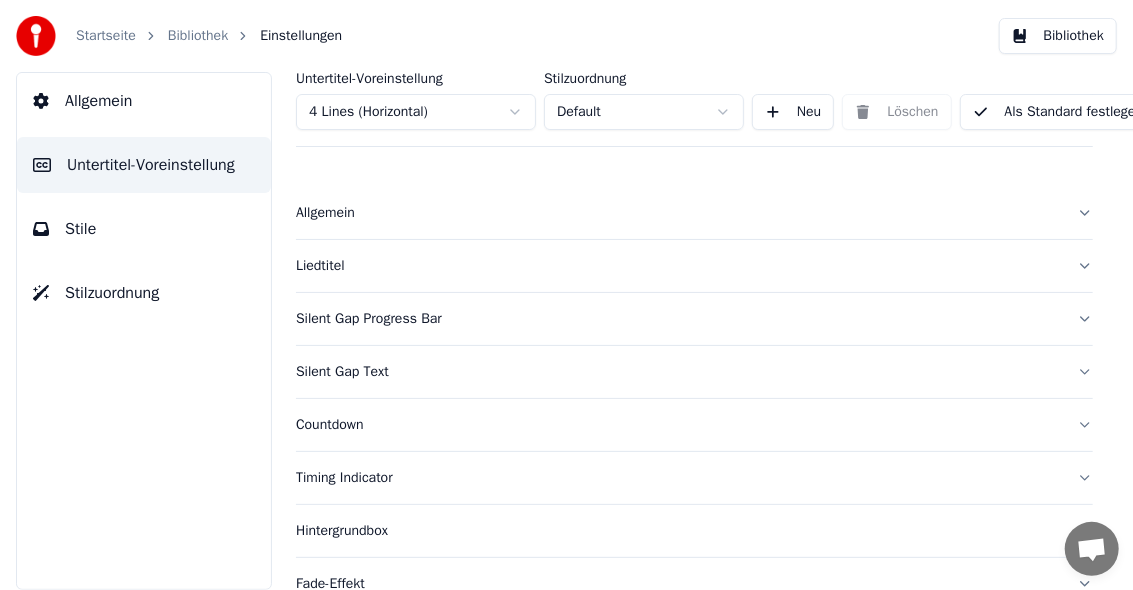 click on "Als Standard festlegen" at bounding box center [1058, 112] 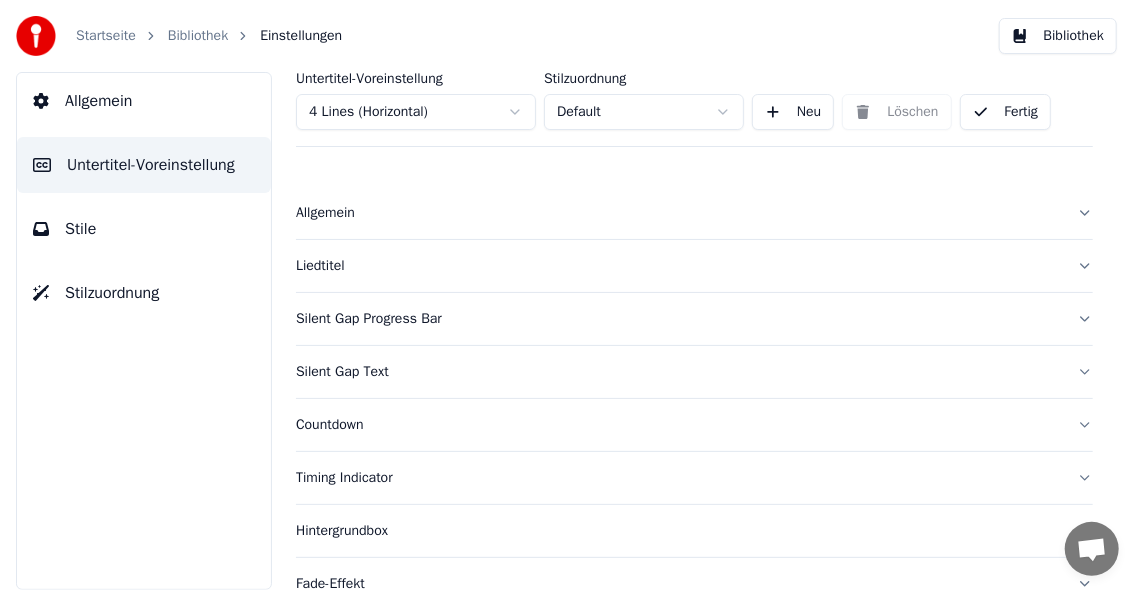 click on "Bibliothek" at bounding box center [198, 36] 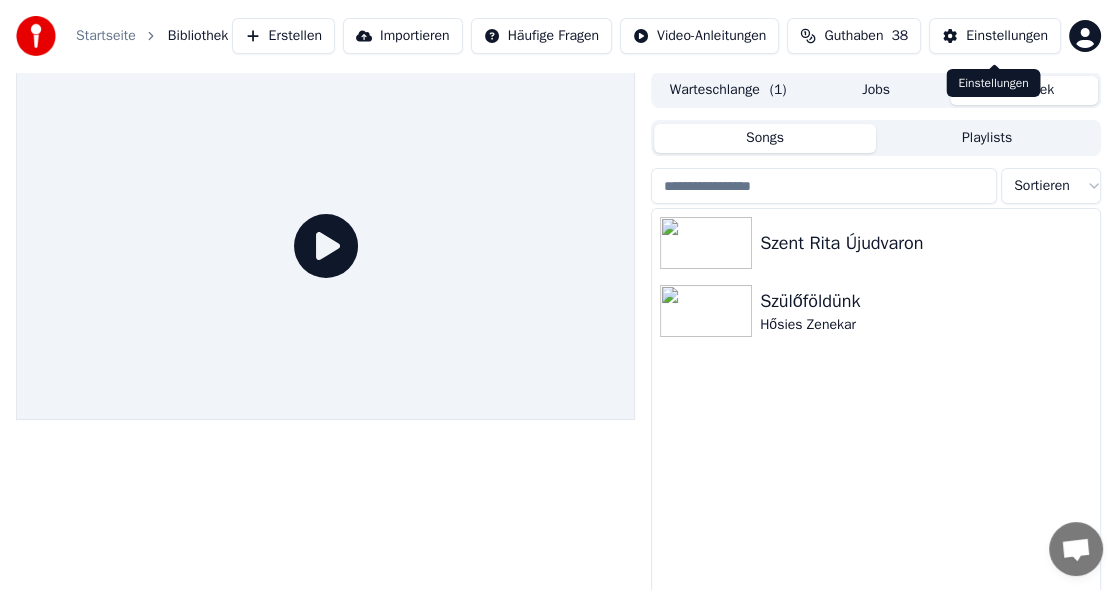 click on "Einstellungen" at bounding box center (1007, 36) 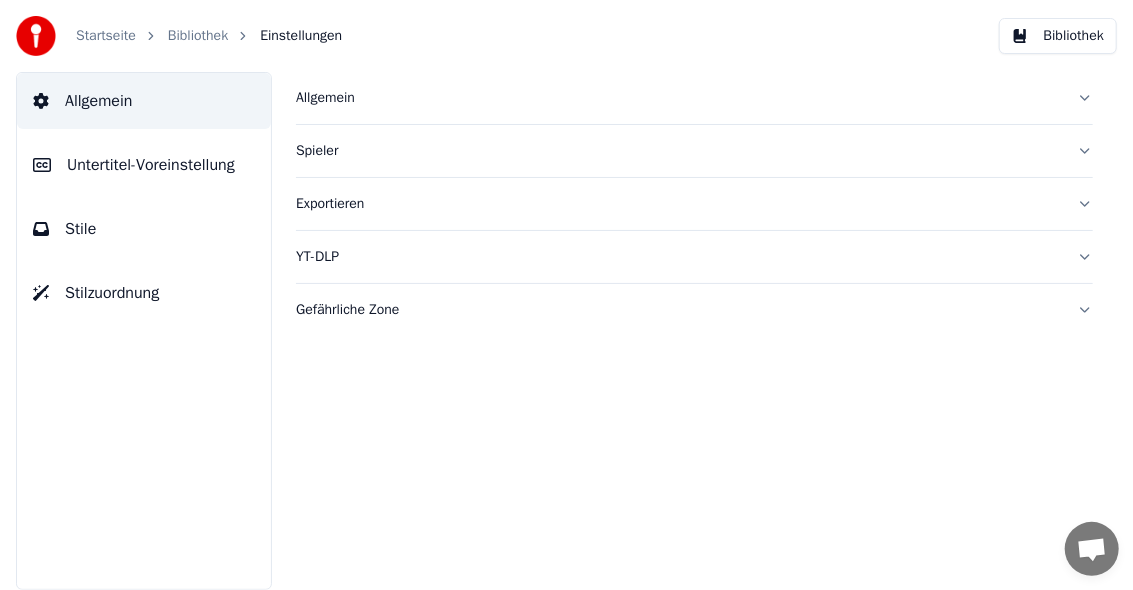 click on "Allgemein" at bounding box center (678, 98) 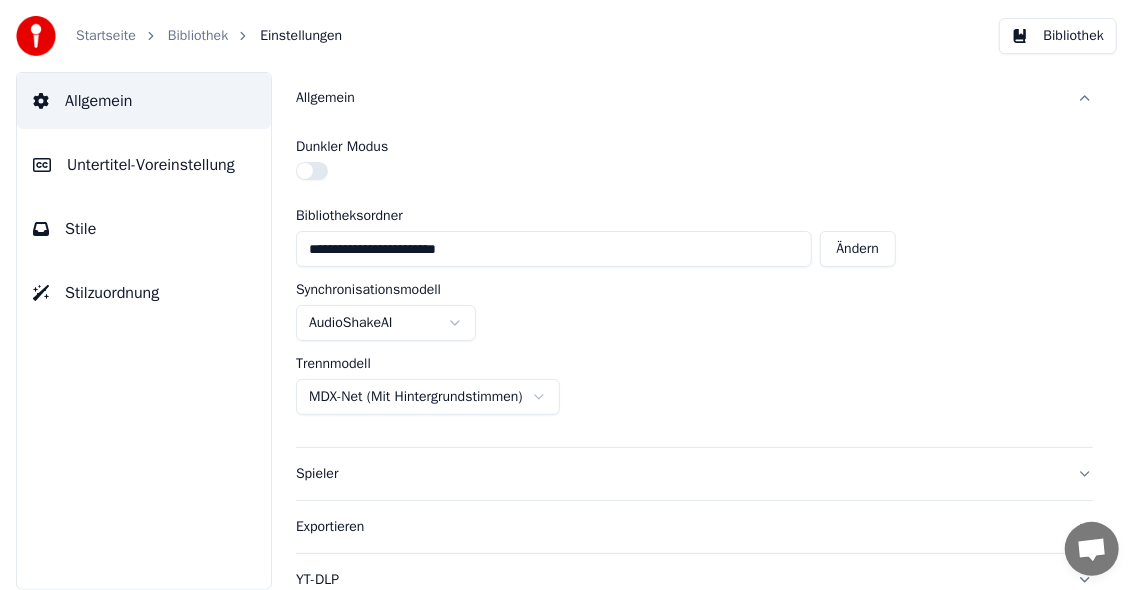click at bounding box center (312, 171) 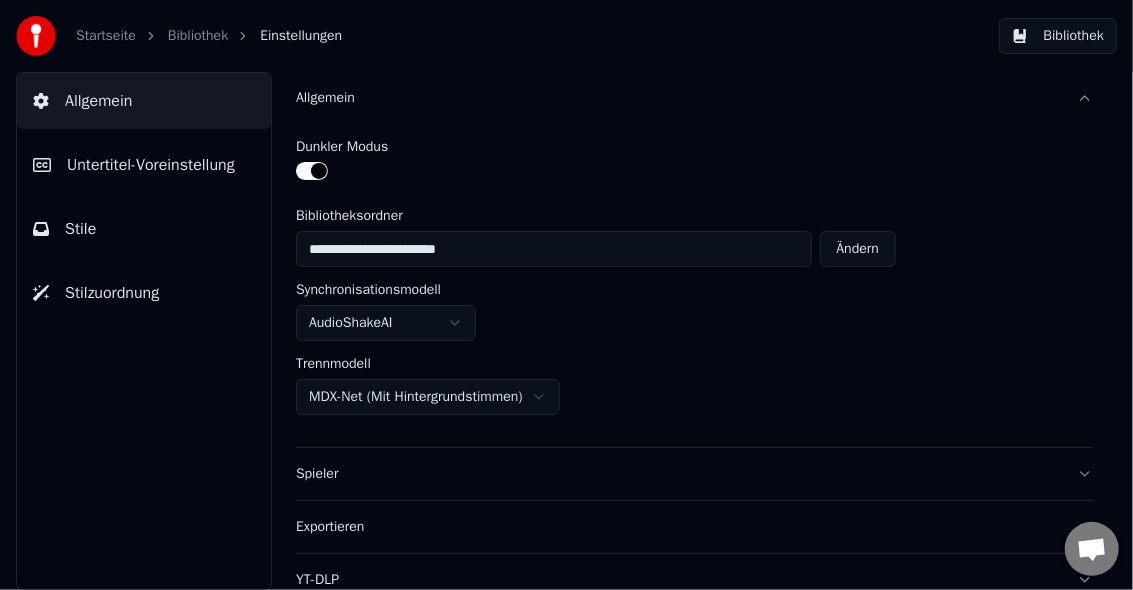 click on "Bibliothek" at bounding box center (1058, 36) 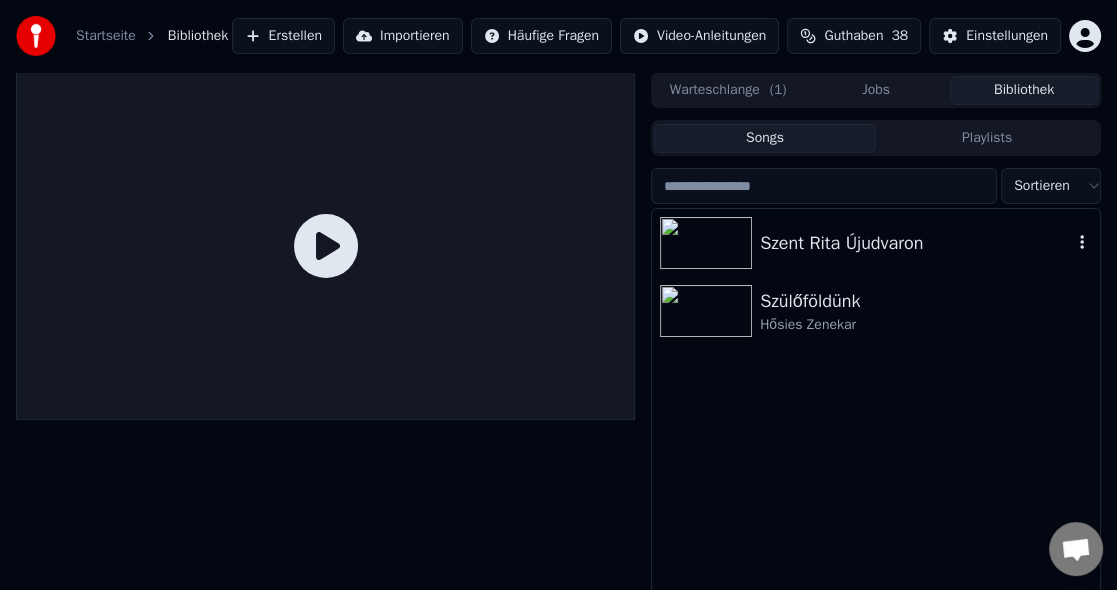 click at bounding box center (706, 243) 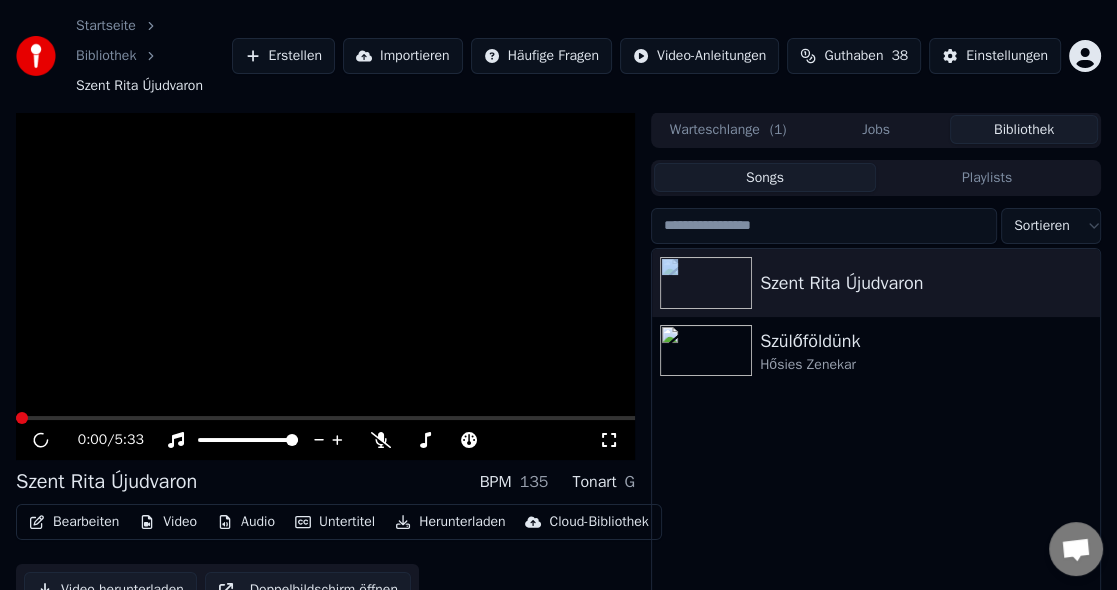 click on "Szent Rita Újudvaron Szülőföldünk Hősies Zenekar" at bounding box center (876, 469) 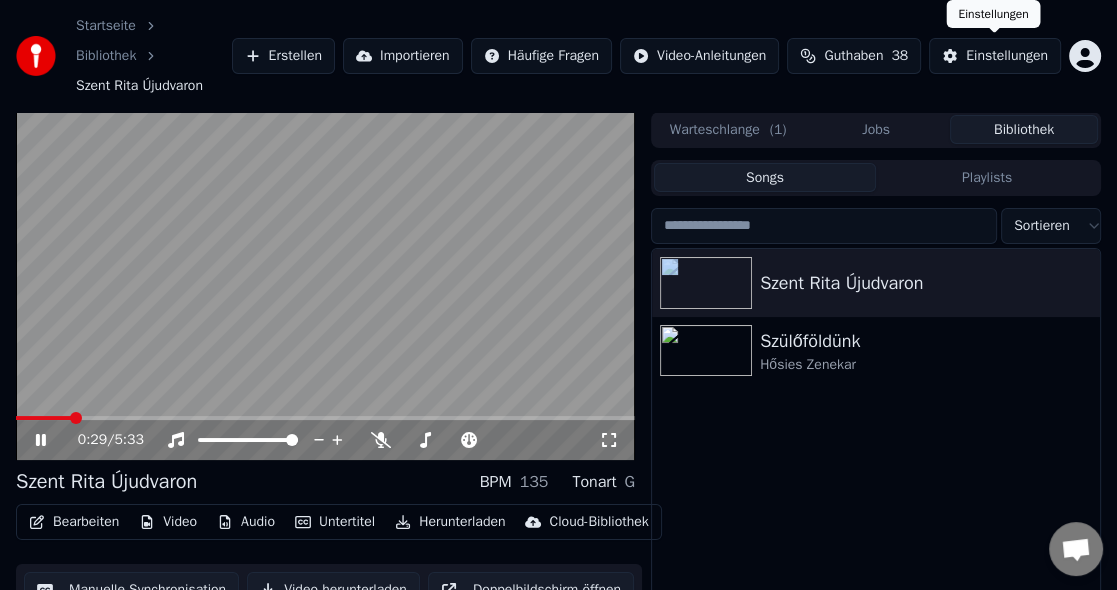click on "Einstellungen" at bounding box center [1007, 56] 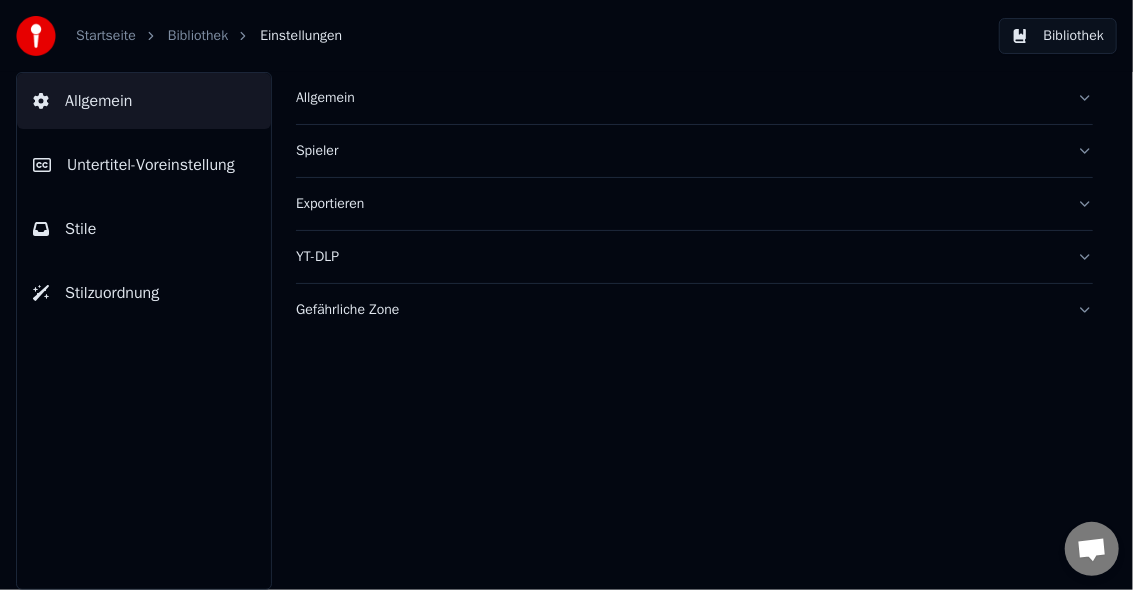 click on "Allgemein" at bounding box center [678, 98] 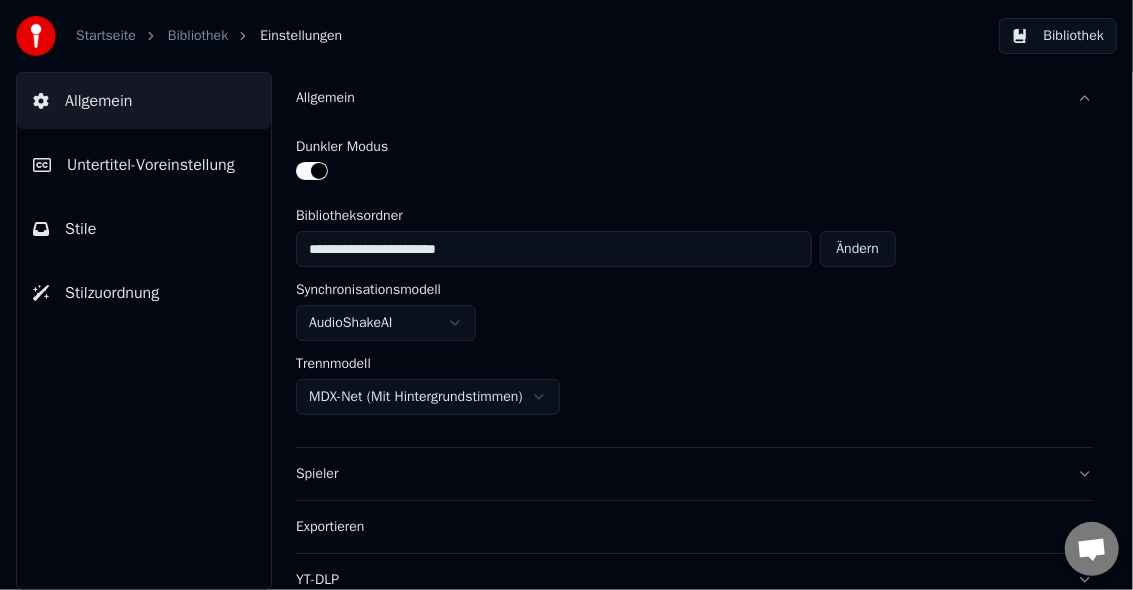 click on "Untertitel-Voreinstellung" at bounding box center [151, 165] 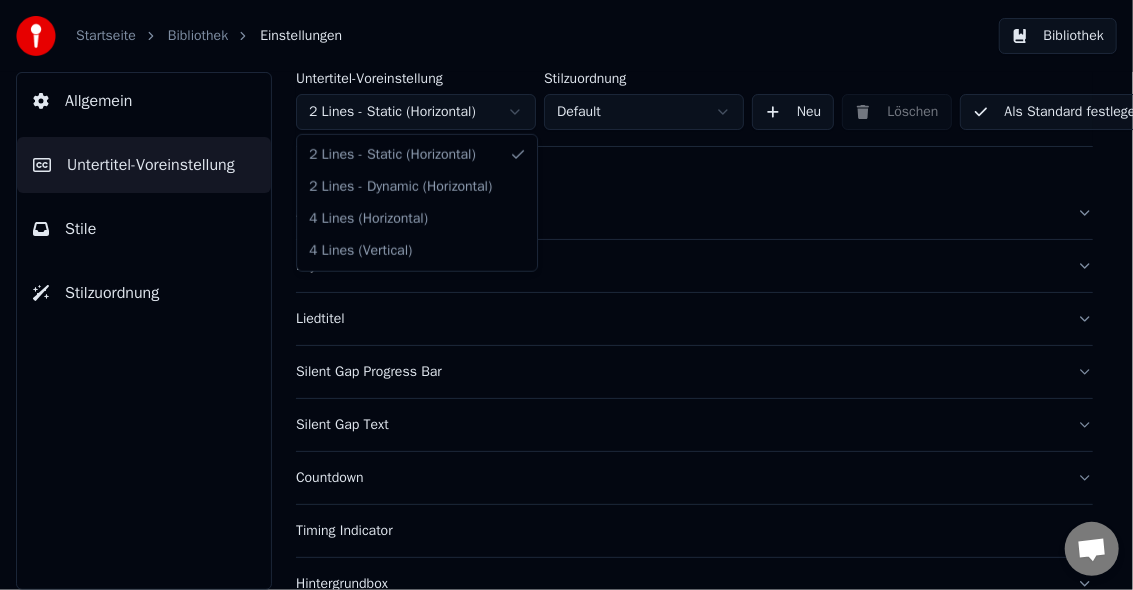 click on "Startseite Bibliothek Einstellungen Bibliothek Allgemein Untertitel-Voreinstellung Stile Stilzuordnung Untertitel-Voreinstellung 2 Lines - Static (Horizontal) Stilzuordnung Default Neu Löschen Als Standard festlegen Allgemein Layout Liedtitel Silent Gap Progress Bar Silent Gap Text Countdown Timing Indicator Hintergrundbox Fade-Effekt Offset Maximale Zeichen pro Zeile Zeilen automatisch teilen Advanced Settings Konversation Adam Fragen? Schreiben Sie uns! Der Support ist derzeit offline Offline-Netzwerk. Erneut verbinden... Es können vorerst keine Nachrichten empfangen oder gesendet werden. Youka Desktop Hallo! Wie kann ich helfen?  Freitag, 18 Juli Hi Adam, there's no button further to the right. I can only scroll down. Vor 2 Stunden Datei senden Wir sind nicht online. Wir melden uns per Email. Einen Emoji einfügen Datei senden Audionachricht aufzeichnen We run on Crisp 2 Lines - Static (Horizontal) 2 Lines - Dynamic (Horizontal) 4 Lines (Horizontal) 4 Lines (Vertical)" at bounding box center [566, 295] 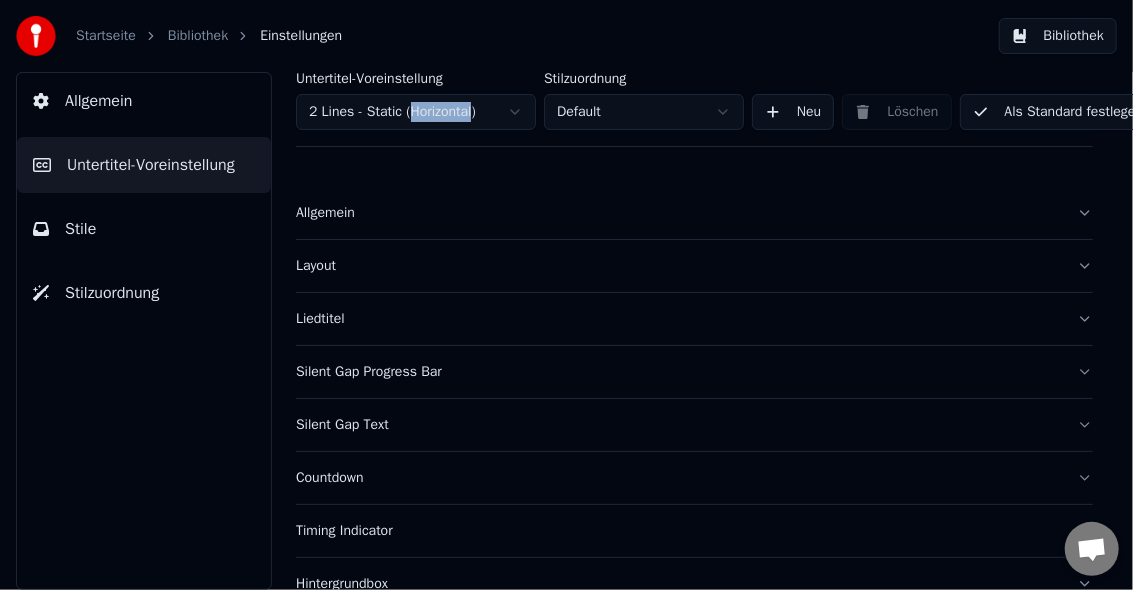 click on "Als Standard festlegen" at bounding box center [1058, 112] 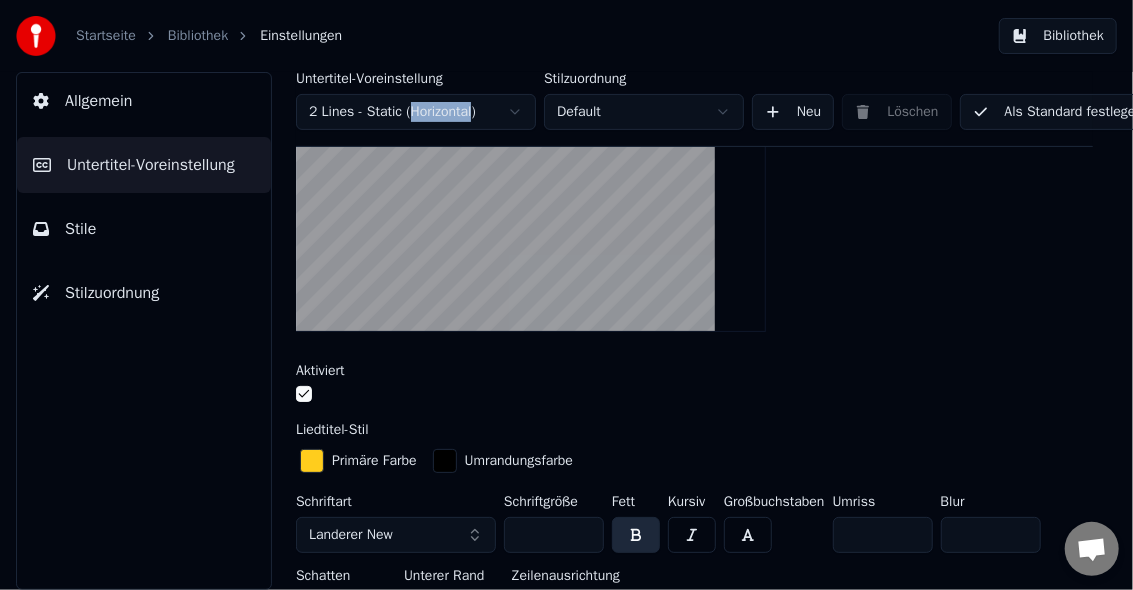 scroll, scrollTop: 266, scrollLeft: 0, axis: vertical 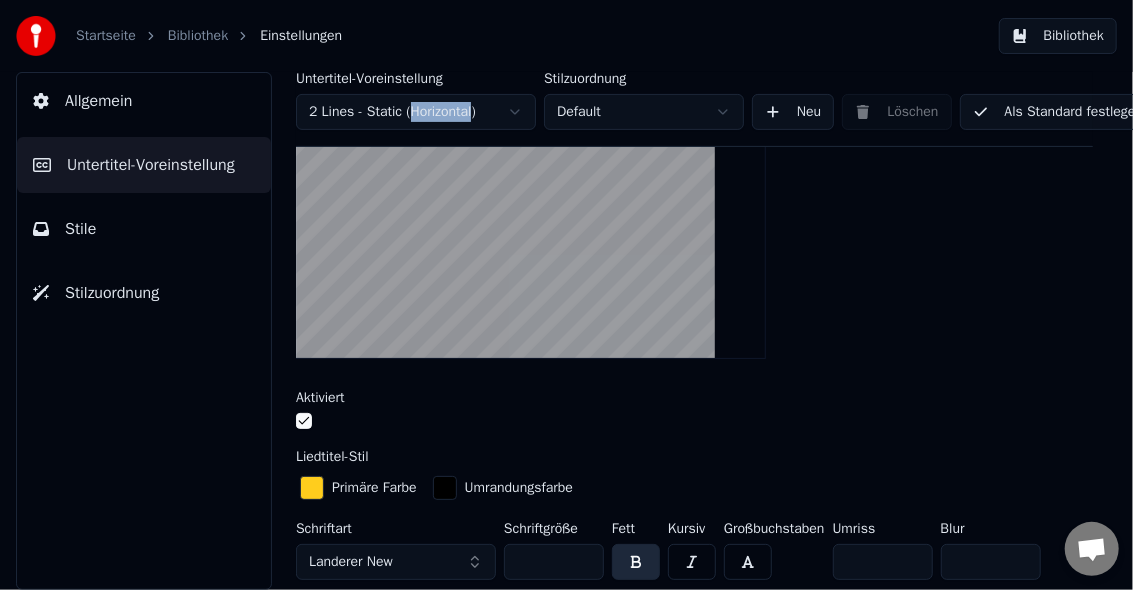 click at bounding box center (531, 241) 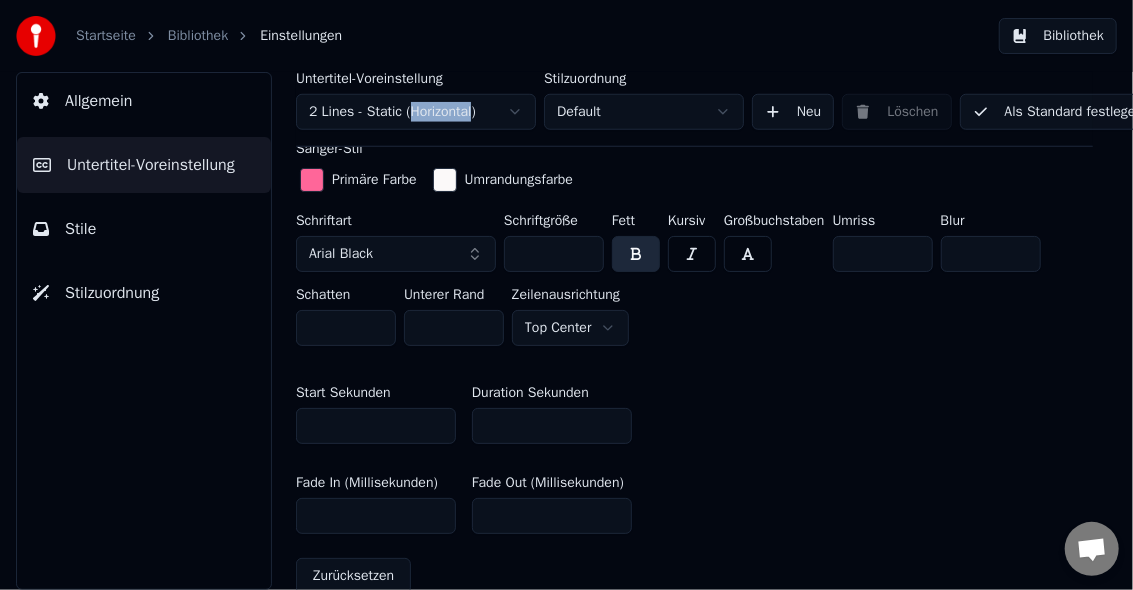 scroll, scrollTop: 933, scrollLeft: 0, axis: vertical 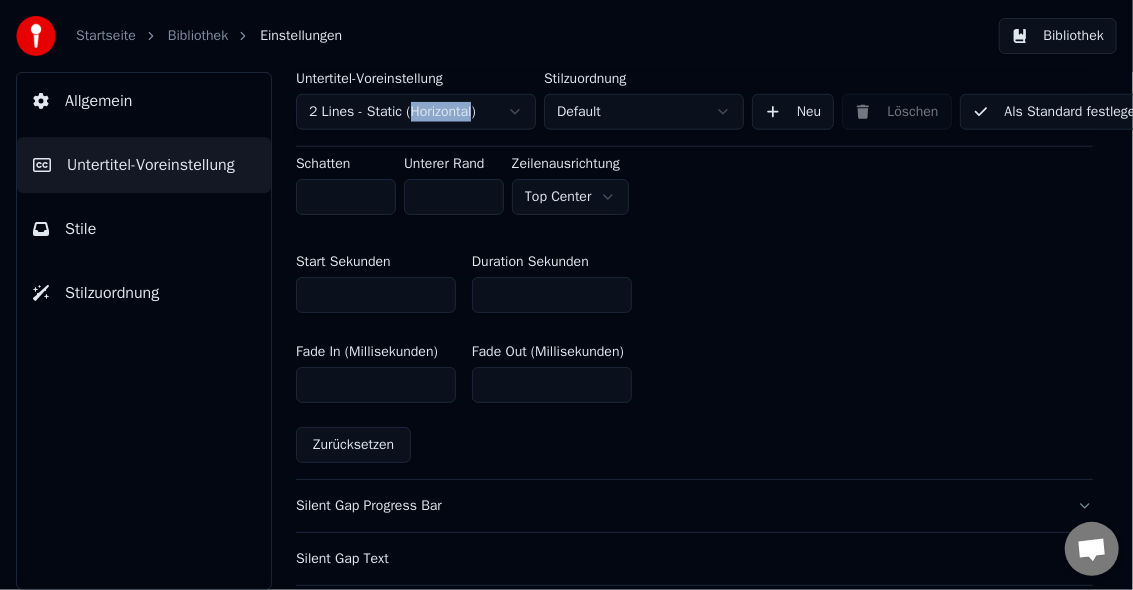 click on "Stilzuordnung" at bounding box center (112, 293) 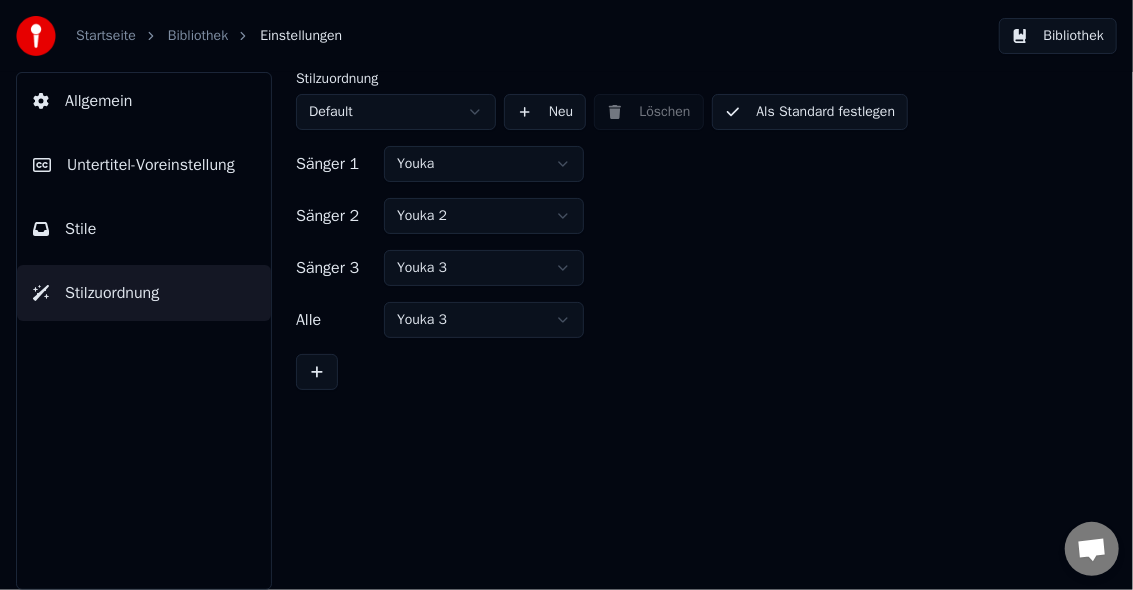 click on "Startseite Bibliothek Einstellungen Bibliothek Allgemein Untertitel-Voreinstellung Stile Stilzuordnung Stilzuordnung Default Neu Löschen Als Standard festlegen Sänger   1 Youka Sänger   2 Youka 2 Sänger   3 Youka 3 Alle Youka 3 Konversation Adam Fragen? Schreiben Sie uns! Der Support ist derzeit offline Offline-Netzwerk. Erneut verbinden... Es können vorerst keine Nachrichten empfangen oder gesendet werden. Youka Desktop Hallo! Wie kann ich helfen?  Freitag, 18 Juli Hi Adam, there's no button further to the right. I can only scroll down. Vor 2 Stunden Datei senden Wir sind nicht online. Wir melden uns per Email. Einen Emoji einfügen Datei senden Audionachricht aufzeichnen We run on Crisp" at bounding box center [566, 295] 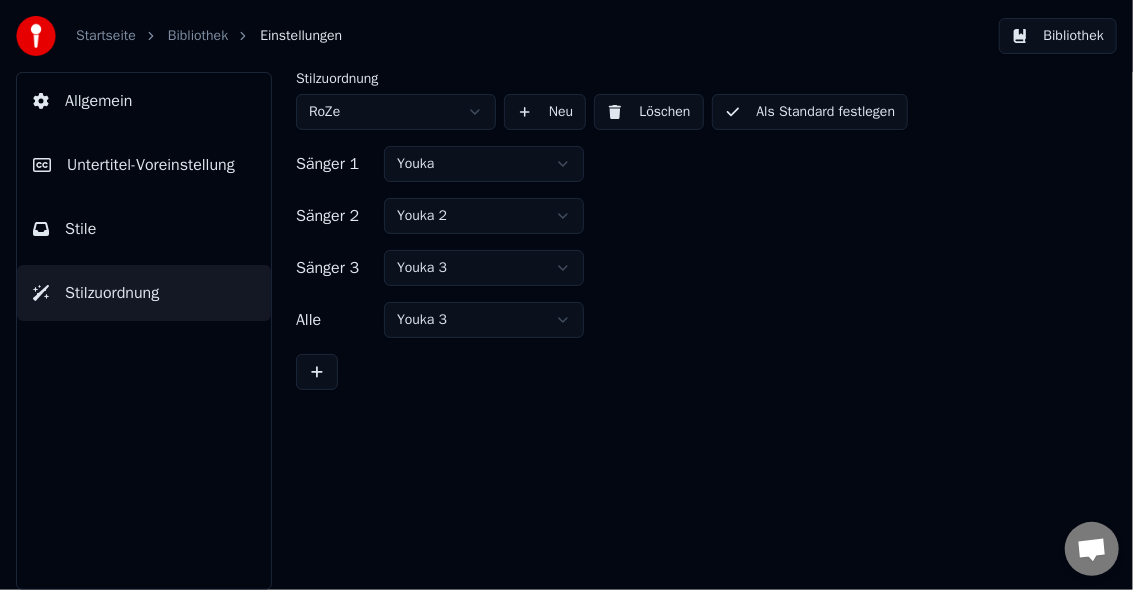 click on "Startseite Bibliothek Einstellungen Bibliothek Allgemein Untertitel-Voreinstellung Stile Stilzuordnung Stilzuordnung RoZe Neu Löschen Als Standard festlegen Sänger   1 Youka Sänger   2 Youka 2 Sänger   3 Youka 3 Alle Youka 3 Konversation Adam Fragen? Schreiben Sie uns! Der Support ist derzeit offline Offline-Netzwerk. Erneut verbinden... Es können vorerst keine Nachrichten empfangen oder gesendet werden. Youka Desktop Hallo! Wie kann ich helfen?  Freitag, 18 Juli Hi Adam, there's no button further to the right. I can only scroll down. Vor 2 Stunden Datei senden Wir sind nicht online. Wir melden uns per Email. Einen Emoji einfügen Datei senden Audionachricht aufzeichnen We run on Crisp" at bounding box center [566, 295] 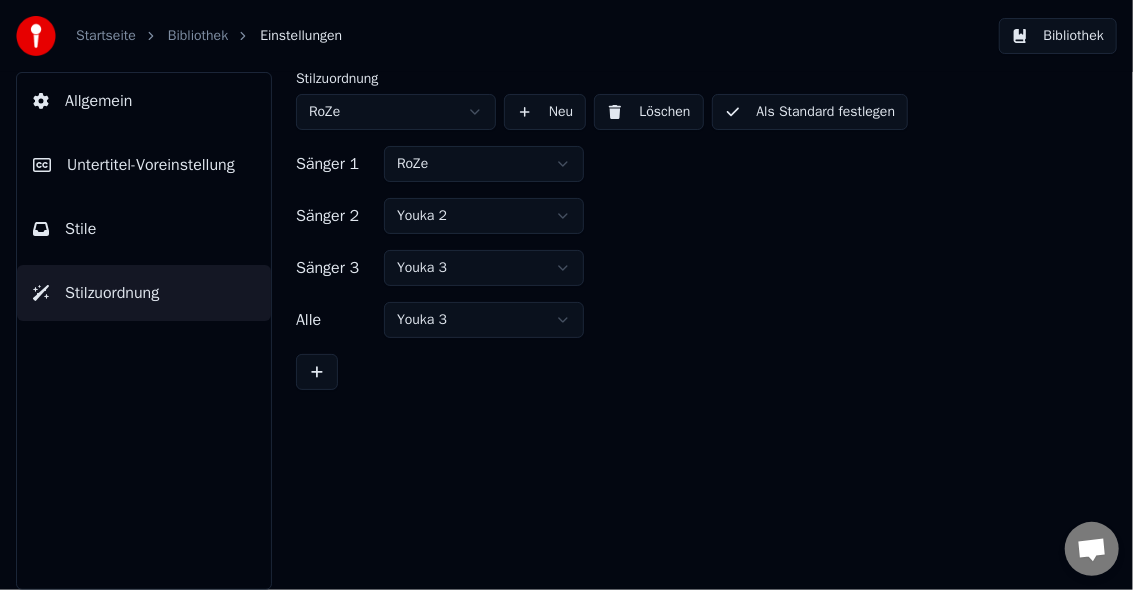 click on "Startseite Bibliothek Einstellungen Bibliothek Allgemein Untertitel-Voreinstellung Stile Stilzuordnung Stilzuordnung RoZe Neu Löschen Als Standard festlegen Sänger   1 RoZe Sänger   2 Youka 2 Sänger   3 Youka 3 Alle Youka 3 Konversation Adam Fragen? Schreiben Sie uns! Der Support ist derzeit offline Offline-Netzwerk. Erneut verbinden... Es können vorerst keine Nachrichten empfangen oder gesendet werden. Youka Desktop Hallo! Wie kann ich helfen?  Freitag, 18 Juli Hi Adam, there's no button further to the right. I can only scroll down. Vor 2 Stunden Datei senden Wir sind nicht online. Wir melden uns per Email. Einen Emoji einfügen Datei senden Audionachricht aufzeichnen We run on Crisp" at bounding box center [566, 295] 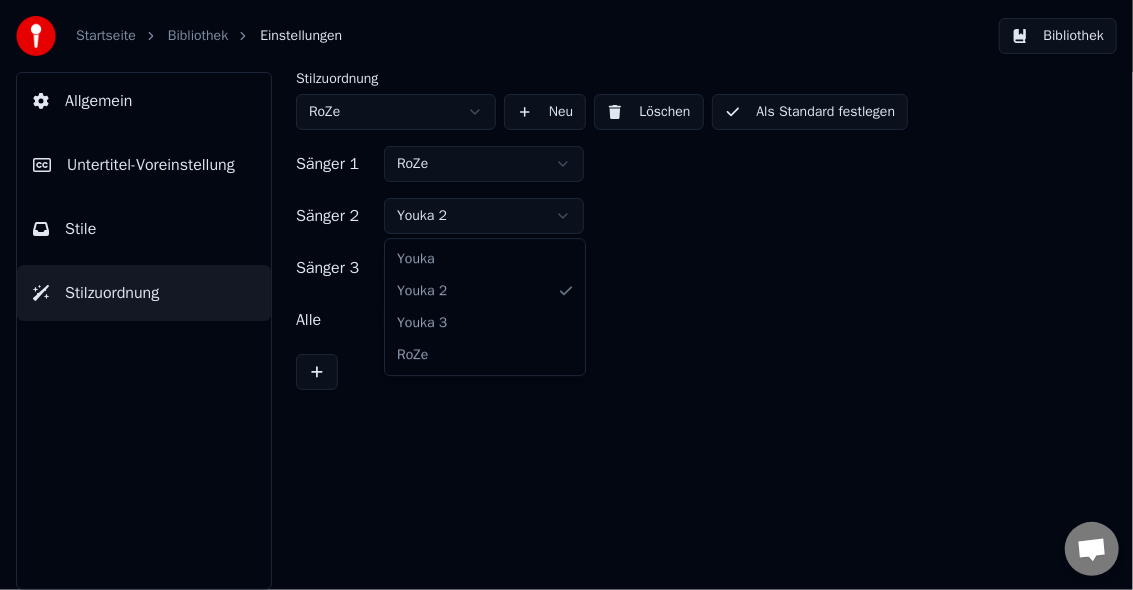 click on "Startseite Bibliothek Einstellungen Bibliothek Allgemein Untertitel-Voreinstellung Stile Stilzuordnung Stilzuordnung RoZe Neu Löschen Als Standard festlegen Sänger   1 RoZe Sänger   2 Youka 2 Sänger   3 Youka 3 Alle Youka 3 Konversation Adam Fragen? Schreiben Sie uns! Der Support ist derzeit offline Offline-Netzwerk. Erneut verbinden... Es können vorerst keine Nachrichten empfangen oder gesendet werden. Youka Desktop Hallo! Wie kann ich helfen?  Freitag, 18 Juli Hi Adam, there's no button further to the right. I can only scroll down. Vor 2 Stunden Datei senden Wir sind nicht online. Wir melden uns per Email. Einen Emoji einfügen Datei senden Audionachricht aufzeichnen We run on Crisp Youka Youka 2 Youka 3 RoZe" at bounding box center (566, 295) 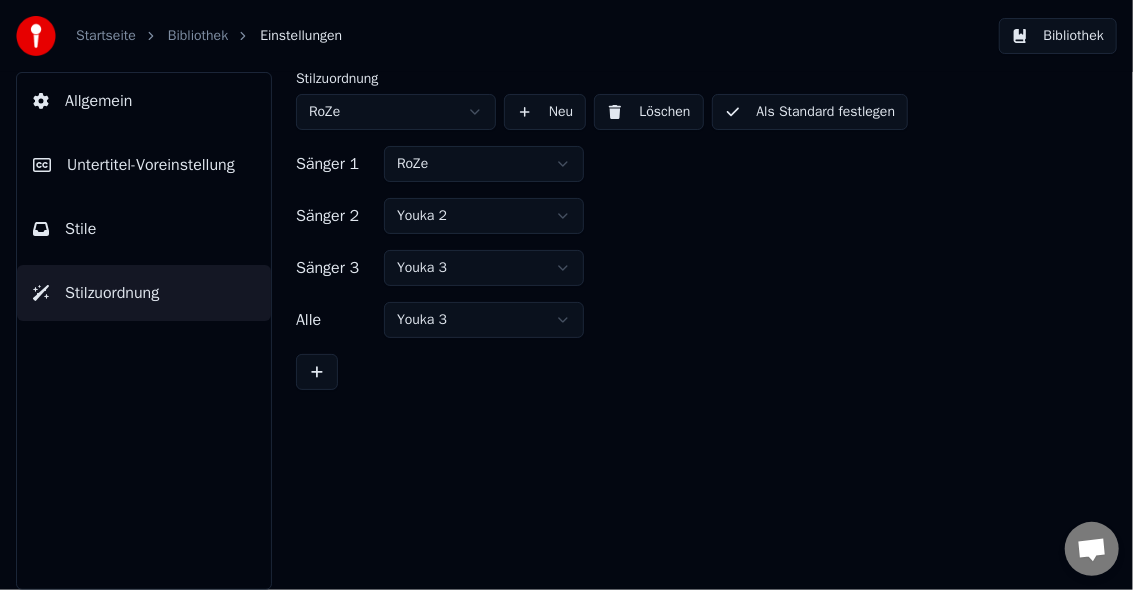 click on "Startseite Bibliothek Einstellungen Bibliothek Allgemein Untertitel-Voreinstellung Stile Stilzuordnung Stilzuordnung RoZe Neu Löschen Als Standard festlegen Sänger   1 RoZe Sänger   2 Youka 2 Sänger   3 Youka 3 Alle Youka 3 Konversation Adam Fragen? Schreiben Sie uns! Der Support ist derzeit offline Offline-Netzwerk. Erneut verbinden... Es können vorerst keine Nachrichten empfangen oder gesendet werden. Youka Desktop Hallo! Wie kann ich helfen?  Freitag, 18 Juli Hi Adam, there's no button further to the right. I can only scroll down. Vor 2 Stunden Datei senden Wir sind nicht online. Wir melden uns per Email. Einen Emoji einfügen Datei senden Audionachricht aufzeichnen We run on Crisp" at bounding box center [566, 295] 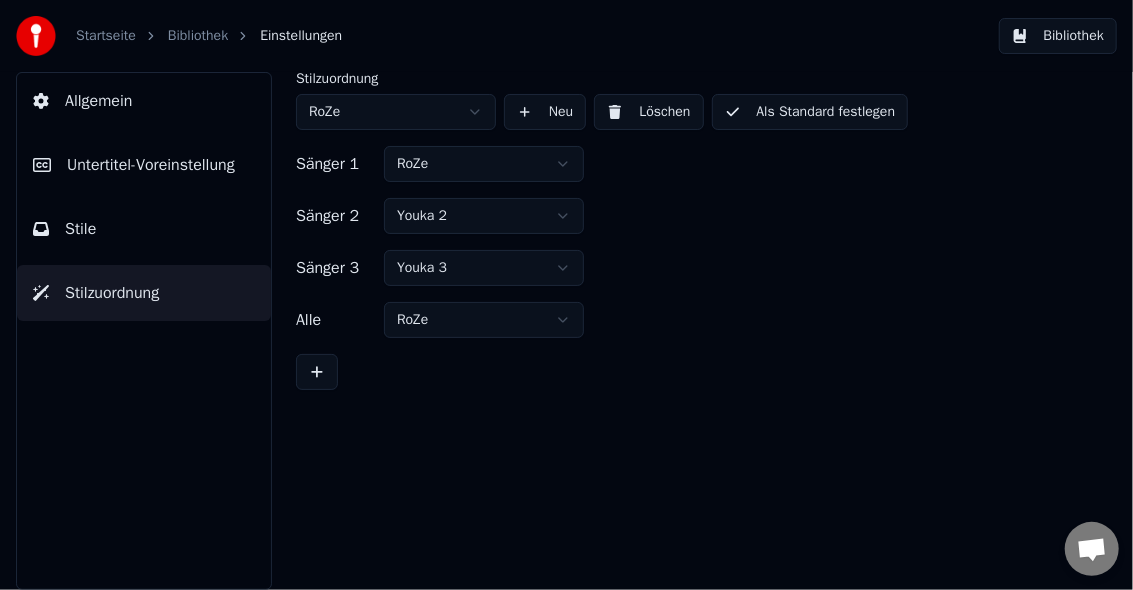click on "Startseite Bibliothek Einstellungen Bibliothek Allgemein Untertitel-Voreinstellung Stile Stilzuordnung Stilzuordnung RoZe Neu Löschen Als Standard festlegen Sänger   1 RoZe Sänger   2 Youka 2 Sänger   3 Youka 3 Alle RoZe Konversation Adam Fragen? Schreiben Sie uns! Der Support ist derzeit offline Offline-Netzwerk. Erneut verbinden... Es können vorerst keine Nachrichten empfangen oder gesendet werden. Youka Desktop Hallo! Wie kann ich helfen?  Freitag, 18 Juli Hi Adam, there's no button further to the right. I can only scroll down. Vor 2 Stunden Datei senden Wir sind nicht online. Wir melden uns per Email. Einen Emoji einfügen Datei senden Audionachricht aufzeichnen We run on Crisp" at bounding box center (566, 295) 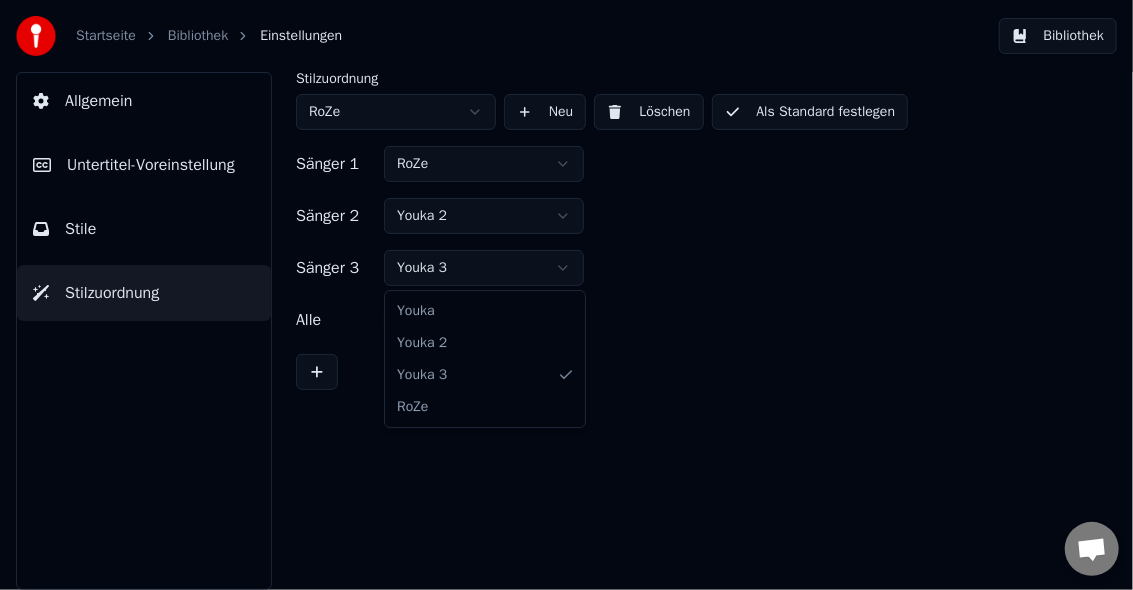drag, startPoint x: 457, startPoint y: 414, endPoint x: 473, endPoint y: 382, distance: 35.77709 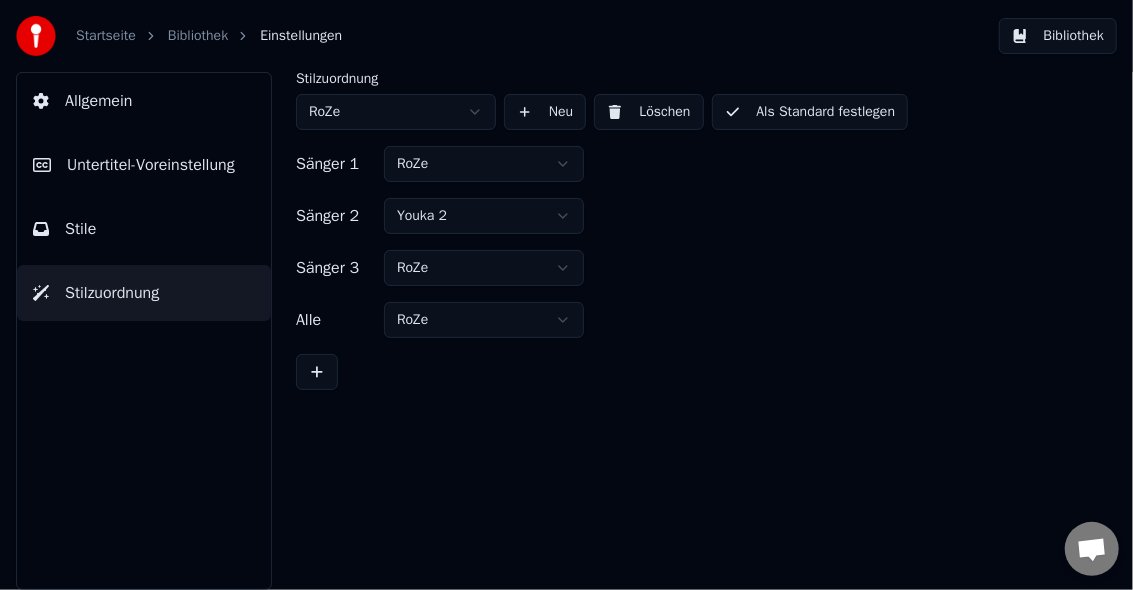 click on "Startseite Bibliothek Einstellungen Bibliothek Allgemein Untertitel-Voreinstellung Stile Stilzuordnung Stilzuordnung RoZe Neu Löschen Als Standard festlegen Sänger   1 RoZe Sänger   2 Youka 2 Sänger   3 RoZe Alle RoZe Konversation Adam Fragen? Schreiben Sie uns! Der Support ist derzeit offline Offline-Netzwerk. Erneut verbinden... Es können vorerst keine Nachrichten empfangen oder gesendet werden. Youka Desktop Hallo! Wie kann ich helfen?  Freitag, 18 Juli Hi Adam, there's no button further to the right. I can only scroll down. Vor 2 Stunden Datei senden Wir sind nicht online. Wir melden uns per Email. Einen Emoji einfügen Datei senden Audionachricht aufzeichnen We run on Crisp" at bounding box center (566, 295) 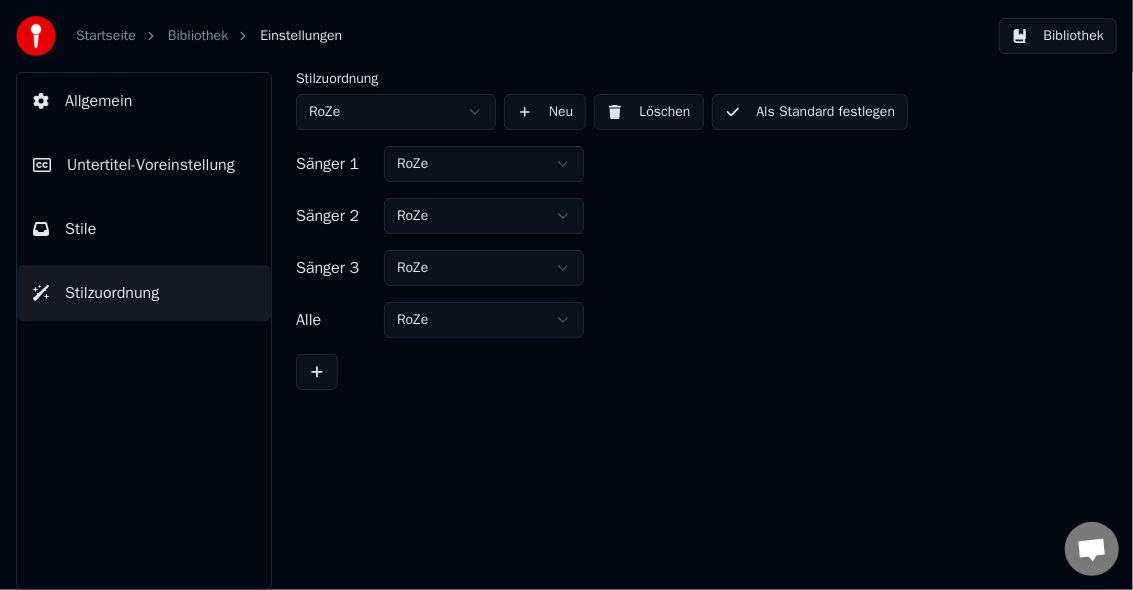 click on "Als Standard festlegen" at bounding box center [810, 112] 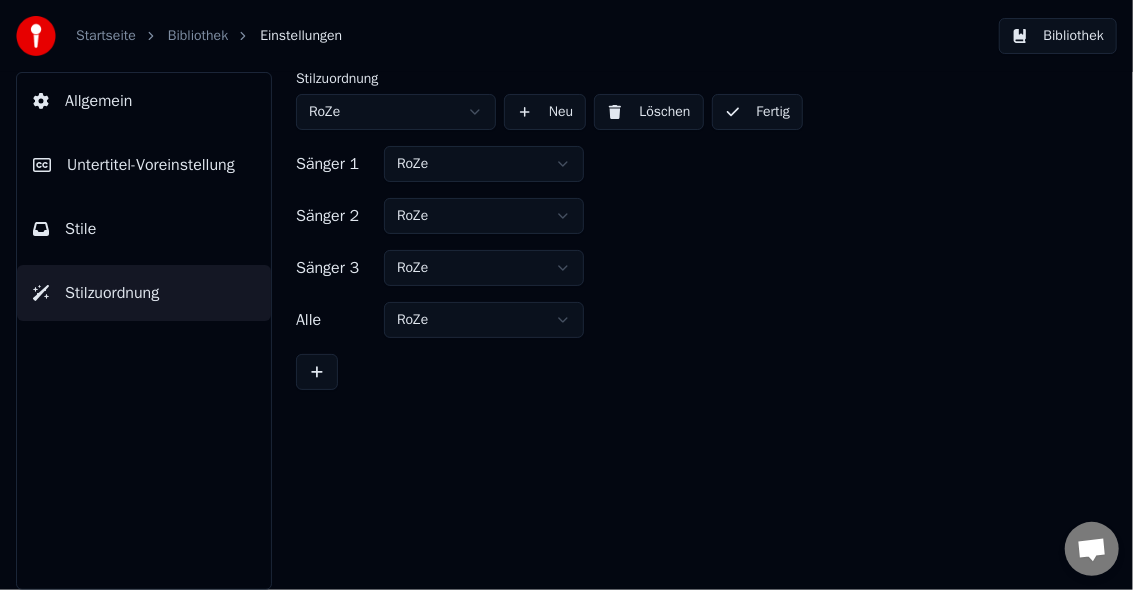 click on "Bibliothek" at bounding box center [198, 36] 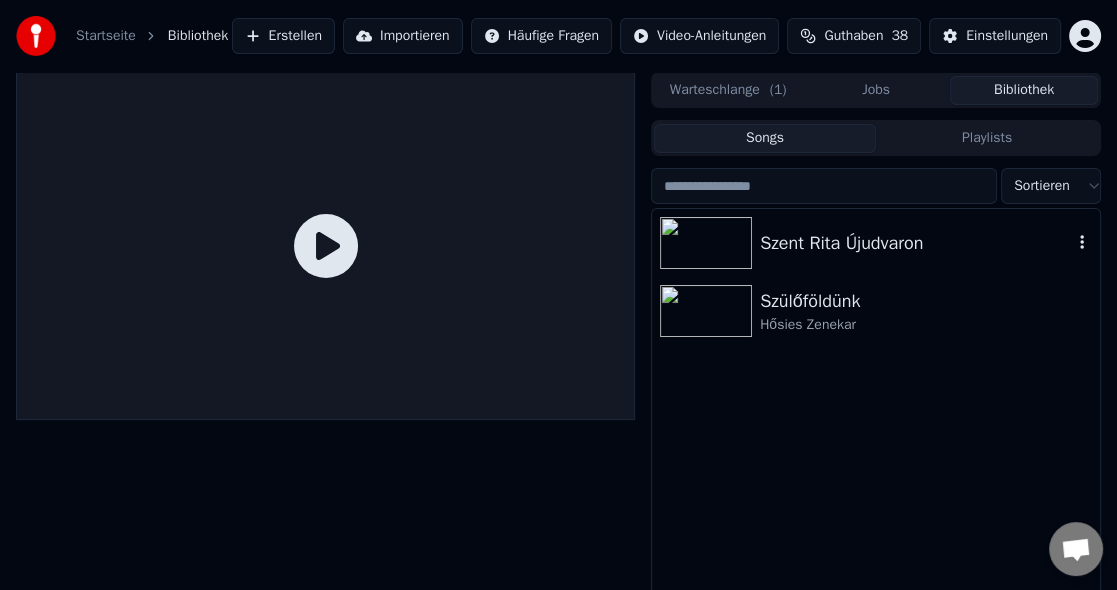 click at bounding box center [706, 243] 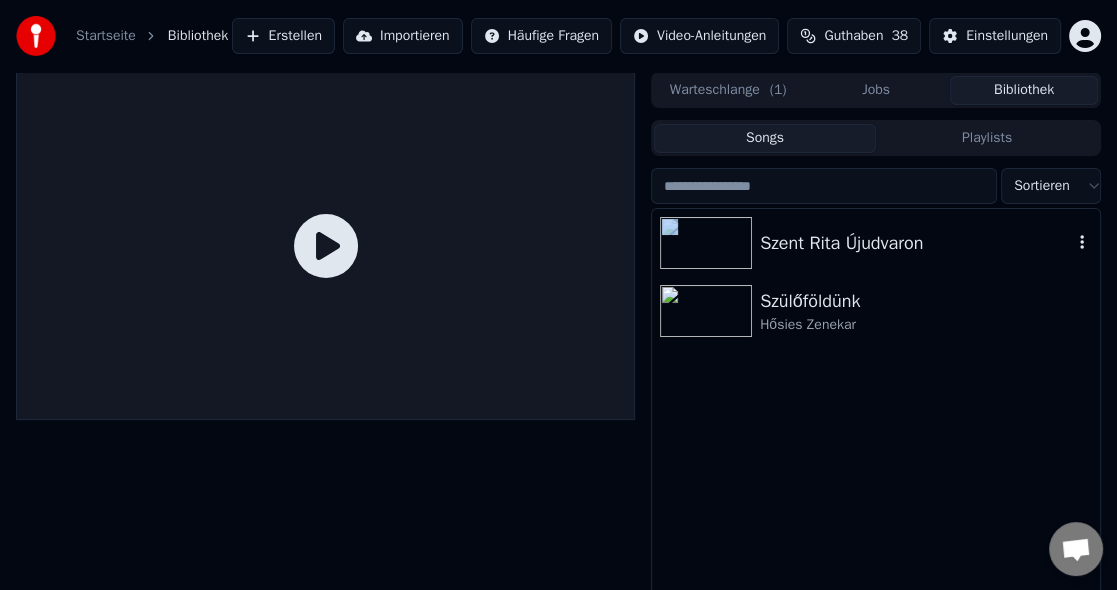 click on "Szent Rita Újudvaron" at bounding box center [876, 243] 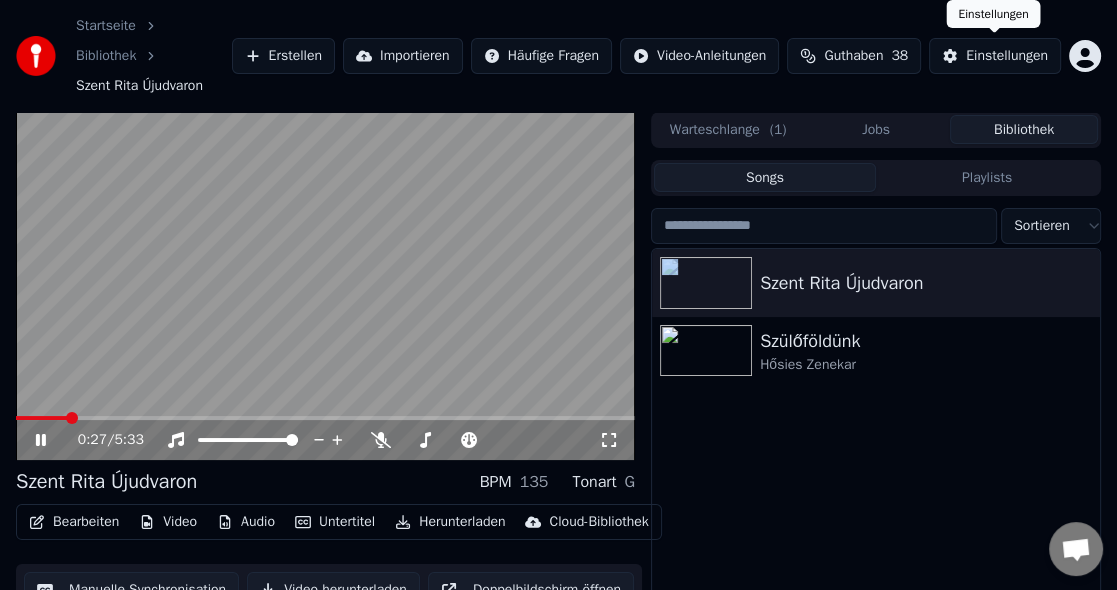 click on "Einstellungen" at bounding box center (1007, 56) 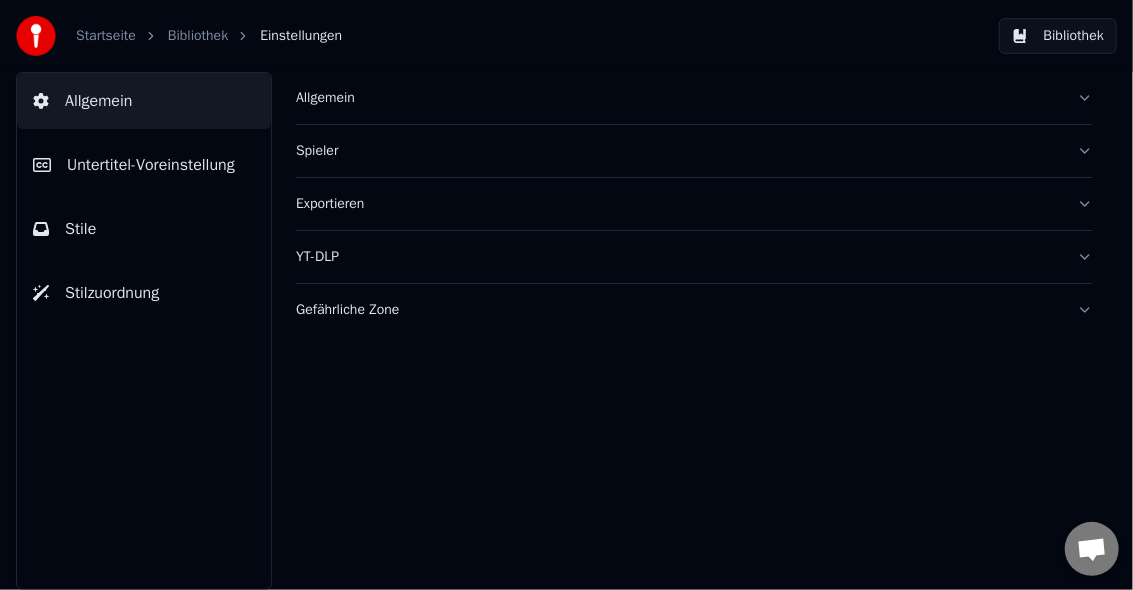 click on "Untertitel-Voreinstellung" at bounding box center (151, 165) 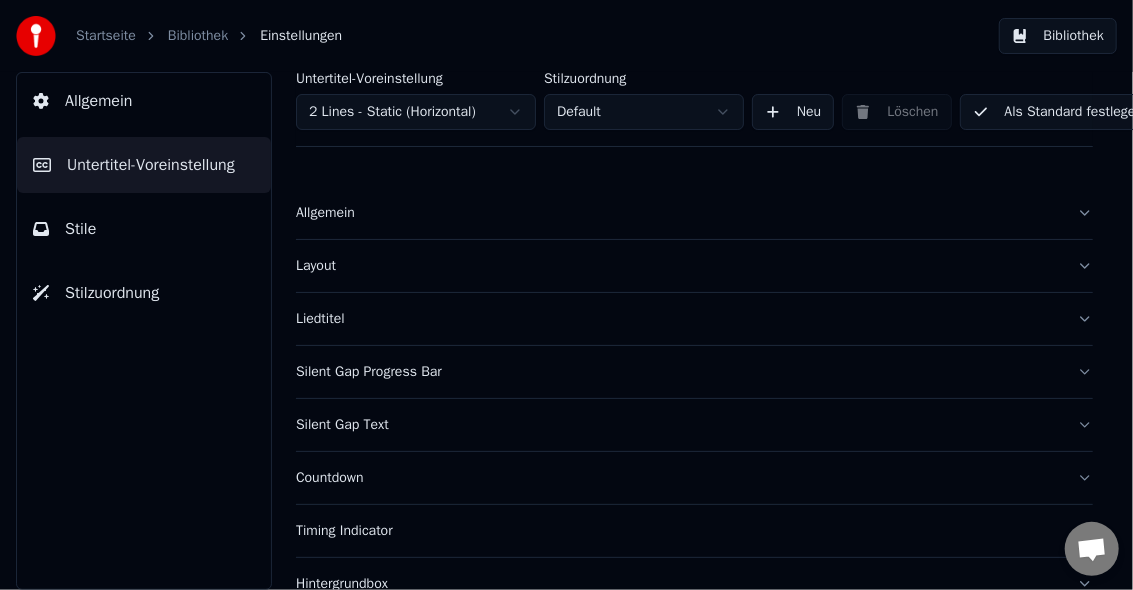 click on "Liedtitel" at bounding box center (678, 319) 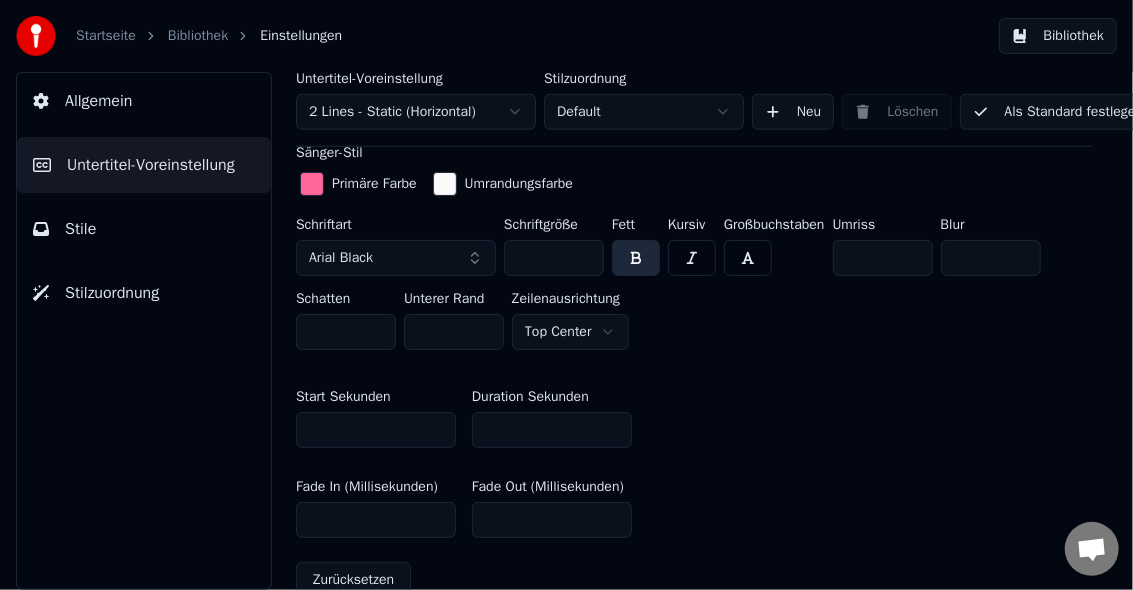scroll, scrollTop: 933, scrollLeft: 0, axis: vertical 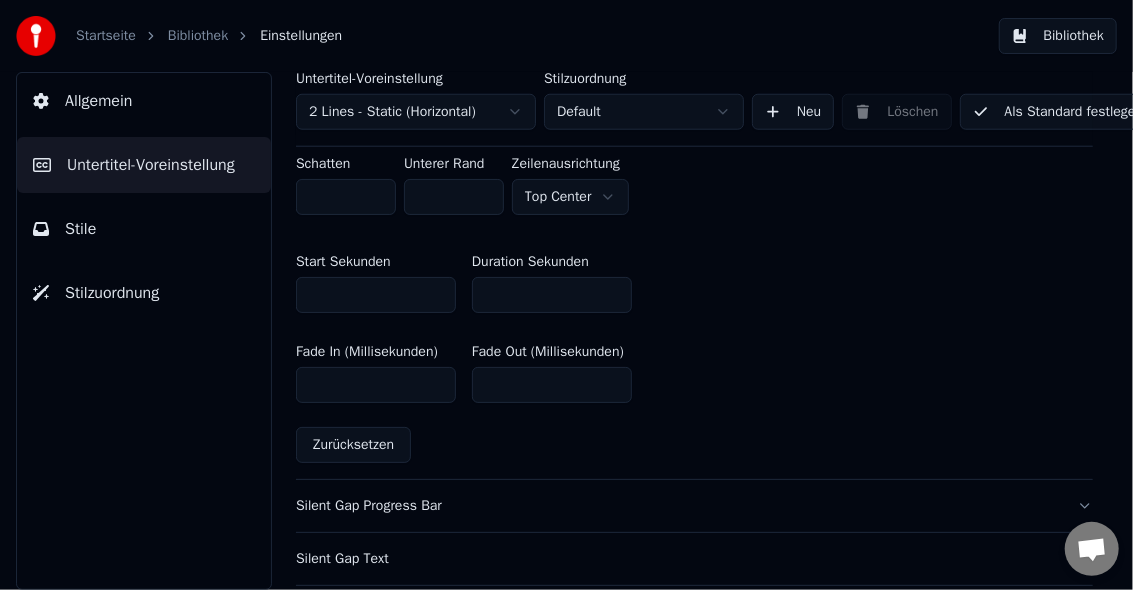 click on "Stile" at bounding box center (80, 229) 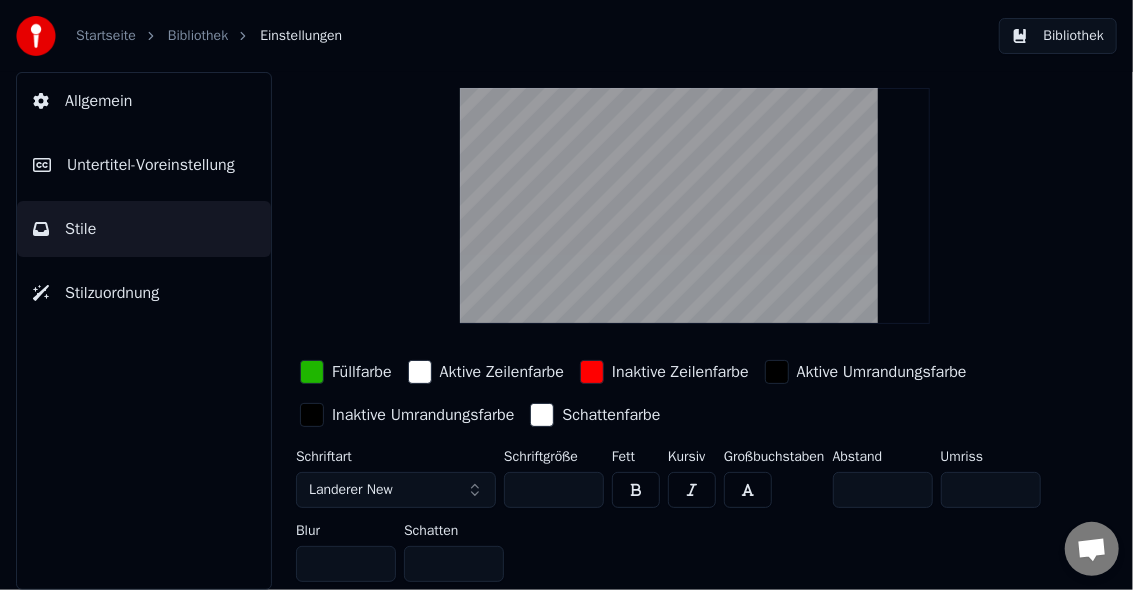 click on "Untertitel-Voreinstellung" at bounding box center (151, 165) 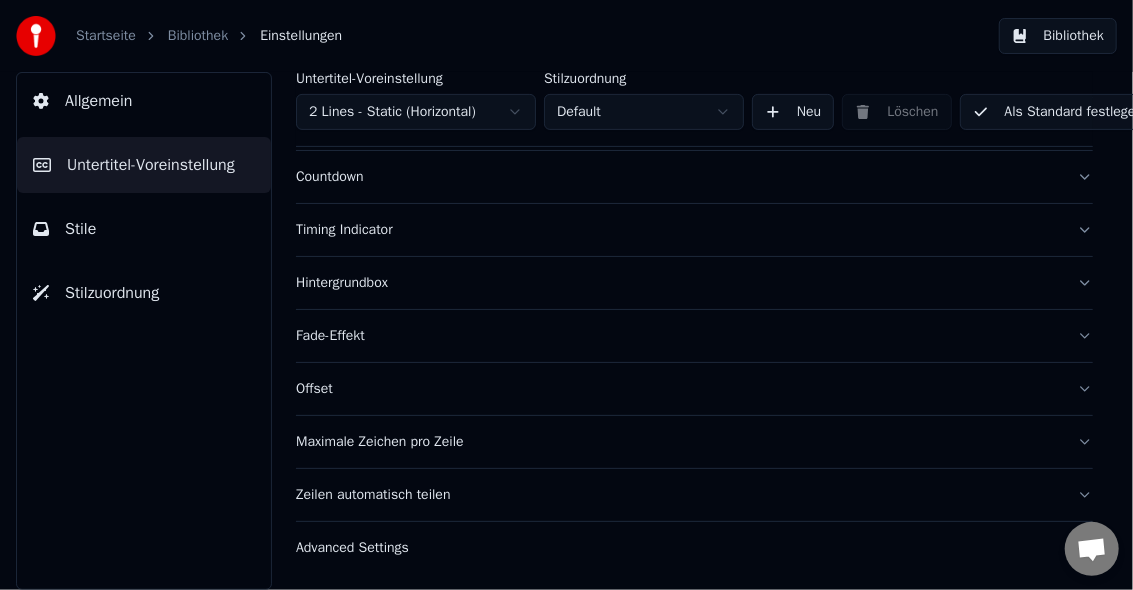 click on "Stile" at bounding box center (80, 229) 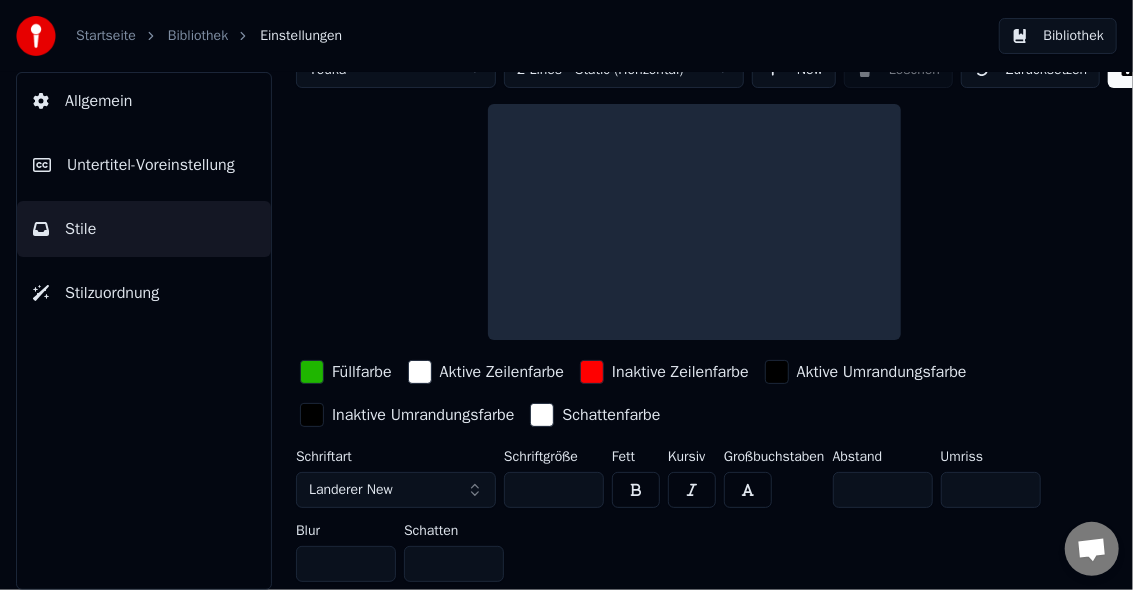 scroll, scrollTop: 87, scrollLeft: 0, axis: vertical 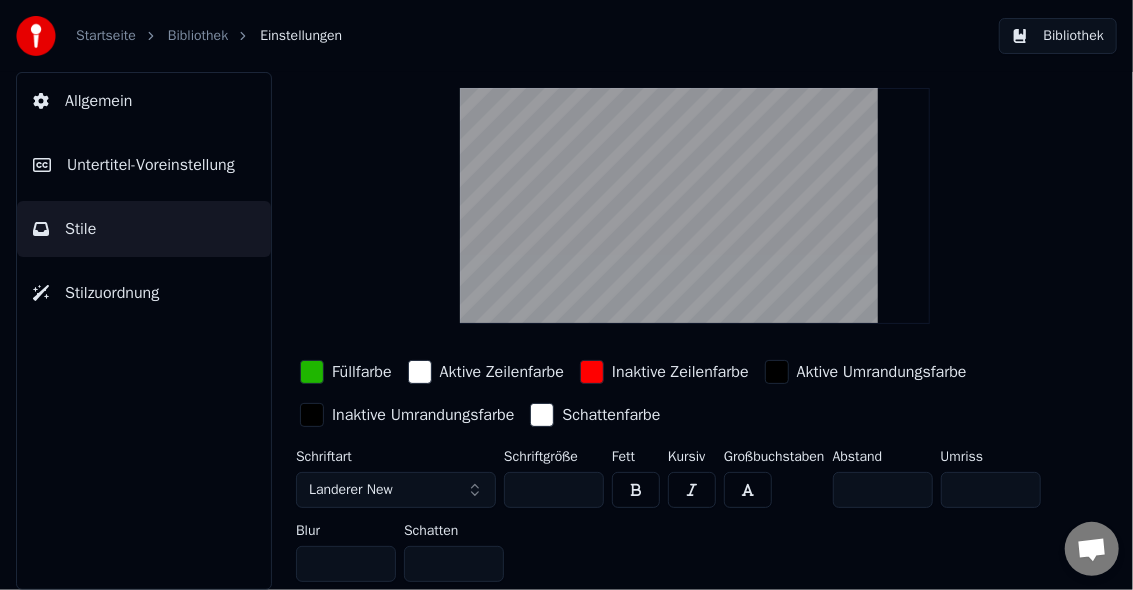 click at bounding box center (542, 415) 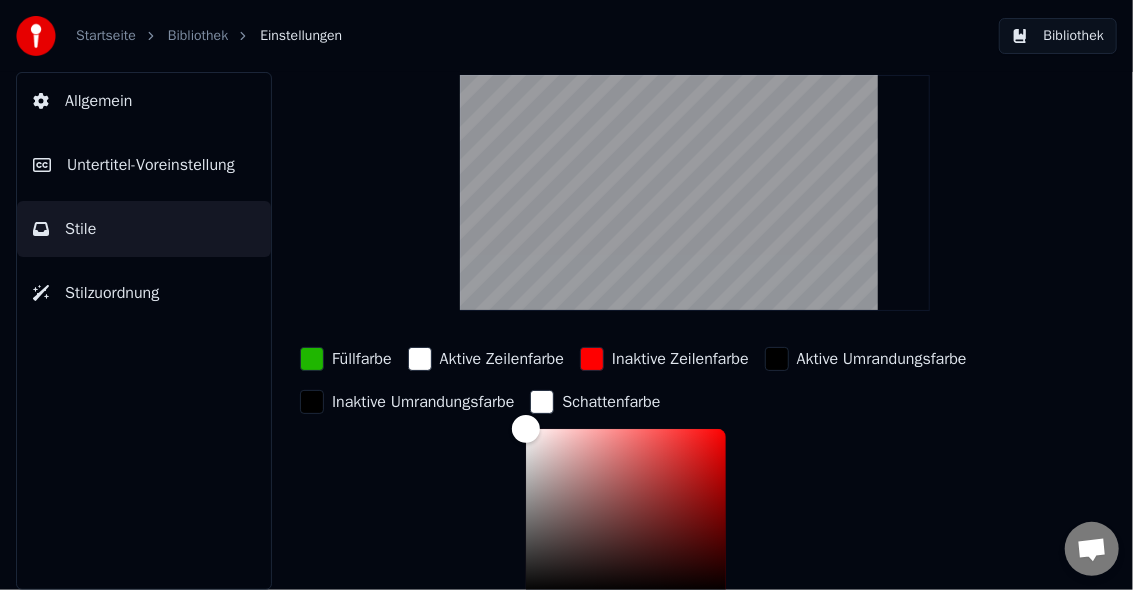 scroll, scrollTop: 220, scrollLeft: 0, axis: vertical 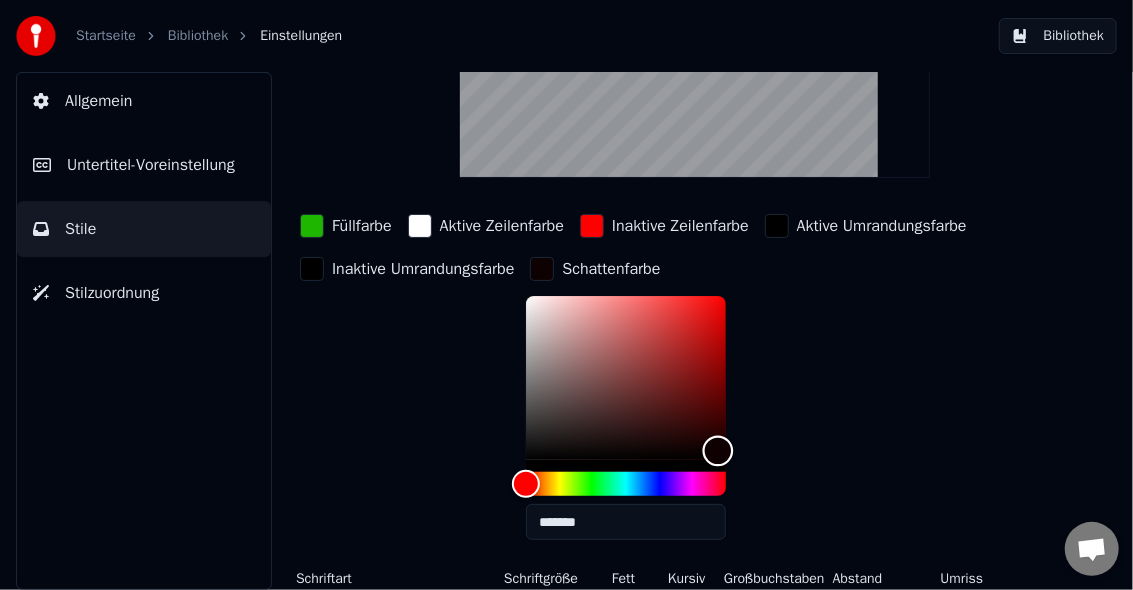 click at bounding box center (626, 378) 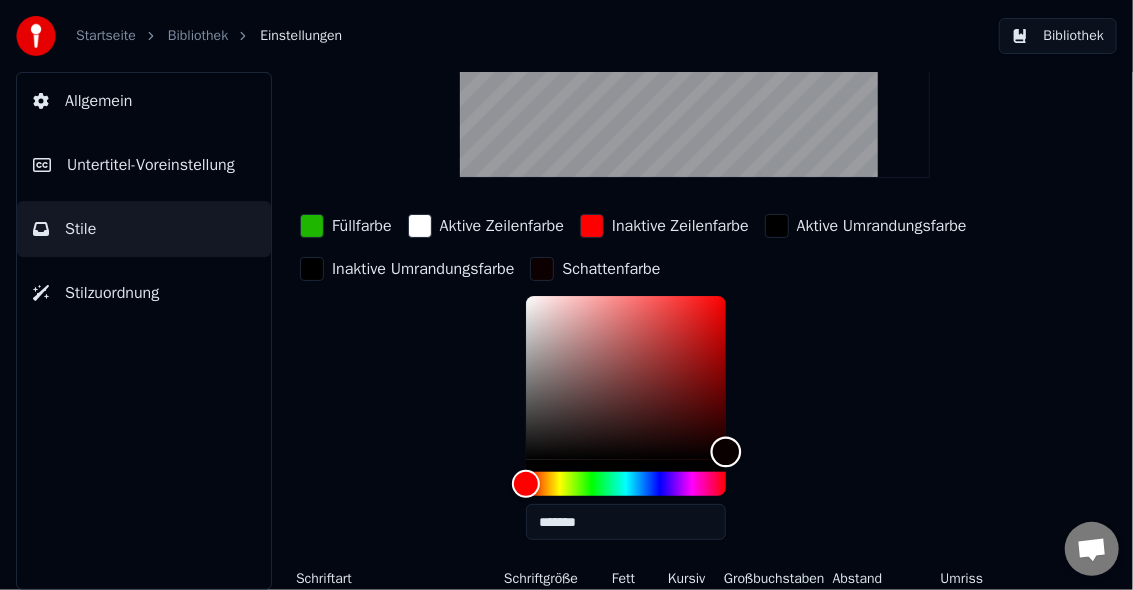 type on "*******" 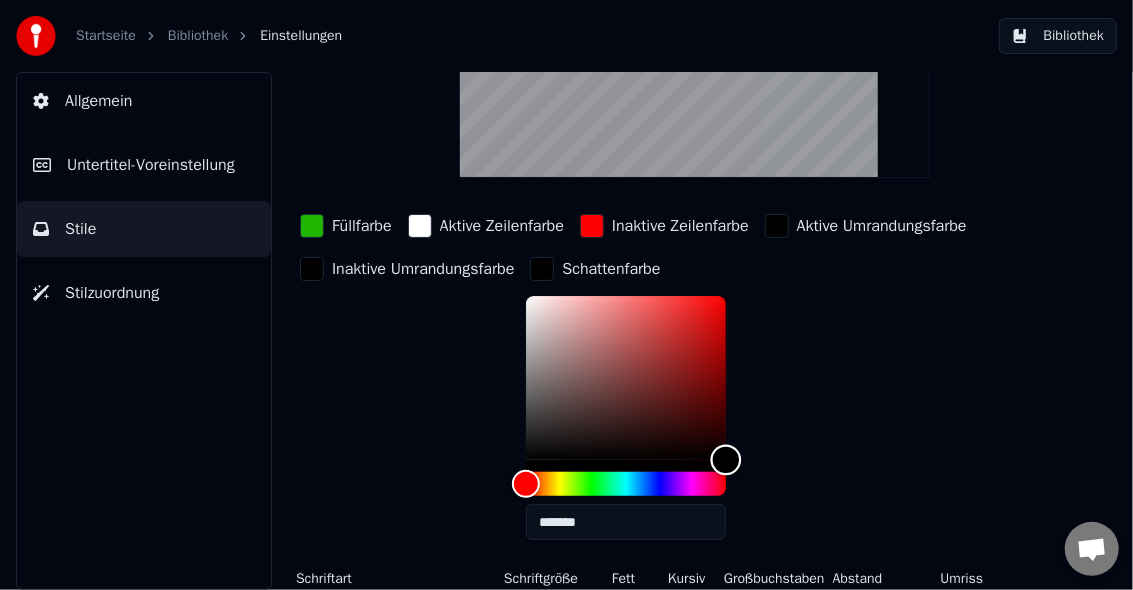 drag, startPoint x: 723, startPoint y: 448, endPoint x: 743, endPoint y: 458, distance: 22.36068 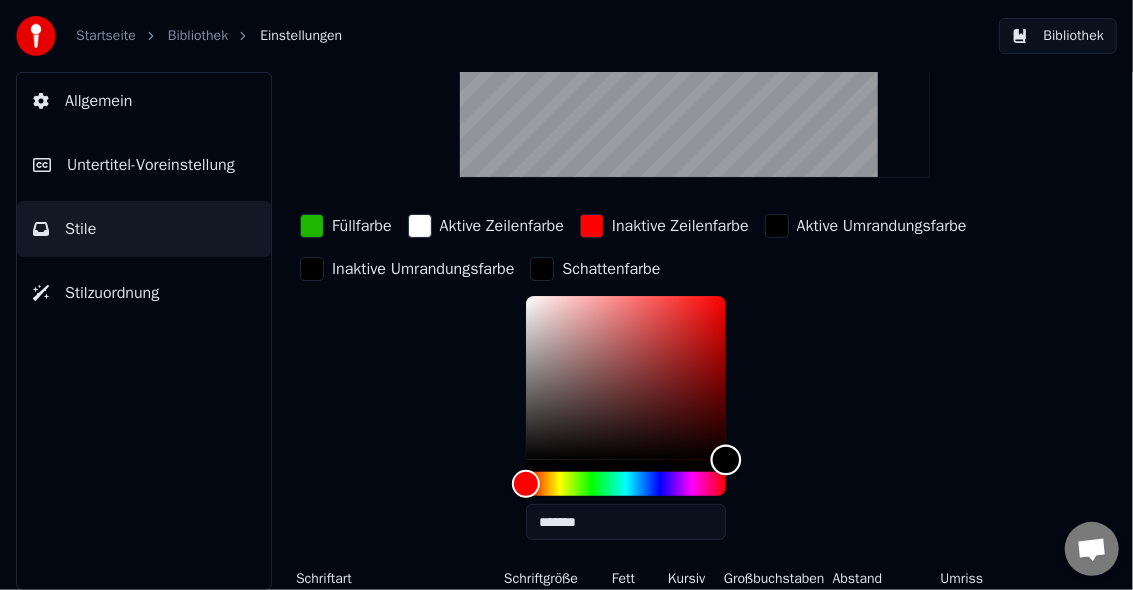 scroll, scrollTop: 355, scrollLeft: 0, axis: vertical 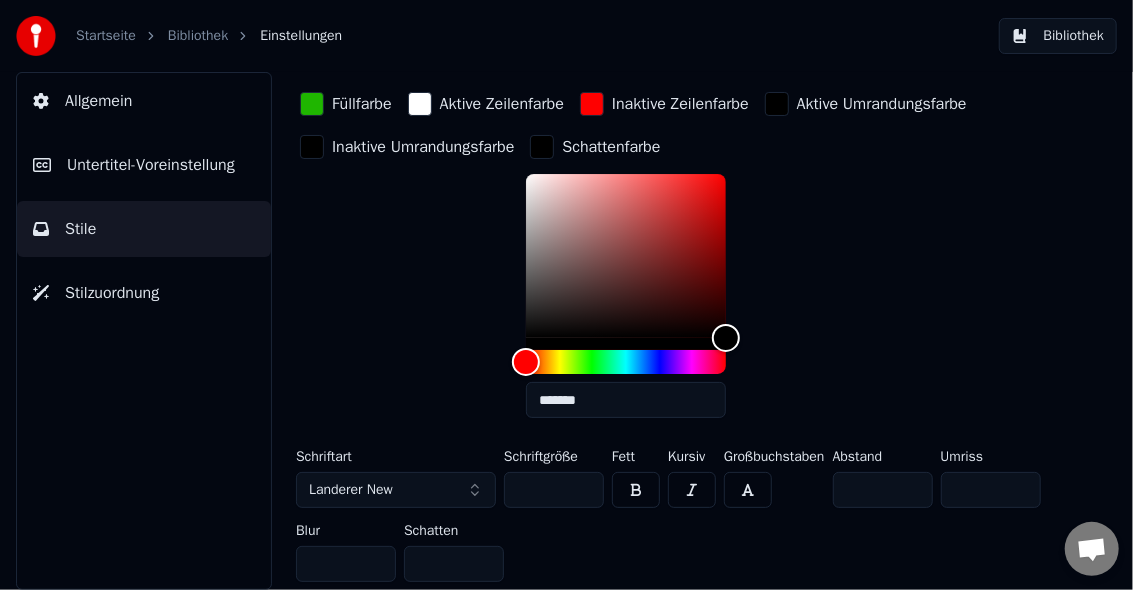 click on "*" at bounding box center [883, 490] 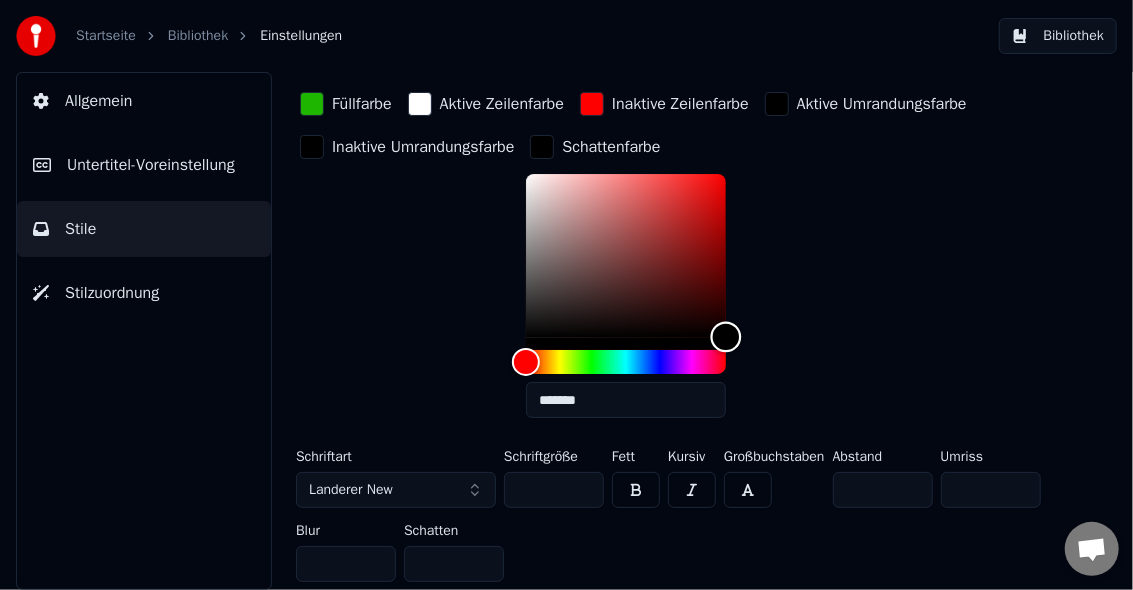 type on "*******" 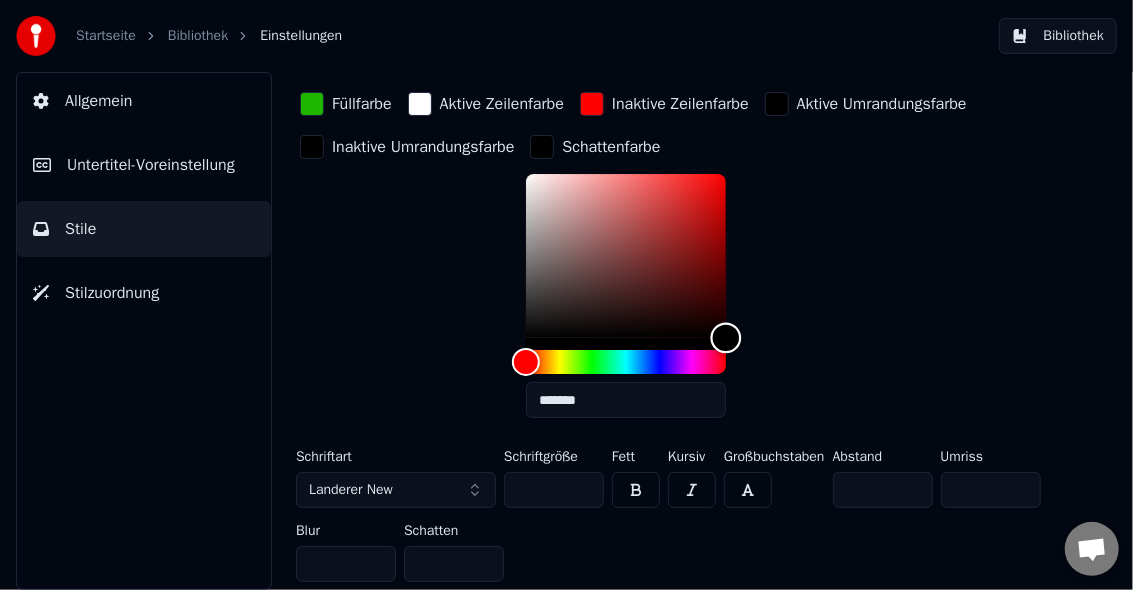 drag, startPoint x: 731, startPoint y: 322, endPoint x: 738, endPoint y: 345, distance: 24.04163 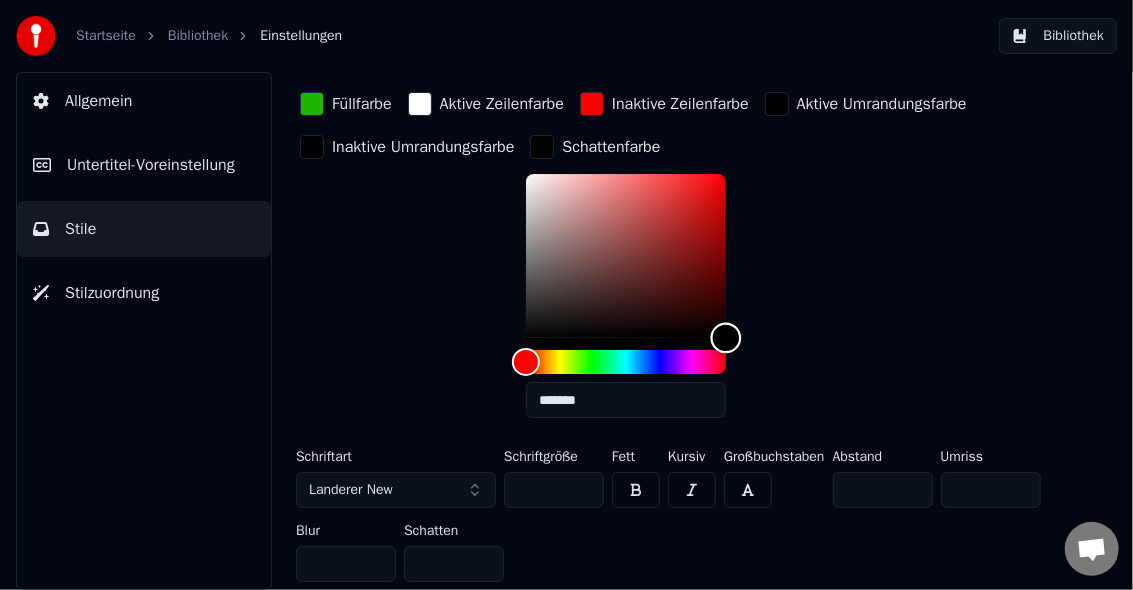 click on "*******" at bounding box center [642, 300] 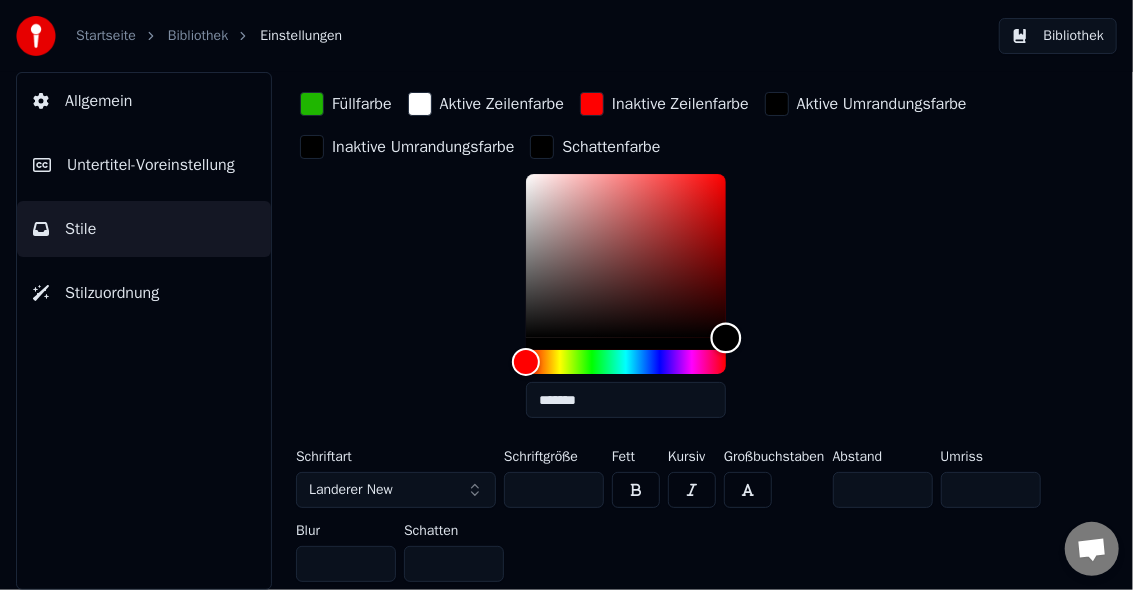 scroll, scrollTop: 0, scrollLeft: 0, axis: both 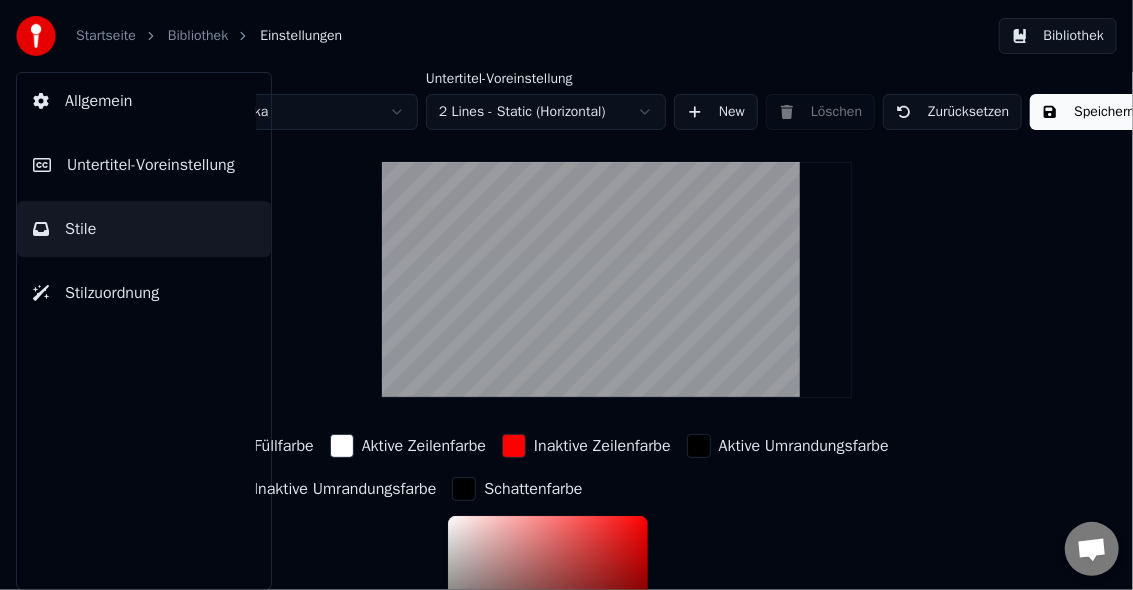 click on "Speichern" at bounding box center (1088, 112) 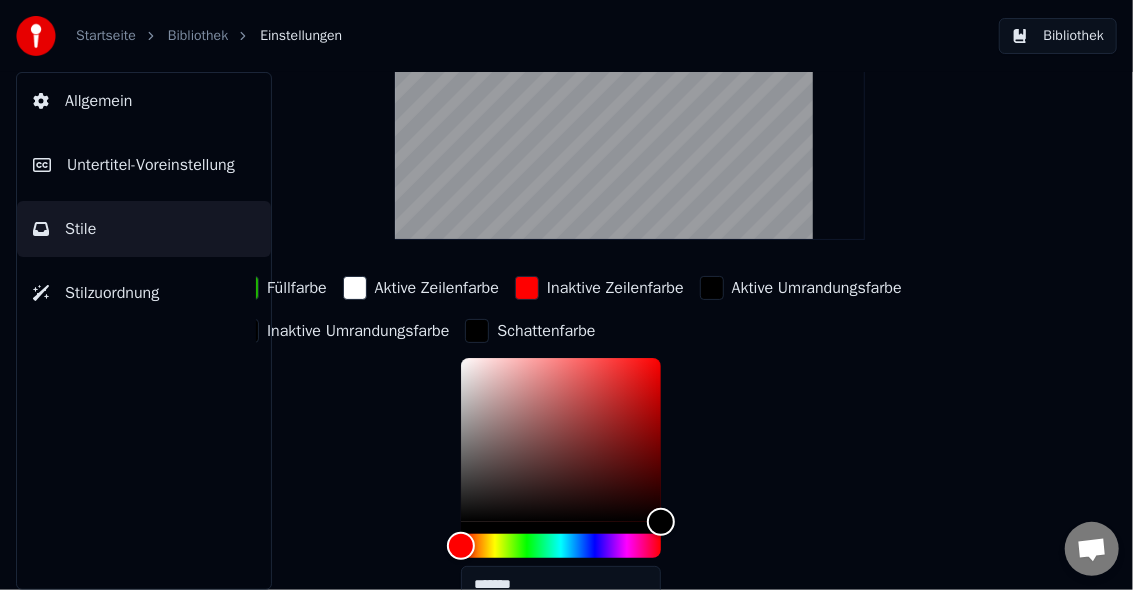 scroll, scrollTop: 266, scrollLeft: 78, axis: both 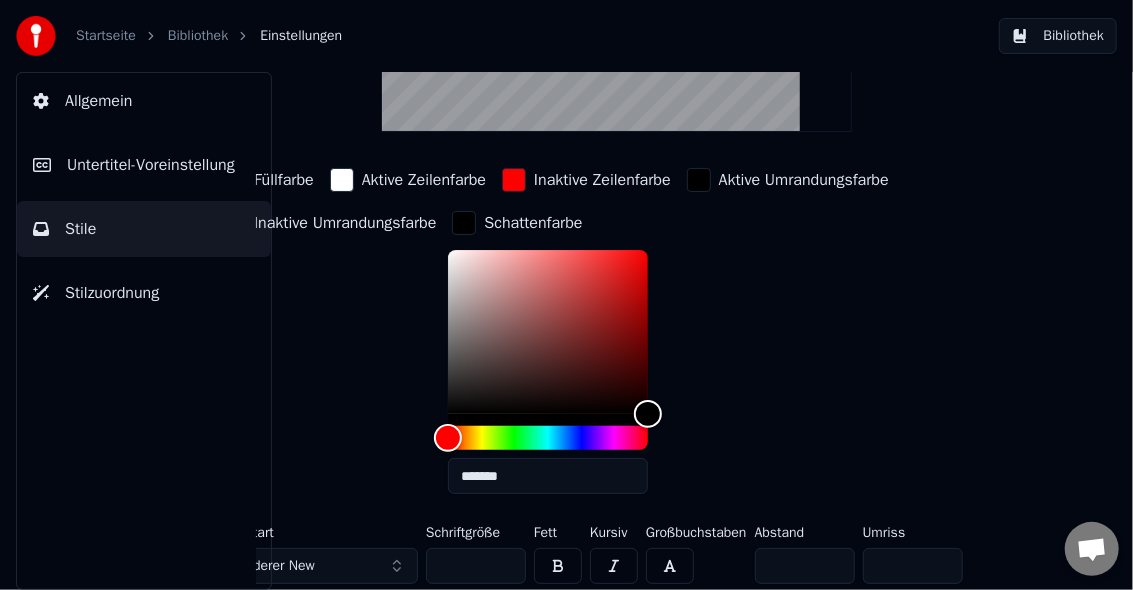 click on "Bibliothek" at bounding box center [198, 36] 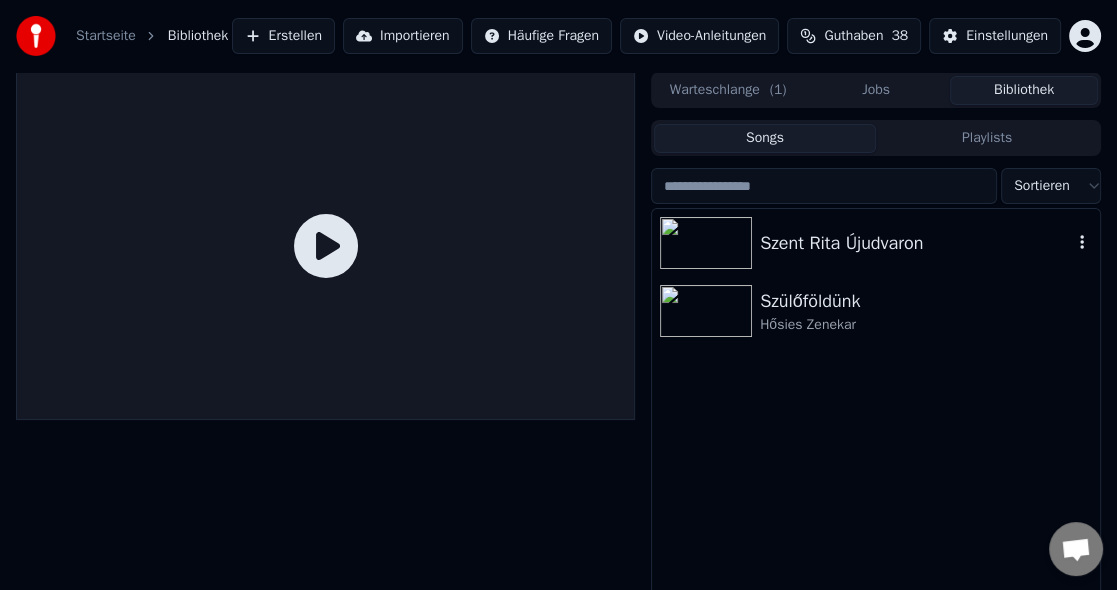 click at bounding box center [706, 243] 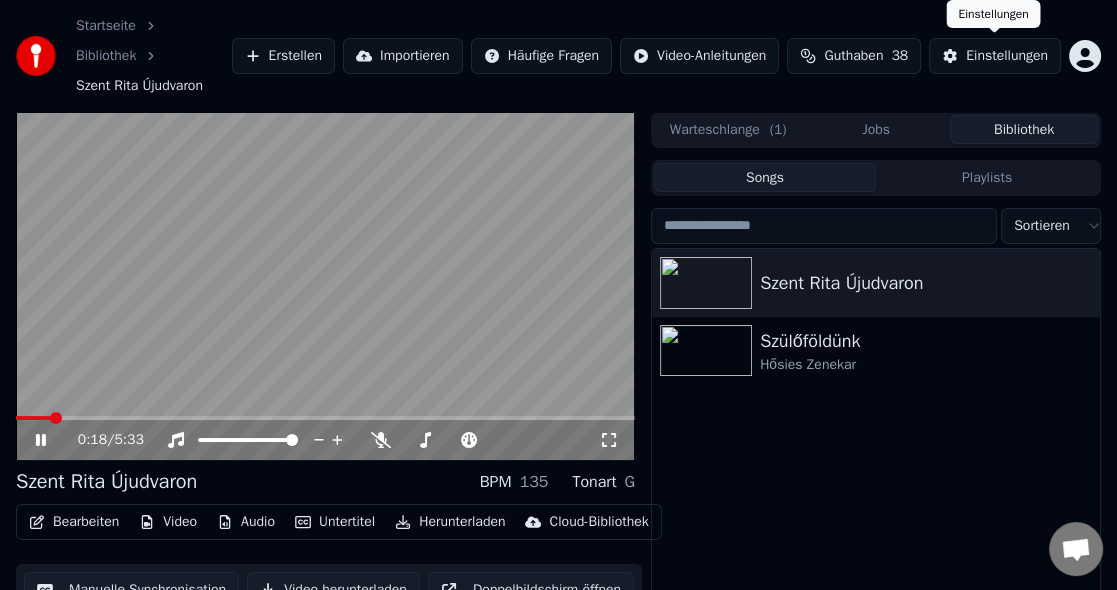 click on "Einstellungen" at bounding box center (1007, 56) 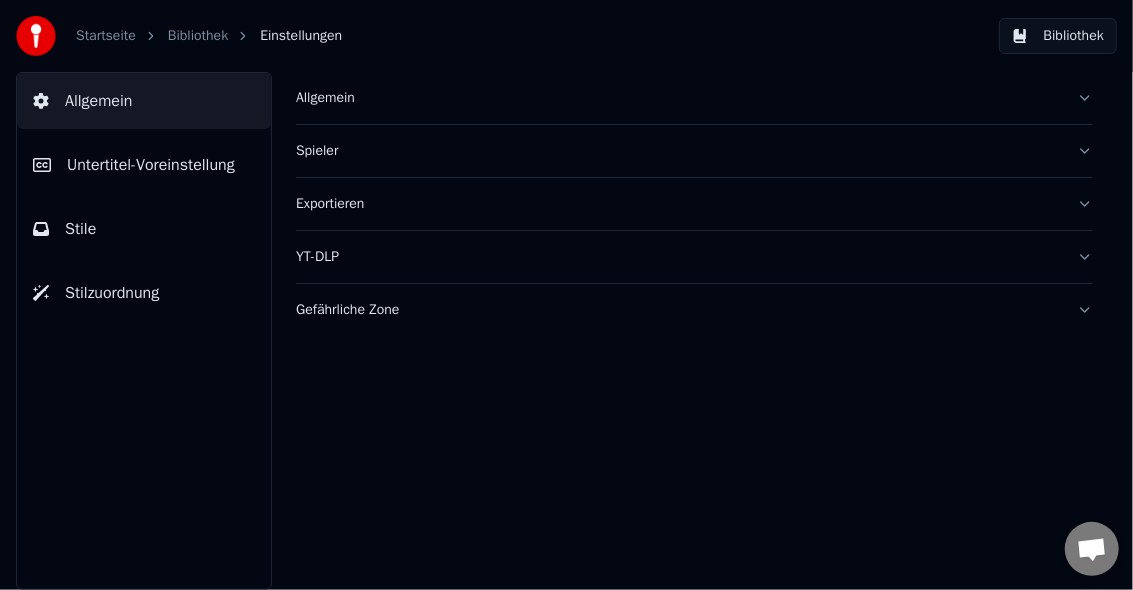 click on "Stile" at bounding box center [80, 229] 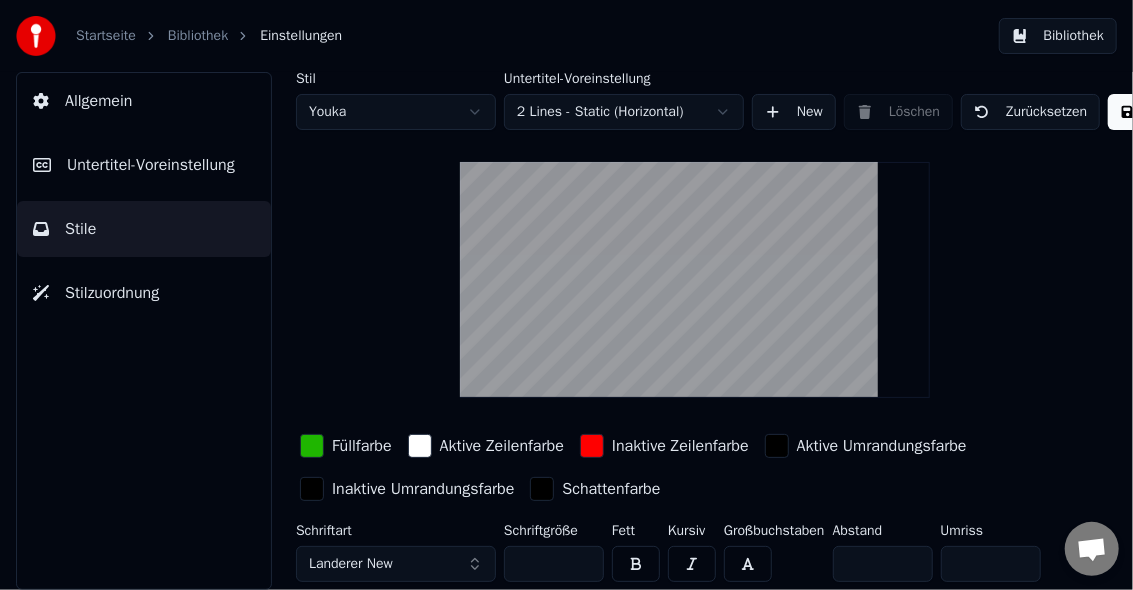 scroll, scrollTop: 87, scrollLeft: 0, axis: vertical 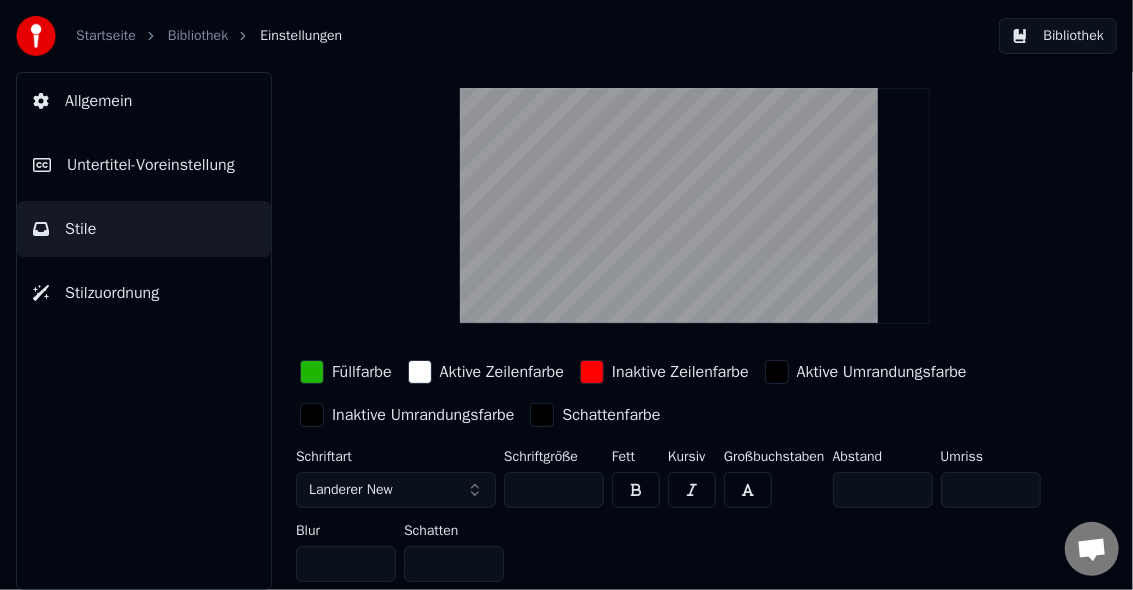 drag, startPoint x: 535, startPoint y: 476, endPoint x: 503, endPoint y: 477, distance: 32.01562 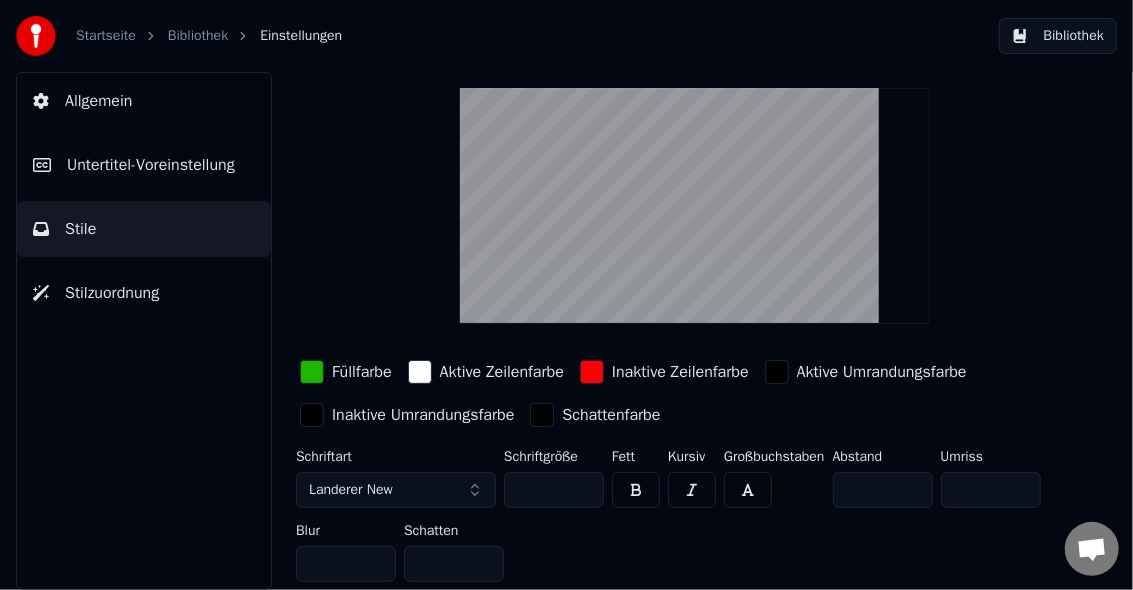 click on "*" at bounding box center [991, 490] 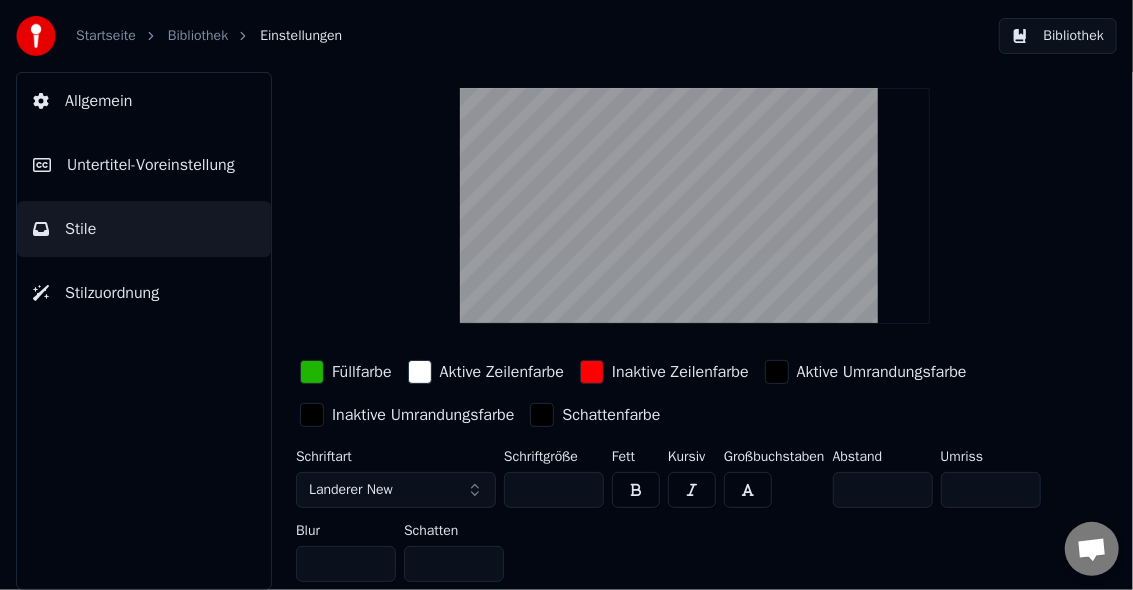 click on "*" at bounding box center [991, 490] 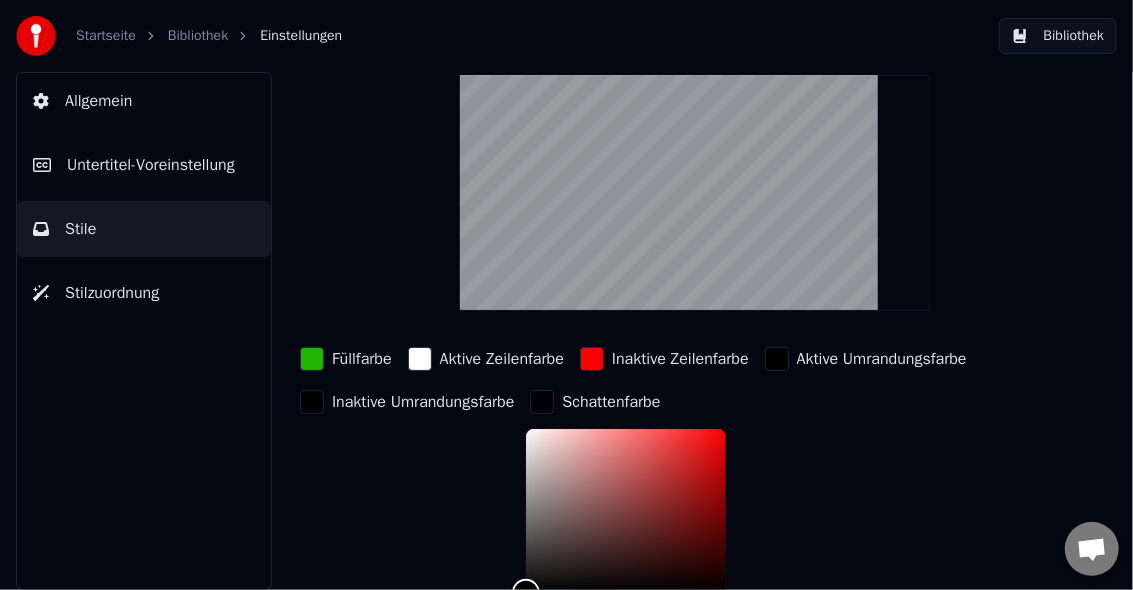 click on "Schattenfarbe" at bounding box center [611, 402] 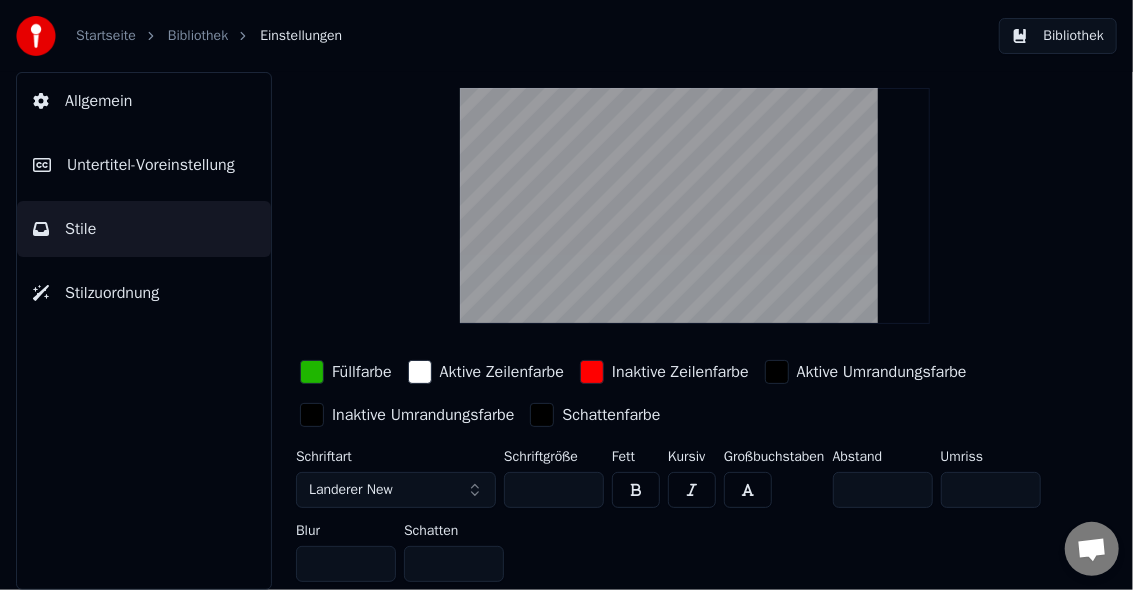 click on "Schattenfarbe" at bounding box center [611, 415] 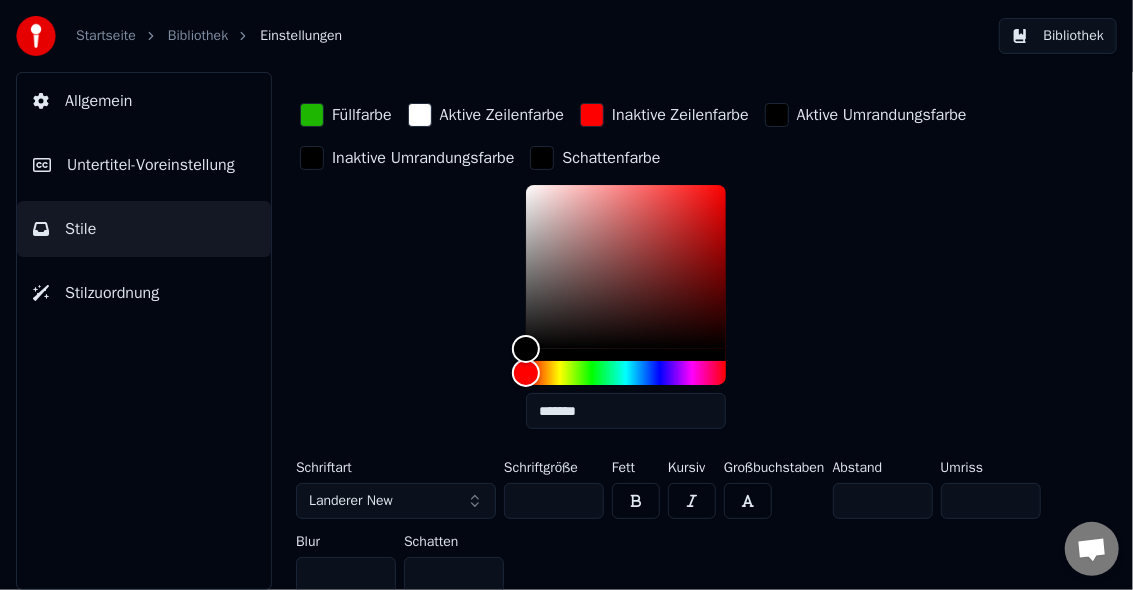 scroll, scrollTop: 353, scrollLeft: 0, axis: vertical 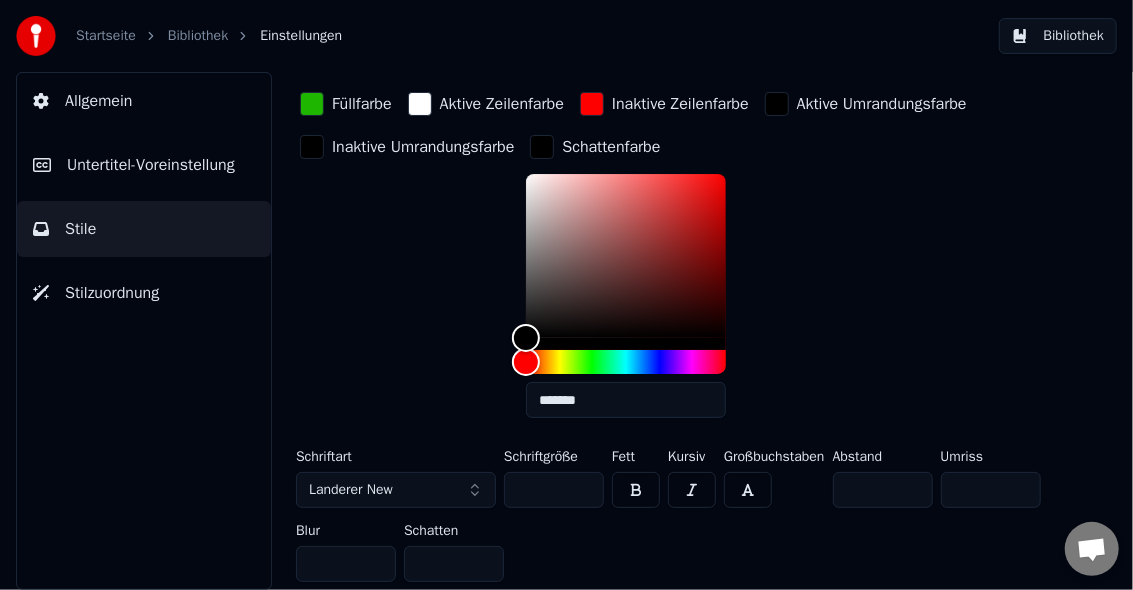 type on "*" 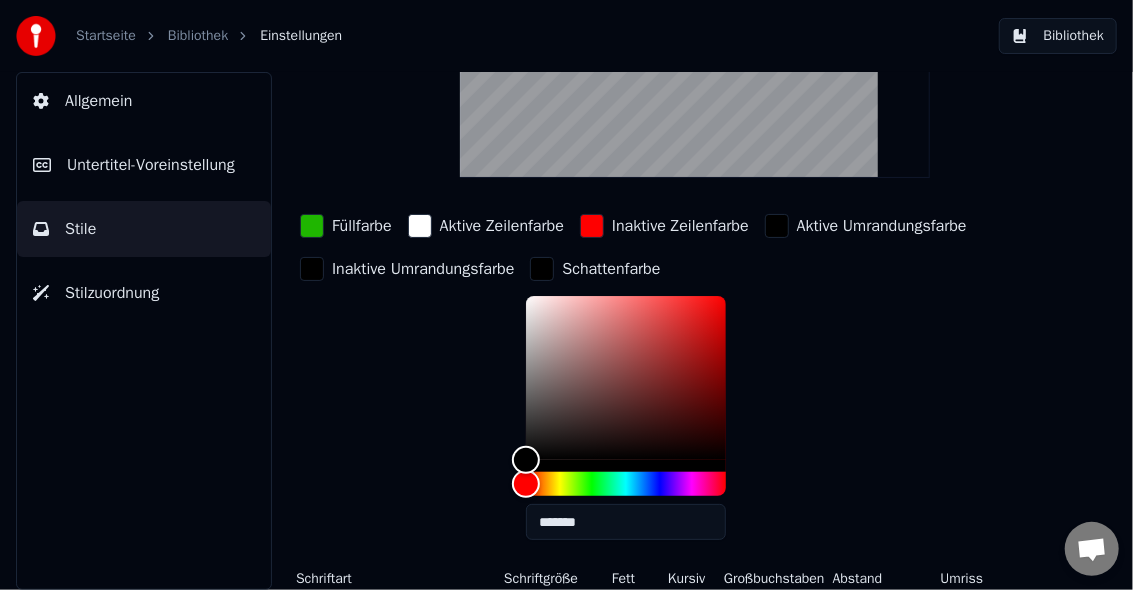 click on "Bibliothek" at bounding box center [1058, 36] 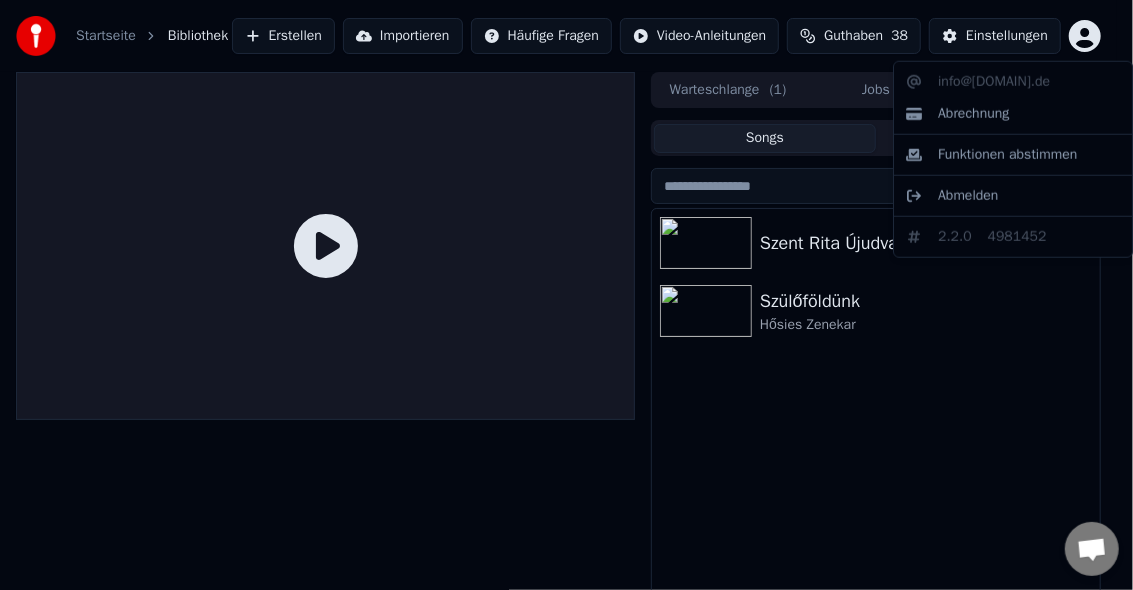click on "Startseite Bibliothek Erstellen Importieren Häufige Fragen Video-Anleitungen Guthaben 38 Einstellungen Warteschlange ( 1 ) Jobs Bibliothek Songs Playlists Sortieren Szent Rita Újudvaron Szülőföldünk Hősies Zenekar Konversation Adam Fragen? Schreiben Sie uns! Der Support ist derzeit offline Offline-Netzwerk. Erneut verbinden... Es können vorerst keine Nachrichten empfangen oder gesendet werden. Youka Desktop Hallo! Wie kann ich helfen?  Freitag, 18 Juli Hi Adam, there's no button further to the right. I can only scroll down. Vor 2 Stunden Datei senden Wir sind nicht online. Wir melden uns per Email. Einen Emoji einfügen Datei senden Audionachricht aufzeichnen We run on Crisp info@175er-verlag.de Abrechnung Funktionen abstimmen Abmelden 2.2.0 4981452" at bounding box center (566, 295) 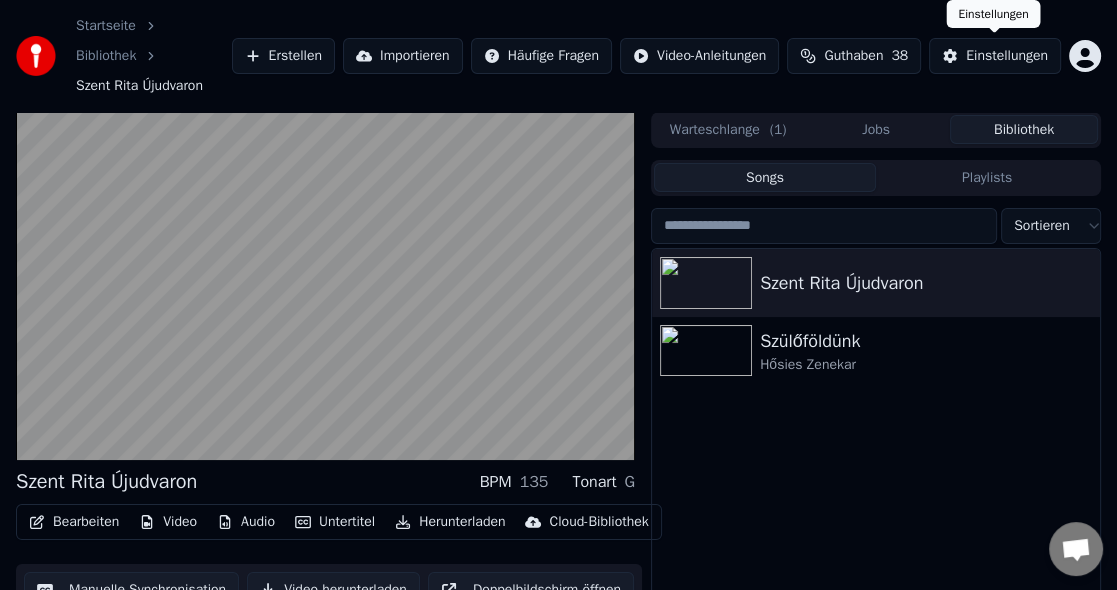 click on "Einstellungen" at bounding box center (1007, 56) 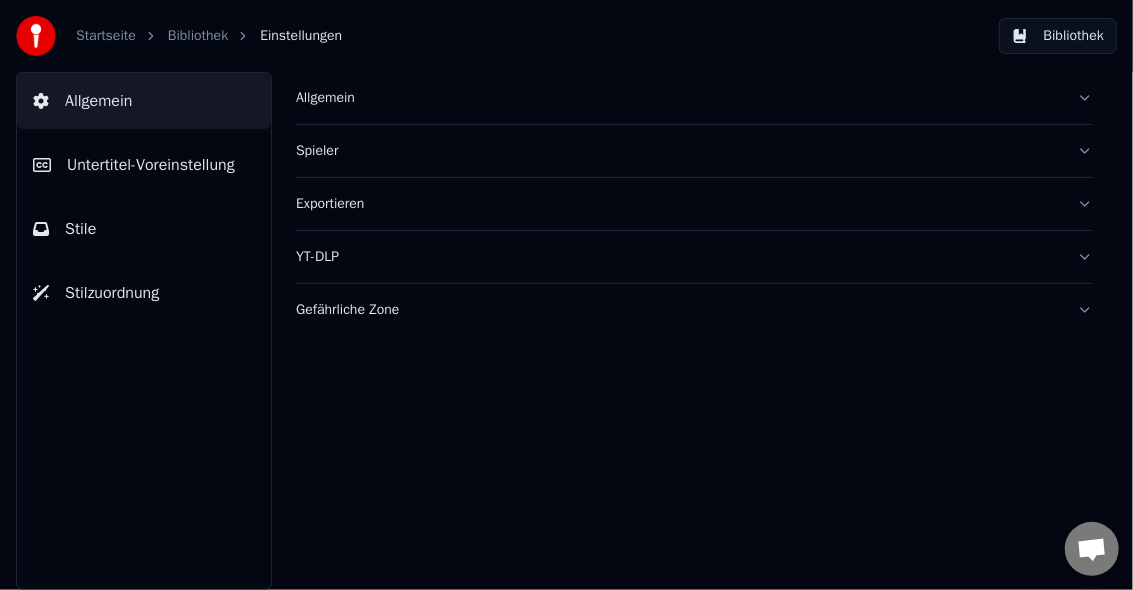 click on "Stile" at bounding box center (80, 229) 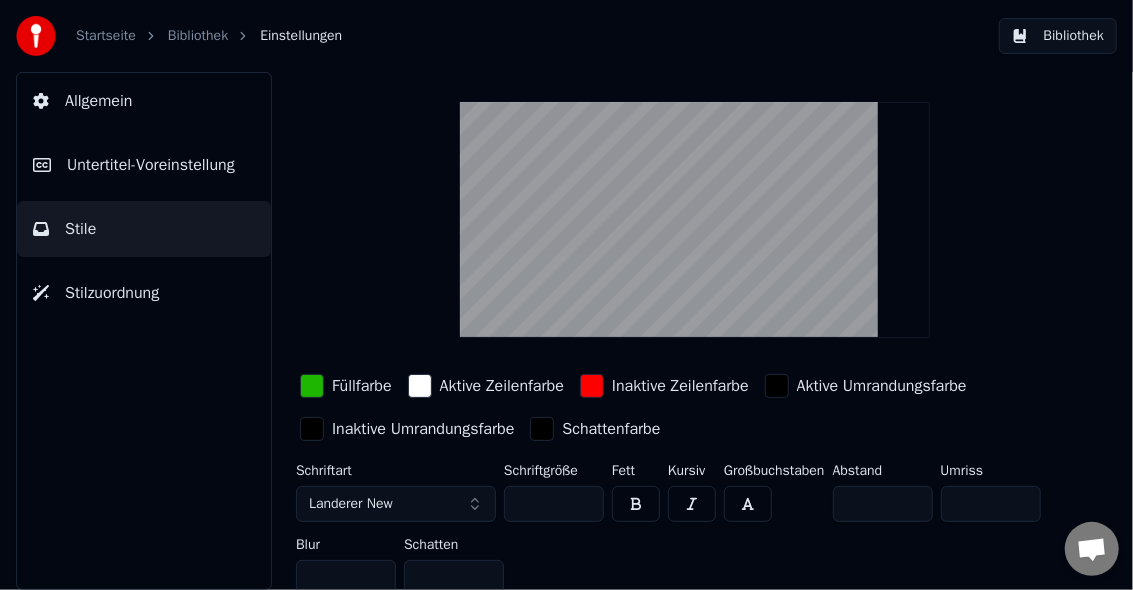 scroll, scrollTop: 87, scrollLeft: 0, axis: vertical 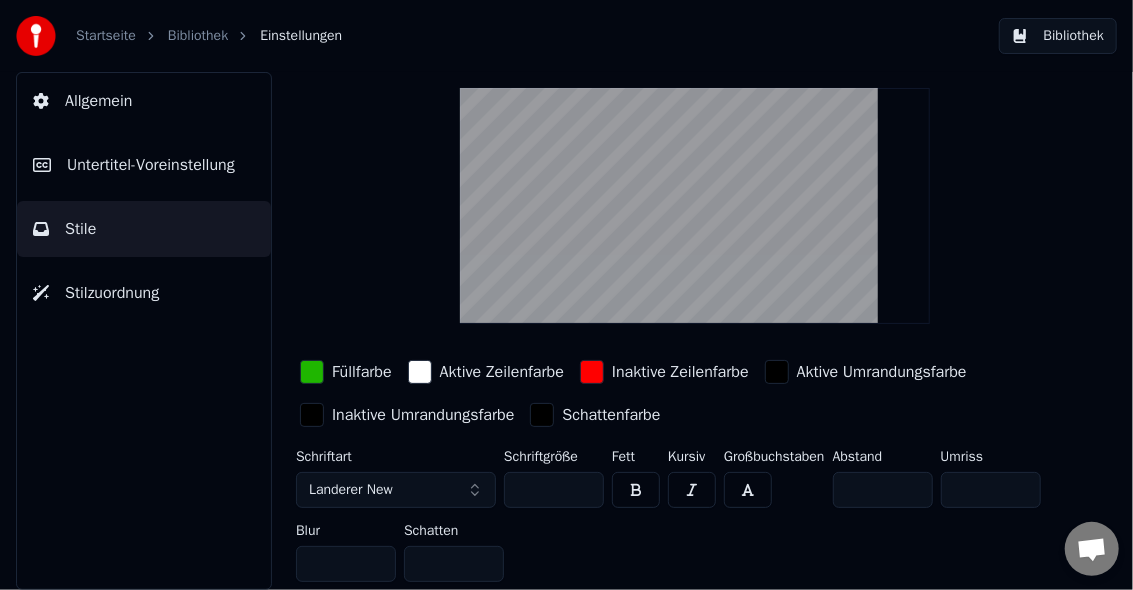 click at bounding box center (777, 372) 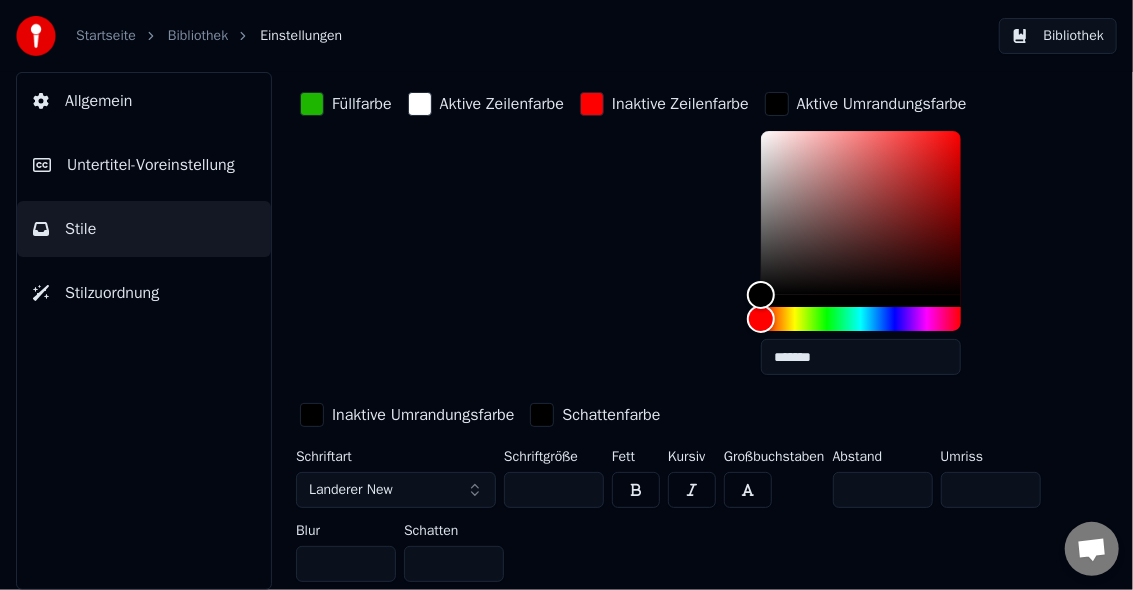 scroll, scrollTop: 355, scrollLeft: 0, axis: vertical 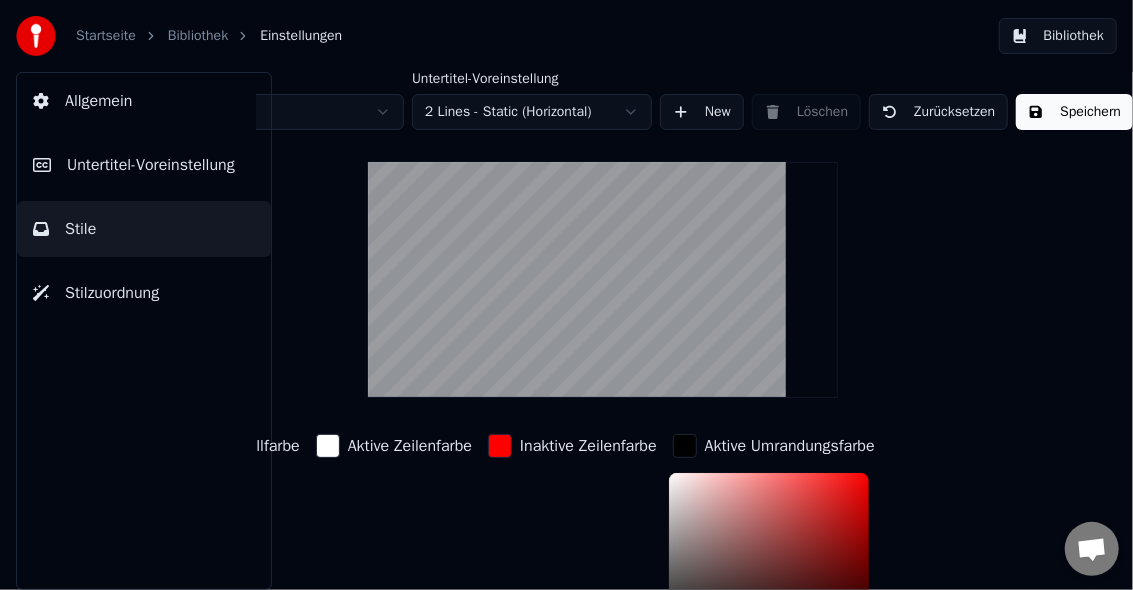 click on "Speichern" at bounding box center (1074, 112) 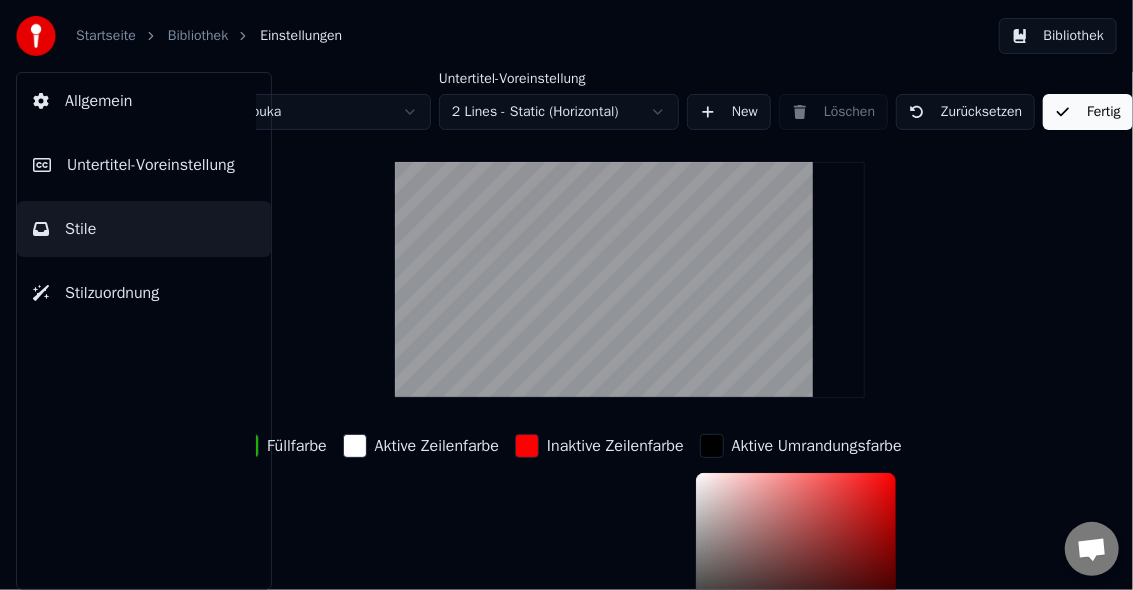 click on "Bibliothek" at bounding box center [198, 36] 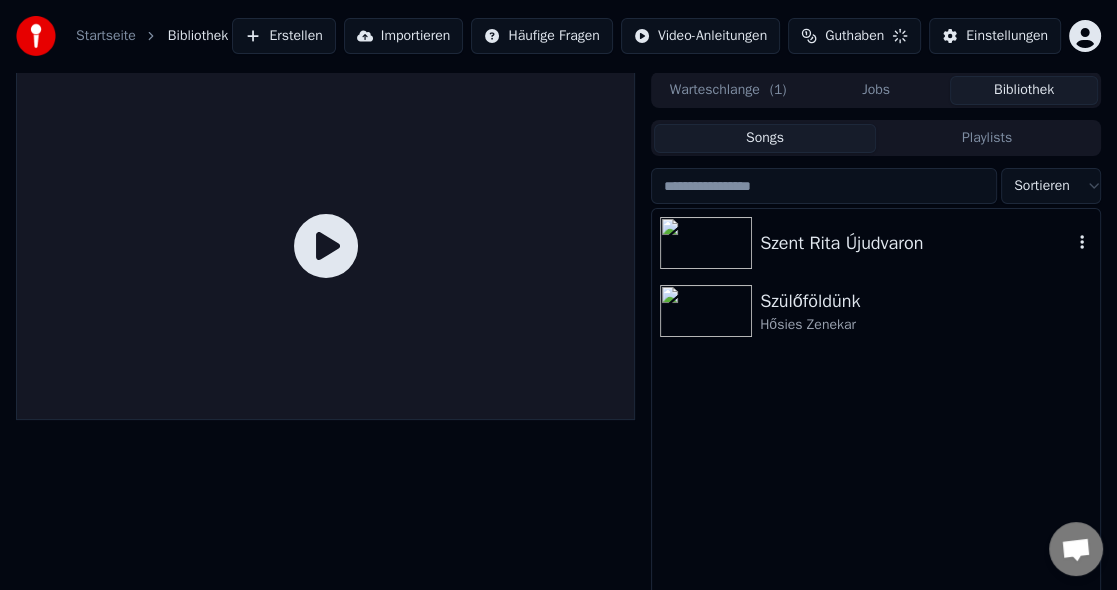 click at bounding box center [706, 243] 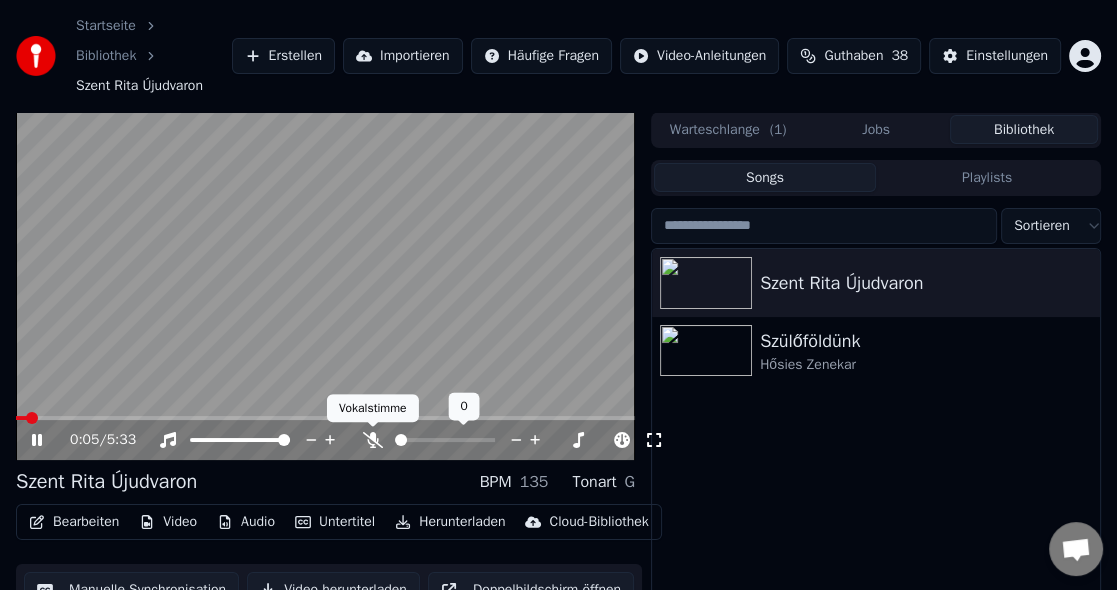 click 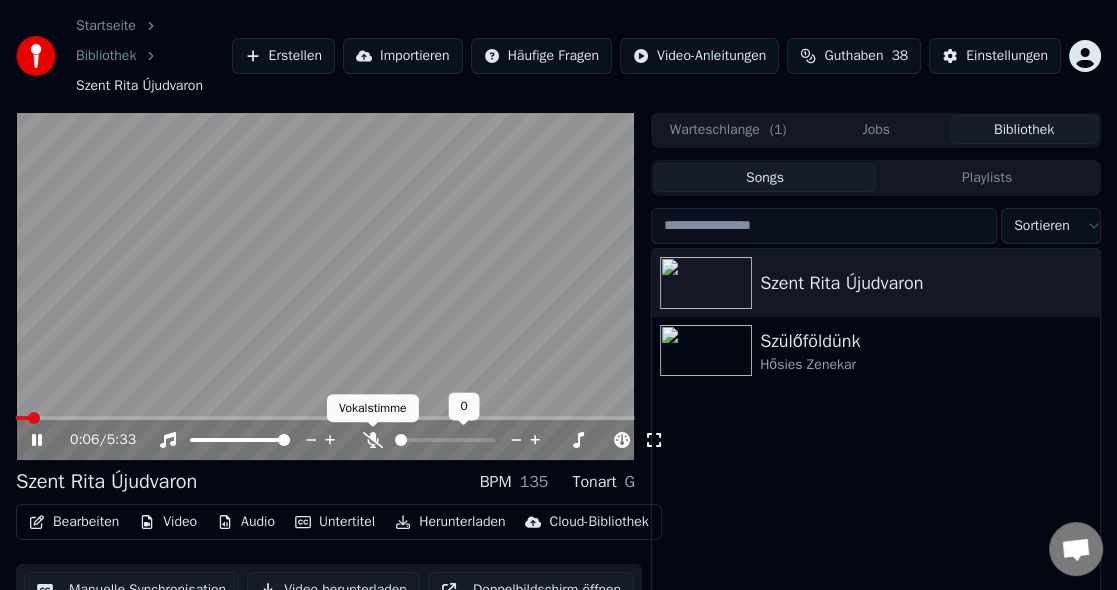 click 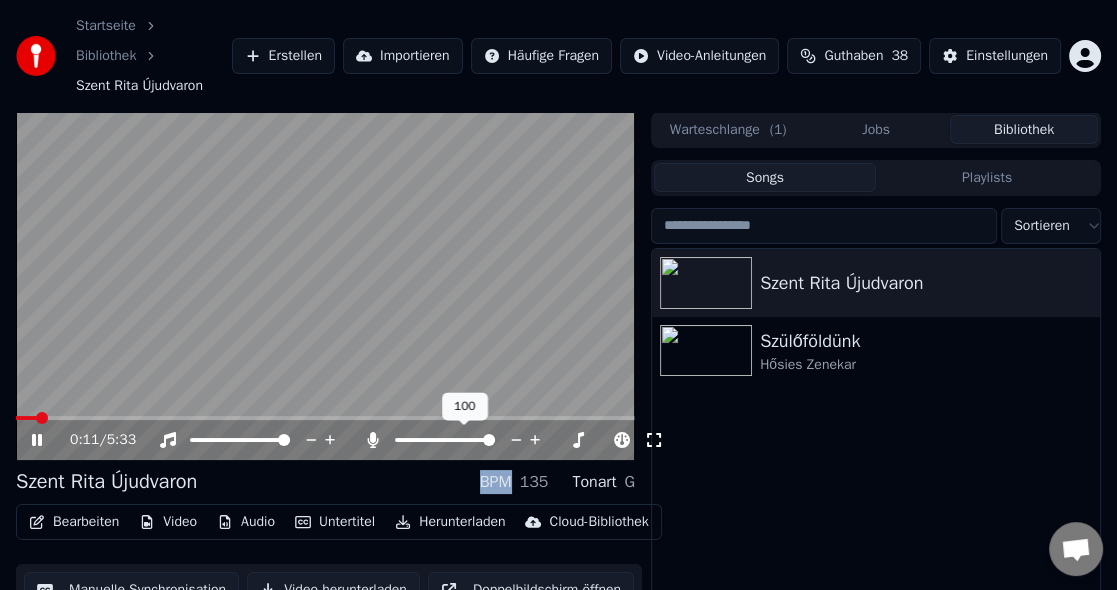 click at bounding box center [489, 440] 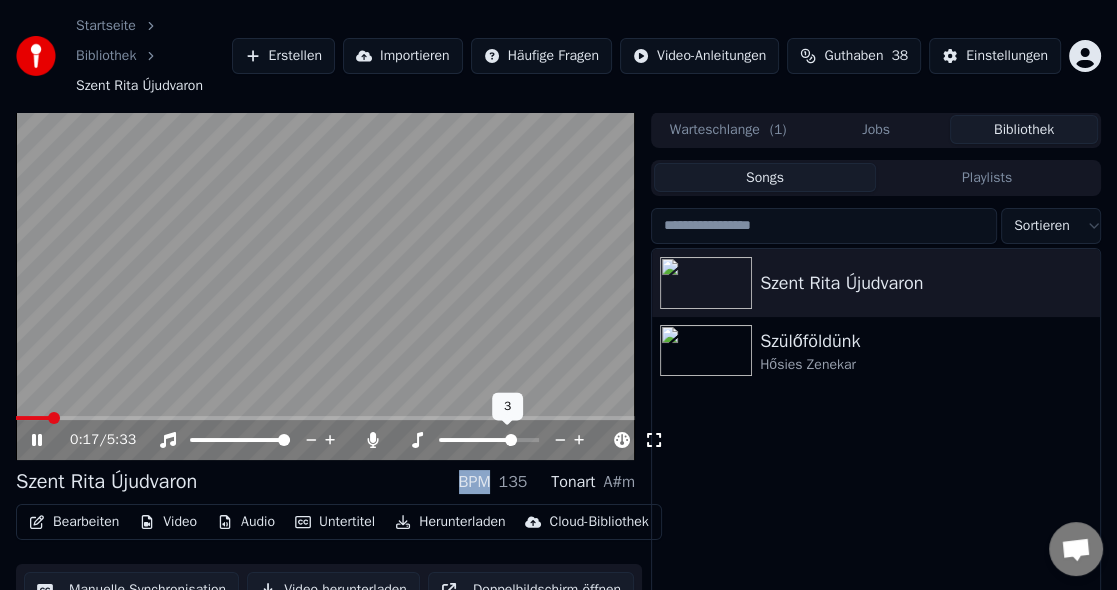 click at bounding box center (511, 440) 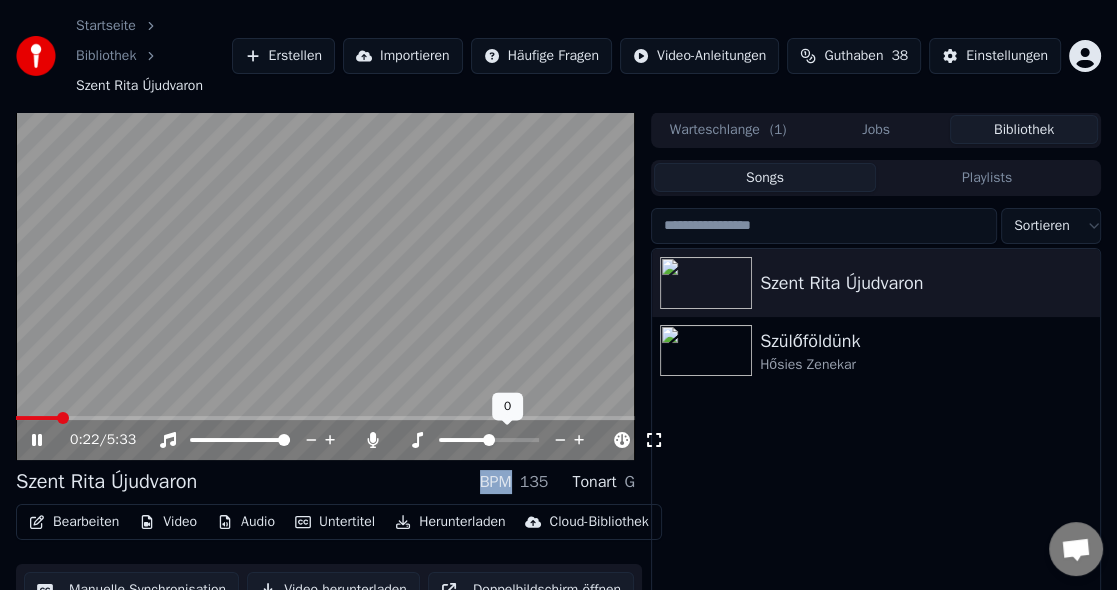click at bounding box center (489, 440) 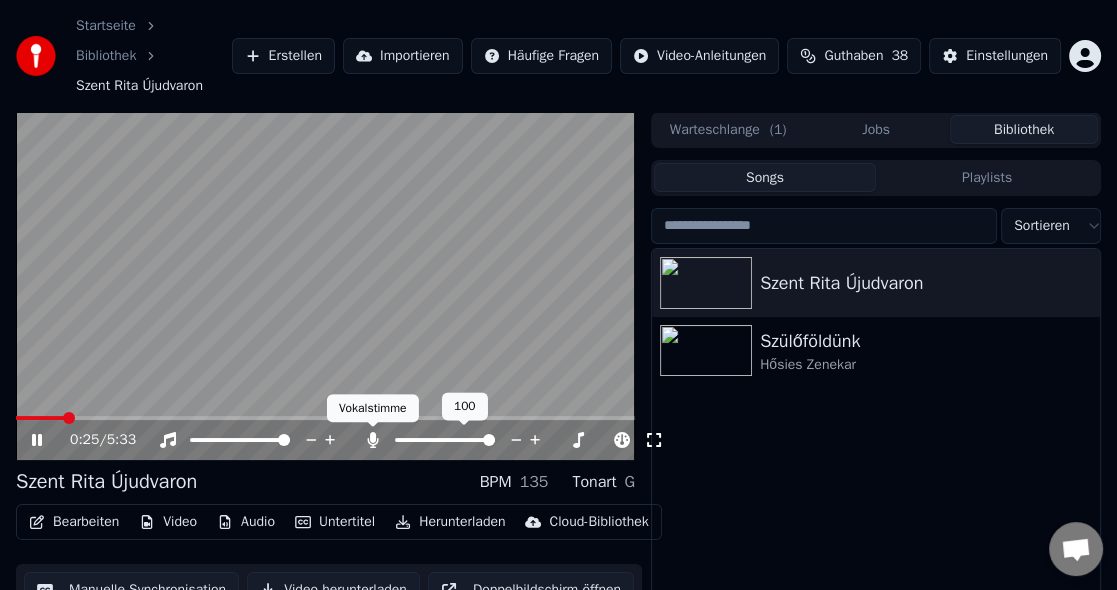 click 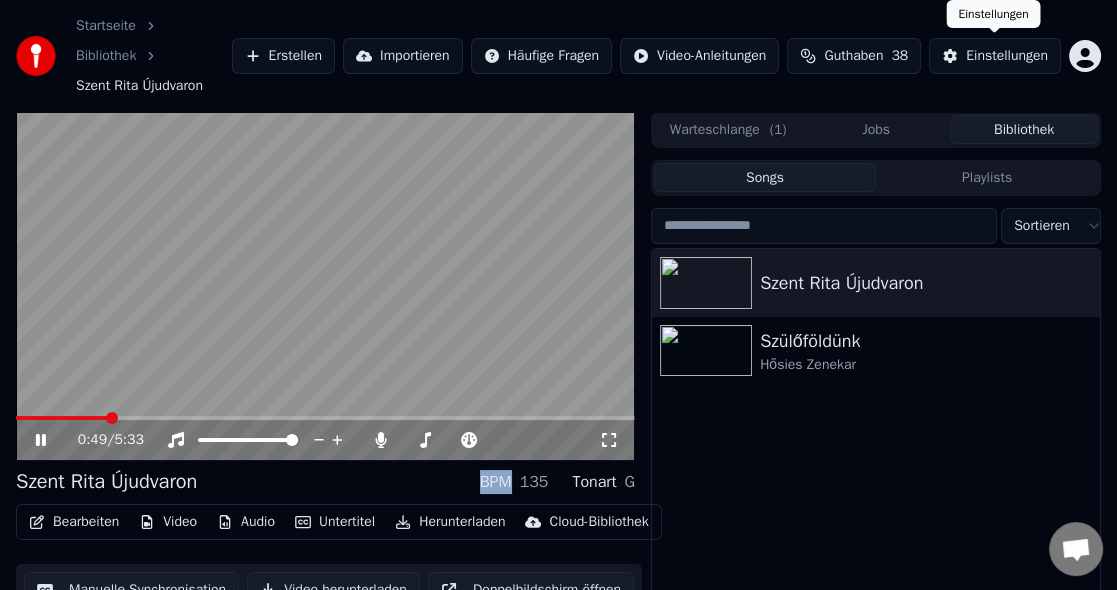 click on "Einstellungen" at bounding box center (1007, 56) 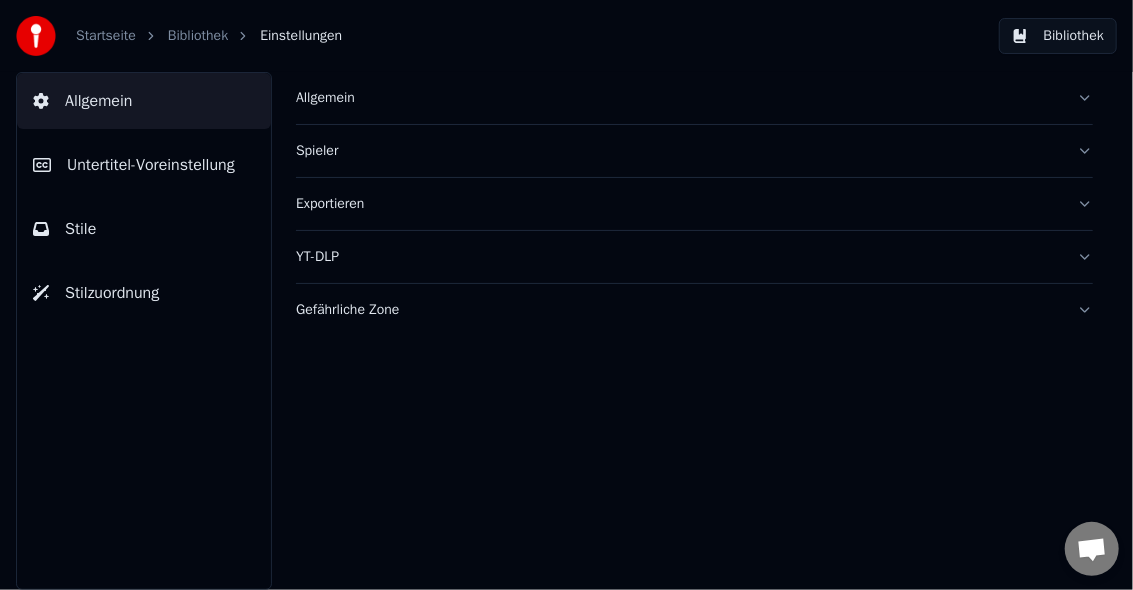 click on "Stile" at bounding box center [80, 229] 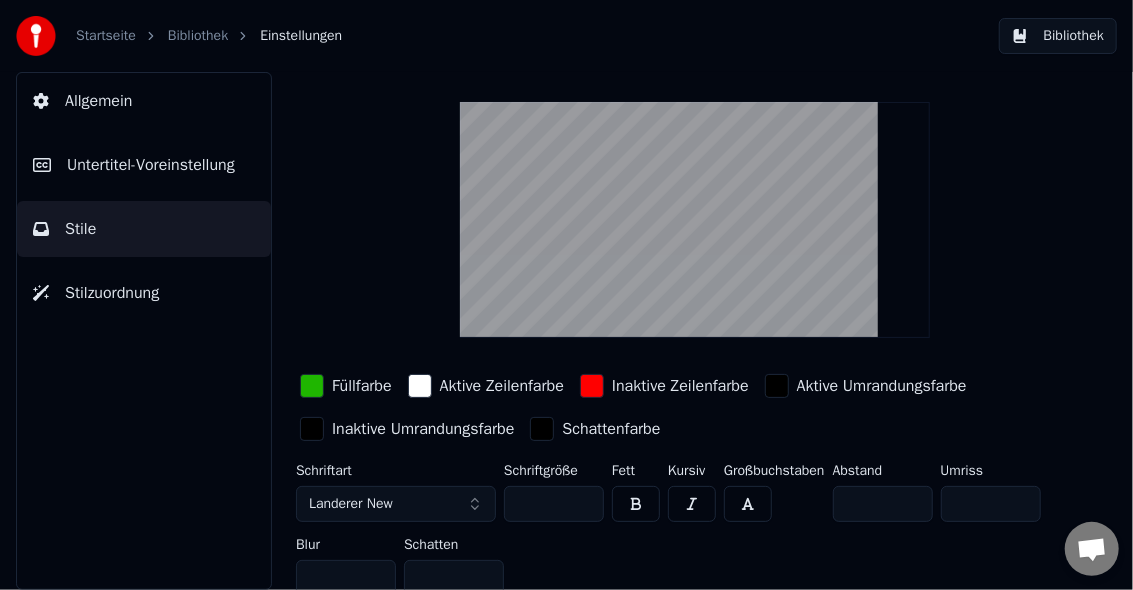 scroll, scrollTop: 87, scrollLeft: 0, axis: vertical 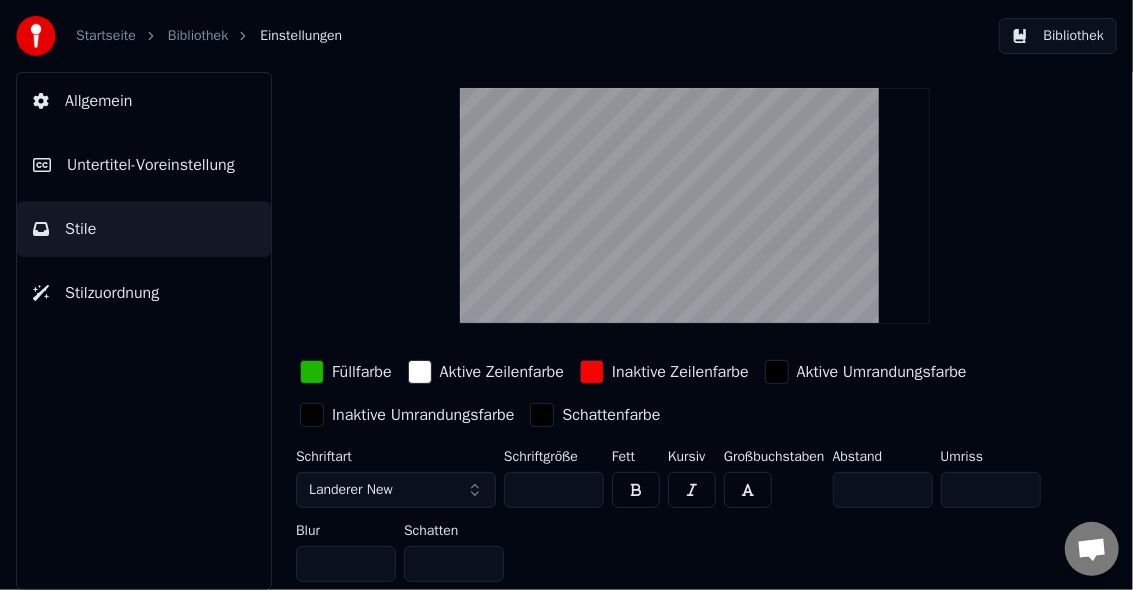 click on "*" at bounding box center [883, 490] 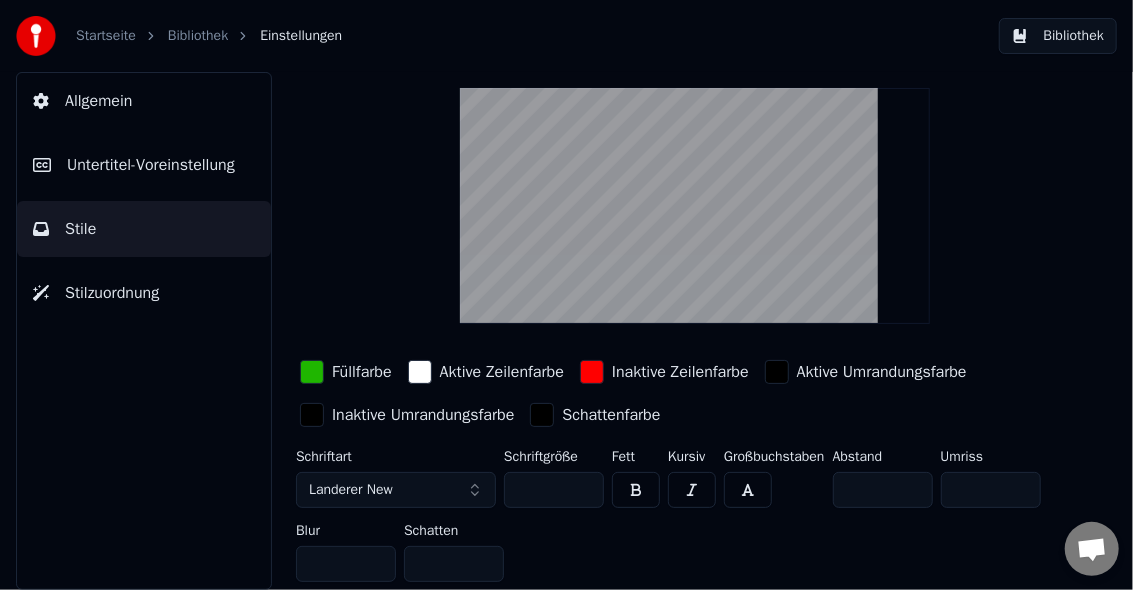 click on "*" at bounding box center (883, 490) 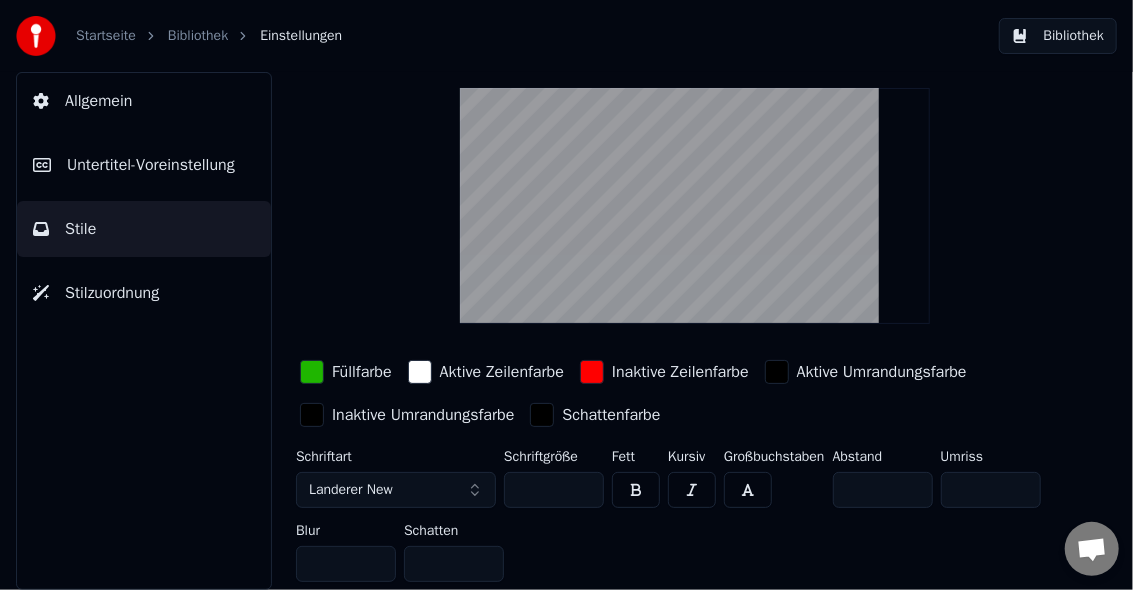 click on "*" at bounding box center (883, 490) 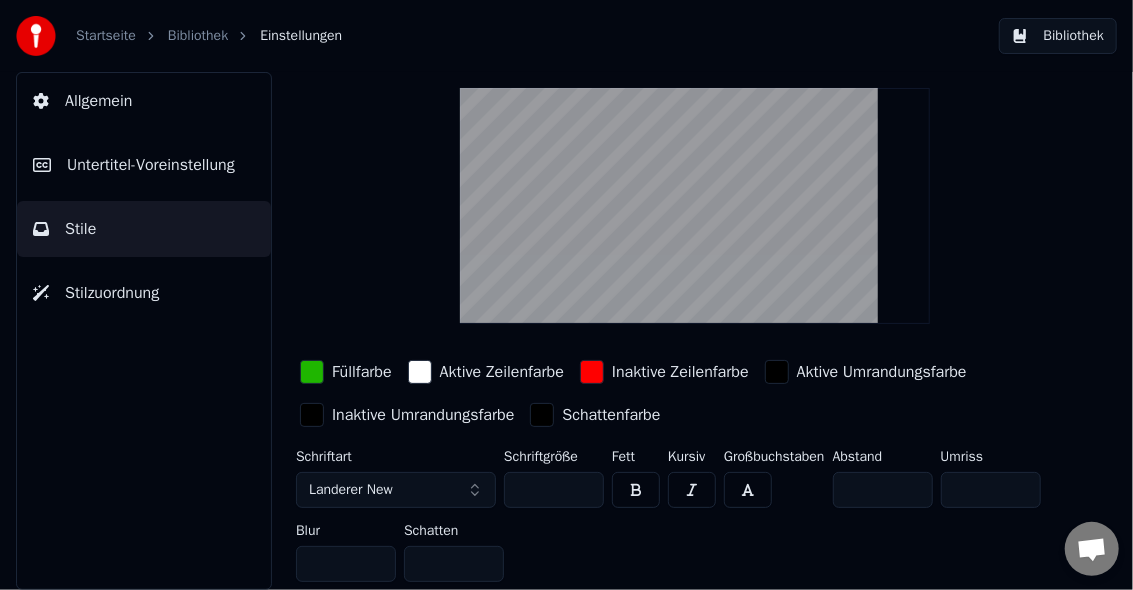 click on "*" at bounding box center [883, 490] 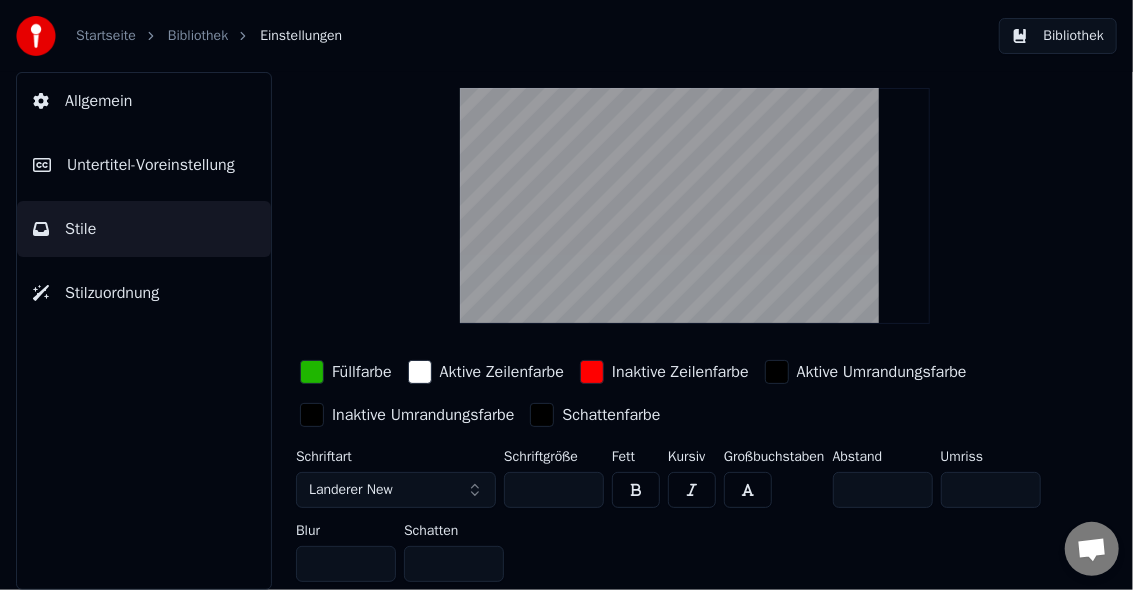 click on "*" at bounding box center [883, 490] 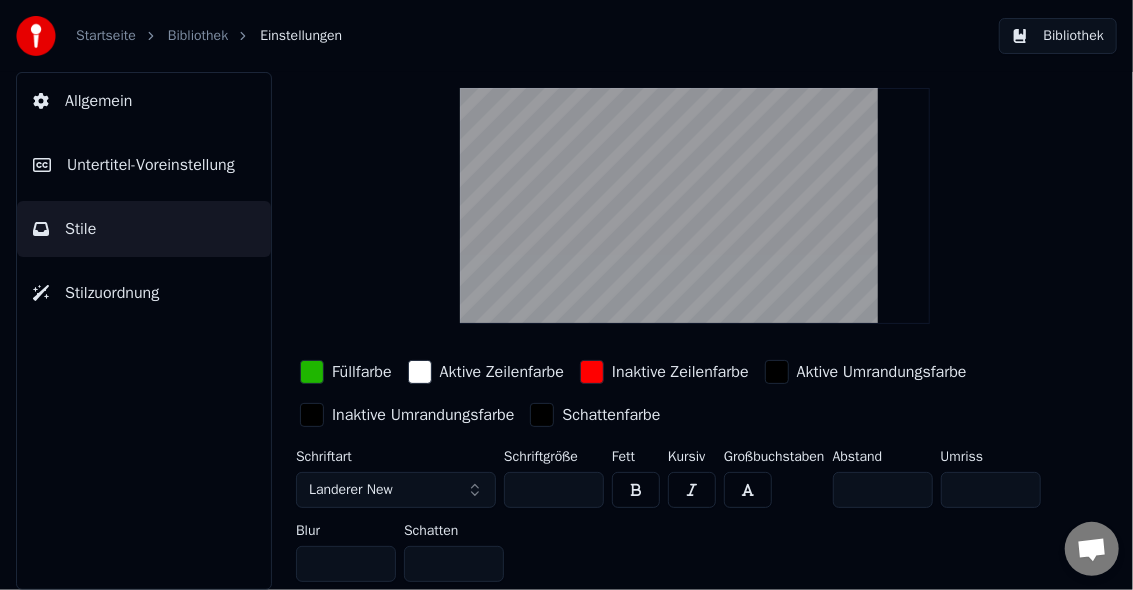 click on "**" at bounding box center (883, 490) 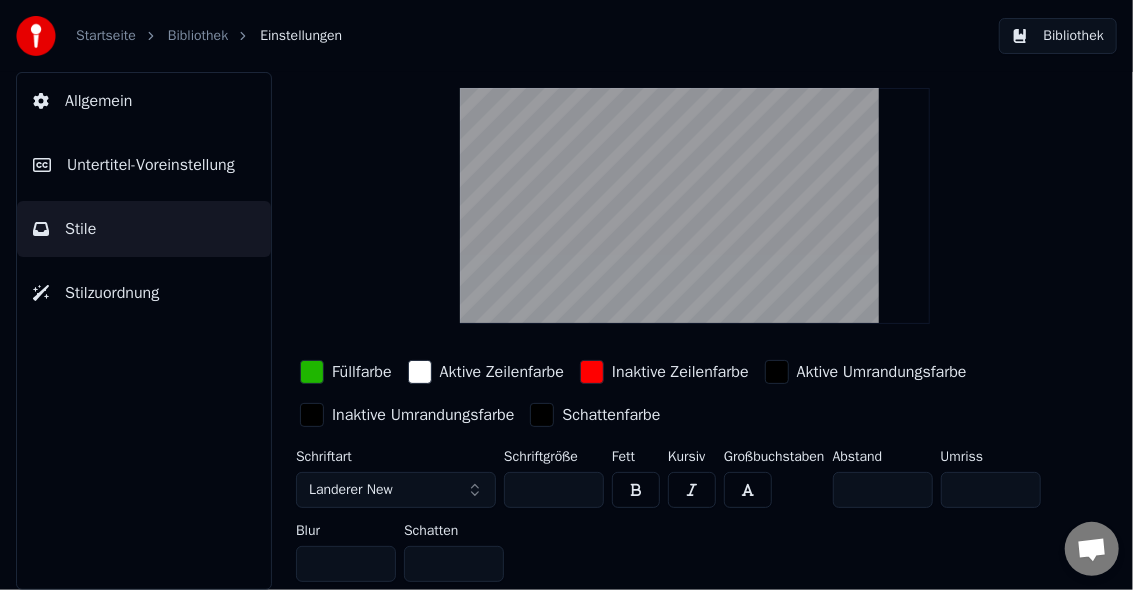 click on "***" at bounding box center (883, 490) 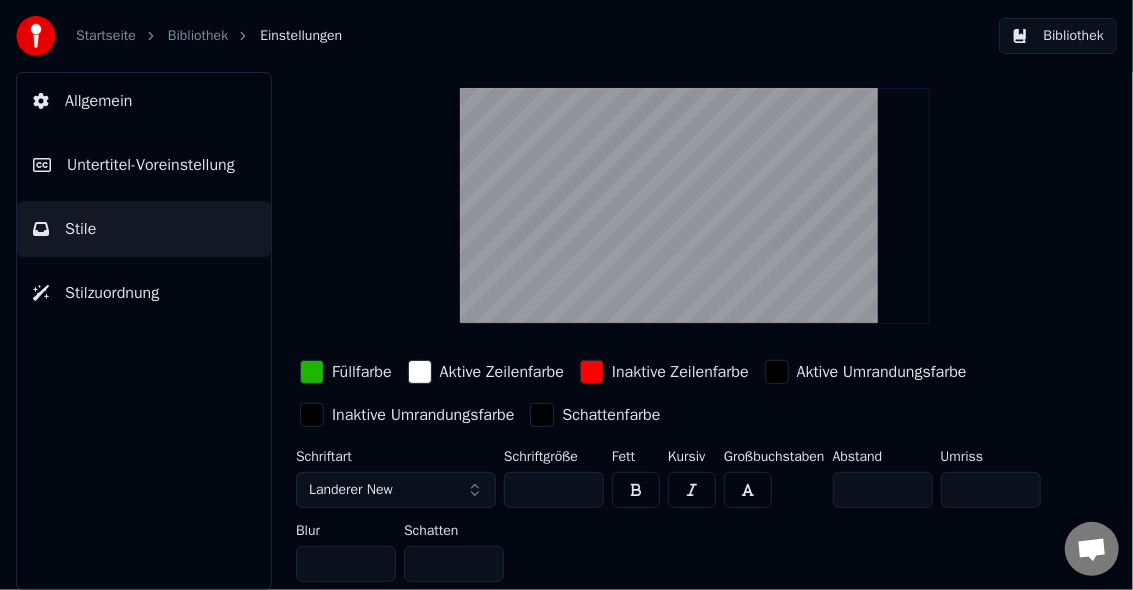 click on "**" at bounding box center (883, 490) 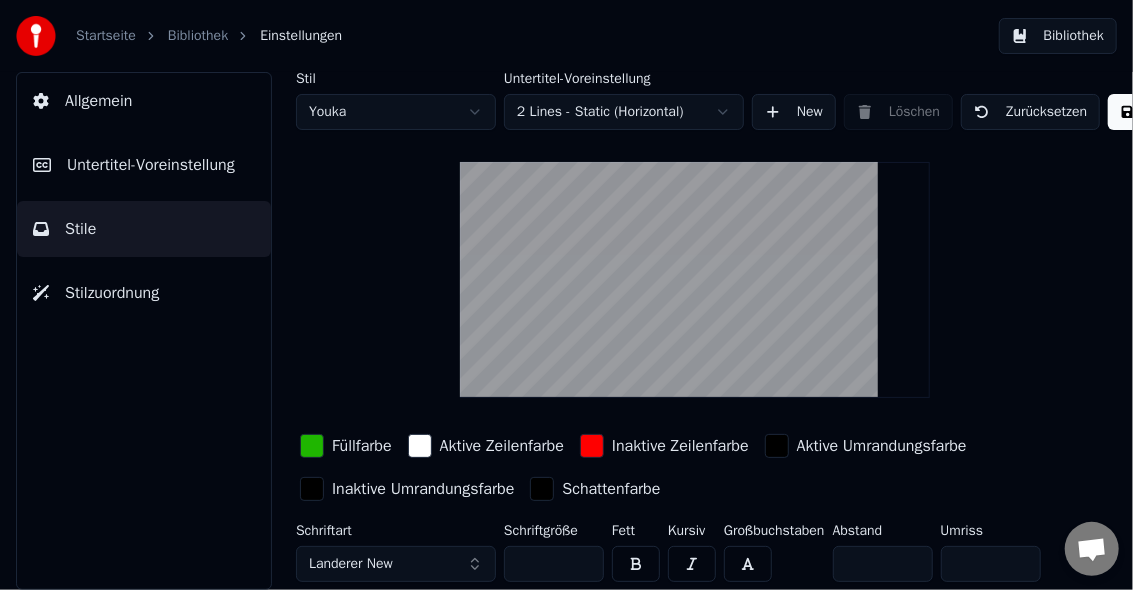 click on "Speichern" at bounding box center [1166, 112] 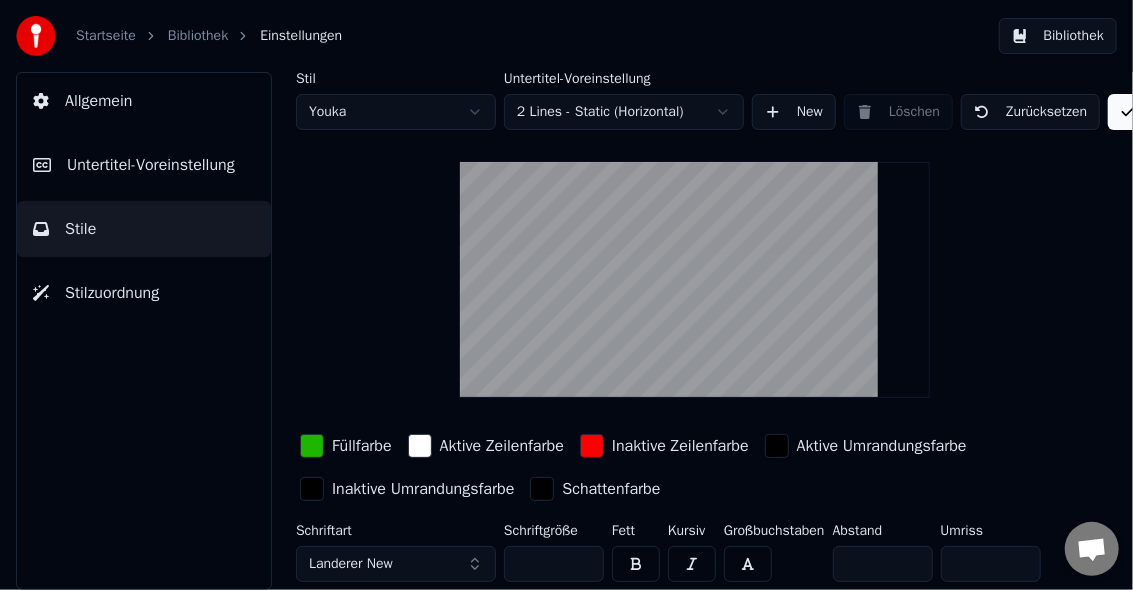 scroll, scrollTop: 0, scrollLeft: 71, axis: horizontal 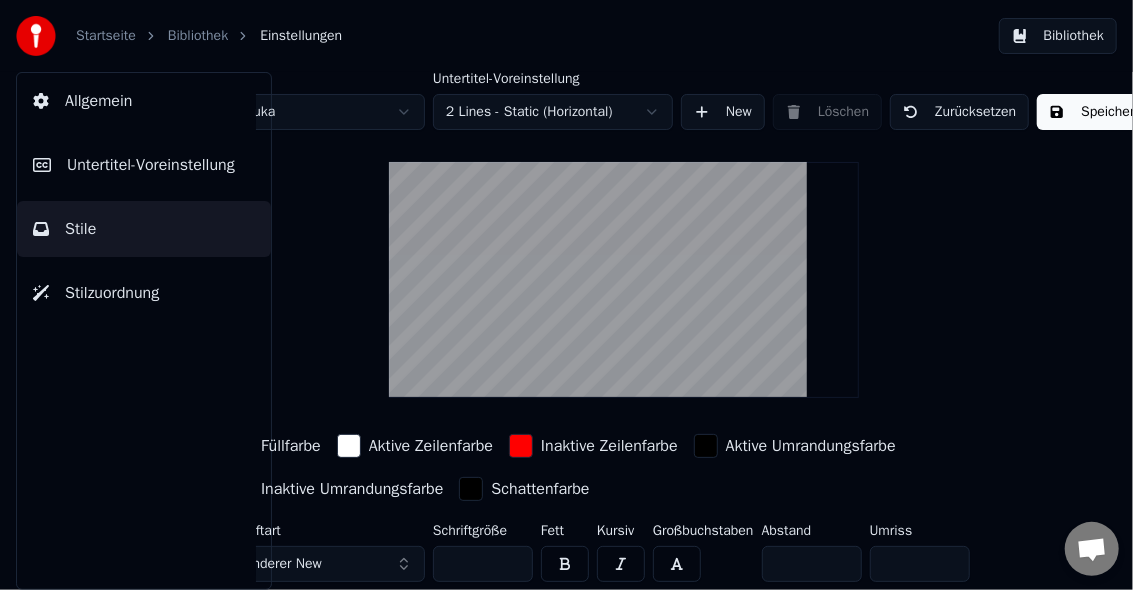 click on "Speichern" at bounding box center [1095, 112] 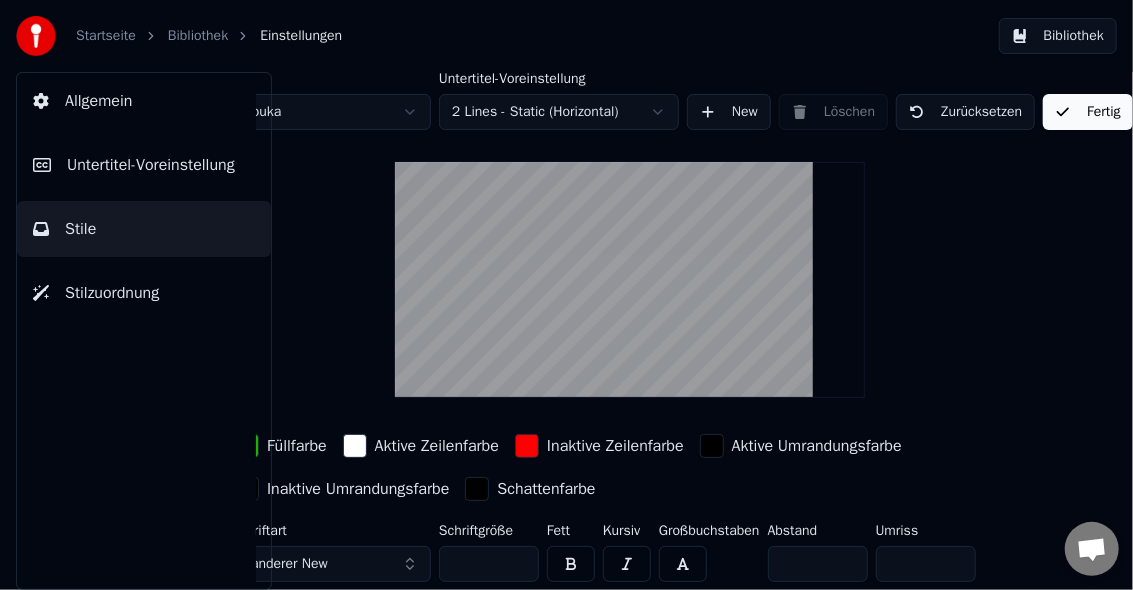 click on "Fertig" at bounding box center (1088, 112) 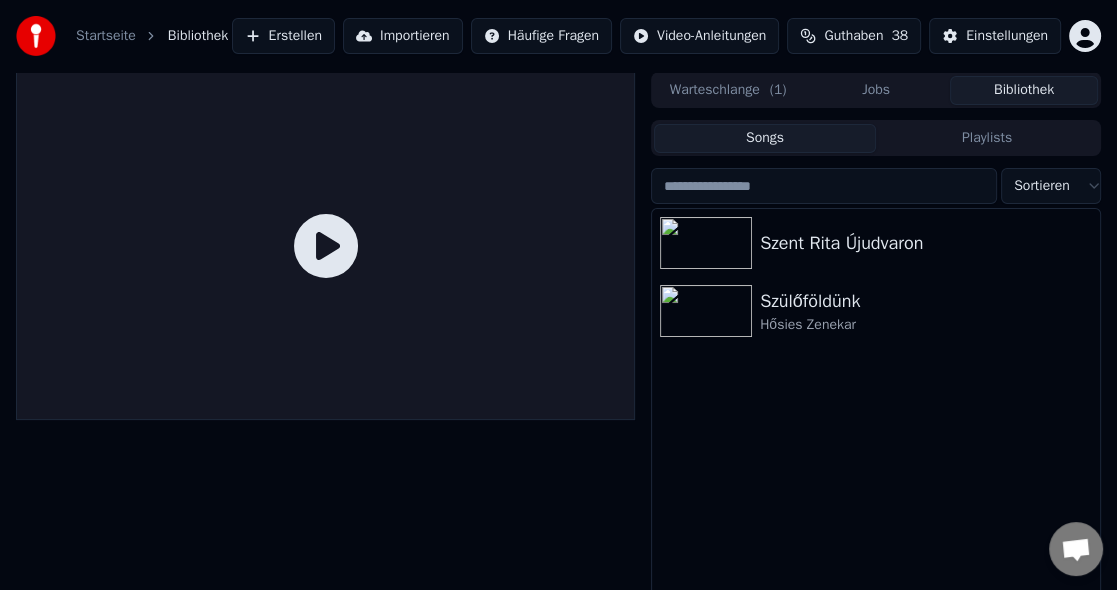 click 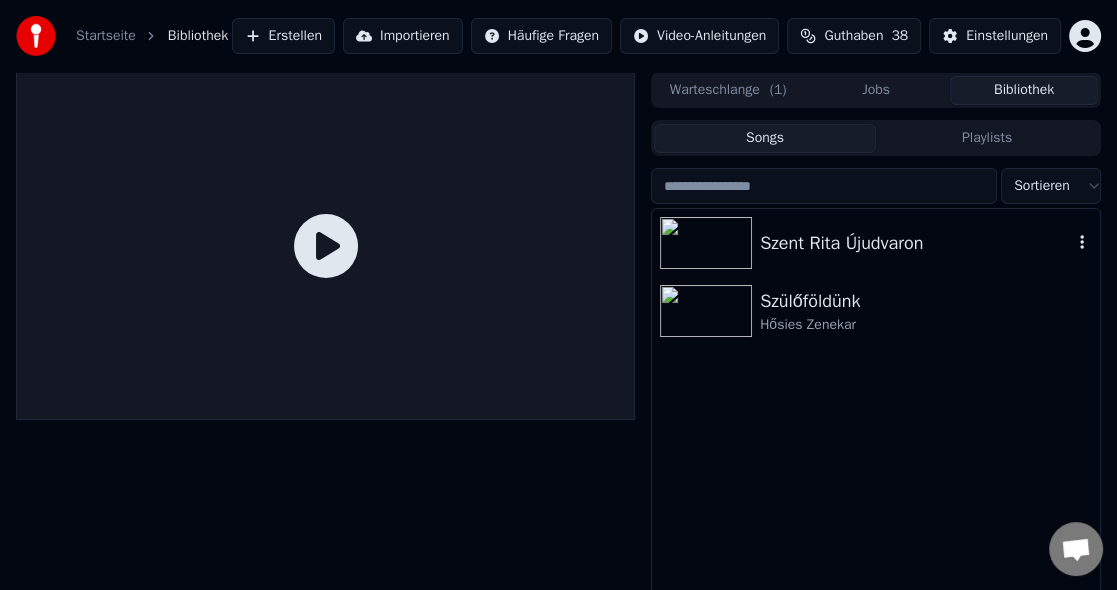 click at bounding box center (706, 243) 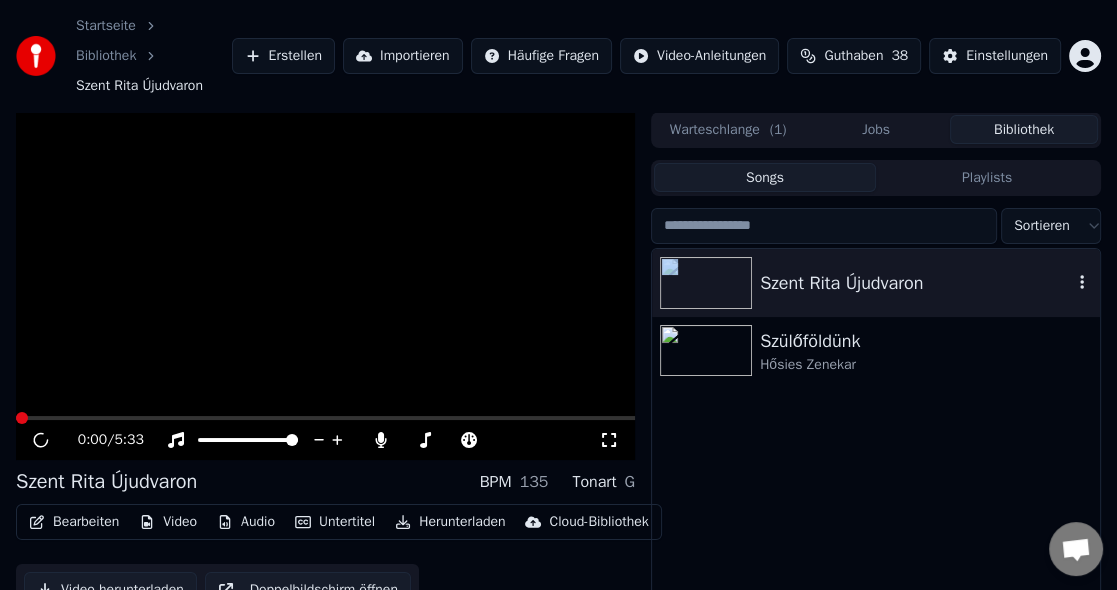 click on "Szent Rita Újudvaron" at bounding box center [876, 283] 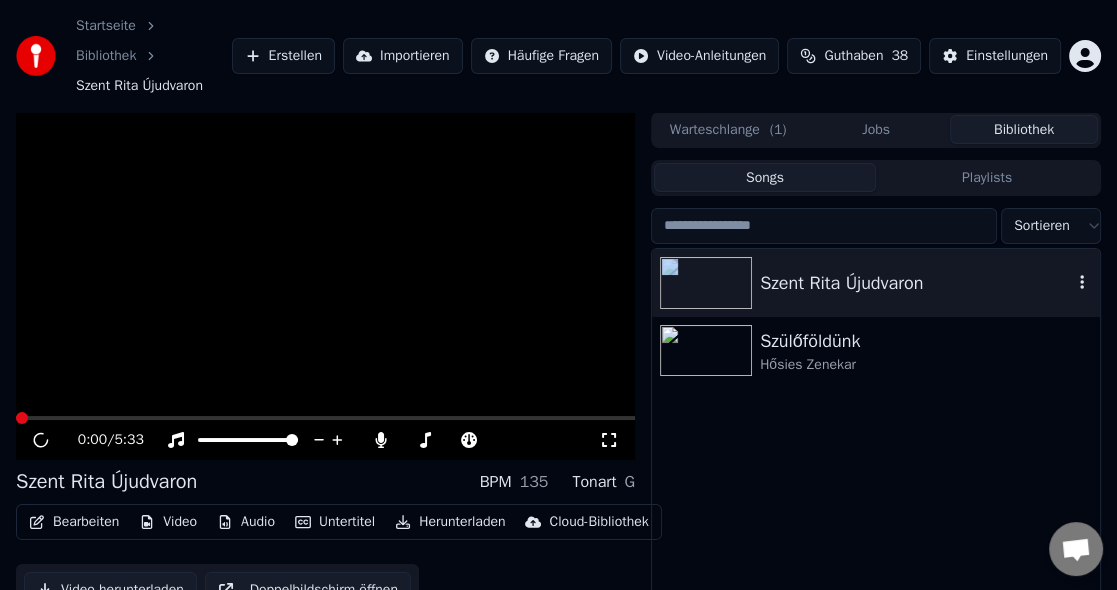 click on "Szent Rita Újudvaron" at bounding box center (876, 283) 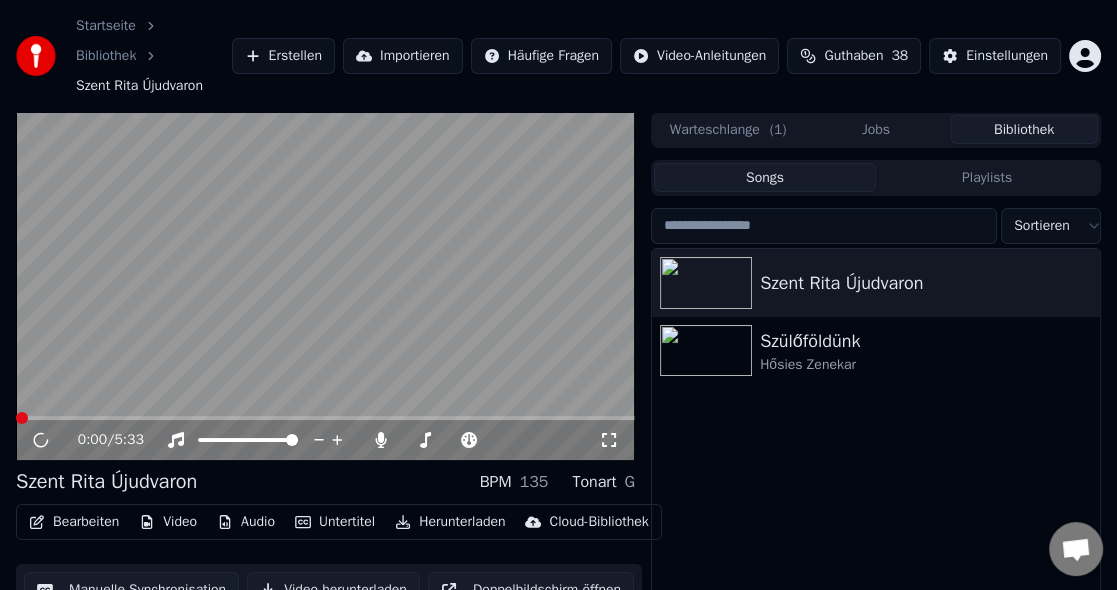 click 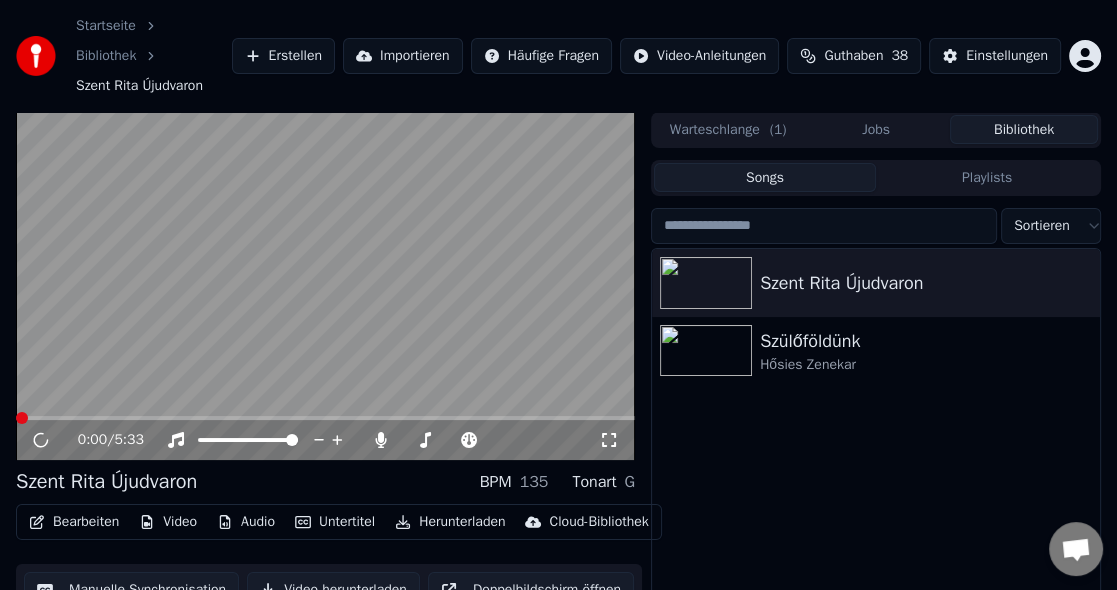 drag, startPoint x: 600, startPoint y: 434, endPoint x: 601, endPoint y: 454, distance: 20.024984 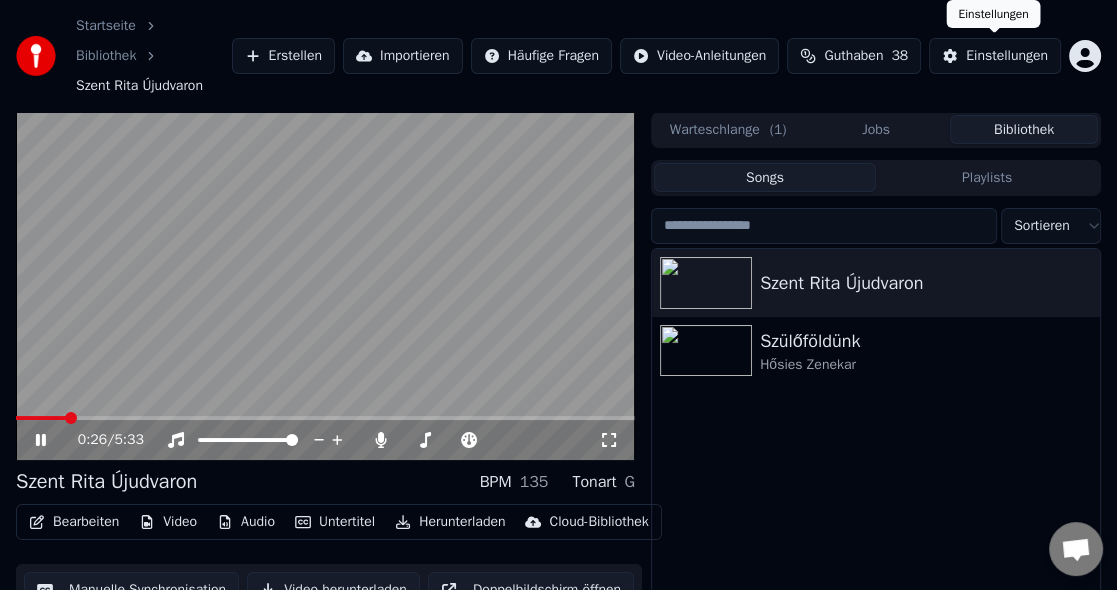click on "Einstellungen" at bounding box center [1007, 56] 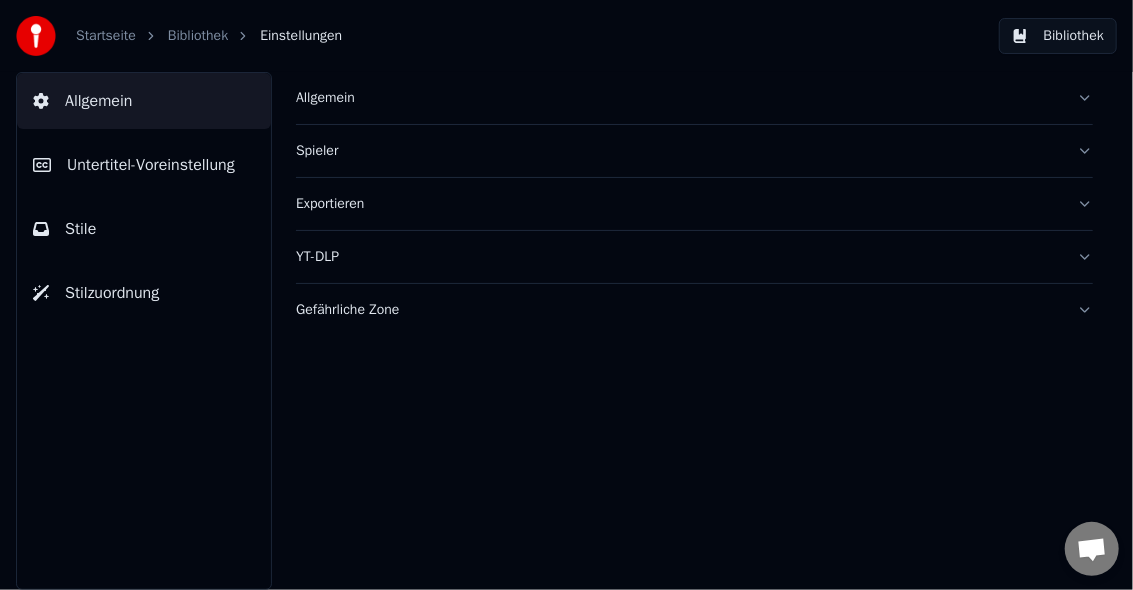 click on "Stile" at bounding box center [80, 229] 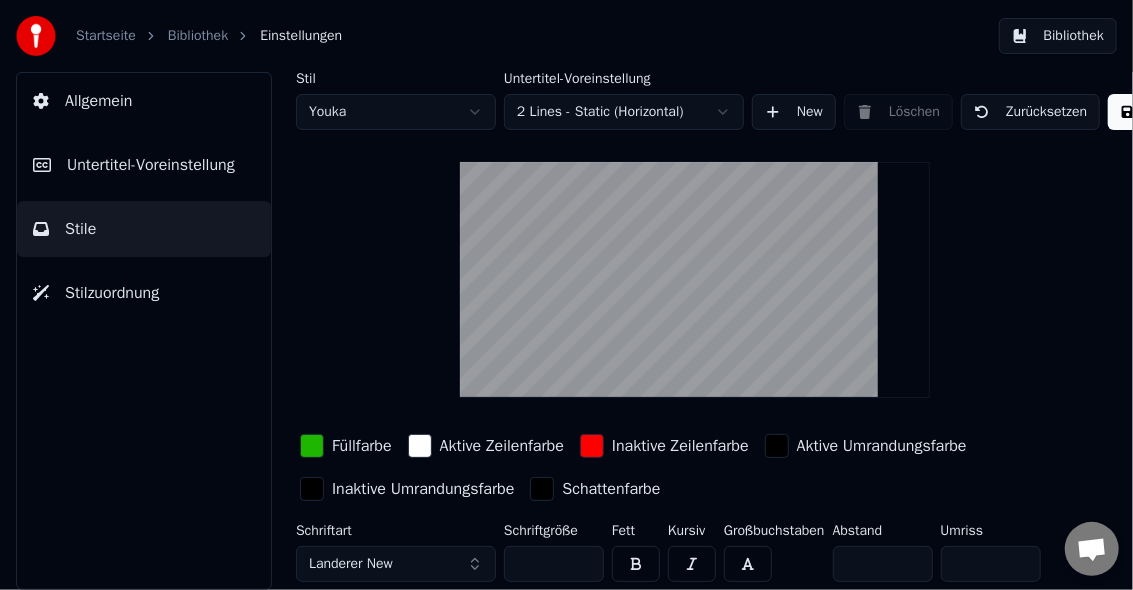 click on "Untertitel-Voreinstellung" at bounding box center (151, 165) 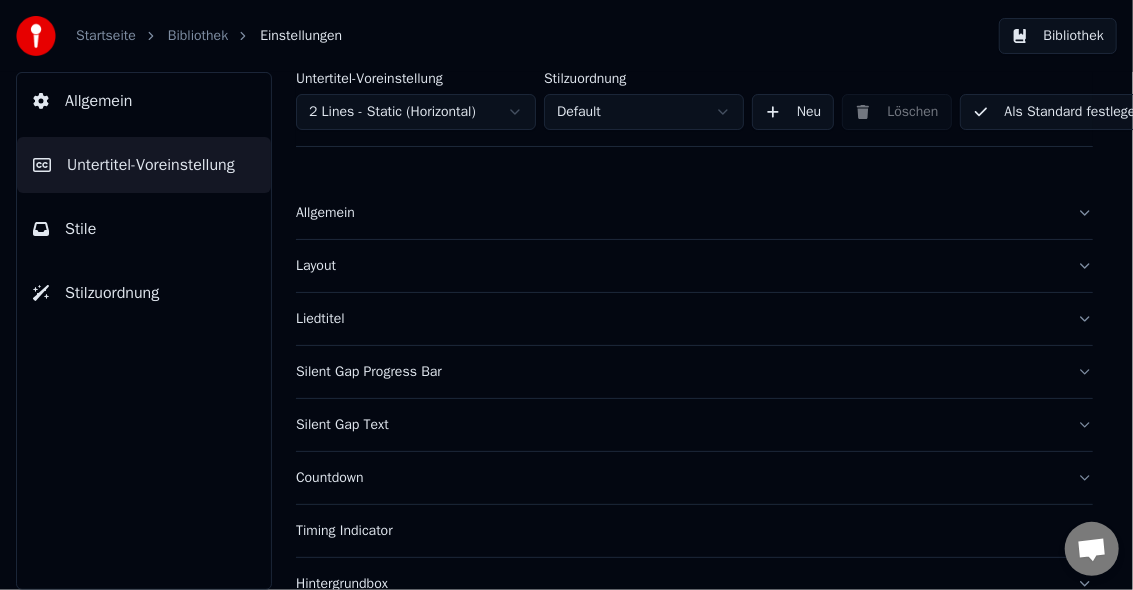 click on "Layout" at bounding box center [678, 266] 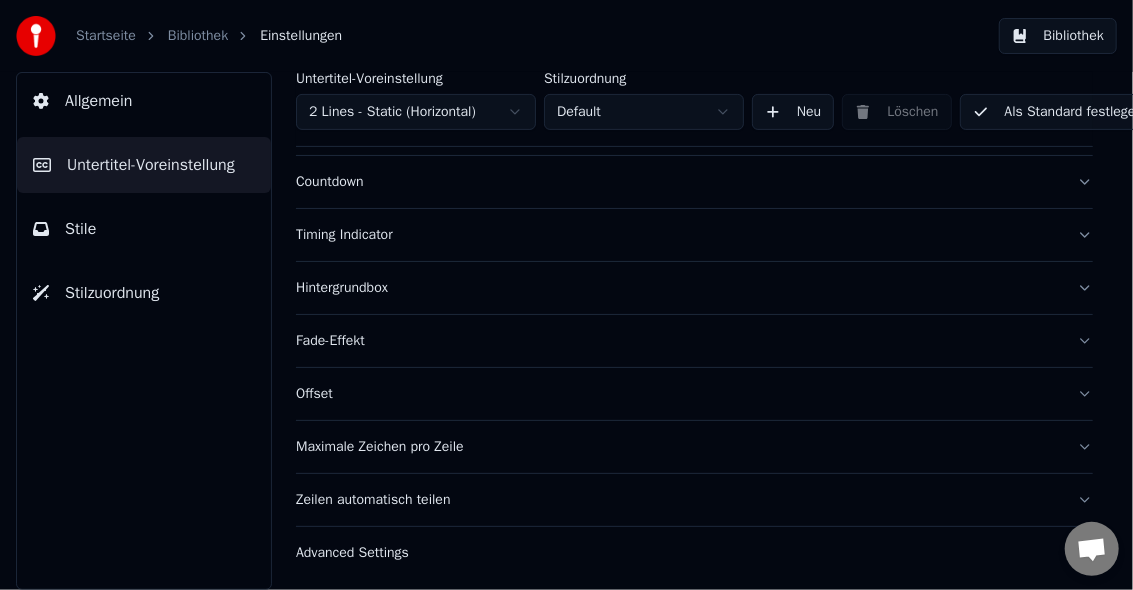scroll, scrollTop: 311, scrollLeft: 0, axis: vertical 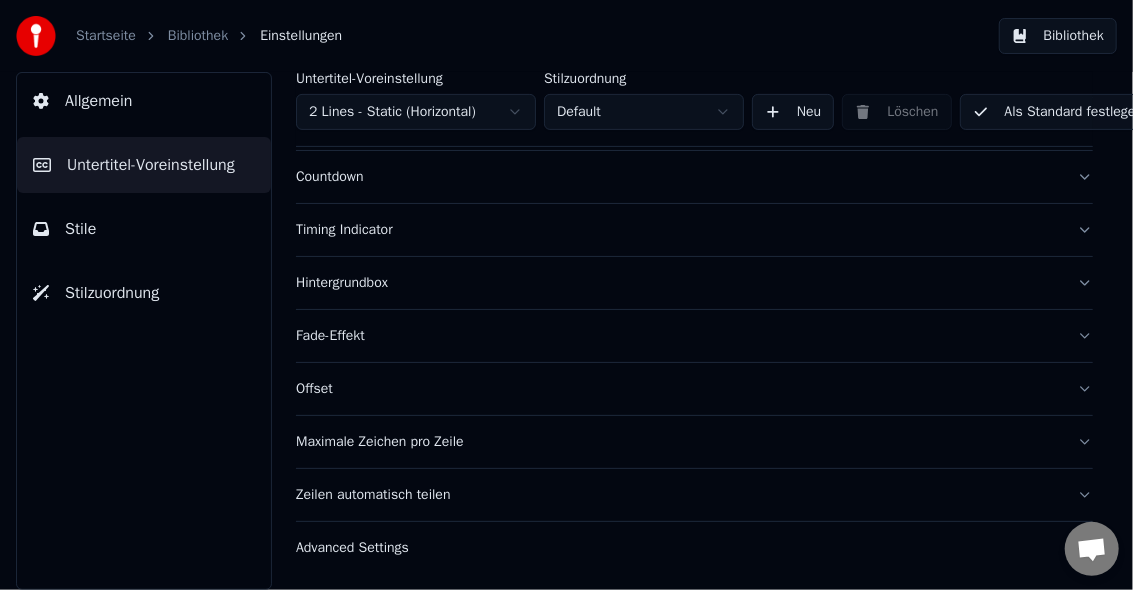 click on "Maximale Zeichen pro Zeile" at bounding box center [678, 442] 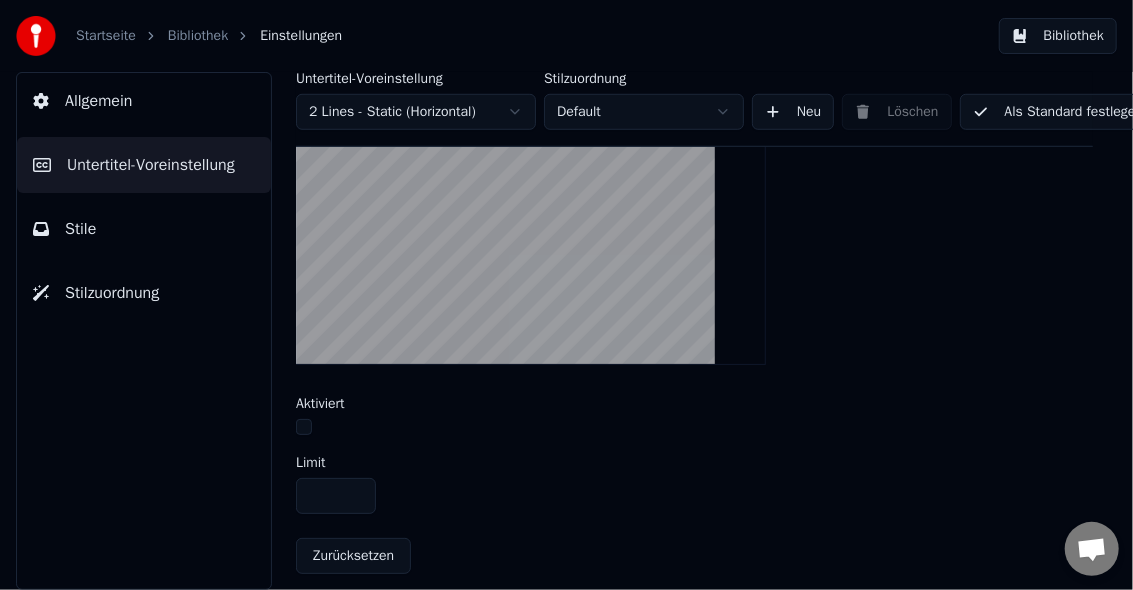scroll, scrollTop: 711, scrollLeft: 0, axis: vertical 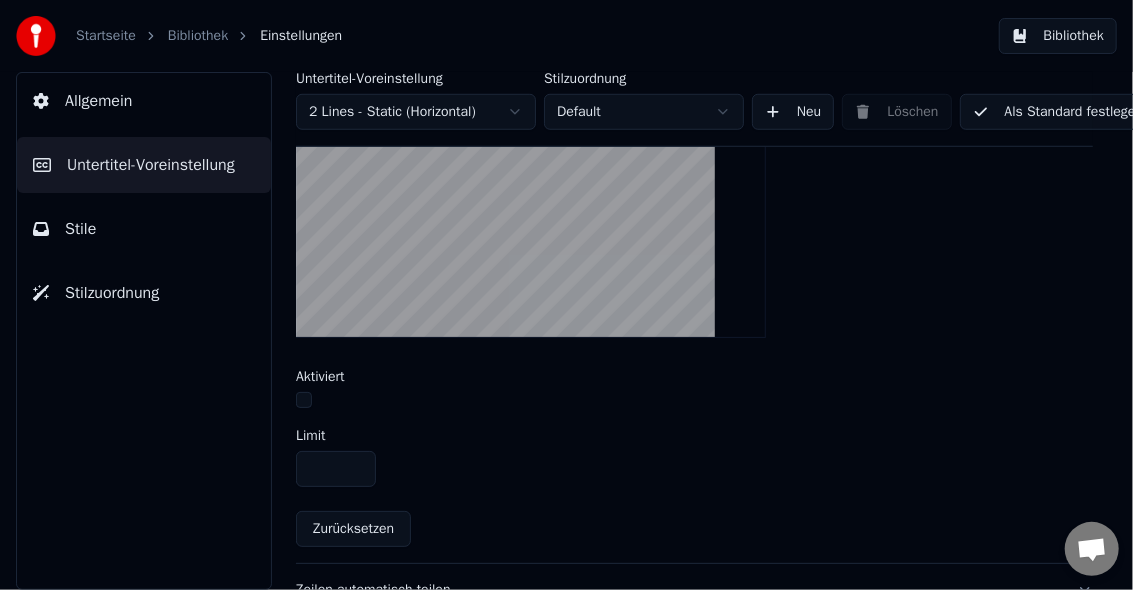 click at bounding box center (531, 220) 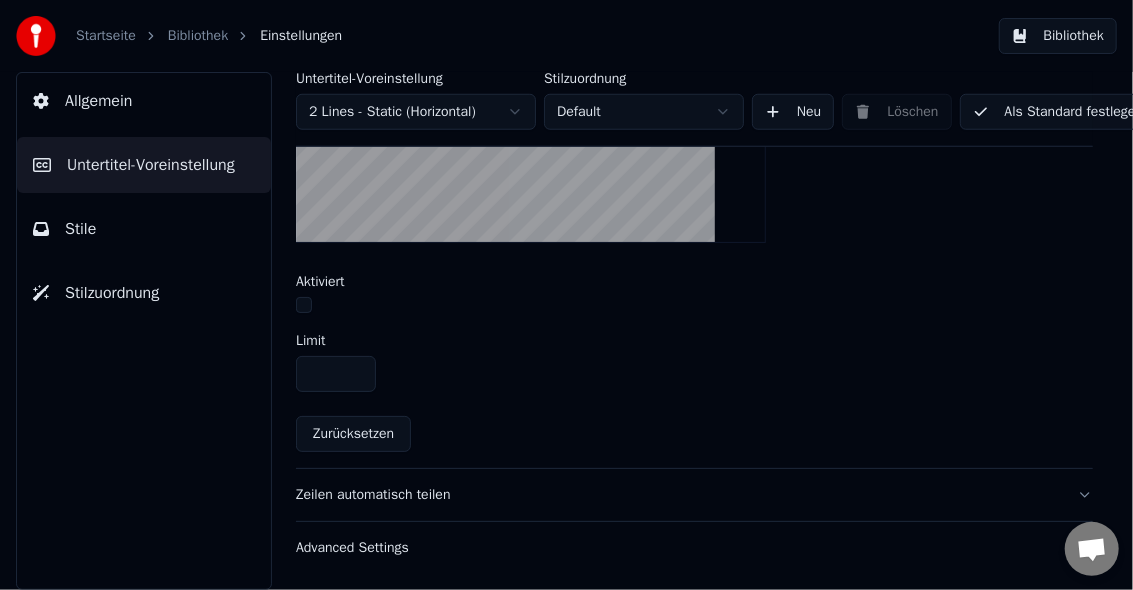 type on "**" 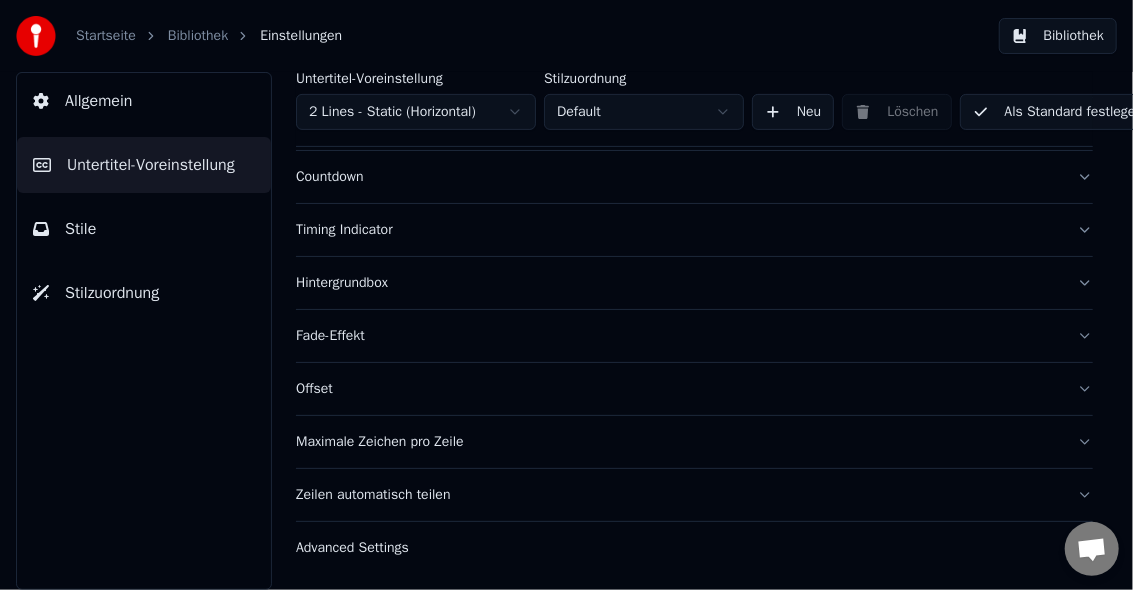 scroll, scrollTop: 0, scrollLeft: 0, axis: both 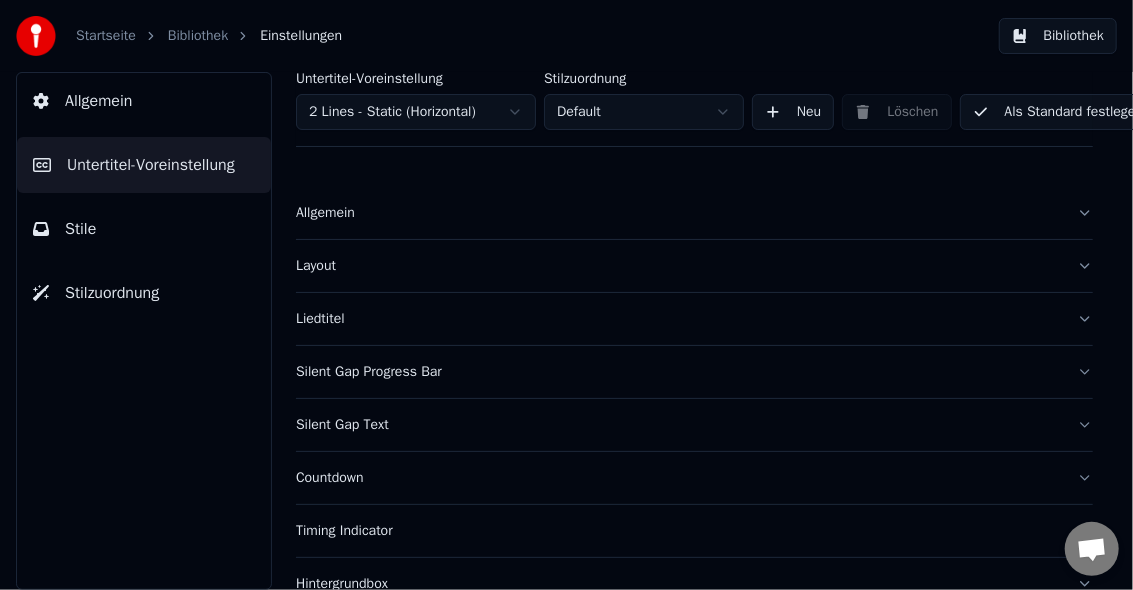 click on "Als Standard festlegen" at bounding box center [1058, 112] 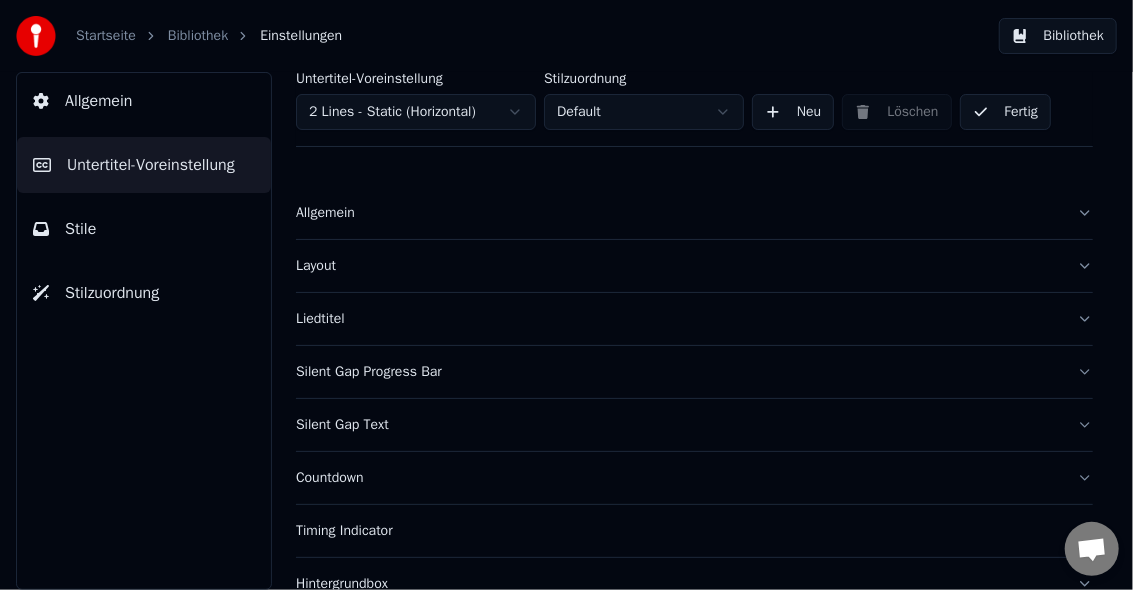 click on "Stile" at bounding box center [80, 229] 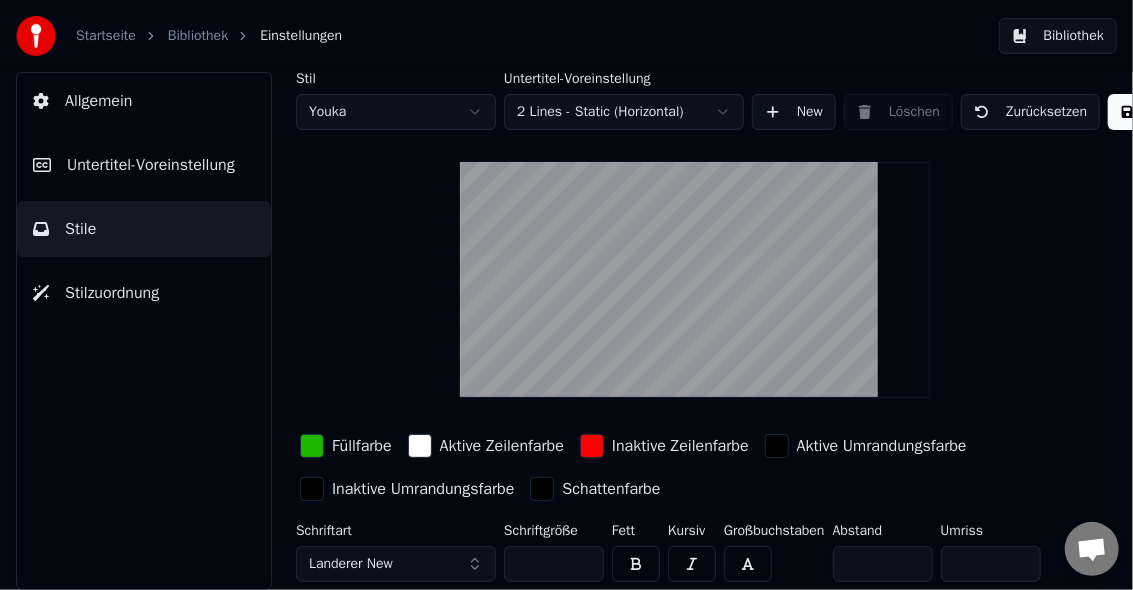 scroll, scrollTop: 87, scrollLeft: 0, axis: vertical 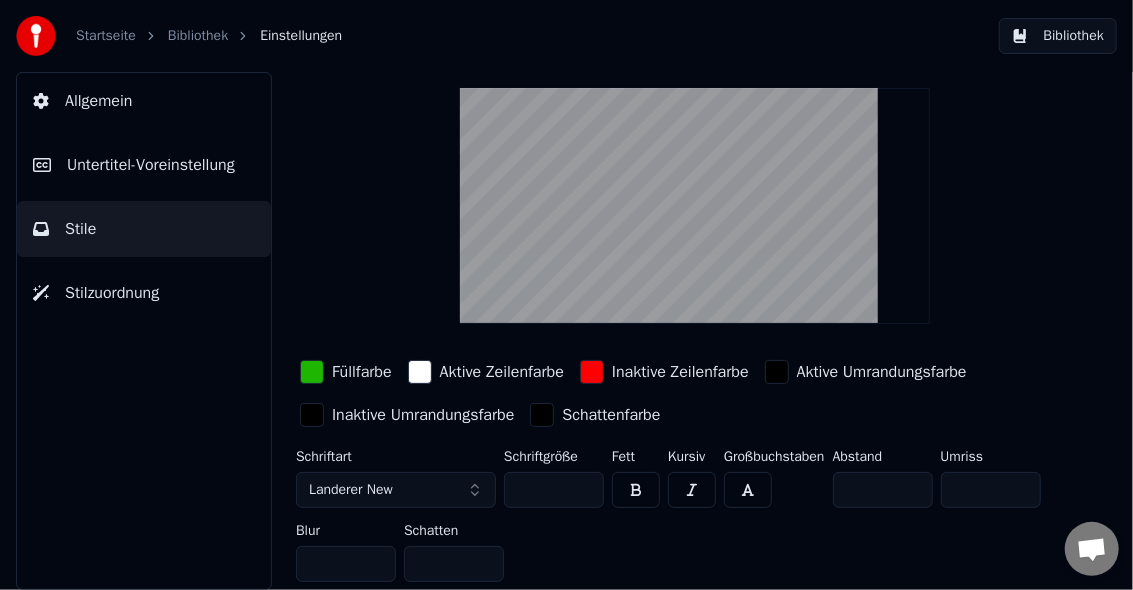 click on "**" at bounding box center [554, 490] 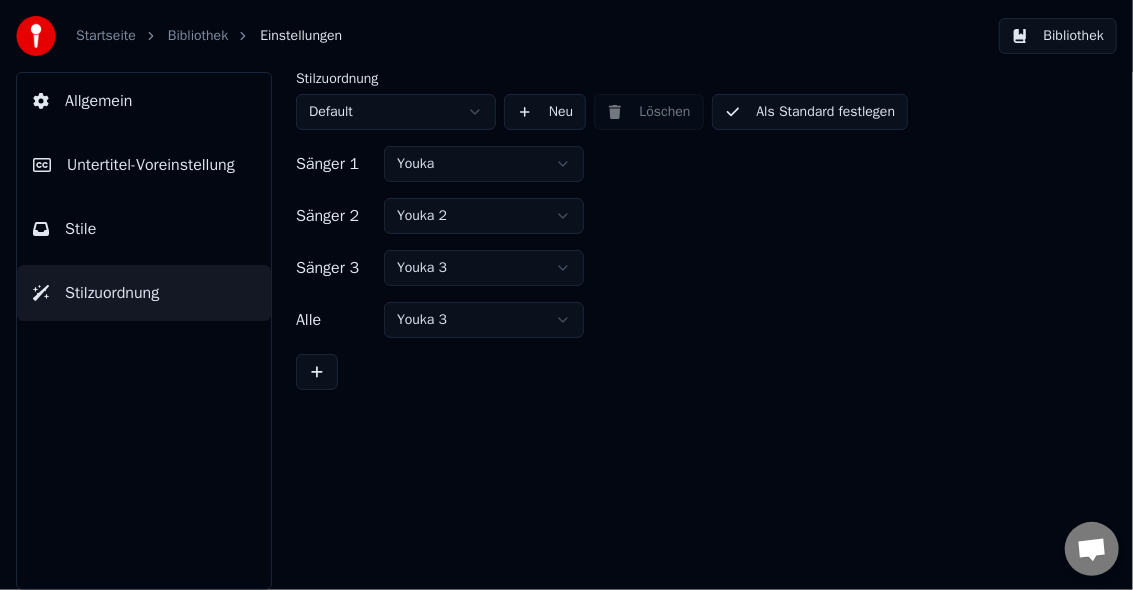 click on "Startseite Bibliothek Einstellungen Bibliothek Allgemein Untertitel-Voreinstellung Stile Stilzuordnung Stilzuordnung Default Neu Löschen Als Standard festlegen Sänger   1 Youka Sänger   2 Youka 2 Sänger   3 Youka 3 Alle Youka 3 Konversation Adam Fragen? Schreiben Sie uns! Der Support ist derzeit offline Offline-Netzwerk. Erneut verbinden... Es können vorerst keine Nachrichten empfangen oder gesendet werden. Youka Desktop Hallo! Wie kann ich helfen?  Freitag, 18 Juli Hi Adam, there's no button further to the right. I can only scroll down. Vor 3 Stunden Datei senden Wir sind nicht online. Wir melden uns per Email. Einen Emoji einfügen Datei senden Audionachricht aufzeichnen We run on Crisp" at bounding box center [566, 295] 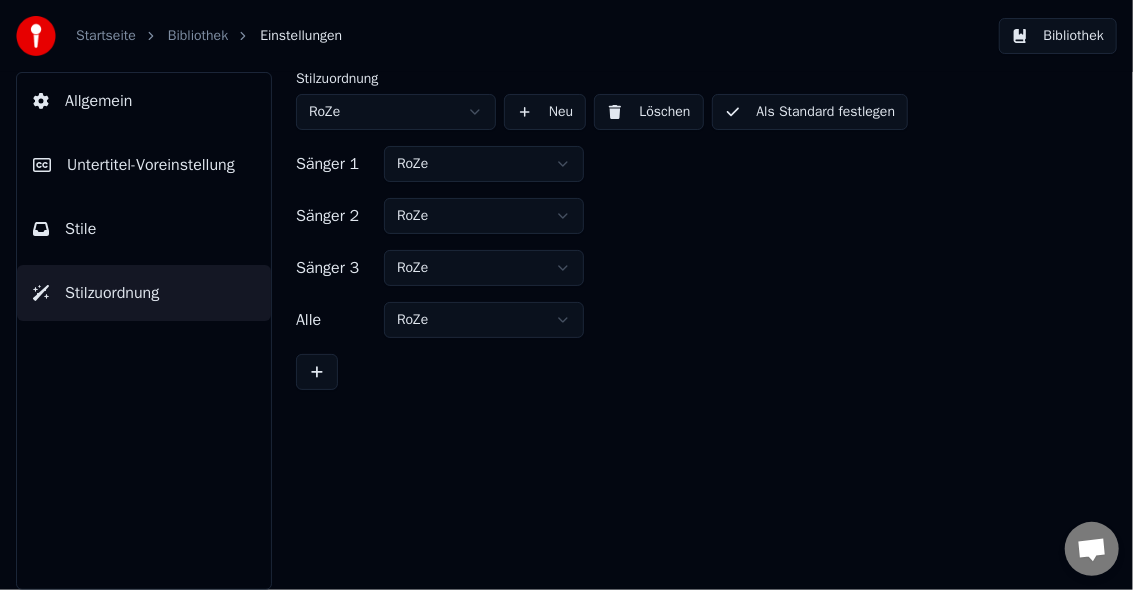 click on "Als Standard festlegen" at bounding box center [810, 112] 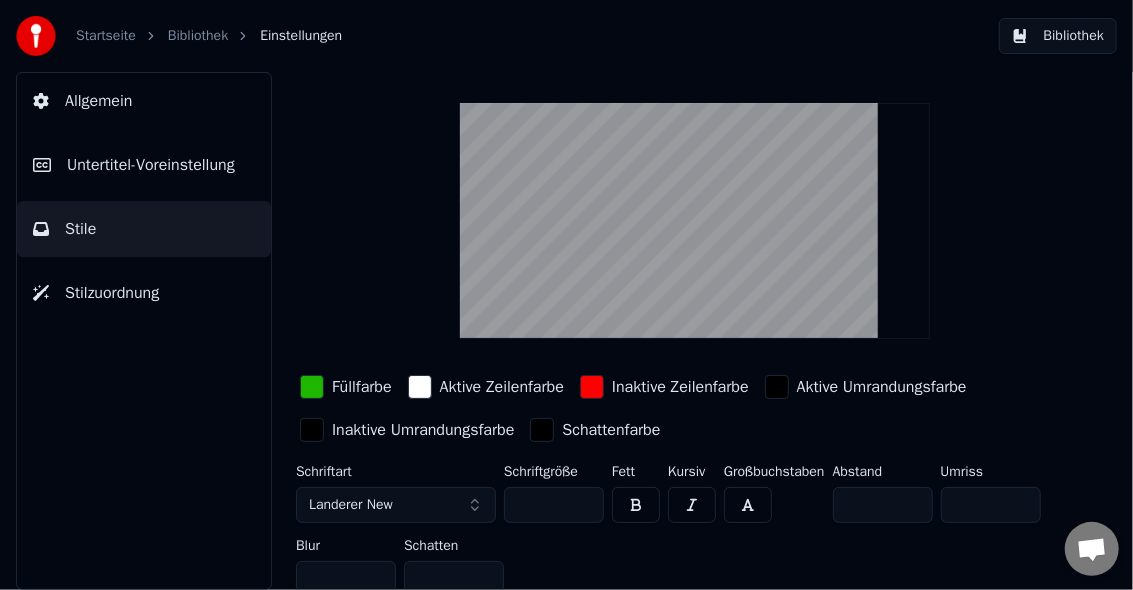 scroll, scrollTop: 87, scrollLeft: 0, axis: vertical 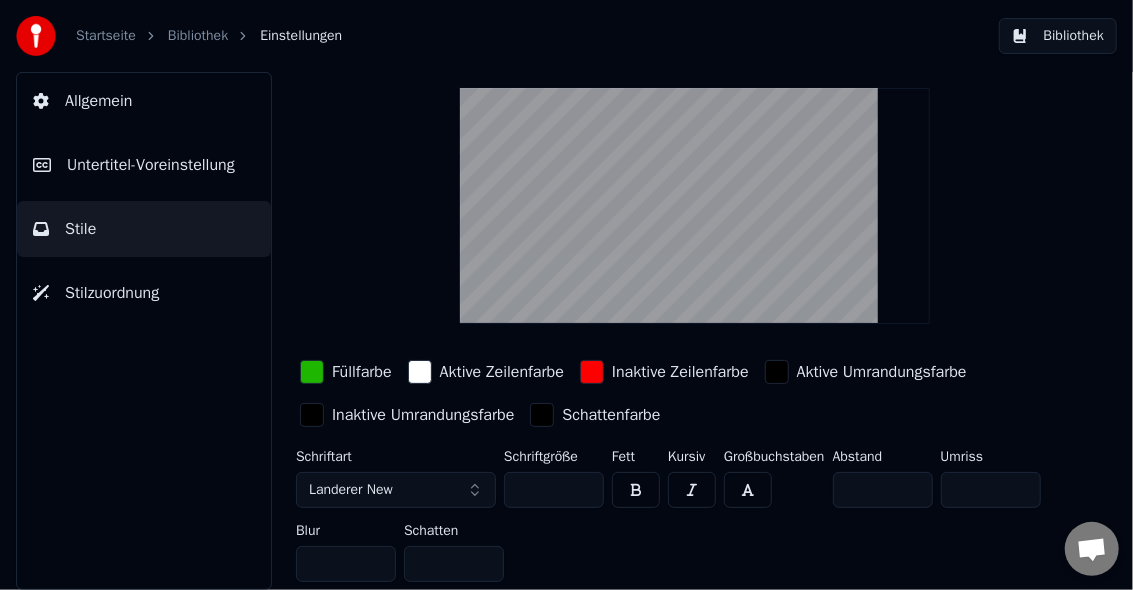 click on "**" at bounding box center (554, 490) 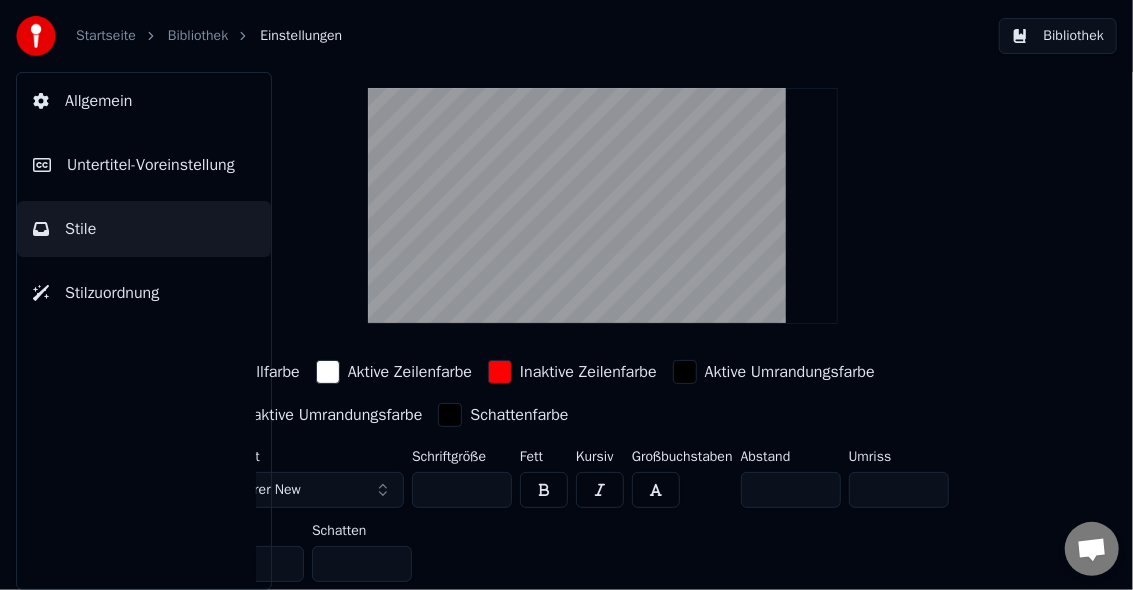 scroll, scrollTop: 27, scrollLeft: 103, axis: both 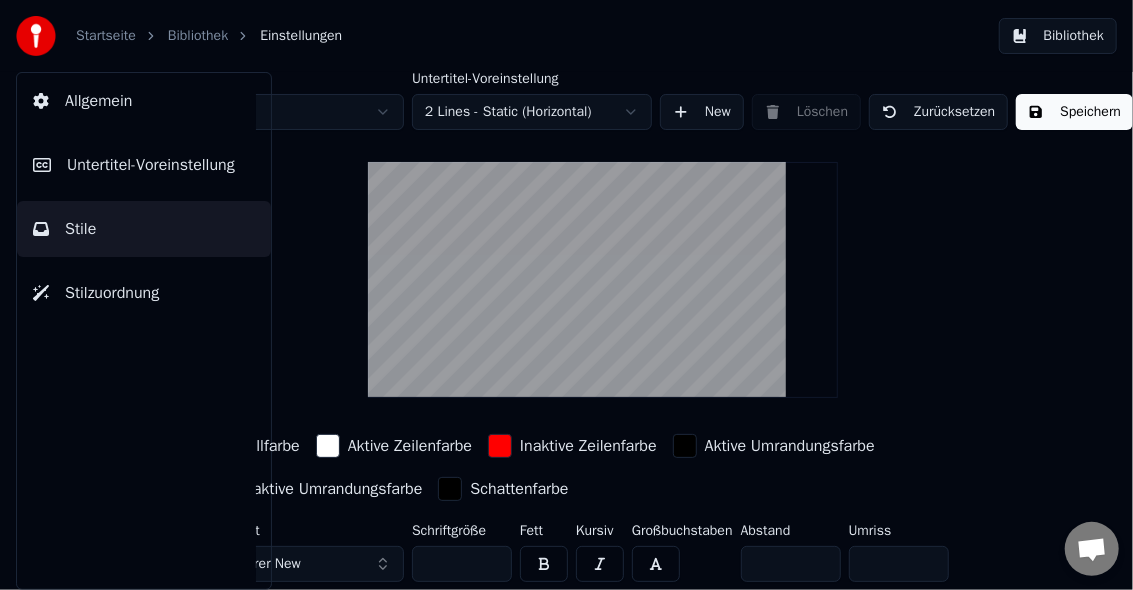 type on "**" 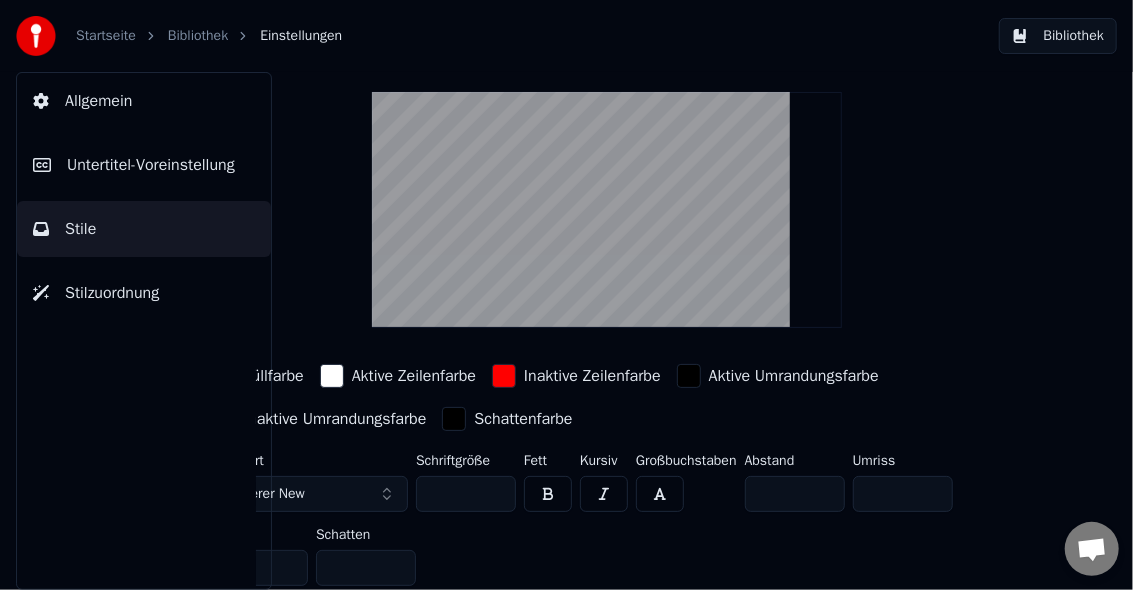scroll, scrollTop: 87, scrollLeft: 88, axis: both 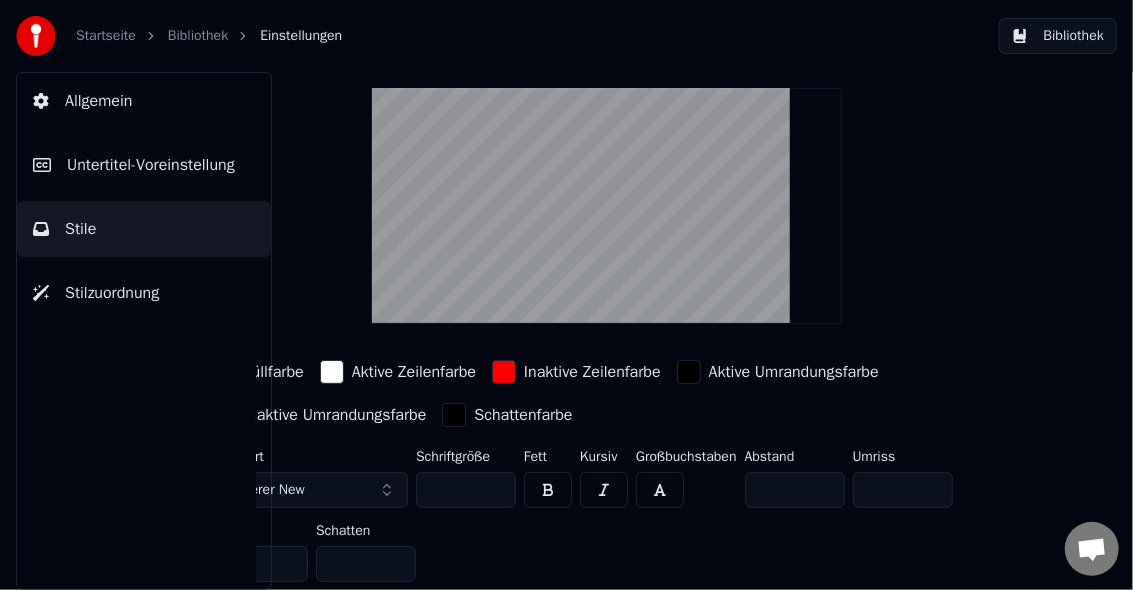click at bounding box center (454, 415) 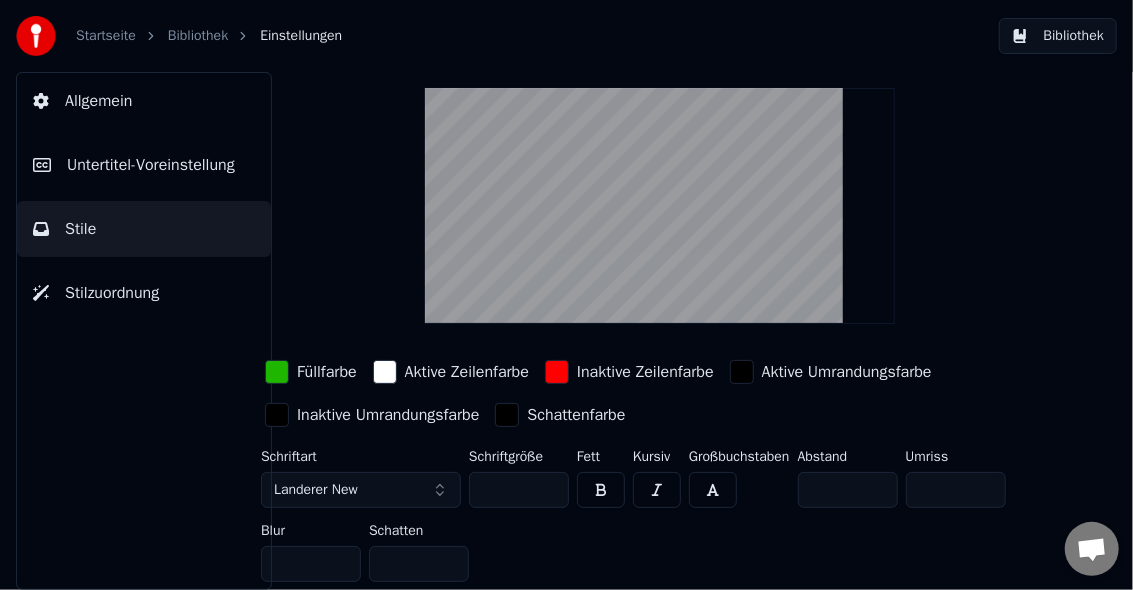scroll, scrollTop: 87, scrollLeft: 0, axis: vertical 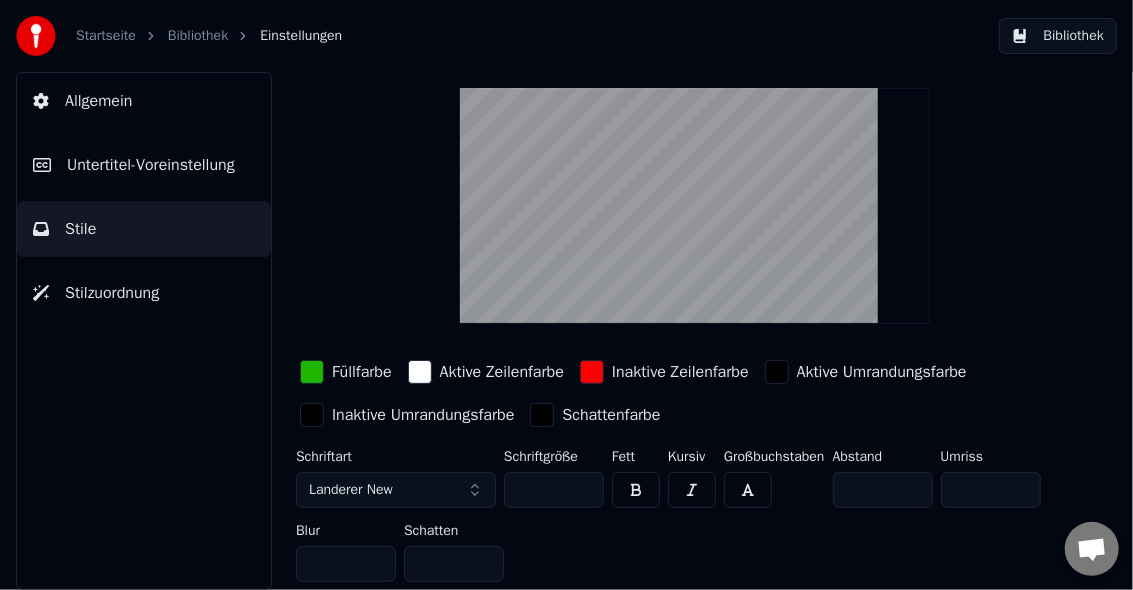 click on "Inaktive Umrandungsfarbe" at bounding box center (423, 415) 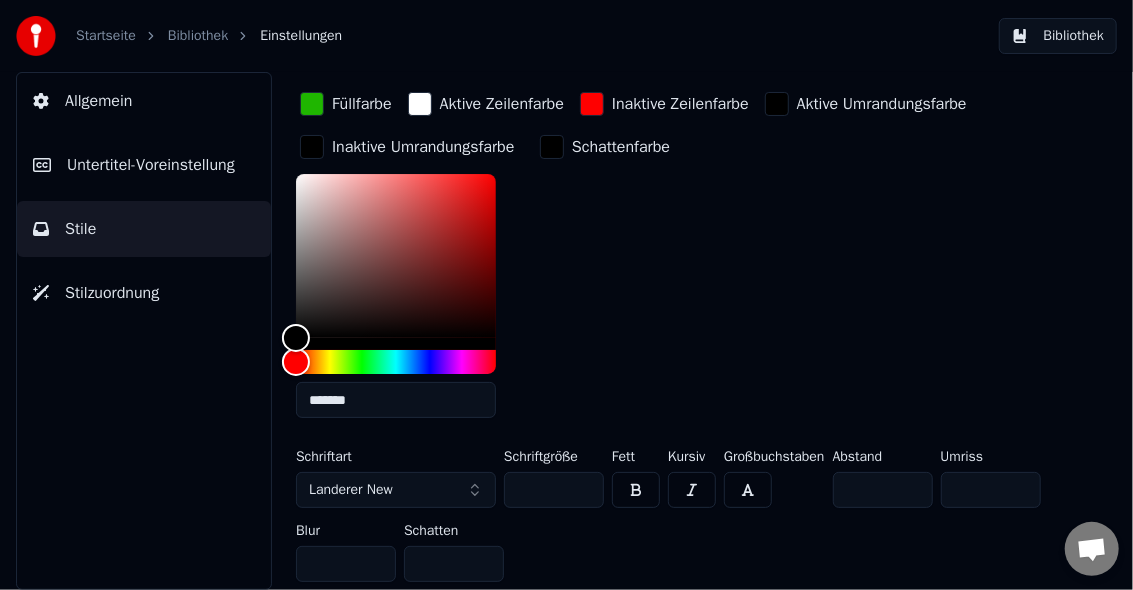 scroll, scrollTop: 353, scrollLeft: 0, axis: vertical 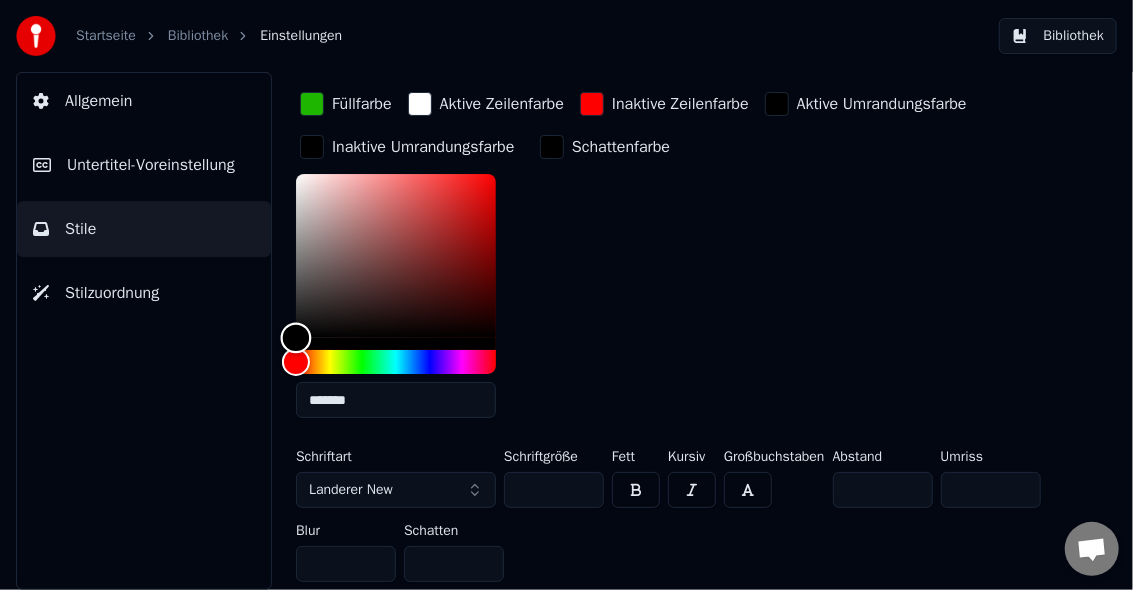 drag, startPoint x: 299, startPoint y: 326, endPoint x: 287, endPoint y: 328, distance: 12.165525 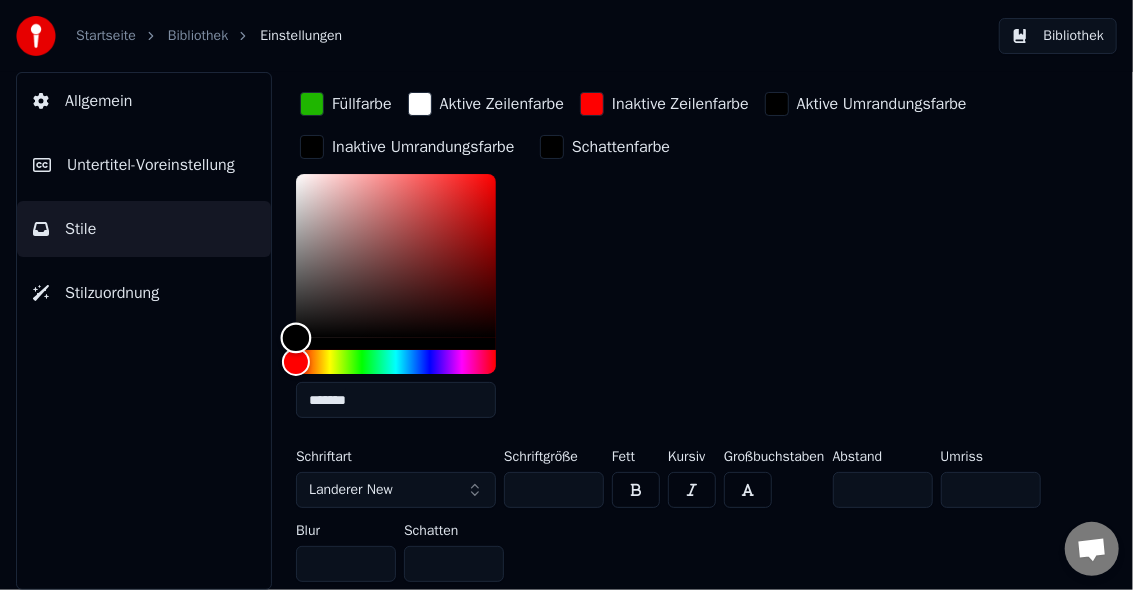 click at bounding box center (296, 338) 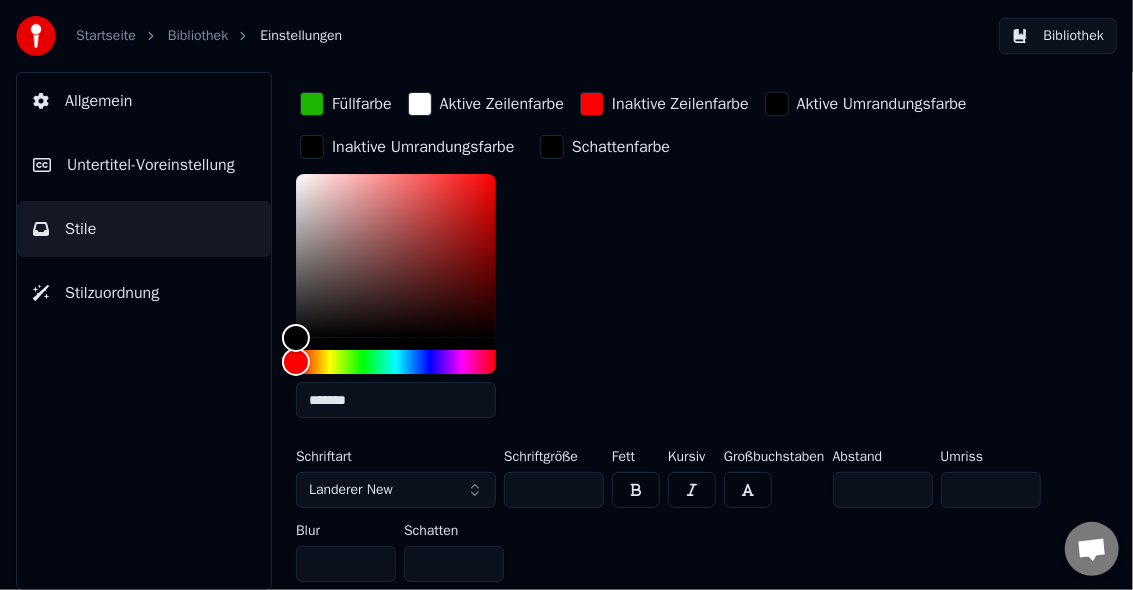 click at bounding box center (552, 147) 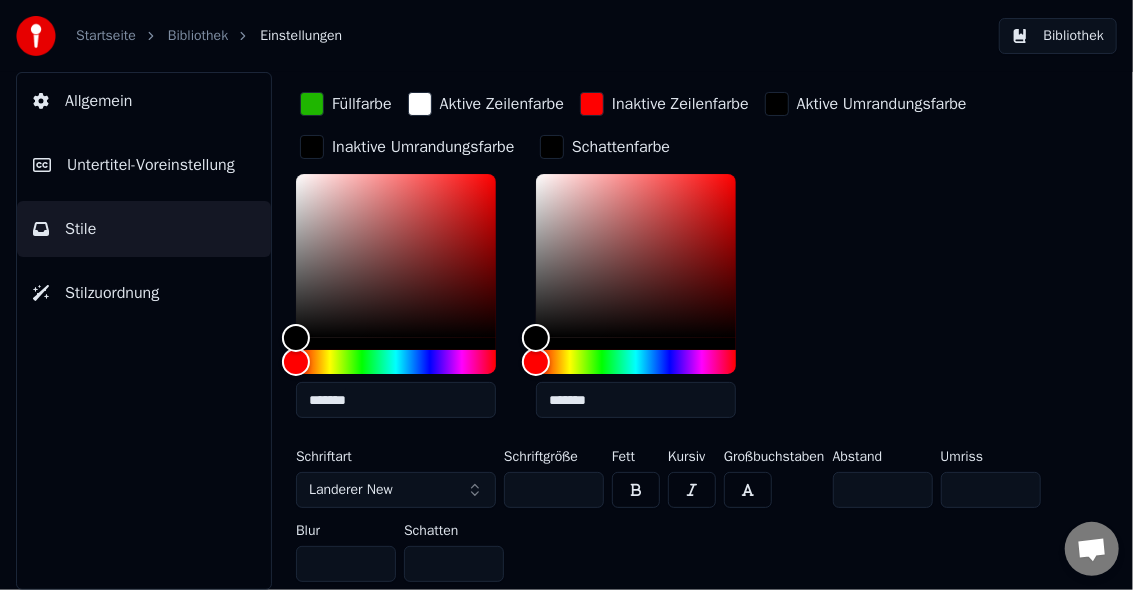 click at bounding box center [552, 147] 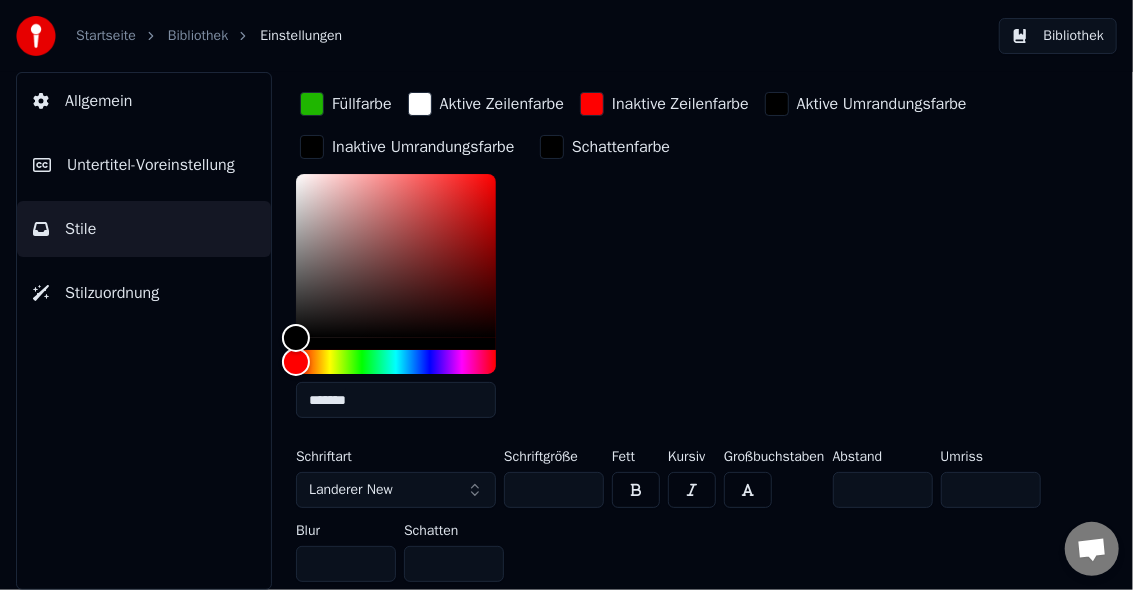 click at bounding box center [552, 147] 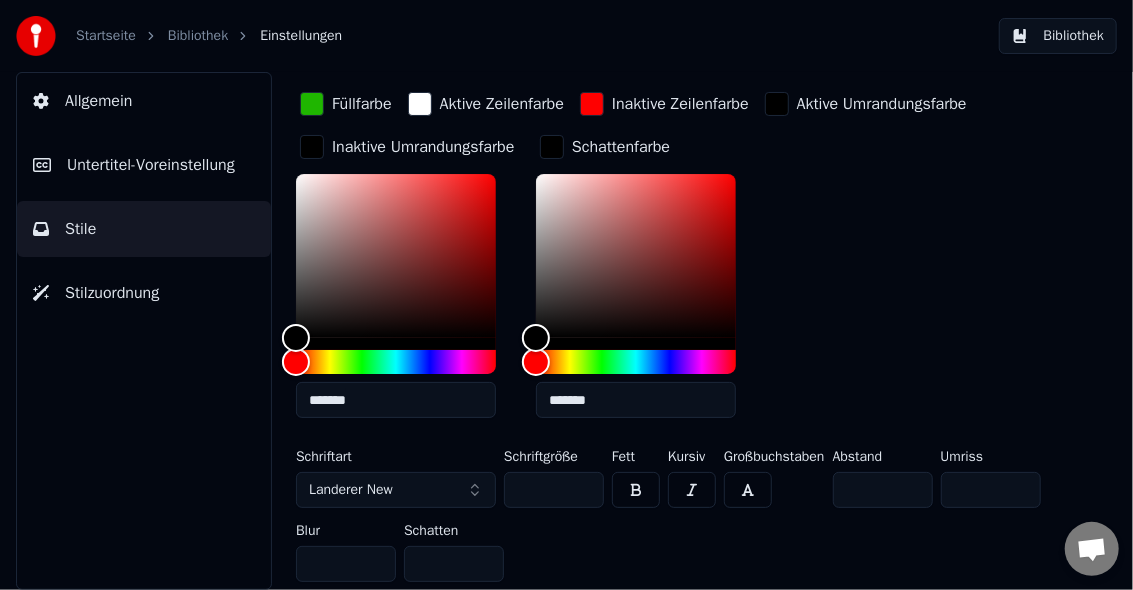 click on "Schattenfarbe" at bounding box center [621, 147] 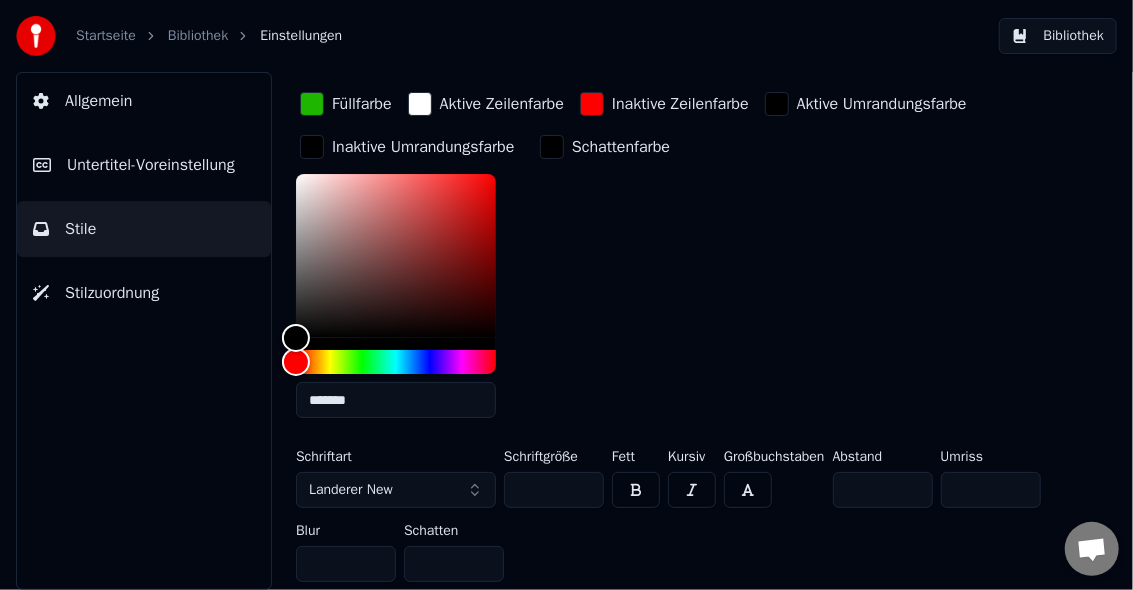 click on "Schattenfarbe" at bounding box center [621, 147] 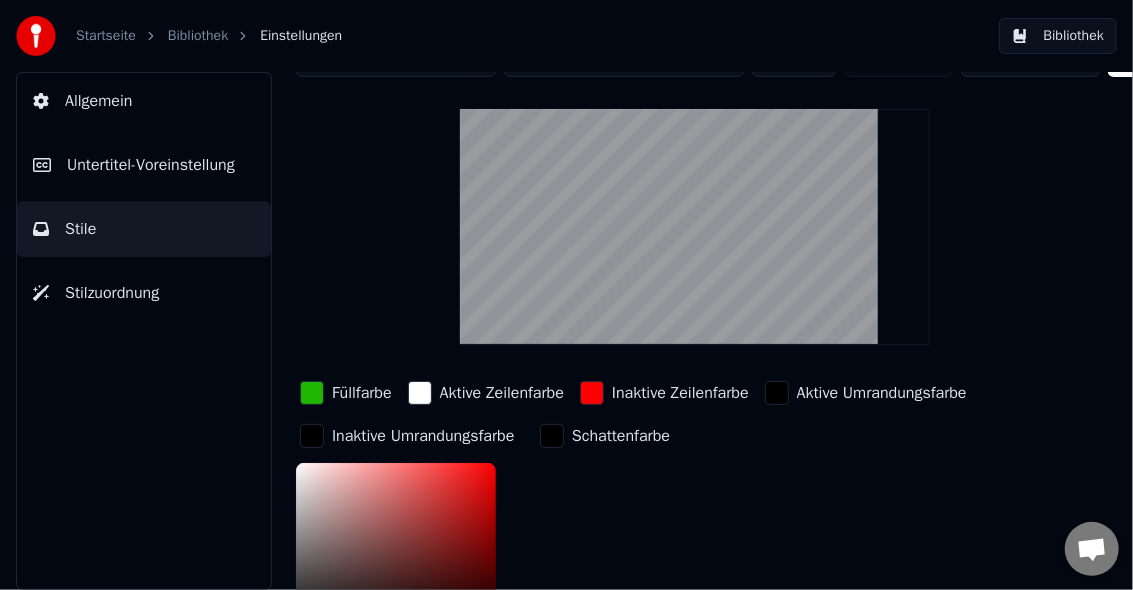 scroll, scrollTop: 0, scrollLeft: 0, axis: both 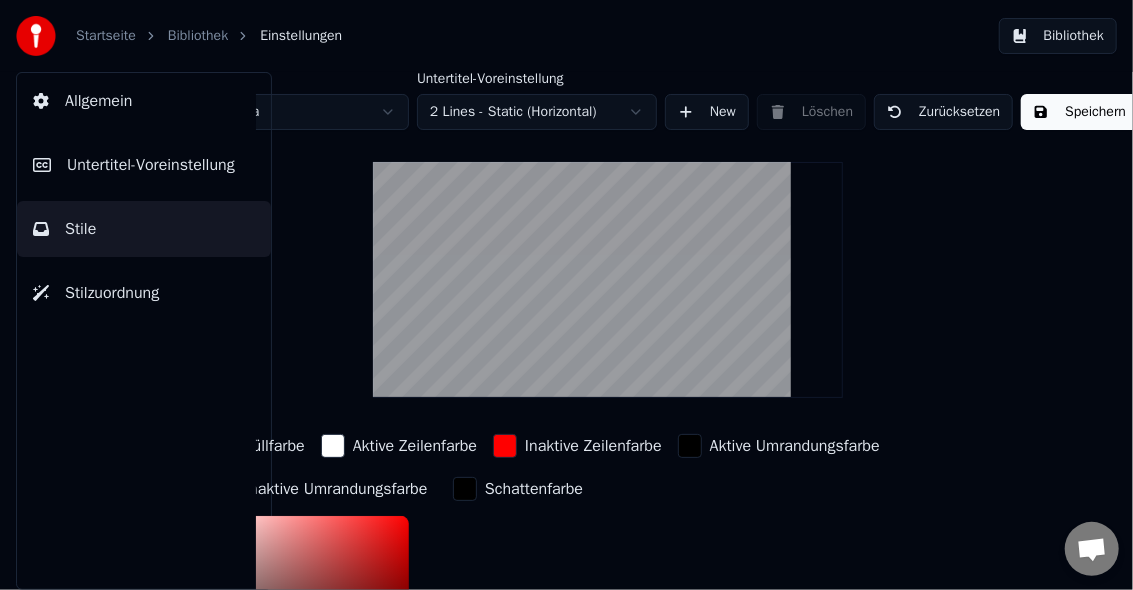 click on "Stil Youka Untertitel-Voreinstellung 2 Lines - Static (Horizontal) New Löschen Zurücksetzen Speichern Füllfarbe Aktive Zeilenfarbe Inaktive Zeilenfarbe Aktive Umrandungsfarbe Inaktive Umrandungsfarbe ******* Schattenfarbe Schriftart Landerer New Schriftgröße ** Fett Kursiv Großbuchstaben Abstand * Umriss * Blur * Schatten *" at bounding box center [694, 331] 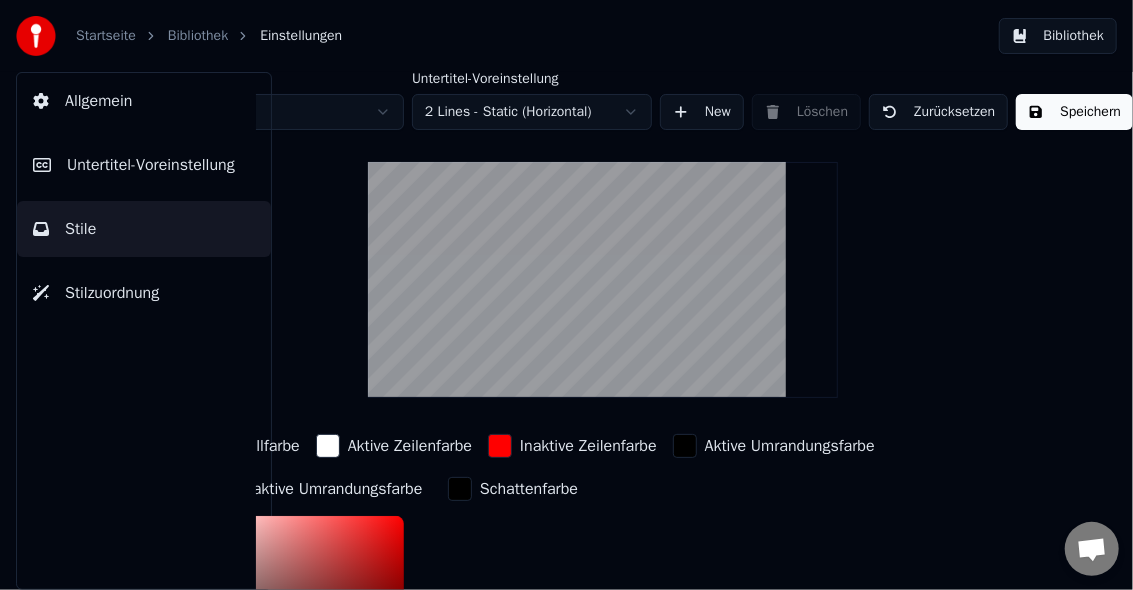 click on "Speichern" at bounding box center (1074, 112) 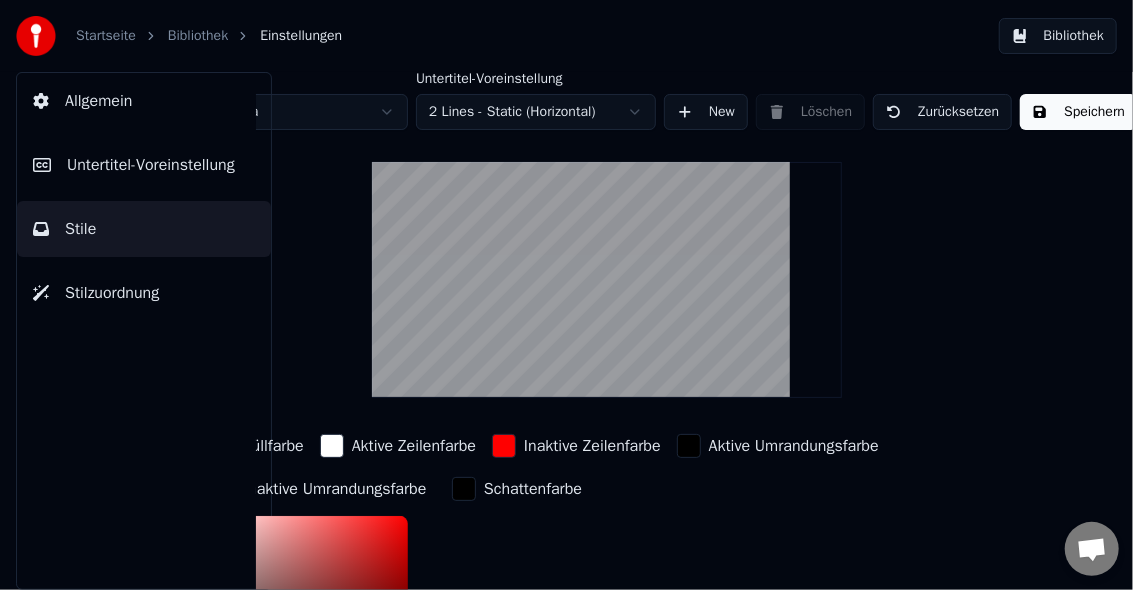 click on "Bibliothek" at bounding box center (198, 36) 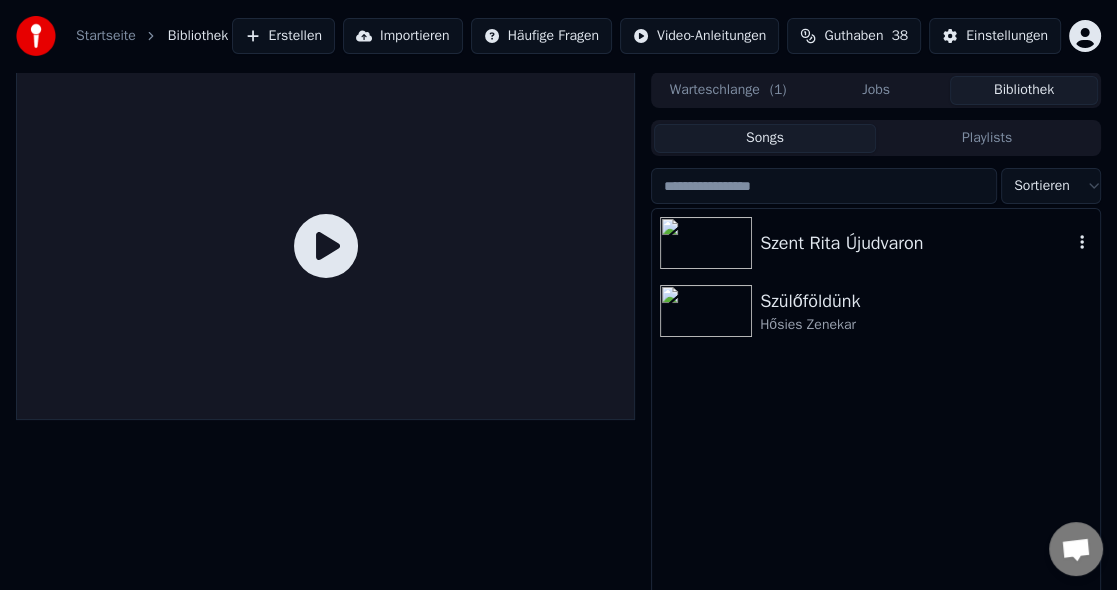 click at bounding box center [706, 243] 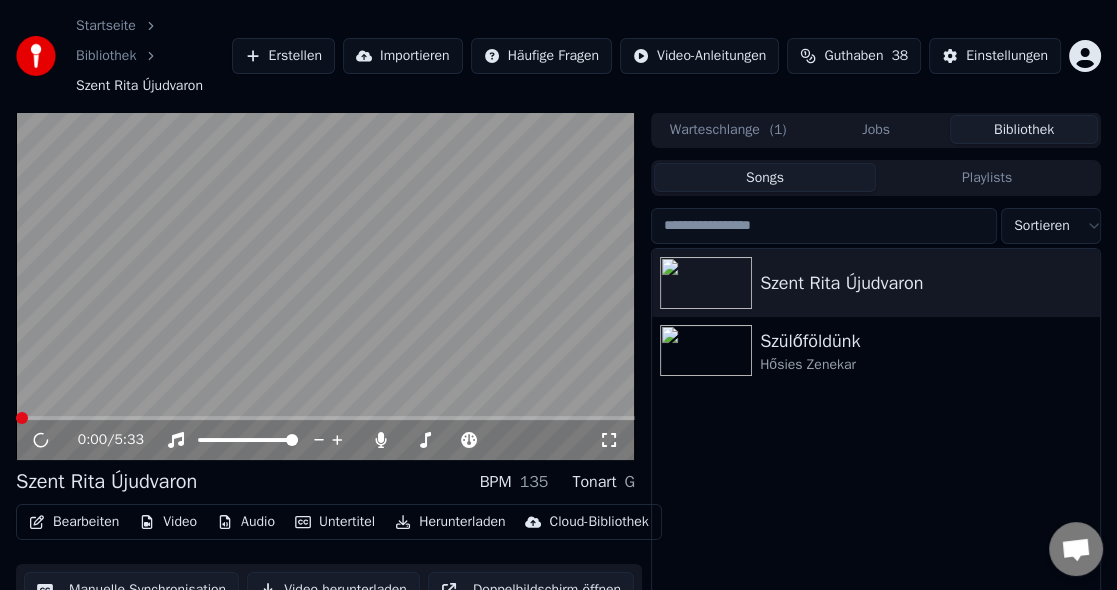 click 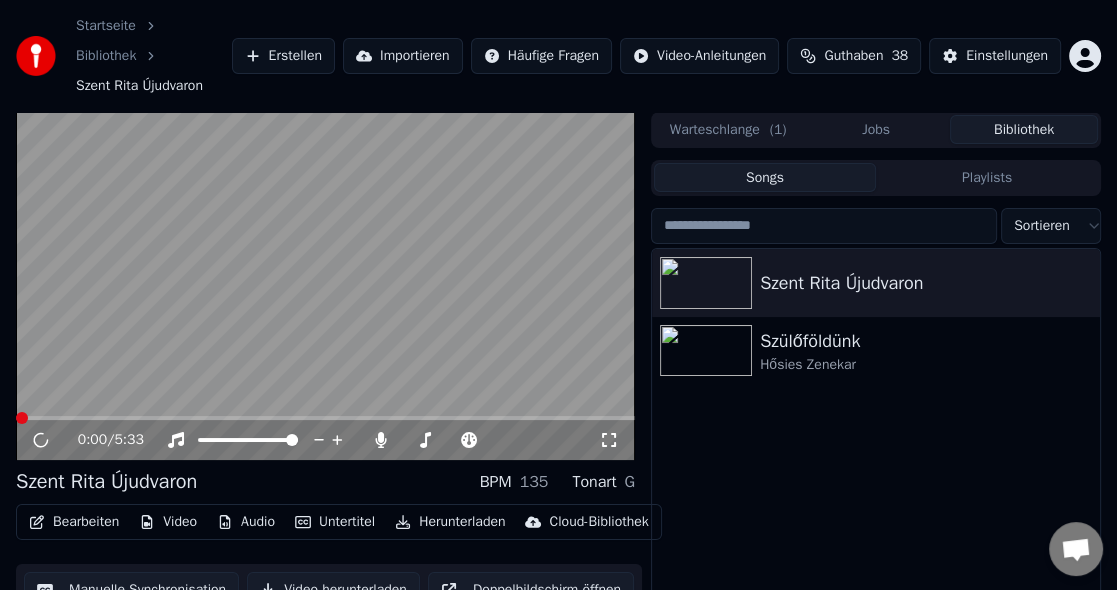 drag, startPoint x: 603, startPoint y: 438, endPoint x: 603, endPoint y: 458, distance: 20 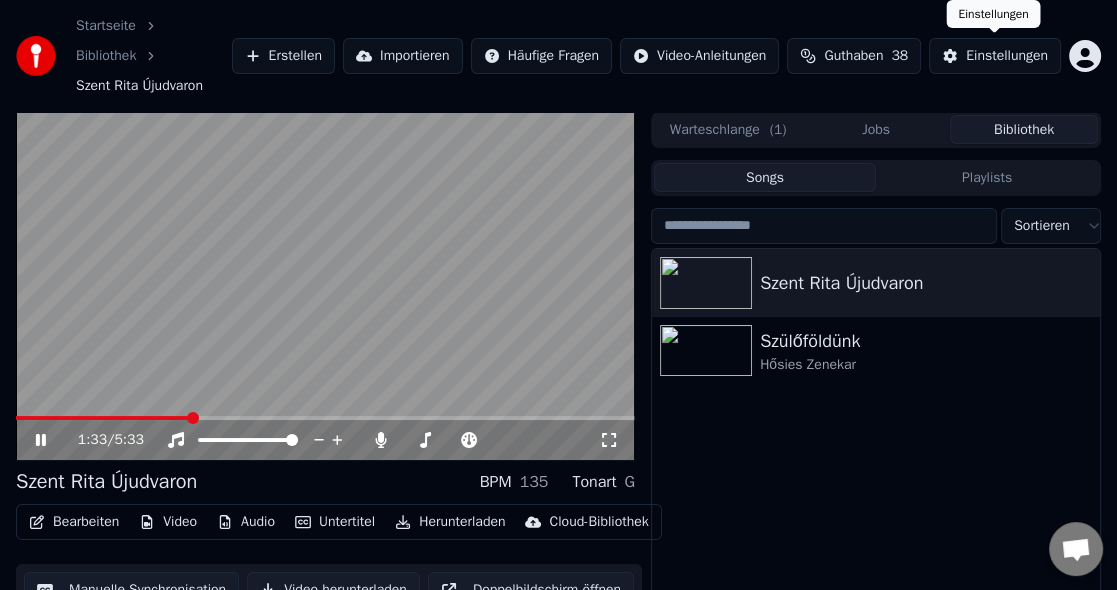click on "Einstellungen" at bounding box center [1007, 56] 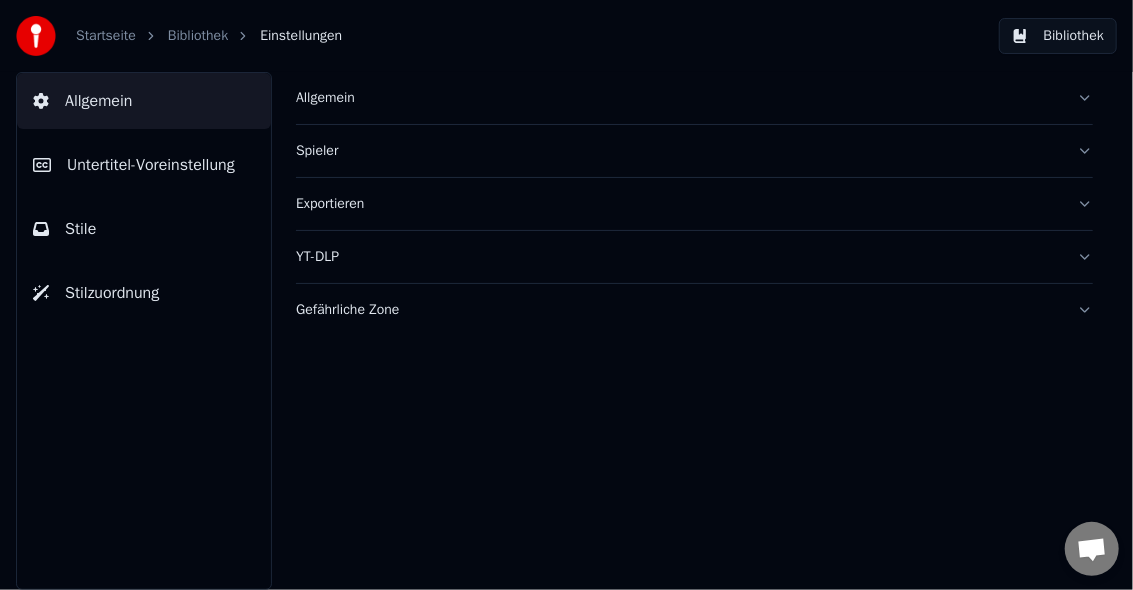 click on "Untertitel-Voreinstellung" at bounding box center (151, 165) 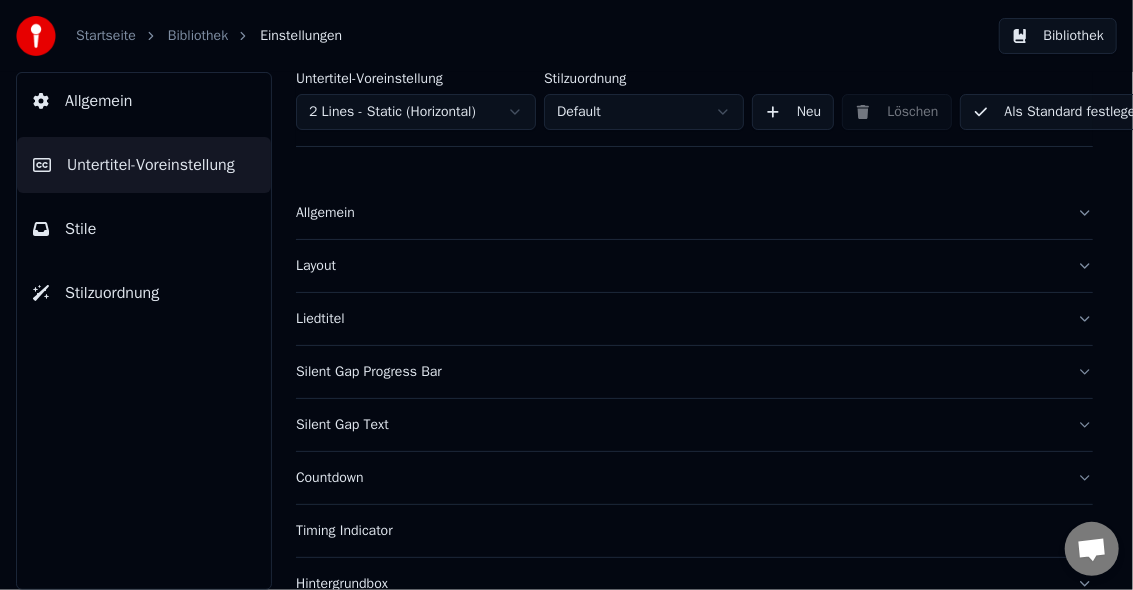 scroll, scrollTop: 311, scrollLeft: 0, axis: vertical 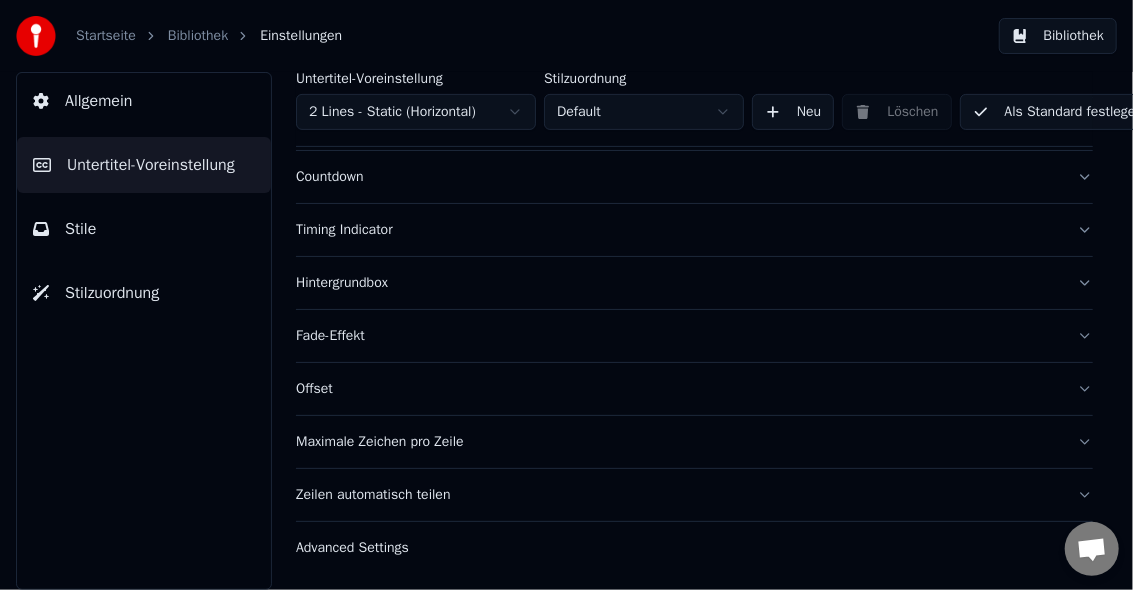 click on "Stile" at bounding box center [80, 229] 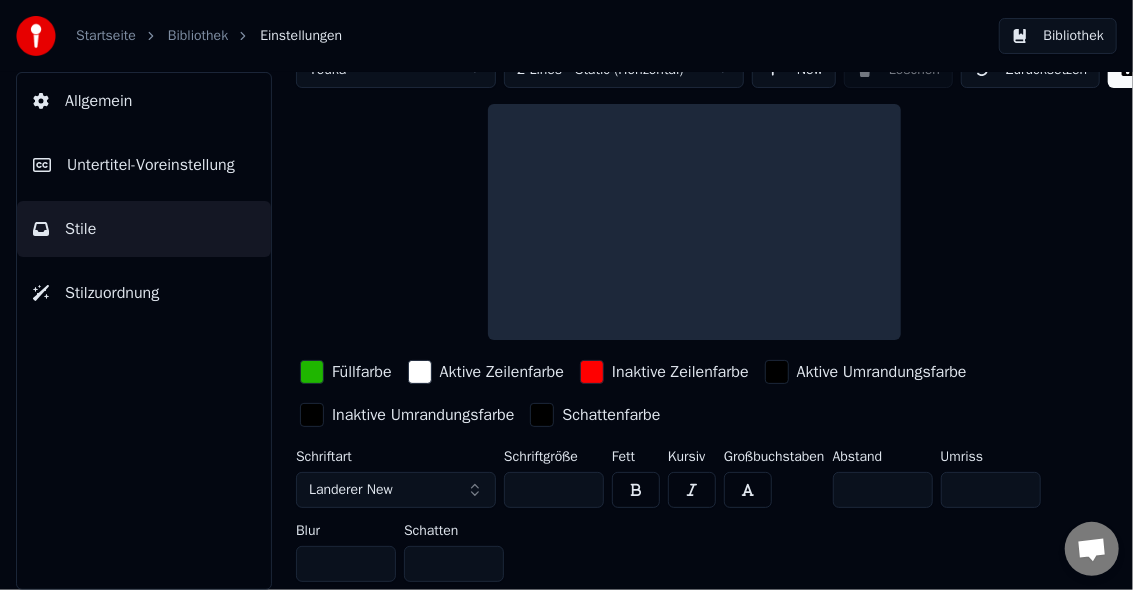 scroll, scrollTop: 87, scrollLeft: 0, axis: vertical 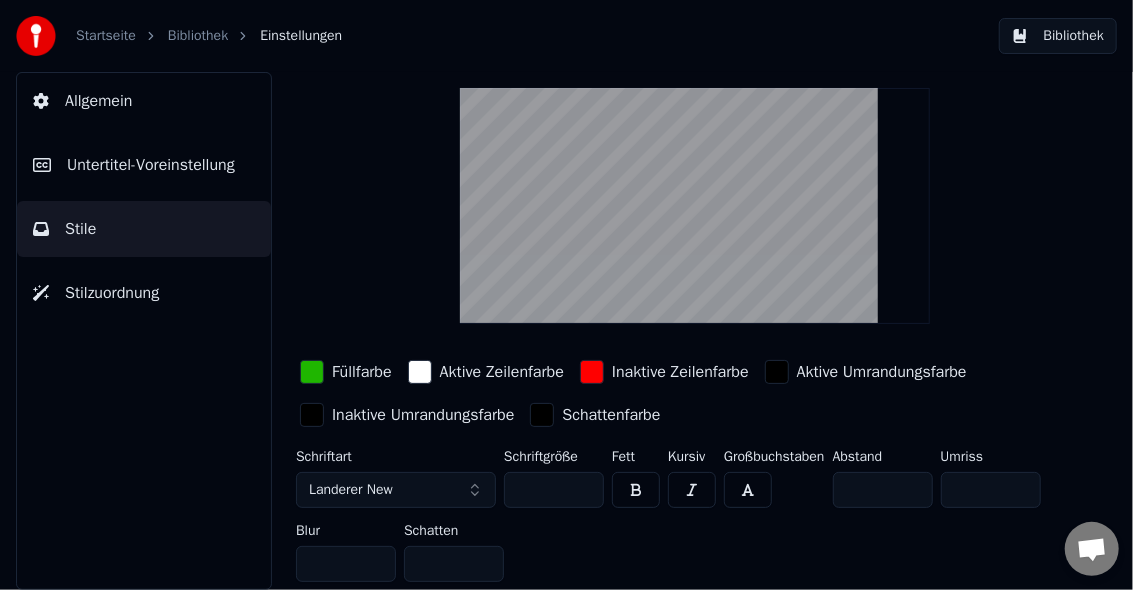 click on "**" at bounding box center (883, 490) 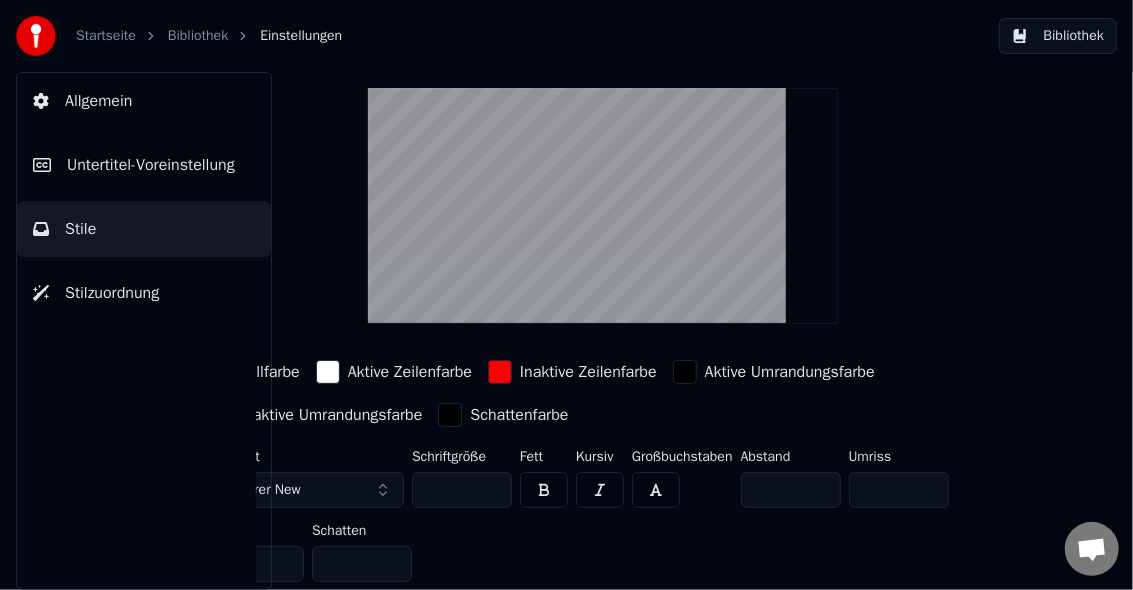 scroll, scrollTop: 87, scrollLeft: 113, axis: both 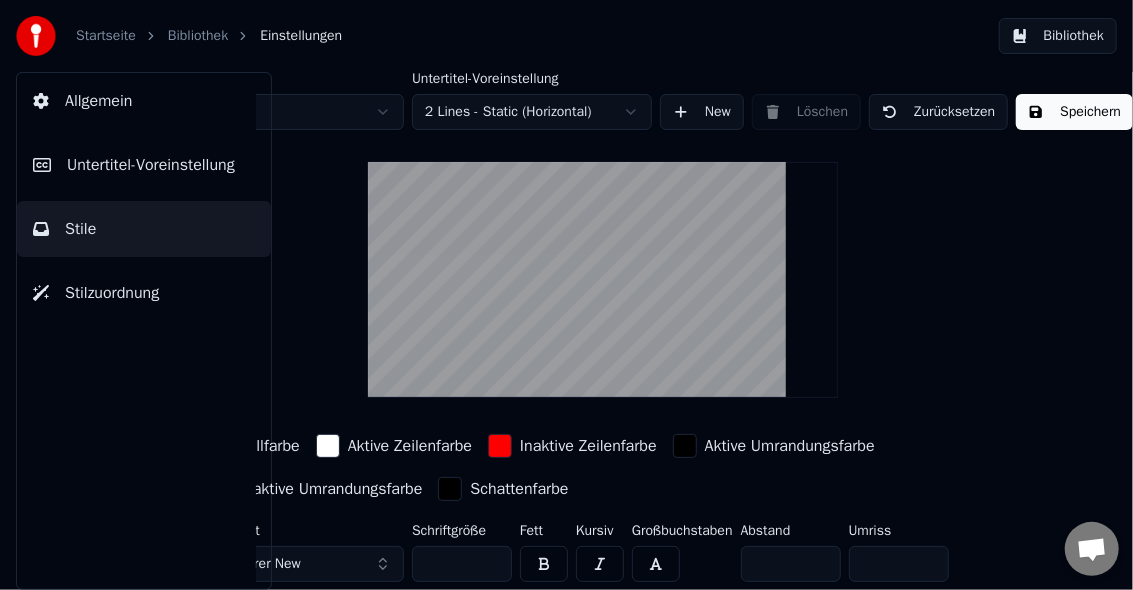 click on "Speichern" at bounding box center [1074, 112] 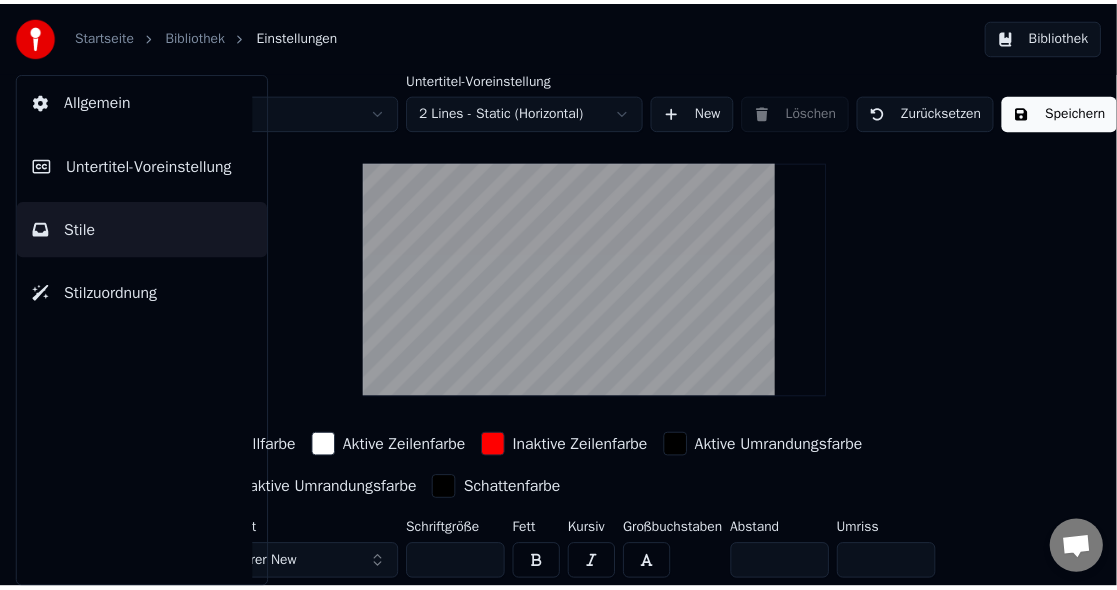 scroll, scrollTop: 0, scrollLeft: 88, axis: horizontal 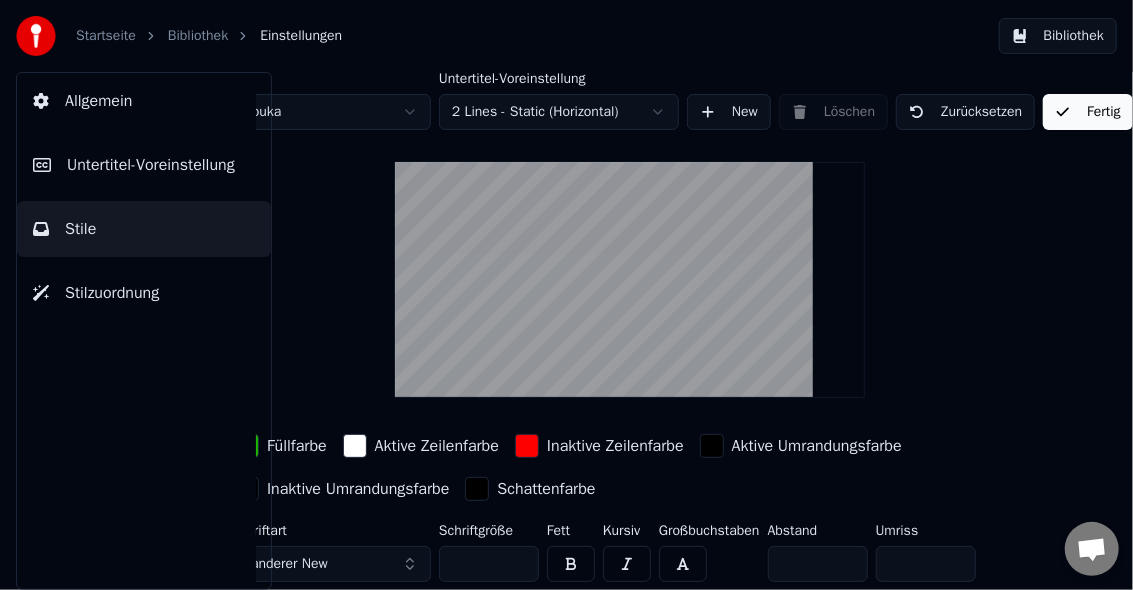 click on "Bibliothek" at bounding box center [198, 36] 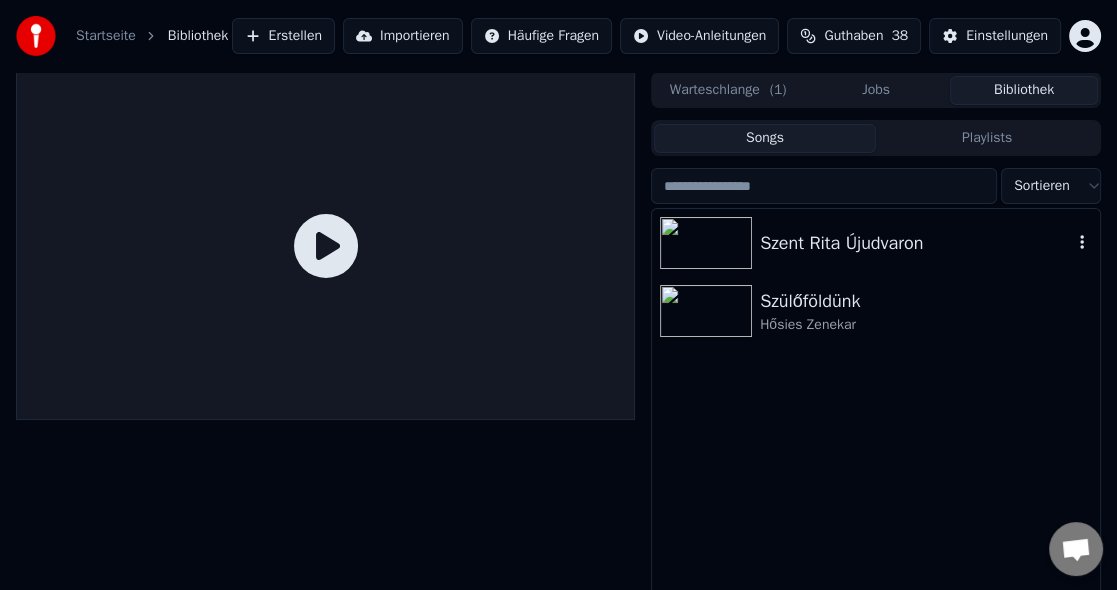 click at bounding box center (706, 243) 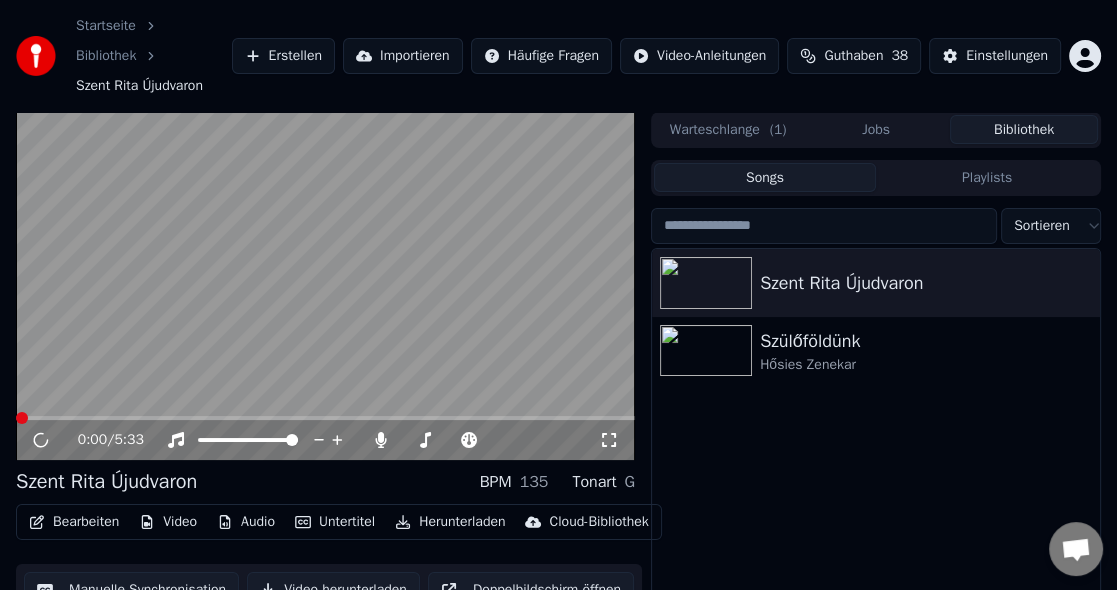 click 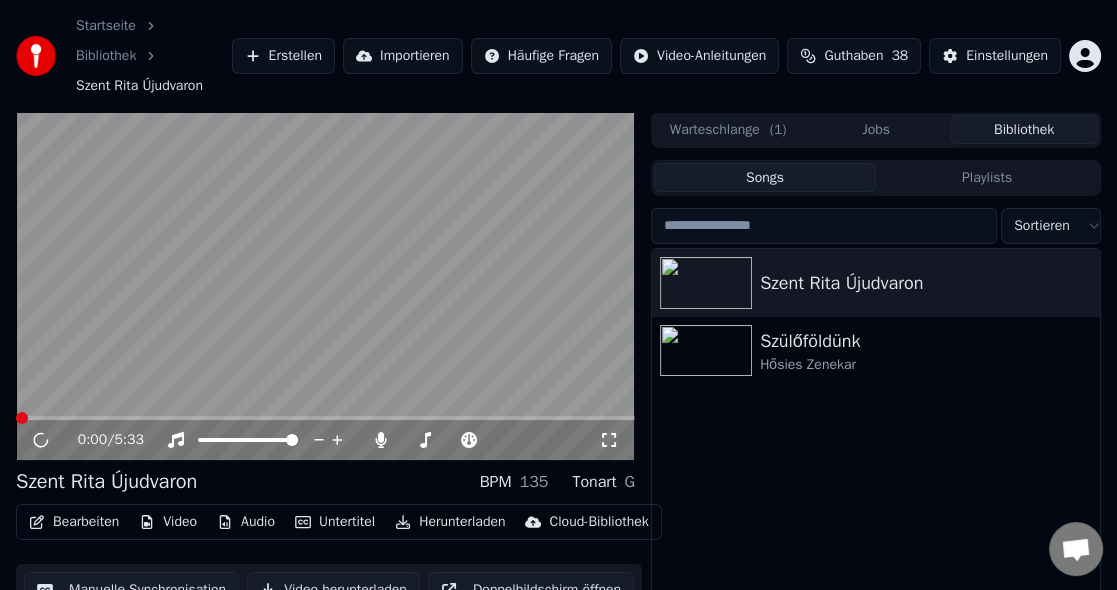 drag, startPoint x: 610, startPoint y: 440, endPoint x: 610, endPoint y: 460, distance: 20 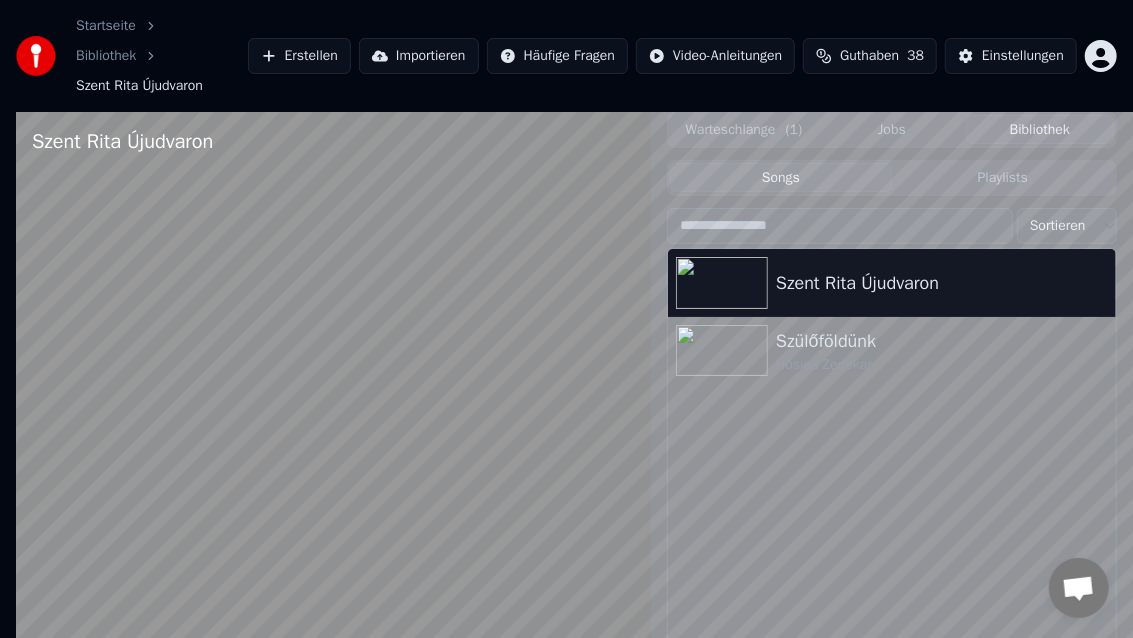 click at bounding box center [333, 431] 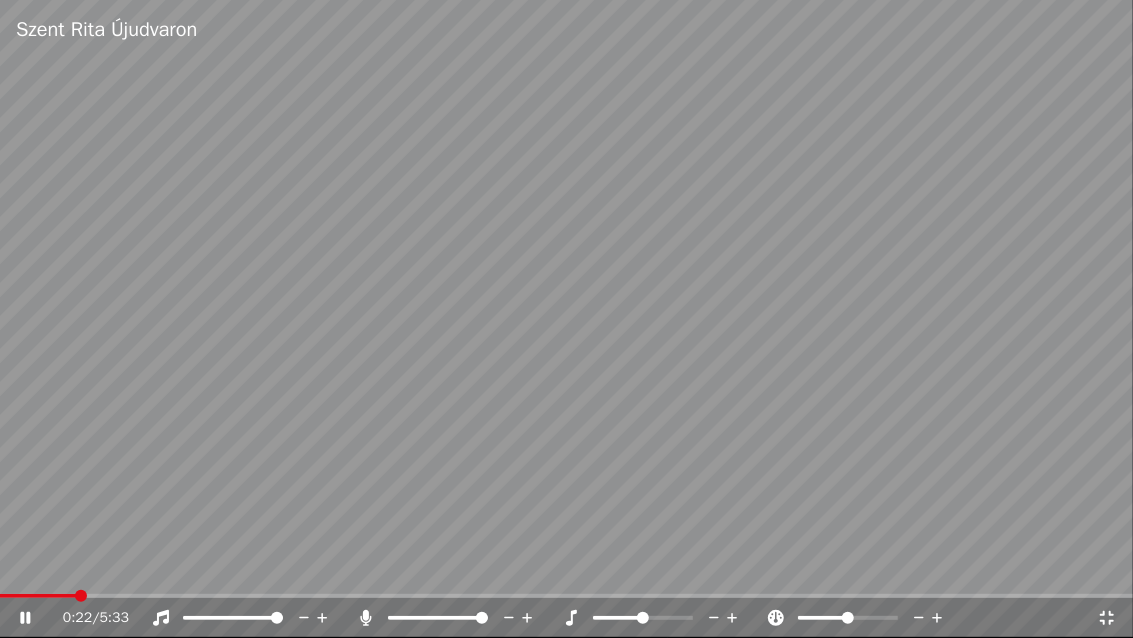 click at bounding box center [566, 319] 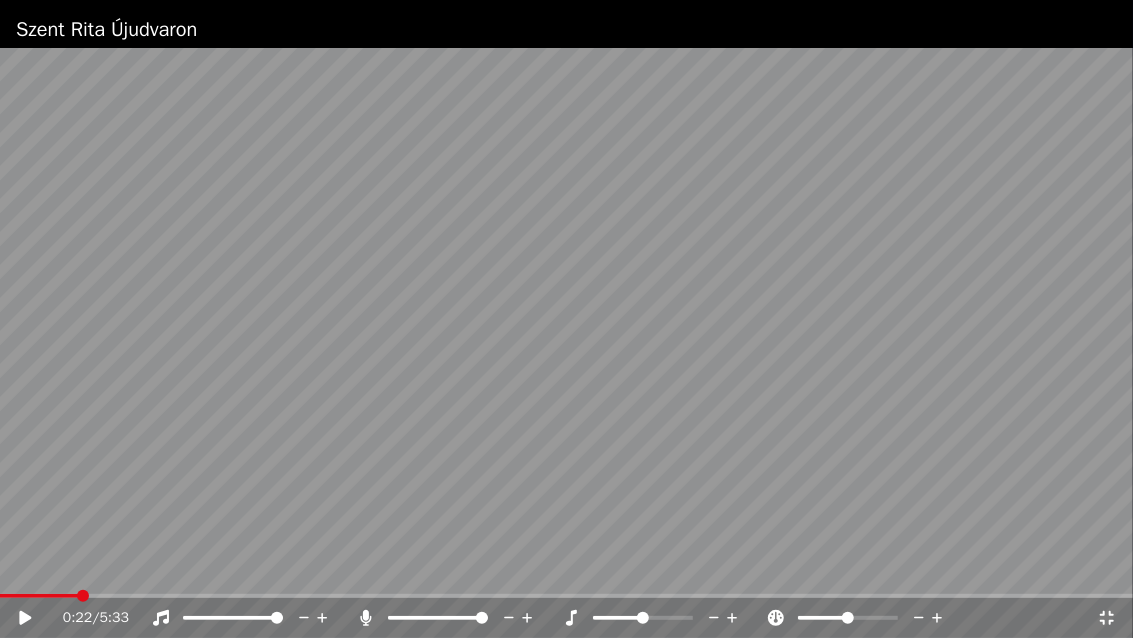 click on "0:22  /  5:33" at bounding box center [566, 618] 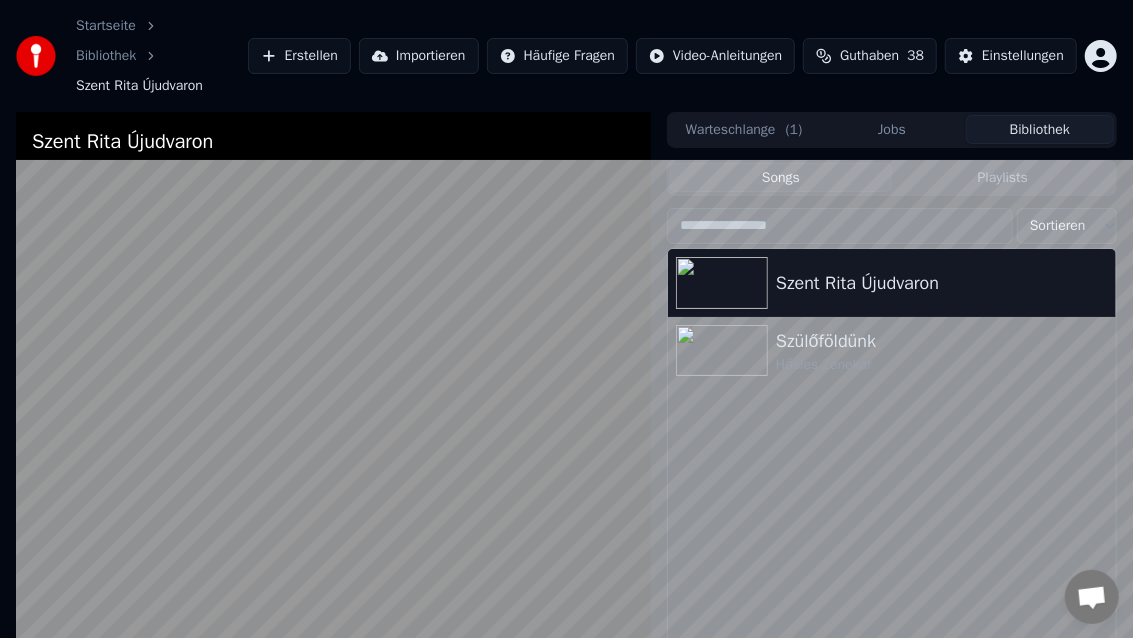 click on "0:22  /  5:33" at bounding box center [333, 730] 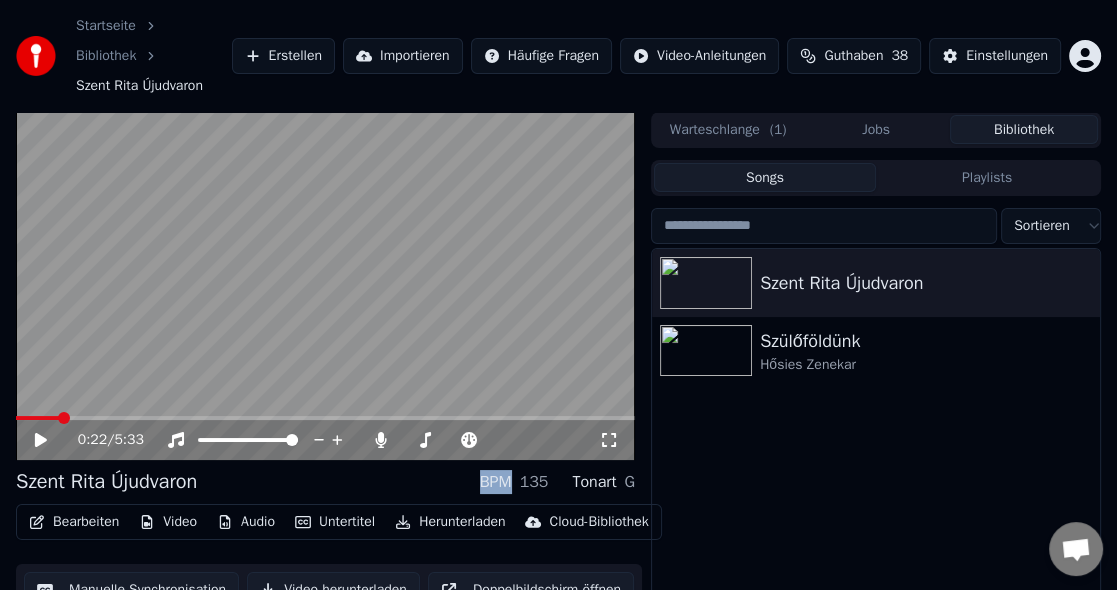 click at bounding box center (325, 286) 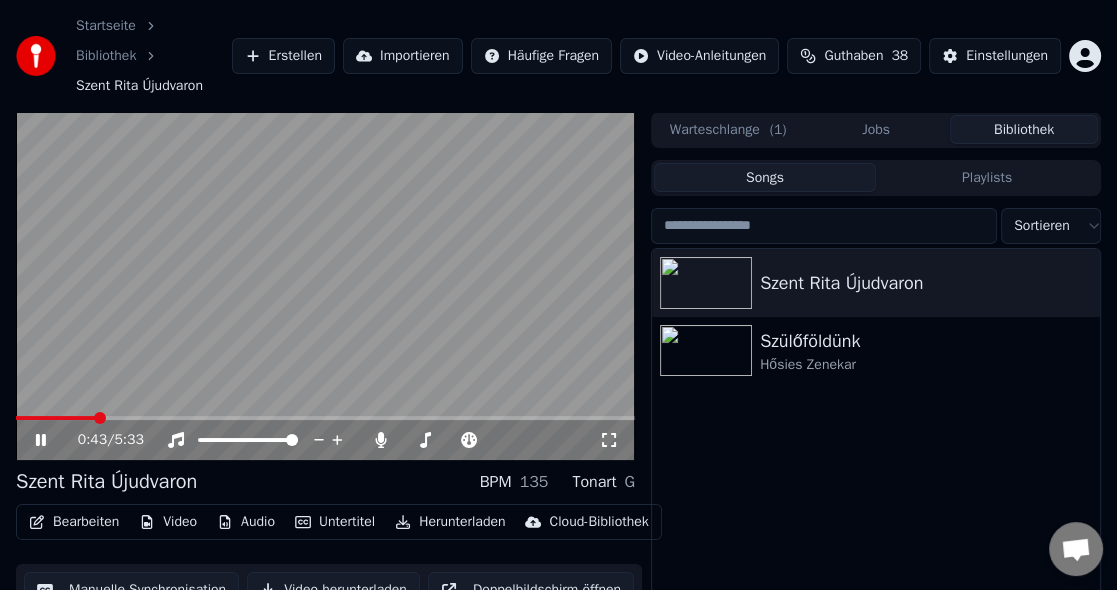 click 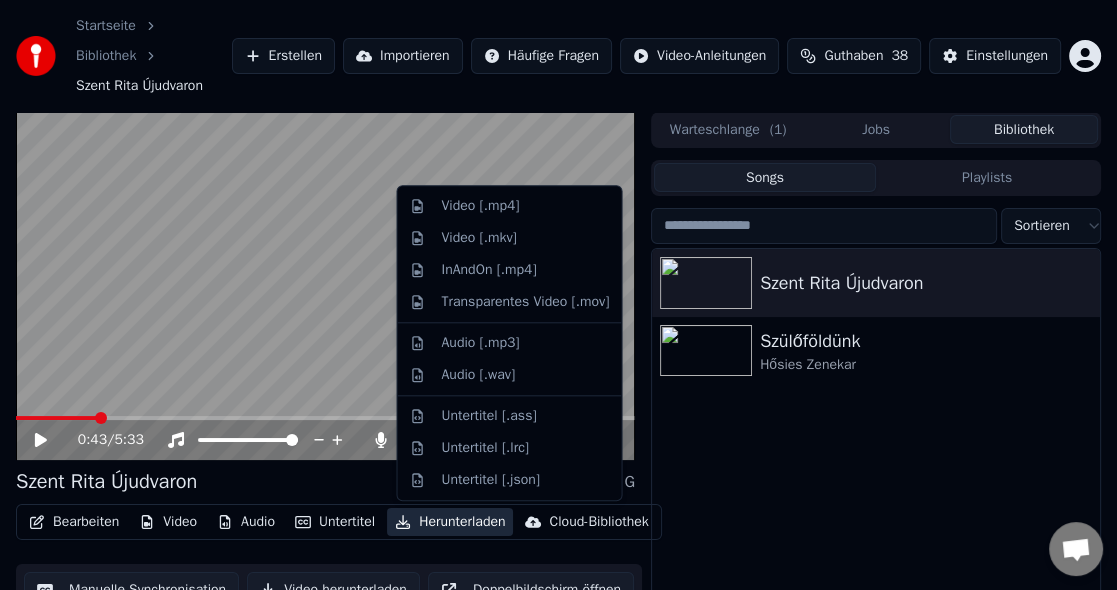 click on "Herunterladen" at bounding box center (450, 522) 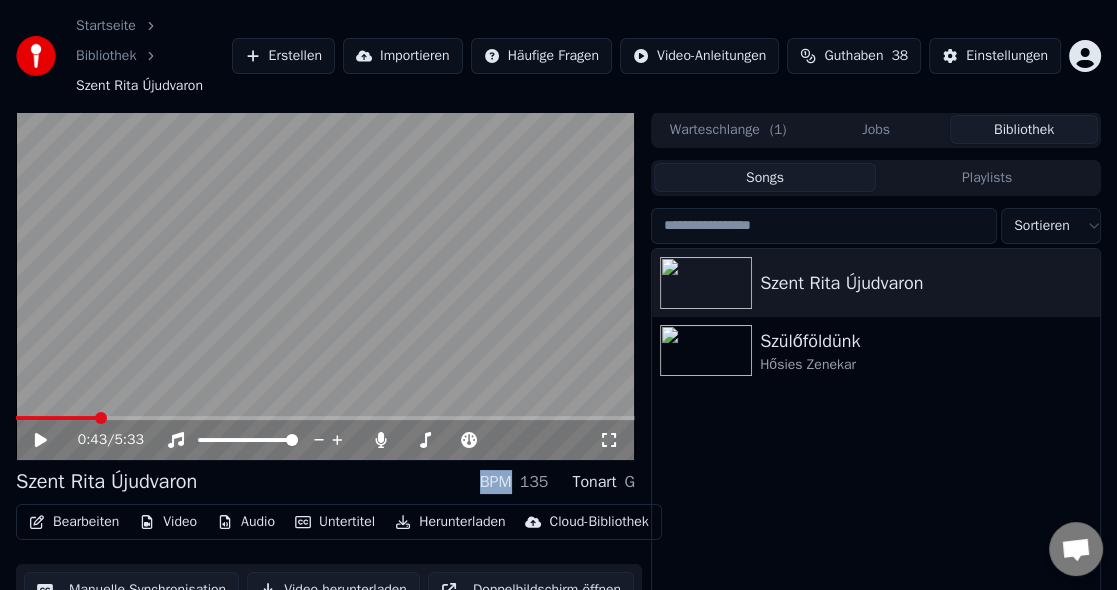 click 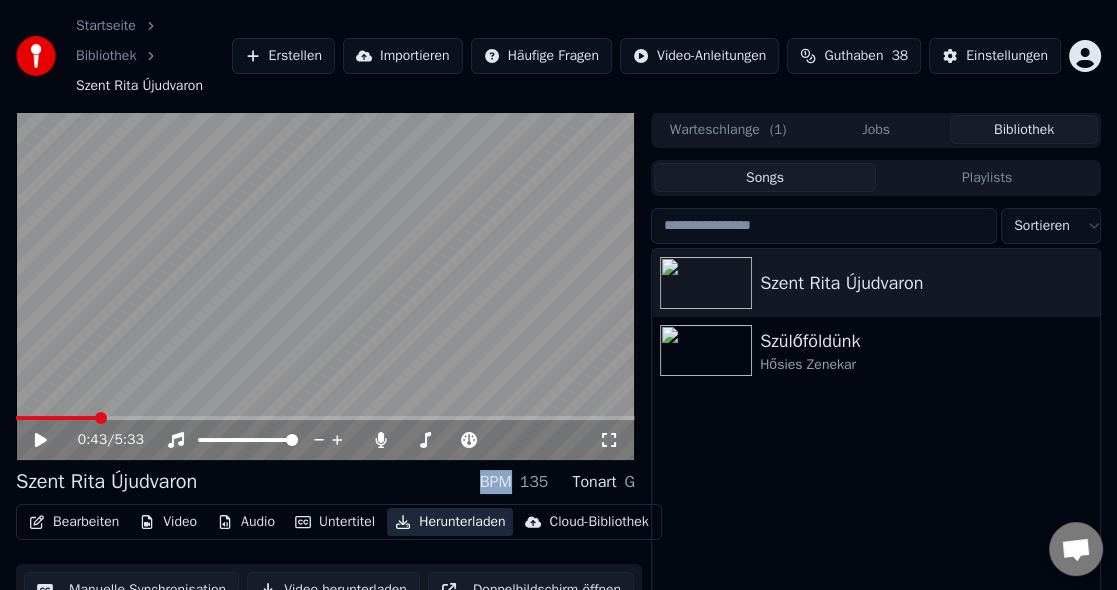 click 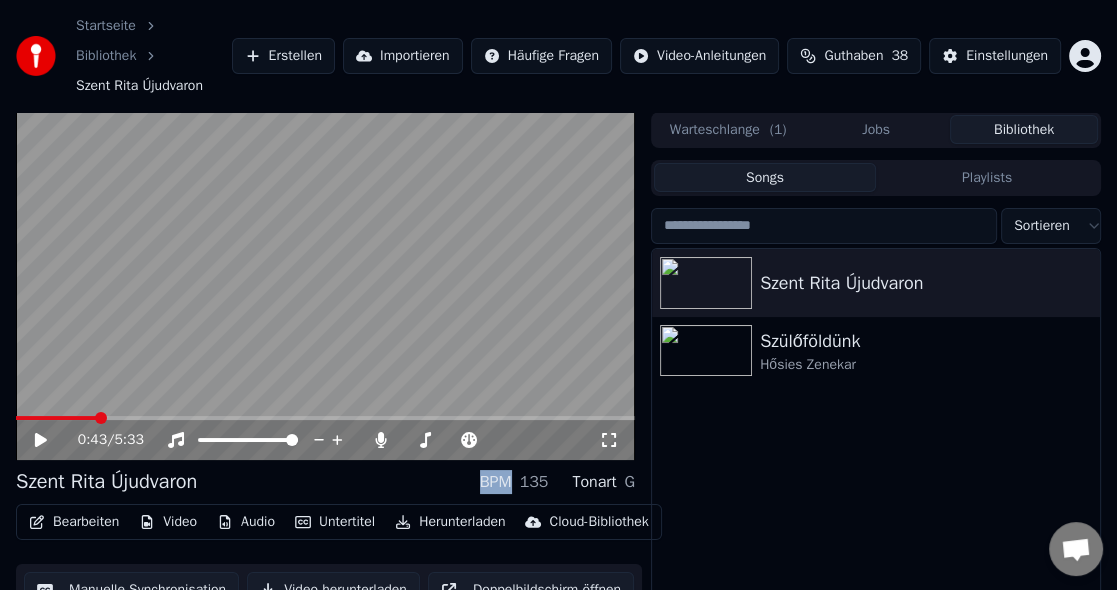 click on "Herunterladen" at bounding box center (450, 522) 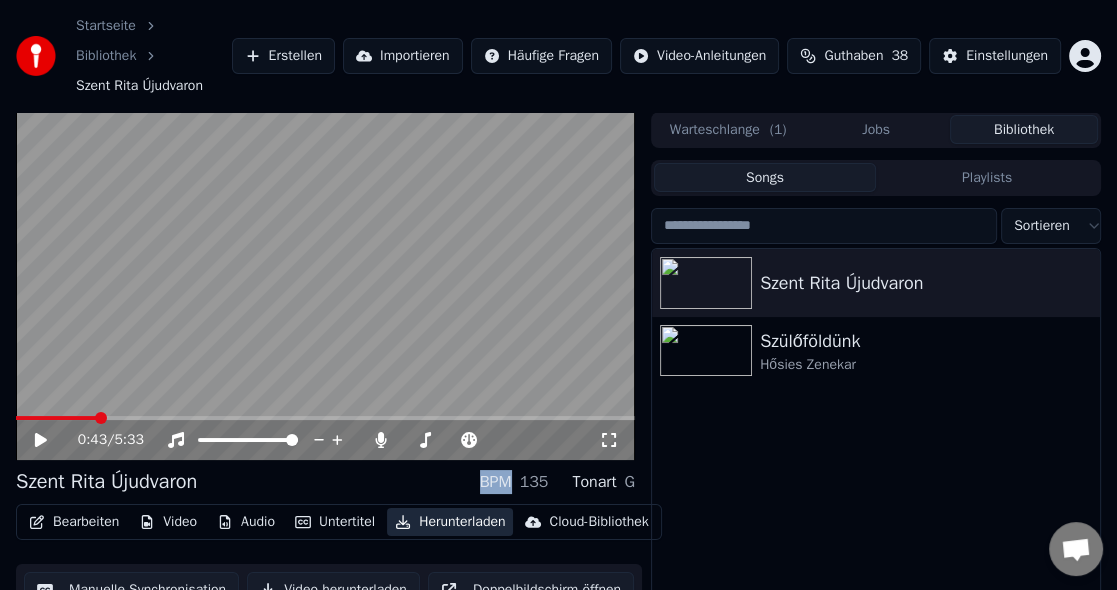 click on "Herunterladen" at bounding box center [450, 522] 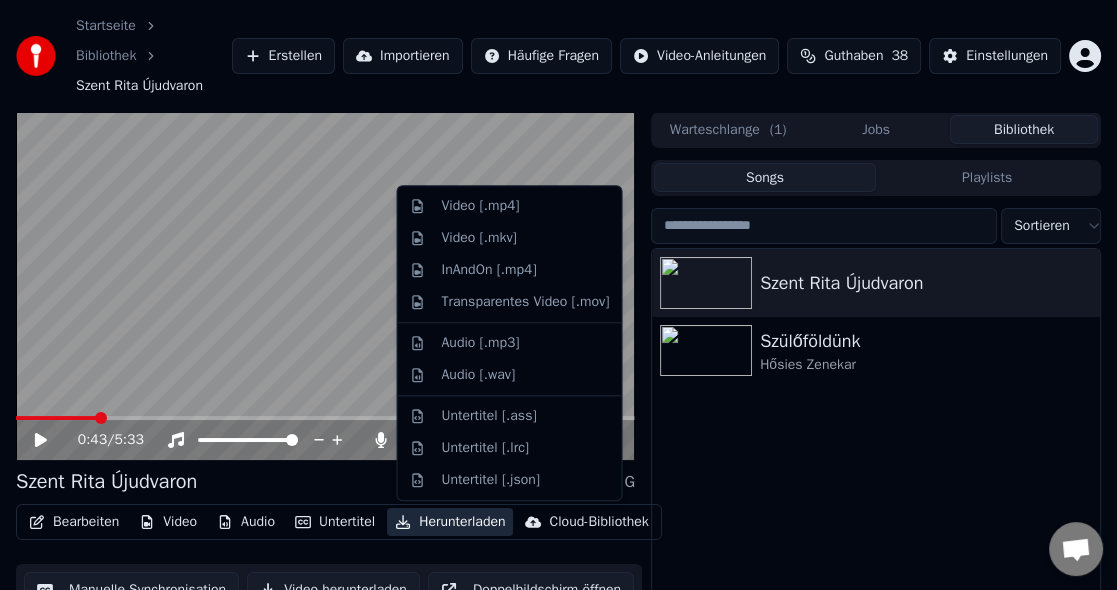 click on "Herunterladen" at bounding box center (450, 522) 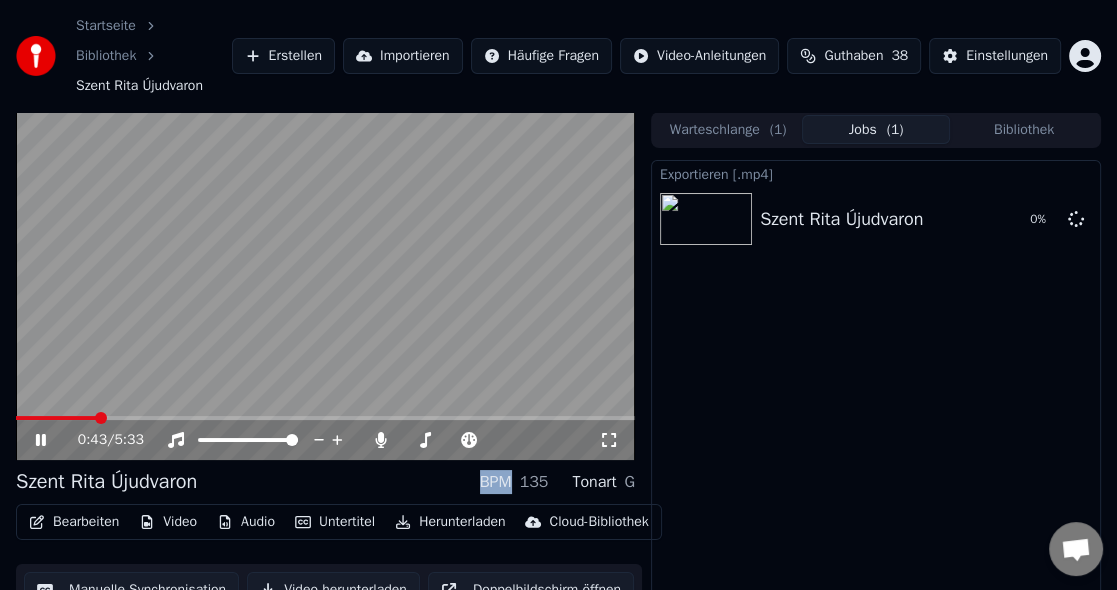 click on "Bearbeiten Video Audio Untertitel Herunterladen Cloud-Bibliothek" at bounding box center (339, 522) 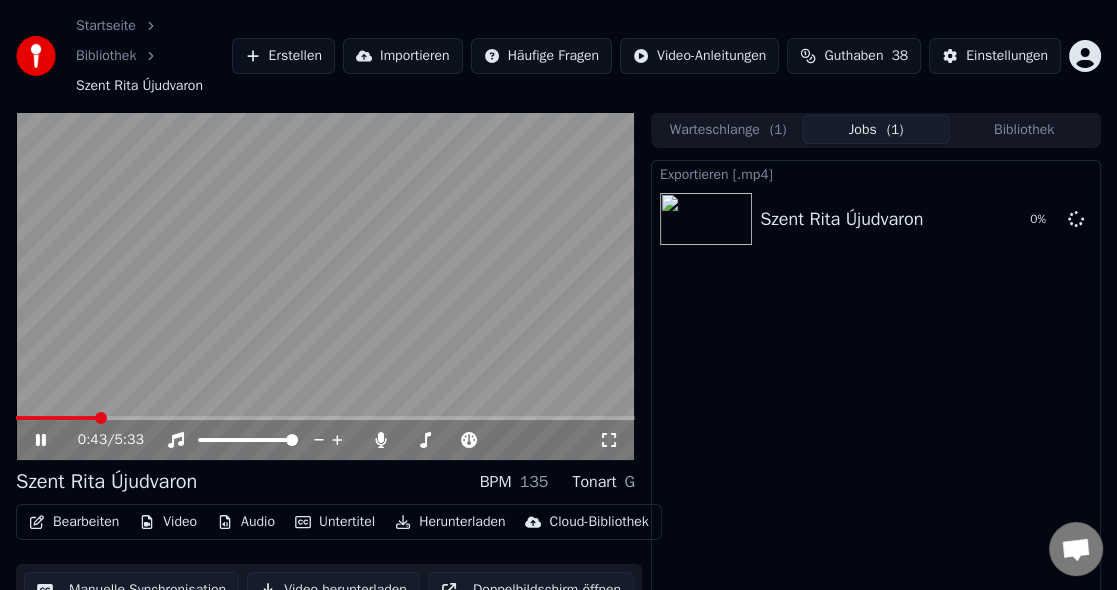 click on "Bearbeiten Video Audio Untertitel Herunterladen Cloud-Bibliothek" at bounding box center [339, 522] 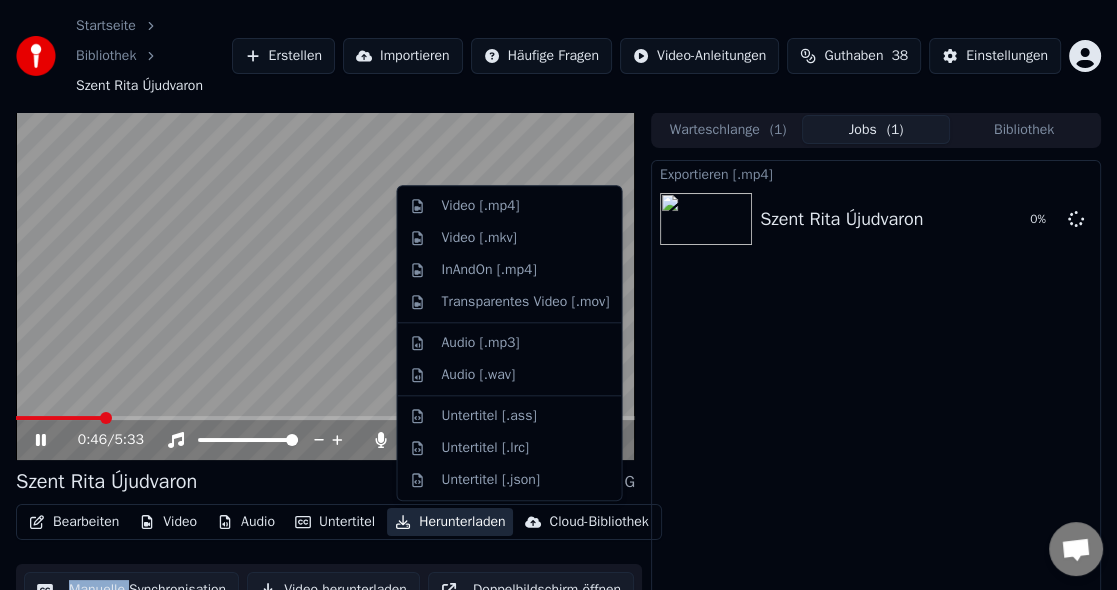 click 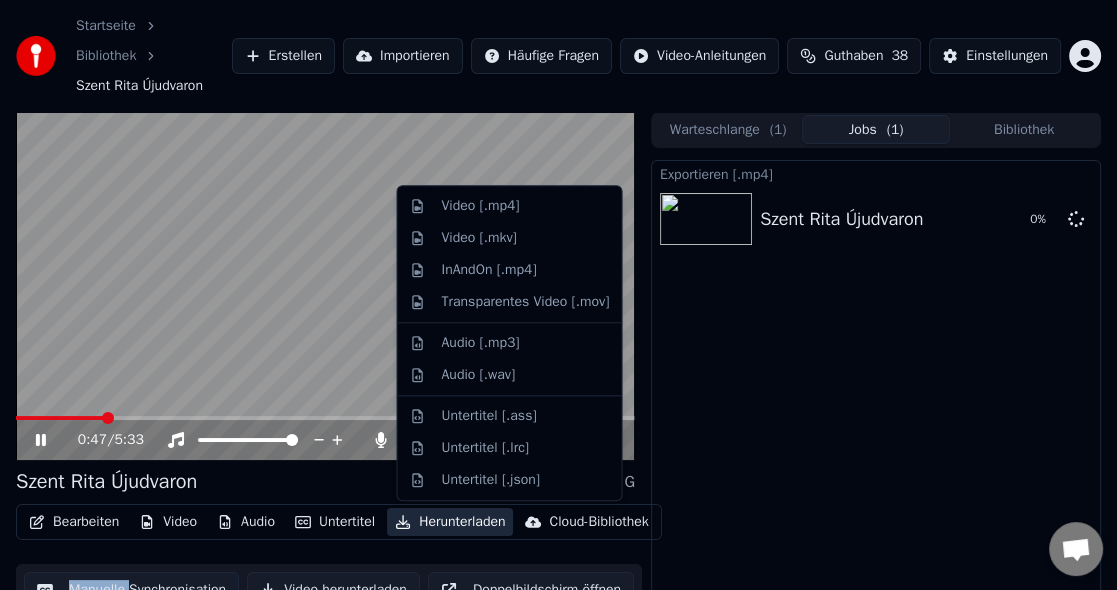 click 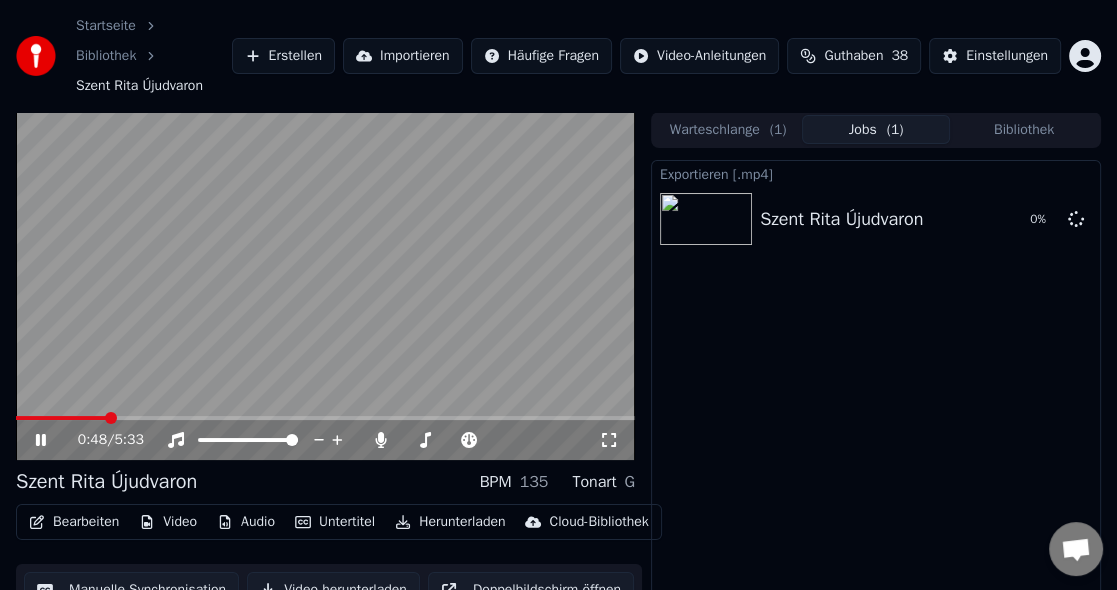 click 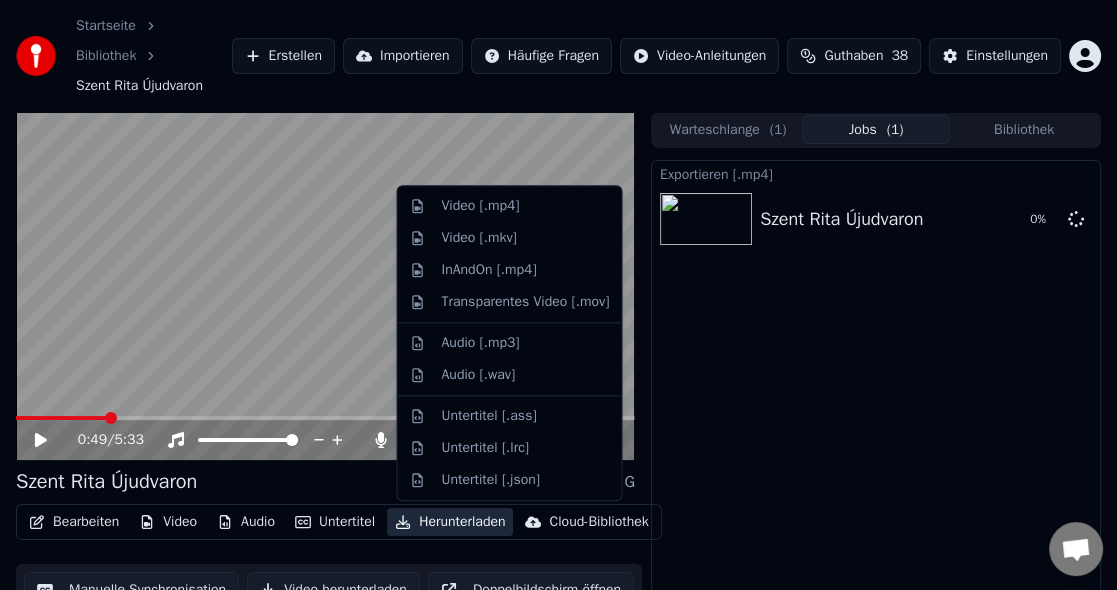 click 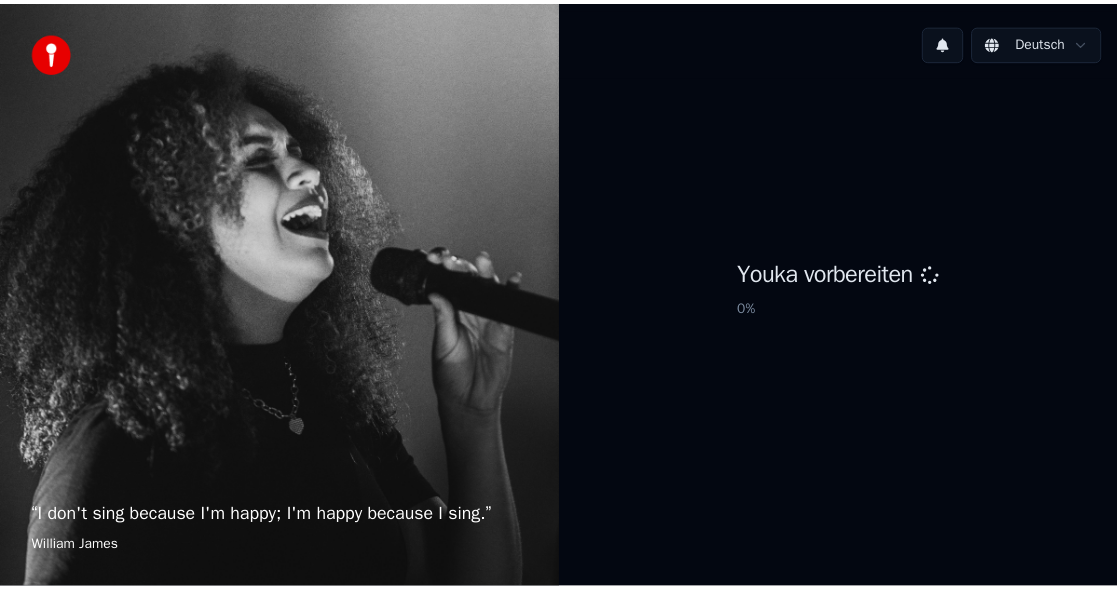 scroll, scrollTop: 0, scrollLeft: 0, axis: both 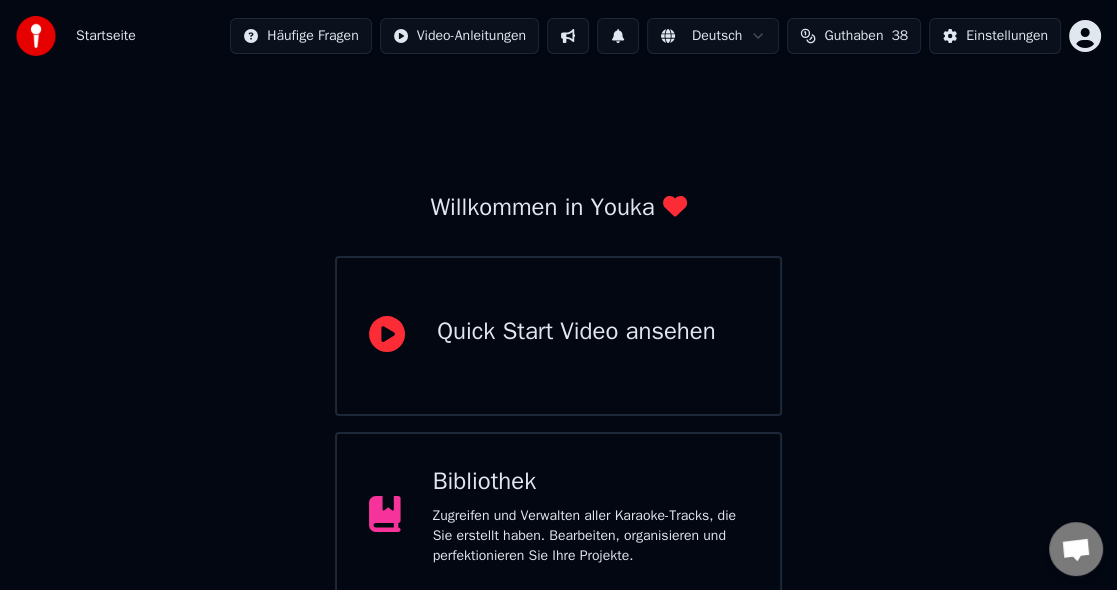 click on "Bibliothek" at bounding box center [590, 482] 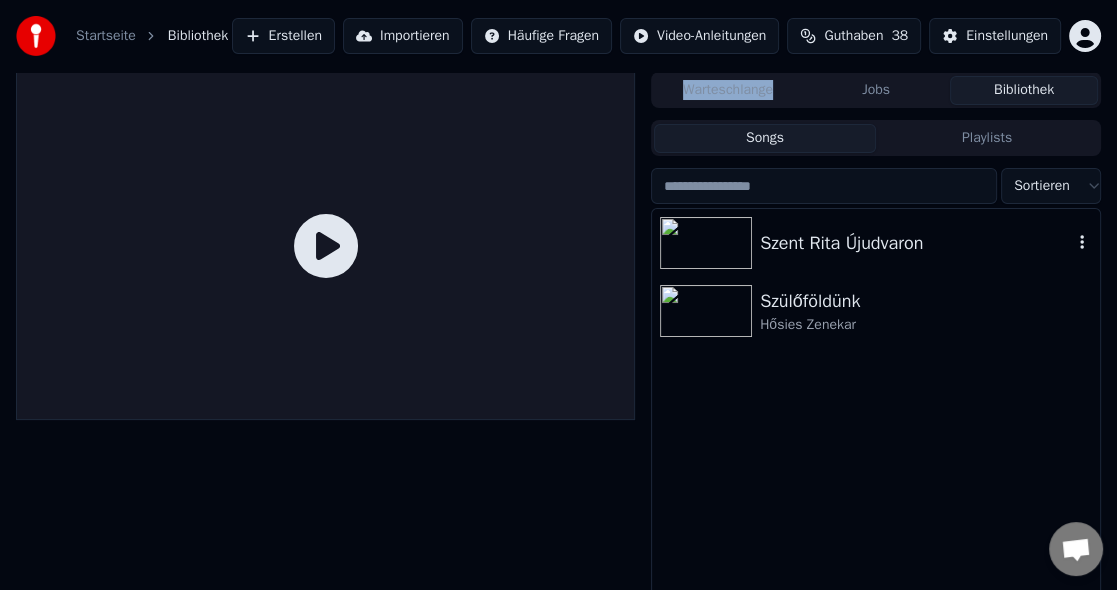 click at bounding box center (706, 243) 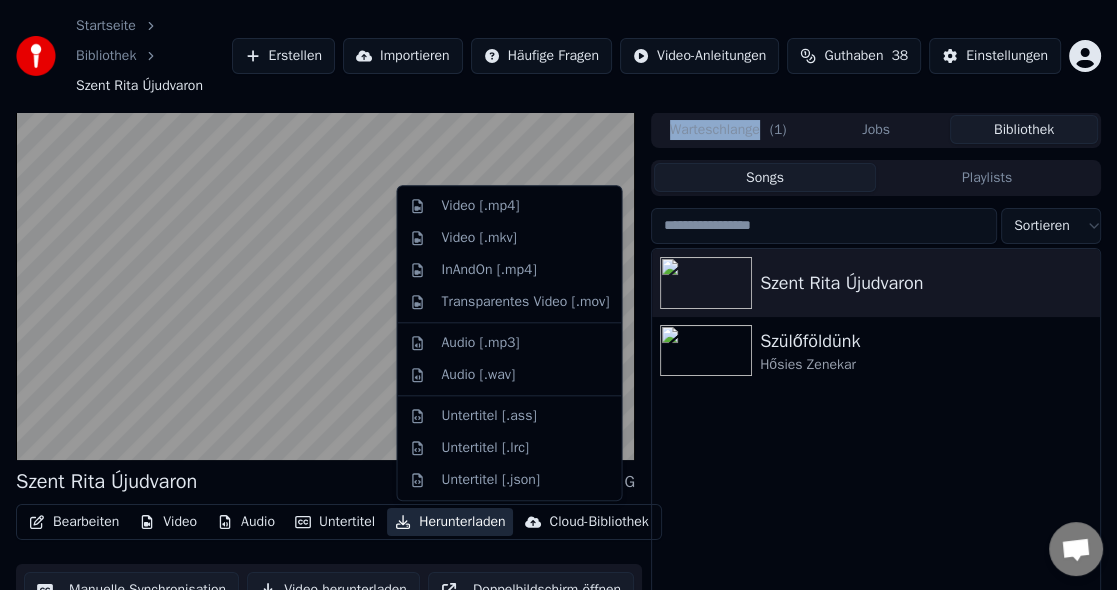 click 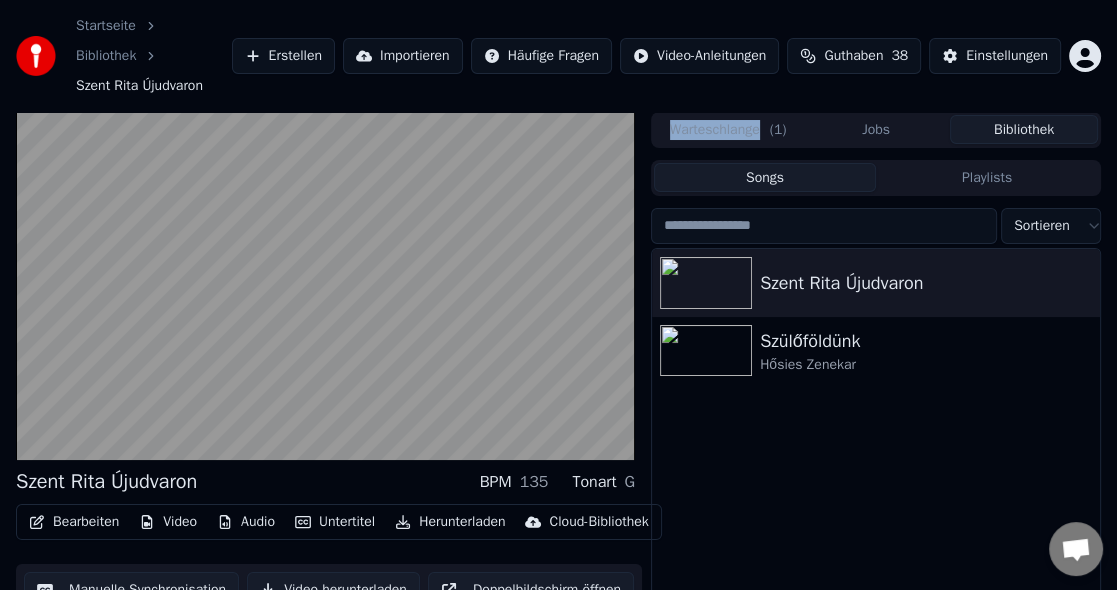 click on "Herunterladen" at bounding box center [450, 522] 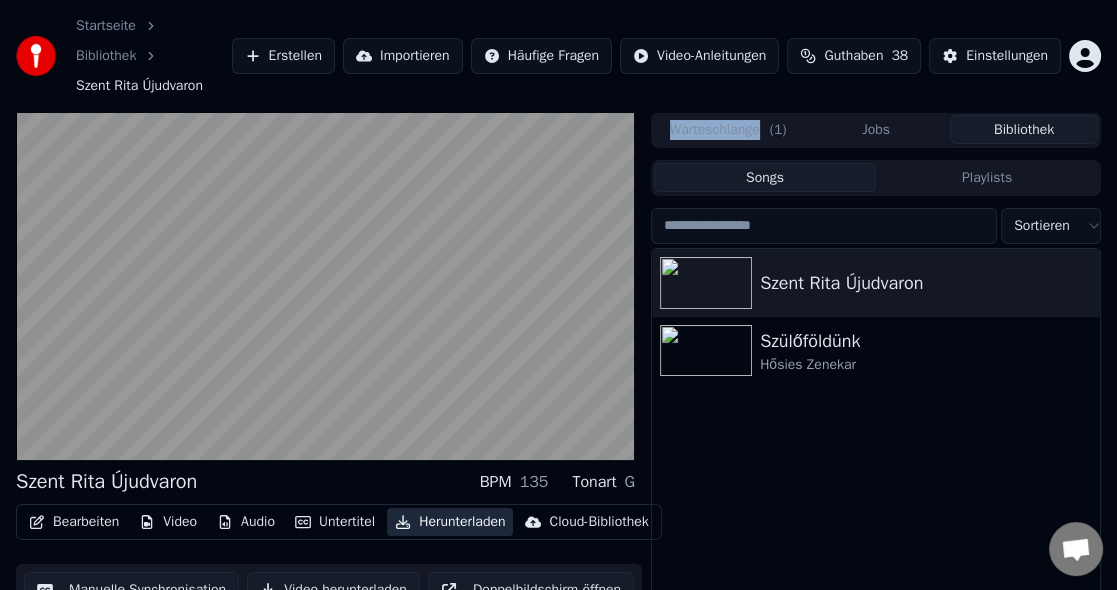 click on "Herunterladen" at bounding box center [450, 522] 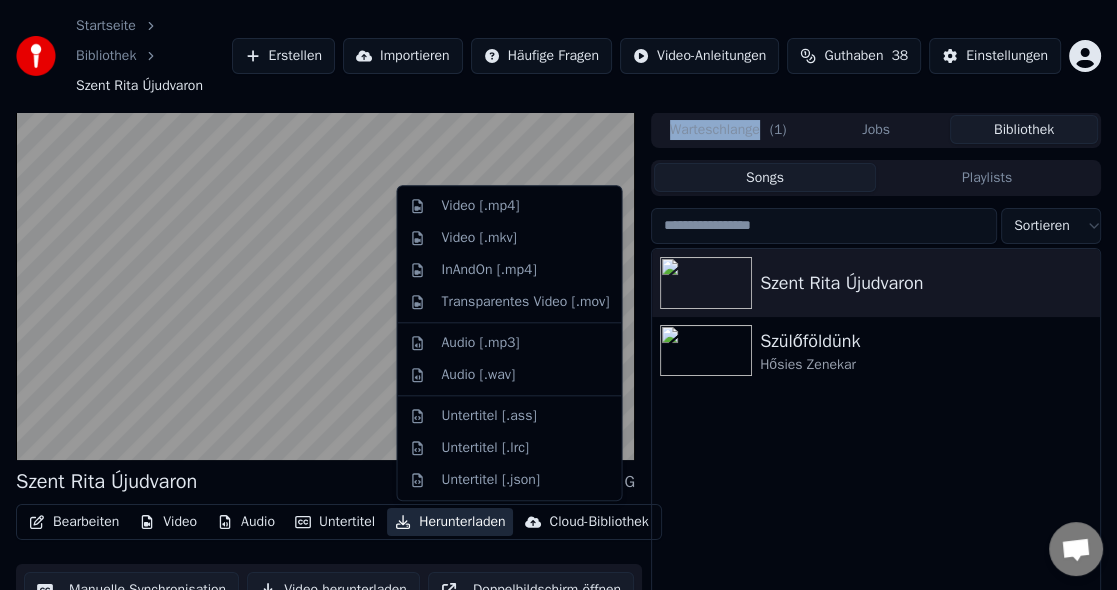 click on "Herunterladen" at bounding box center (450, 522) 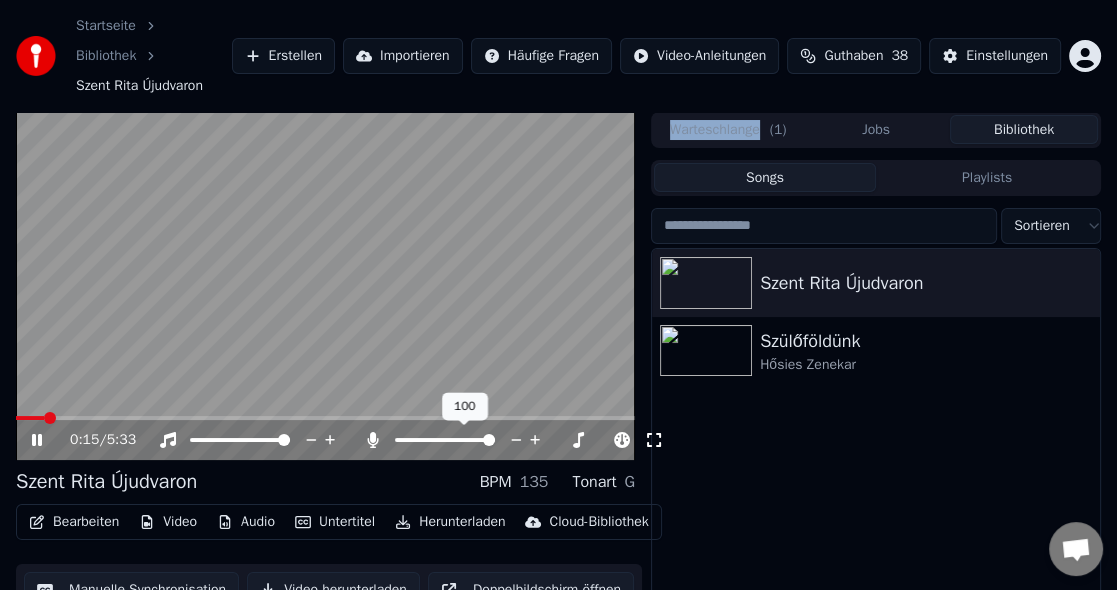 click at bounding box center [489, 440] 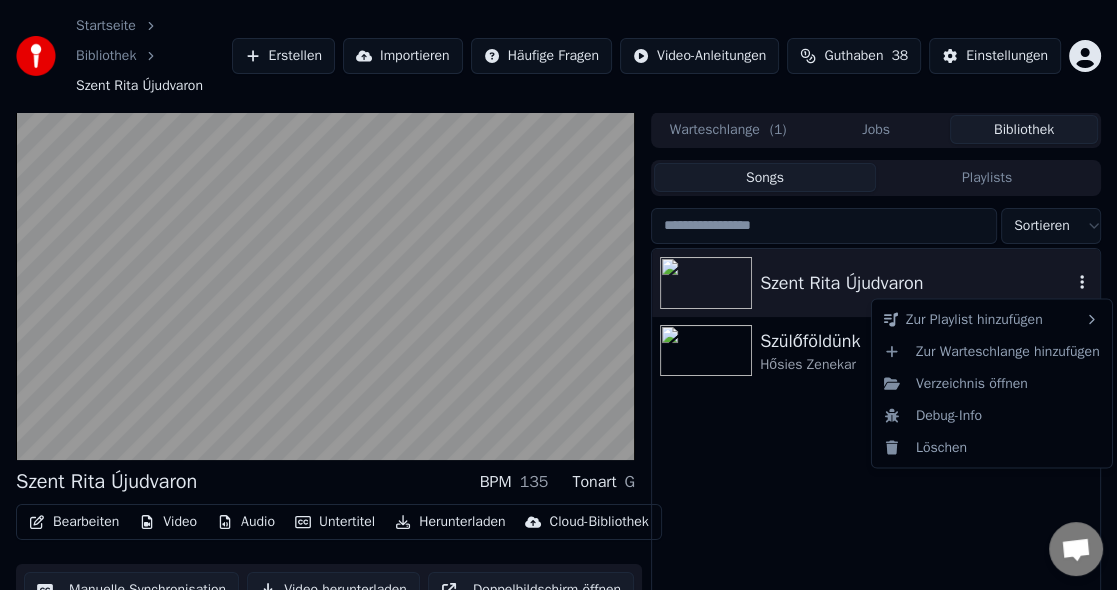 click 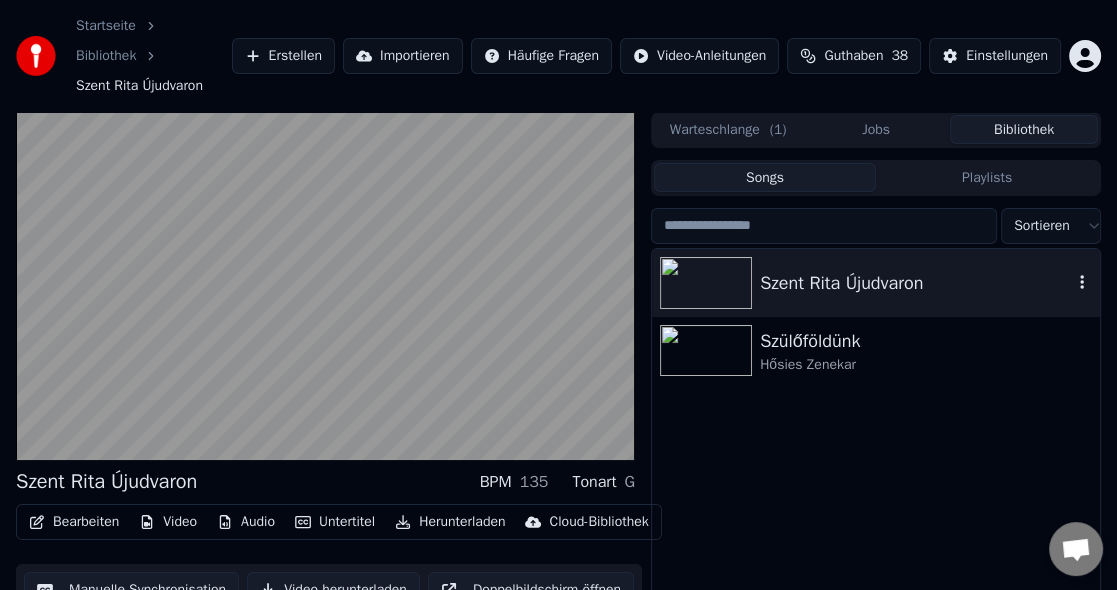 click 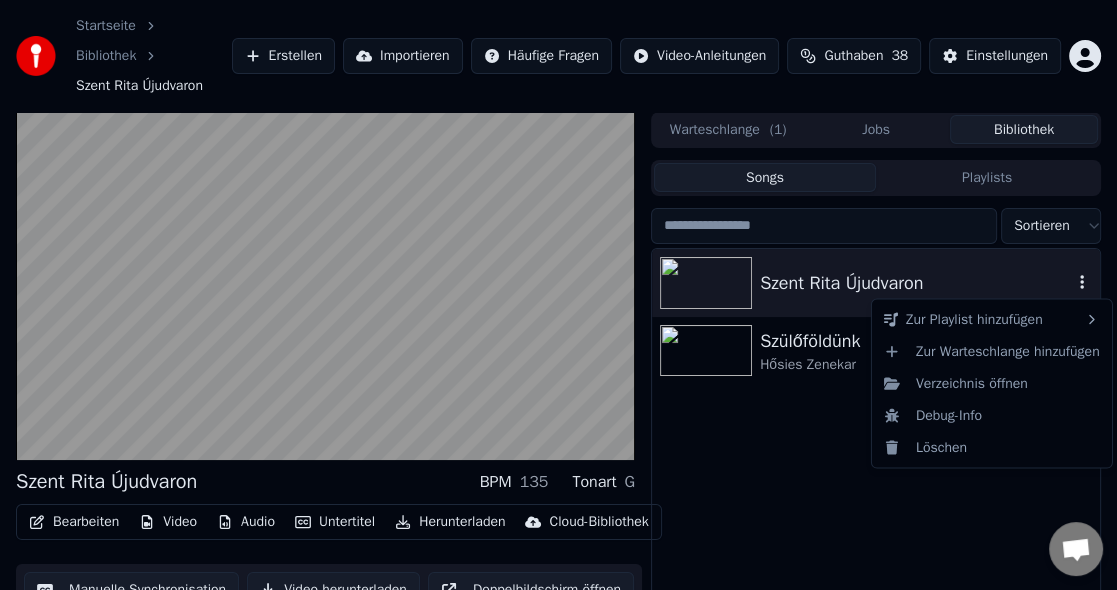 click 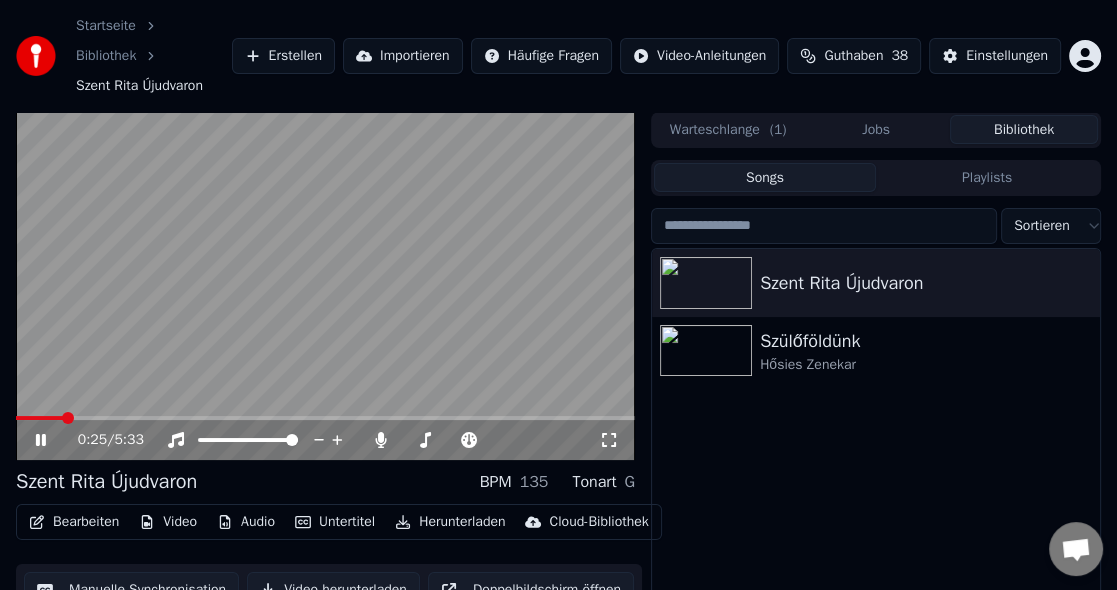 click 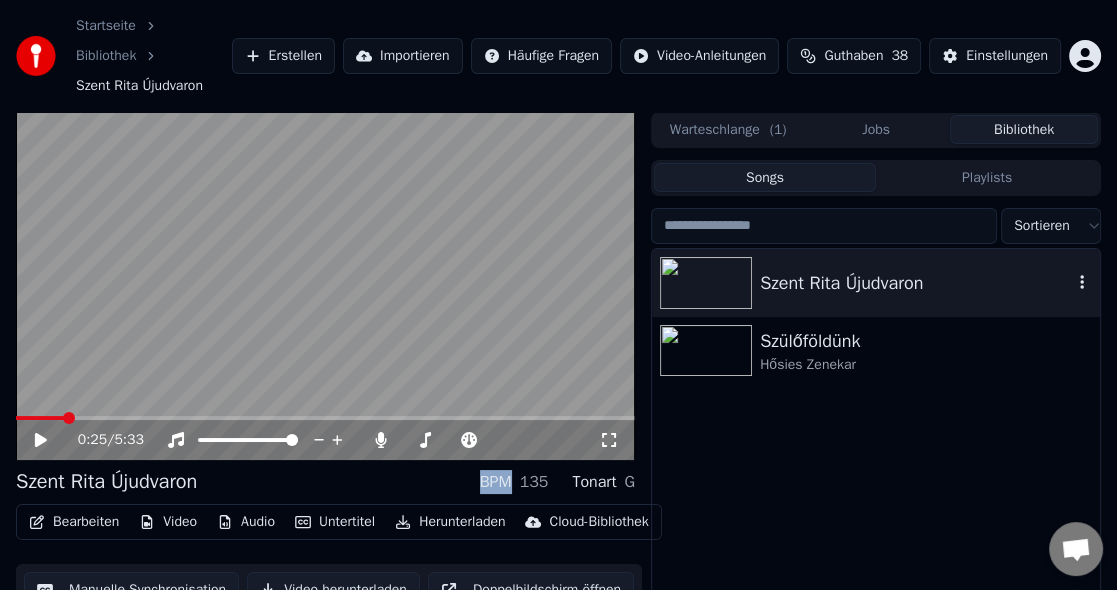 click 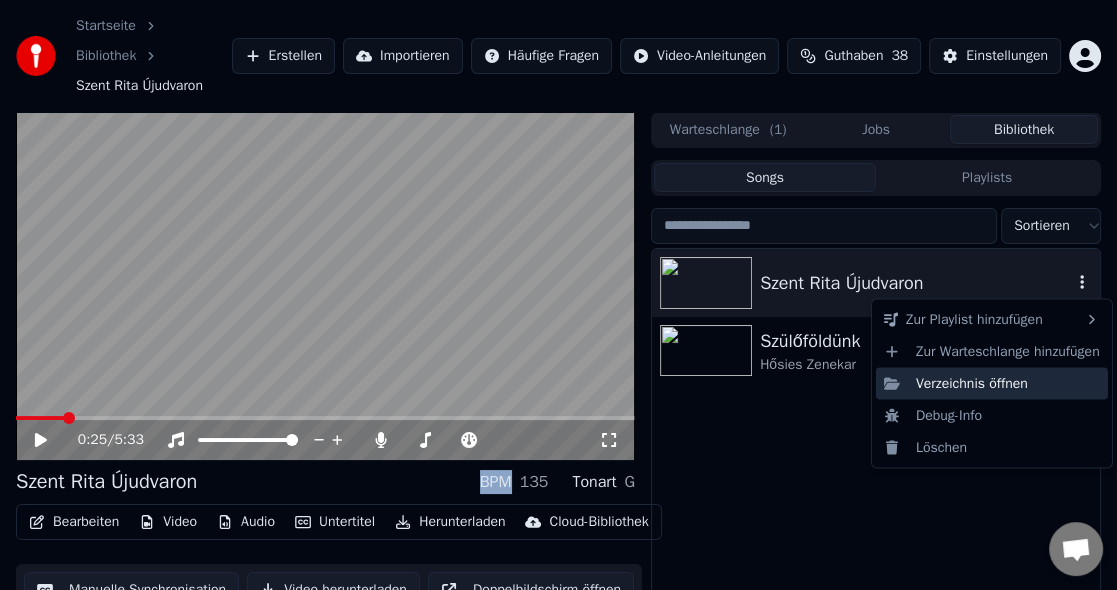 click on "Startseite Bibliothek Szent Rita Újudvaron Erstellen Importieren Häufige Fragen Video-Anleitungen Guthaben 38 Einstellungen 0:25  /  5:33 Szent Rita Újudvaron BPM 135 Tonart G Bearbeiten Video Audio Untertitel Herunterladen Cloud-Bibliothek Manuelle Synchronisation Video herunterladen Doppelbildschirm öffnen Warteschlange ( 1 ) Jobs Bibliothek Songs Playlists Sortieren Szent Rita Újudvaron Szülőföldünk Hősies Zenekar Konversation Adam Fragen? Schreiben Sie uns! Der Support ist derzeit offline Offline-Netzwerk. Erneut verbinden... Es können vorerst keine Nachrichten empfangen oder gesendet werden. Youka Desktop Hallo! Wie kann ich helfen?  Freitag, 18 Juli Hi Adam, there's no button further to the right. I can only scroll down. Vor 3 Stunden Datei senden Wir sind nicht online. Wir melden uns per Email. Einen Emoji einfügen Datei senden Audionachricht aufzeichnen We run on Crisp Zur Playlist hinzufügen Zur Warteschlange hinzufügen Verzeichnis öffnen Debug-Info Löschen" at bounding box center (558, 295) 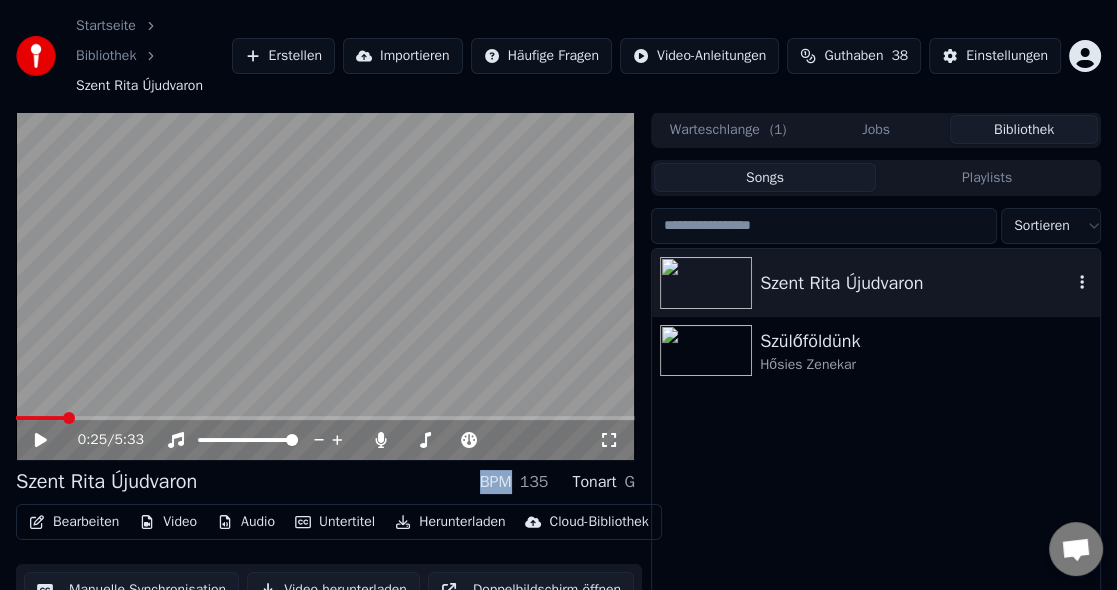 click on "Startseite Bibliothek Szent Rita Újudvaron Erstellen Importieren Häufige Fragen Video-Anleitungen Guthaben 38 Einstellungen" at bounding box center [558, 56] 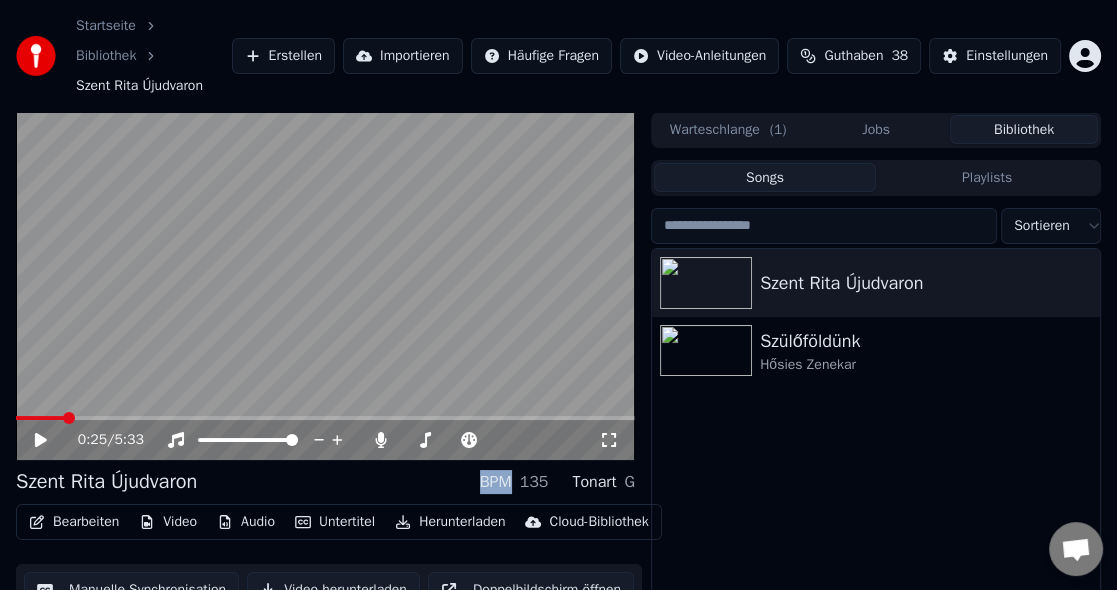 click 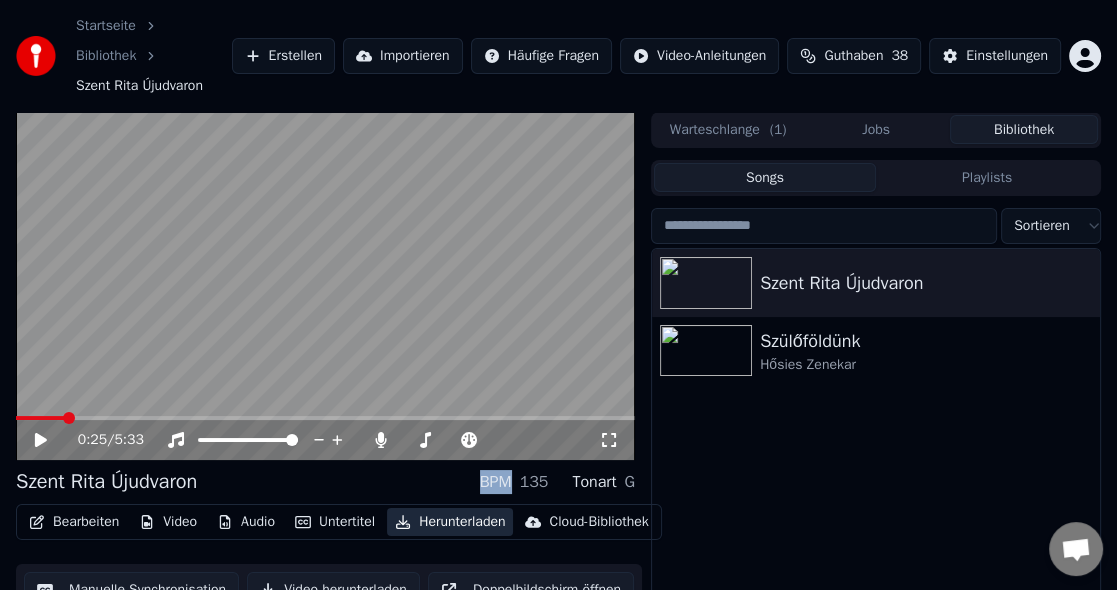 click 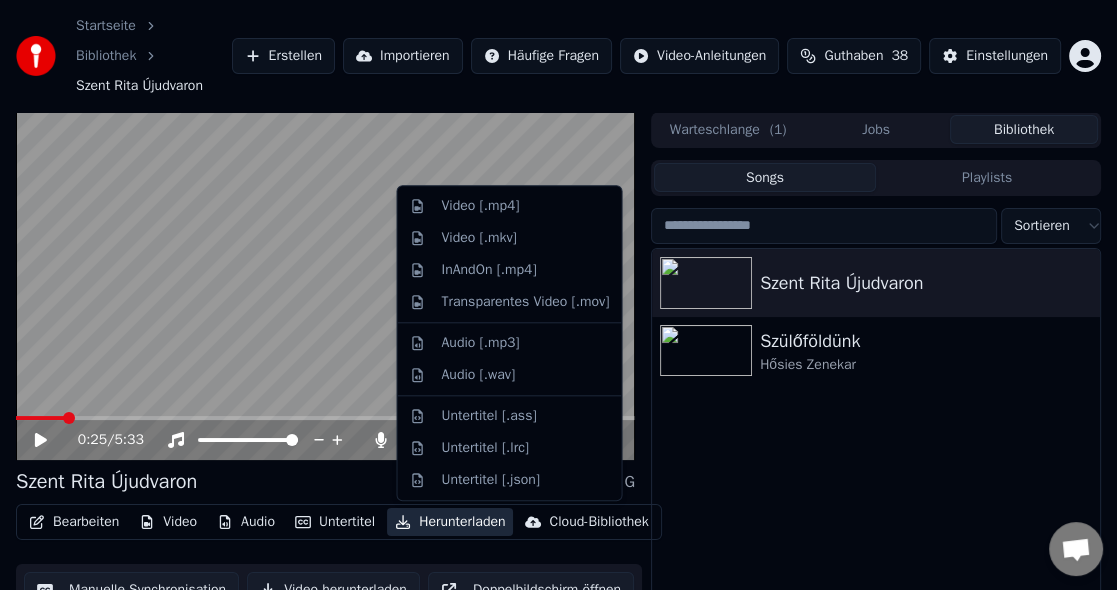 click 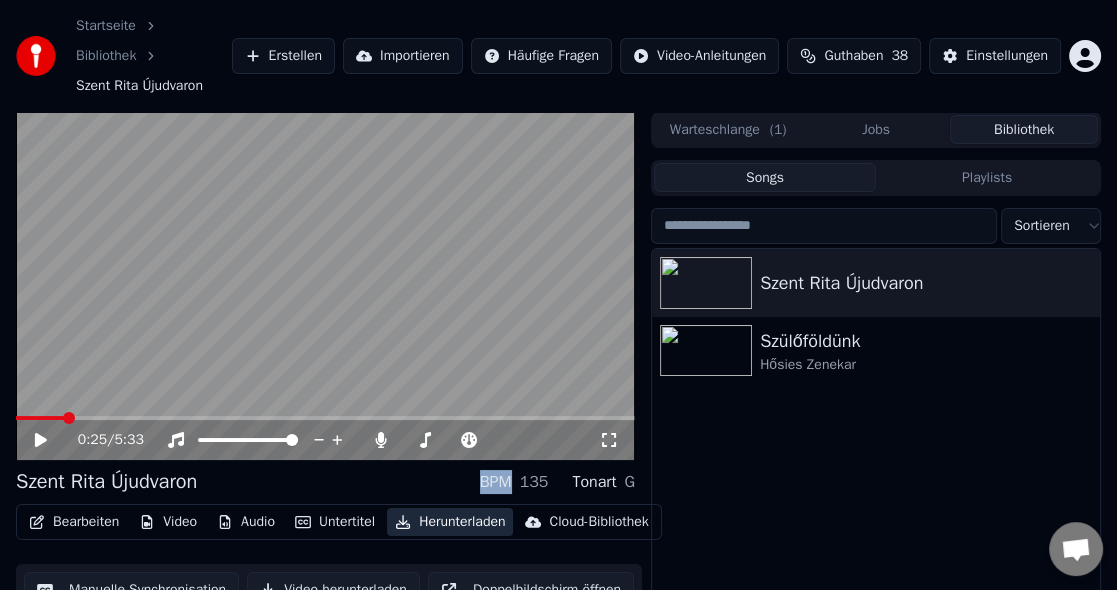 click 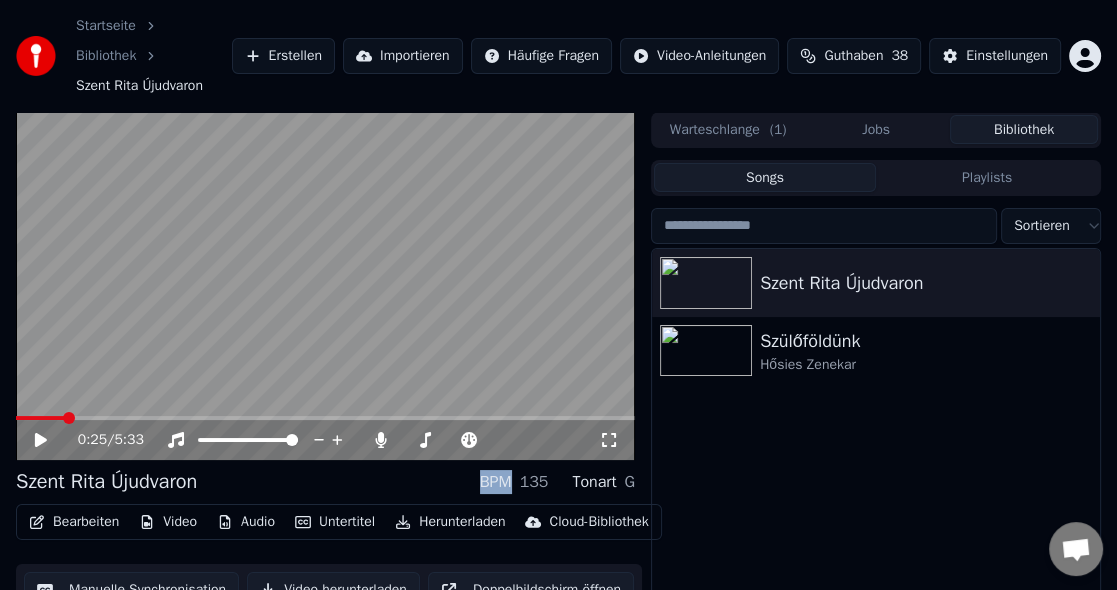 click 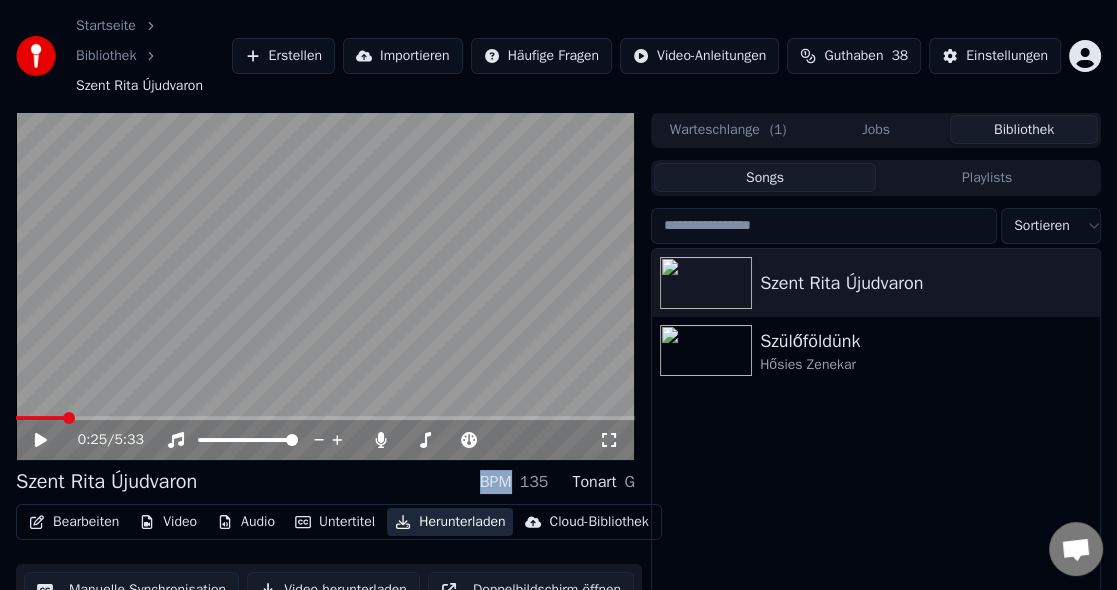 click 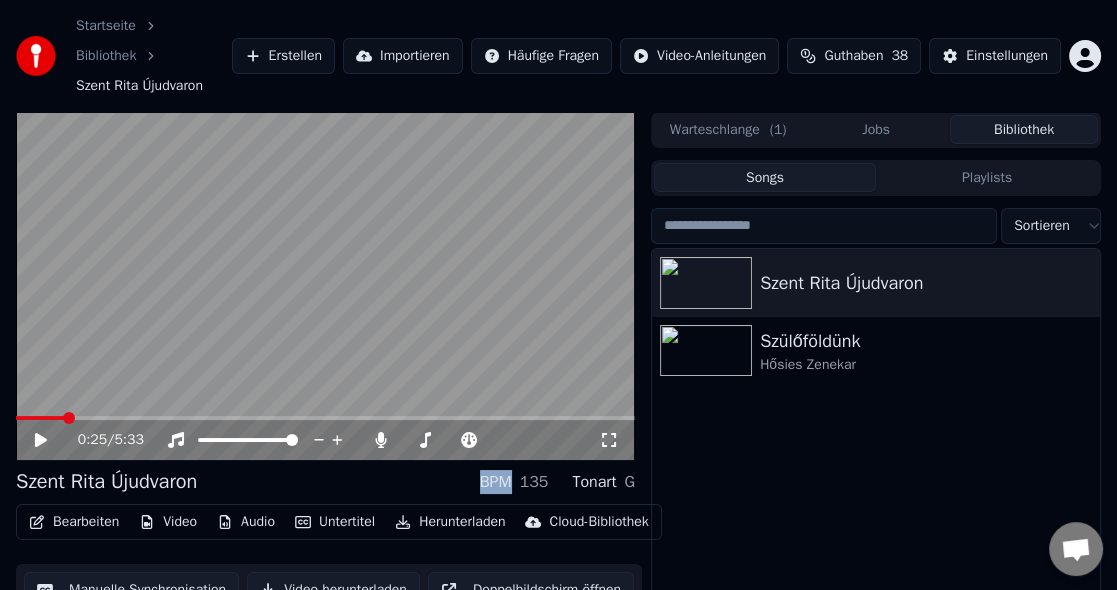 click 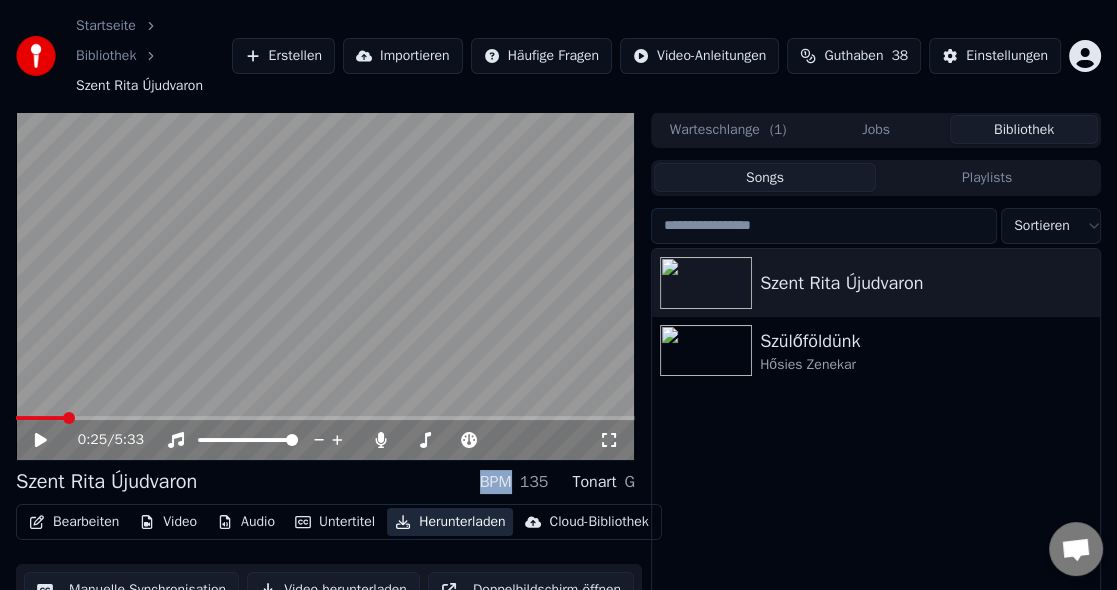 click 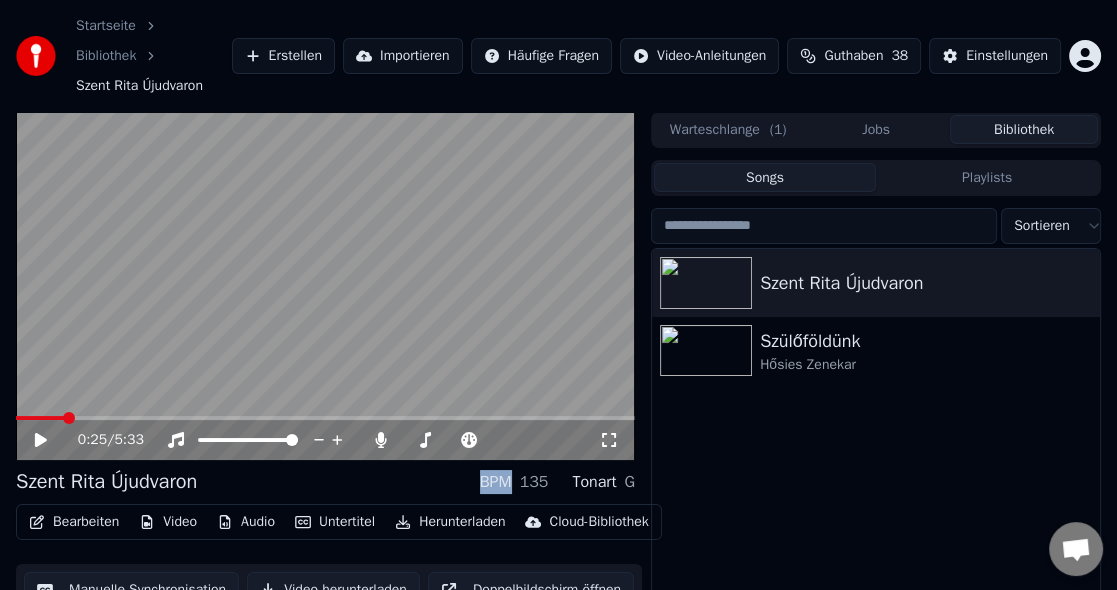 click 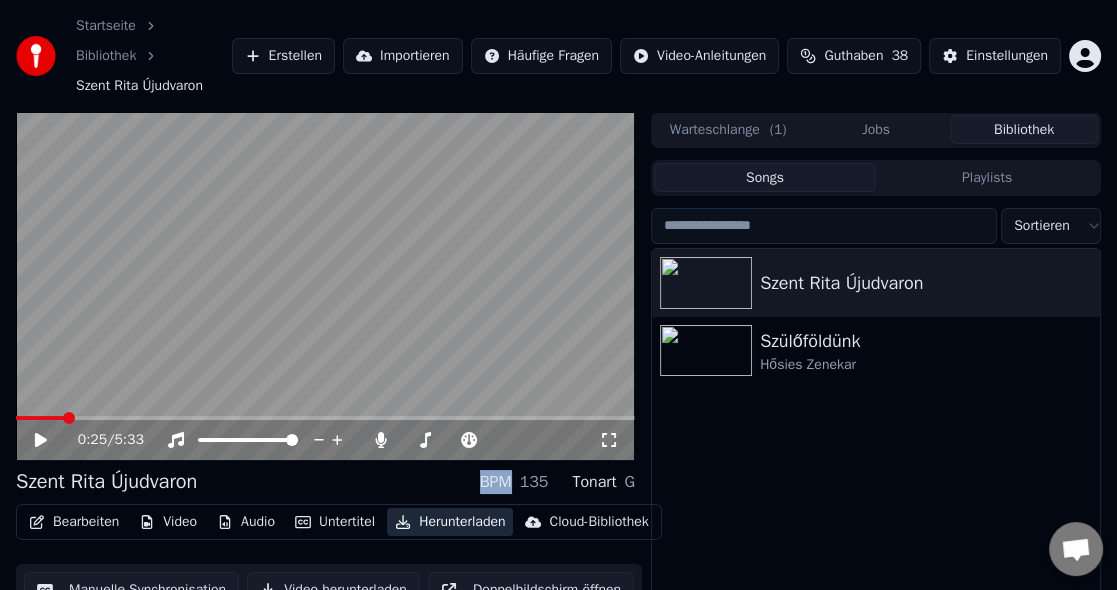 click 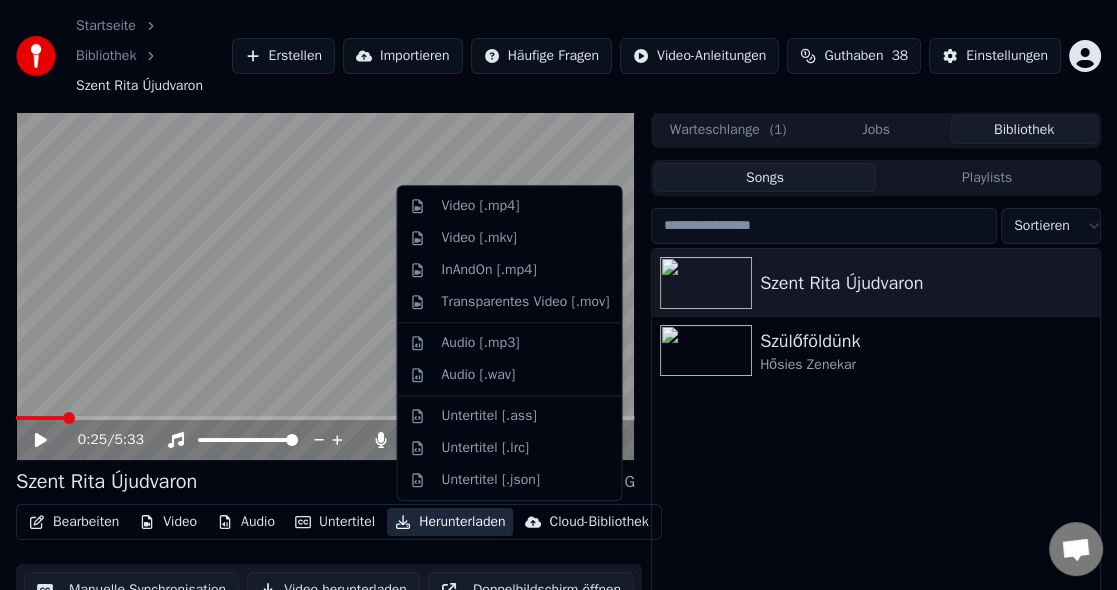 click on "Herunterladen" at bounding box center [450, 522] 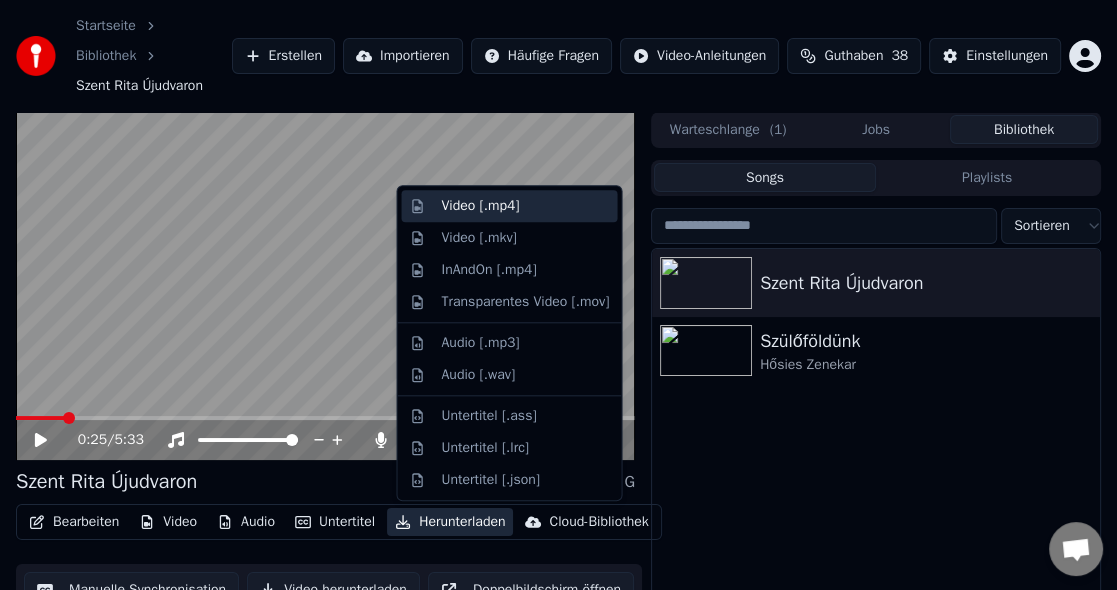 click on "Video [.mp4]" at bounding box center [480, 206] 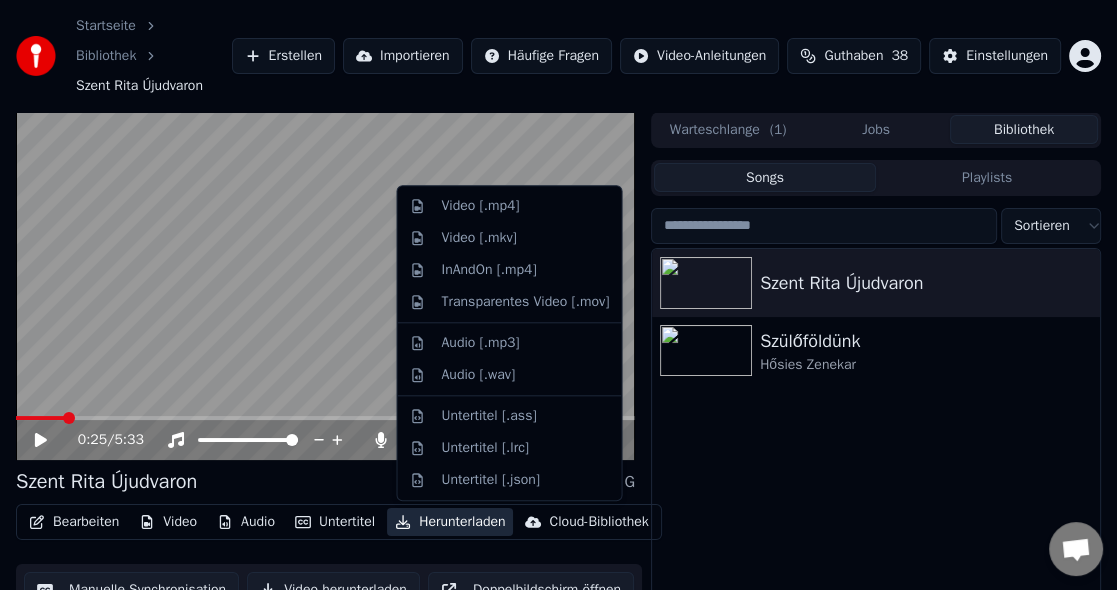drag, startPoint x: 485, startPoint y: 203, endPoint x: 485, endPoint y: 223, distance: 20 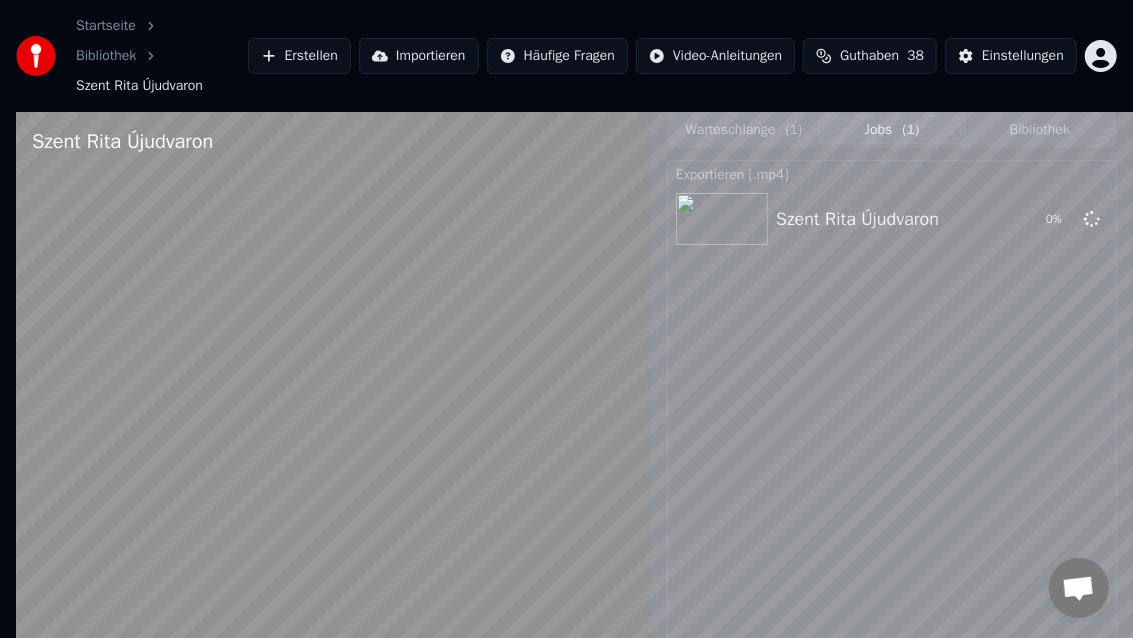 click 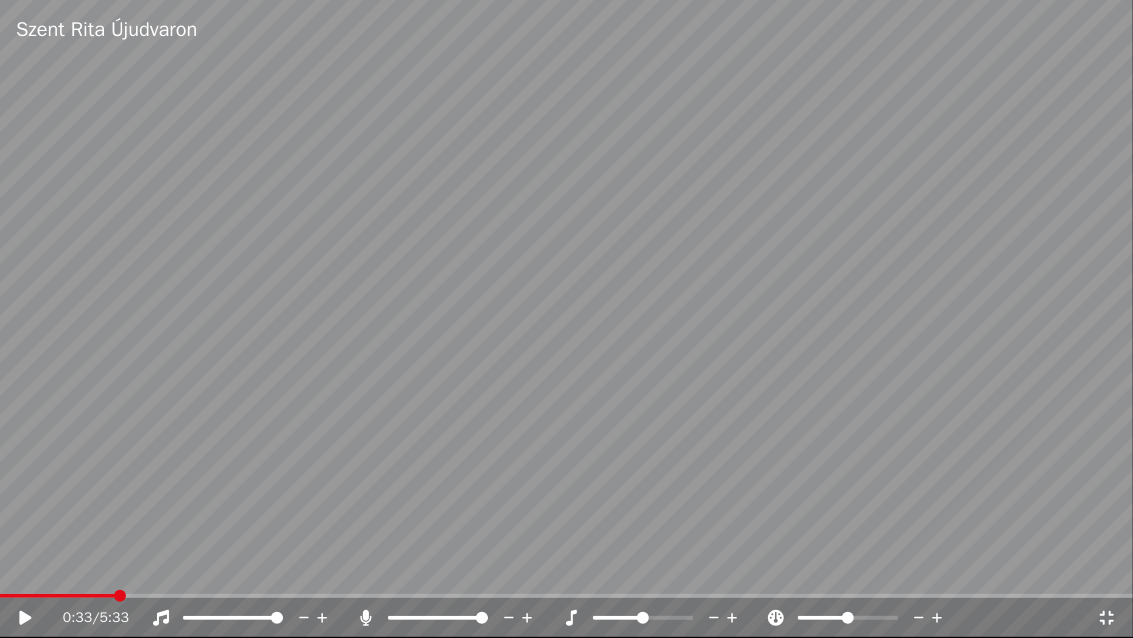 click at bounding box center (566, 319) 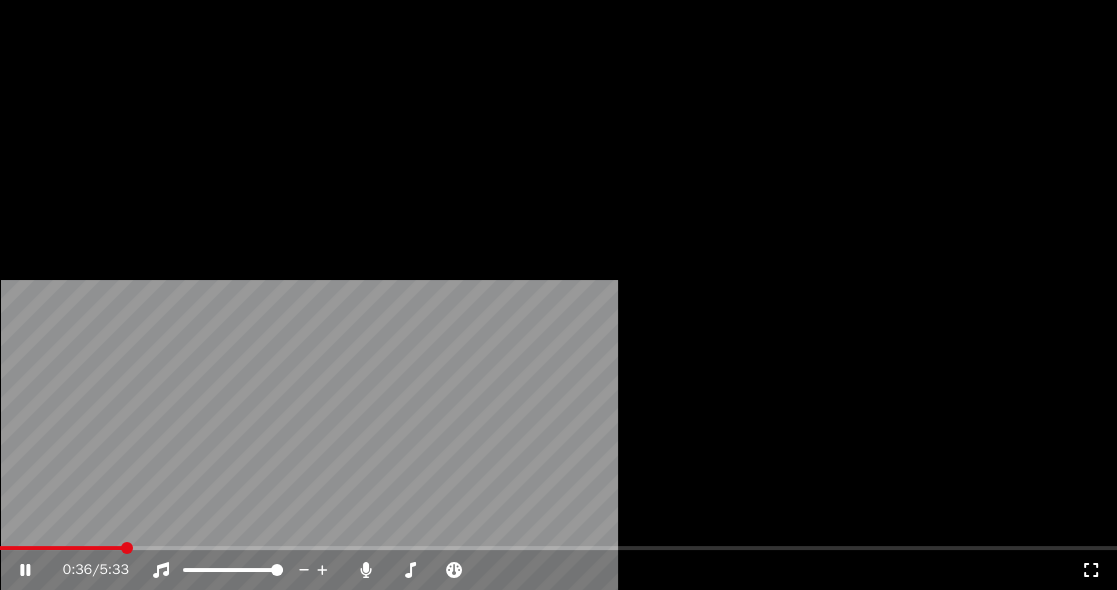 click on "Herunterladen" at bounding box center (450, 174) 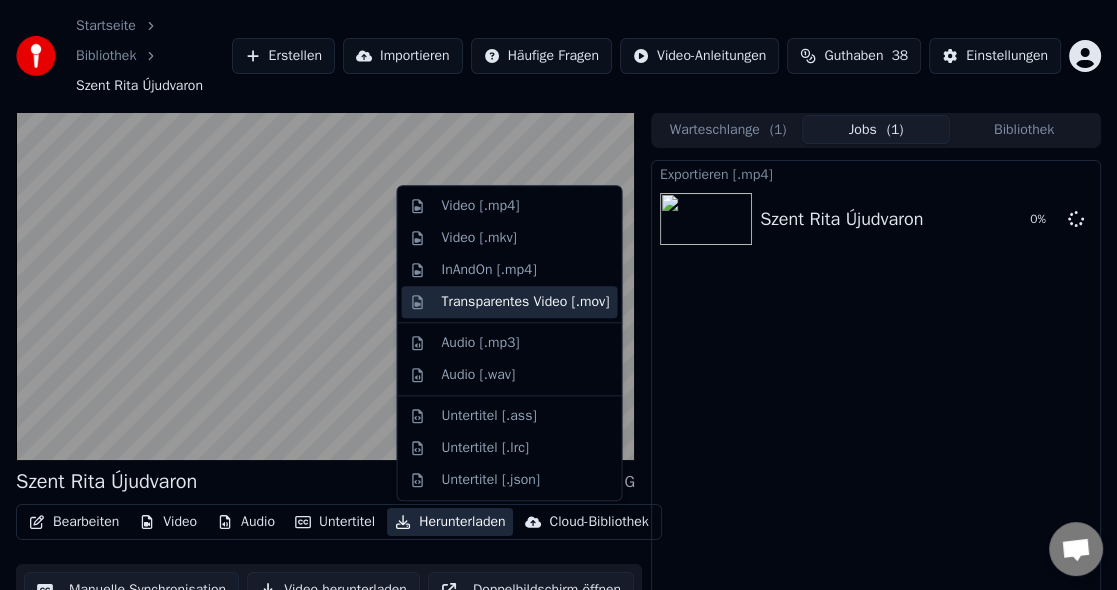 click on "Transparentes Video [.mov]" at bounding box center [525, 302] 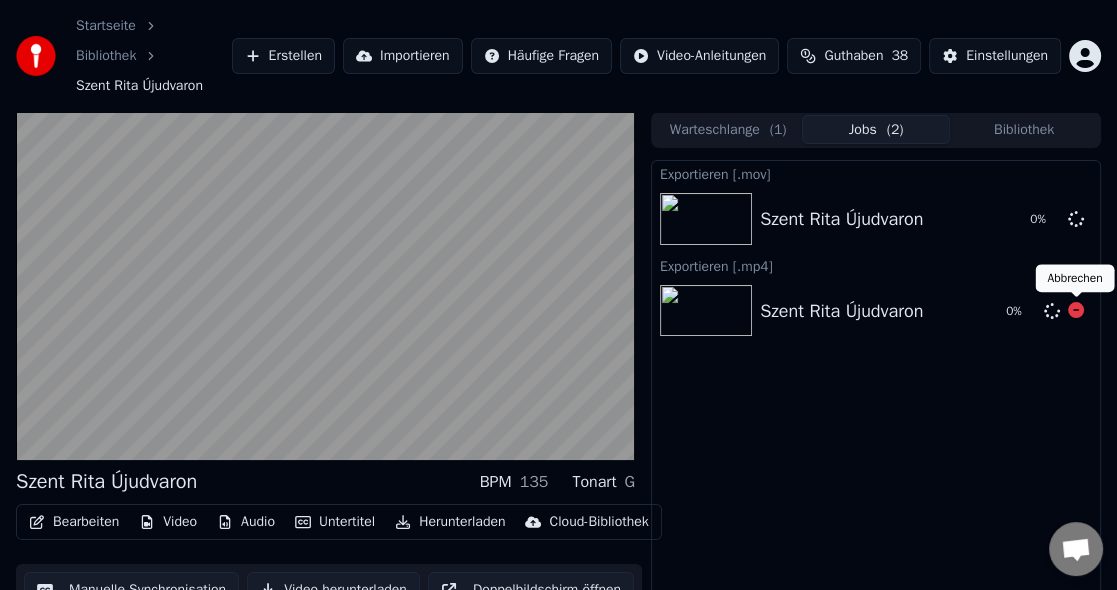 click 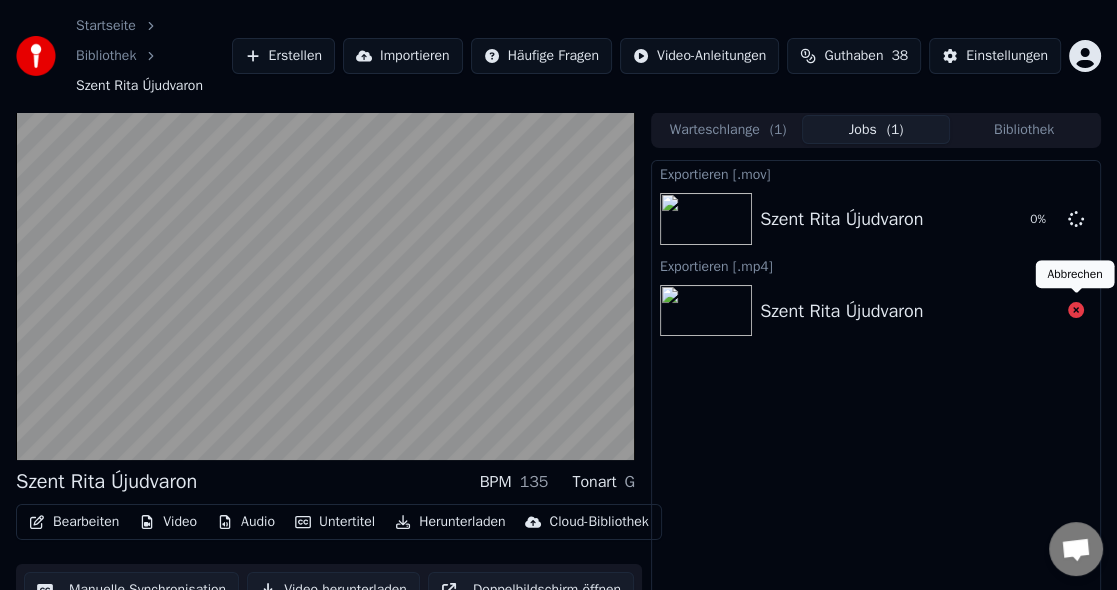 click 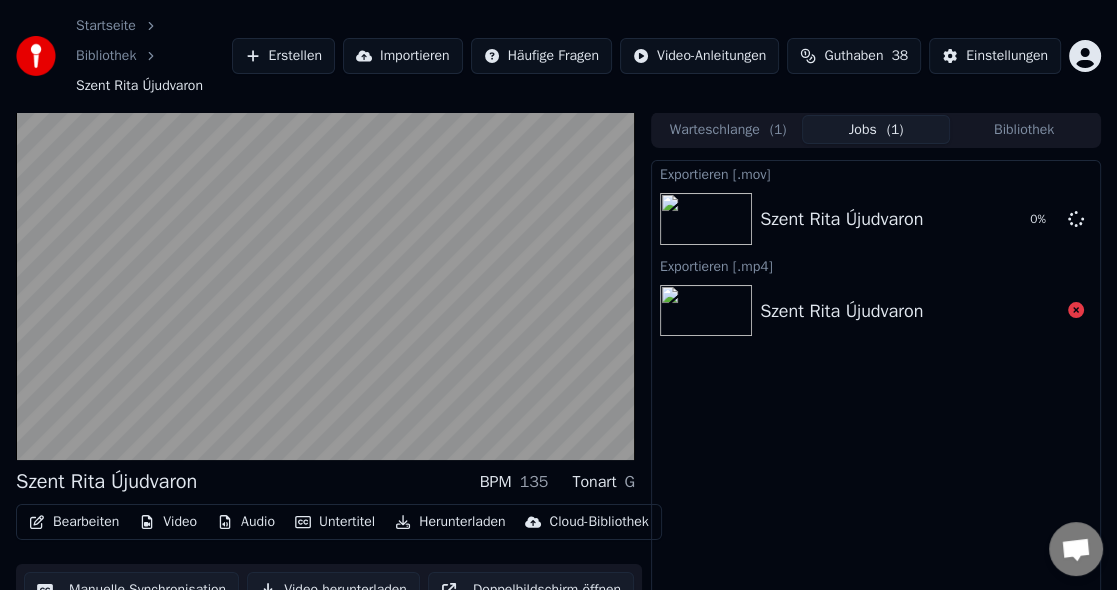 click 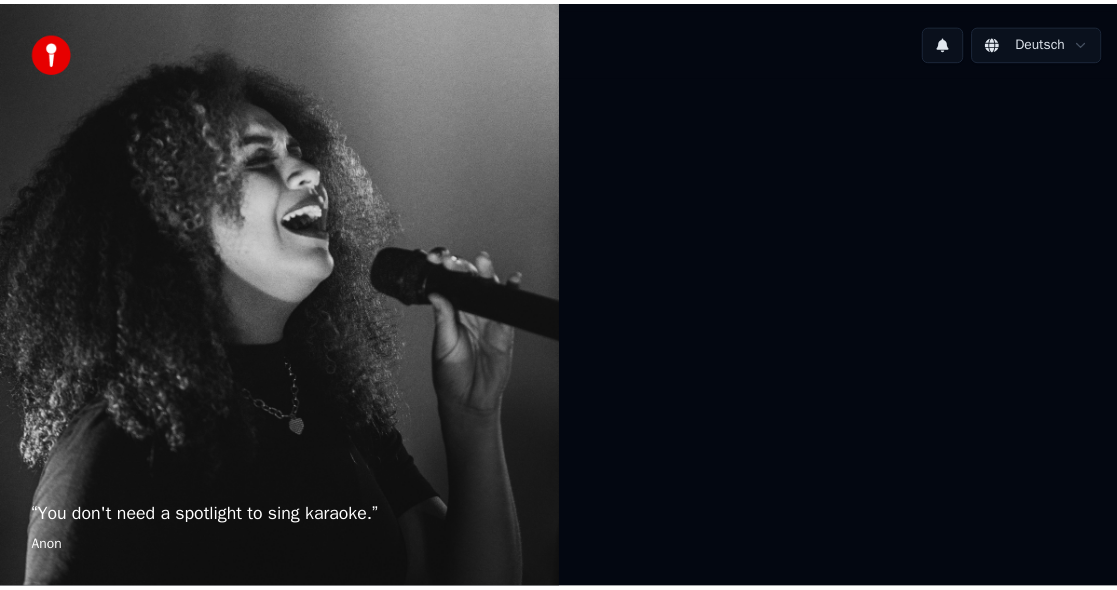 scroll, scrollTop: 0, scrollLeft: 0, axis: both 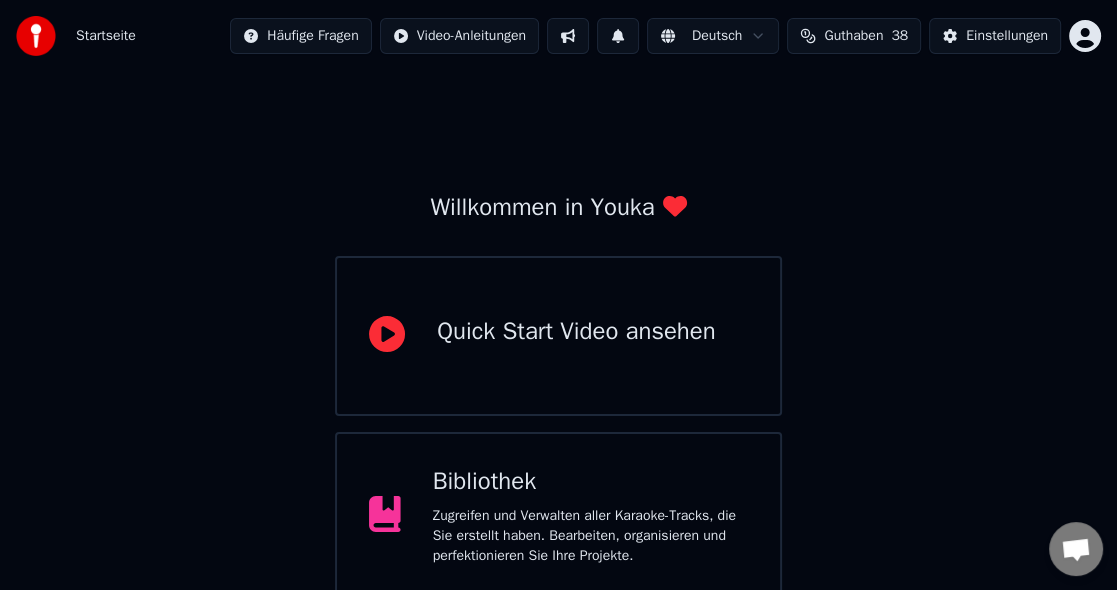 click on "Zugreifen und Verwalten aller Karaoke-Tracks, die Sie erstellt haben. Bearbeiten, organisieren und perfektionieren Sie Ihre Projekte." at bounding box center [590, 536] 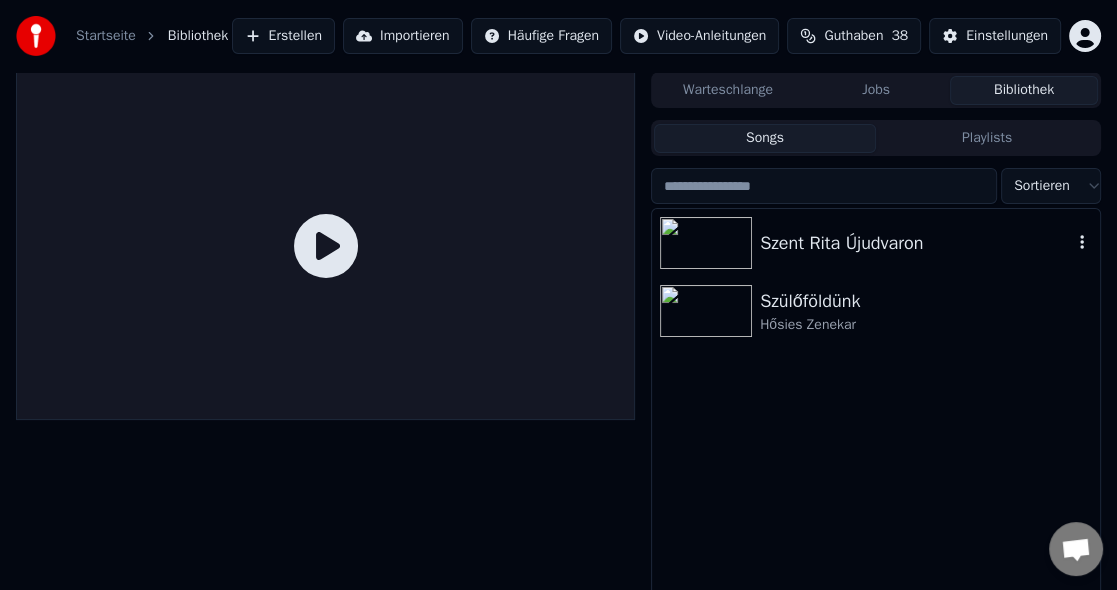 click on "Szent Rita Újudvaron" at bounding box center [916, 243] 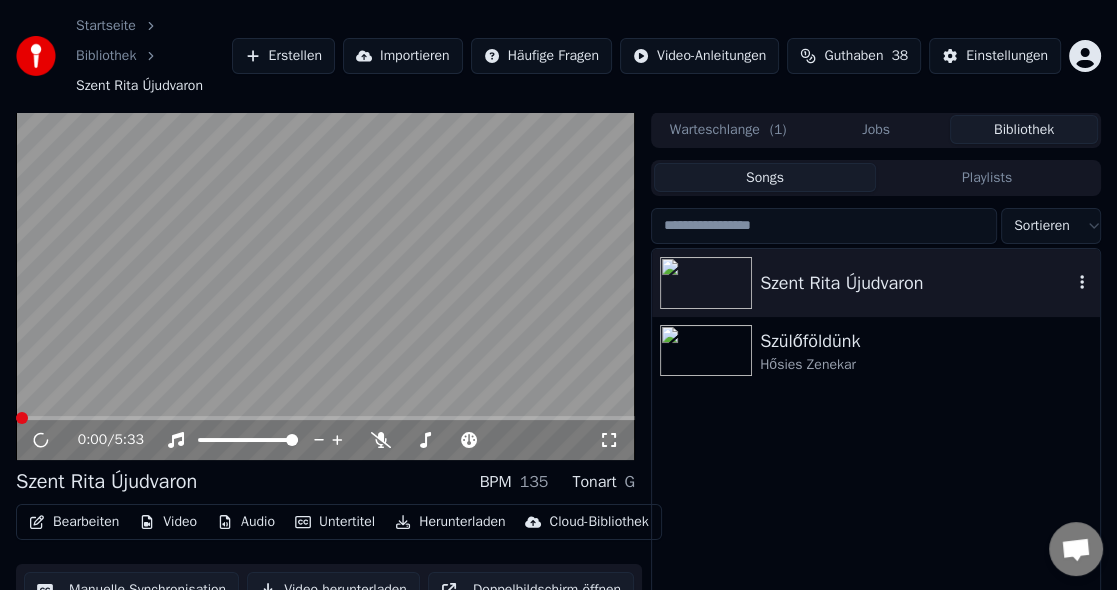 click 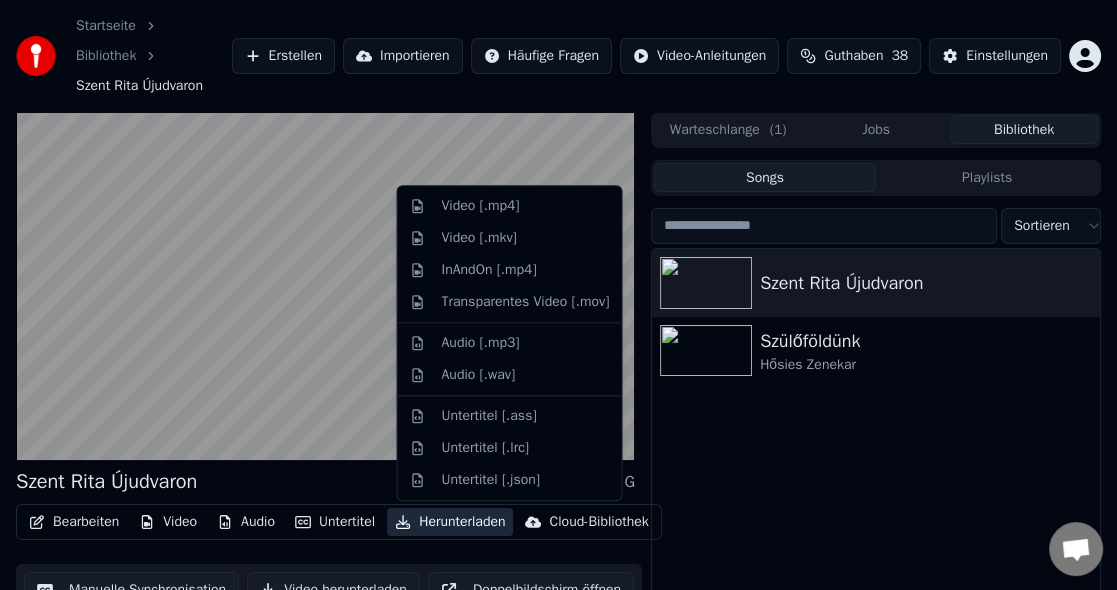 click on "Herunterladen" at bounding box center [450, 522] 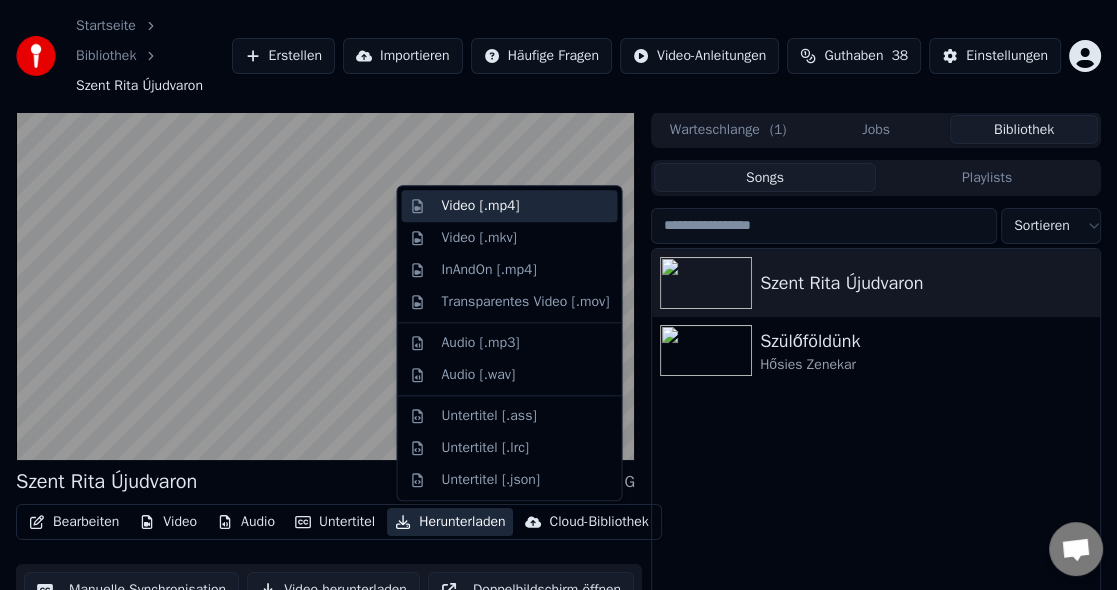 click on "Video [.mp4]" at bounding box center [525, 206] 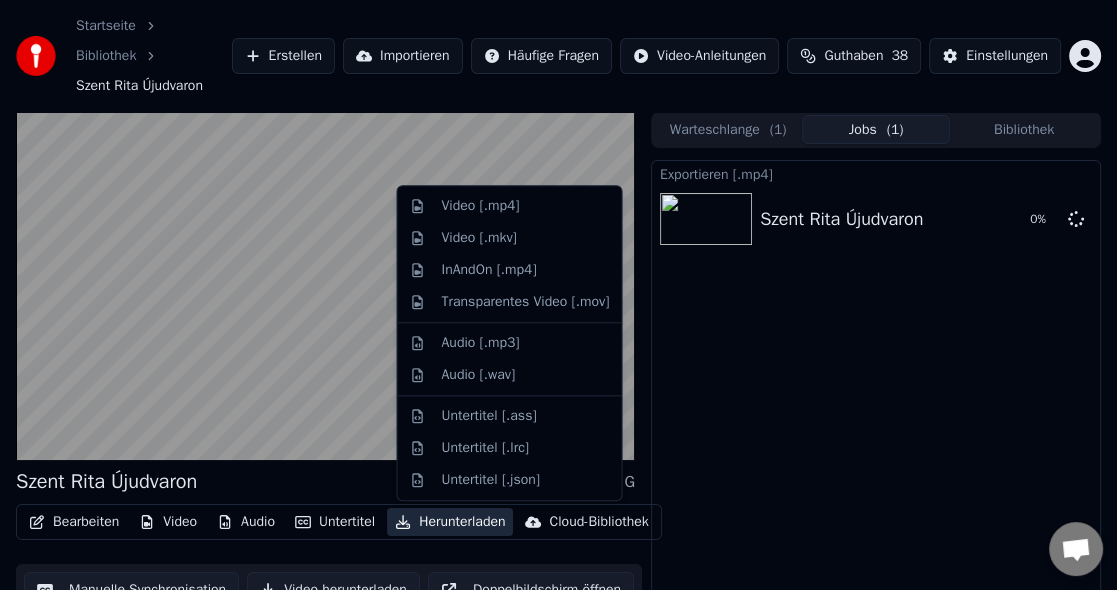 click on "Herunterladen" at bounding box center (450, 522) 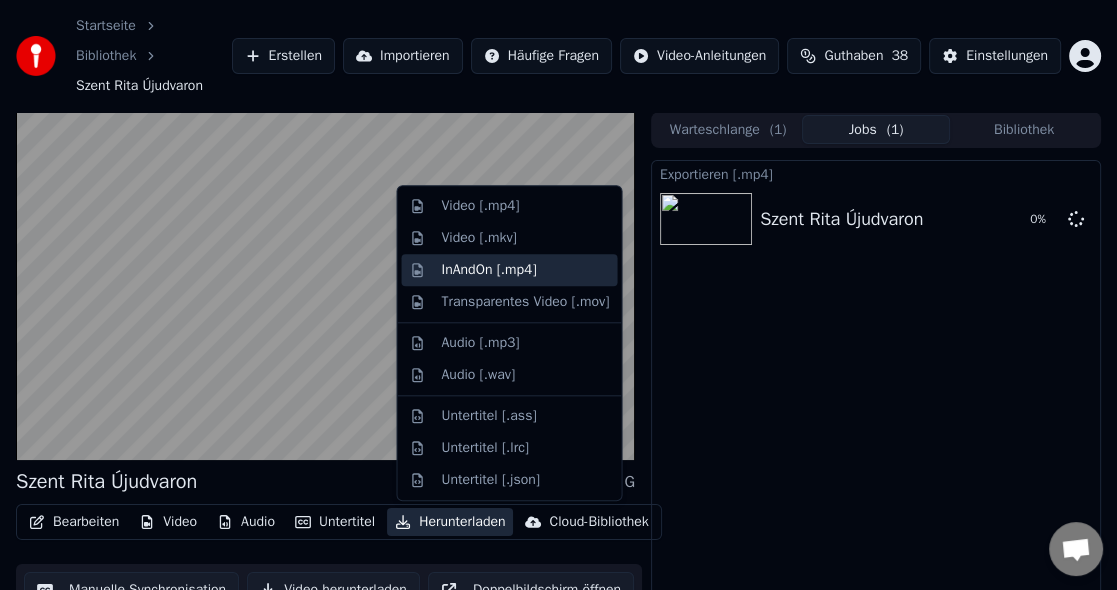 click on "InAndOn [.mp4]" at bounding box center (488, 270) 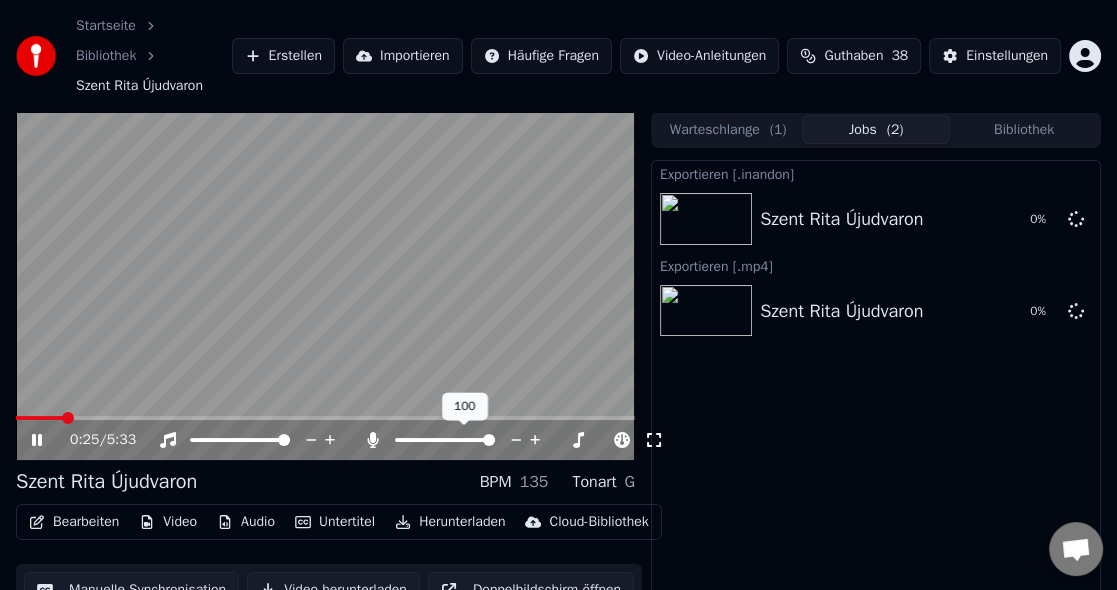 click at bounding box center (489, 440) 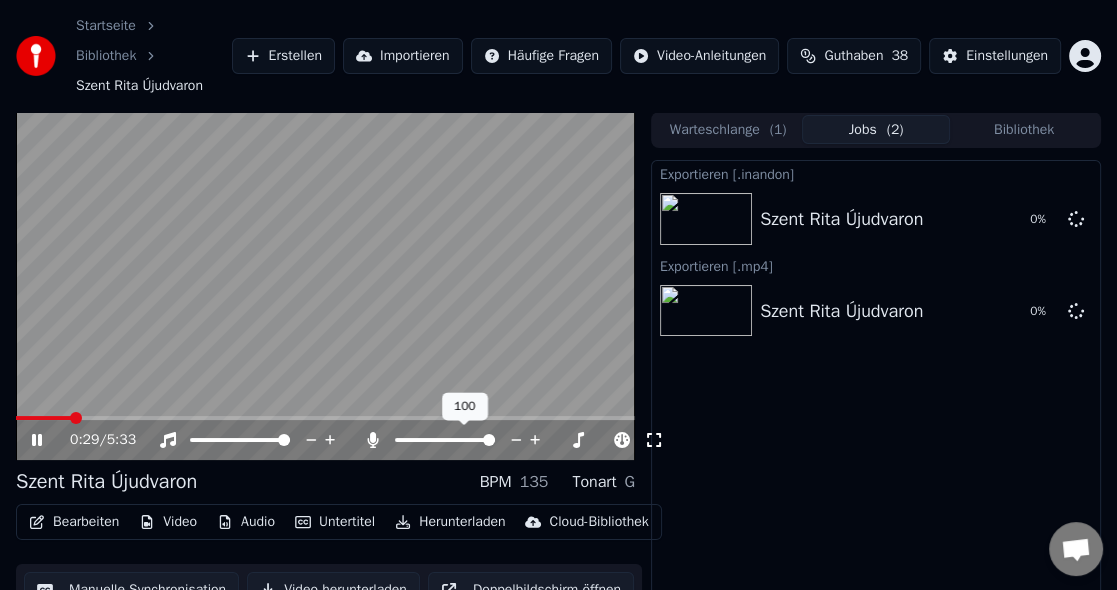 click at bounding box center (489, 440) 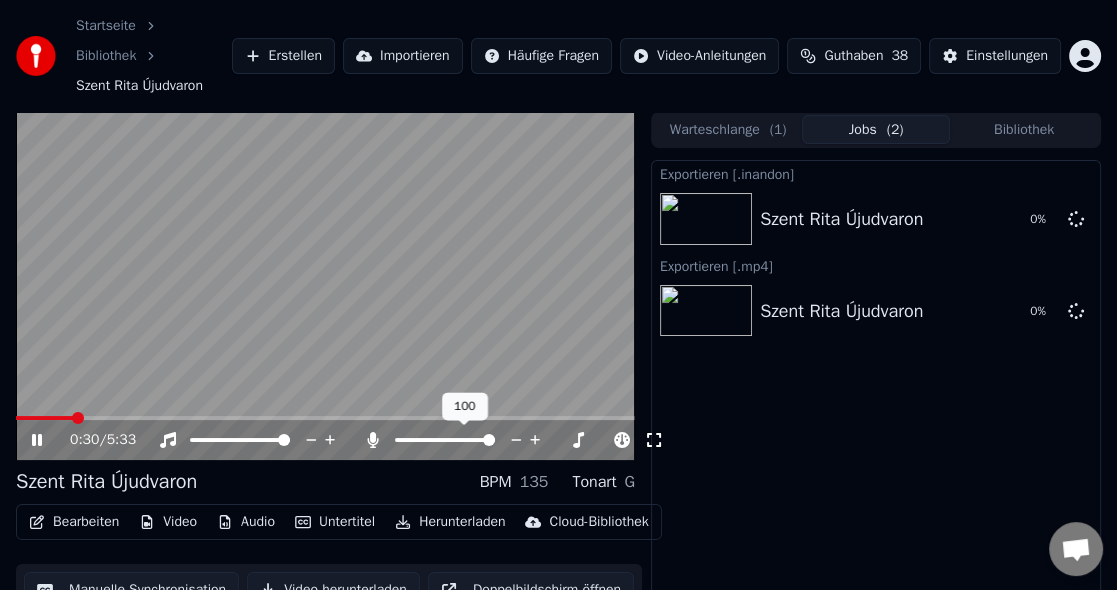 click at bounding box center (489, 440) 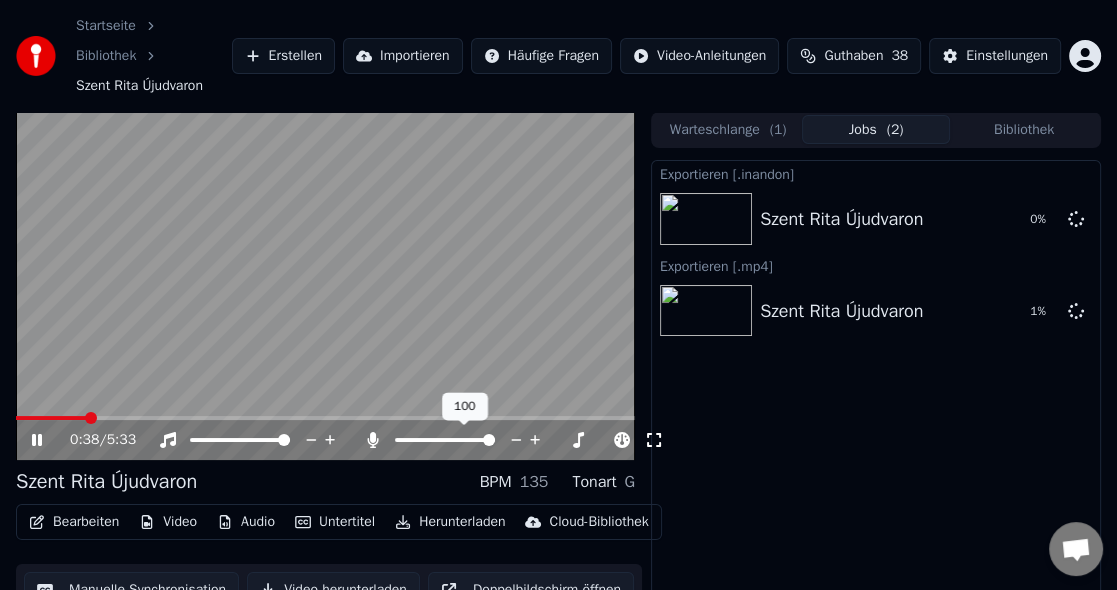 click at bounding box center [489, 440] 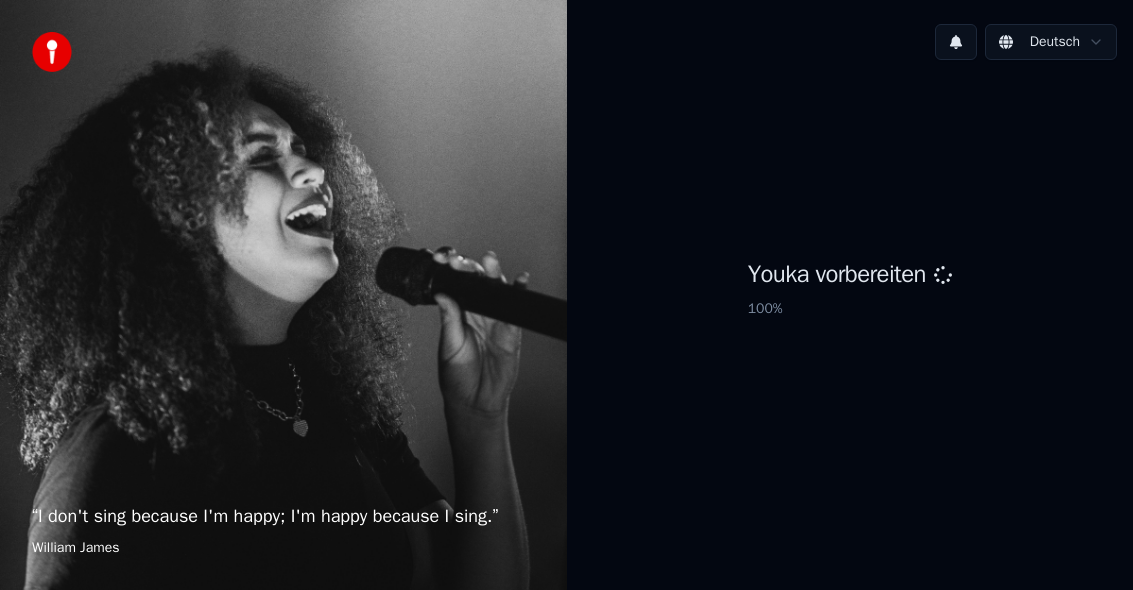 scroll, scrollTop: 0, scrollLeft: 0, axis: both 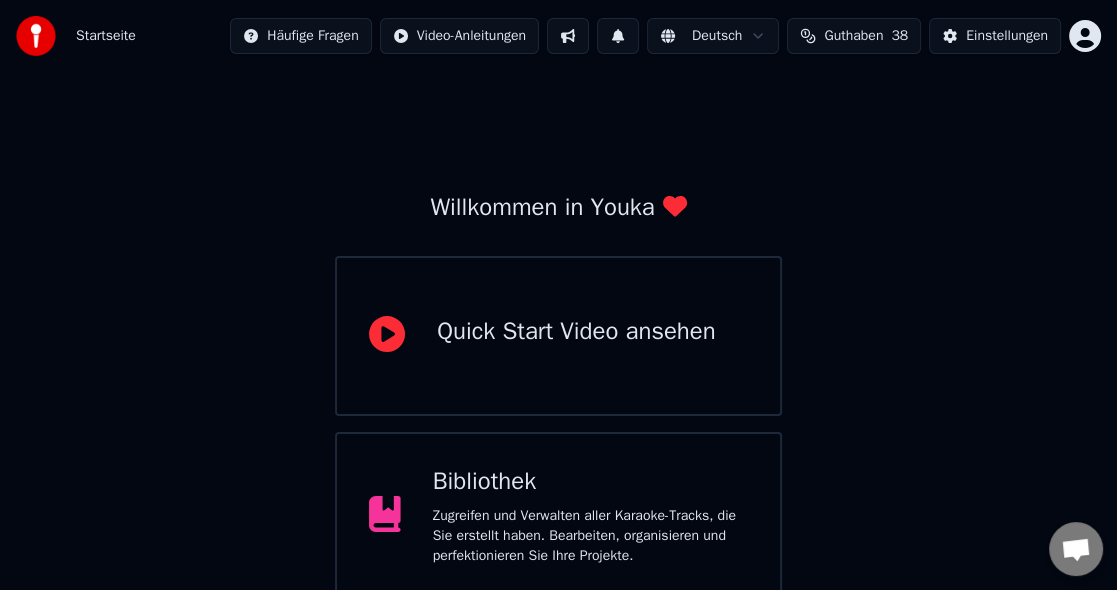 click on "Bibliothek" at bounding box center [590, 482] 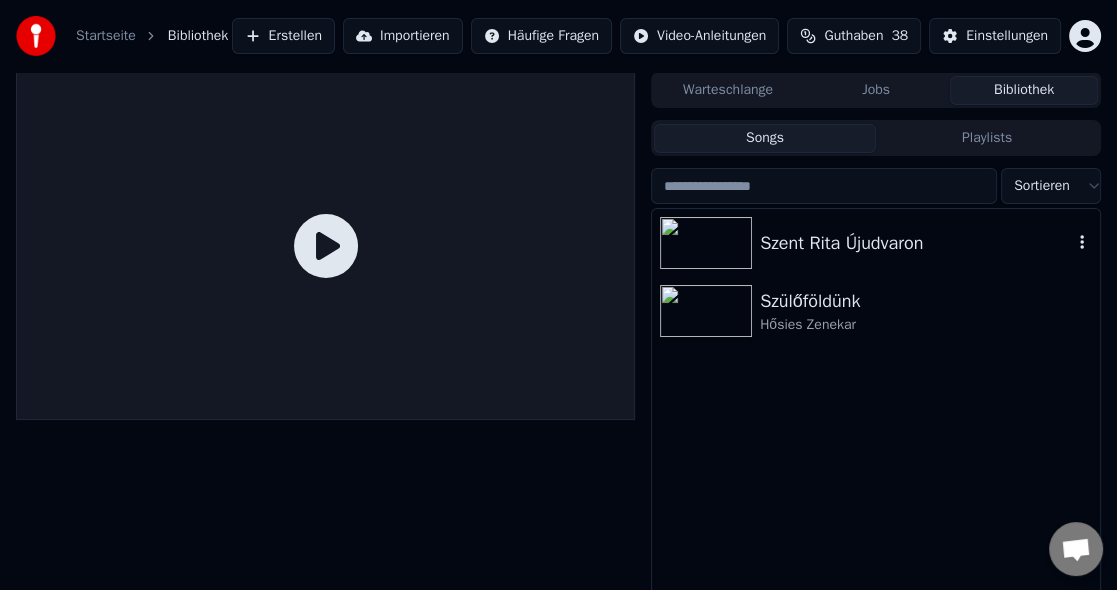 click on "Szent Rita Újudvaron" at bounding box center [916, 243] 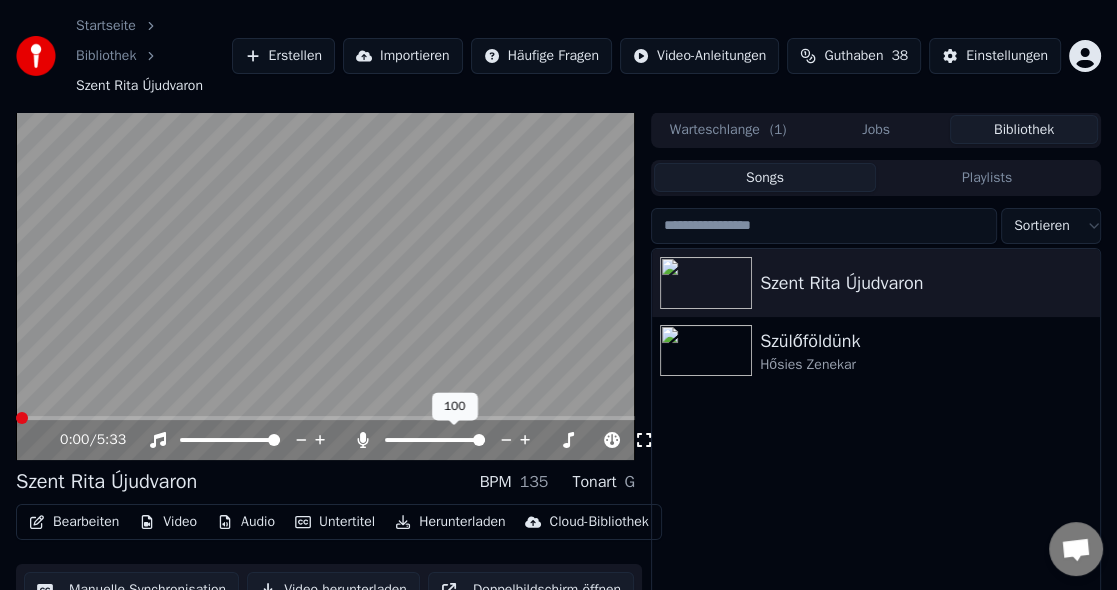 click at bounding box center [479, 440] 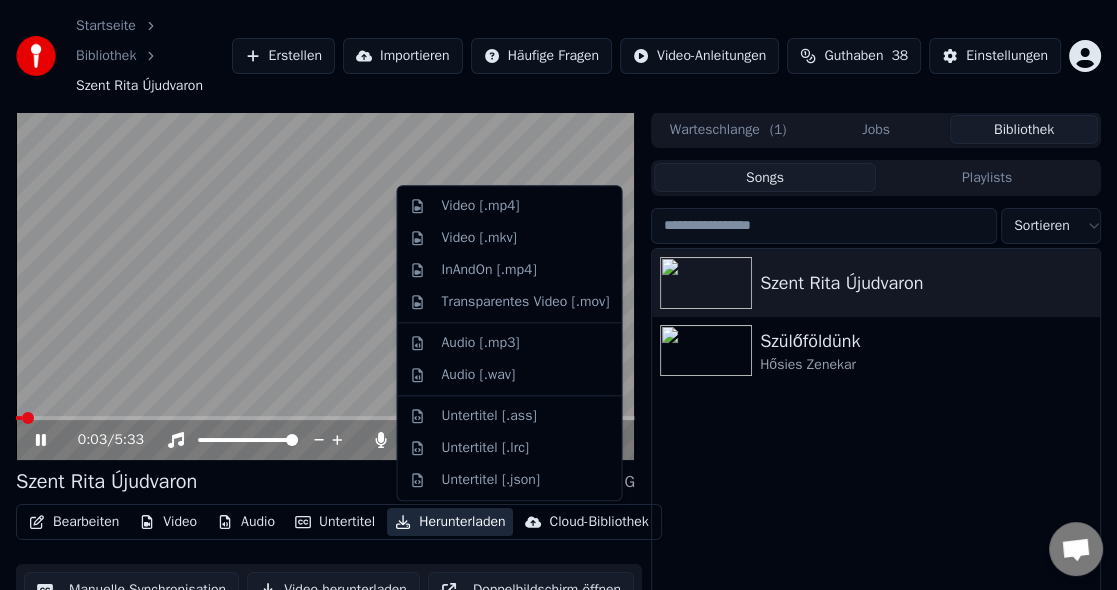 click on "Herunterladen" at bounding box center (450, 522) 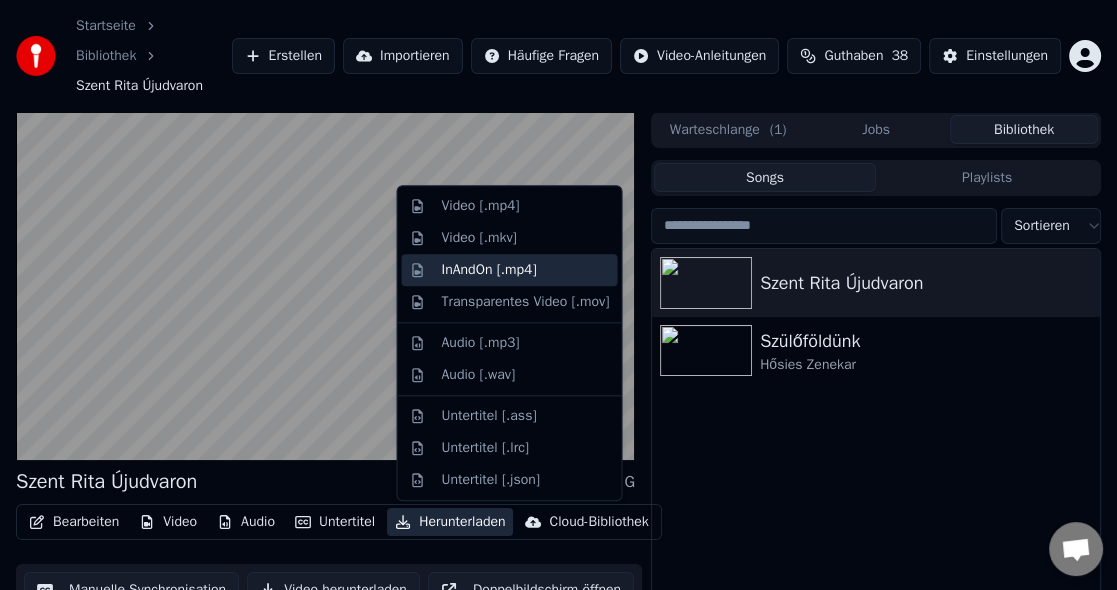 click on "InAndOn [.mp4]" at bounding box center [488, 270] 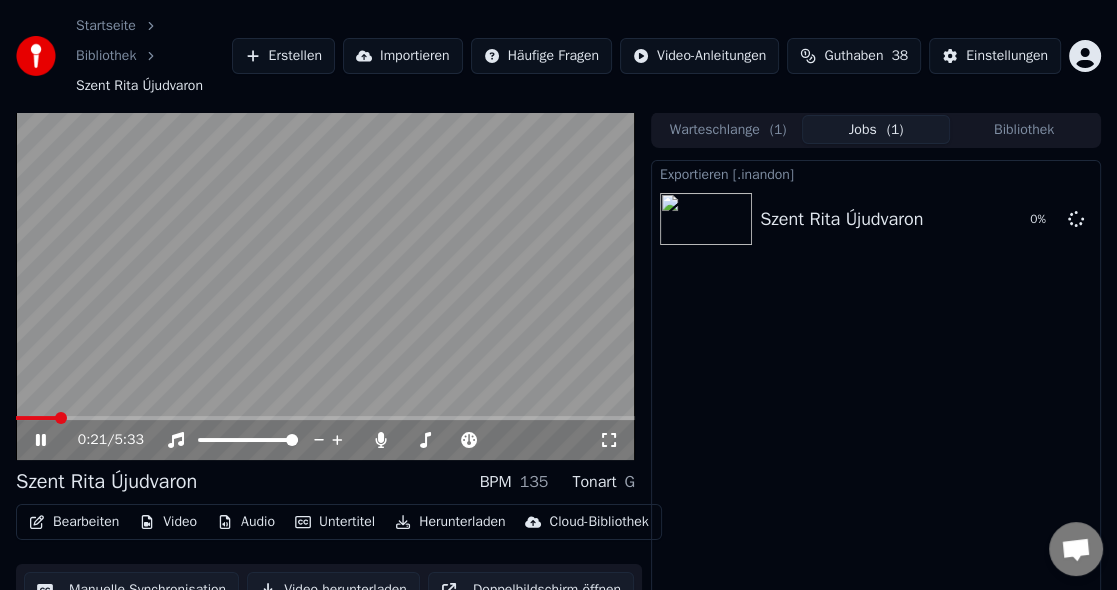 click on "0:21  /  5:33" at bounding box center (325, 440) 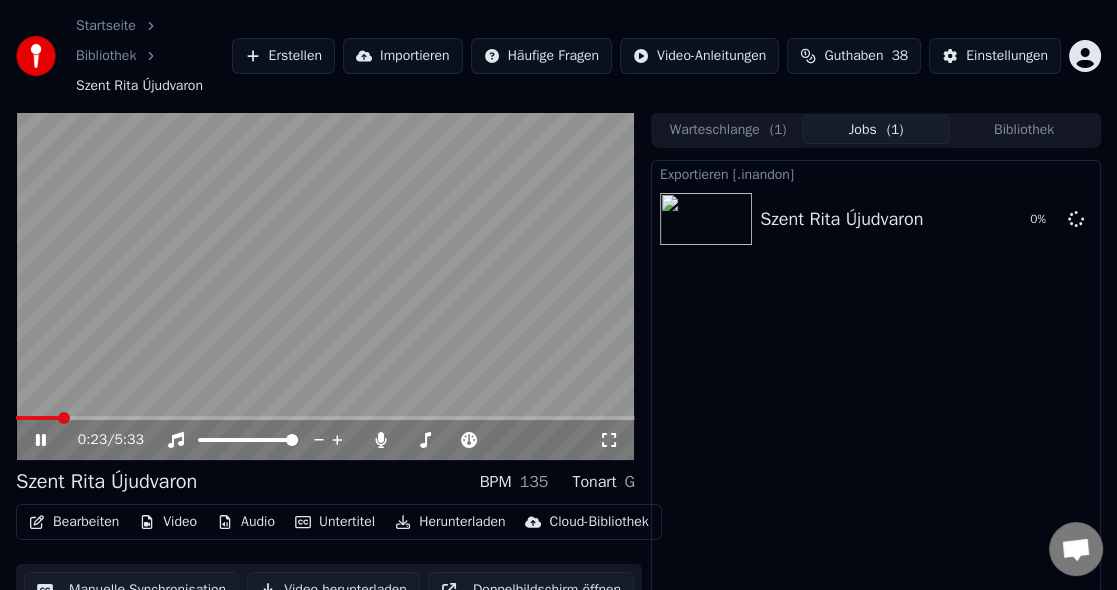 click 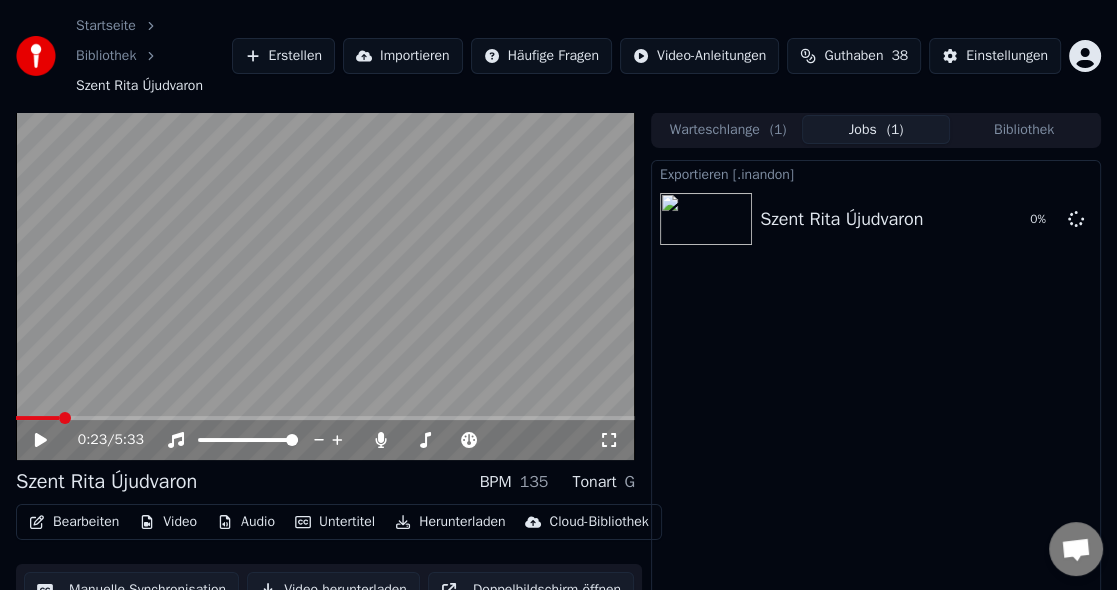 click 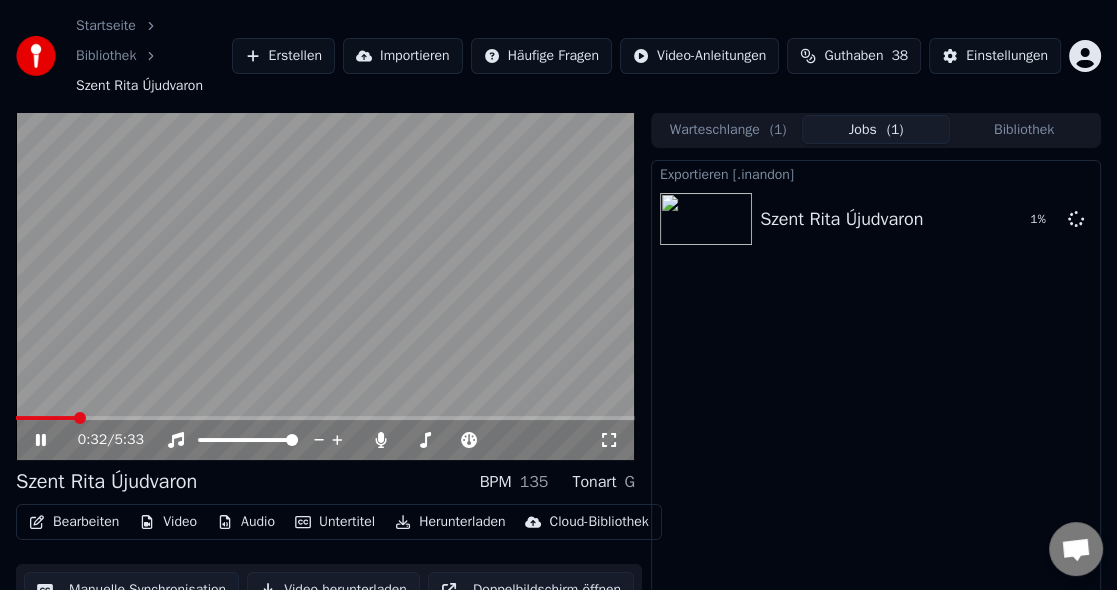 click 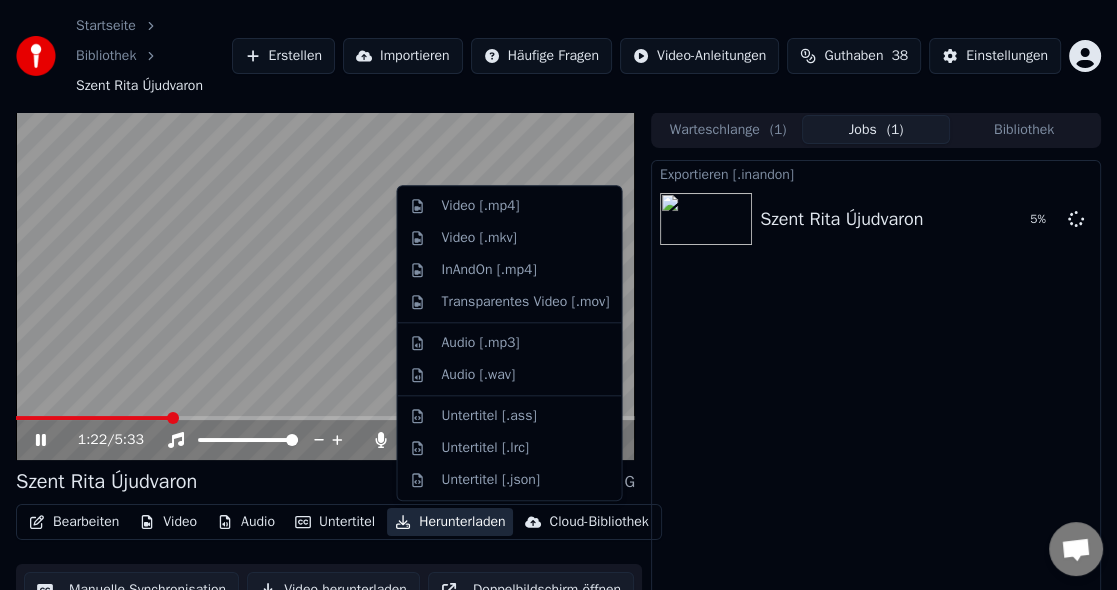 click on "Herunterladen" at bounding box center [450, 522] 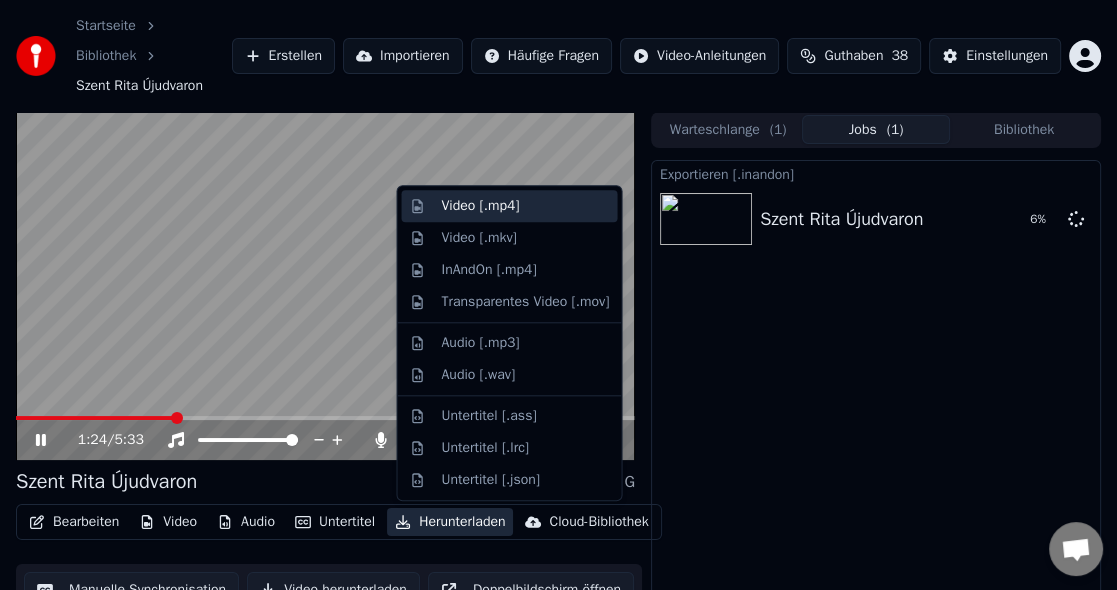 click on "Video [.mp4]" at bounding box center [480, 206] 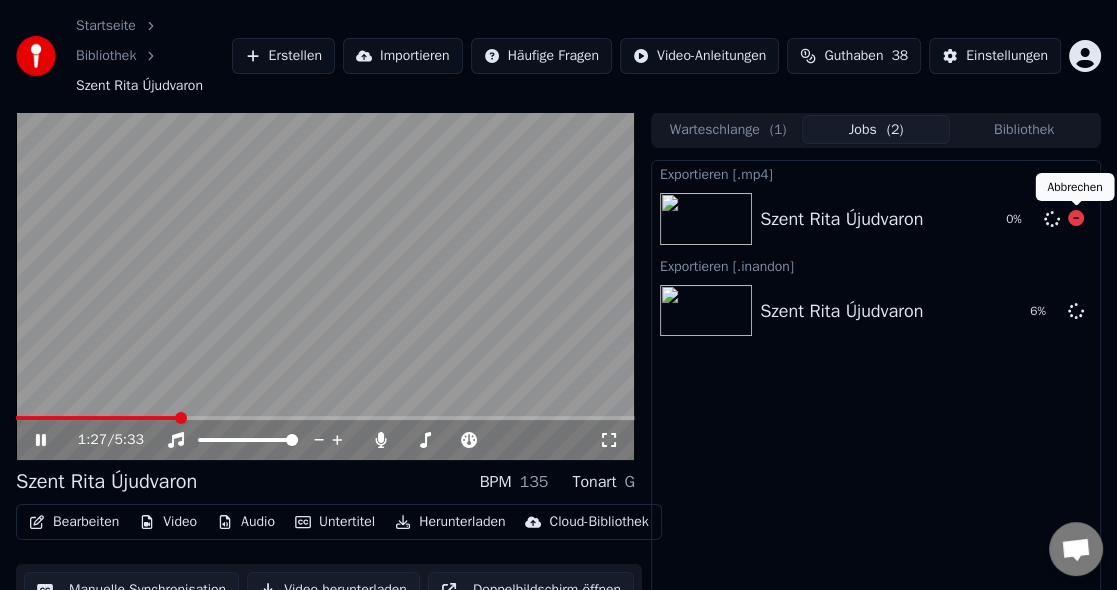 click 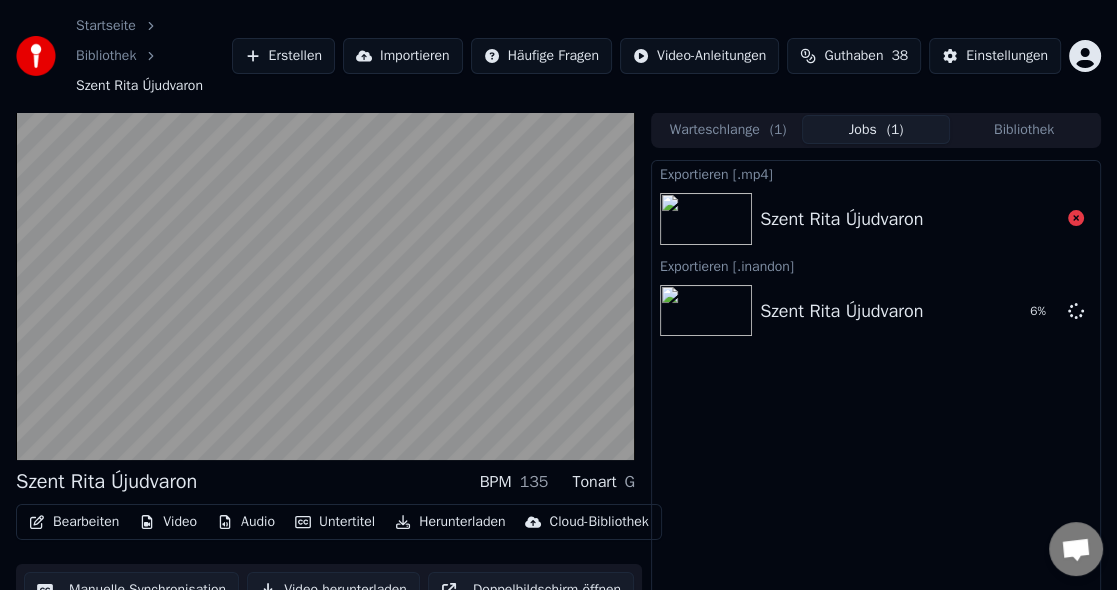 click 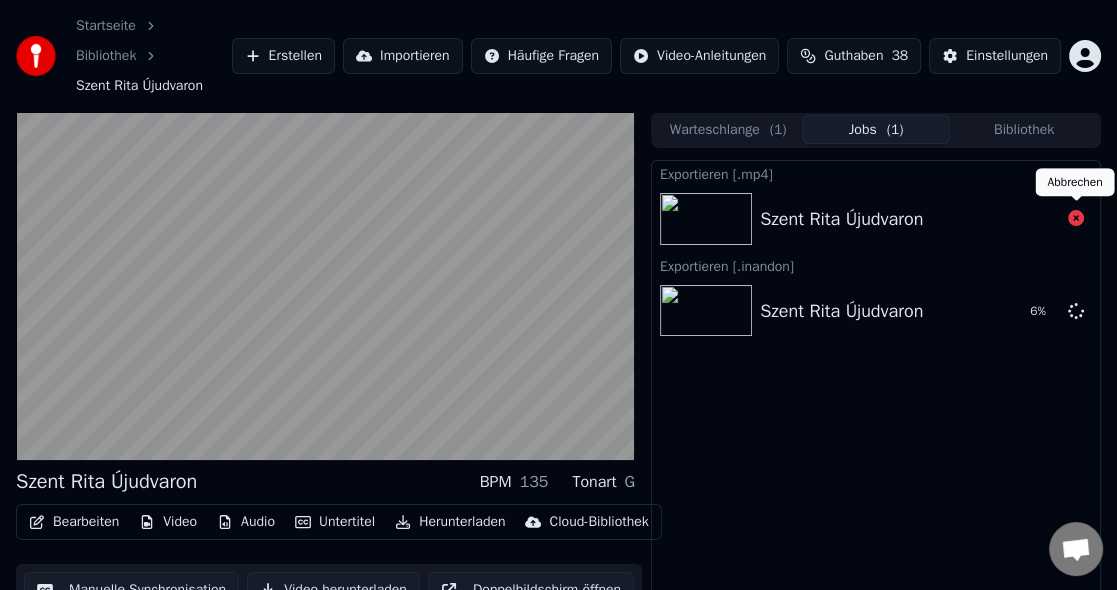 click 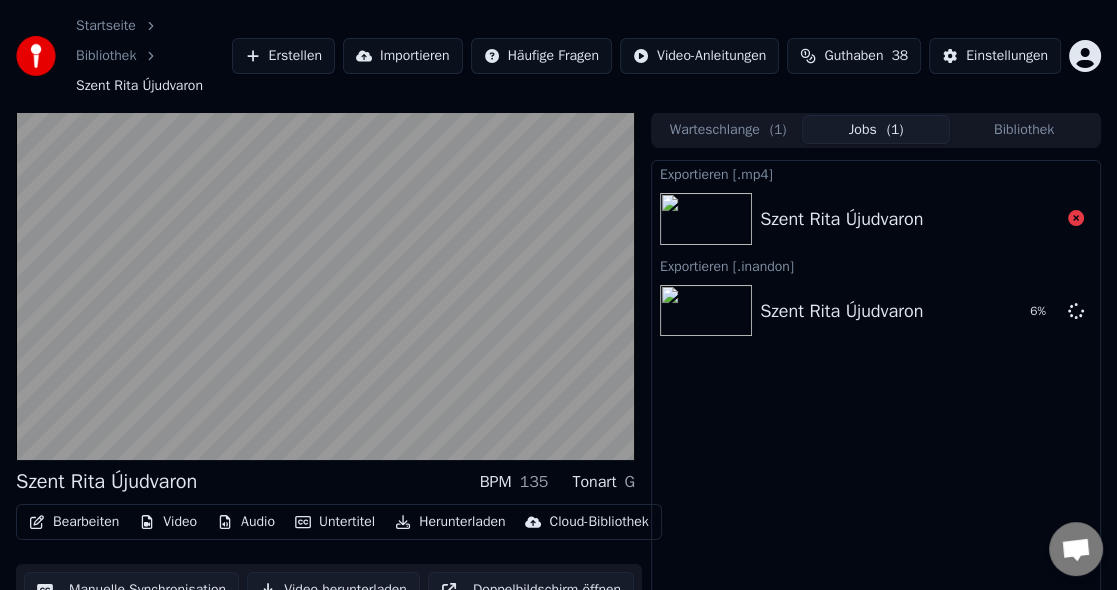 click 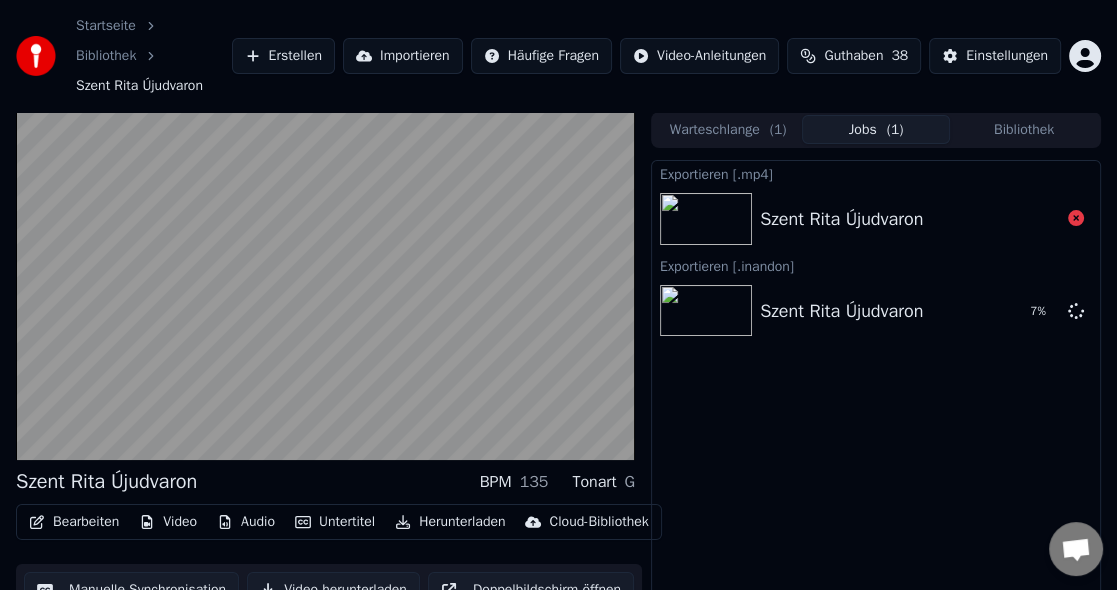 click on "Bibliothek" at bounding box center [1024, 129] 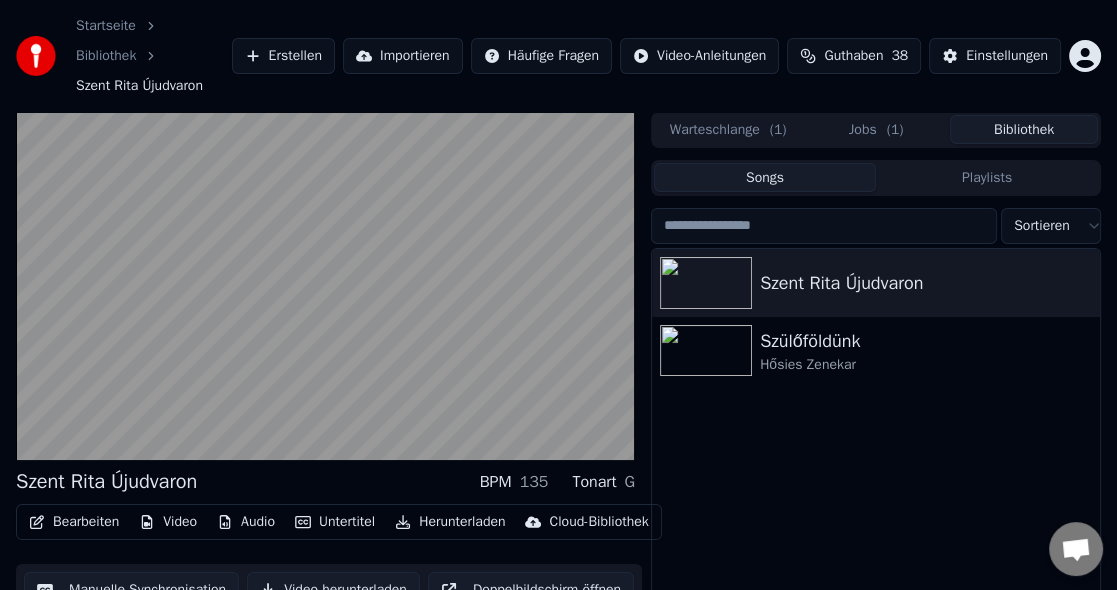 click on "Jobs ( 1 )" at bounding box center [876, 129] 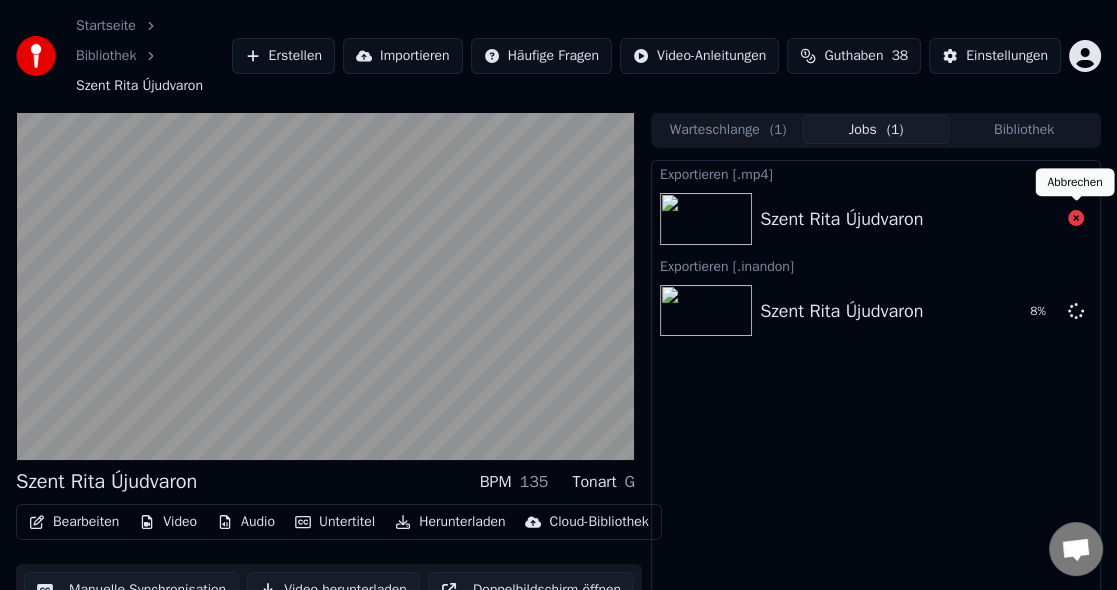 click 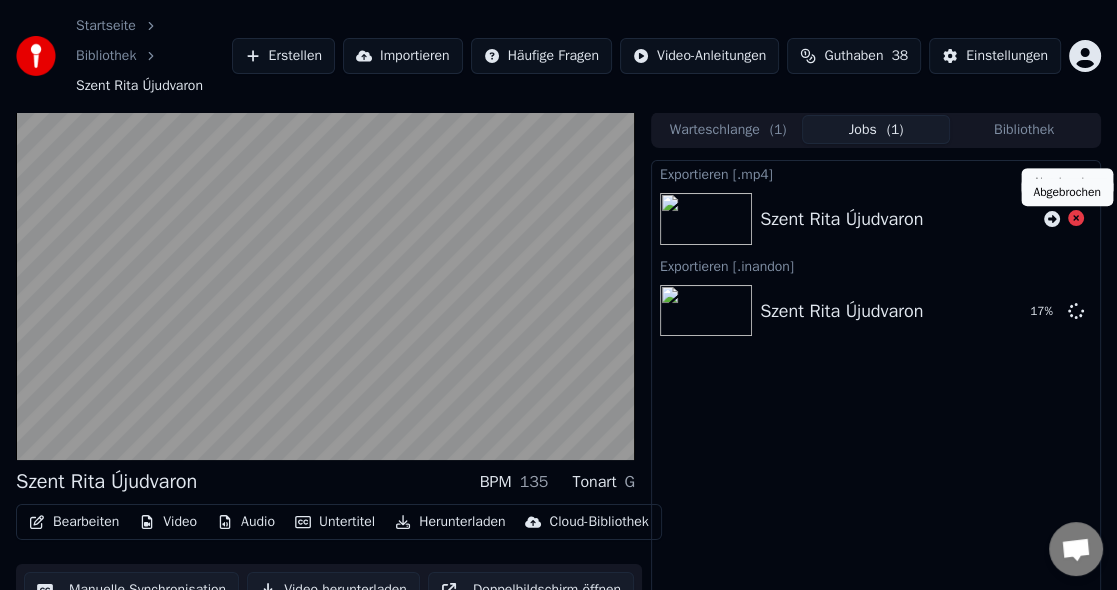 click 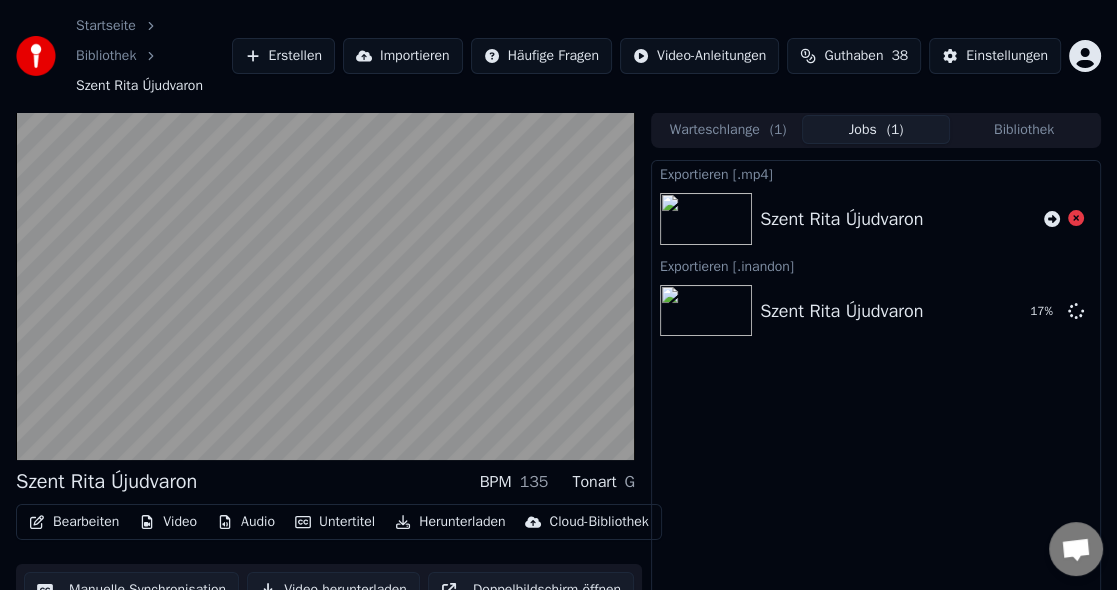 click 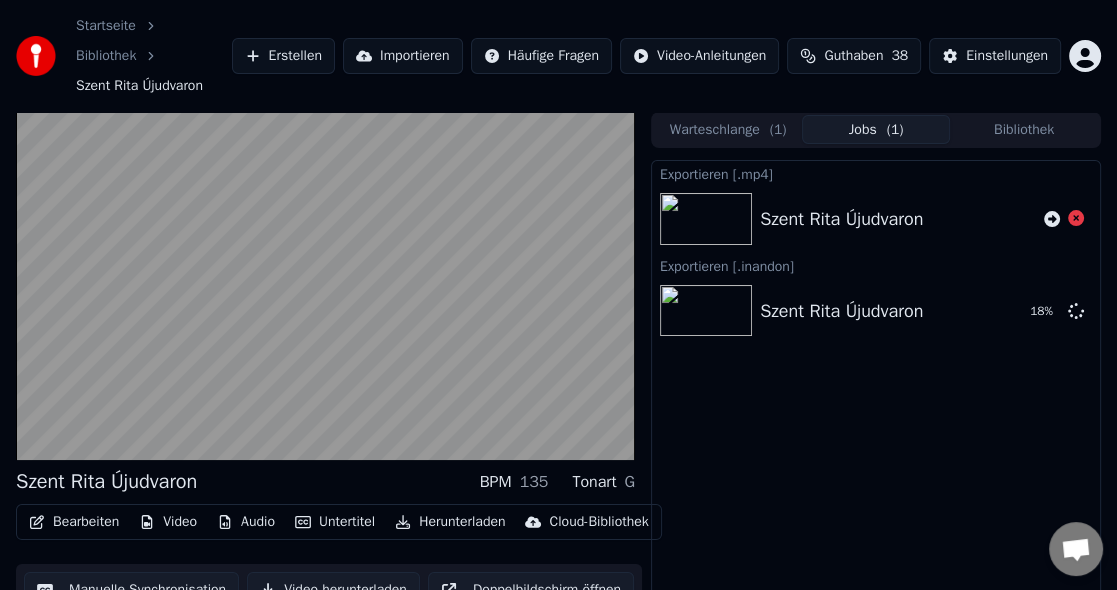 click 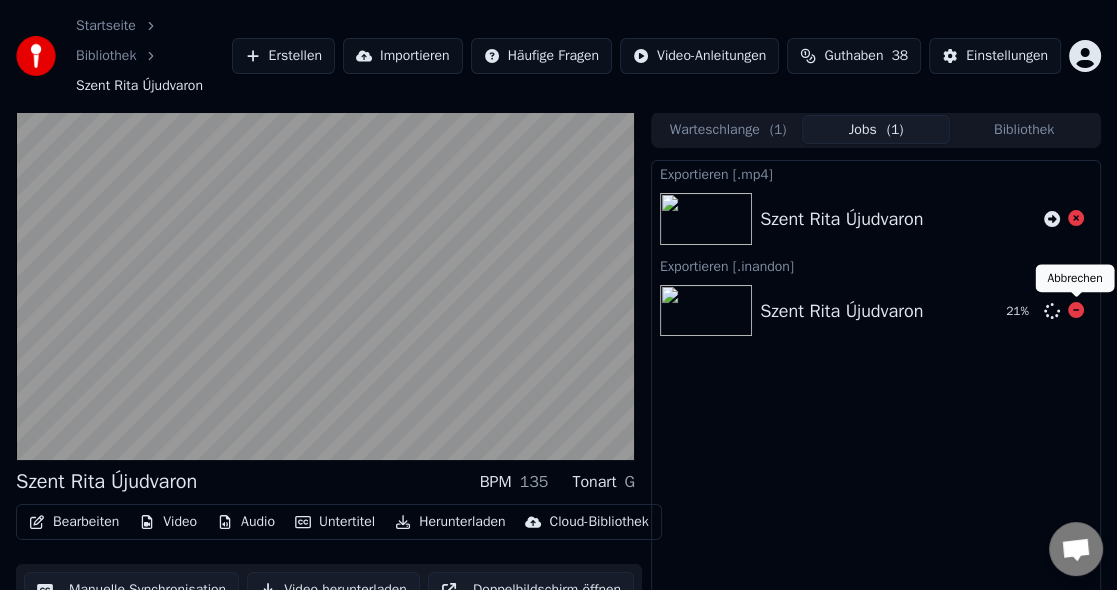click 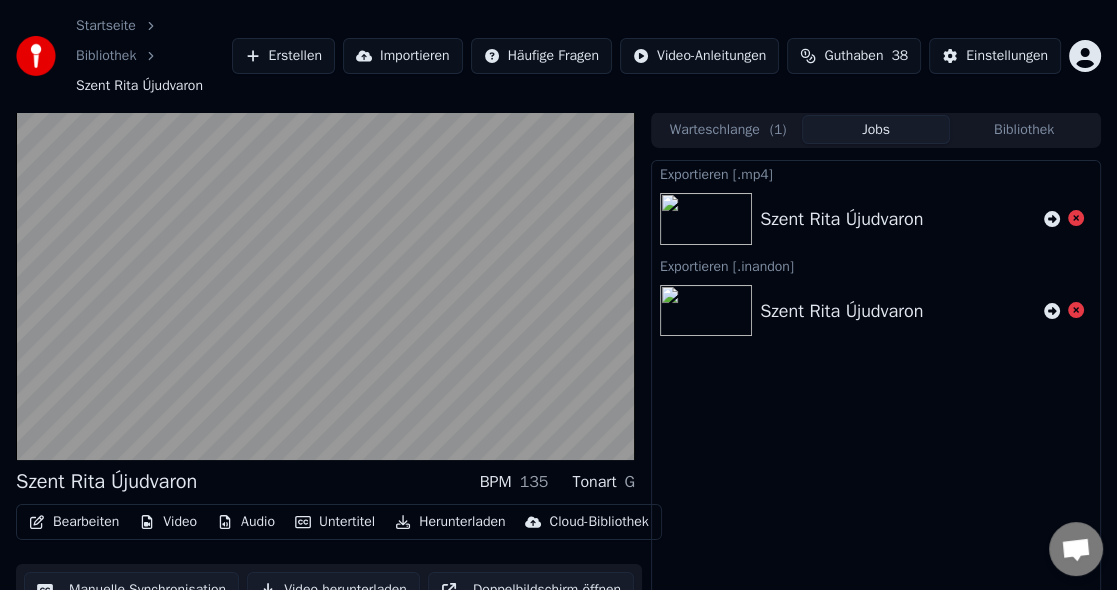 click on "Einstellungen" at bounding box center (1007, 56) 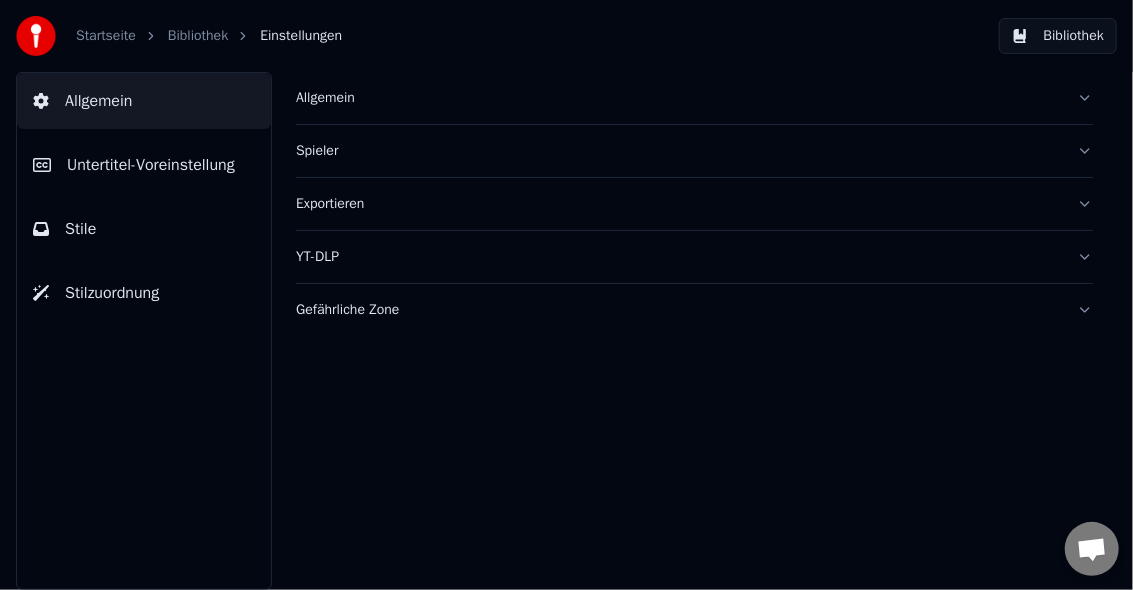 click on "Untertitel-Voreinstellung" at bounding box center [151, 165] 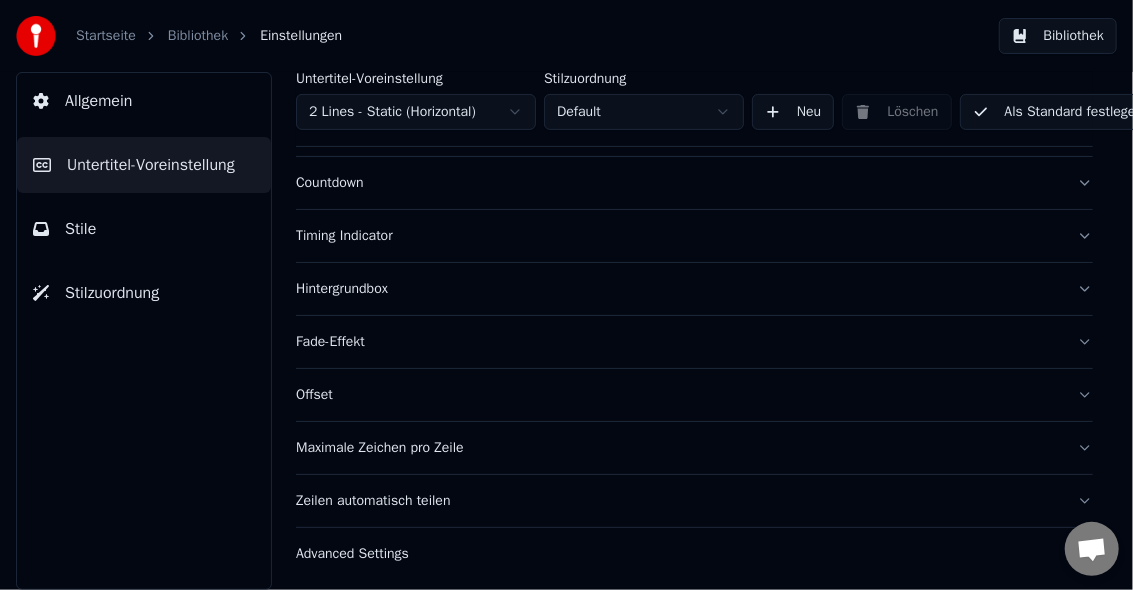 scroll, scrollTop: 311, scrollLeft: 0, axis: vertical 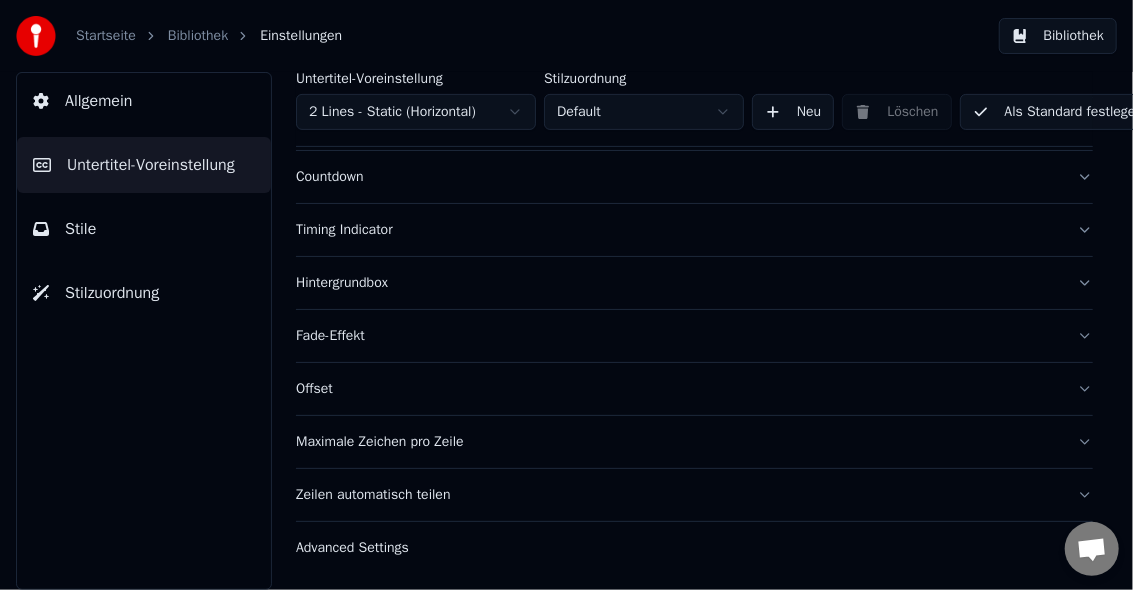 click on "Maximale Zeichen pro Zeile" at bounding box center (678, 442) 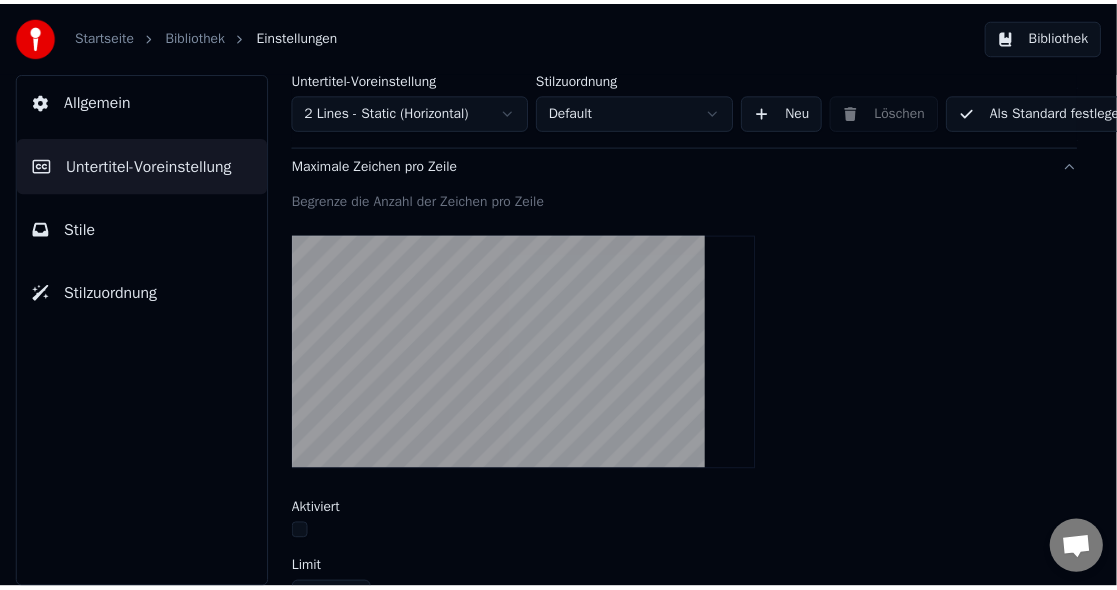 scroll, scrollTop: 711, scrollLeft: 0, axis: vertical 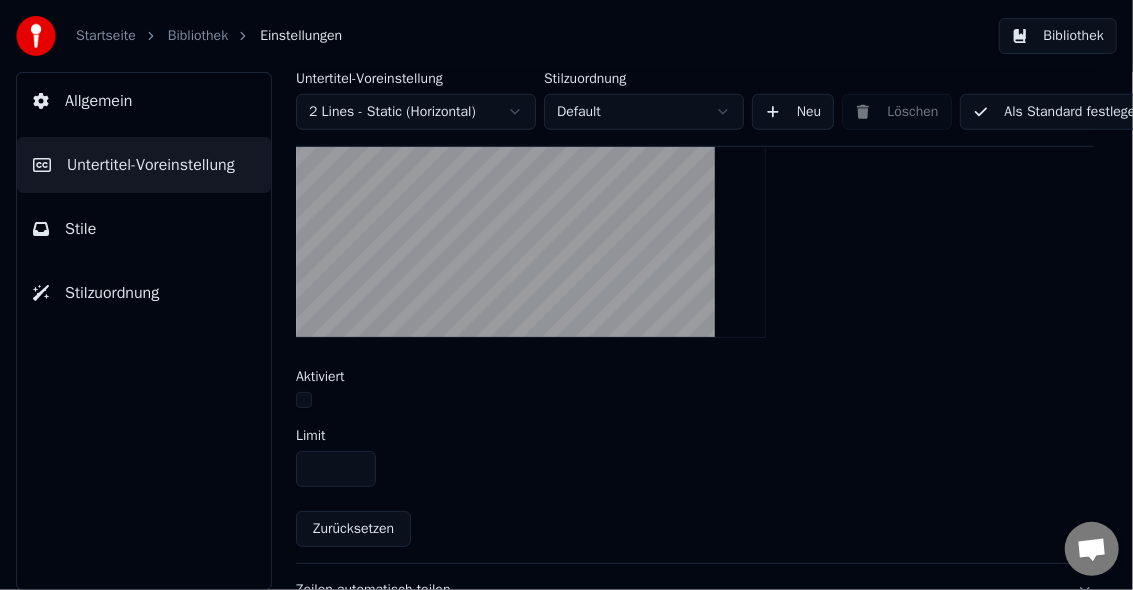 click on "**" at bounding box center [336, 469] 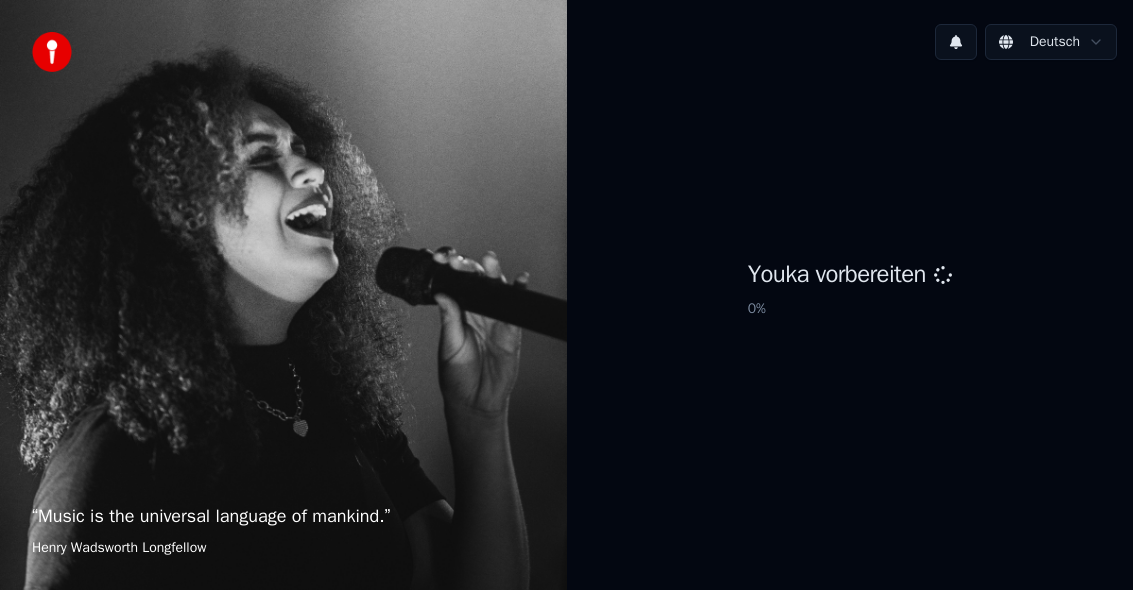 scroll, scrollTop: 0, scrollLeft: 0, axis: both 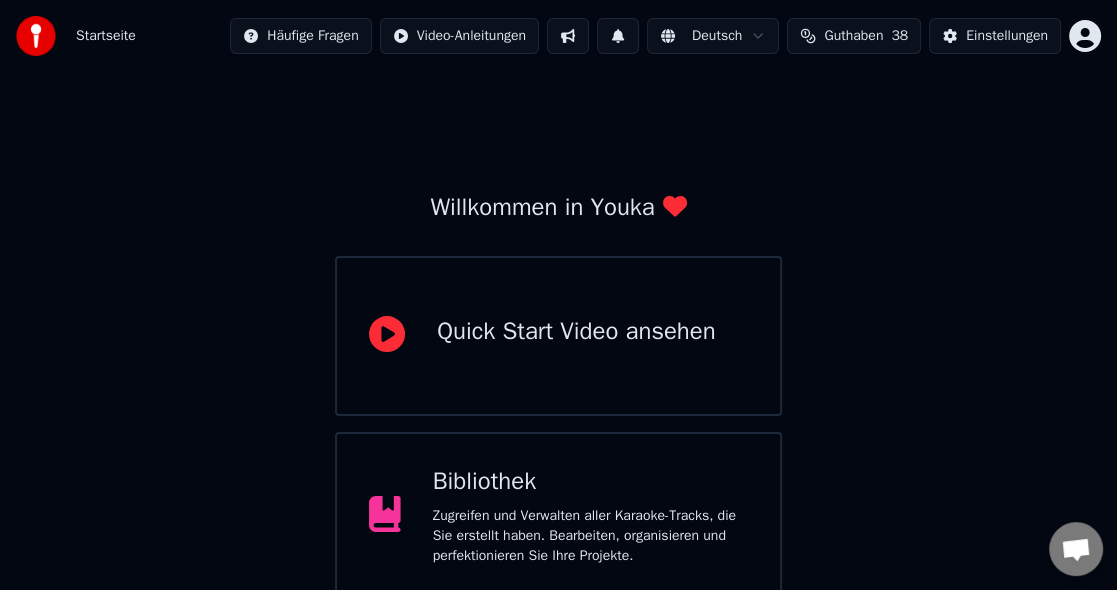 click on "Bibliothek Zugreifen und Verwalten aller Karaoke-Tracks, die Sie erstellt haben. Bearbeiten, organisieren und perfektionieren Sie Ihre Projekte." at bounding box center (590, 516) 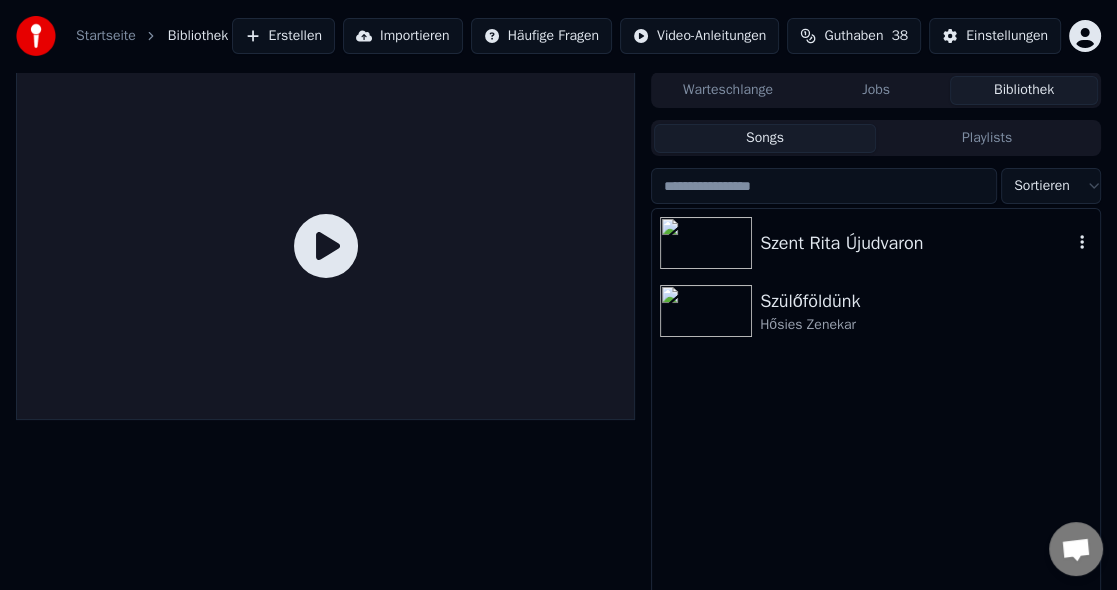 click at bounding box center [706, 243] 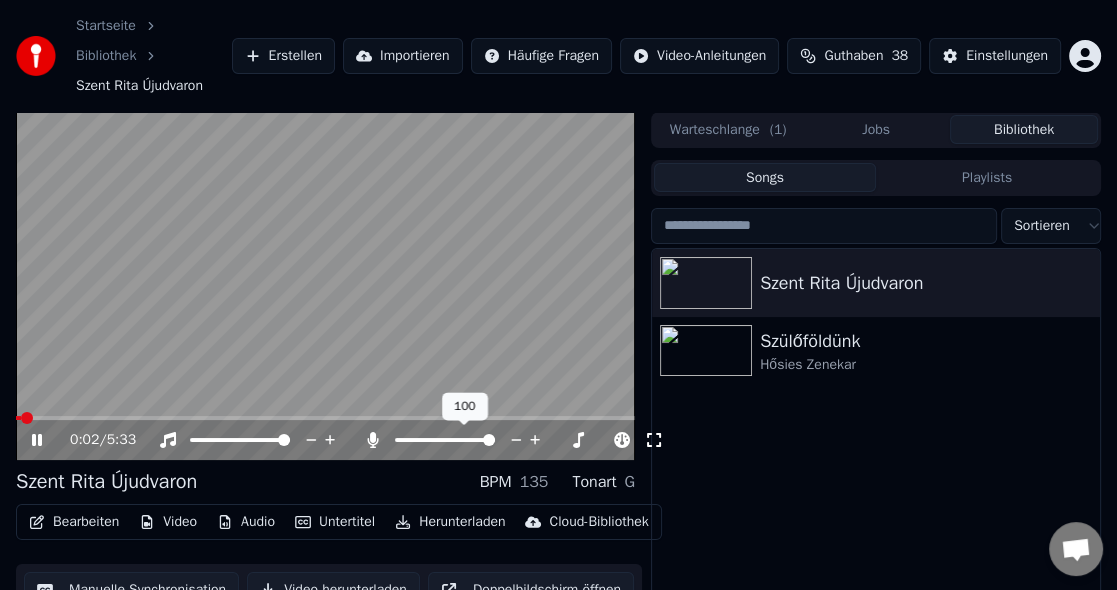 click at bounding box center (489, 440) 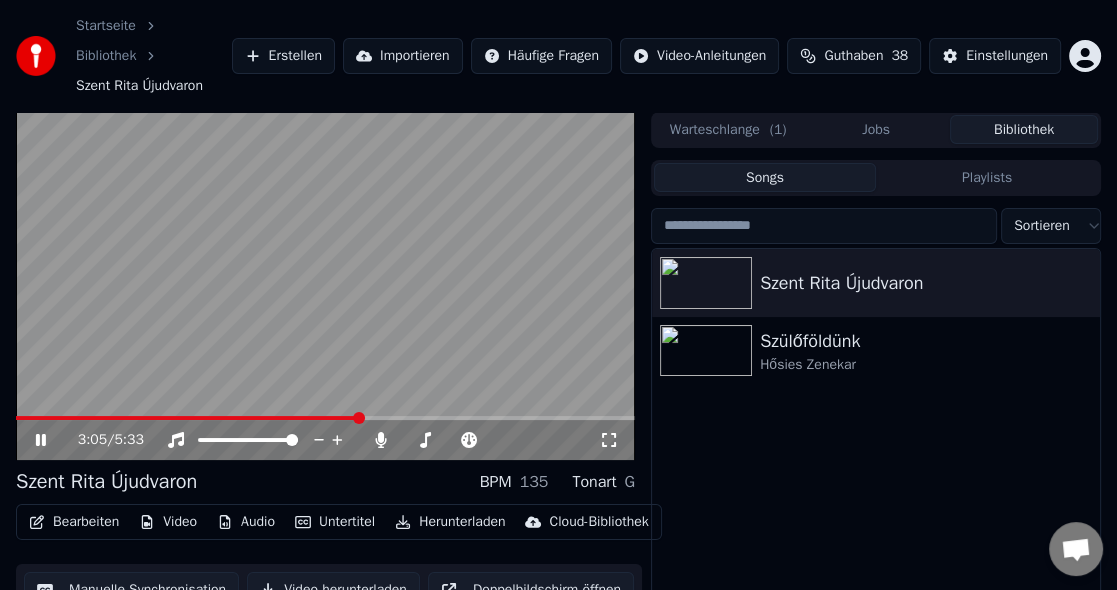 click at bounding box center (325, 418) 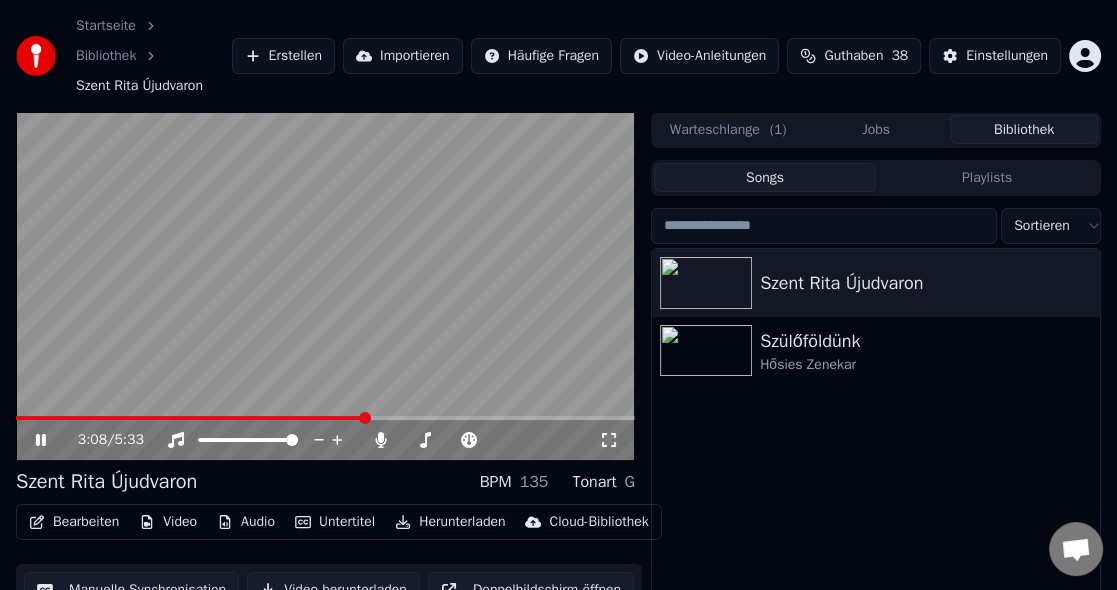 drag, startPoint x: 617, startPoint y: 441, endPoint x: 615, endPoint y: 461, distance: 20.09975 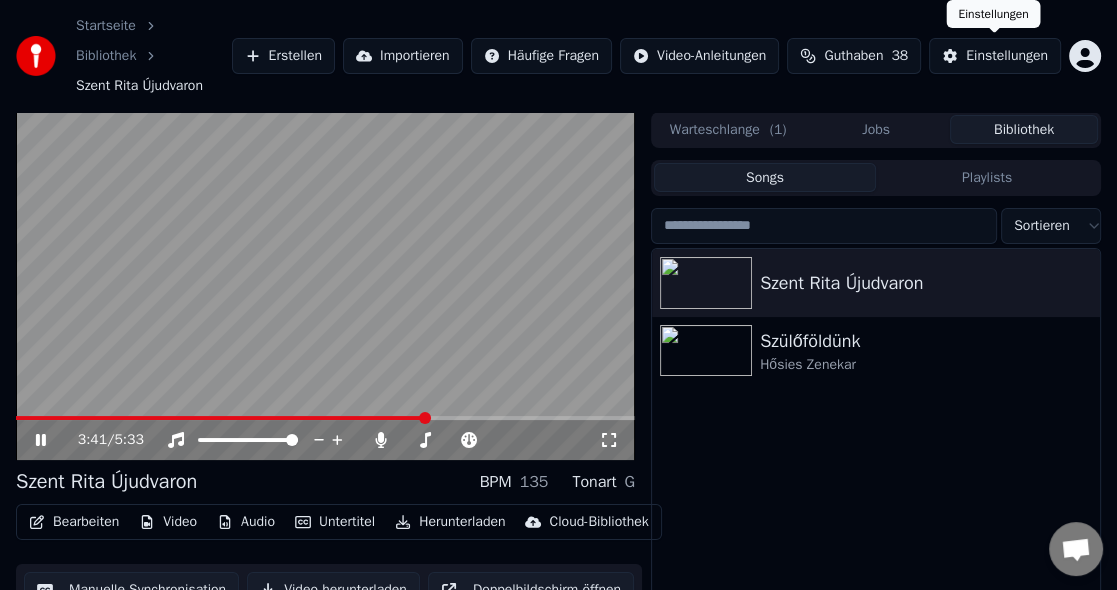 click on "Einstellungen" at bounding box center [1007, 56] 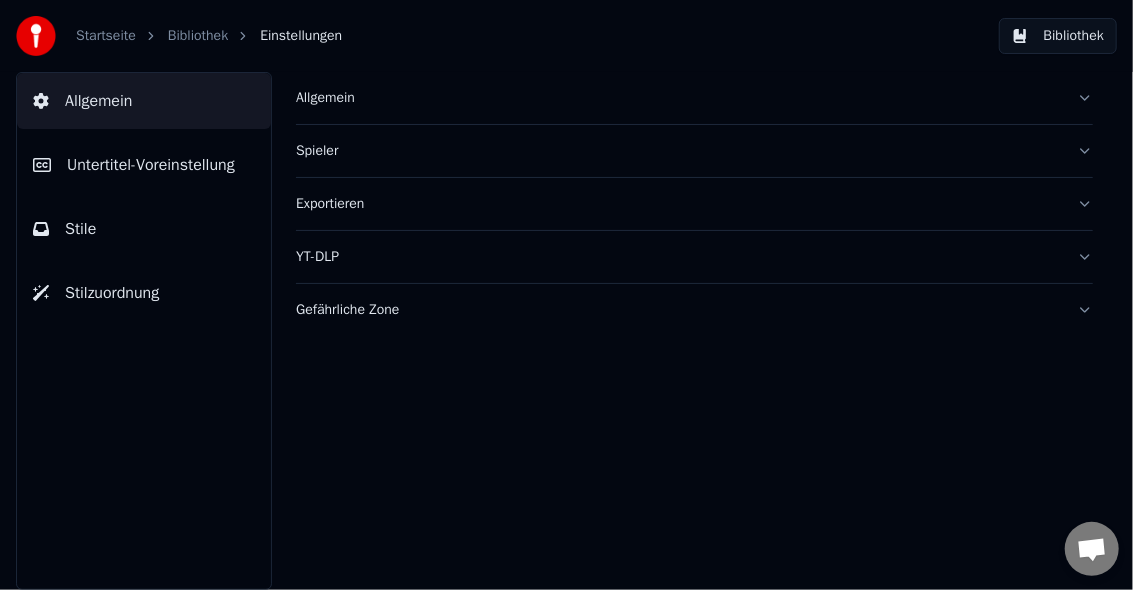 click on "Stile" at bounding box center [144, 229] 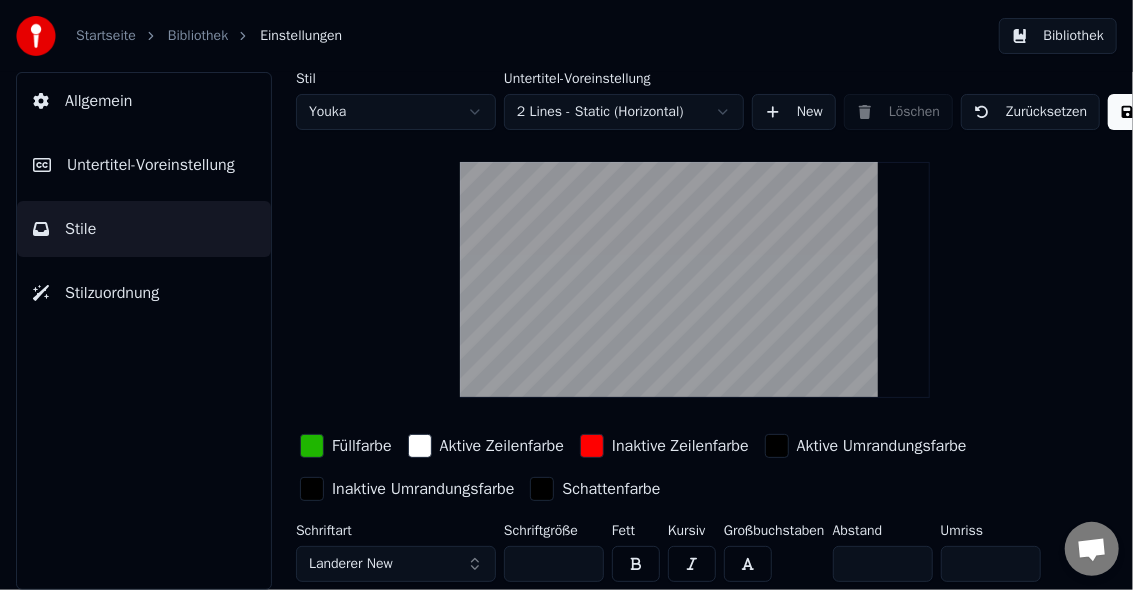 click on "Untertitel-Voreinstellung" at bounding box center [151, 165] 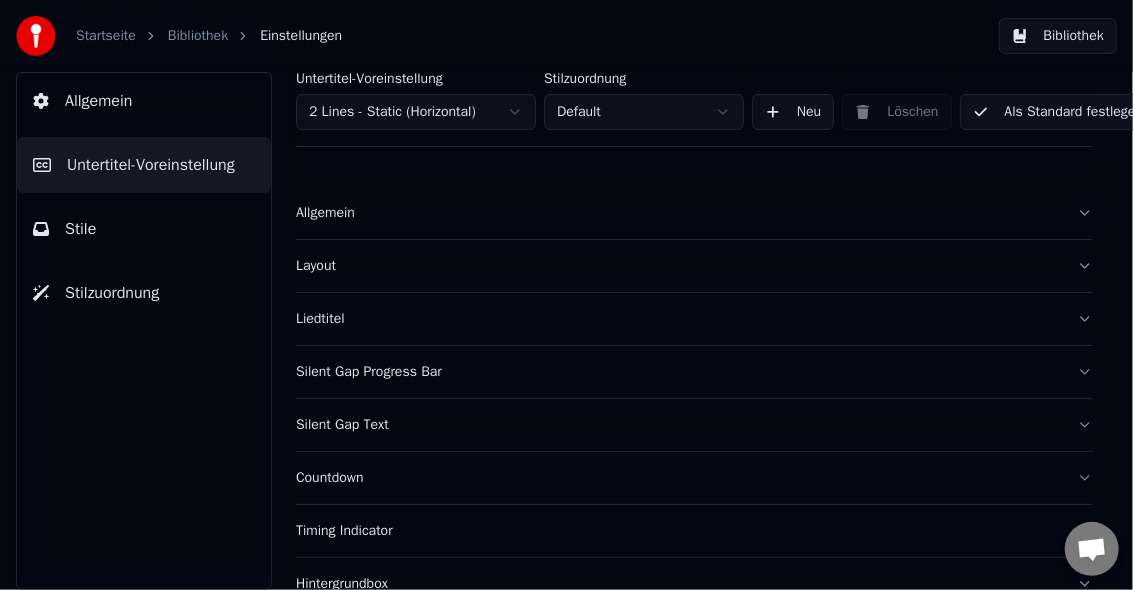 click on "Stile" at bounding box center (144, 229) 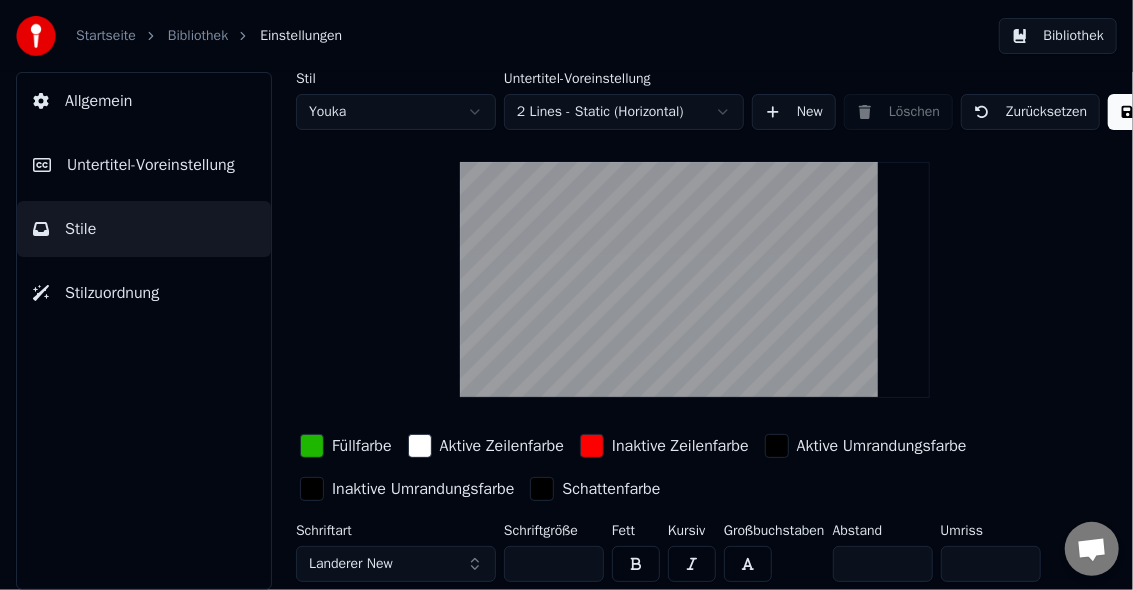 scroll, scrollTop: 87, scrollLeft: 0, axis: vertical 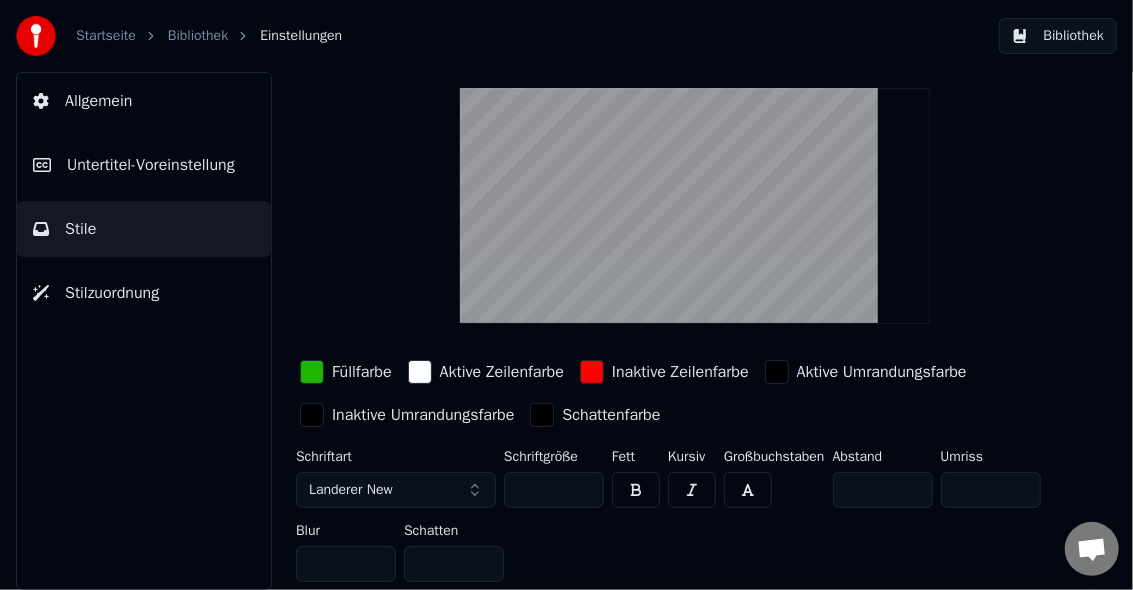 click on "Untertitel-Voreinstellung" at bounding box center [151, 165] 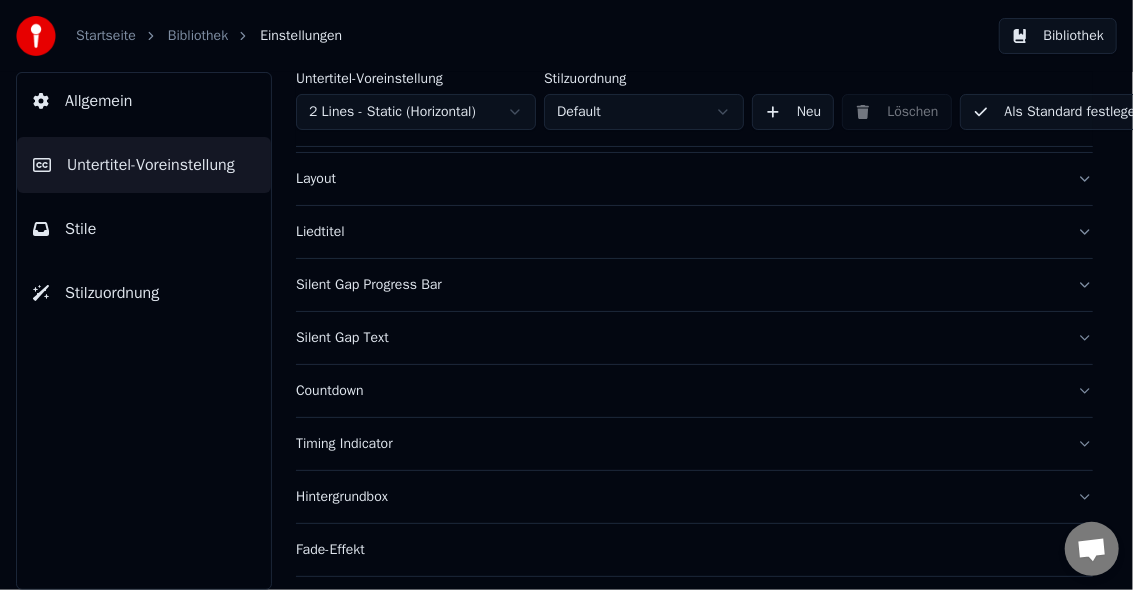 scroll, scrollTop: 311, scrollLeft: 0, axis: vertical 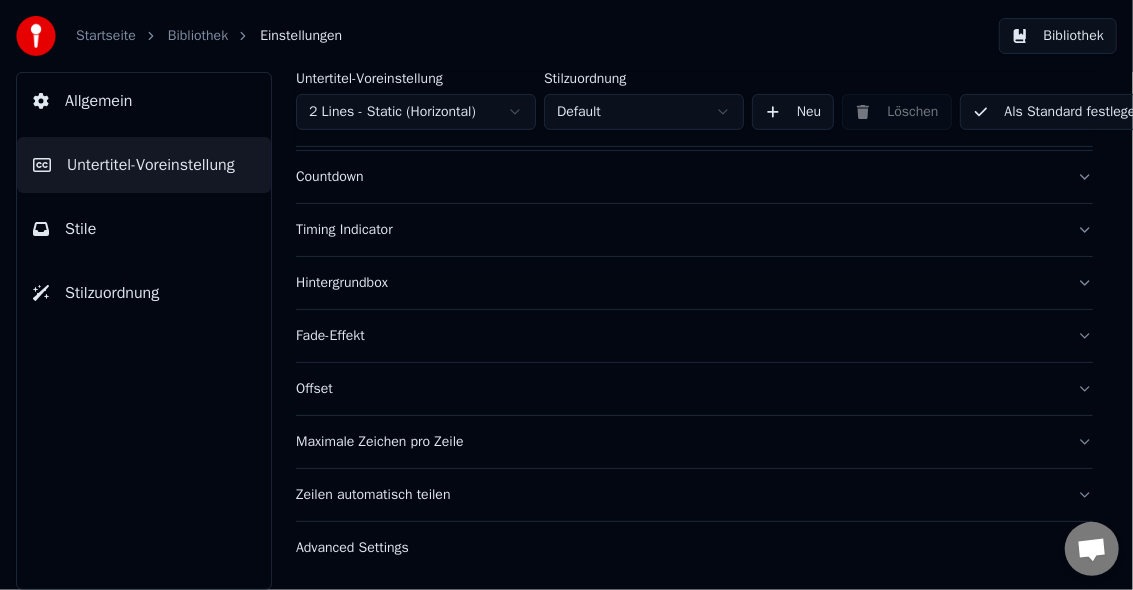 click on "Zeilen automatisch teilen" at bounding box center (678, 495) 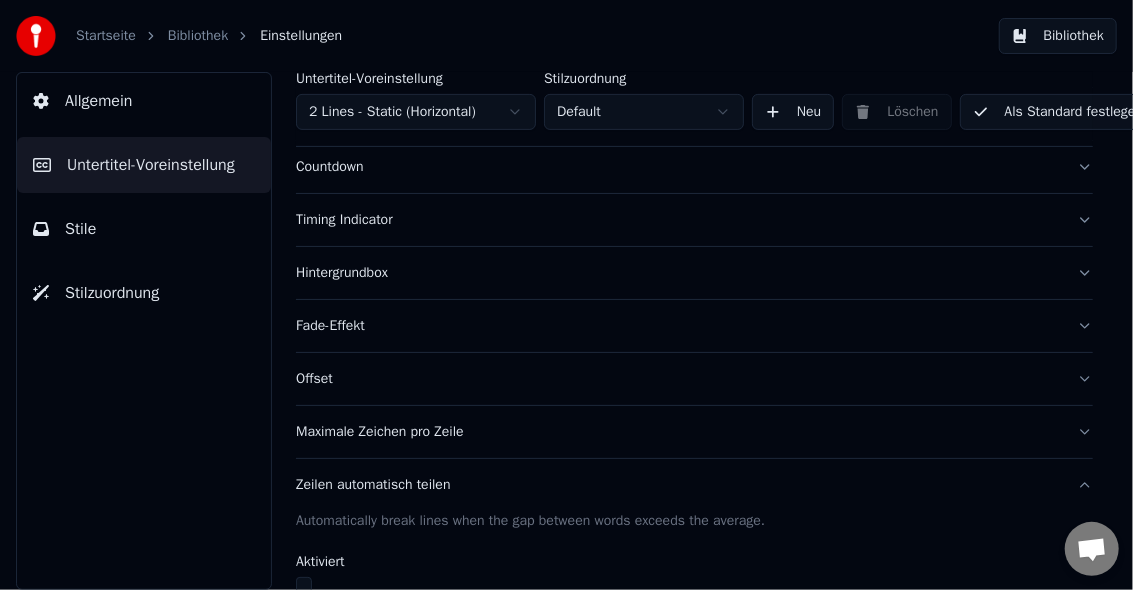 scroll, scrollTop: 444, scrollLeft: 0, axis: vertical 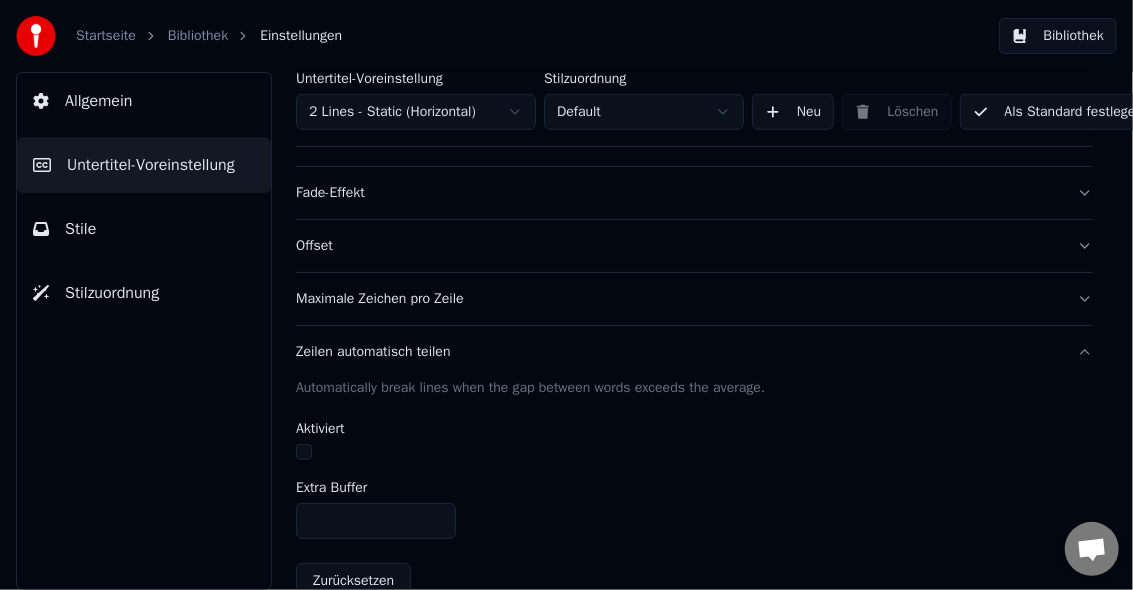 click on "Aktiviert" at bounding box center (320, 429) 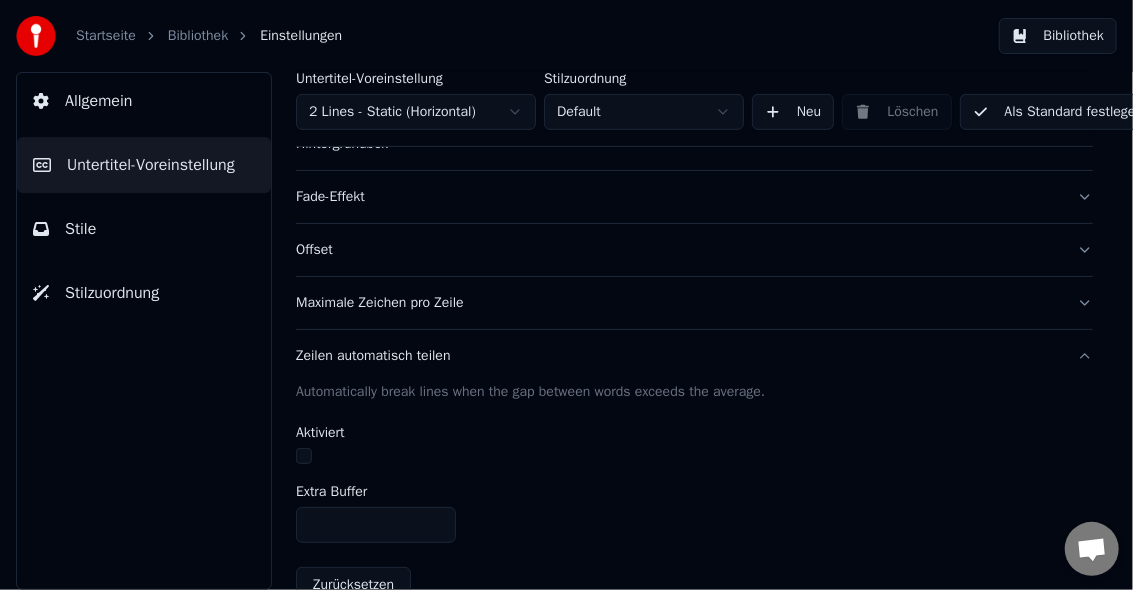 scroll, scrollTop: 414, scrollLeft: 0, axis: vertical 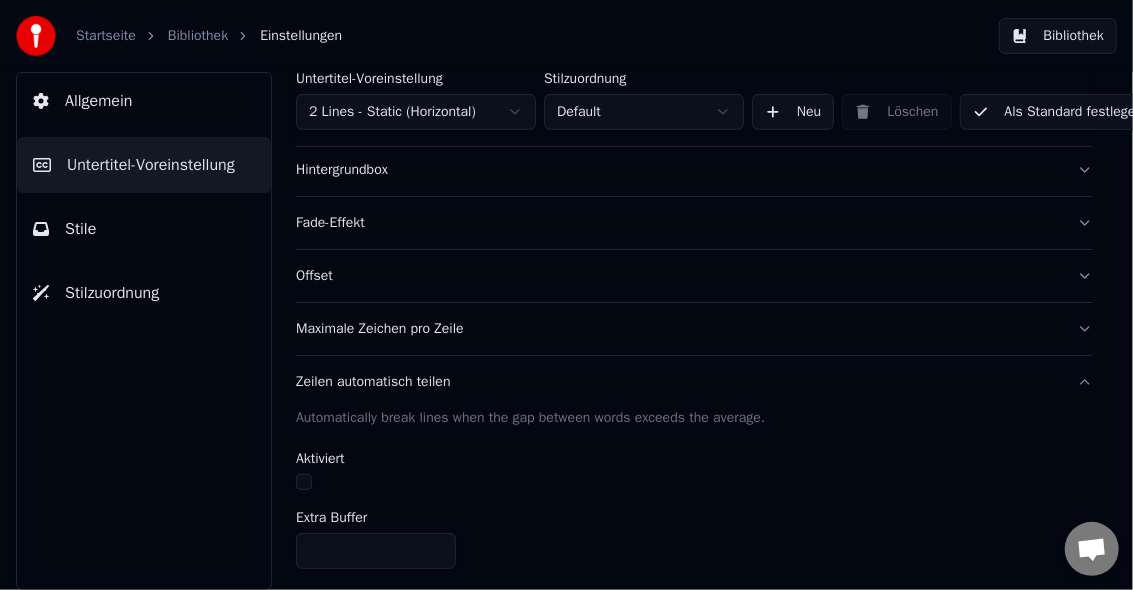 click on "Aktiviert" at bounding box center (320, 459) 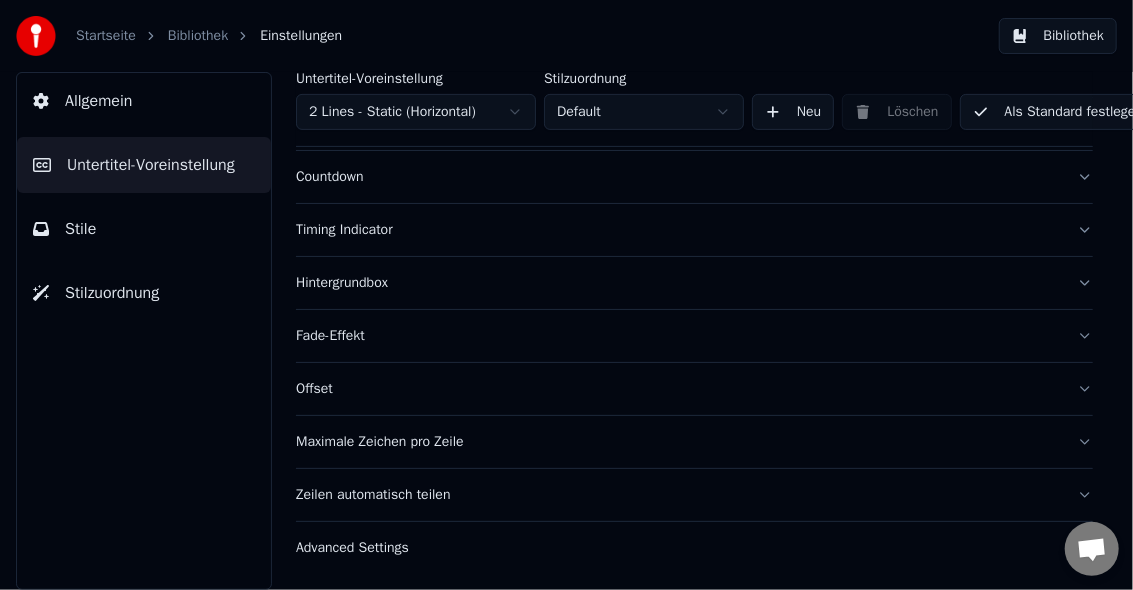 scroll, scrollTop: 311, scrollLeft: 0, axis: vertical 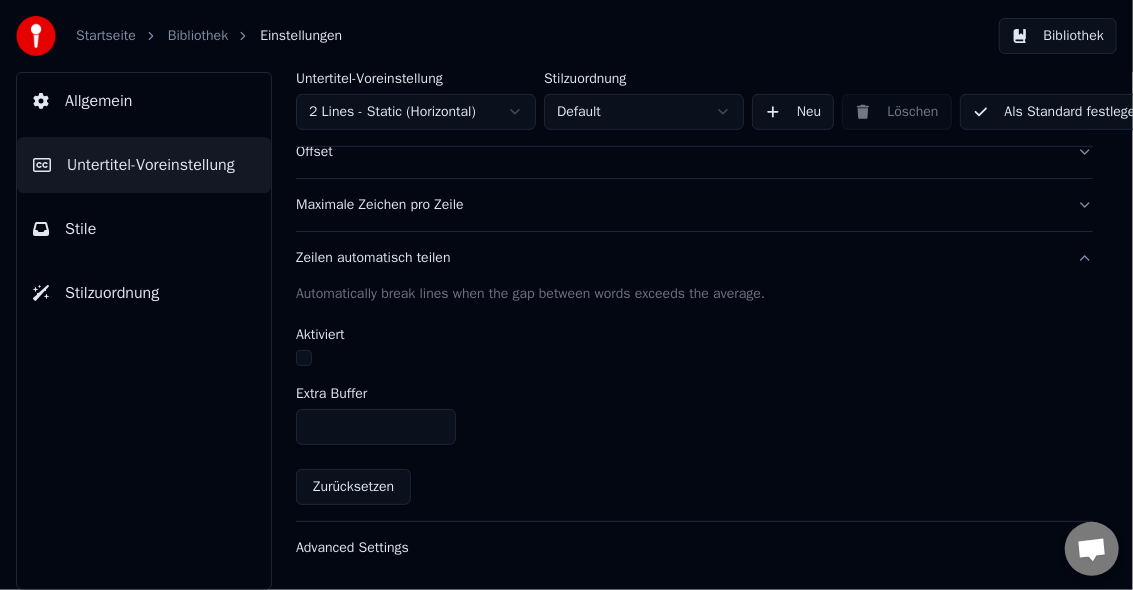click on "Maximale Zeichen pro Zeile" at bounding box center (678, 205) 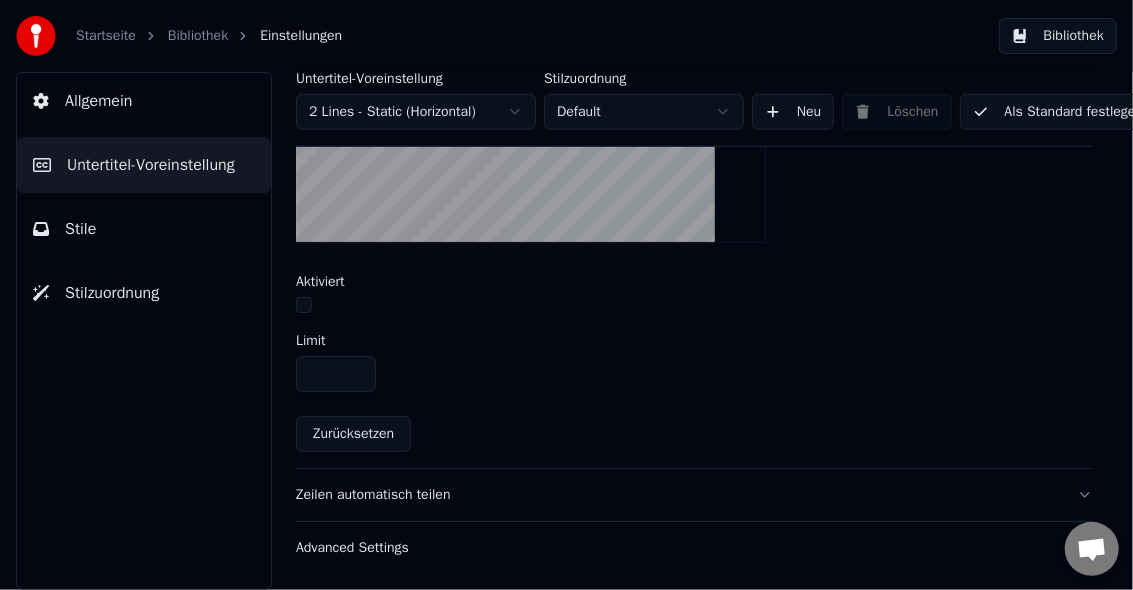 scroll, scrollTop: 814, scrollLeft: 0, axis: vertical 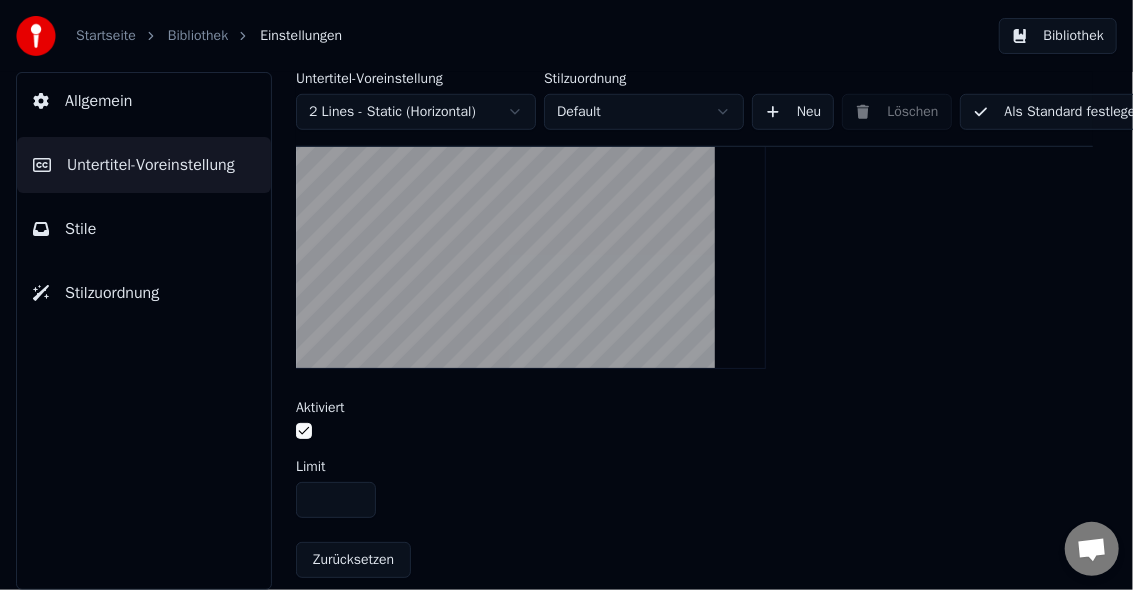 click on "Als Standard festlegen" at bounding box center (1058, 112) 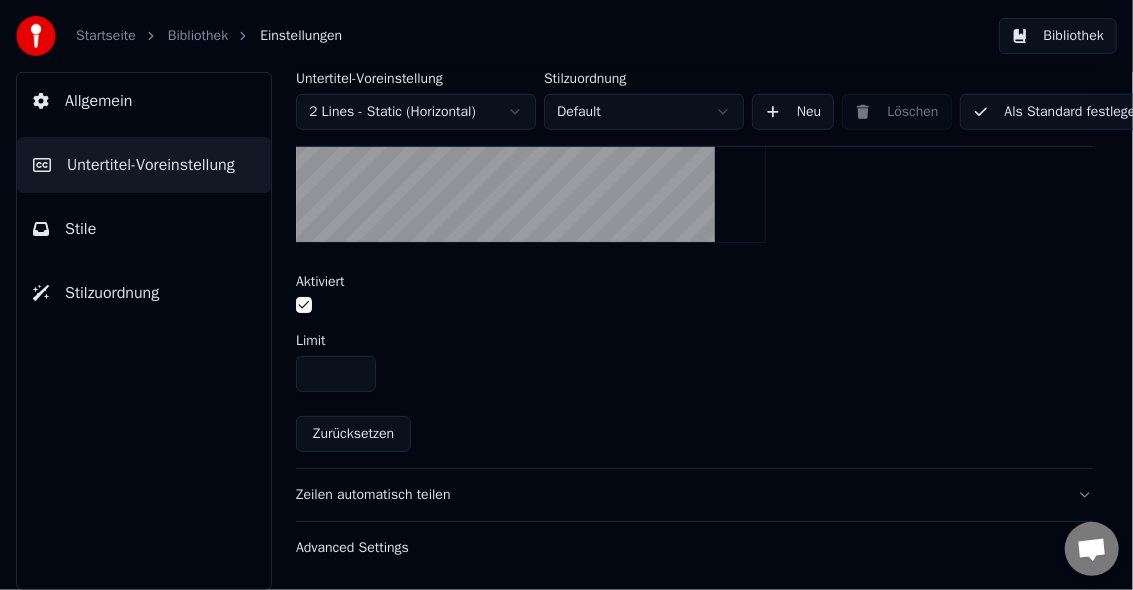 scroll, scrollTop: 815, scrollLeft: 0, axis: vertical 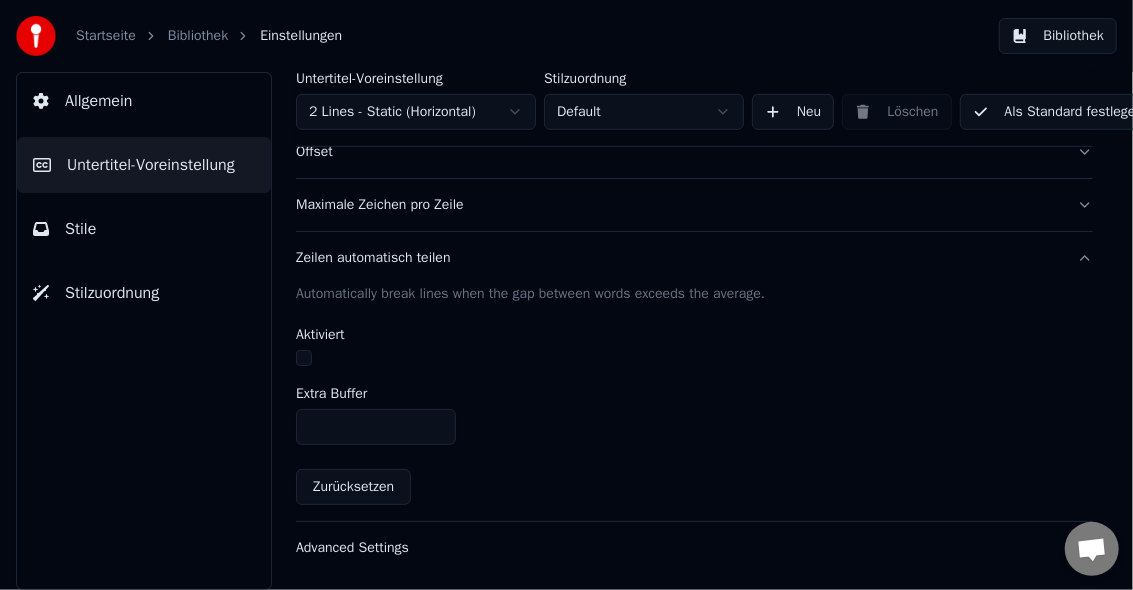 click at bounding box center [304, 358] 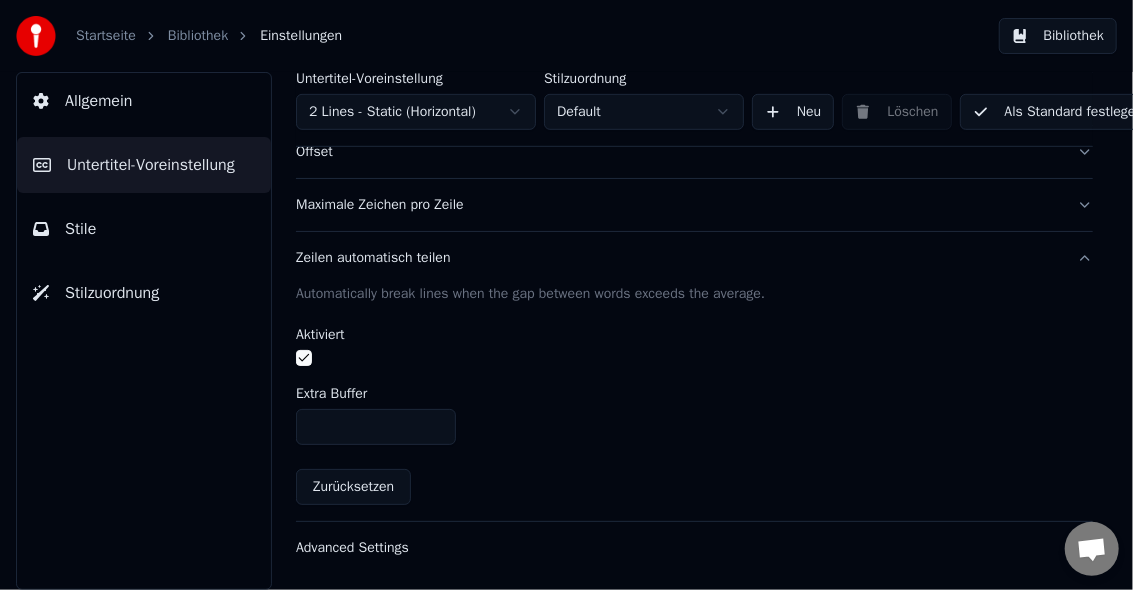 click on "Als Standard festlegen" at bounding box center (1058, 112) 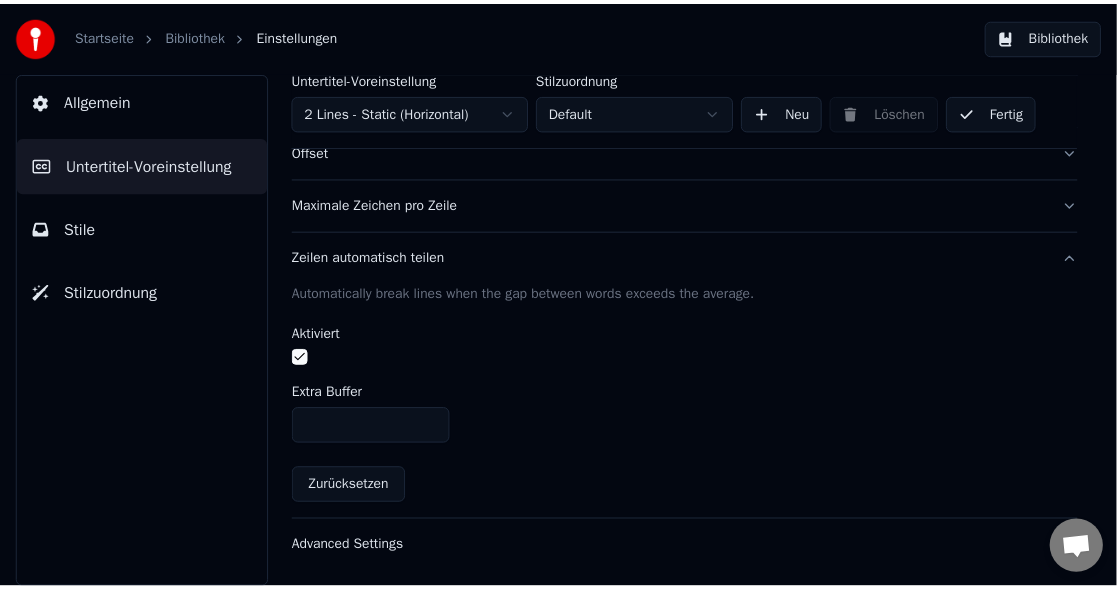 scroll, scrollTop: 530, scrollLeft: 0, axis: vertical 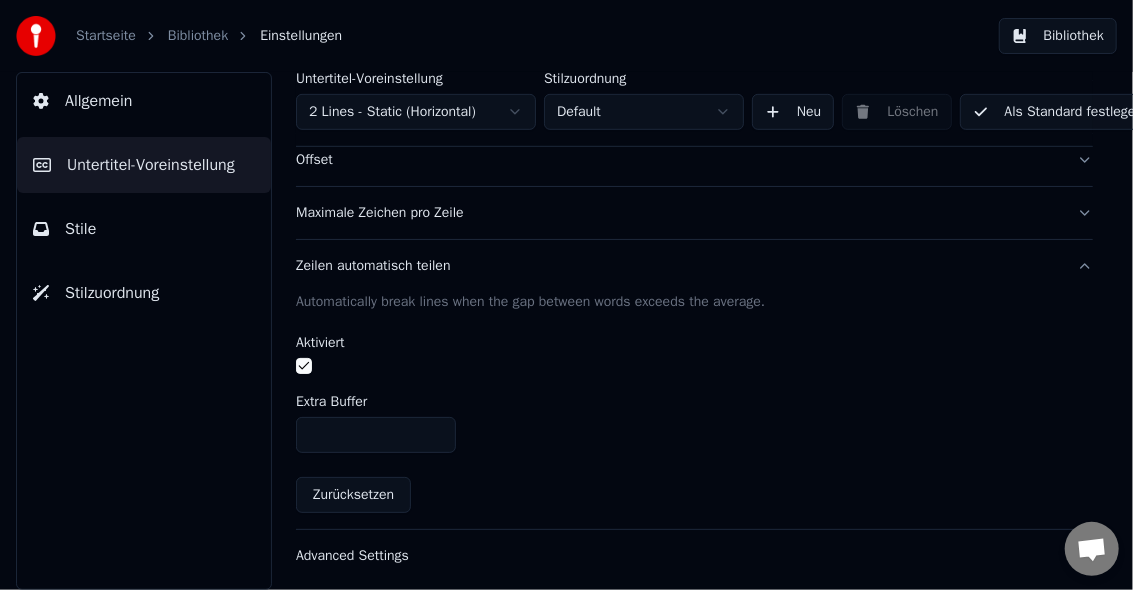 click on "Bibliothek" at bounding box center [198, 36] 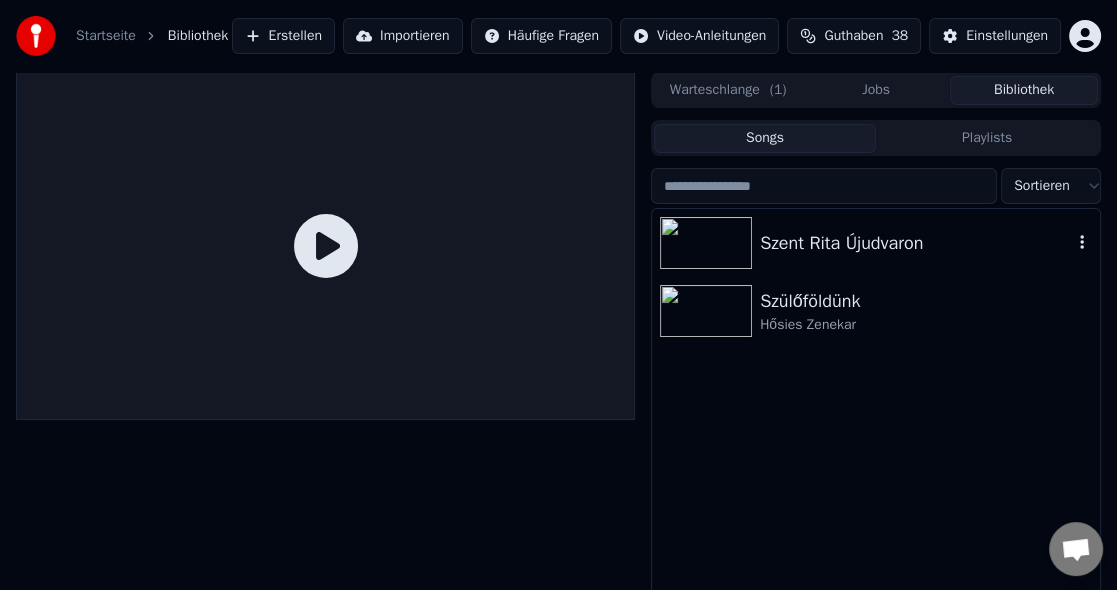 click at bounding box center [706, 243] 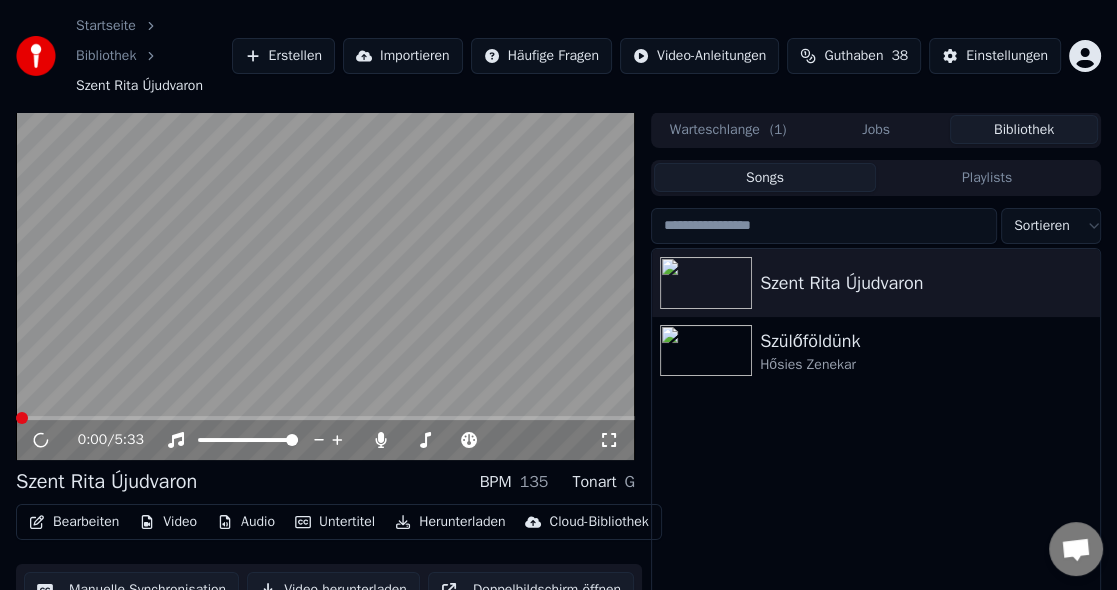 click 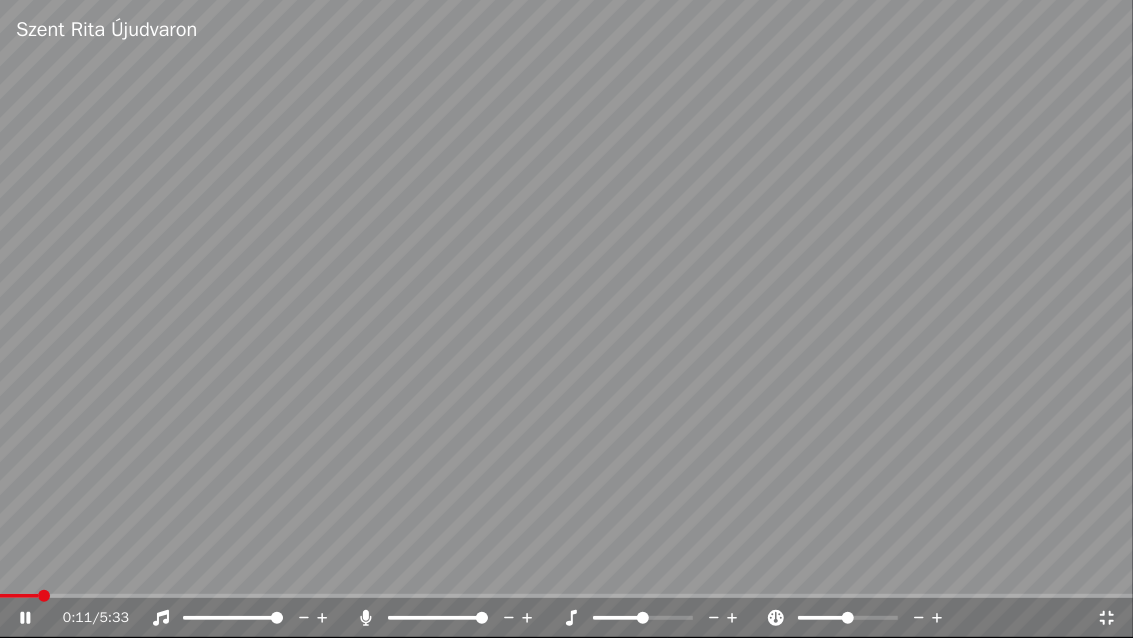 click 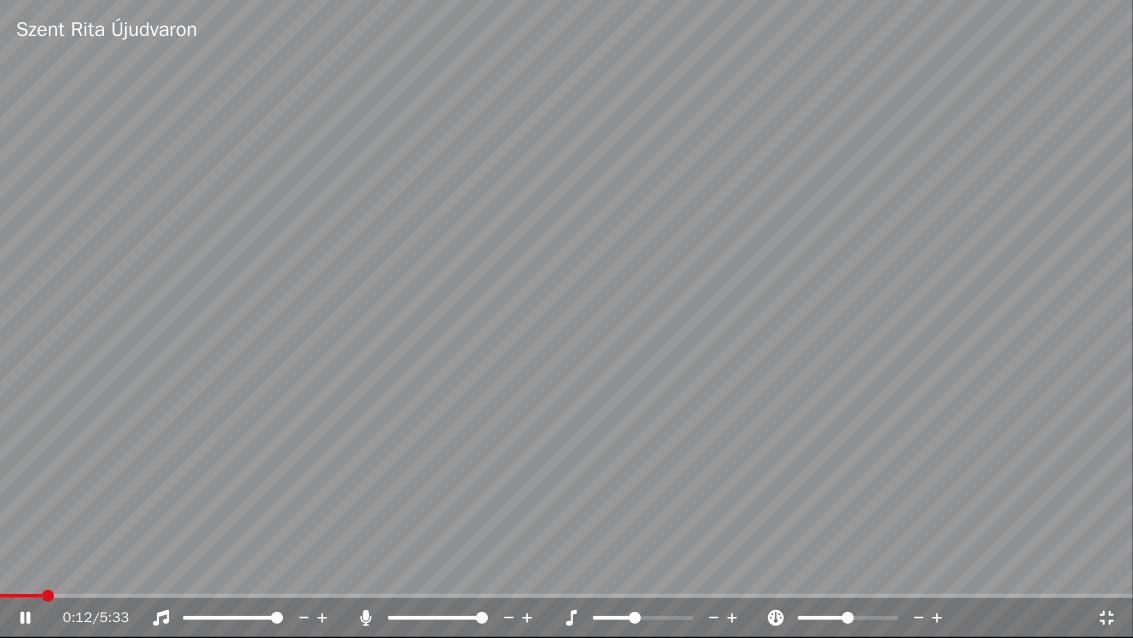 click 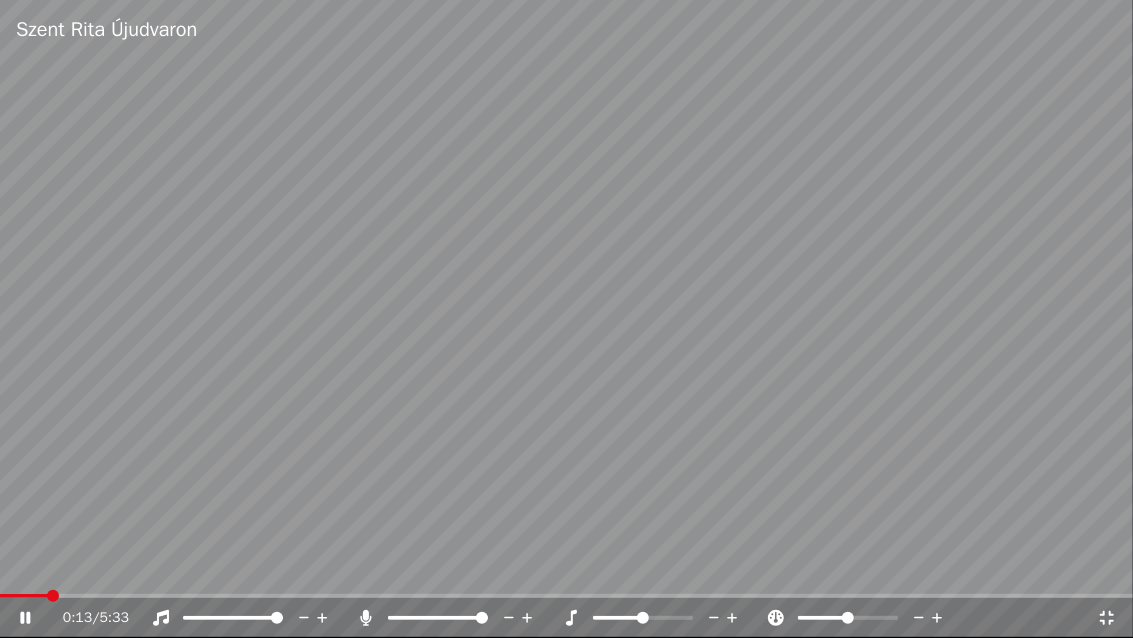 click 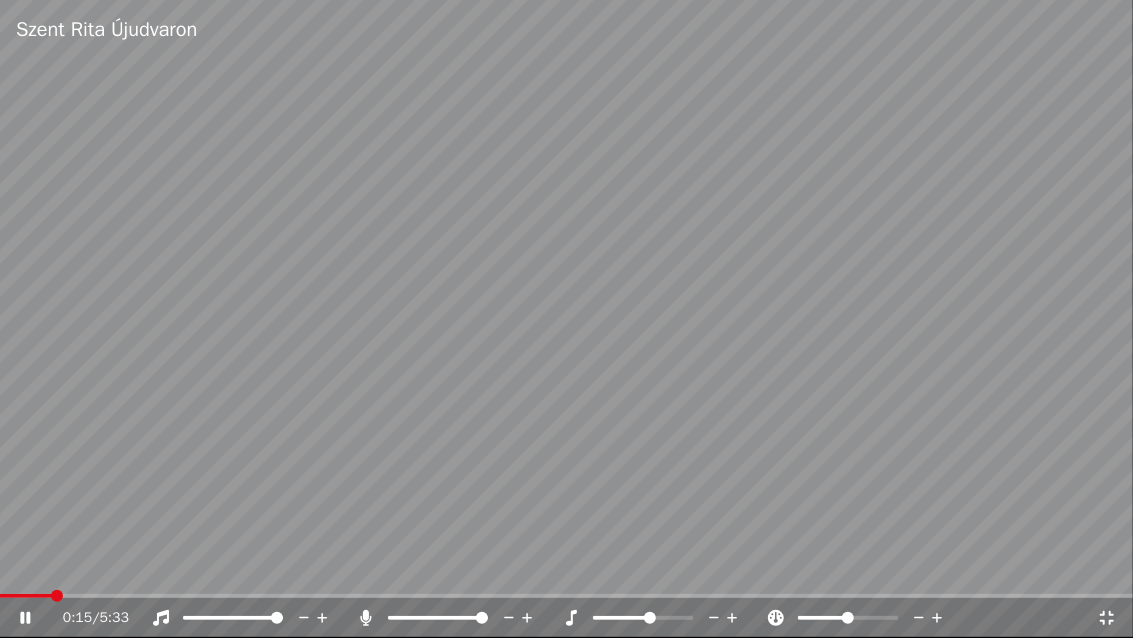 click 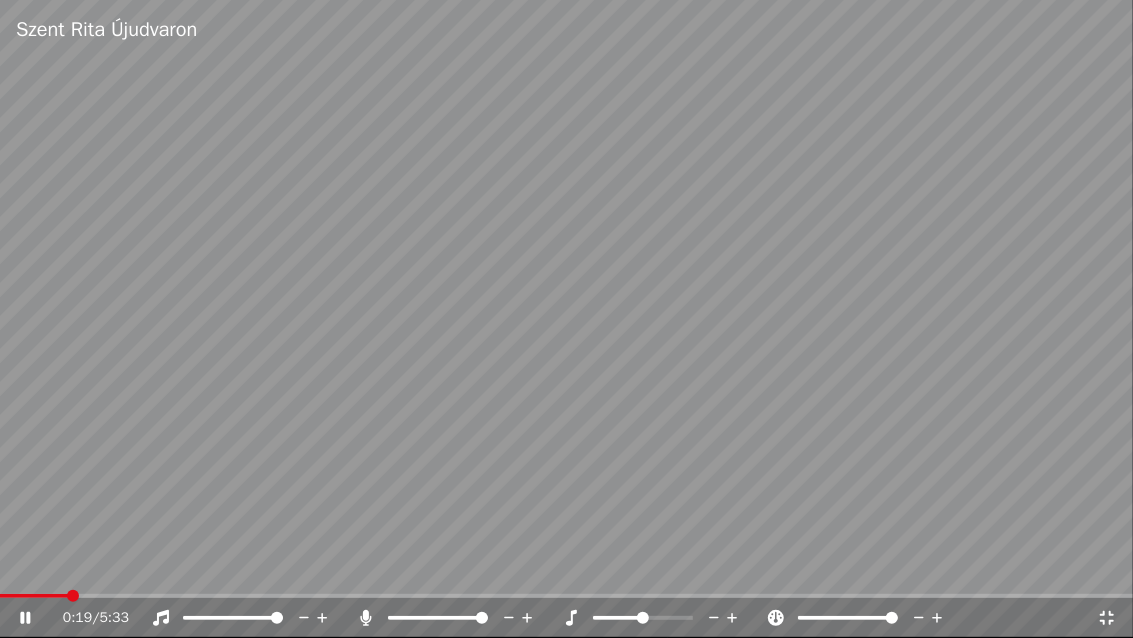 click at bounding box center (892, 618) 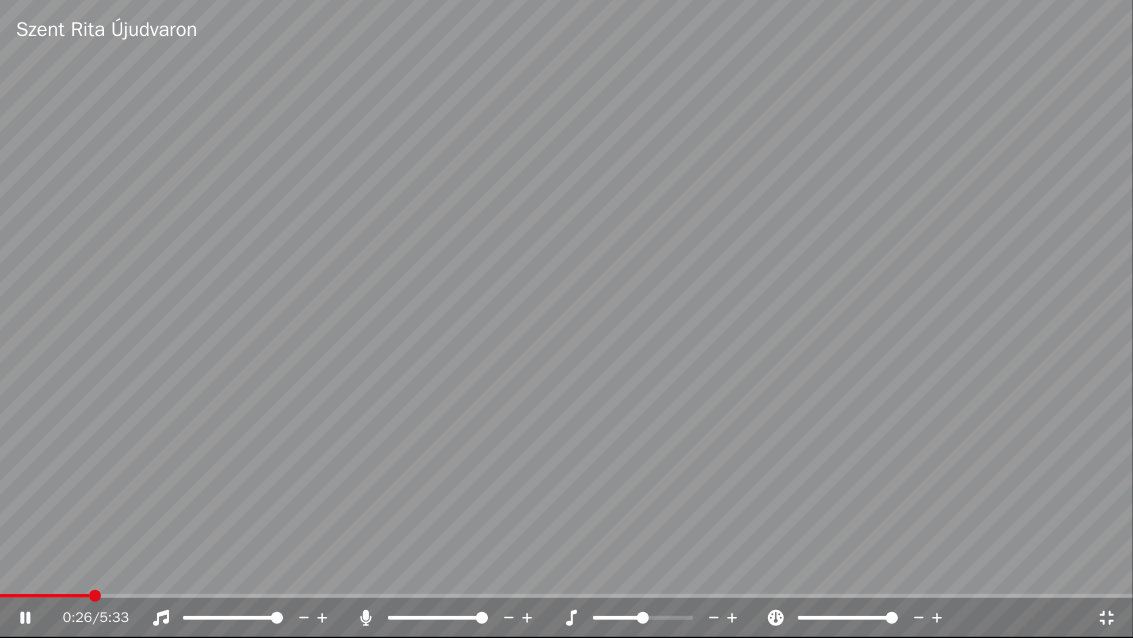 click at bounding box center (848, 618) 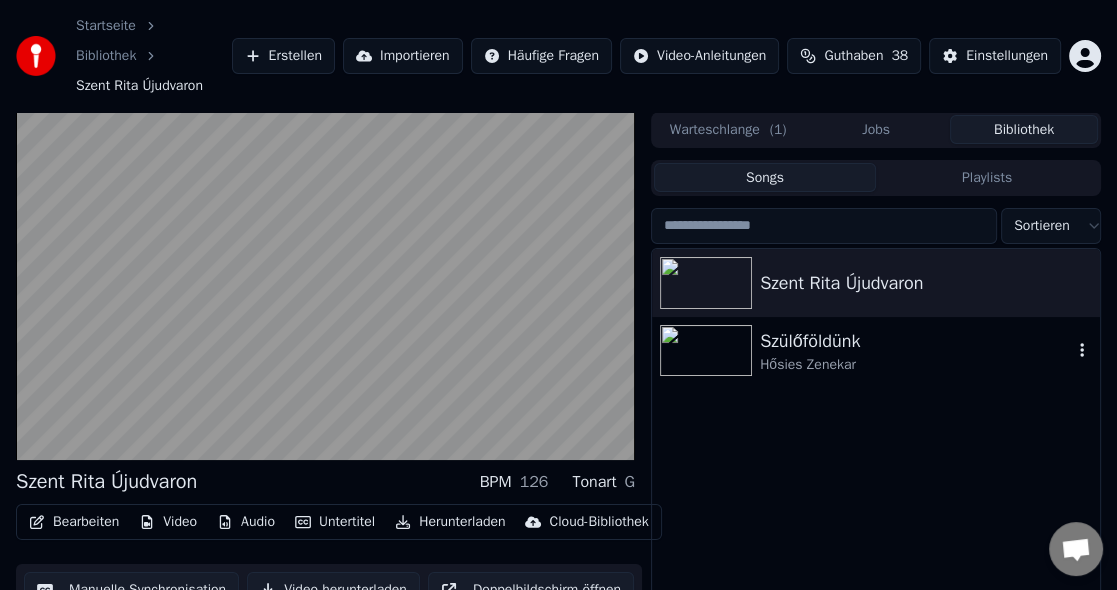 click at bounding box center [710, 351] 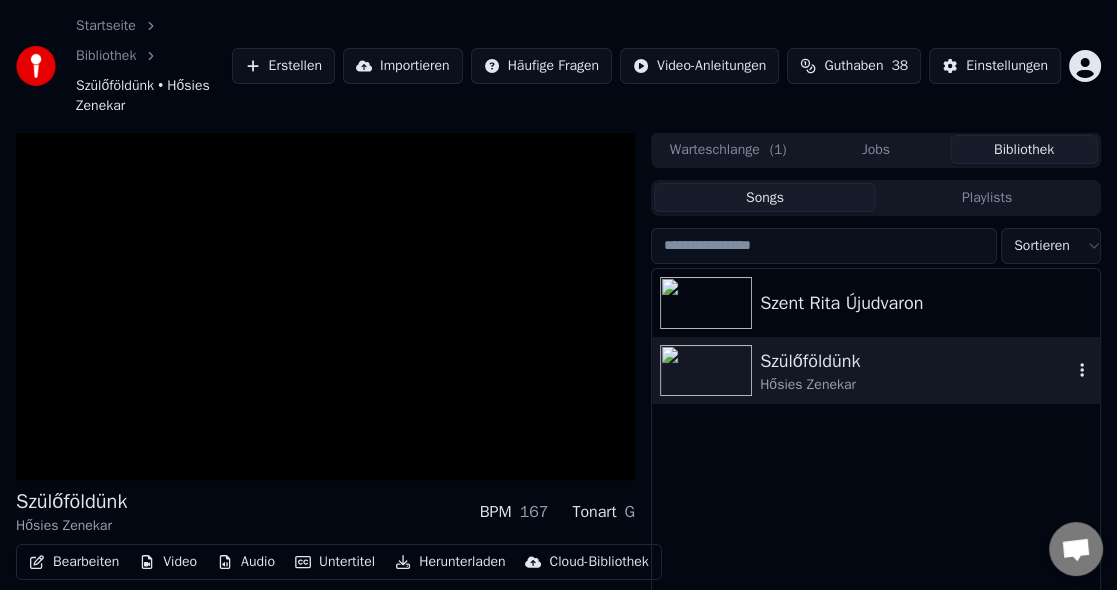click on "Szülőföldünk Hősies Zenekar" at bounding box center (876, 371) 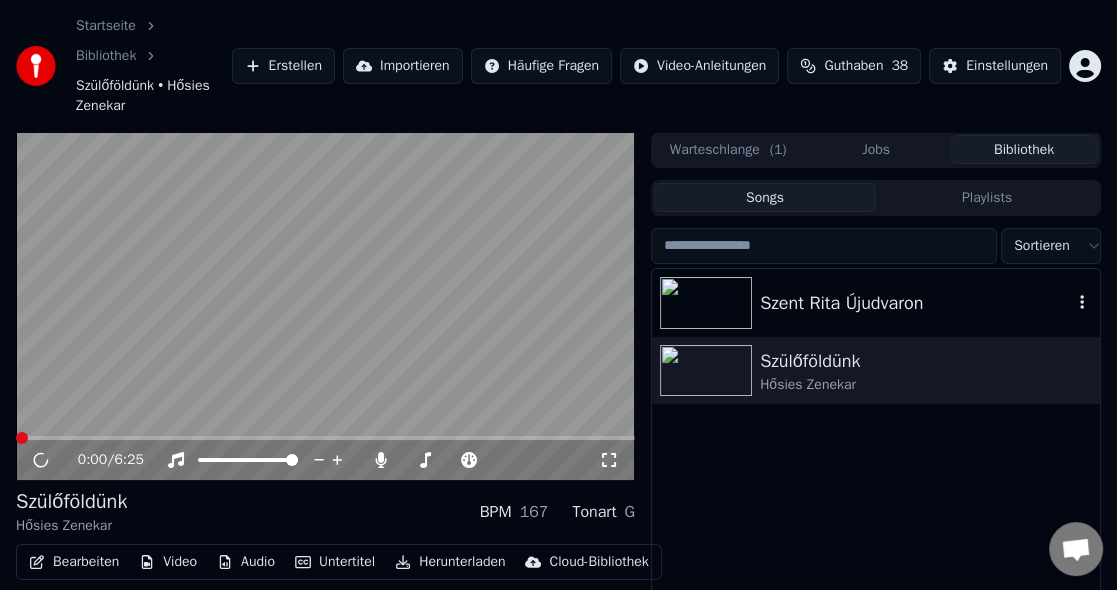 click at bounding box center [706, 303] 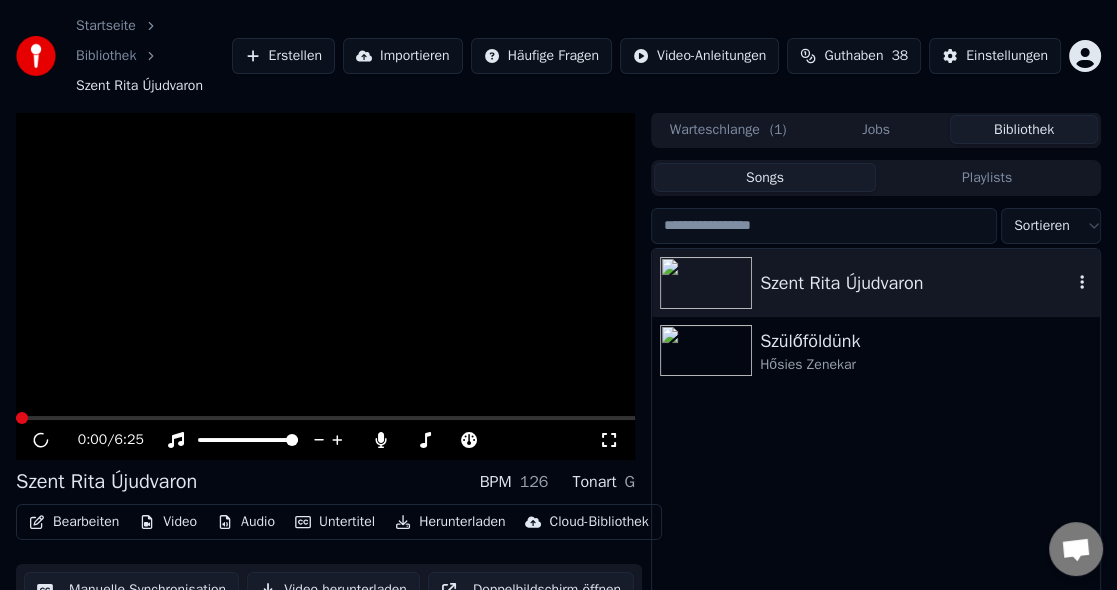 click at bounding box center [706, 283] 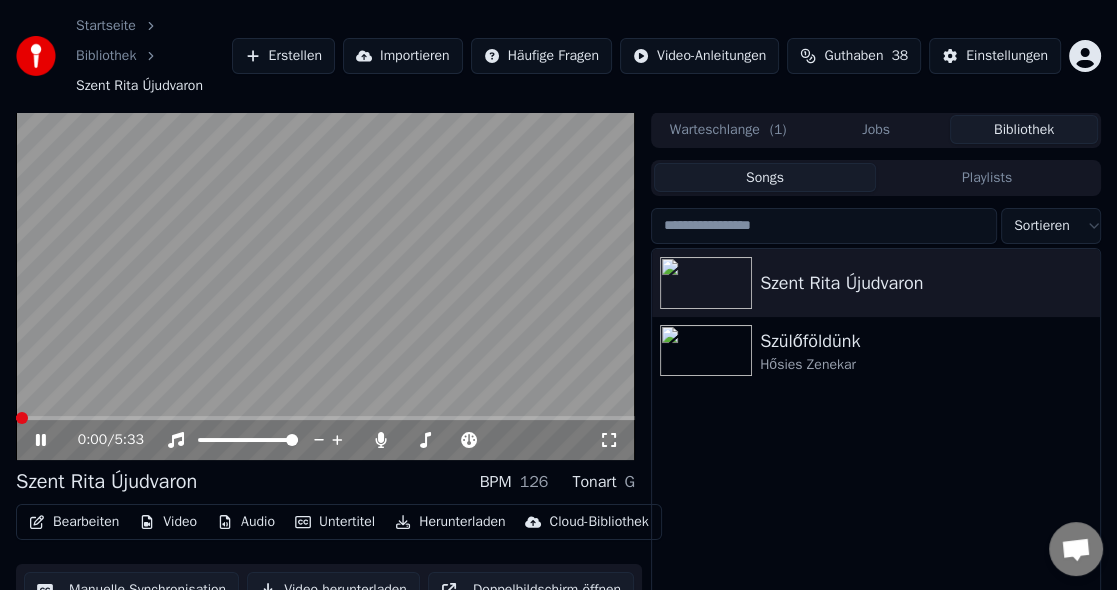 click 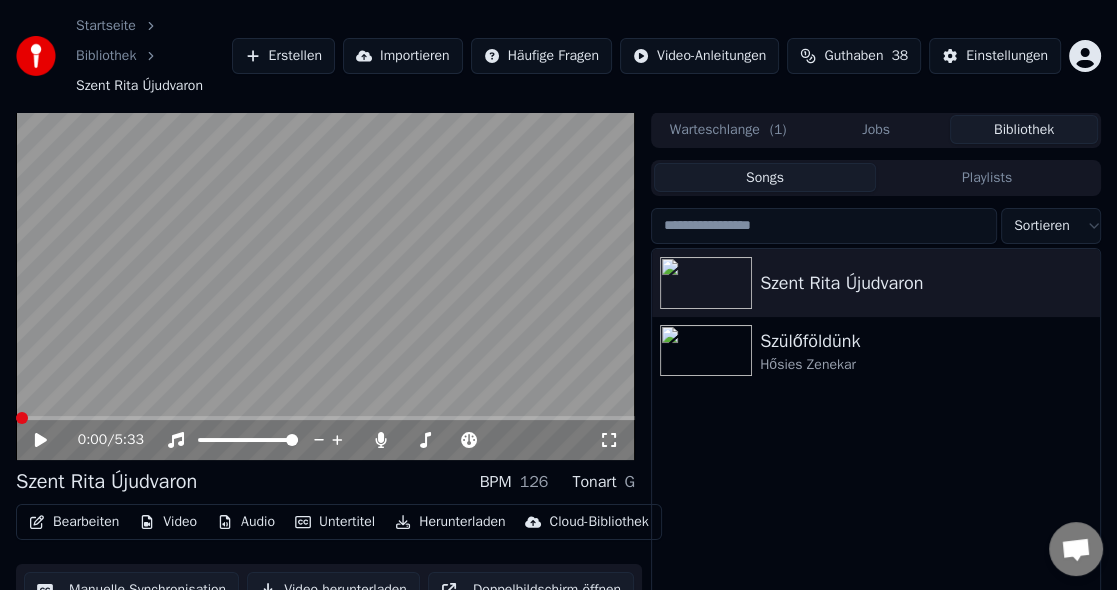 click 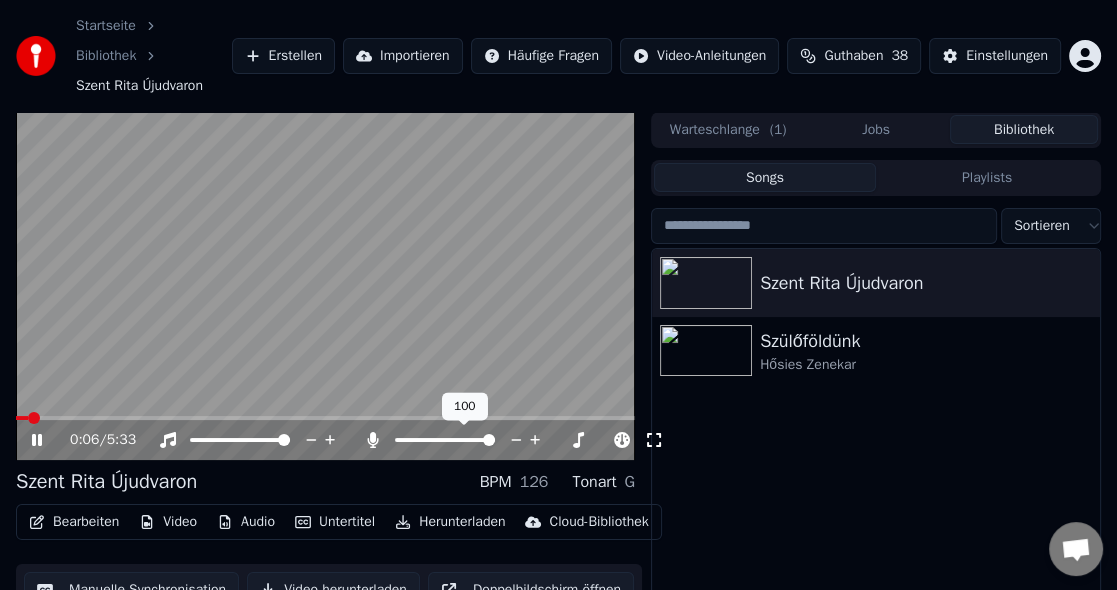 click at bounding box center (489, 440) 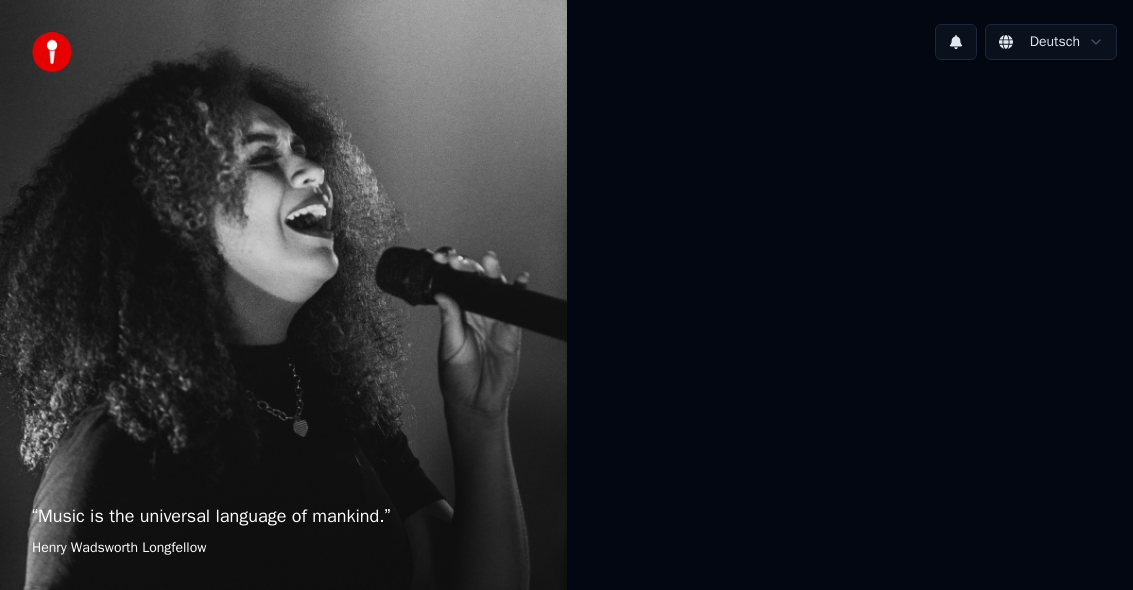 scroll, scrollTop: 0, scrollLeft: 0, axis: both 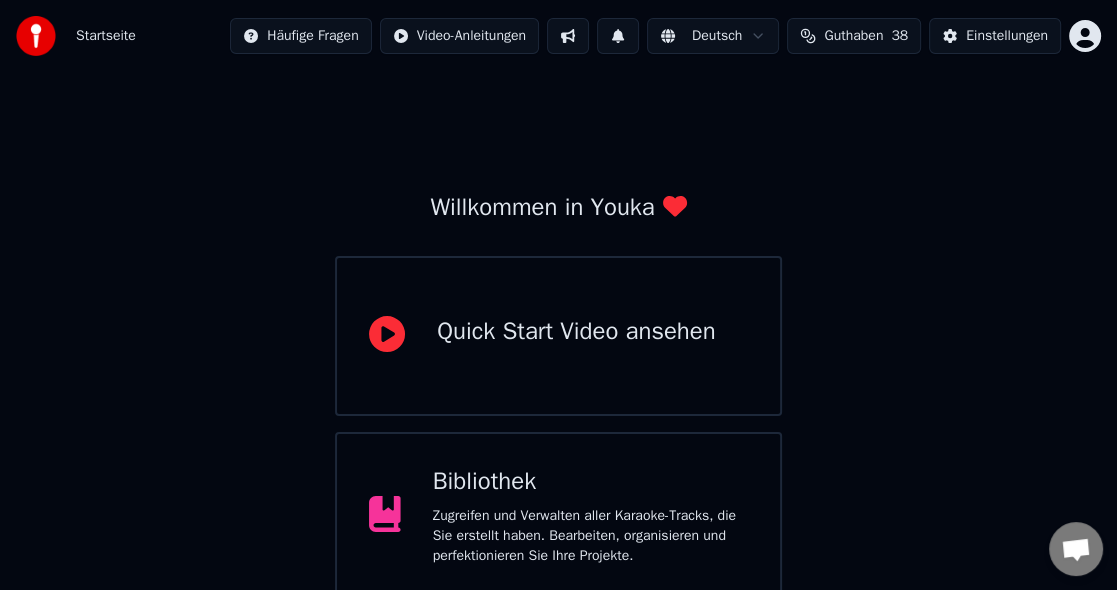 click on "Bibliothek" at bounding box center (590, 482) 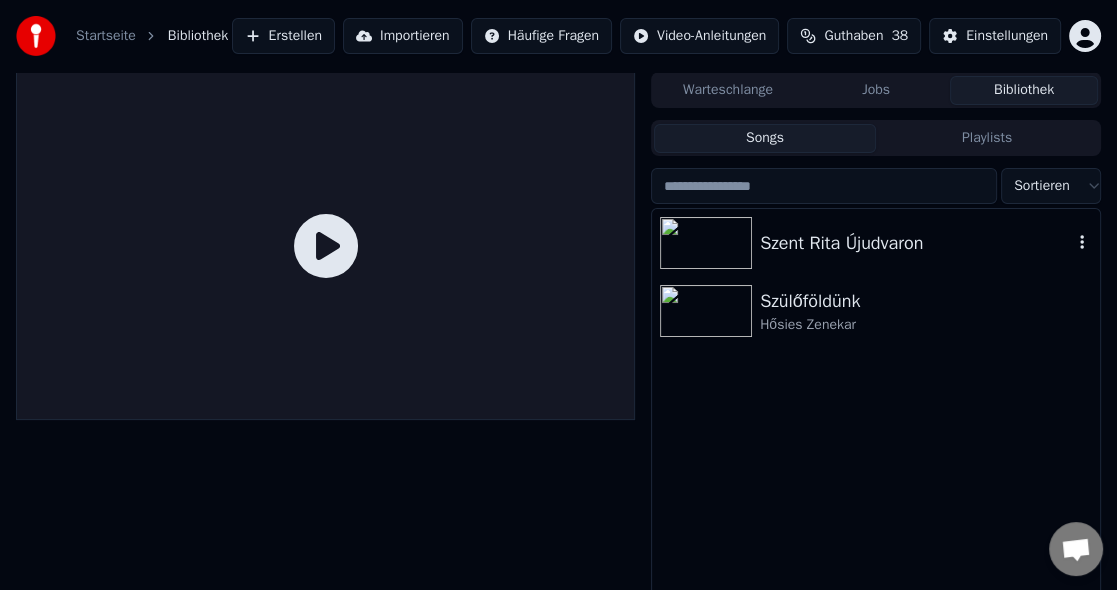 click at bounding box center (706, 243) 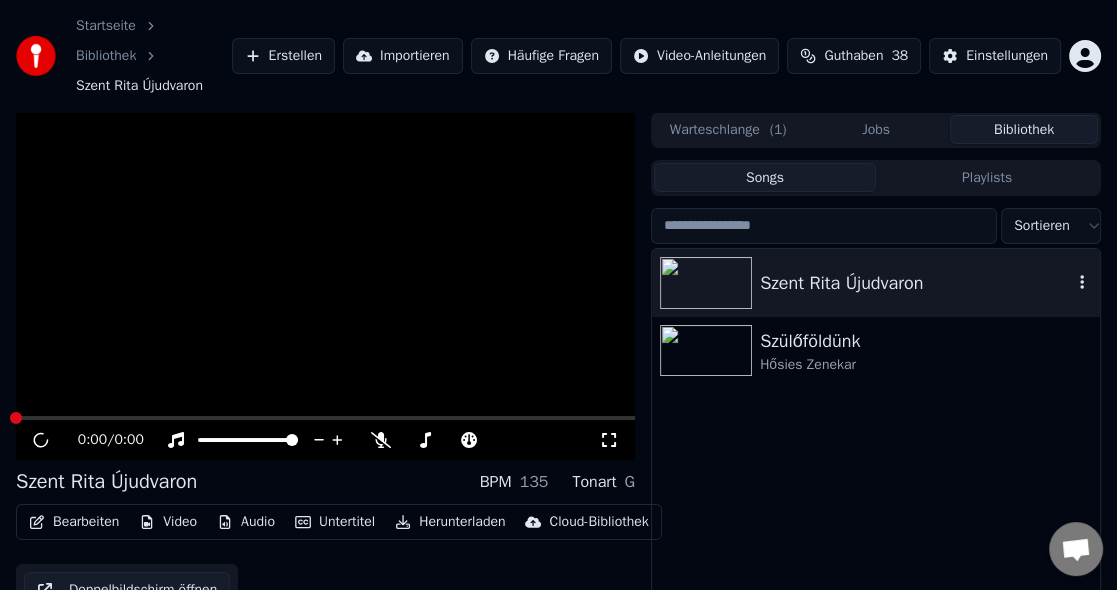 click on "Szent Rita Újudvaron" at bounding box center (876, 283) 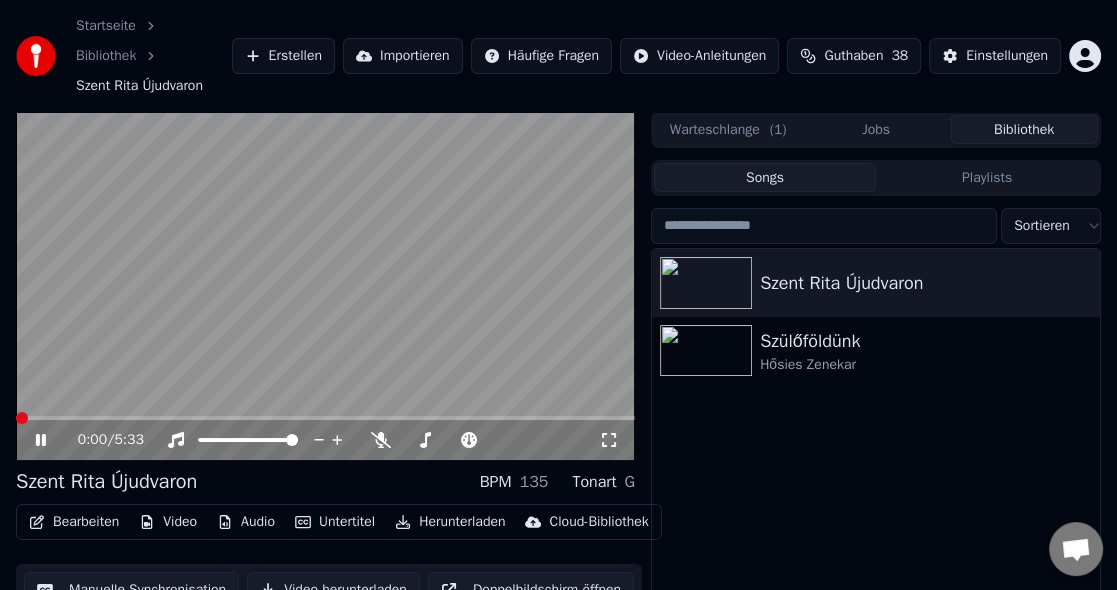 click 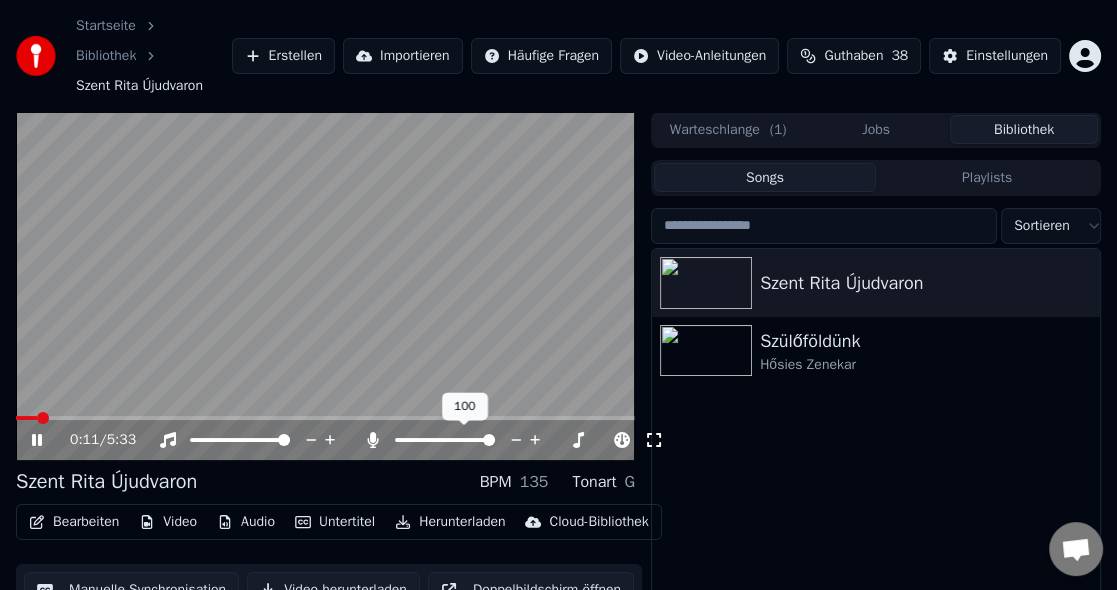 click at bounding box center [489, 440] 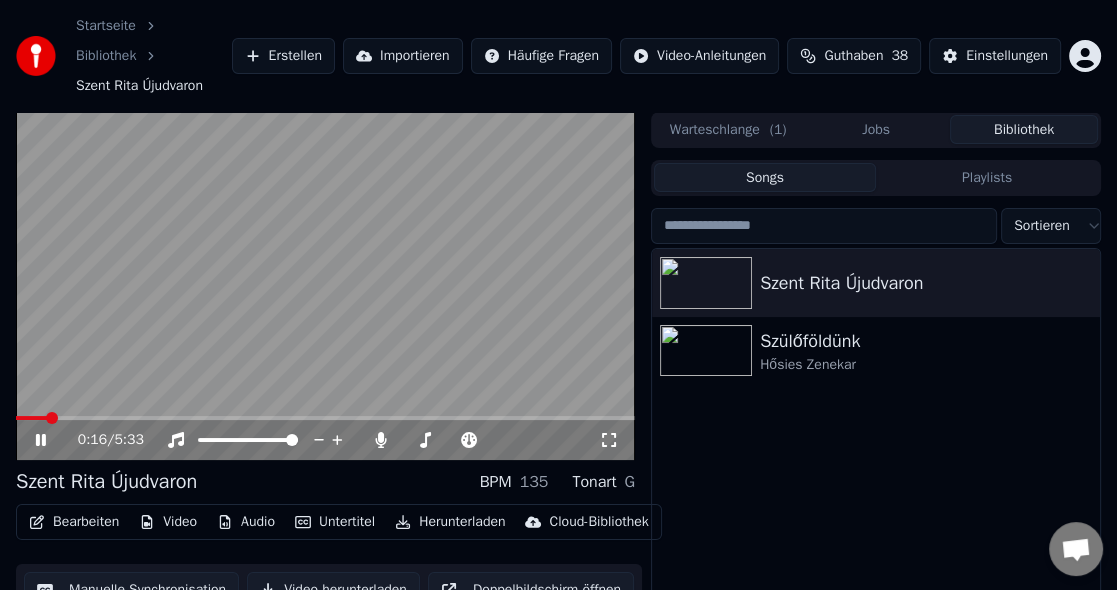 click on "0:16  /  5:33" at bounding box center (325, 440) 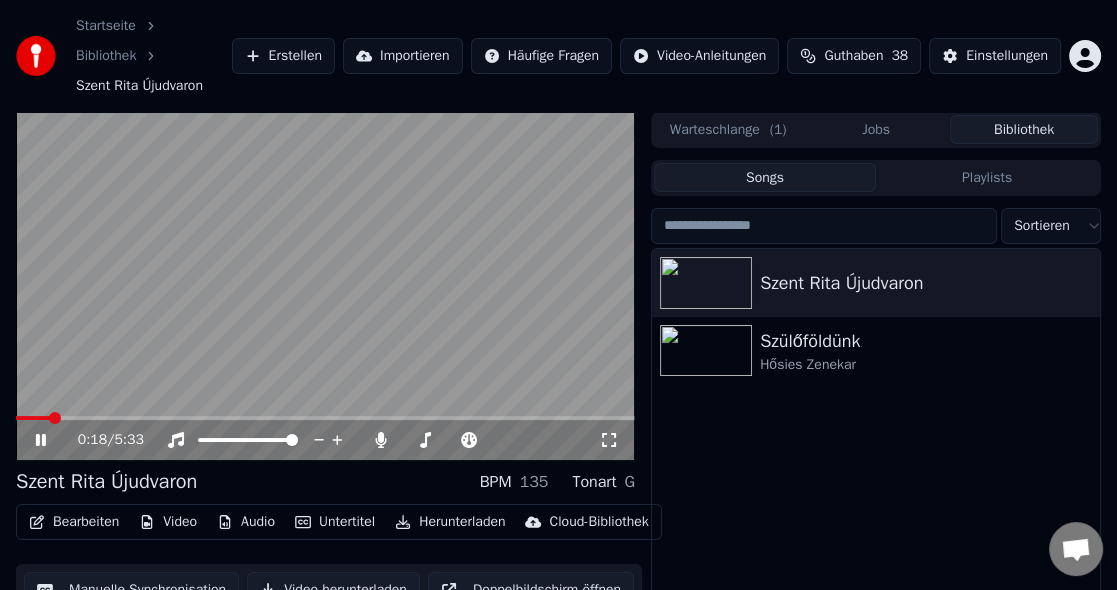 click 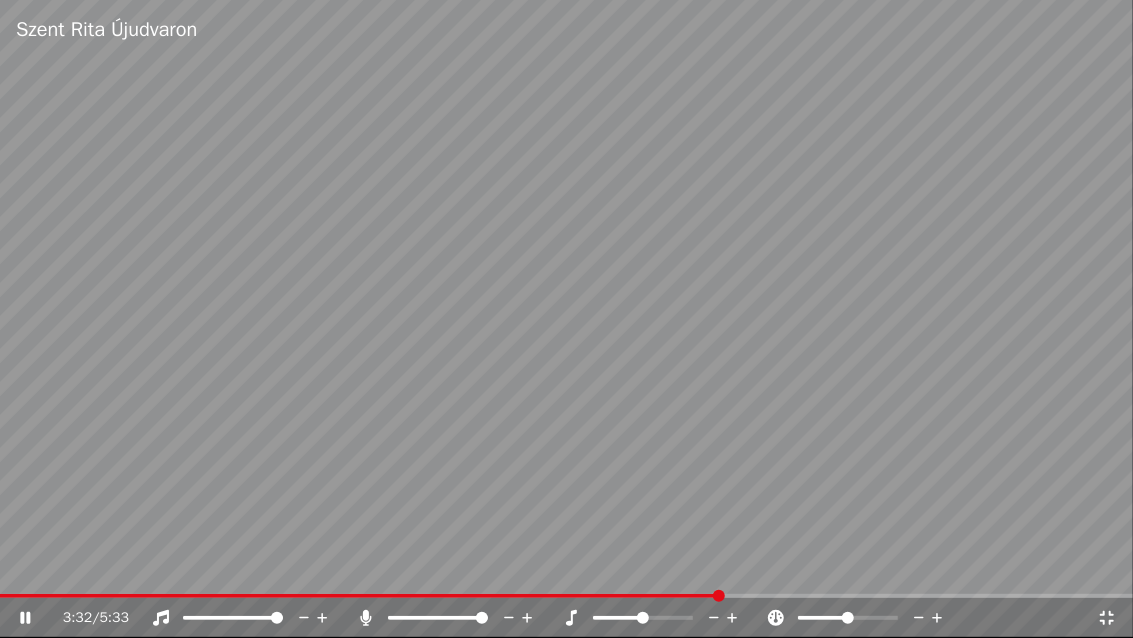 click at bounding box center [566, 596] 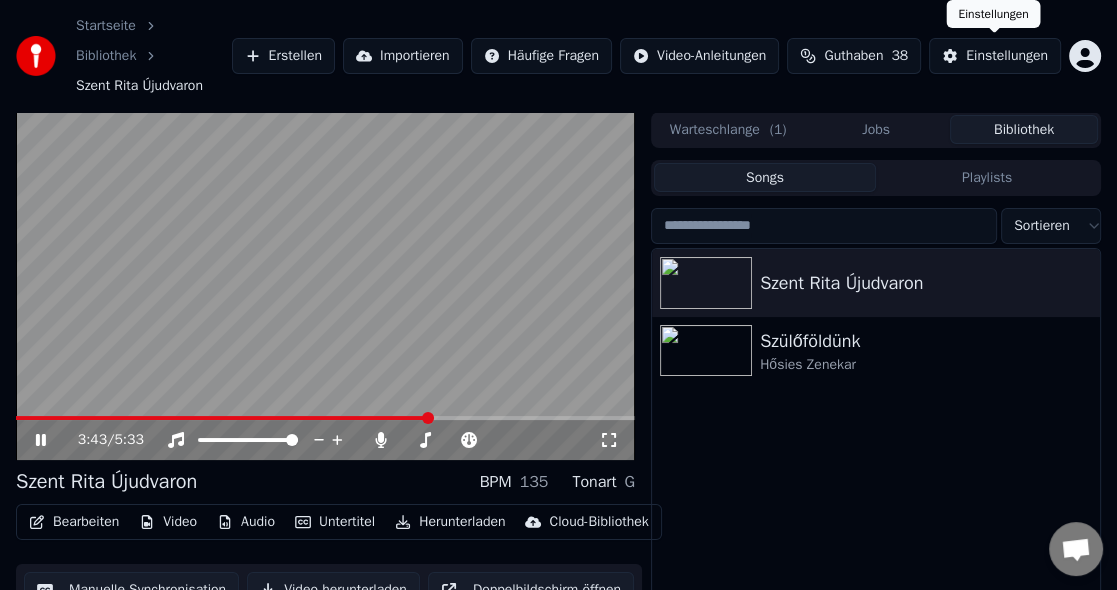 click on "Einstellungen" at bounding box center [1007, 56] 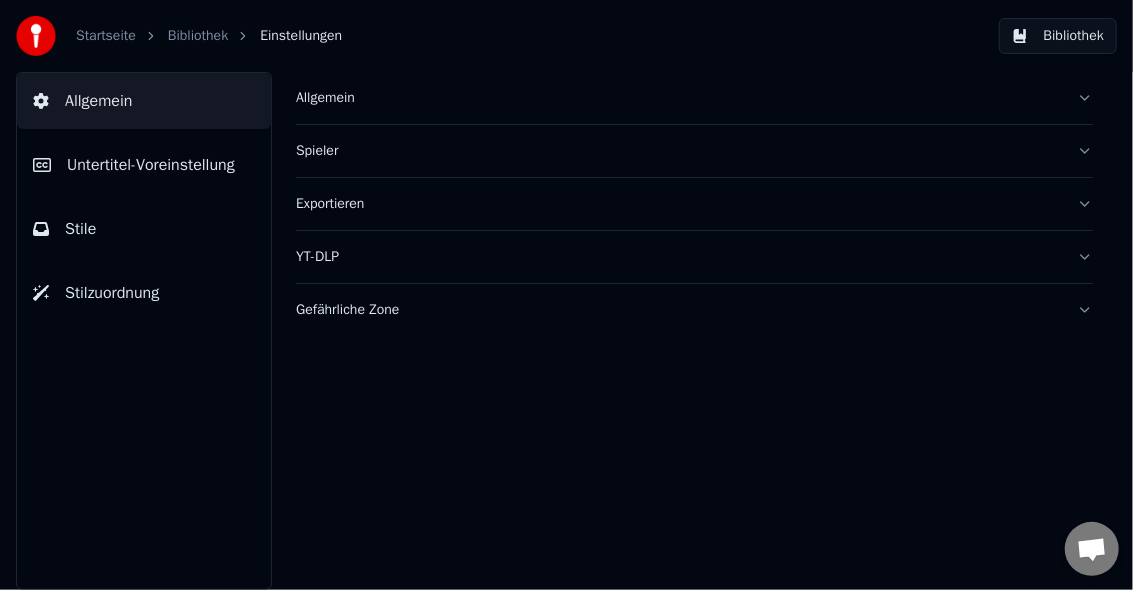 click on "Untertitel-Voreinstellung" at bounding box center [151, 165] 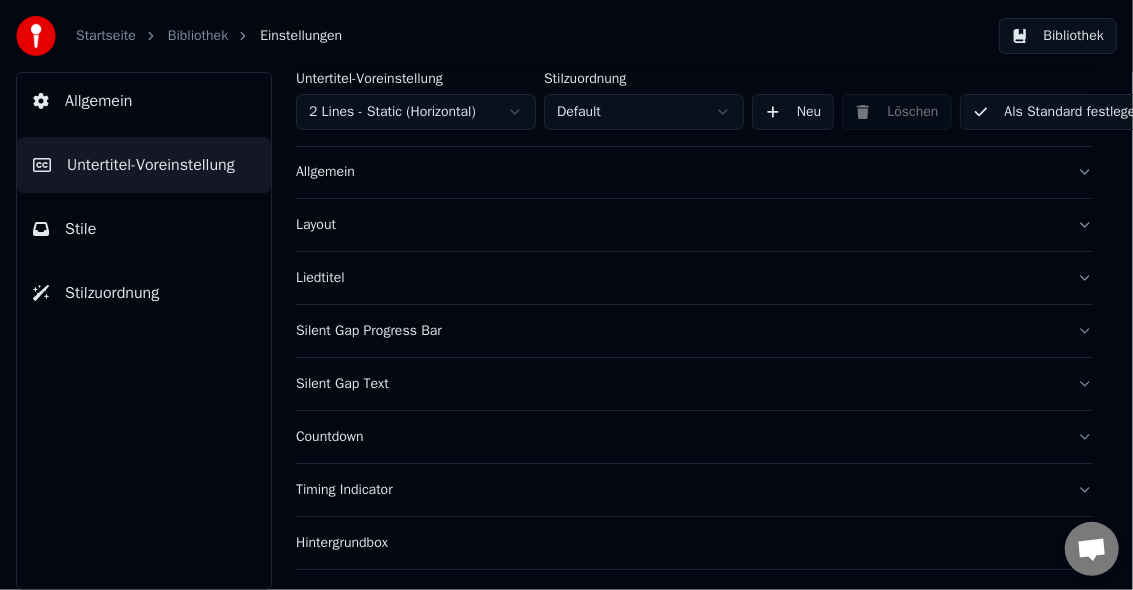 scroll, scrollTop: 0, scrollLeft: 0, axis: both 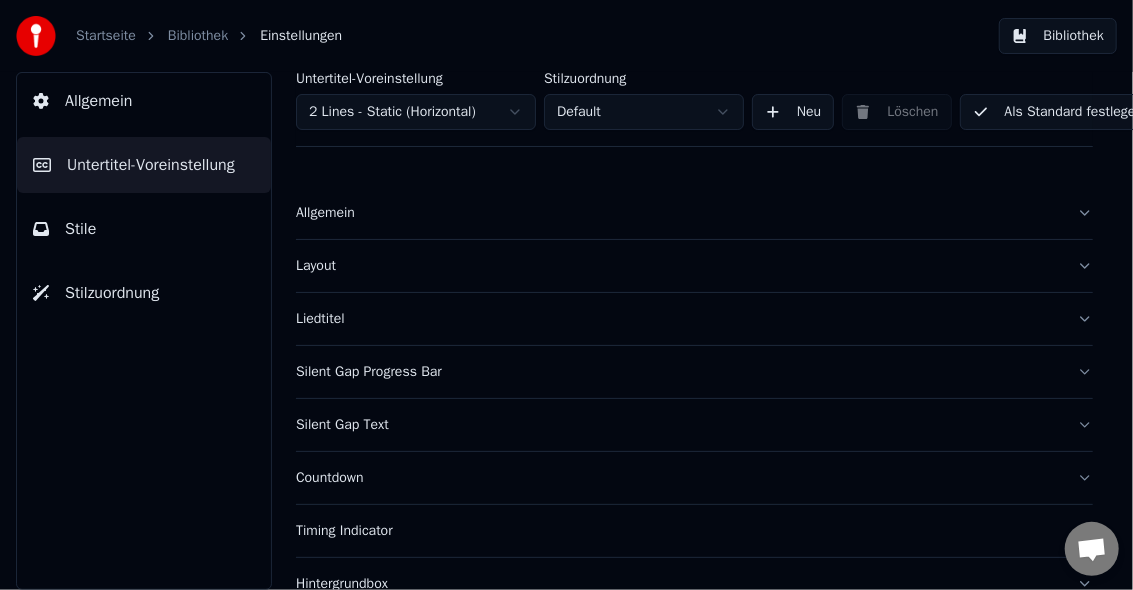 click on "Allgemein" at bounding box center [678, 213] 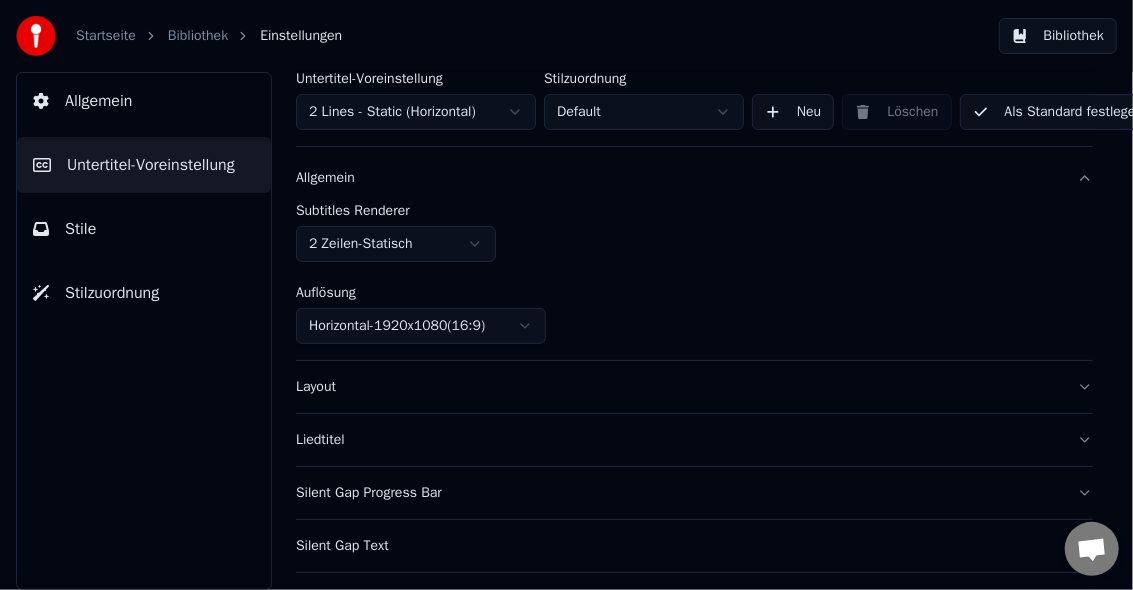 scroll, scrollTop: 0, scrollLeft: 0, axis: both 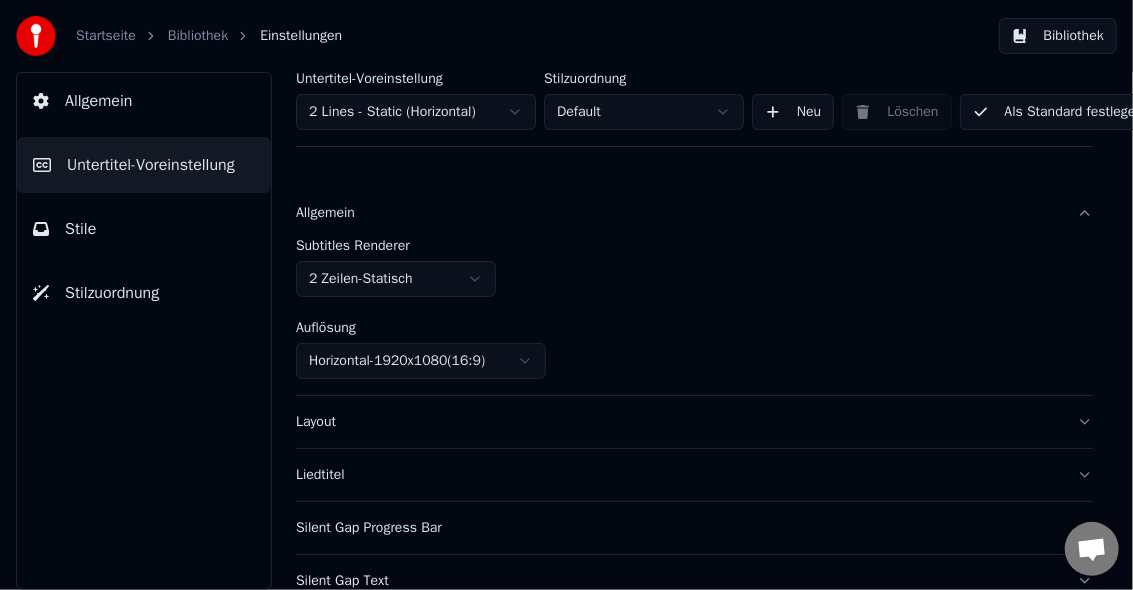 click on "Allgemein" at bounding box center (98, 101) 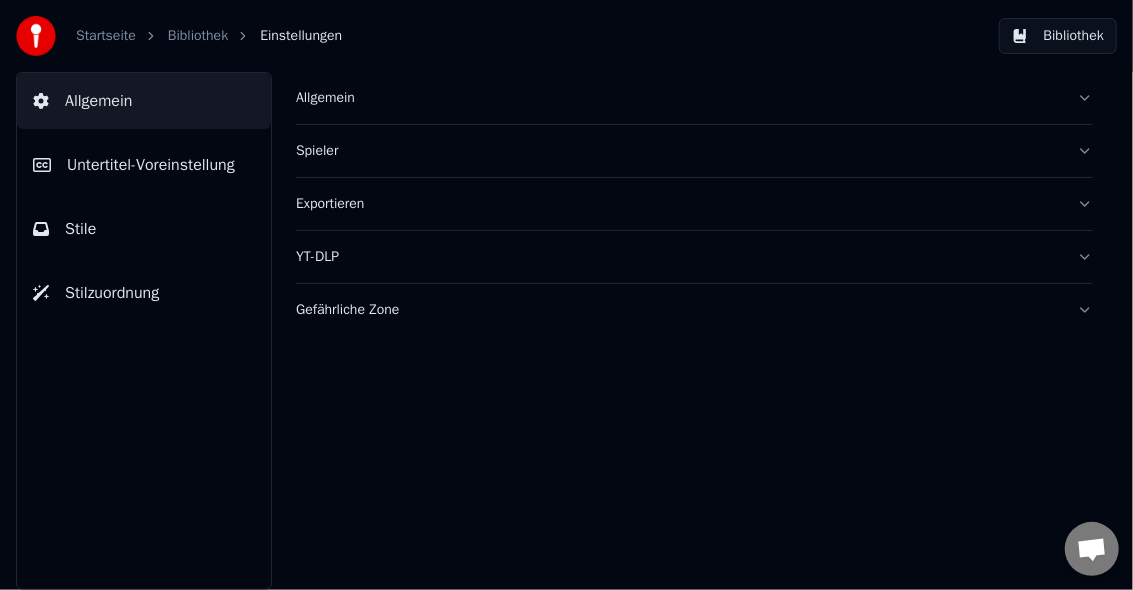 click on "Allgemein" at bounding box center [678, 98] 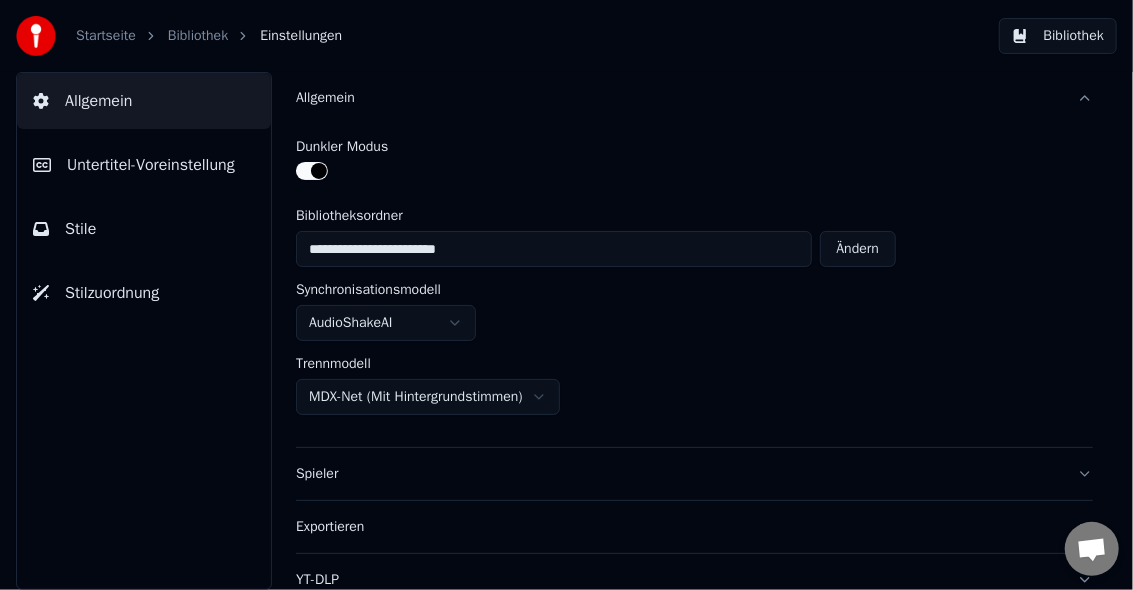 click at bounding box center [312, 171] 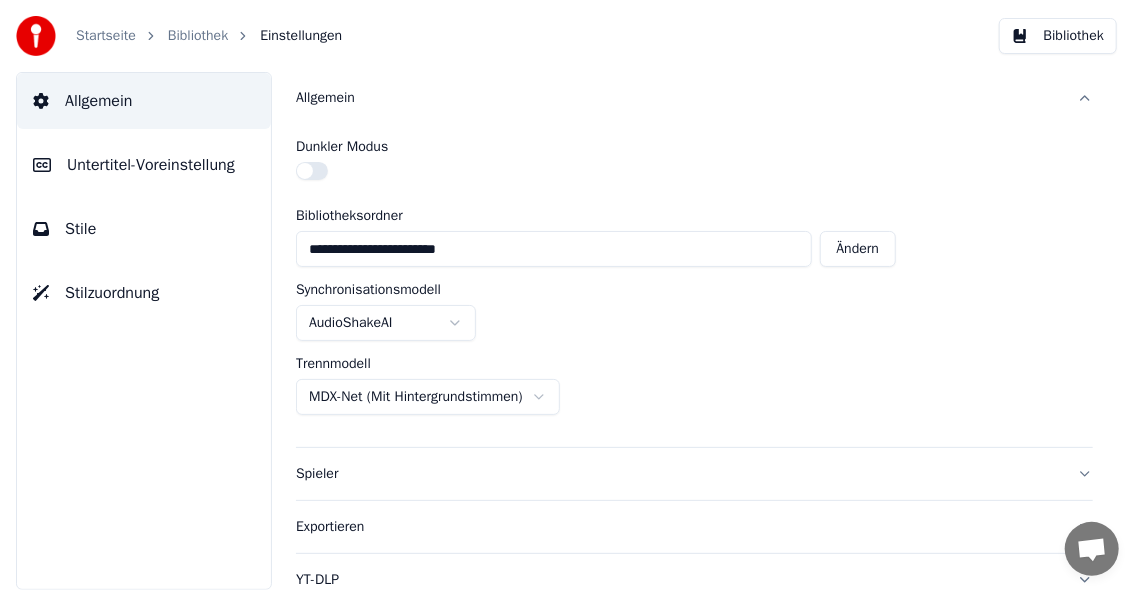 click on "Untertitel-Voreinstellung" at bounding box center [151, 165] 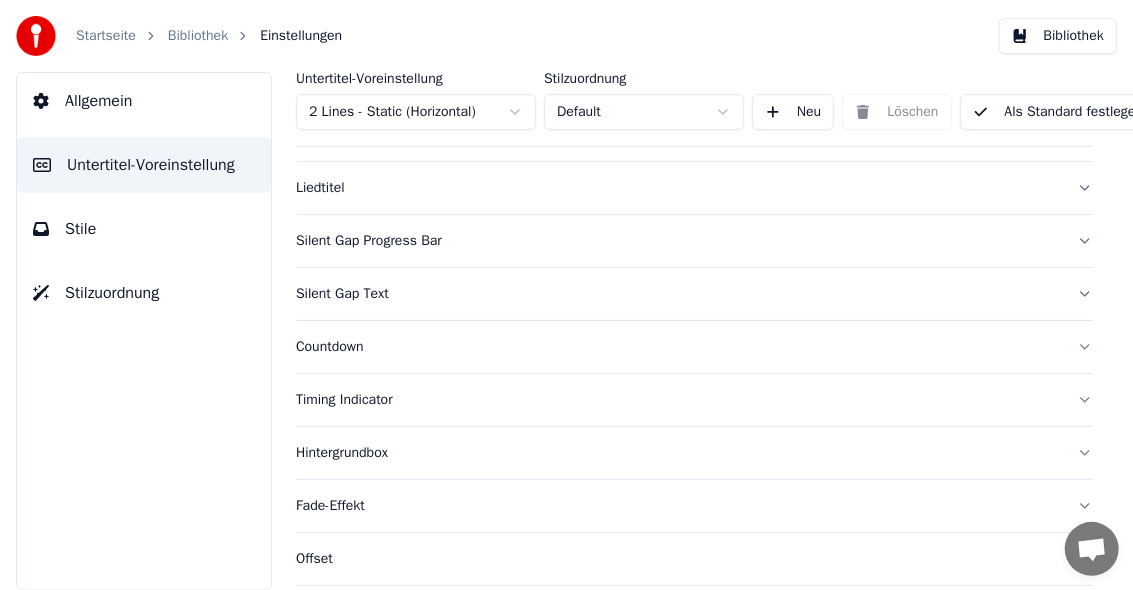 scroll, scrollTop: 311, scrollLeft: 0, axis: vertical 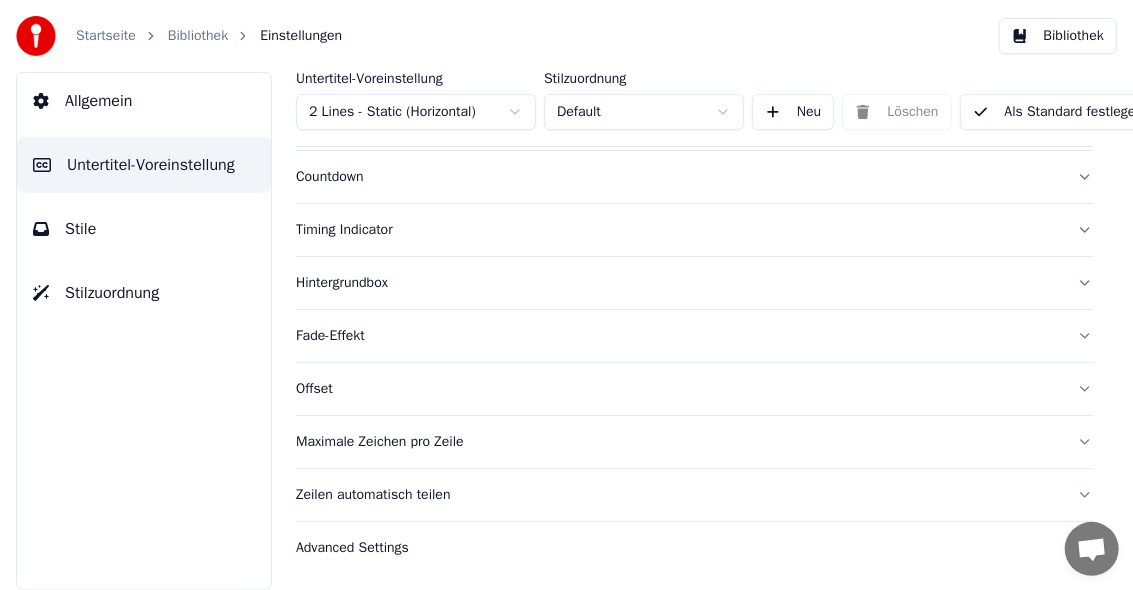 click on "Maximale Zeichen pro Zeile" at bounding box center (678, 442) 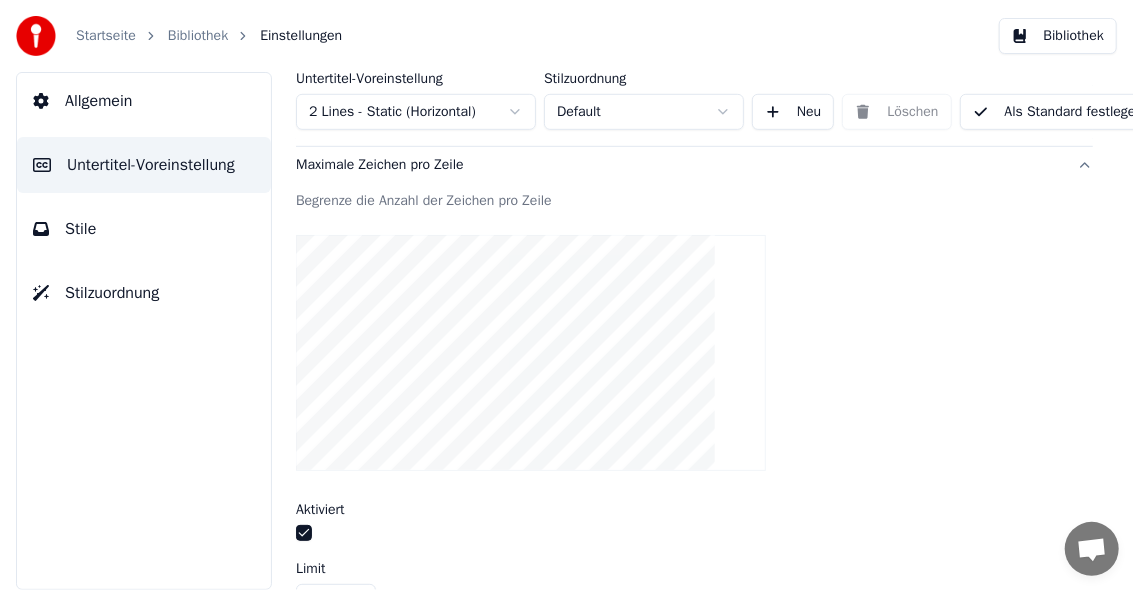 scroll, scrollTop: 711, scrollLeft: 0, axis: vertical 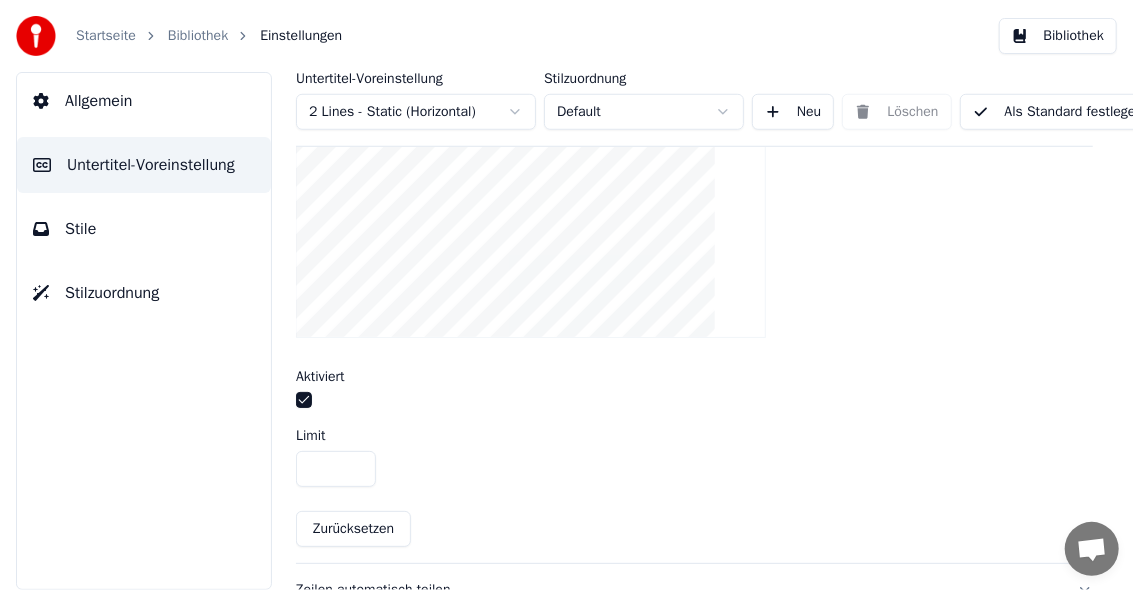 drag, startPoint x: 326, startPoint y: 465, endPoint x: 249, endPoint y: 462, distance: 77.05842 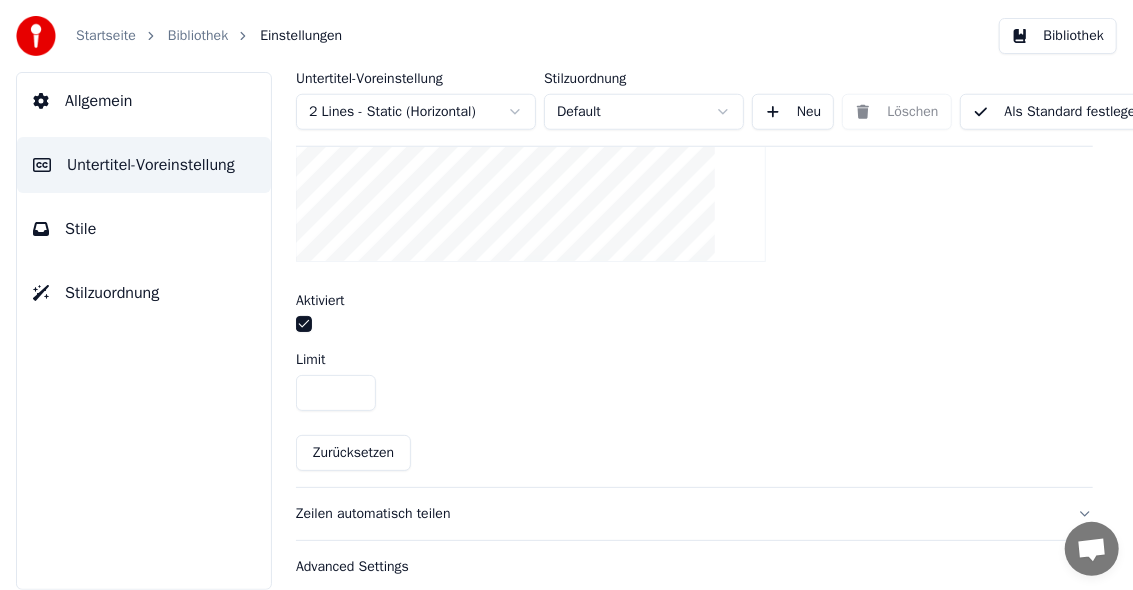 scroll, scrollTop: 815, scrollLeft: 0, axis: vertical 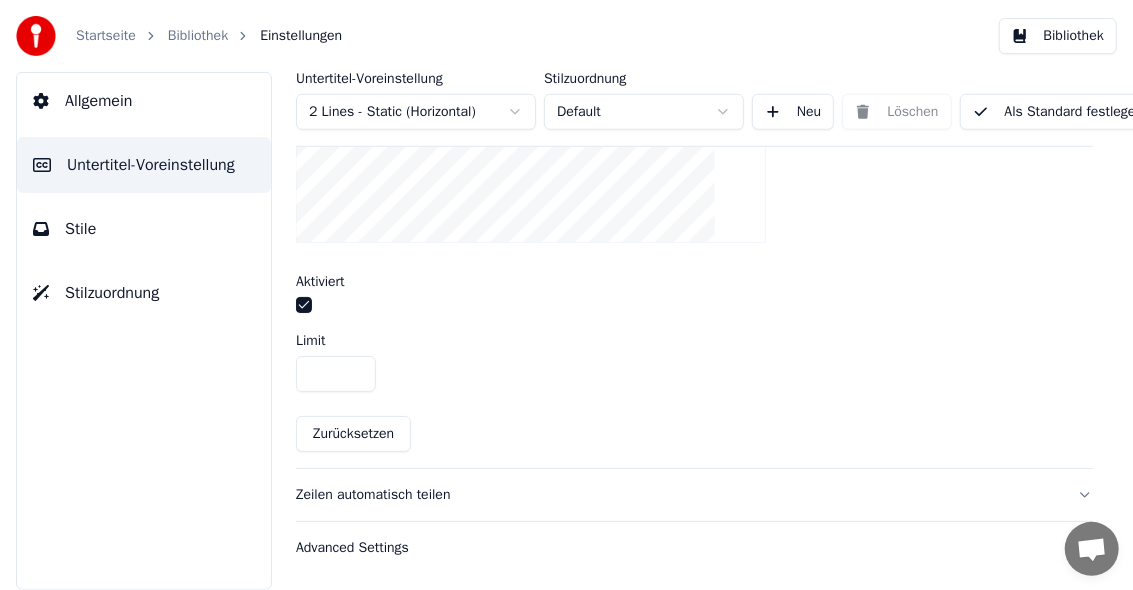 type on "**" 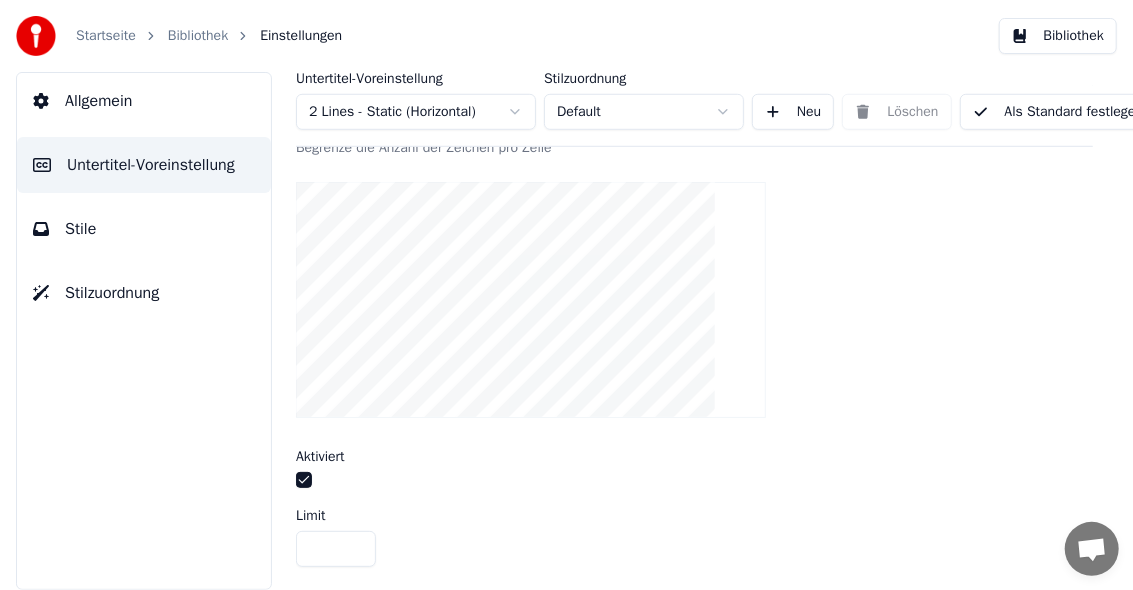 scroll, scrollTop: 547, scrollLeft: 0, axis: vertical 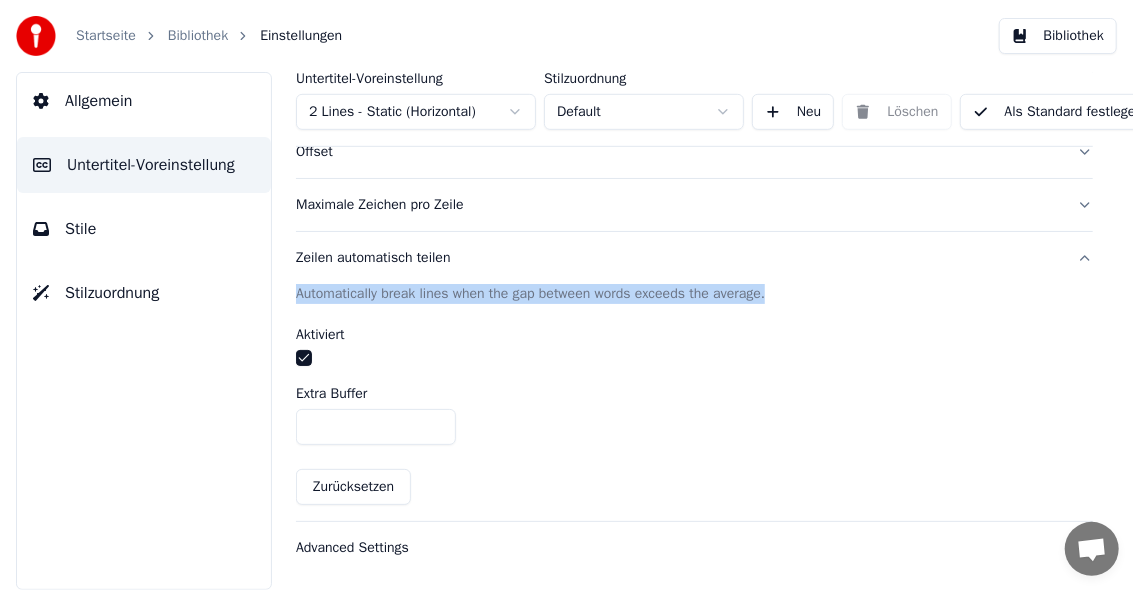drag, startPoint x: 289, startPoint y: 278, endPoint x: 785, endPoint y: 275, distance: 496.00906 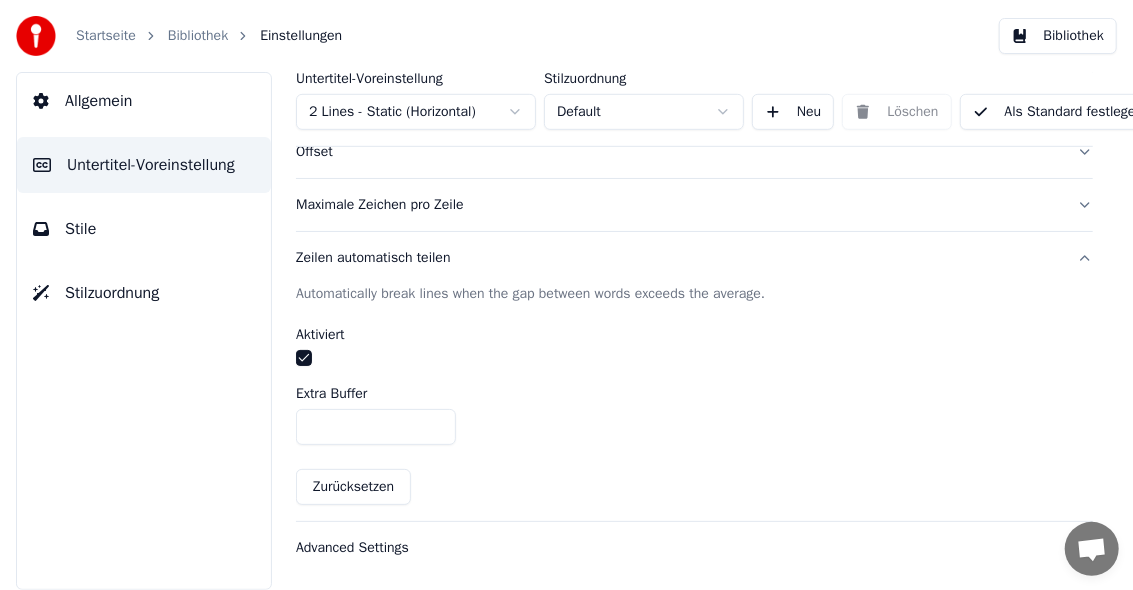 click on "Aktiviert" at bounding box center [694, 335] 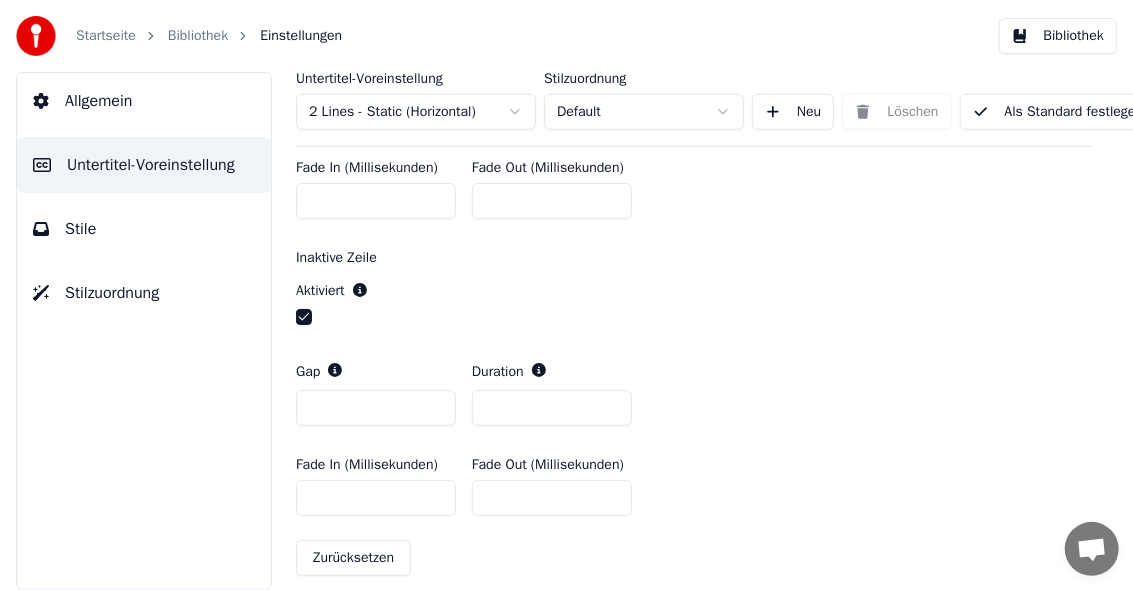 scroll, scrollTop: 894, scrollLeft: 0, axis: vertical 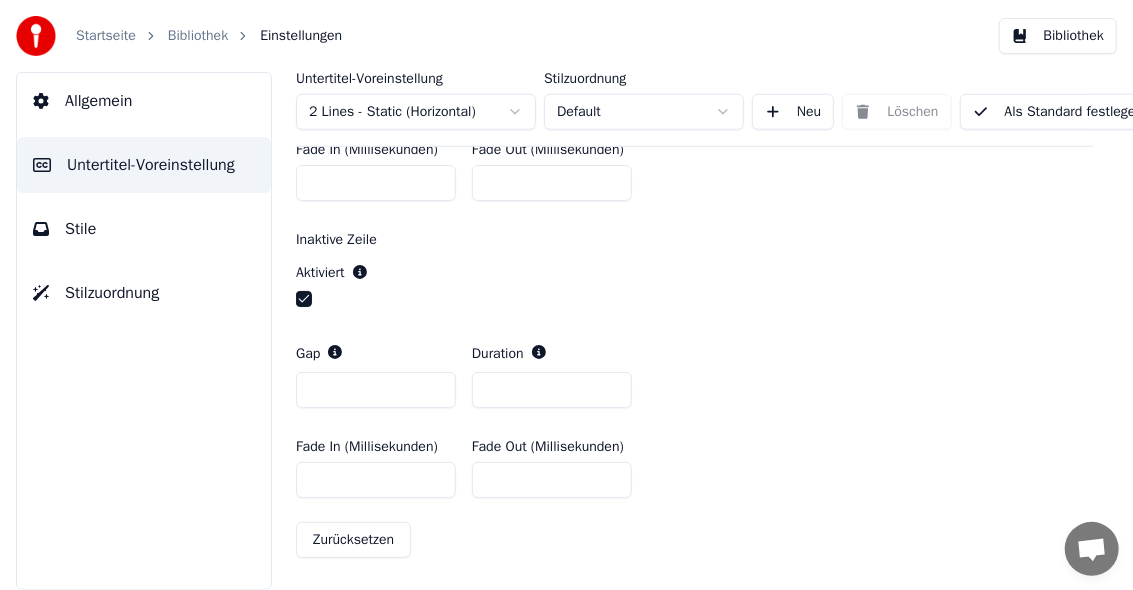 click on "Als Standard festlegen" at bounding box center [1058, 112] 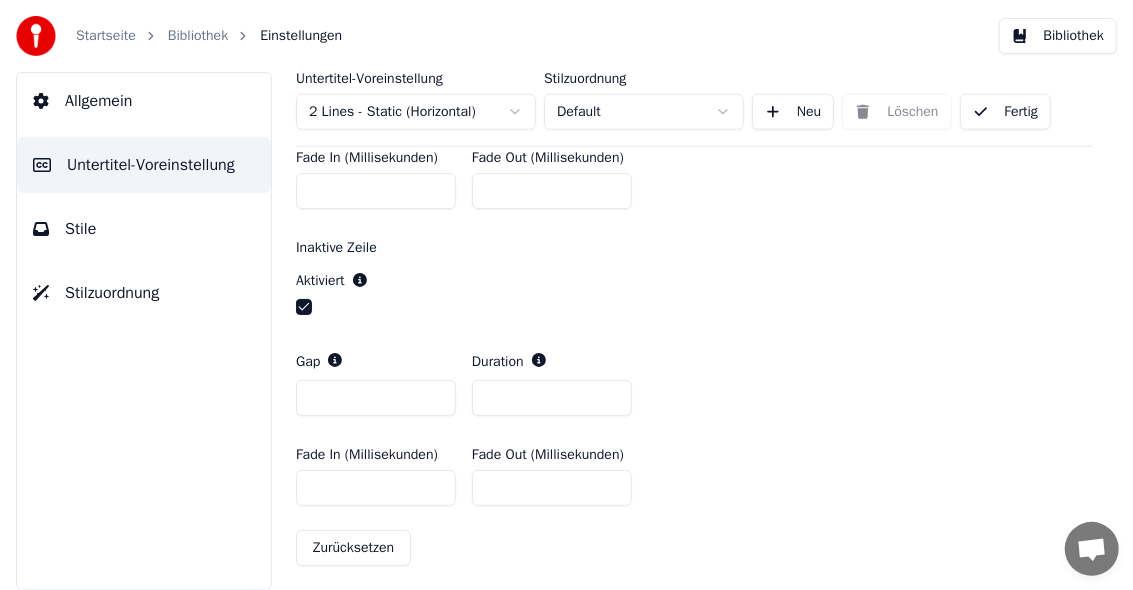 scroll, scrollTop: 894, scrollLeft: 0, axis: vertical 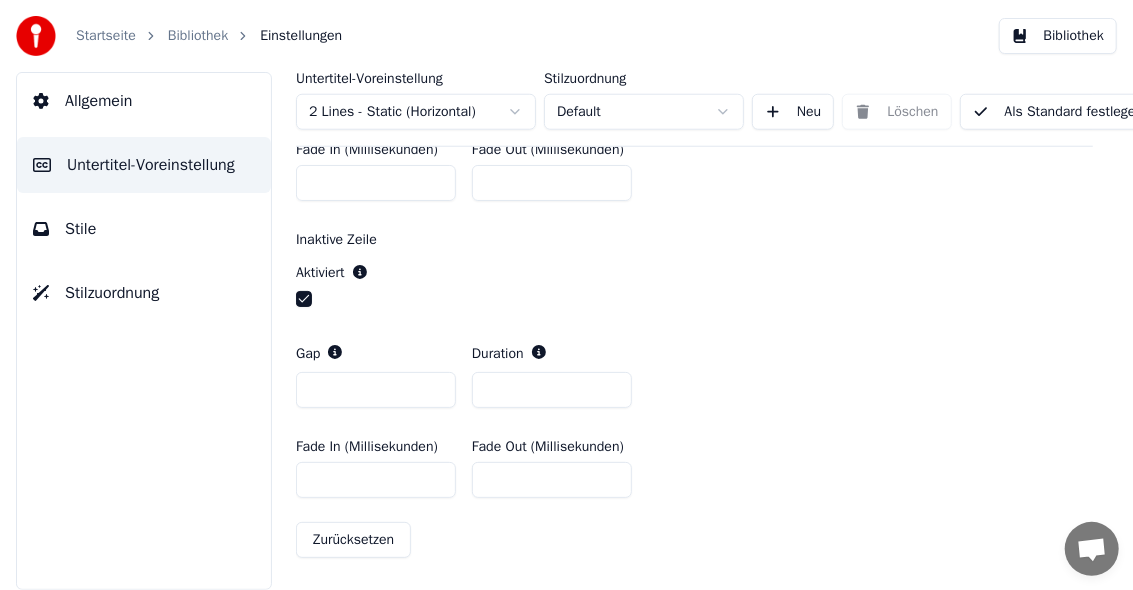 click on "Allgemein" at bounding box center [98, 101] 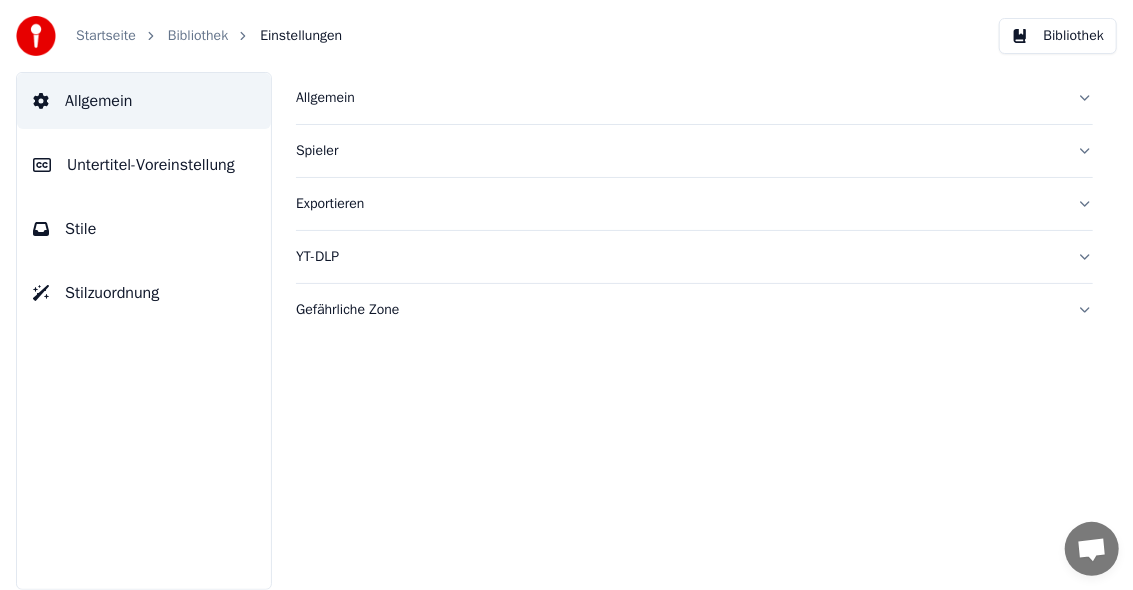 click on "Allgemein" at bounding box center [678, 98] 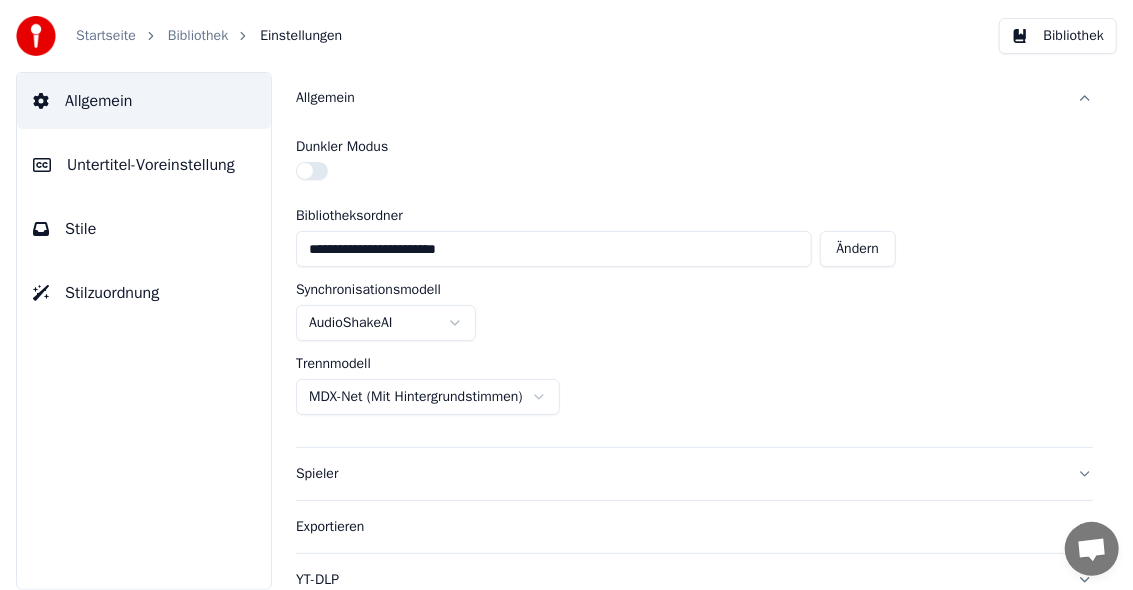 click on "Dunkler Modus" at bounding box center [694, 162] 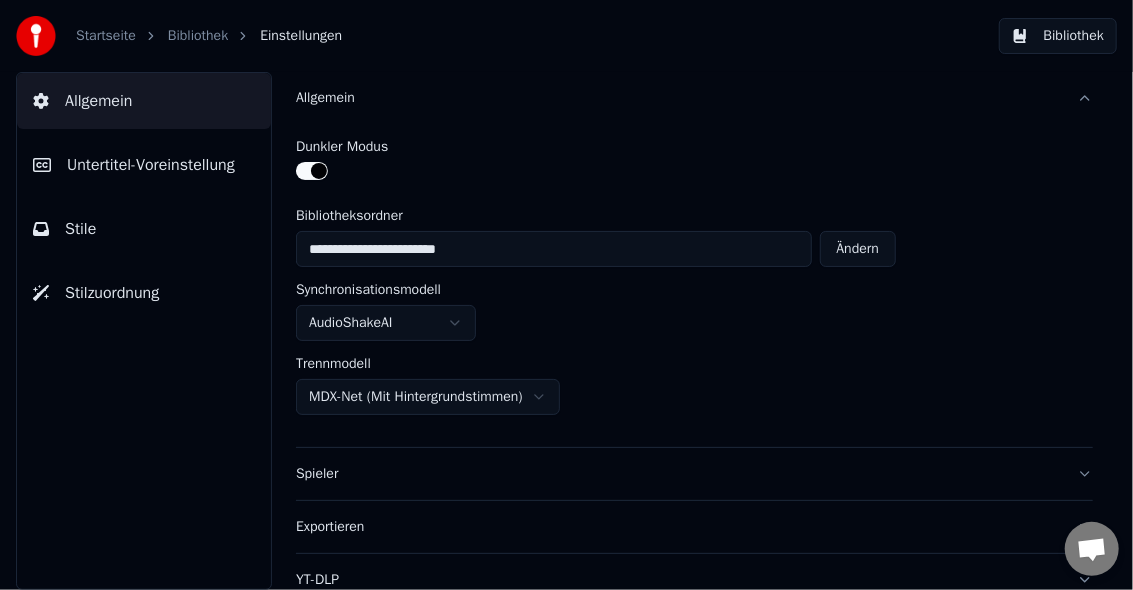 click on "Bibliothek" at bounding box center [198, 36] 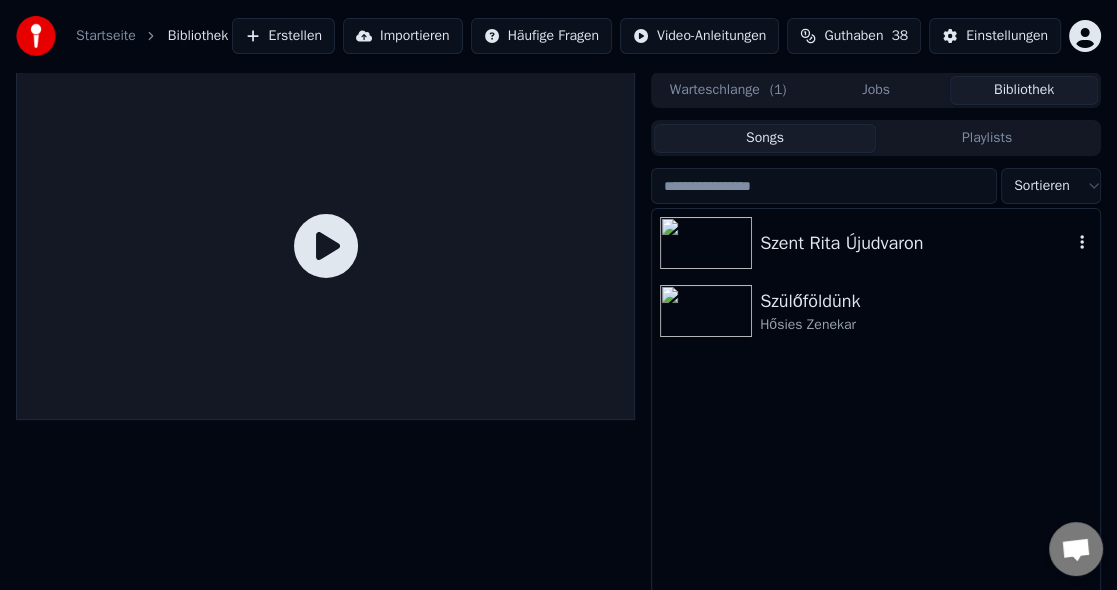 click at bounding box center [706, 243] 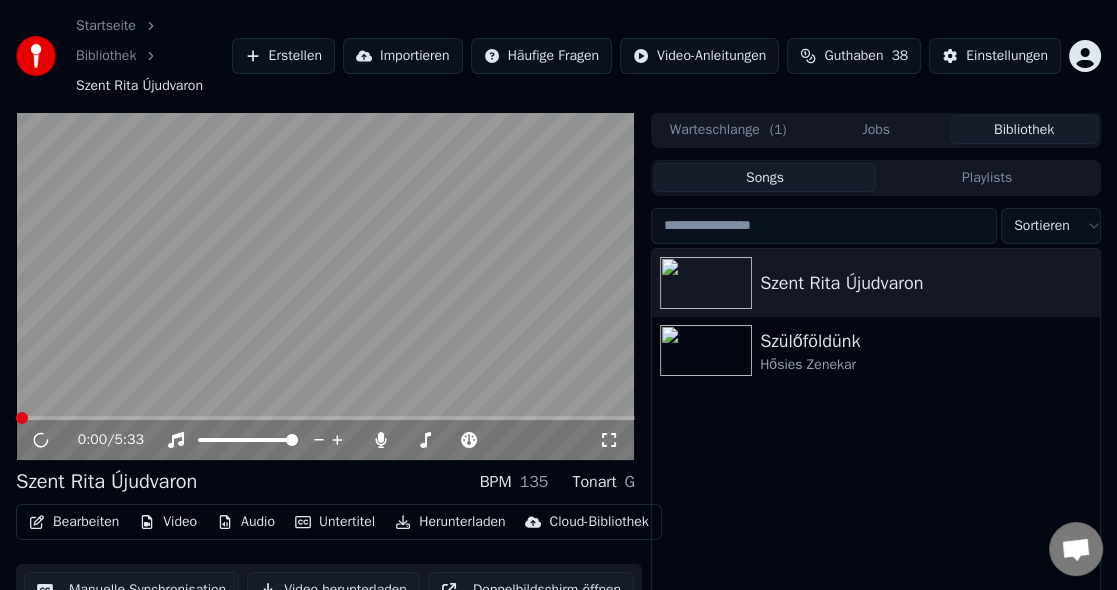 click 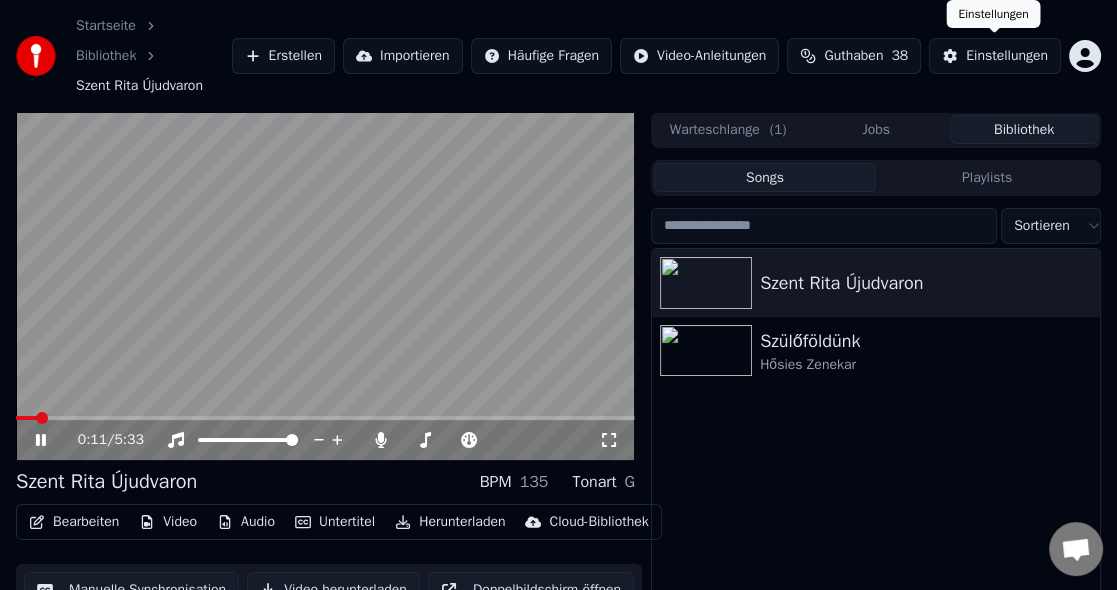 click on "Einstellungen" at bounding box center (1007, 56) 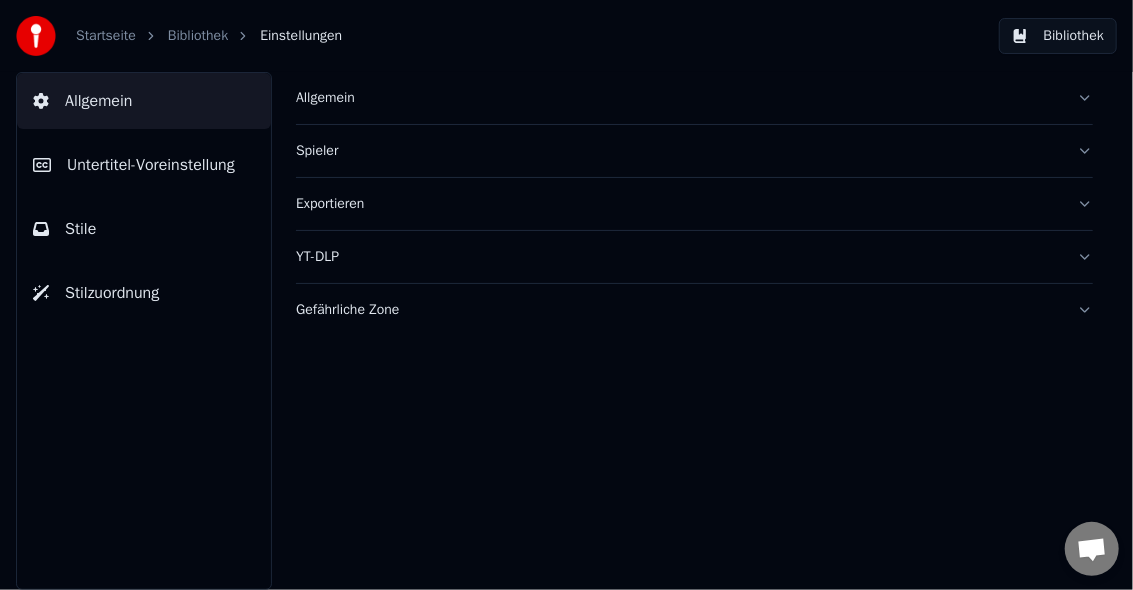 click on "Allgemein" at bounding box center (678, 98) 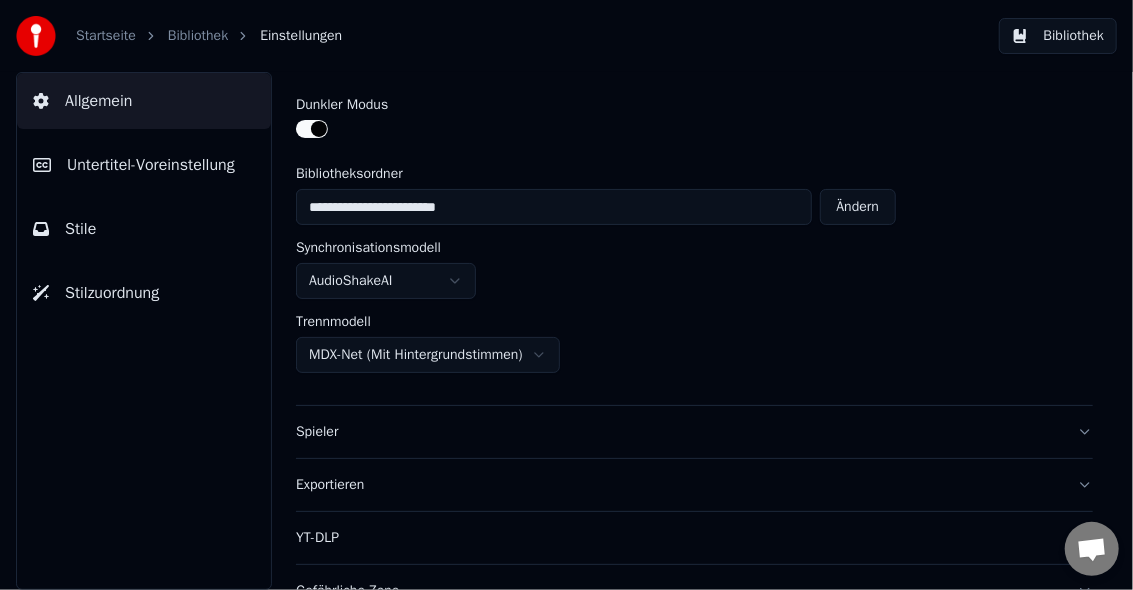 scroll, scrollTop: 65, scrollLeft: 0, axis: vertical 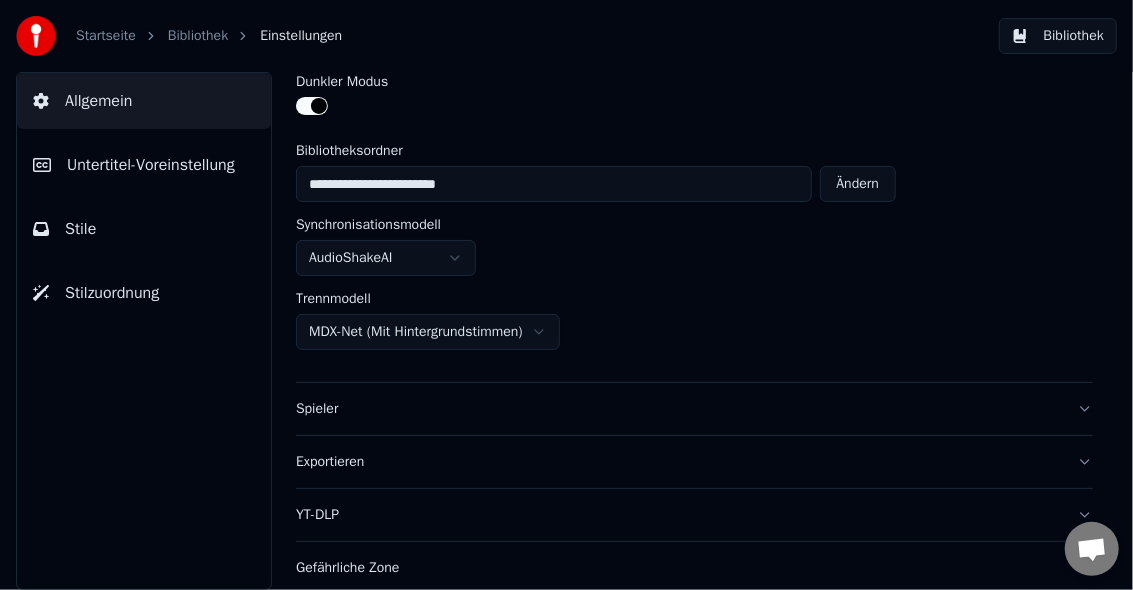 click on "Untertitel-Voreinstellung" at bounding box center [151, 165] 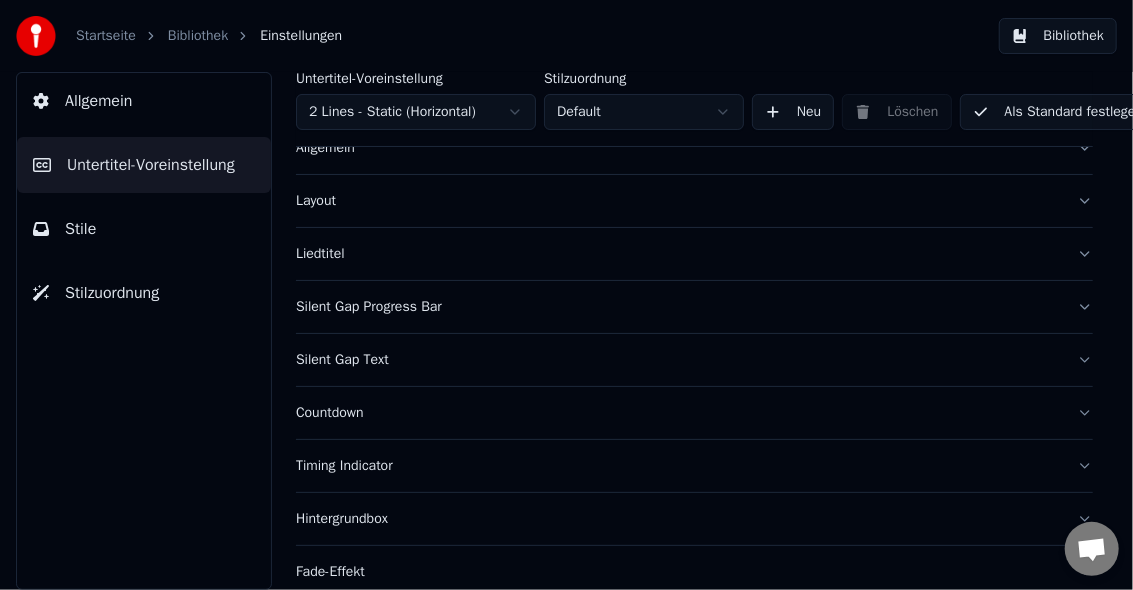 scroll, scrollTop: 311, scrollLeft: 0, axis: vertical 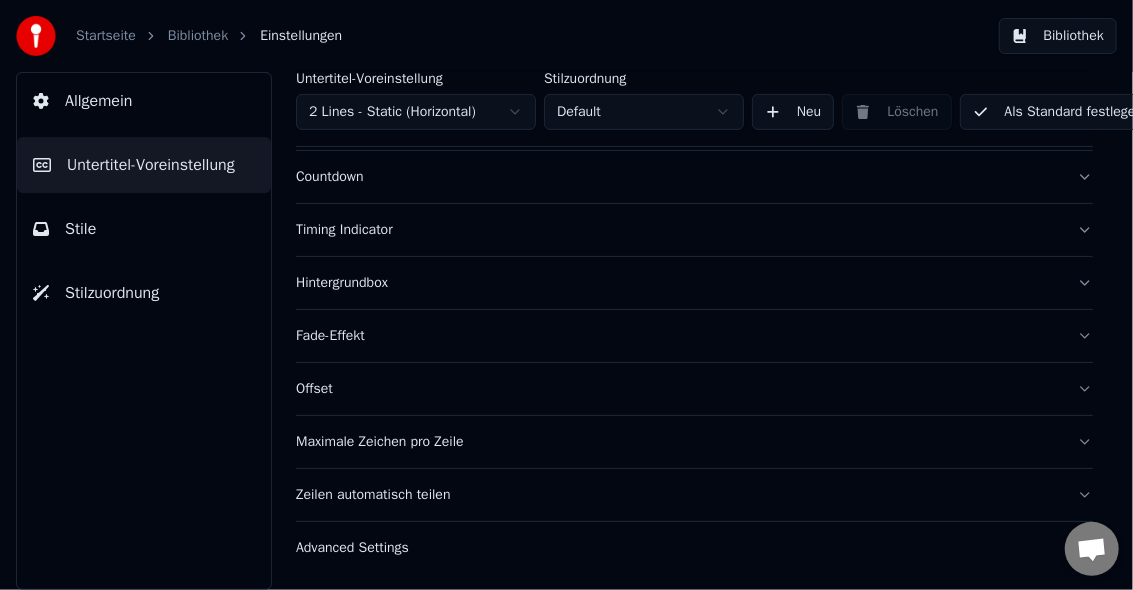 click on "Zeilen automatisch teilen" at bounding box center (678, 495) 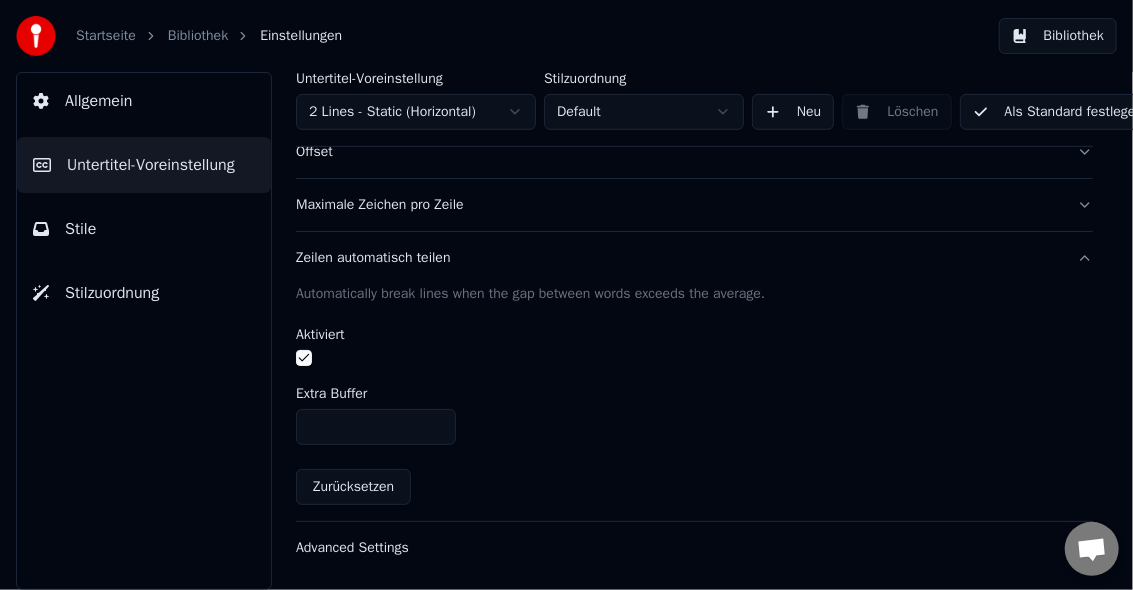 scroll, scrollTop: 547, scrollLeft: 0, axis: vertical 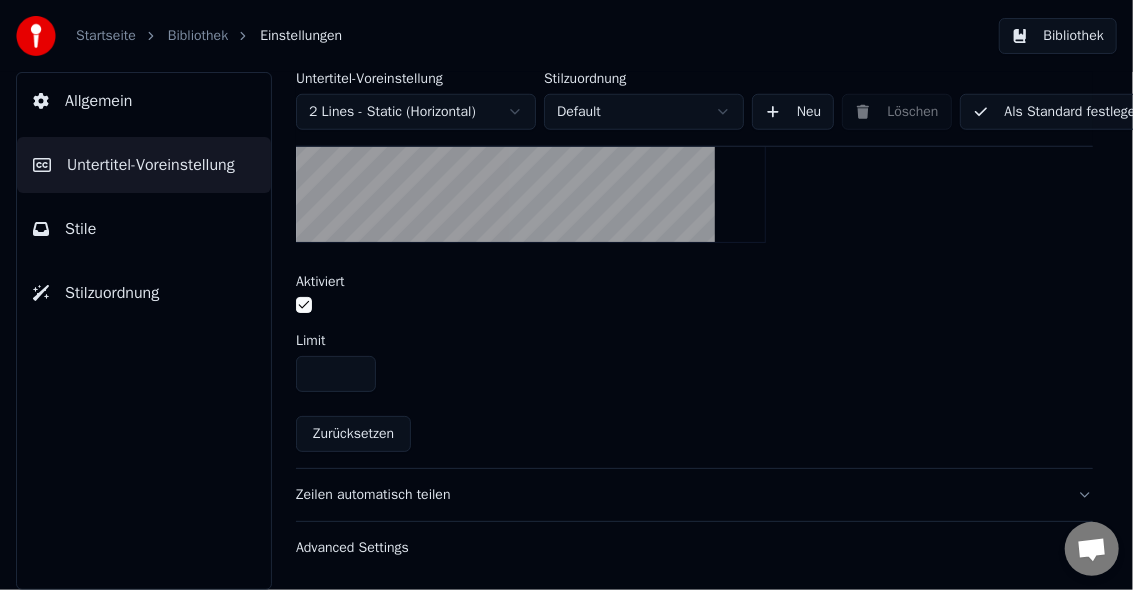 click at bounding box center [304, 305] 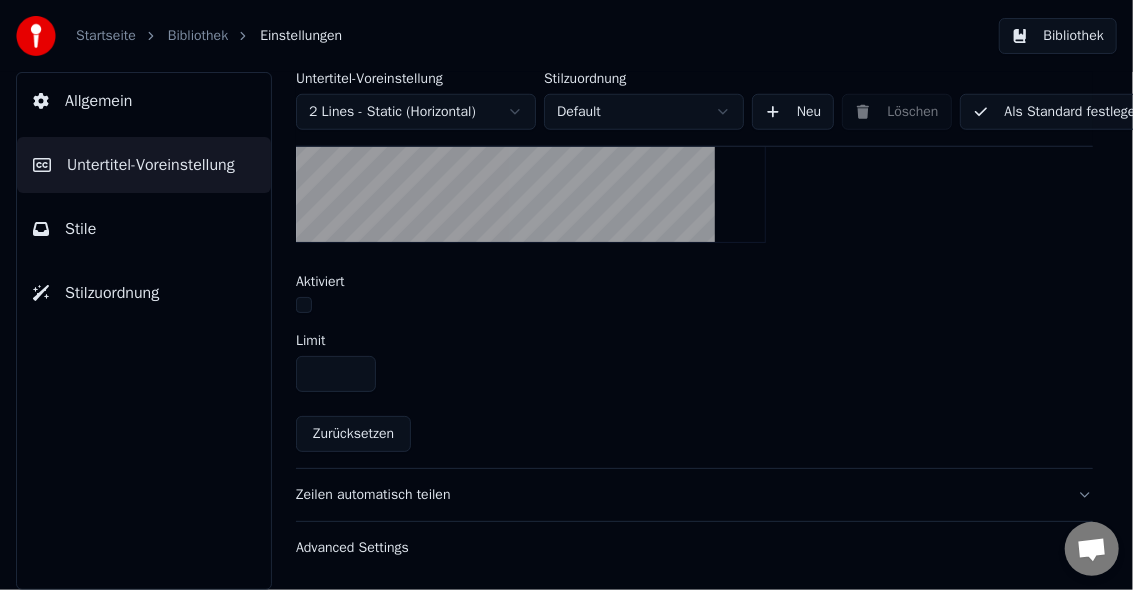 click on "Als Standard festlegen" at bounding box center [1058, 112] 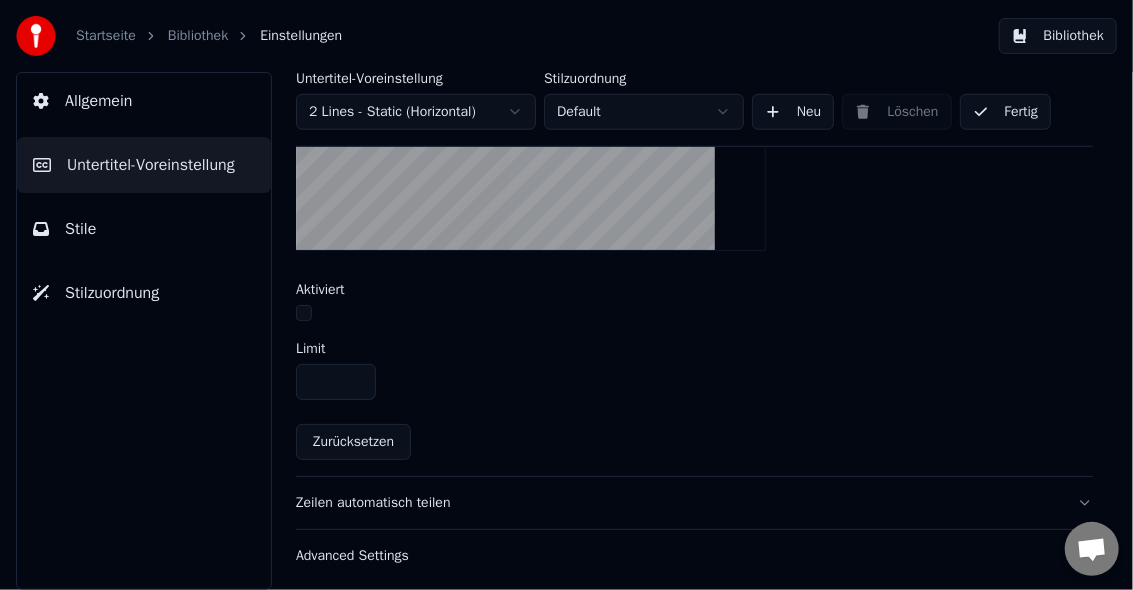 scroll, scrollTop: 814, scrollLeft: 0, axis: vertical 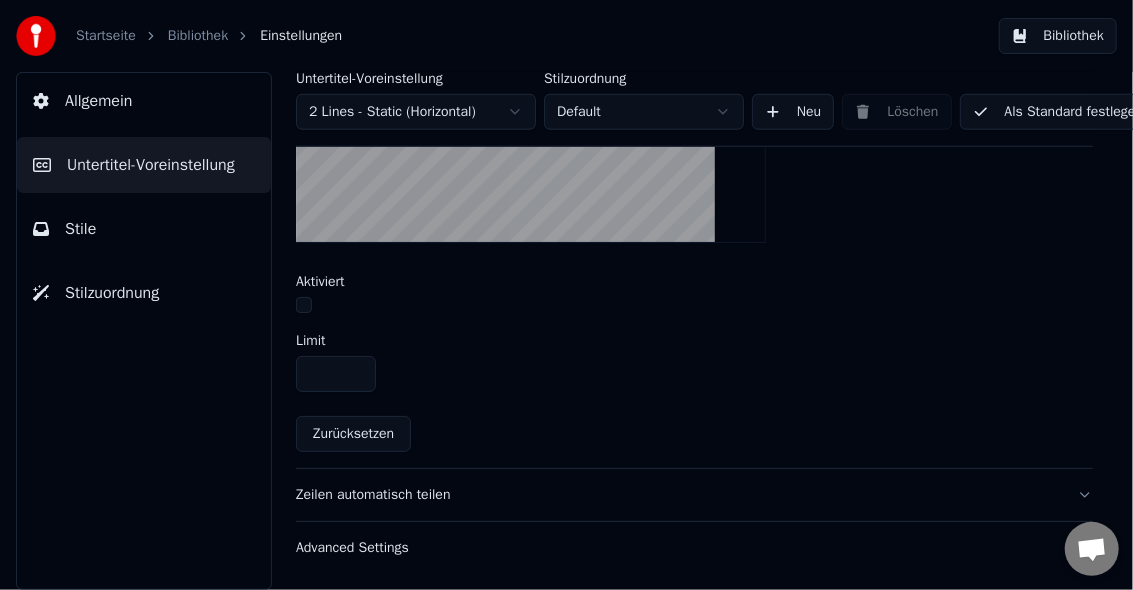 click on "Bibliothek" at bounding box center [198, 36] 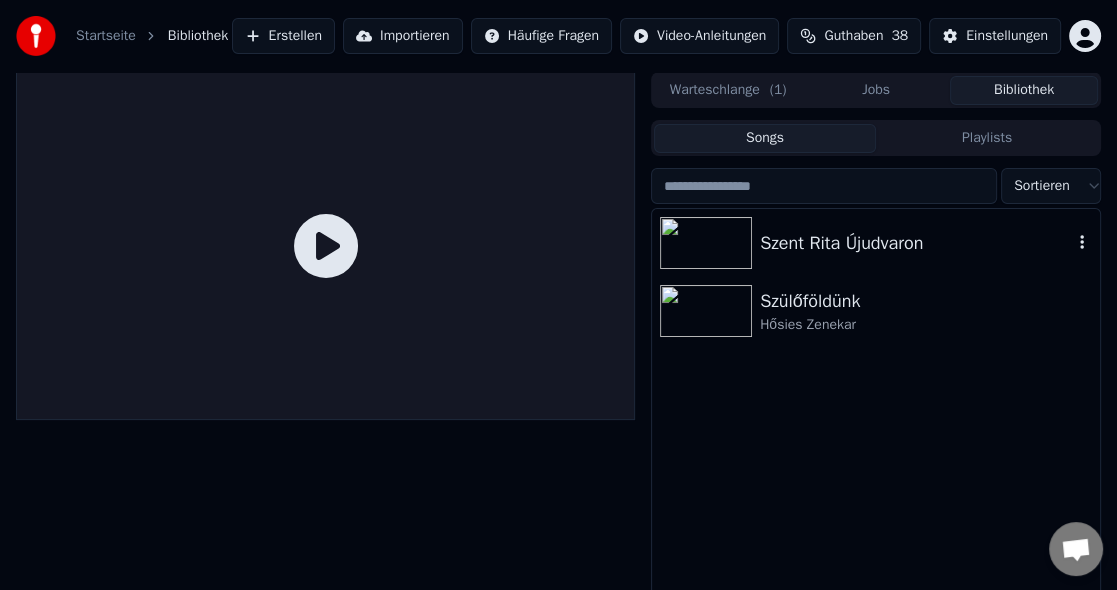 click at bounding box center (706, 243) 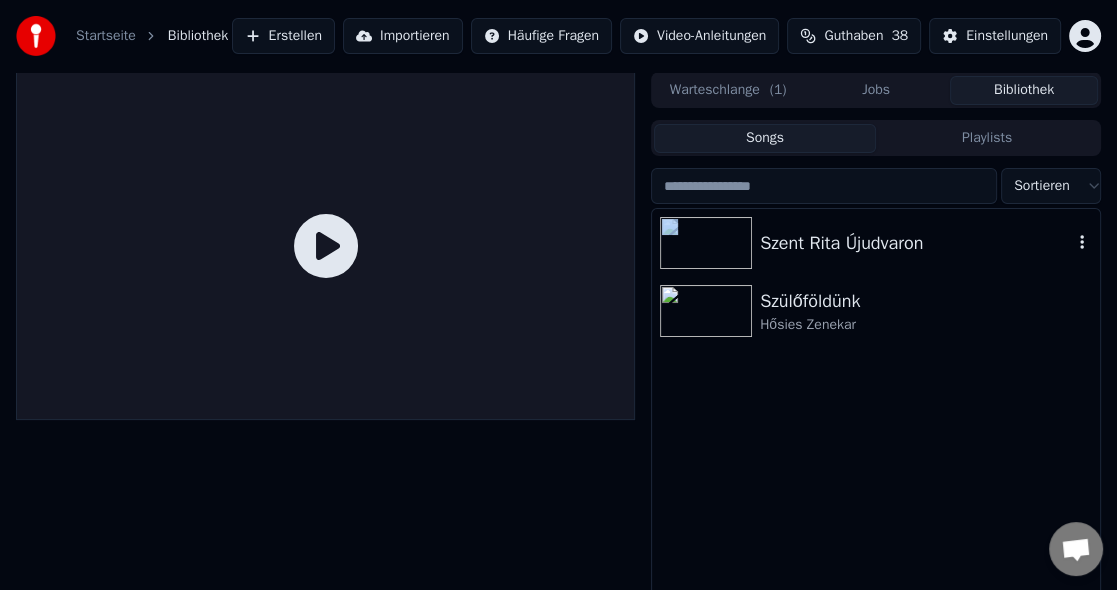 click on "Szent Rita Újudvaron" at bounding box center [876, 243] 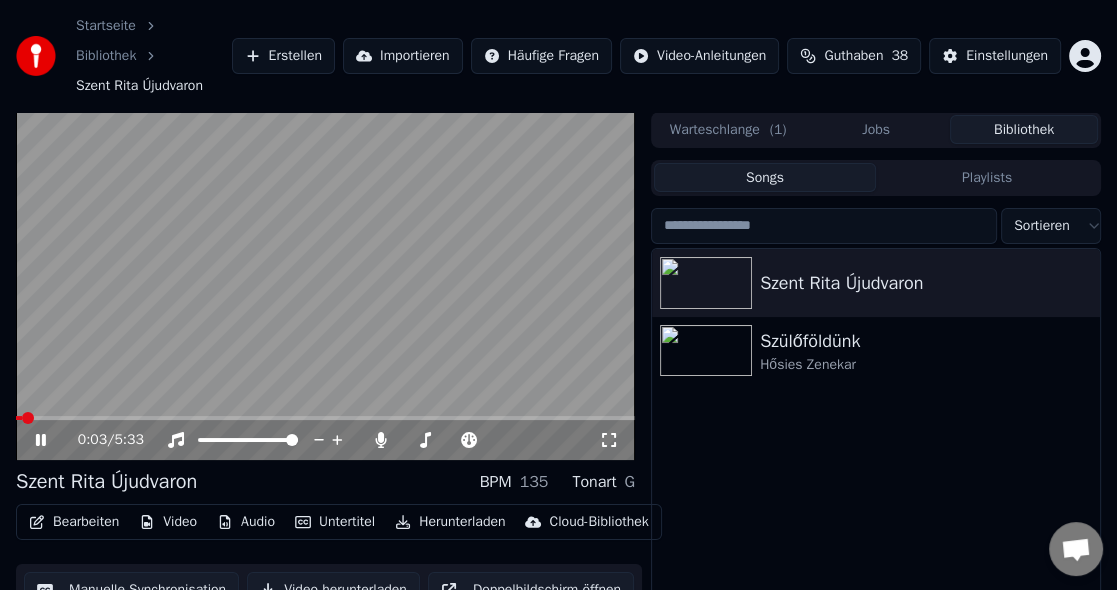 click 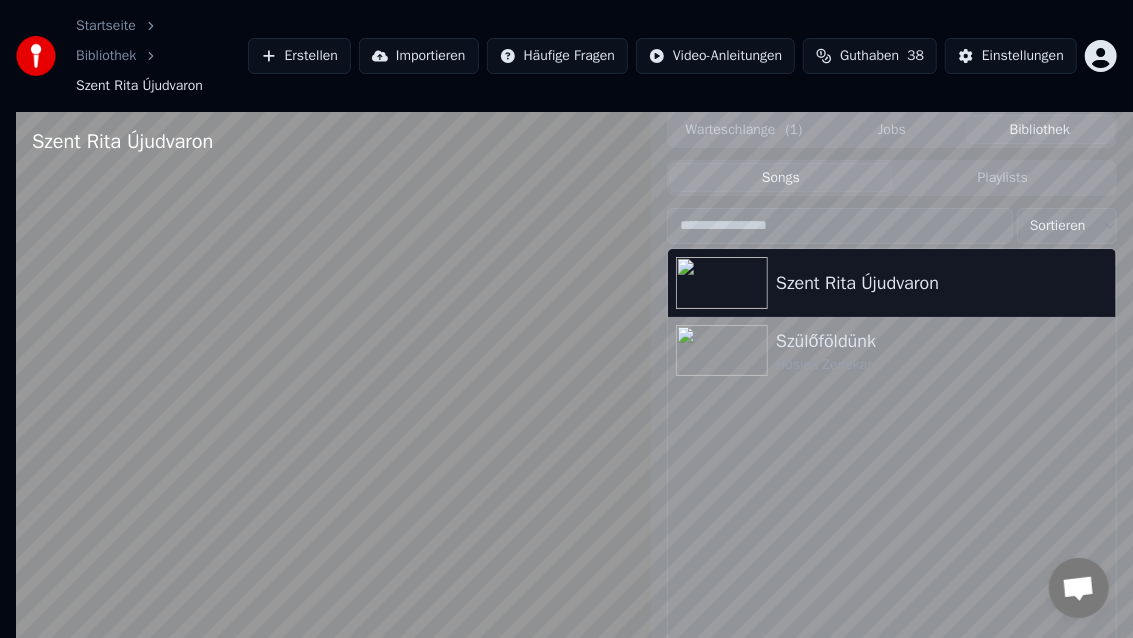 click at bounding box center [333, 431] 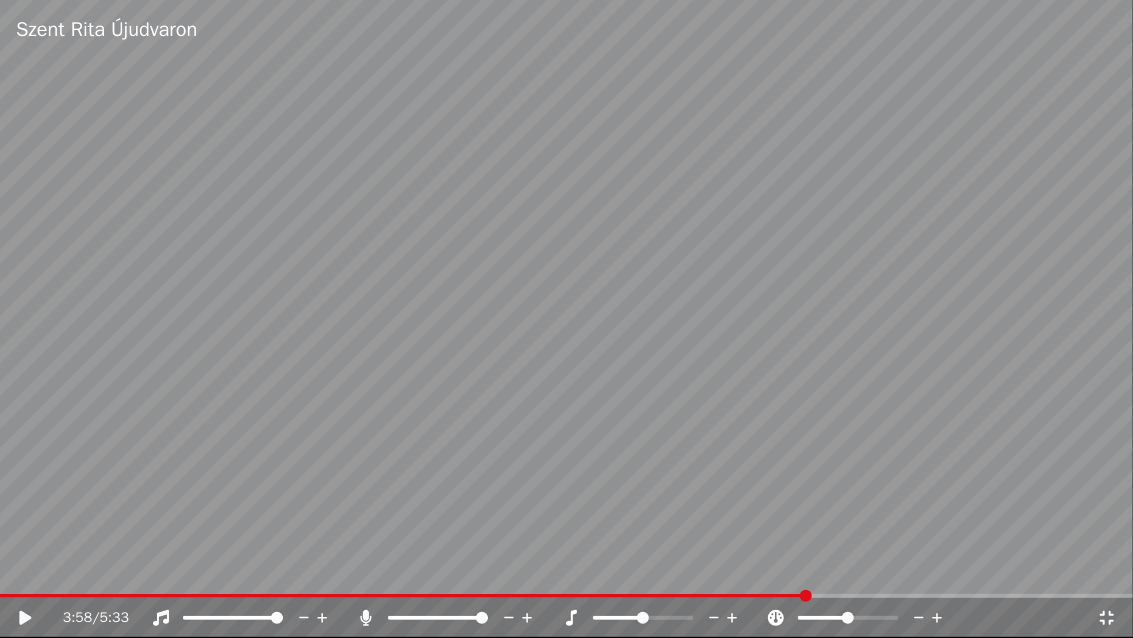 click at bounding box center [566, 596] 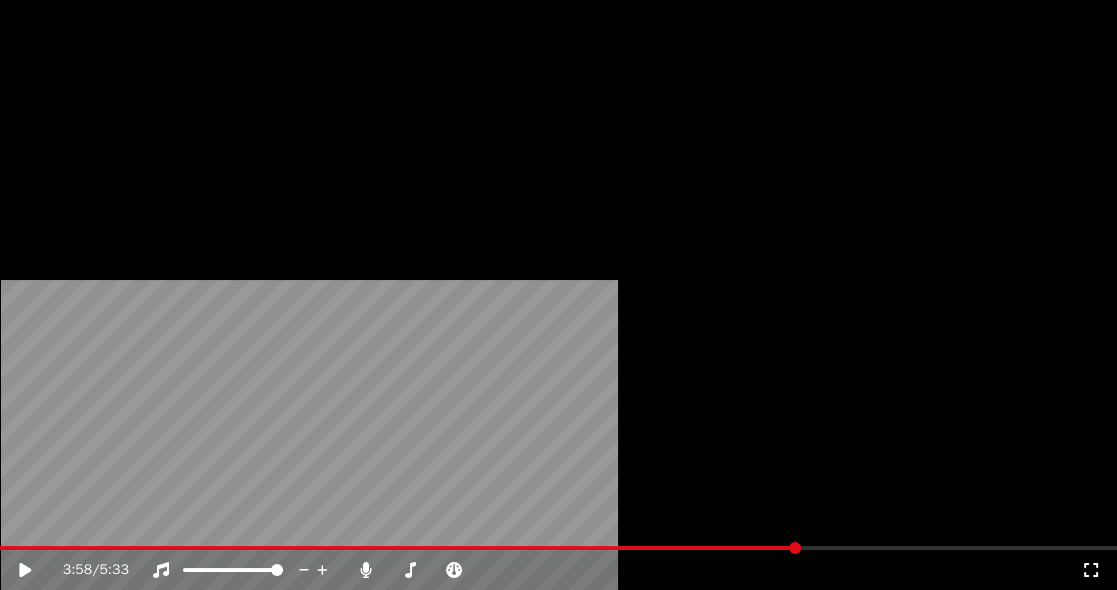 click on "Bearbeiten" at bounding box center (74, 174) 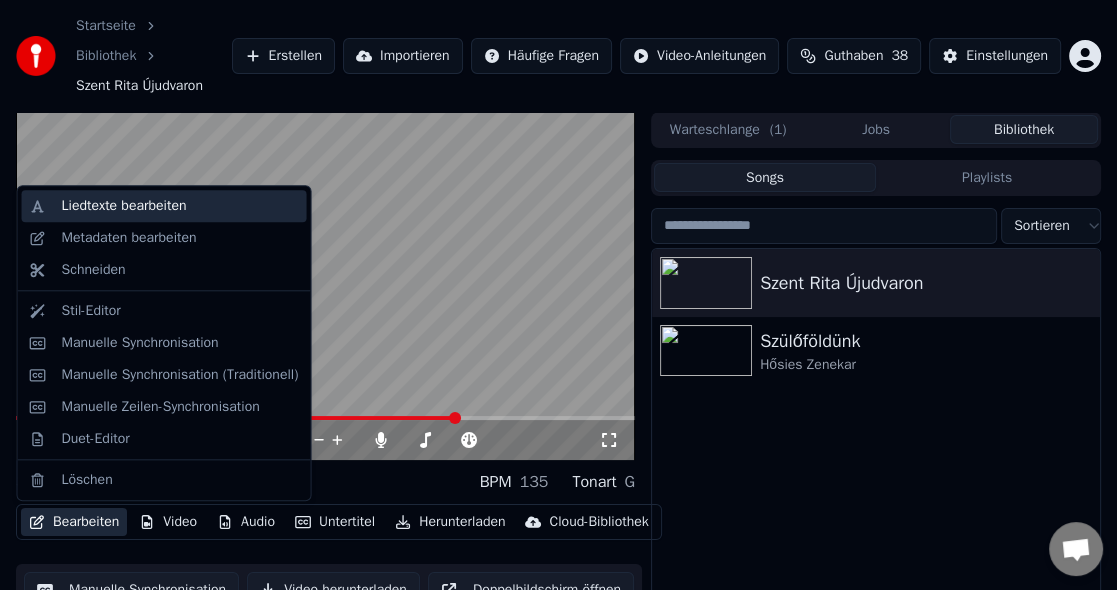 click on "Liedtexte bearbeiten" at bounding box center [180, 206] 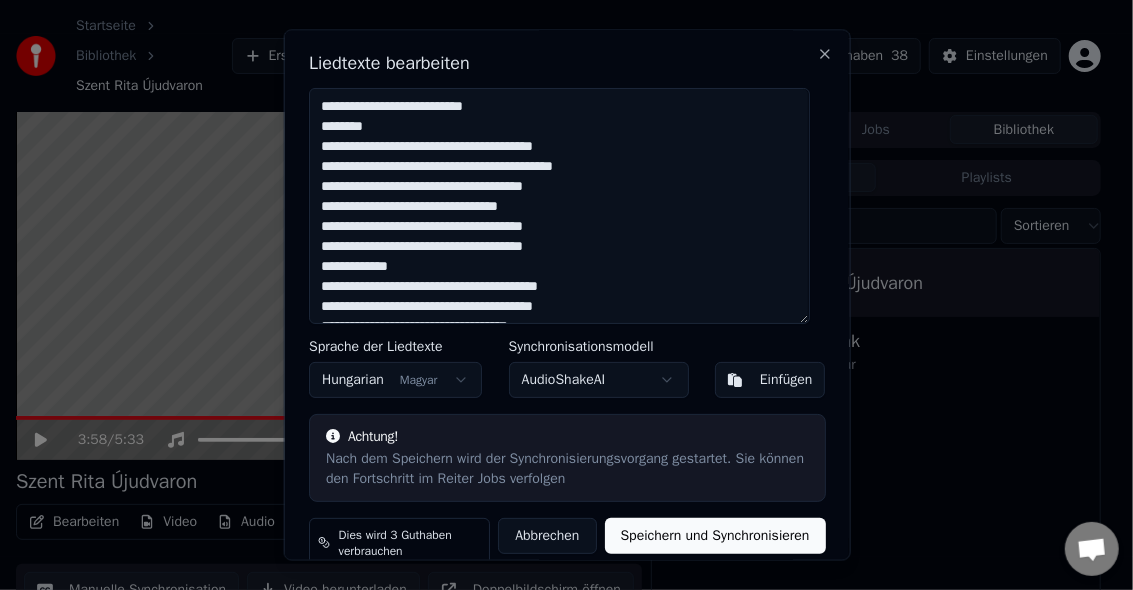 click at bounding box center (558, 207) 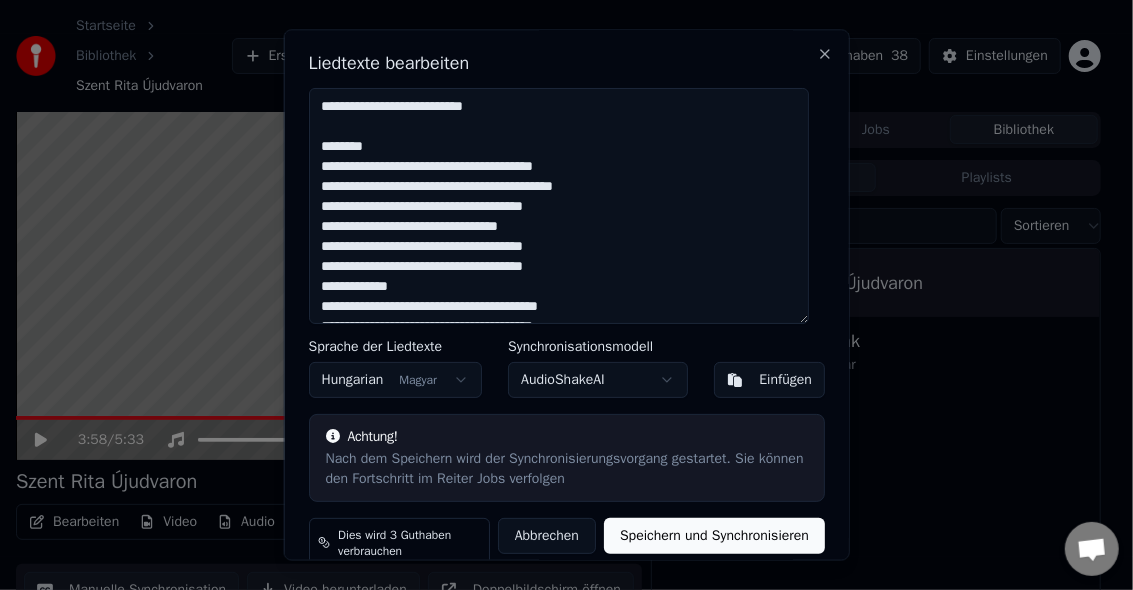 click at bounding box center (558, 207) 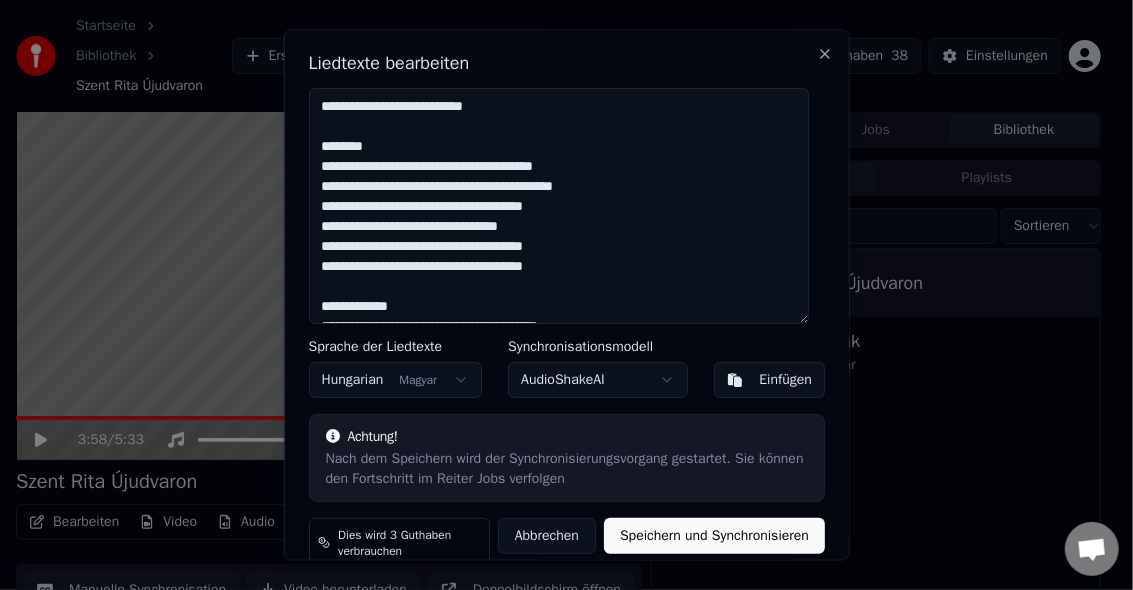 scroll, scrollTop: 133, scrollLeft: 0, axis: vertical 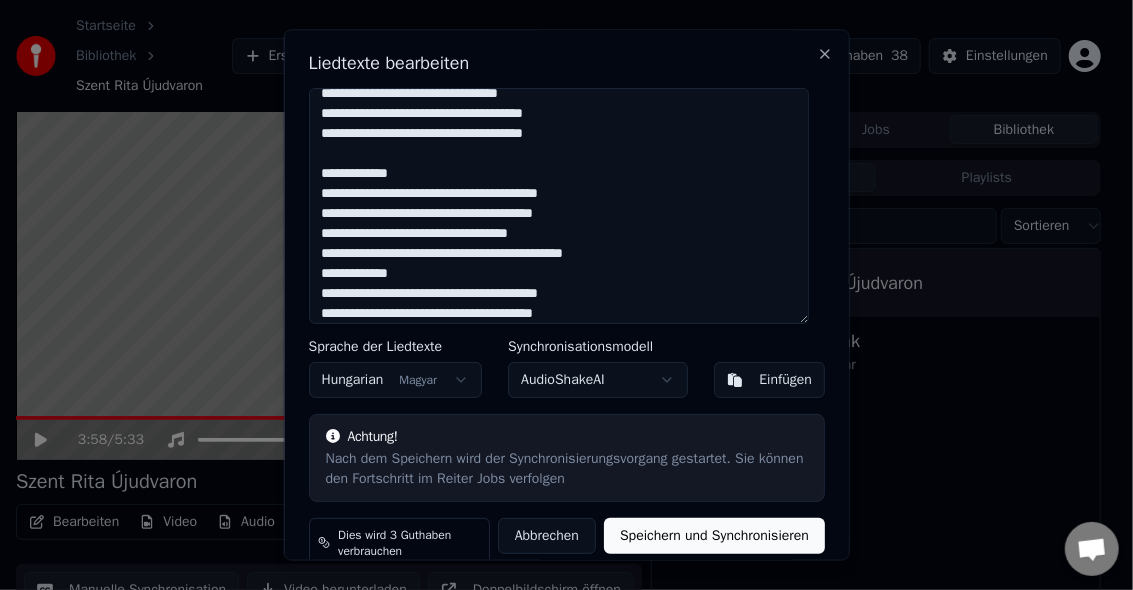 click at bounding box center [558, 207] 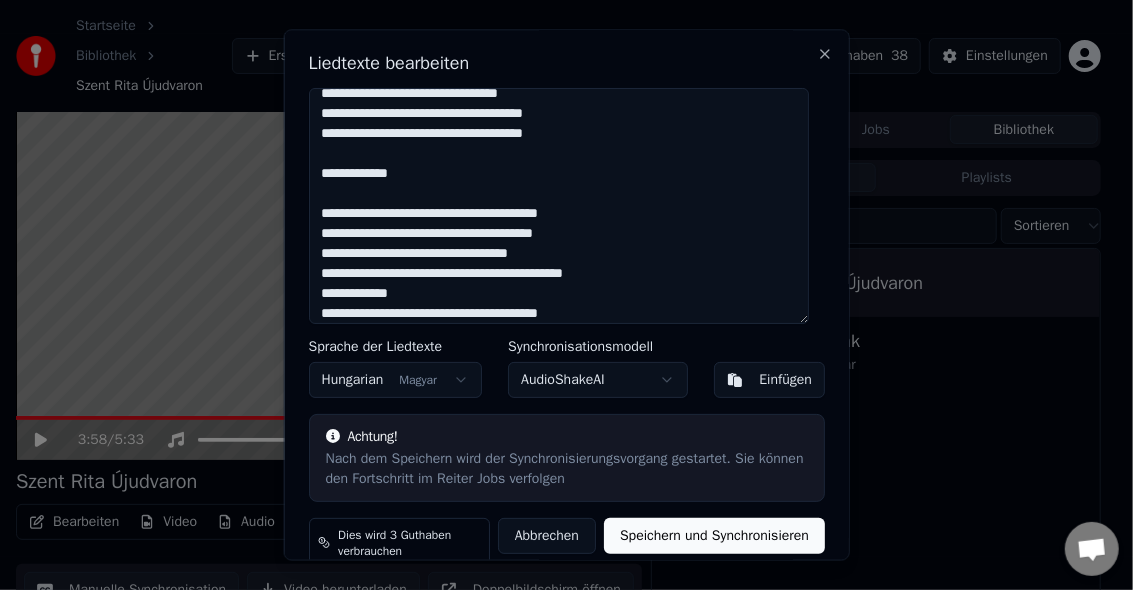 click at bounding box center (558, 207) 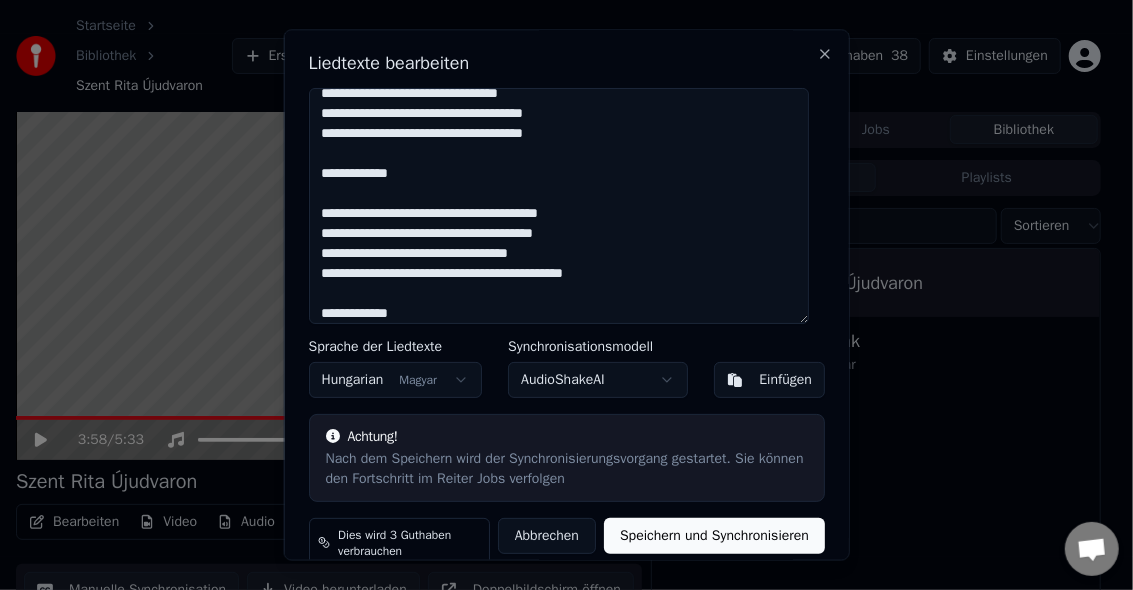 click at bounding box center (558, 207) 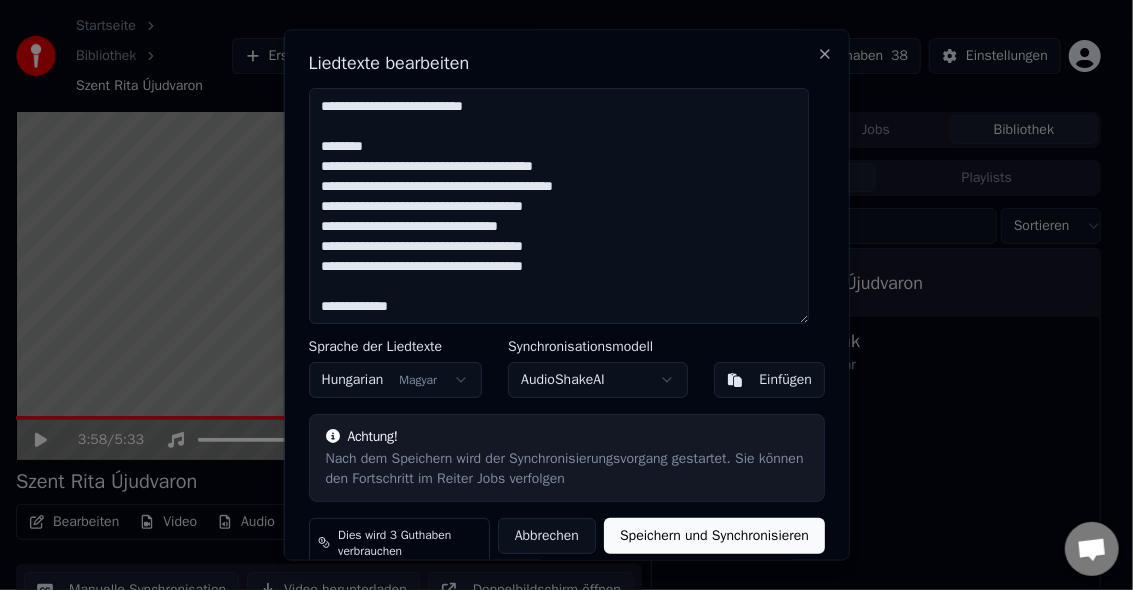 scroll, scrollTop: 0, scrollLeft: 0, axis: both 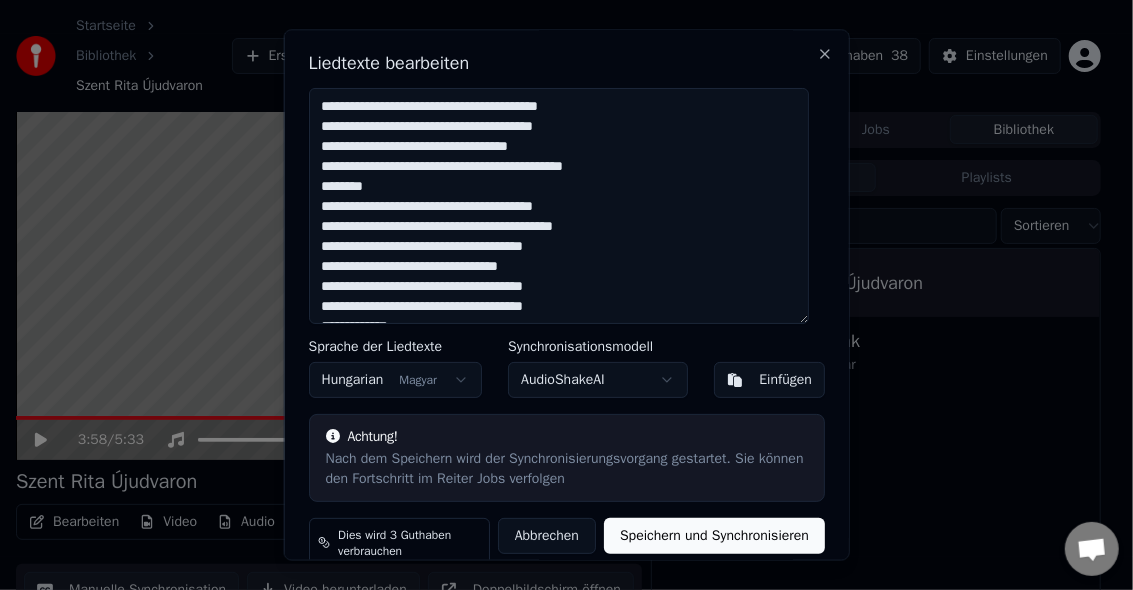 click at bounding box center (558, 207) 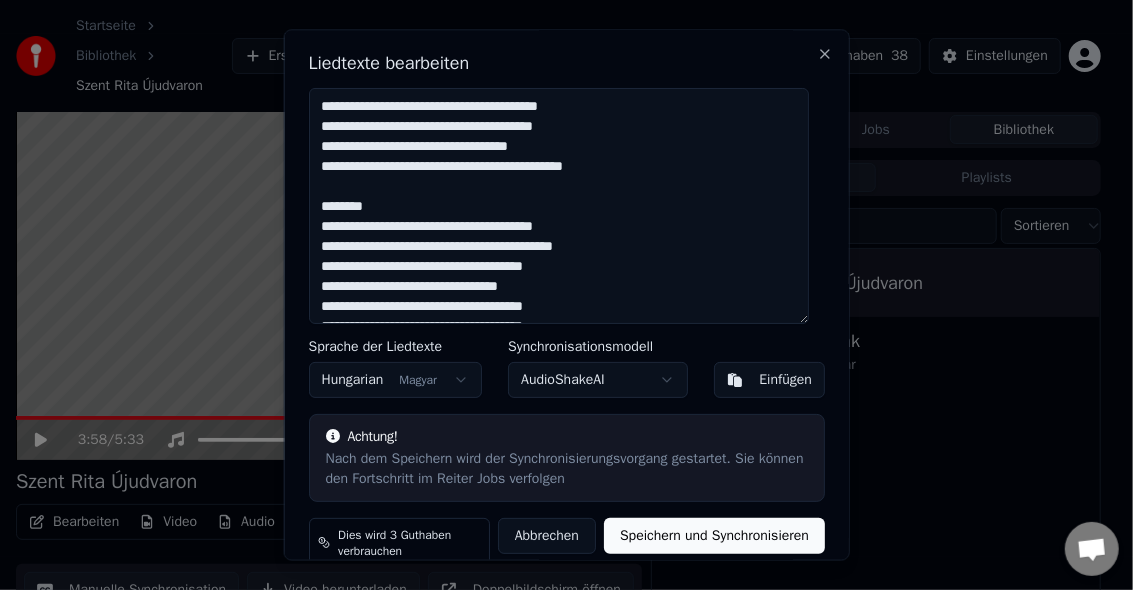 scroll, scrollTop: 487, scrollLeft: 0, axis: vertical 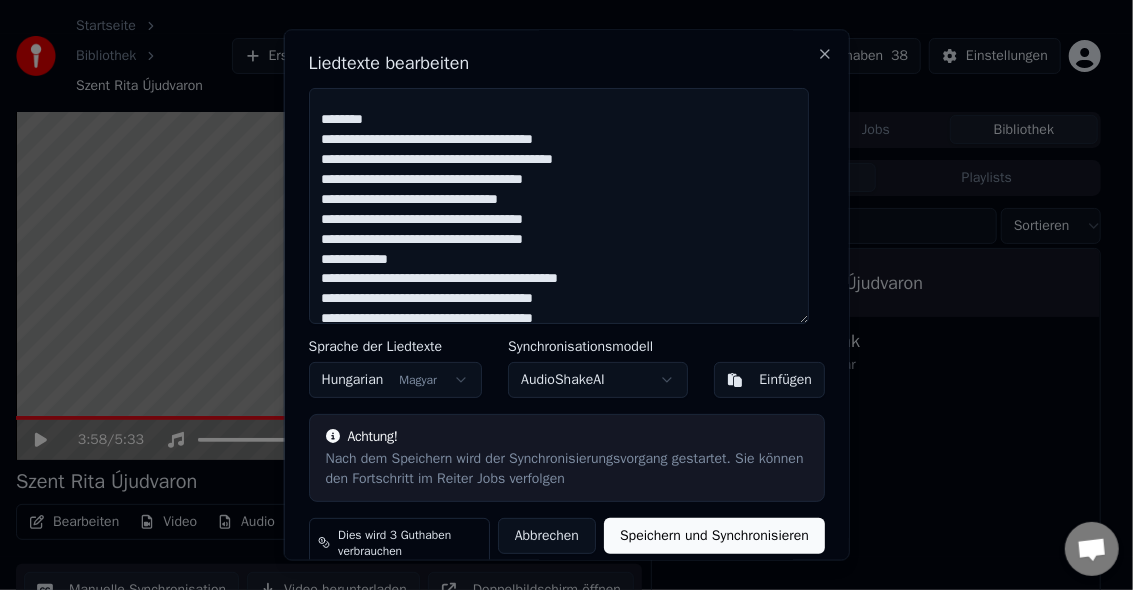 click at bounding box center (558, 207) 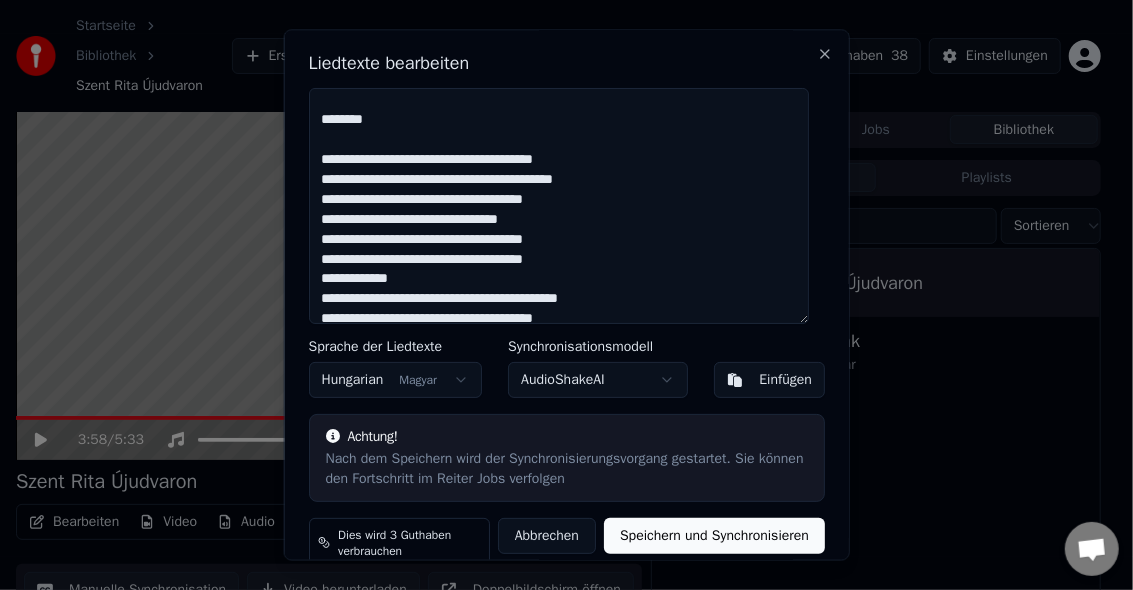 scroll, scrollTop: 528, scrollLeft: 0, axis: vertical 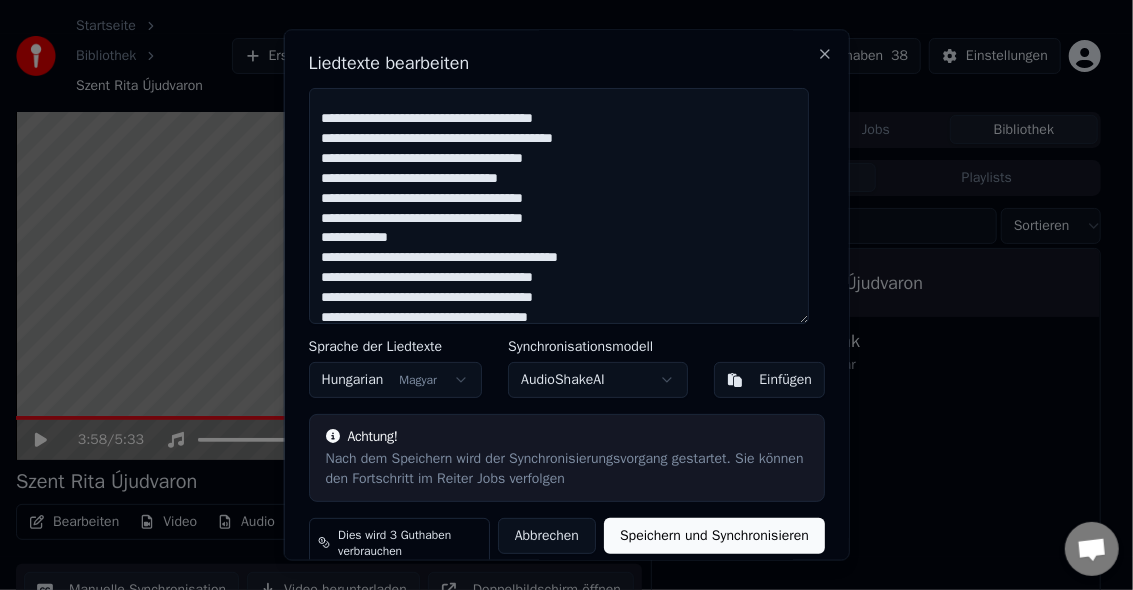 click at bounding box center (558, 207) 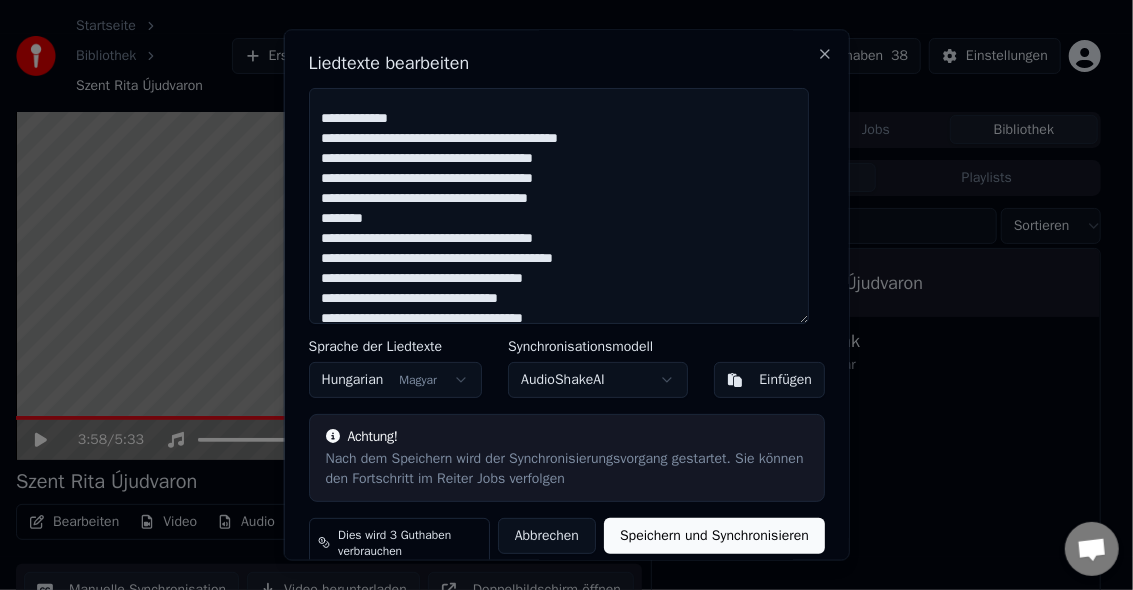 scroll, scrollTop: 534, scrollLeft: 0, axis: vertical 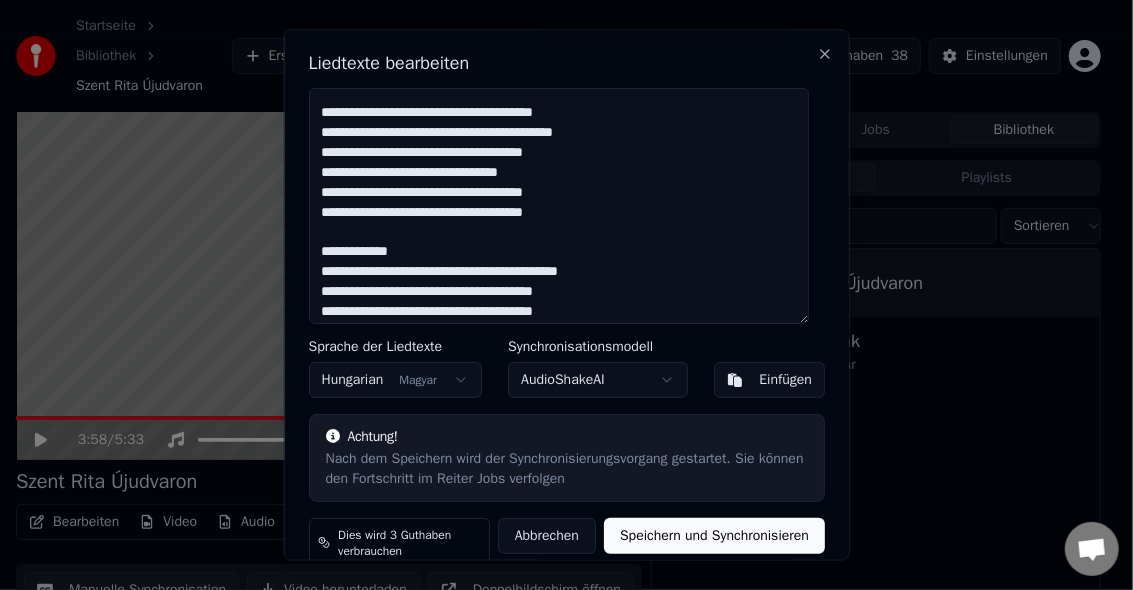 click at bounding box center [558, 207] 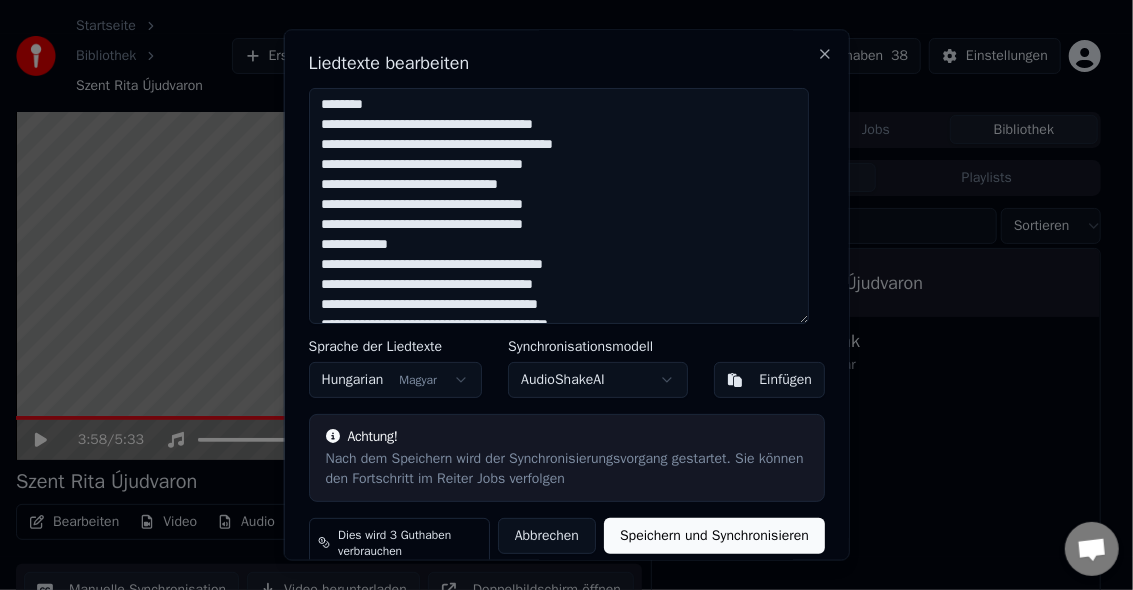 scroll, scrollTop: 667, scrollLeft: 0, axis: vertical 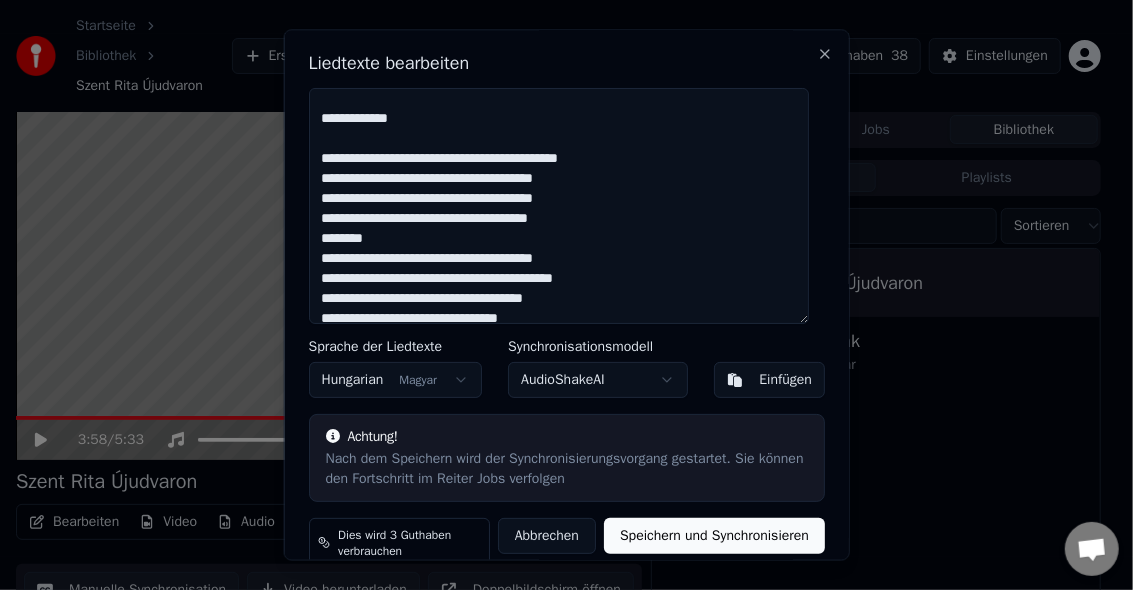 click at bounding box center (558, 207) 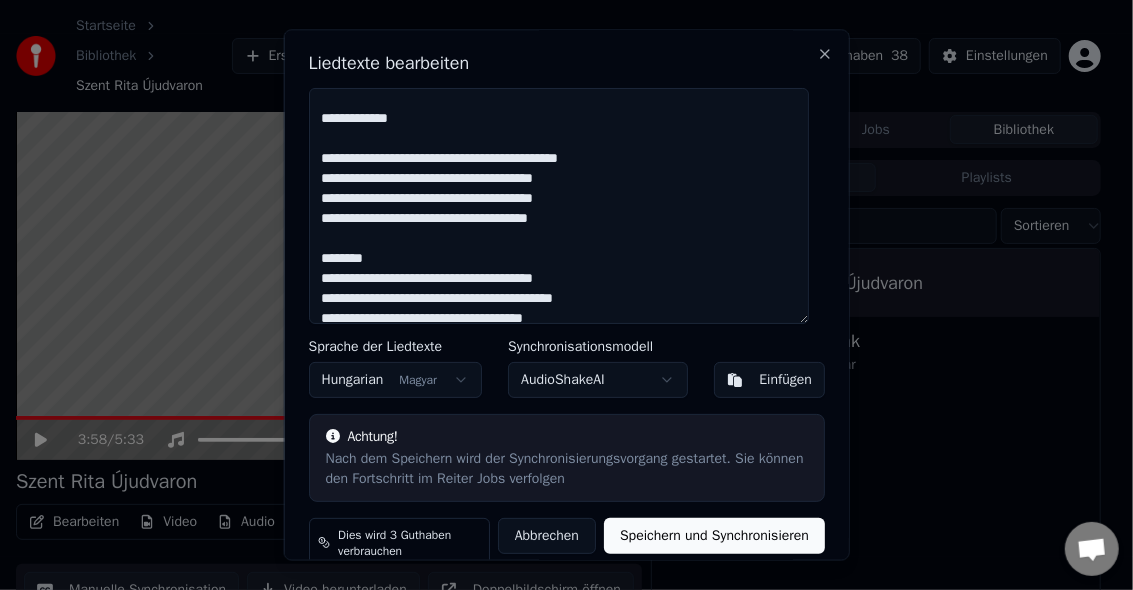 click at bounding box center [558, 207] 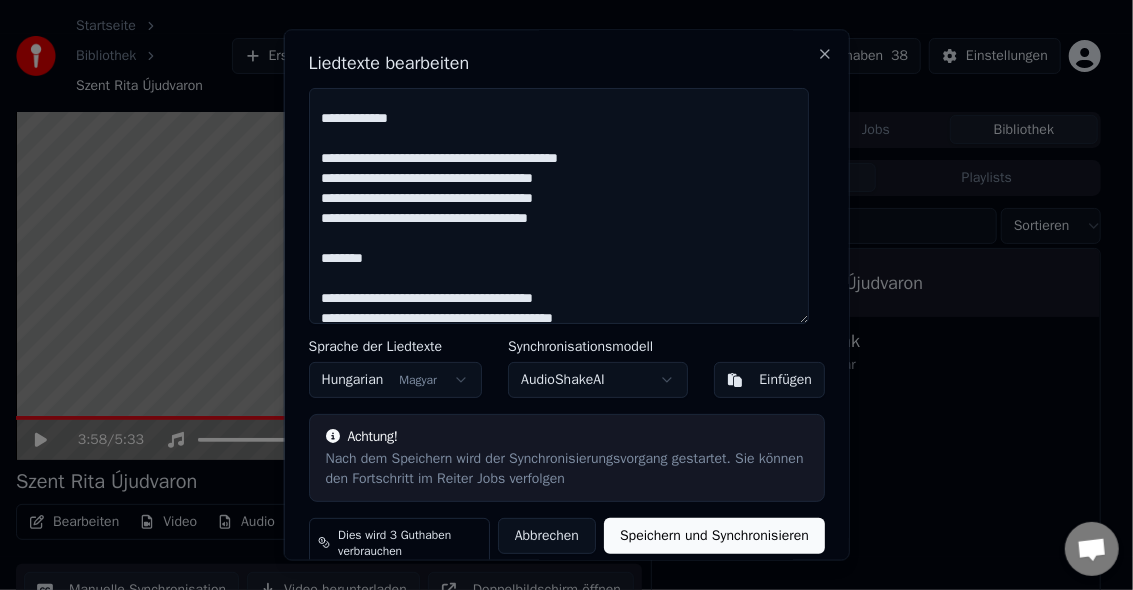 scroll, scrollTop: 801, scrollLeft: 0, axis: vertical 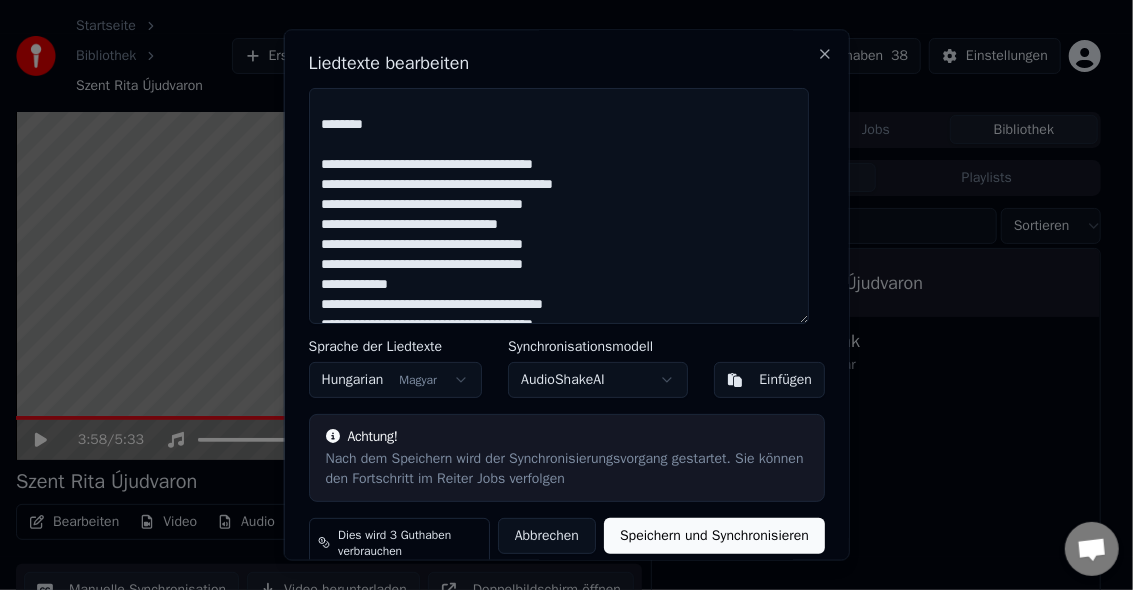 click at bounding box center [558, 207] 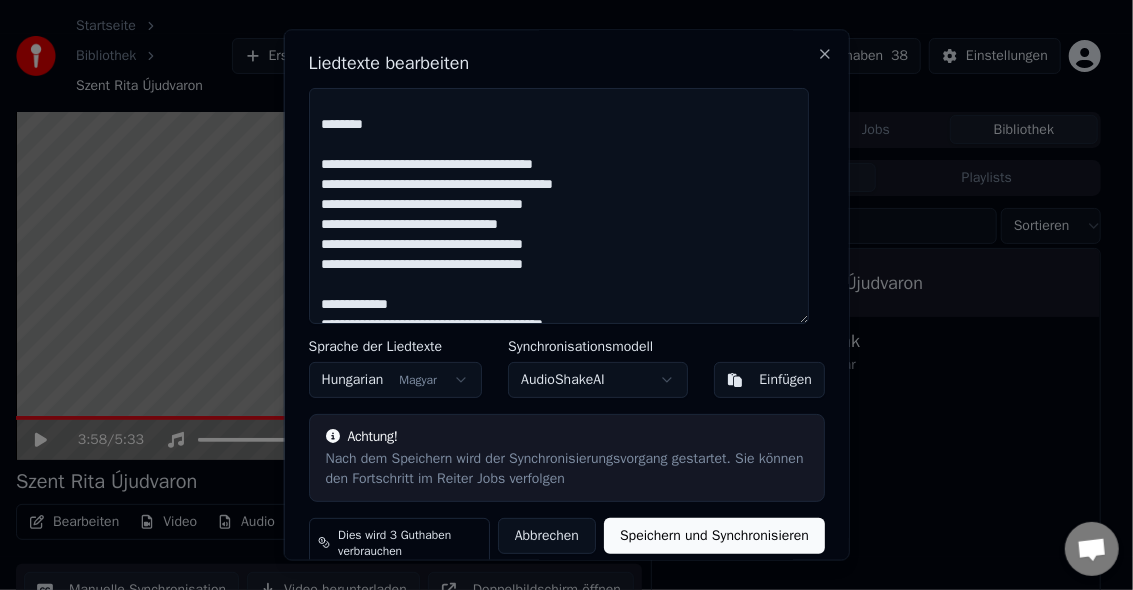 click at bounding box center (558, 207) 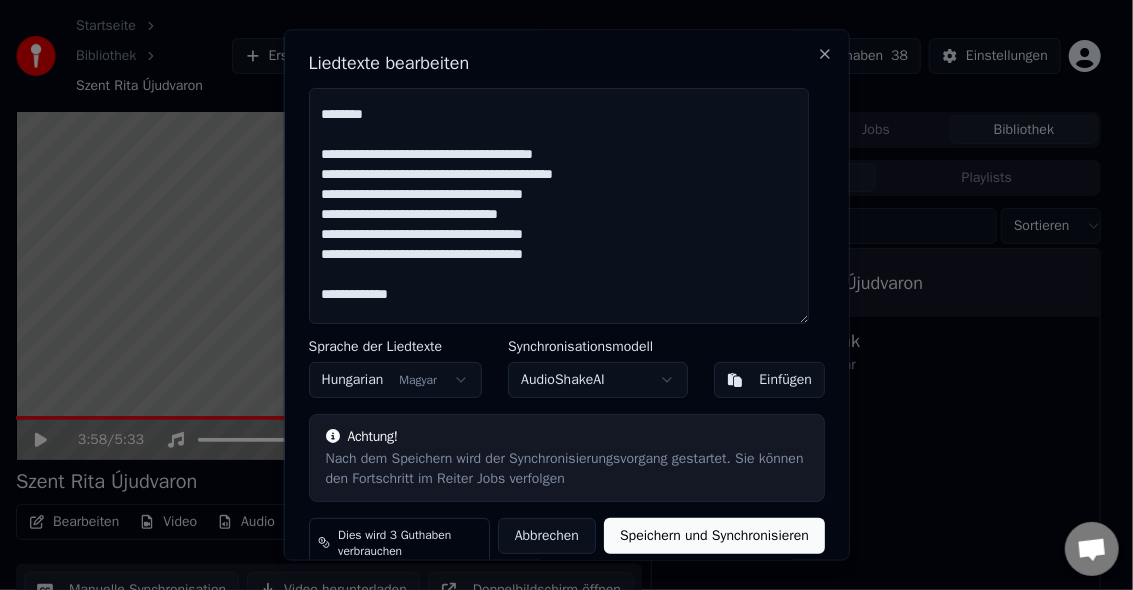 scroll, scrollTop: 945, scrollLeft: 0, axis: vertical 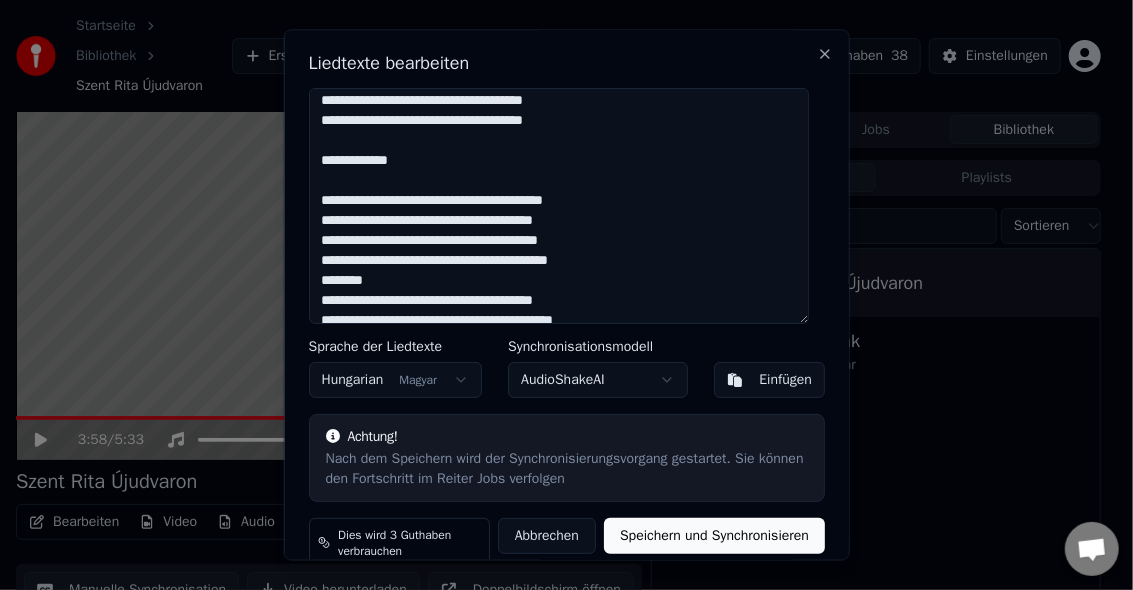 click at bounding box center [558, 207] 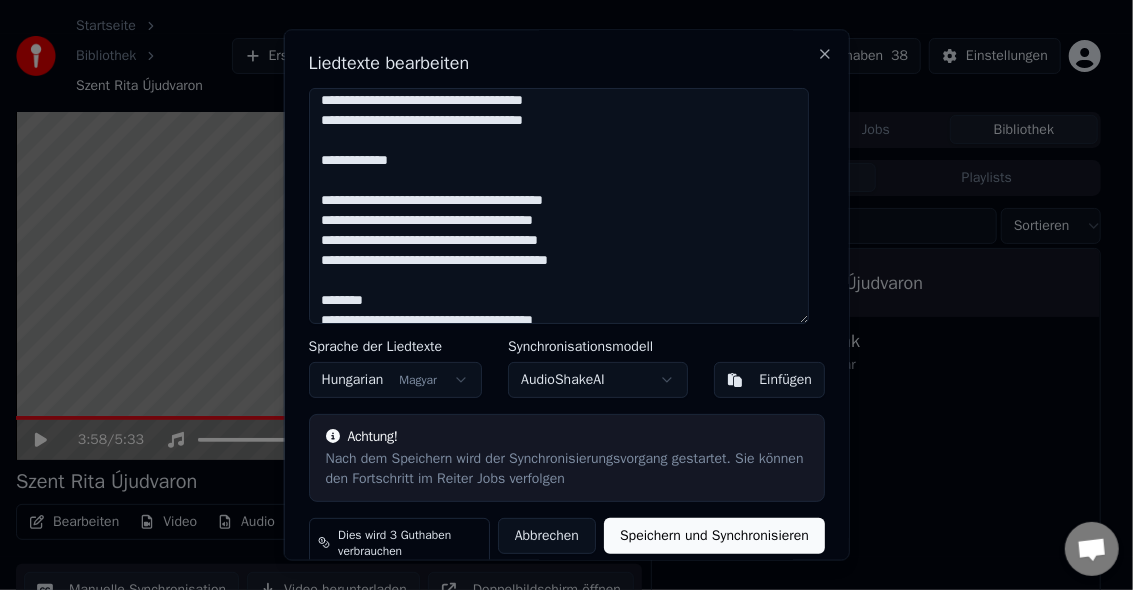 click at bounding box center [558, 207] 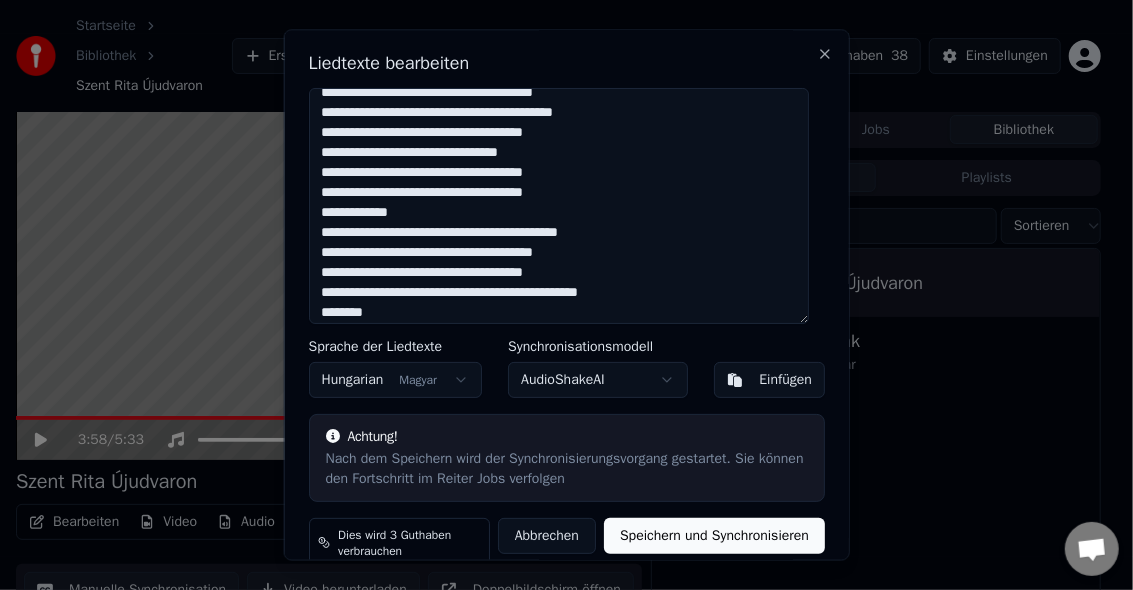 scroll, scrollTop: 1218, scrollLeft: 0, axis: vertical 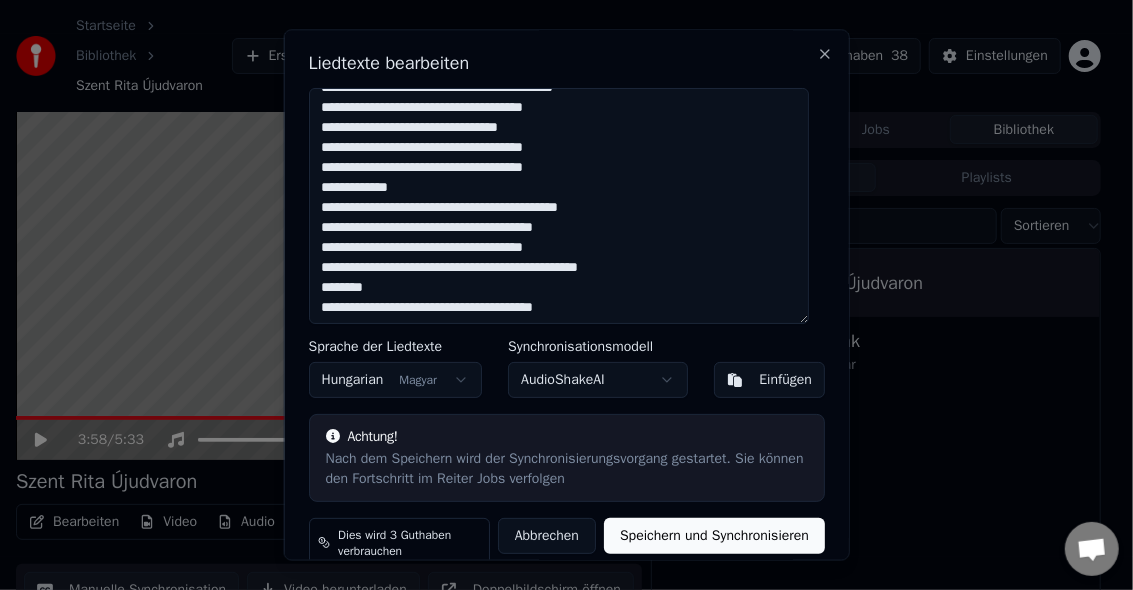 click at bounding box center [558, 207] 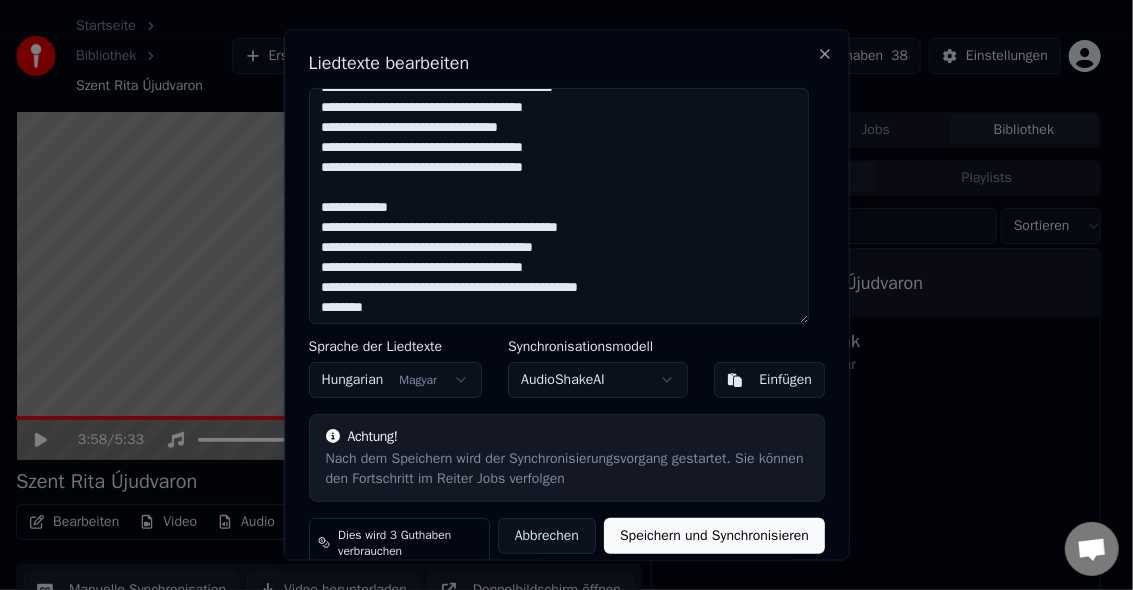 scroll, scrollTop: 1307, scrollLeft: 0, axis: vertical 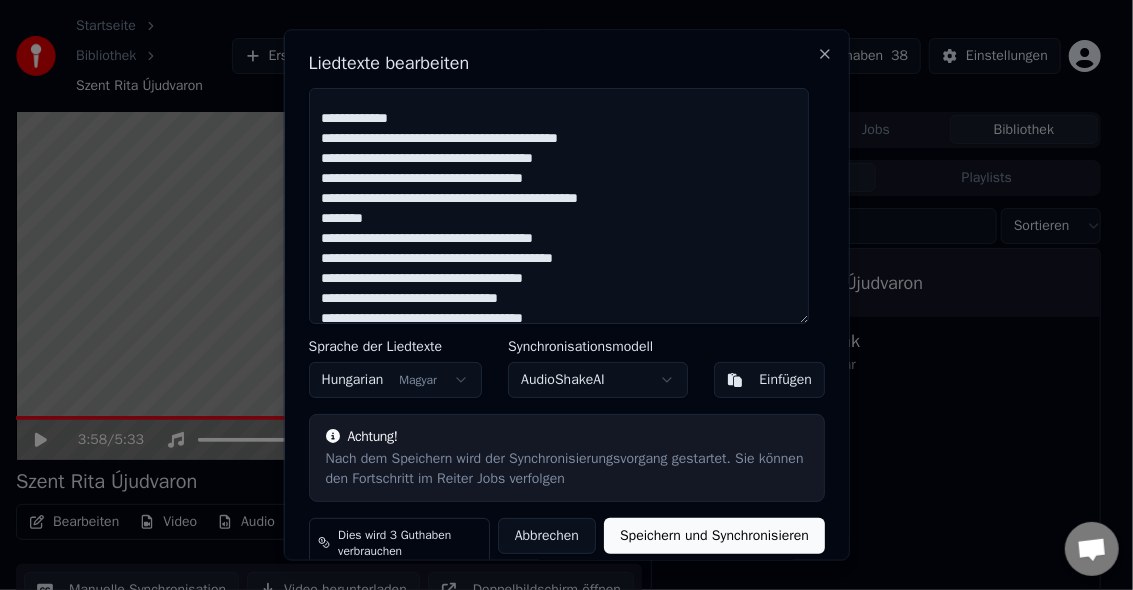 click at bounding box center [558, 207] 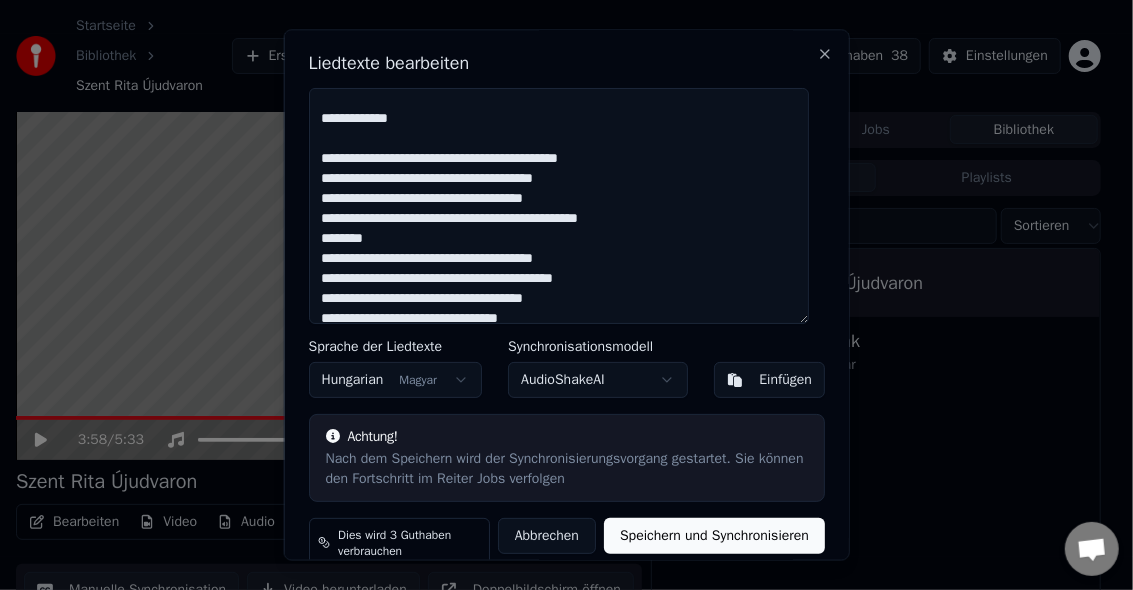 scroll, scrollTop: 1347, scrollLeft: 0, axis: vertical 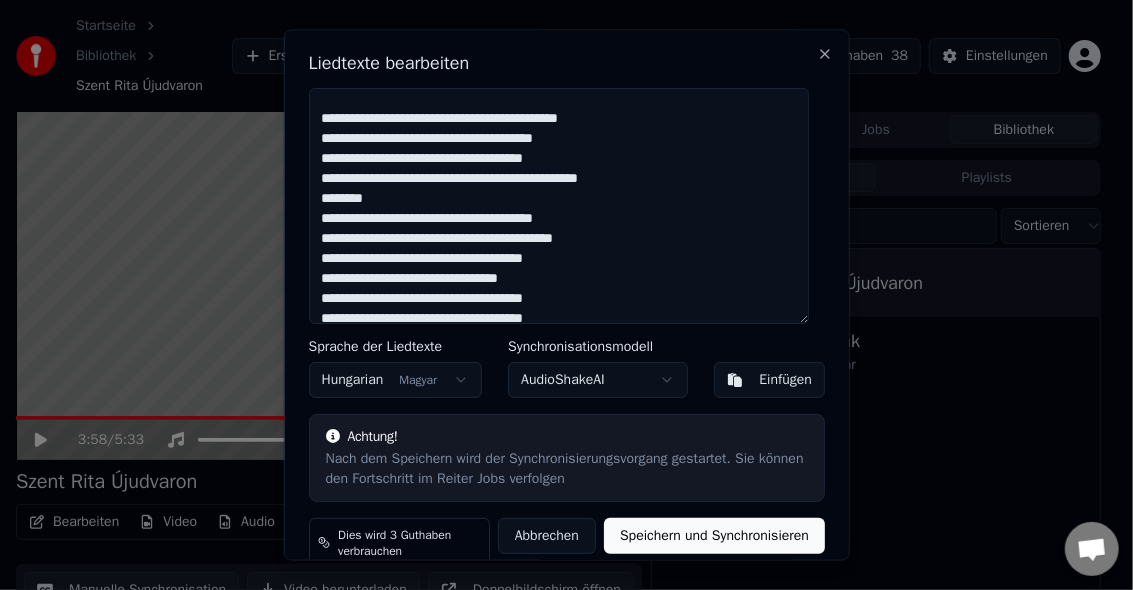 click at bounding box center (558, 207) 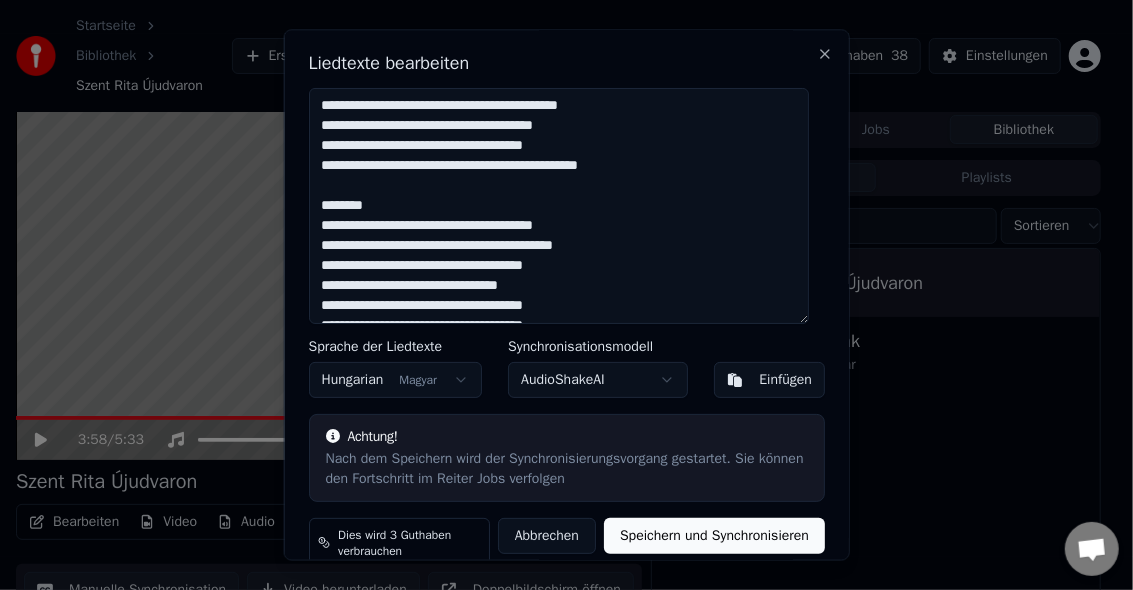 scroll, scrollTop: 1447, scrollLeft: 0, axis: vertical 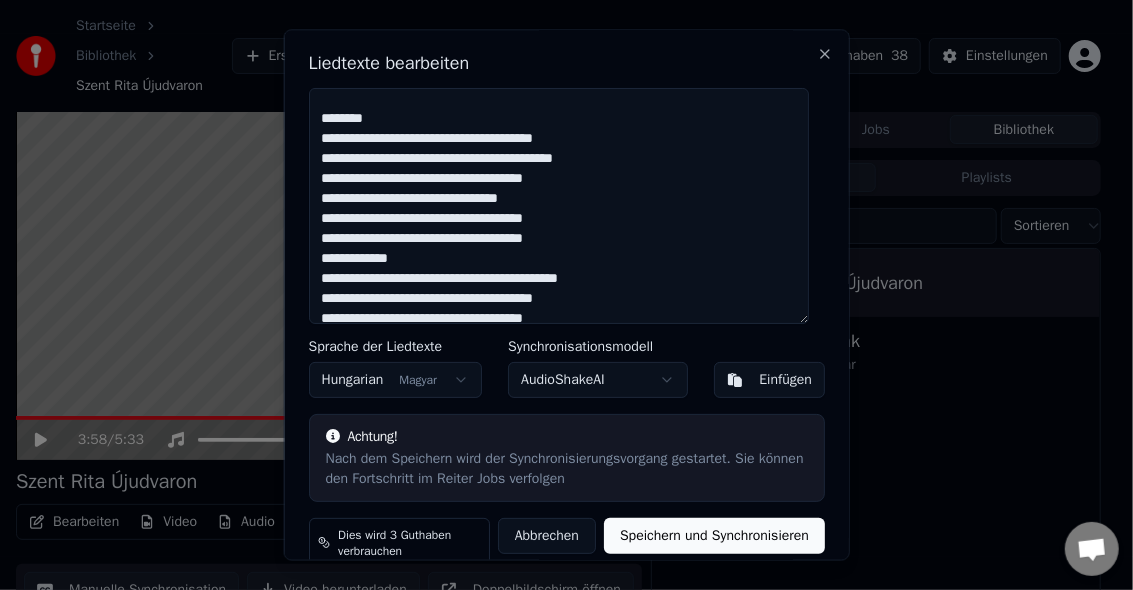 click at bounding box center [558, 207] 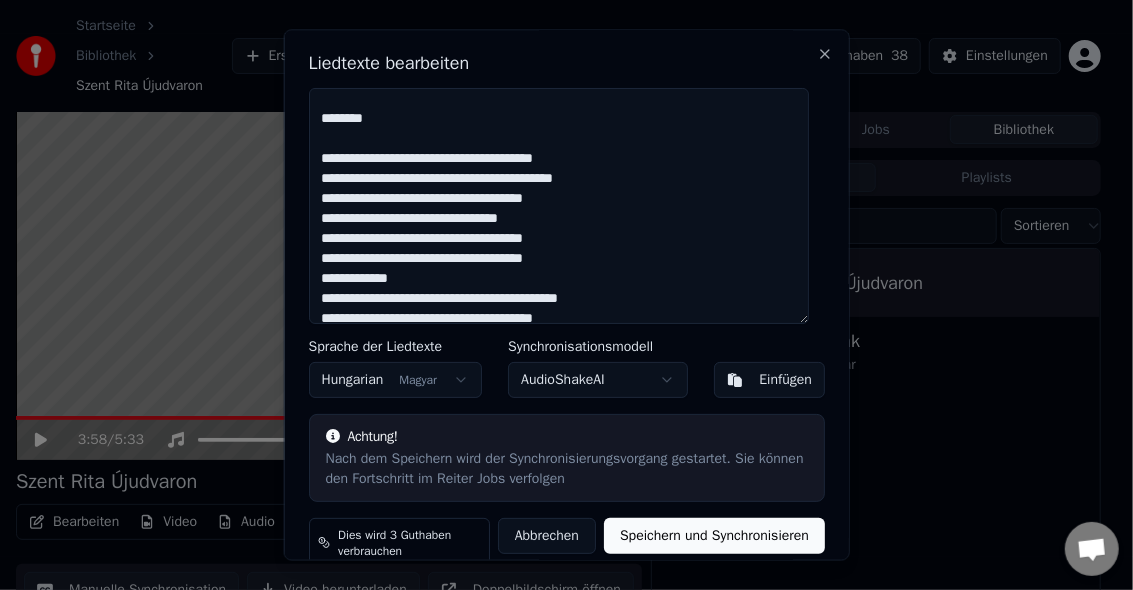 scroll, scrollTop: 1487, scrollLeft: 0, axis: vertical 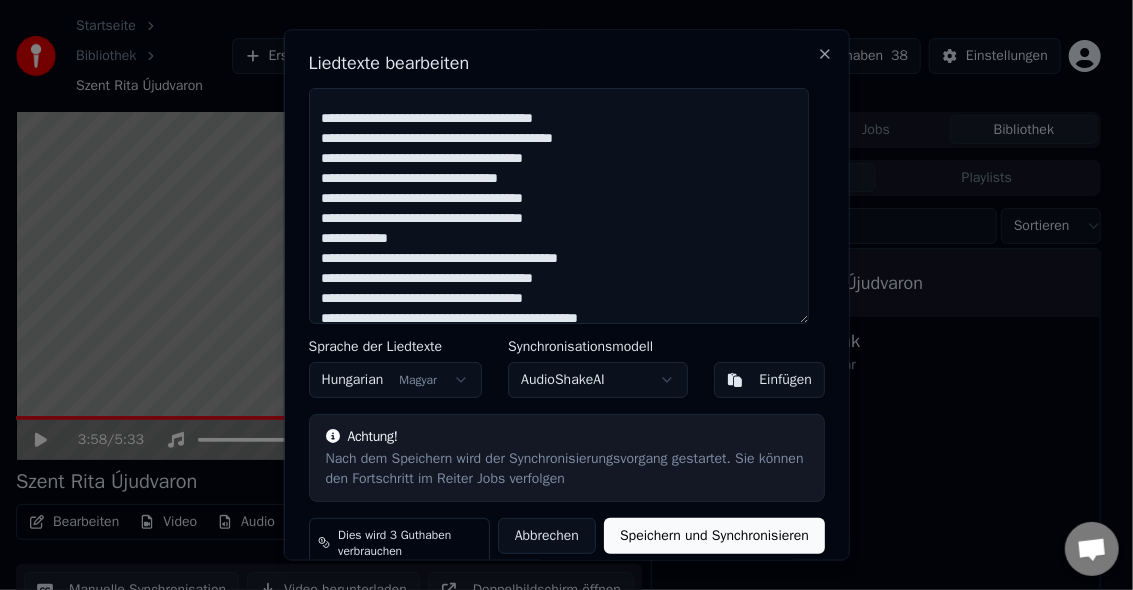 click at bounding box center (558, 207) 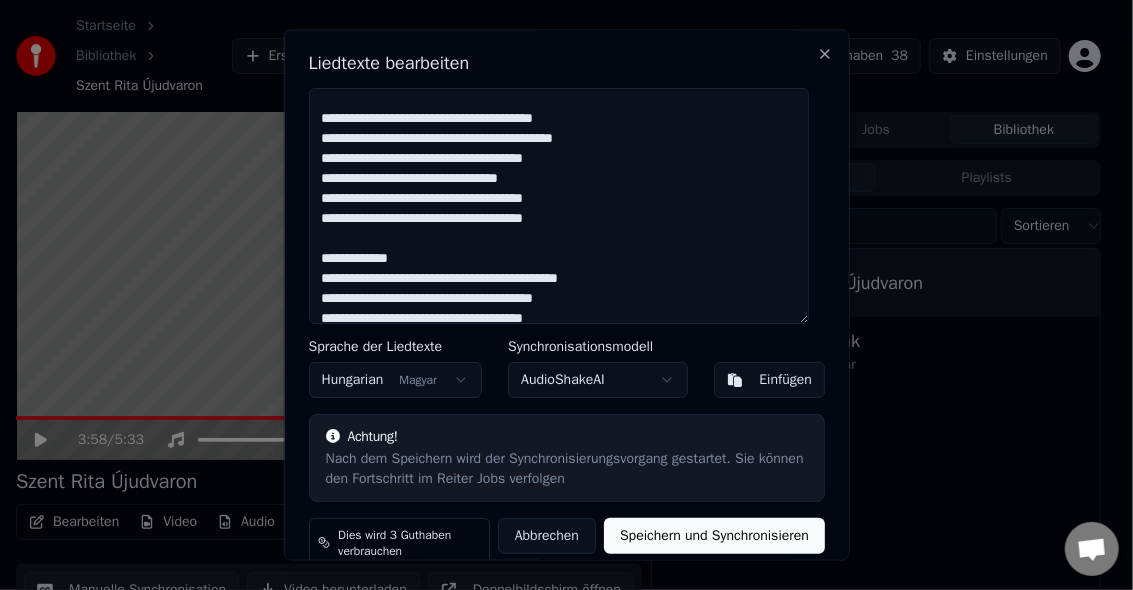 scroll, scrollTop: 1627, scrollLeft: 0, axis: vertical 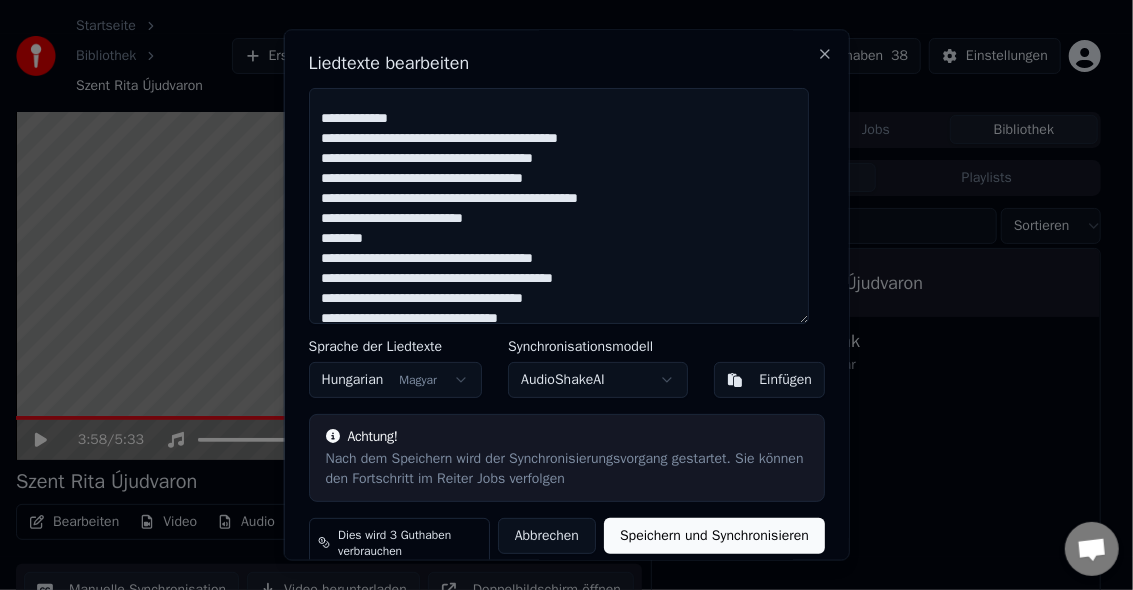 click at bounding box center (558, 207) 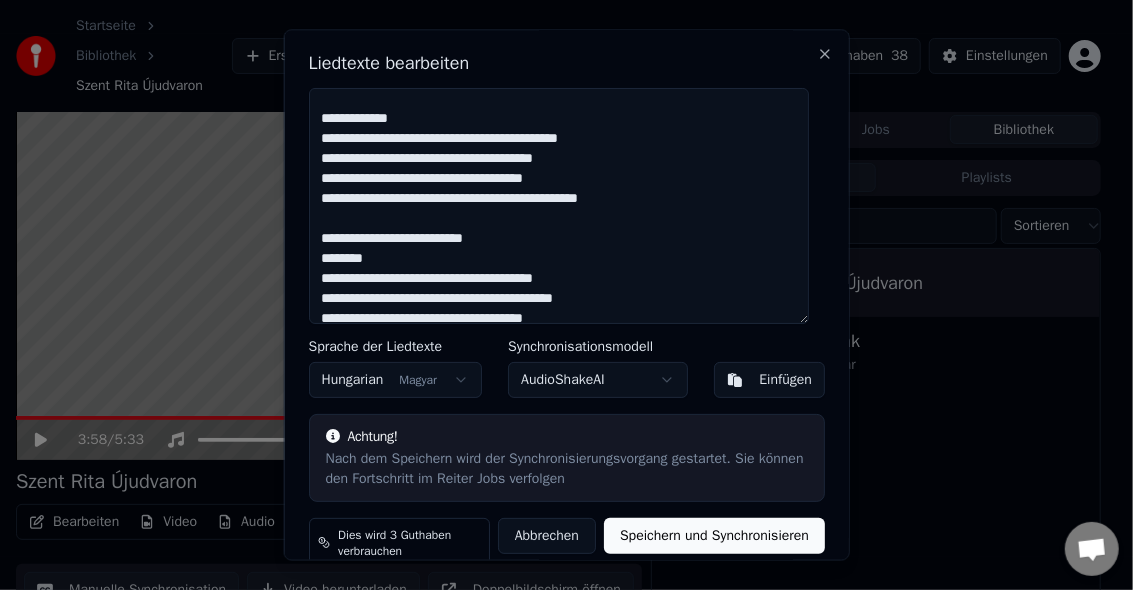 scroll, scrollTop: 1720, scrollLeft: 0, axis: vertical 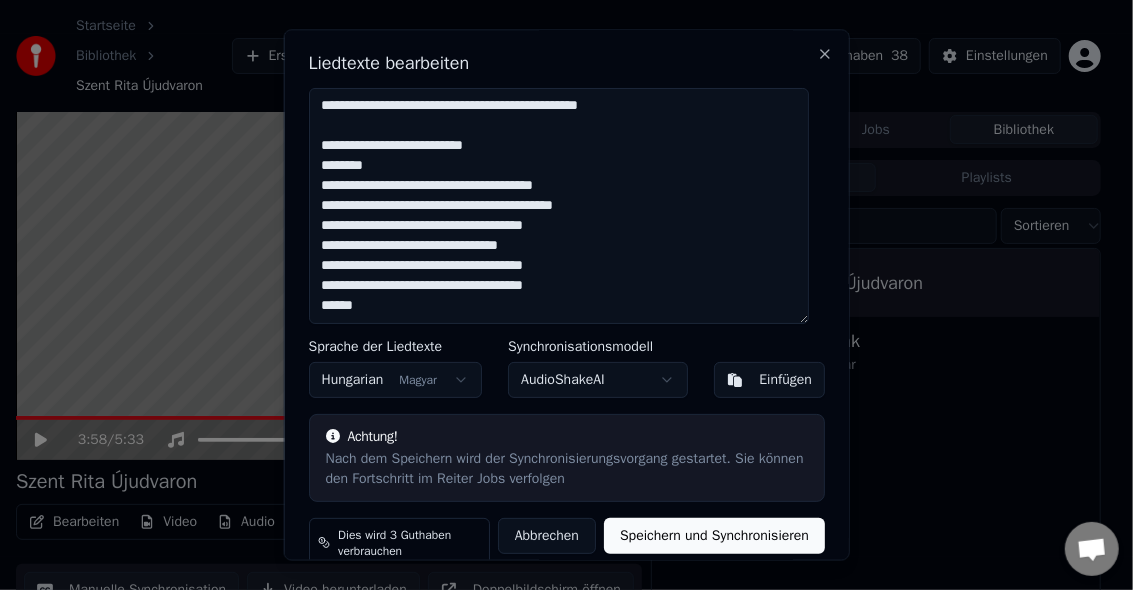 click at bounding box center [558, 207] 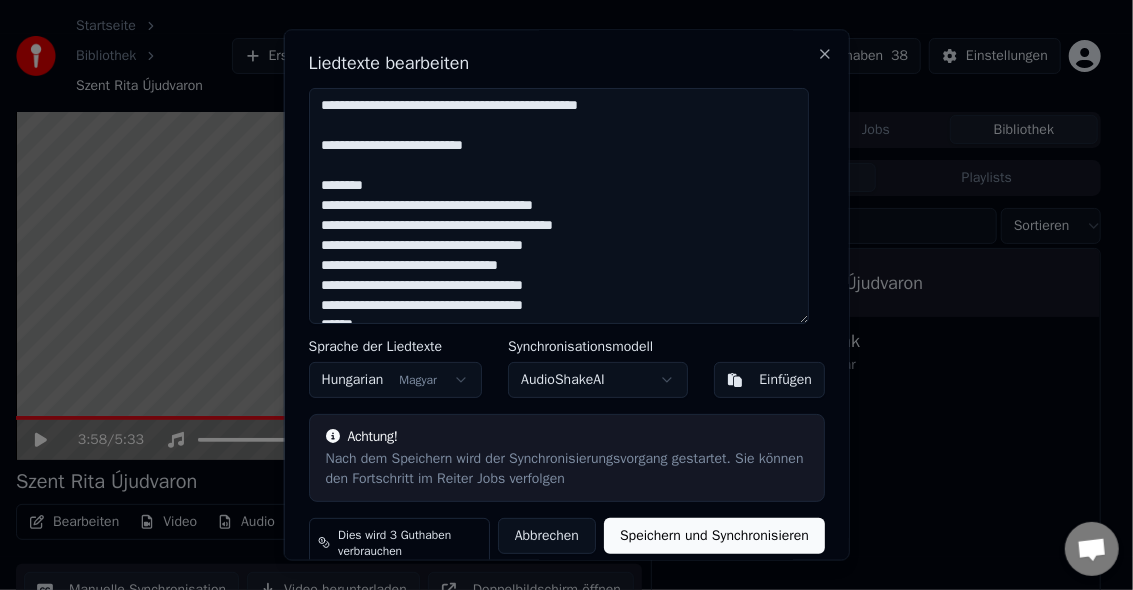 click at bounding box center [558, 207] 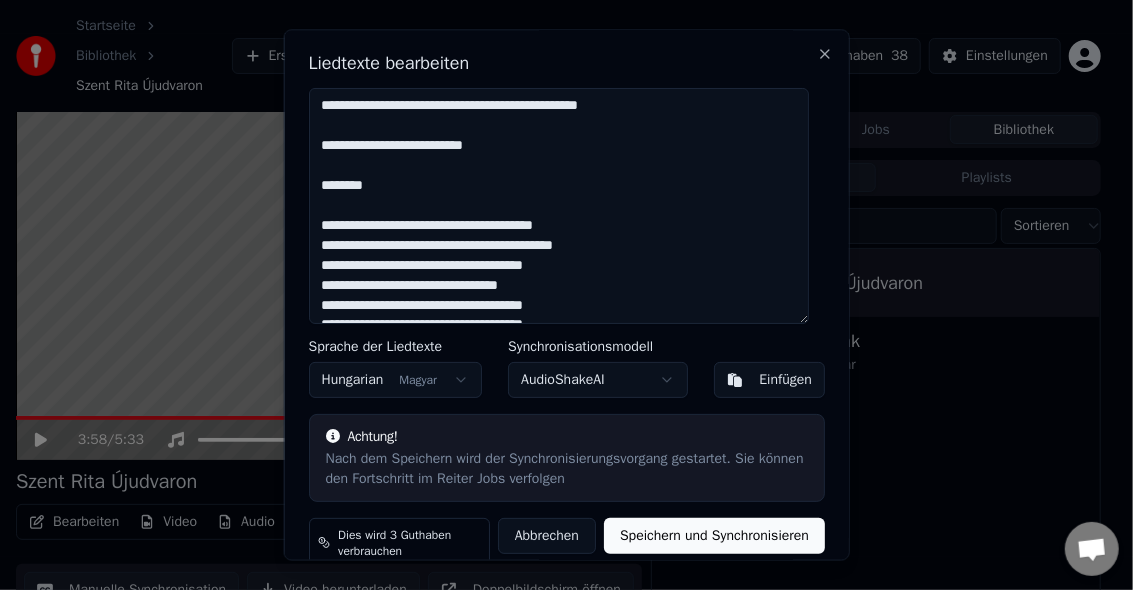 scroll, scrollTop: 1760, scrollLeft: 0, axis: vertical 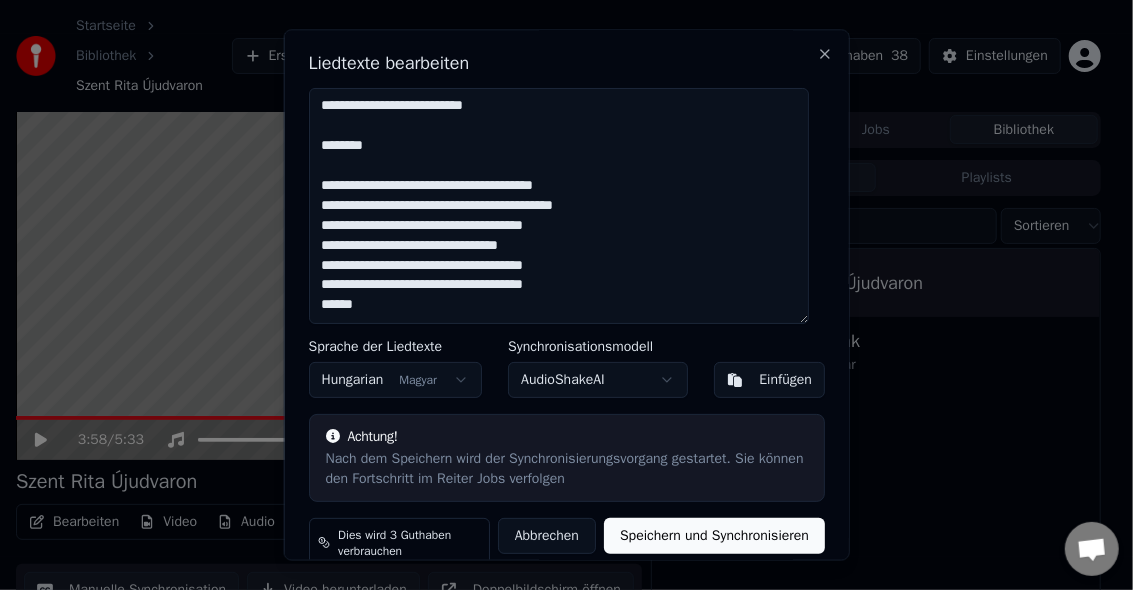 click at bounding box center [558, 207] 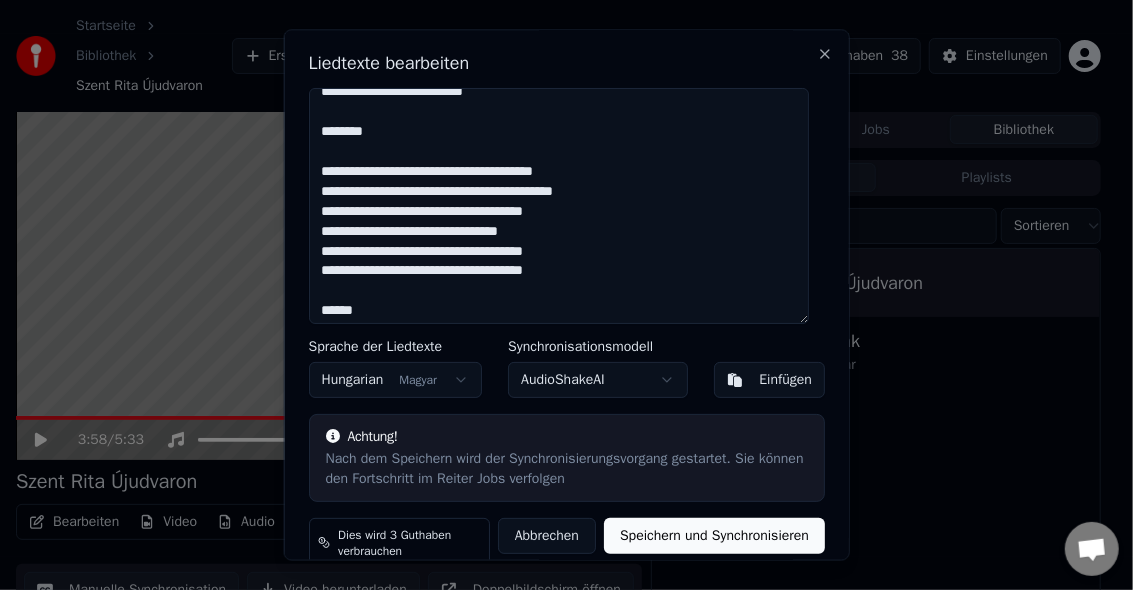 scroll, scrollTop: 1780, scrollLeft: 0, axis: vertical 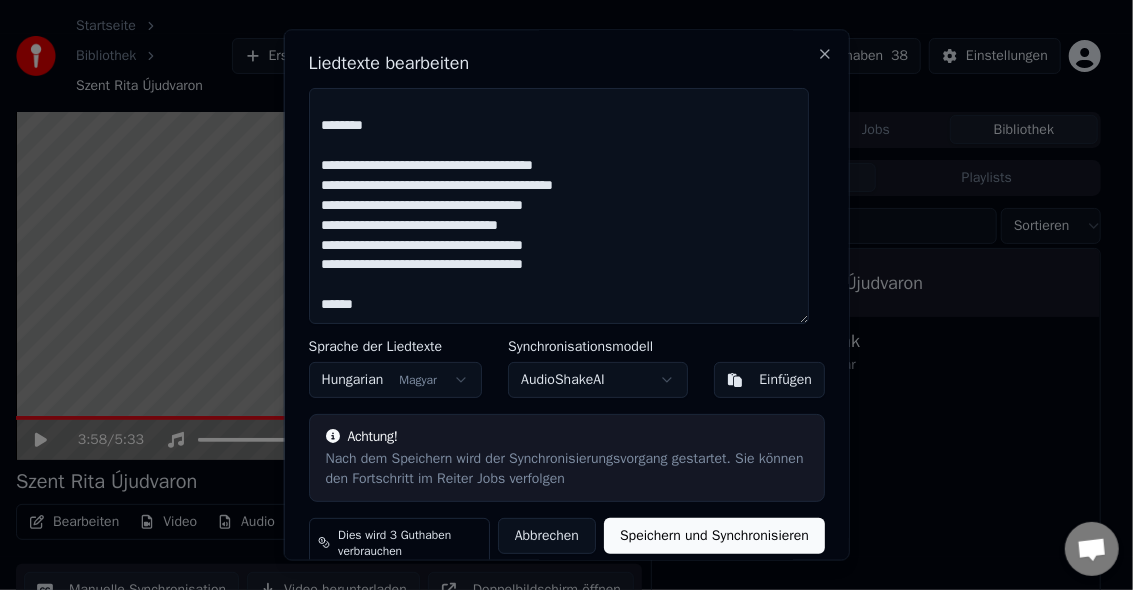 click at bounding box center [558, 207] 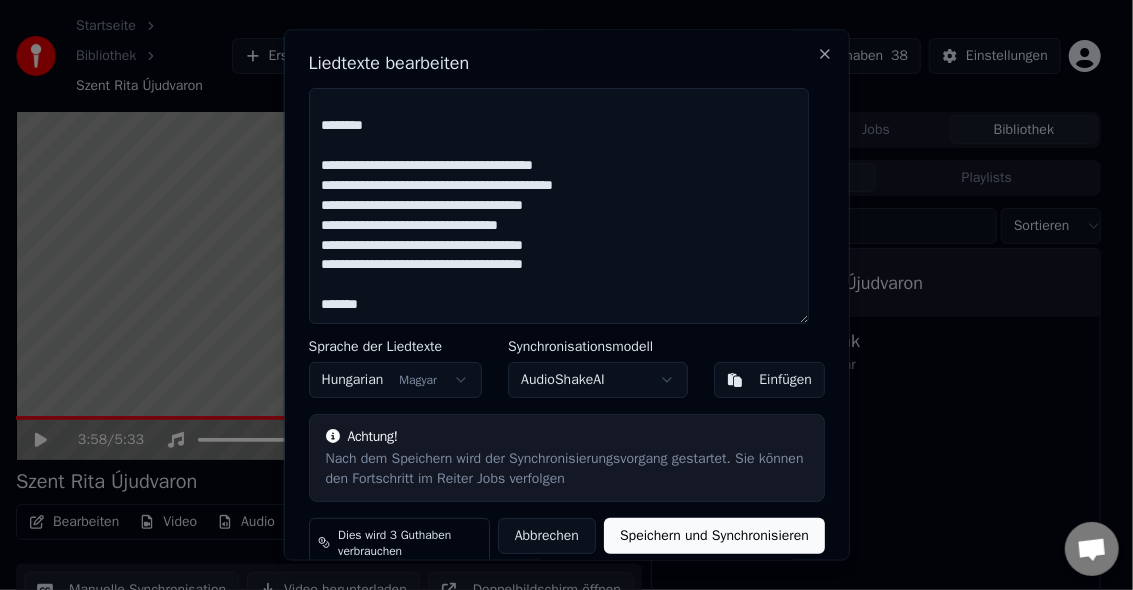 scroll, scrollTop: 1791, scrollLeft: 0, axis: vertical 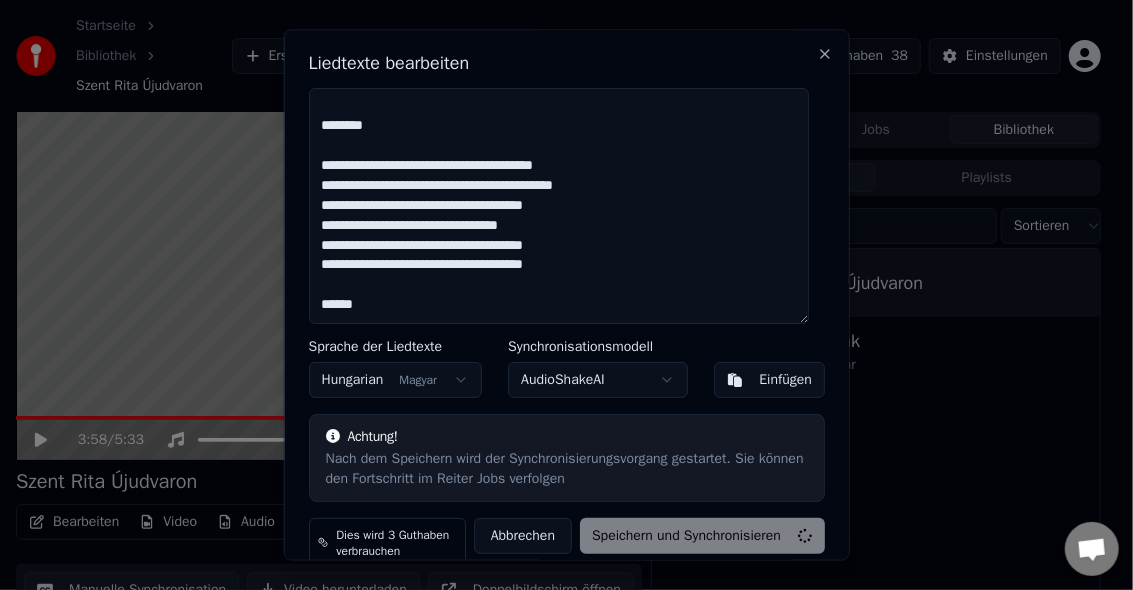 type on "**********" 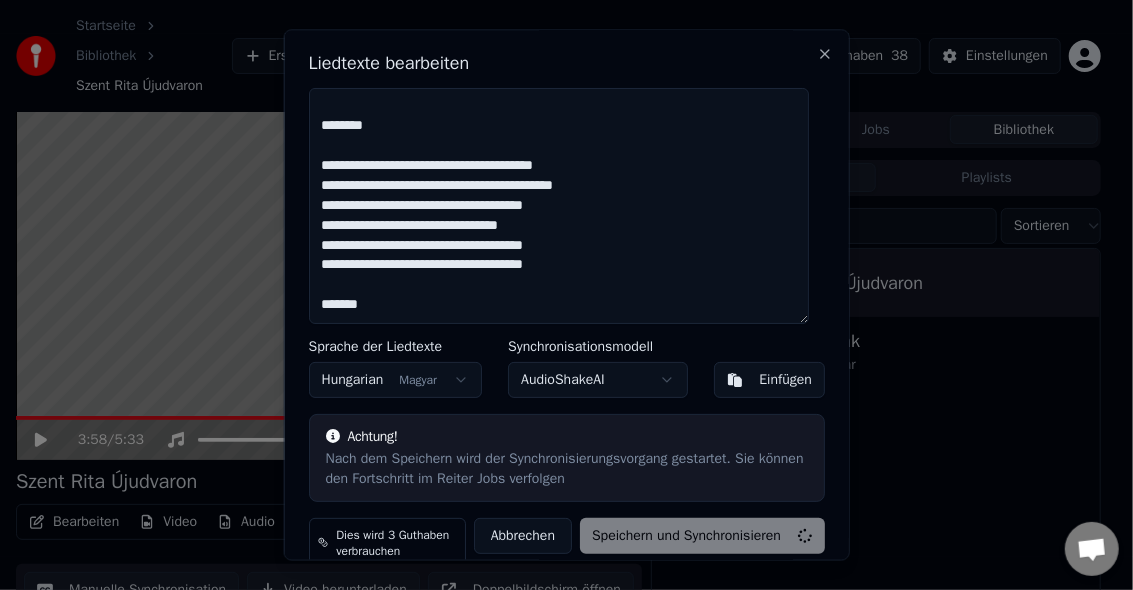 scroll, scrollTop: 1791, scrollLeft: 0, axis: vertical 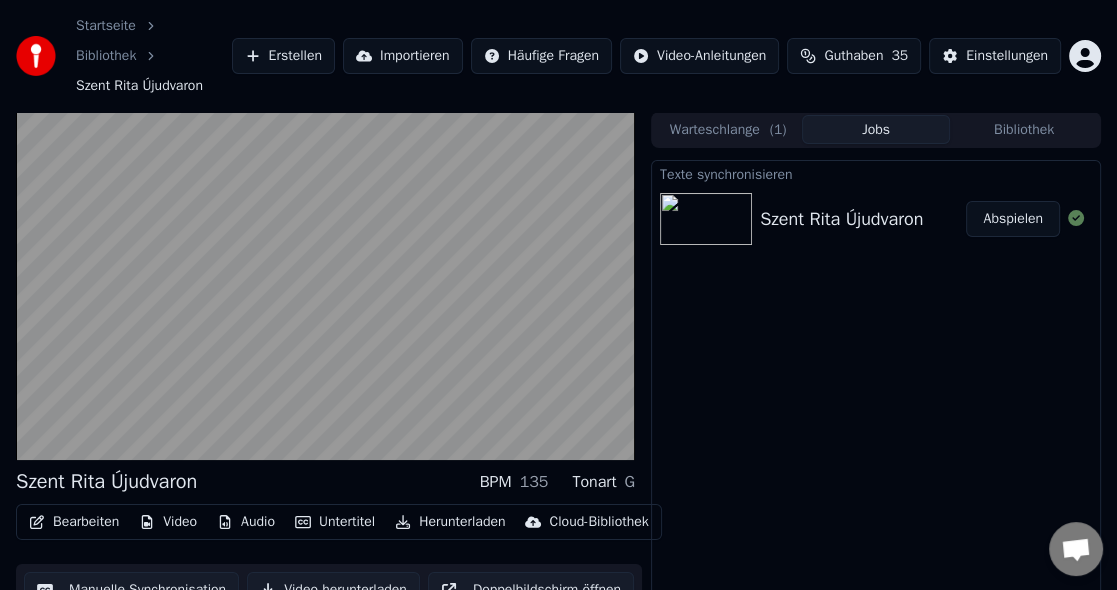 click on "Abspielen" at bounding box center (1013, 219) 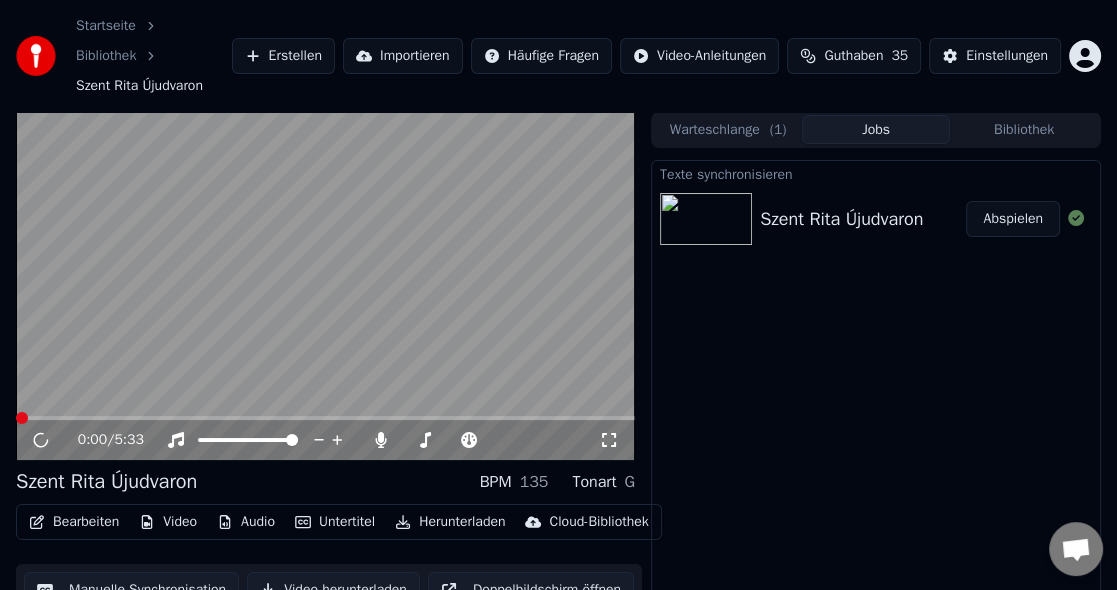 click 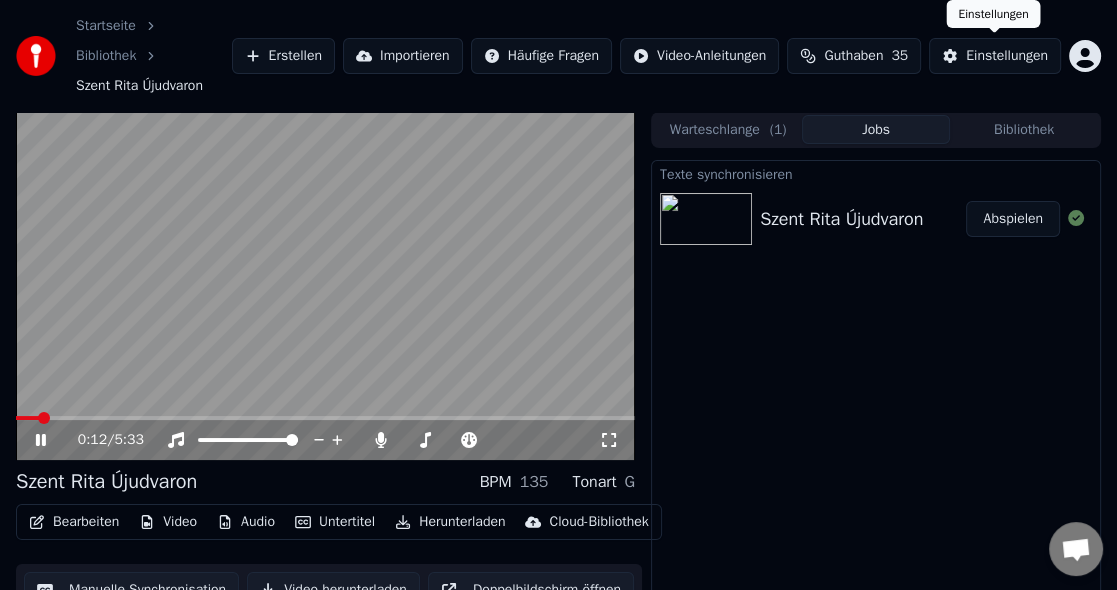 click on "Einstellungen" at bounding box center [1007, 56] 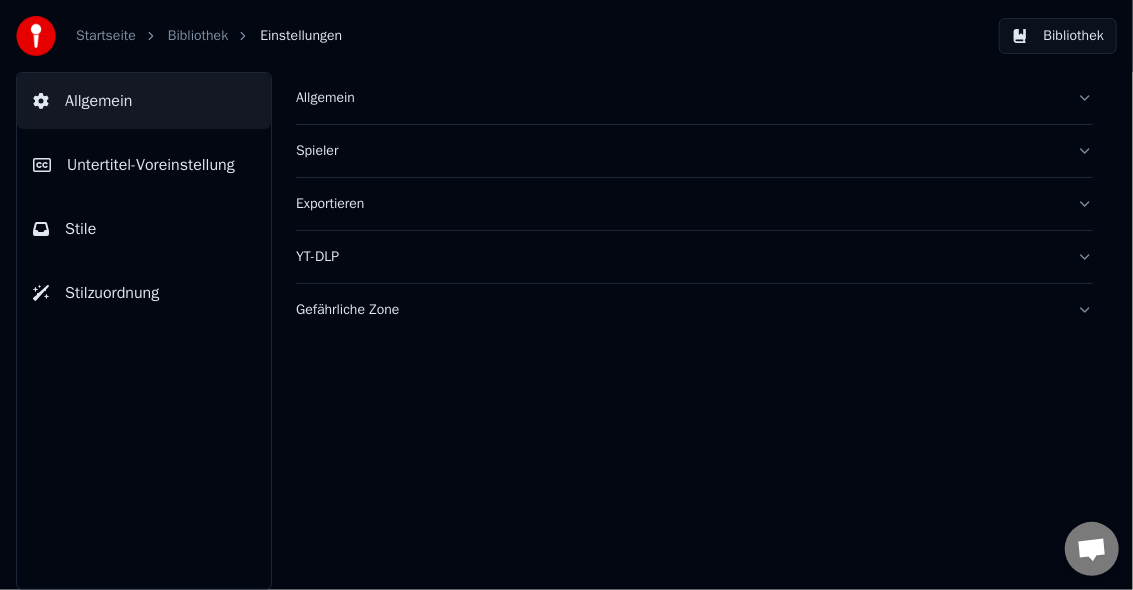 click on "Untertitel-Voreinstellung" at bounding box center (151, 165) 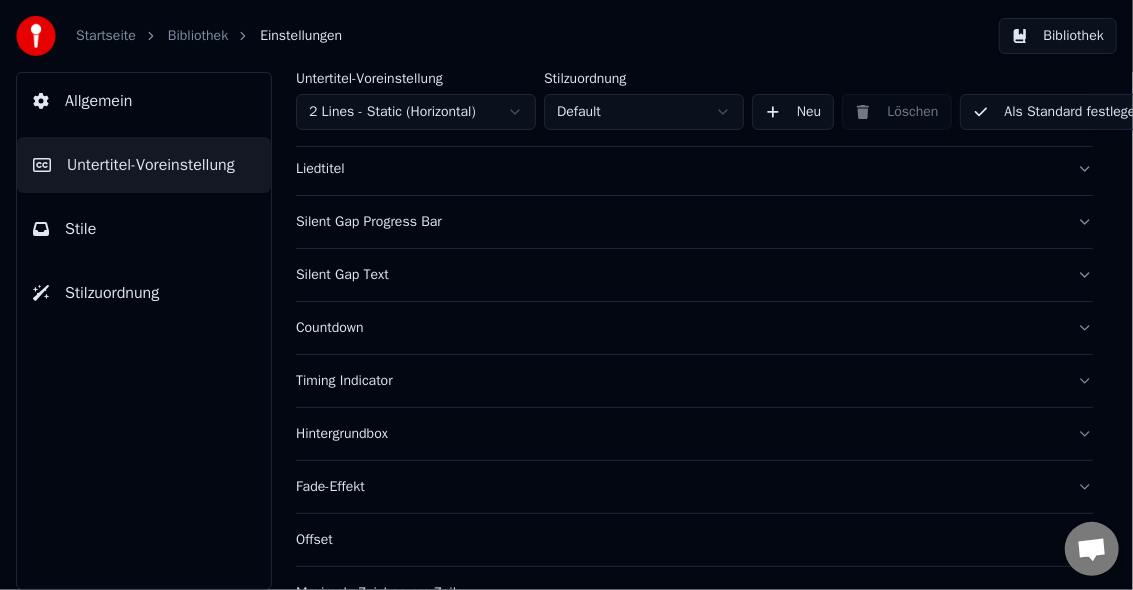 scroll, scrollTop: 311, scrollLeft: 0, axis: vertical 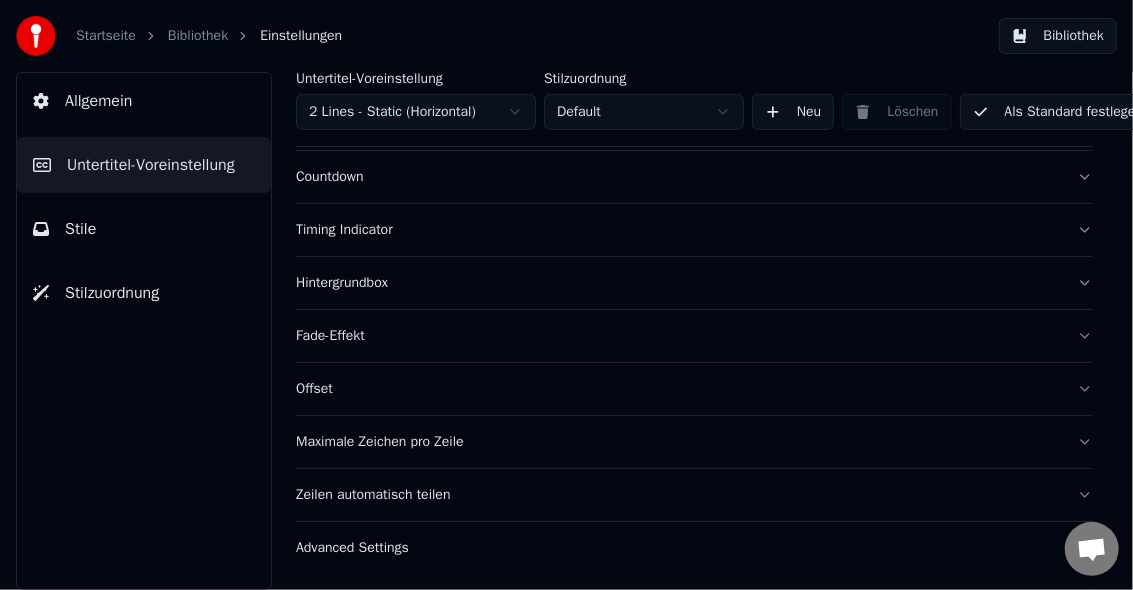 click on "Maximale Zeichen pro Zeile" at bounding box center (678, 442) 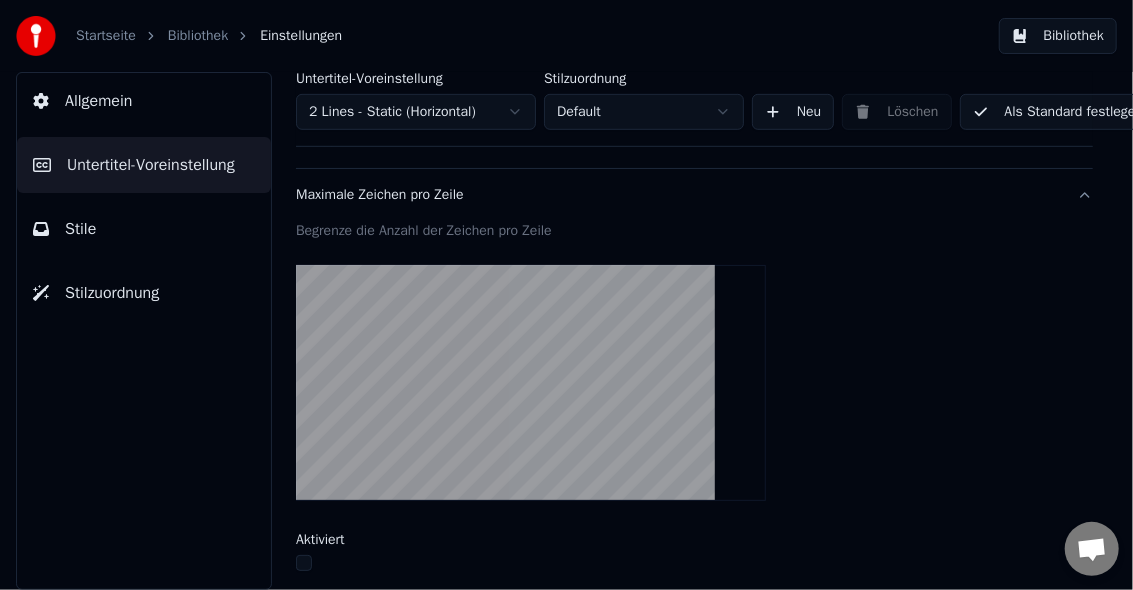 scroll, scrollTop: 815, scrollLeft: 0, axis: vertical 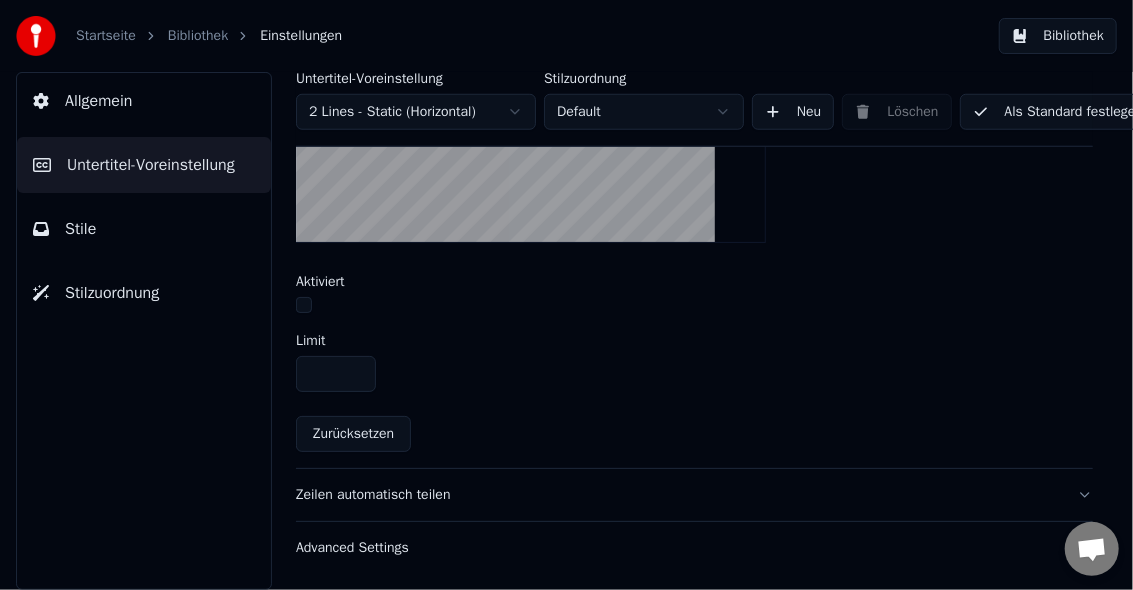 drag, startPoint x: 300, startPoint y: 290, endPoint x: 326, endPoint y: 305, distance: 30.016663 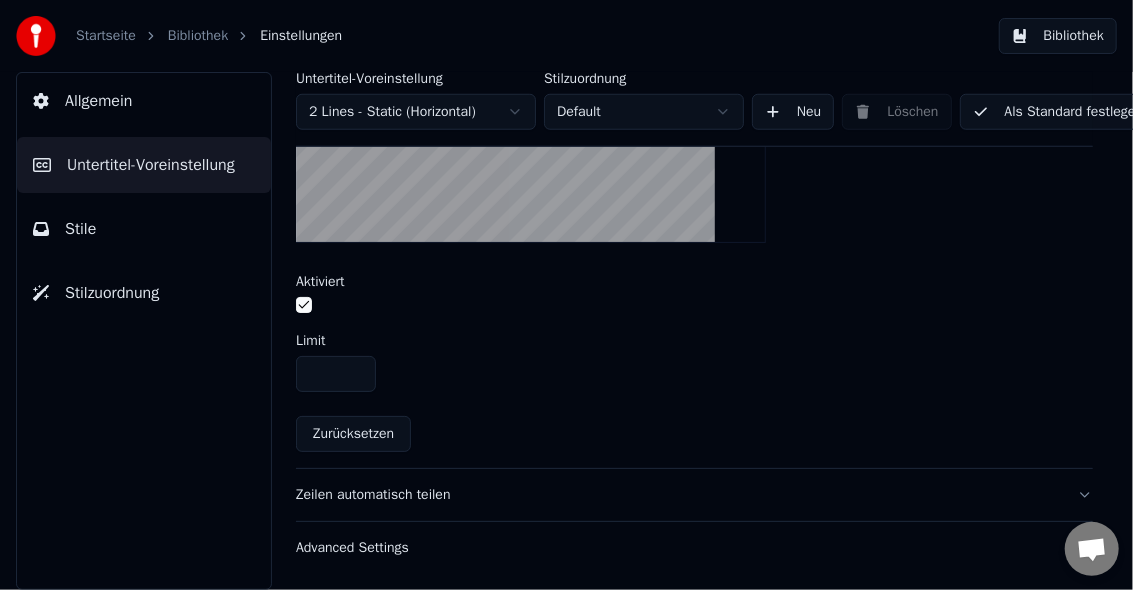 click on "Zeilen automatisch teilen" at bounding box center (678, 495) 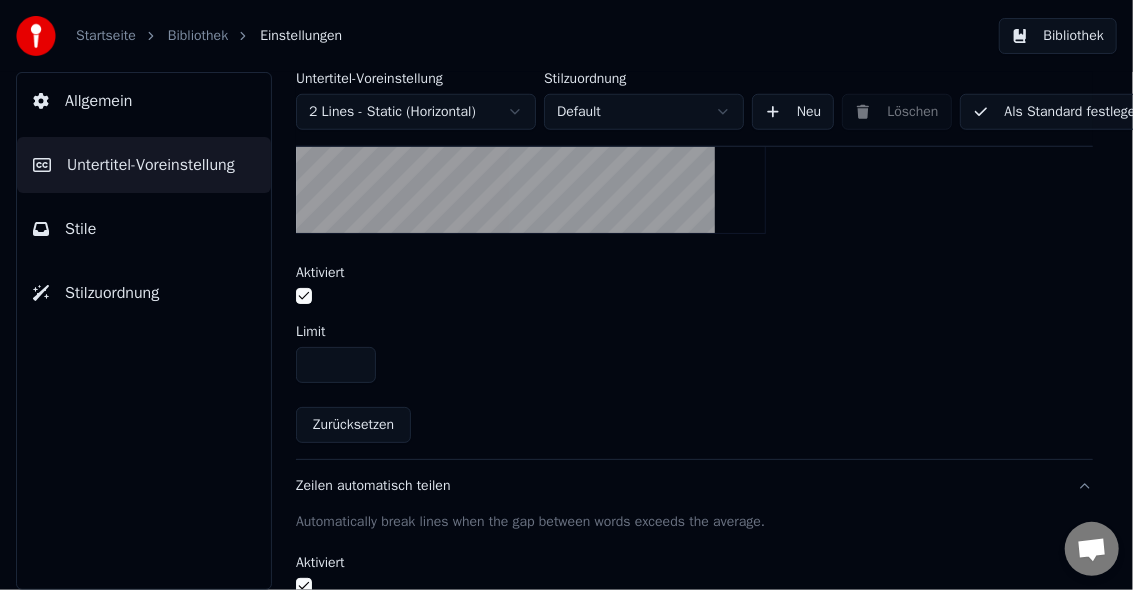 scroll, scrollTop: 547, scrollLeft: 0, axis: vertical 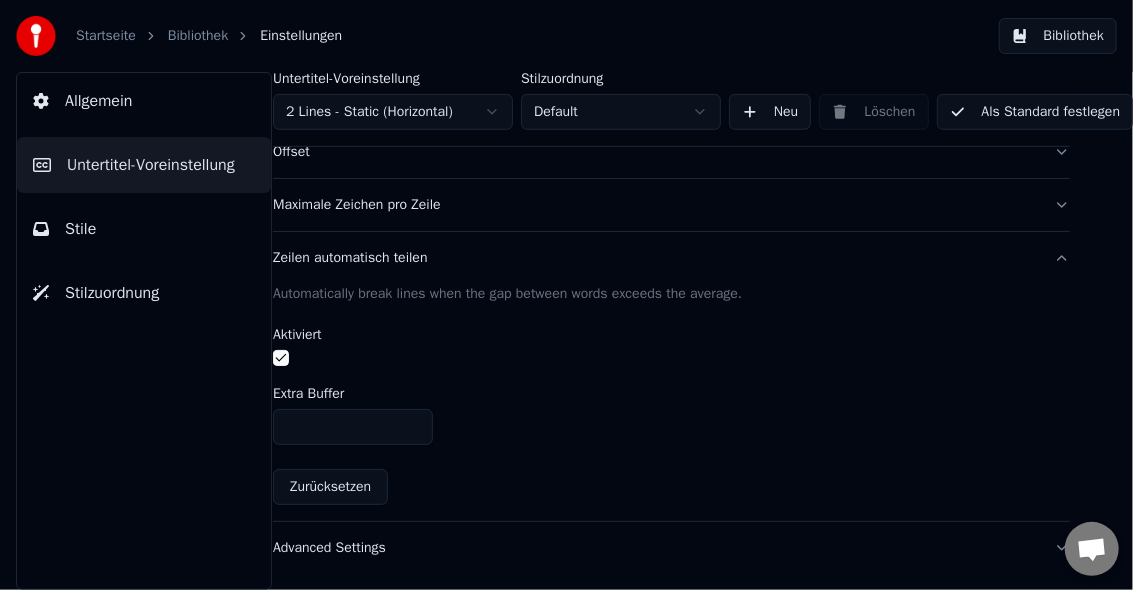 click on "Als Standard festlegen" at bounding box center [1035, 112] 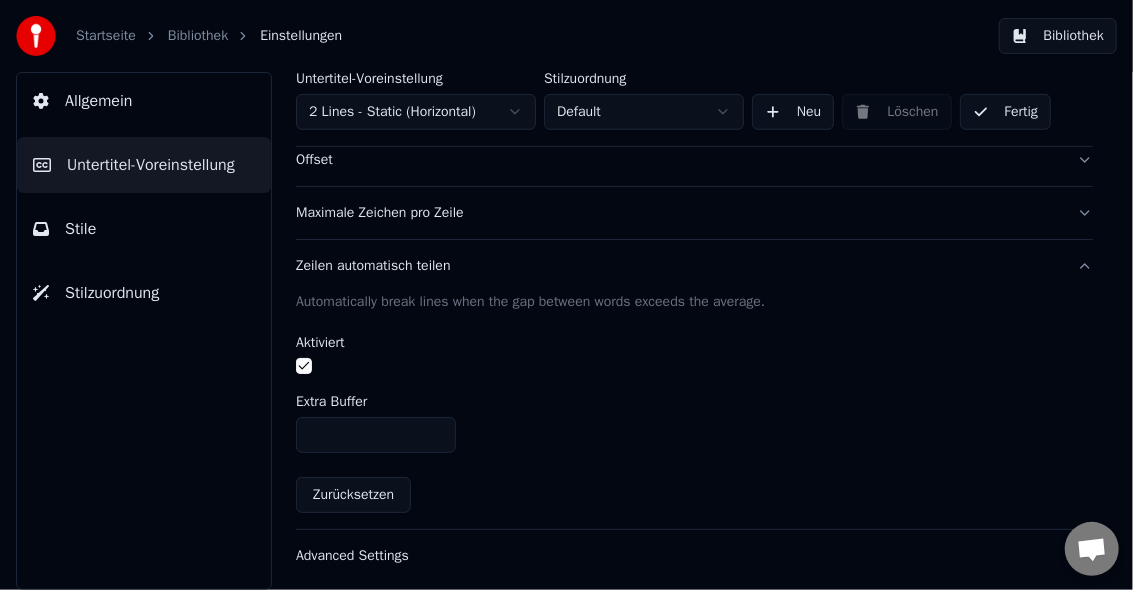 click on "Fertig" at bounding box center (1006, 112) 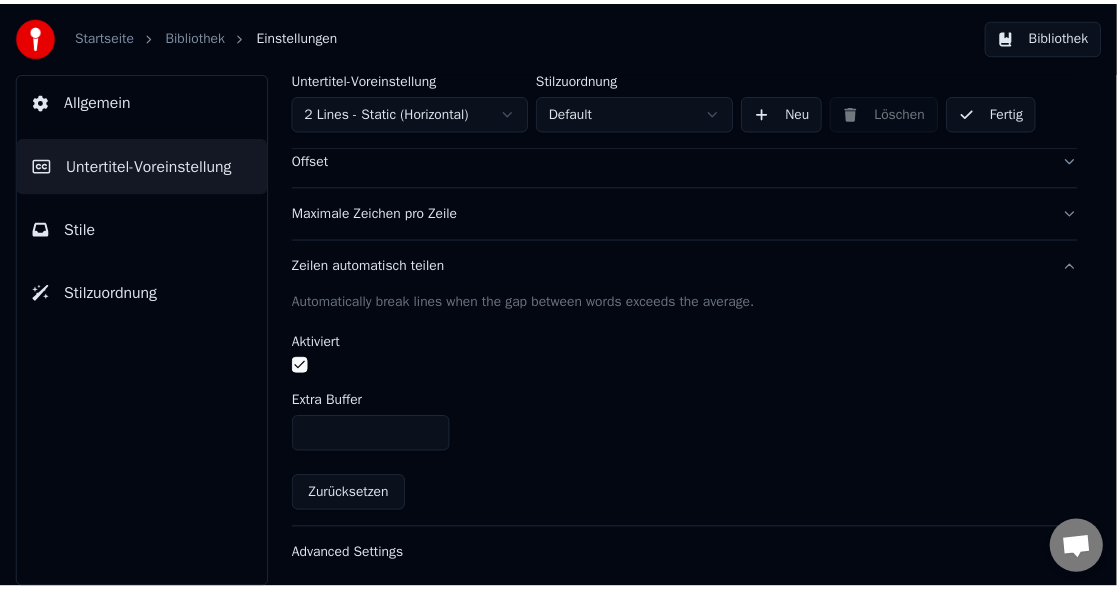 scroll, scrollTop: 547, scrollLeft: 0, axis: vertical 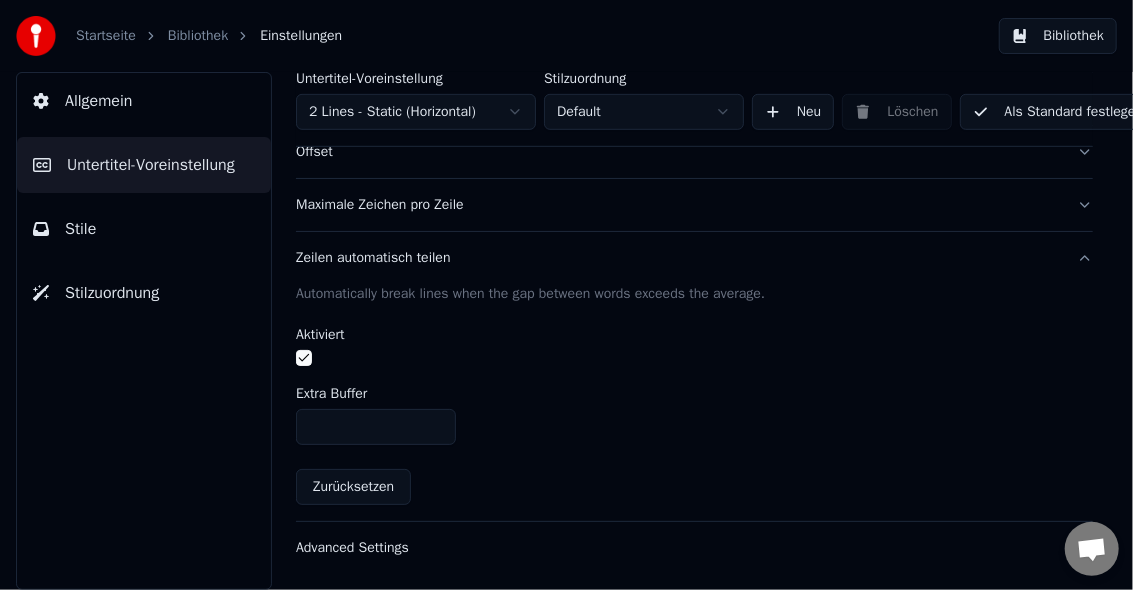 click on "Bibliothek" at bounding box center (198, 36) 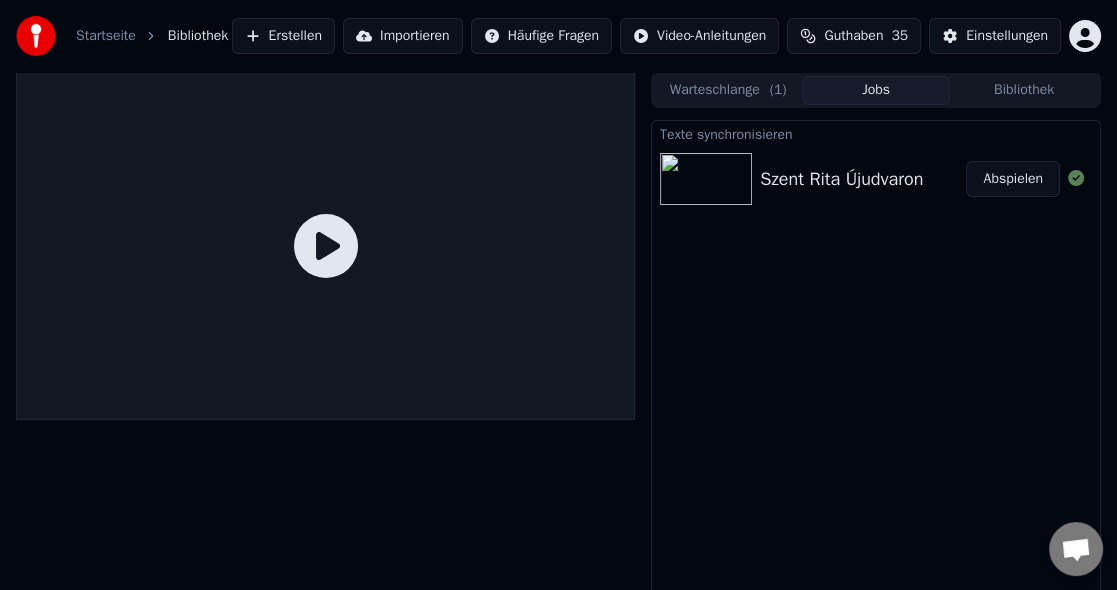 click at bounding box center [706, 179] 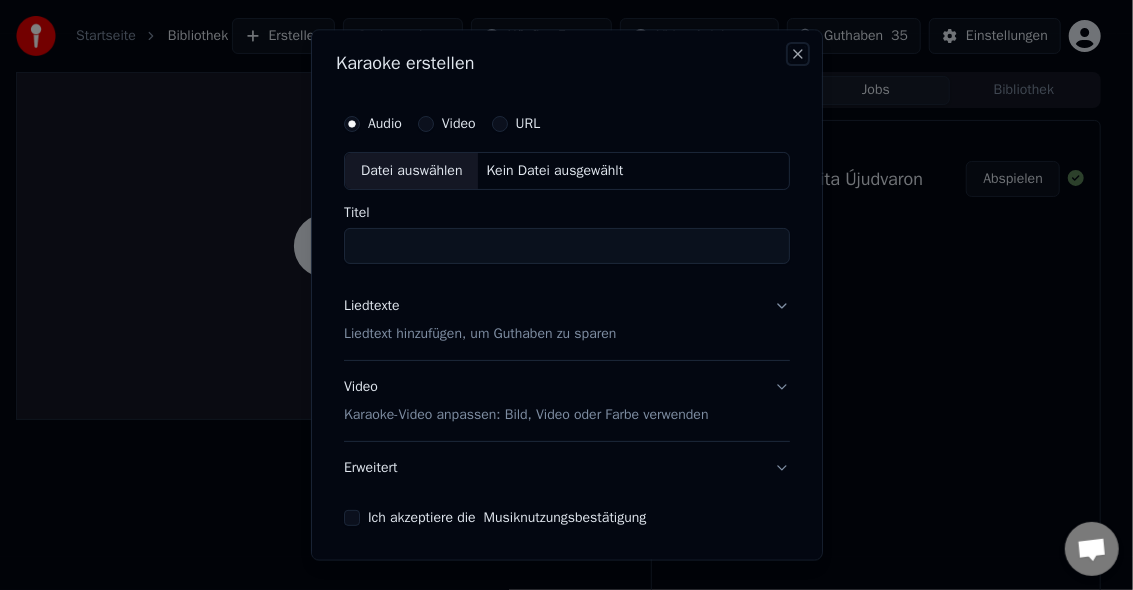 click on "Close" at bounding box center (798, 55) 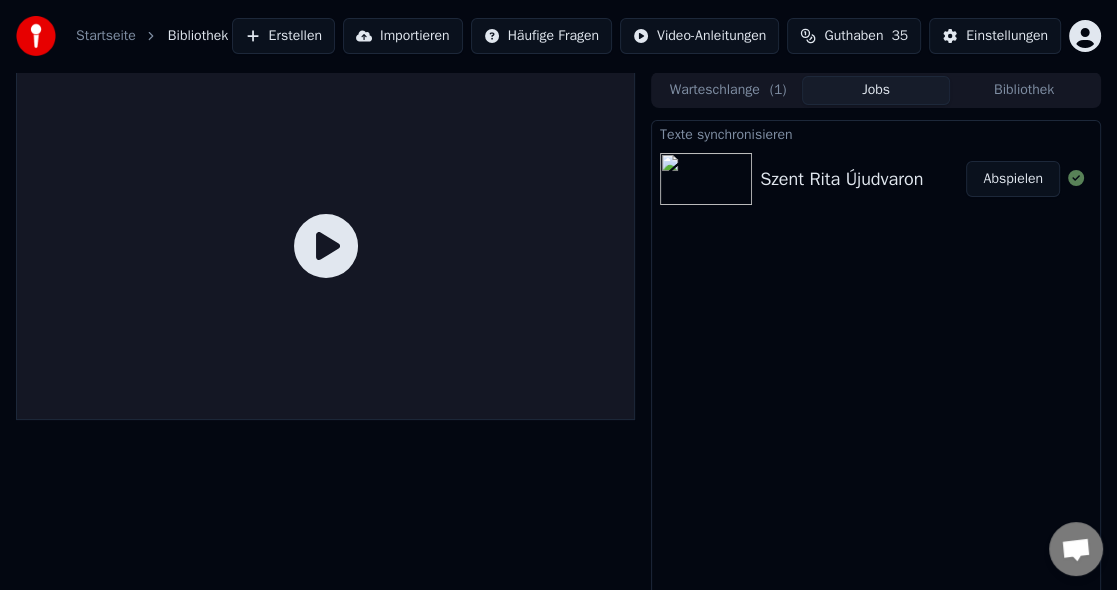 click at bounding box center [706, 179] 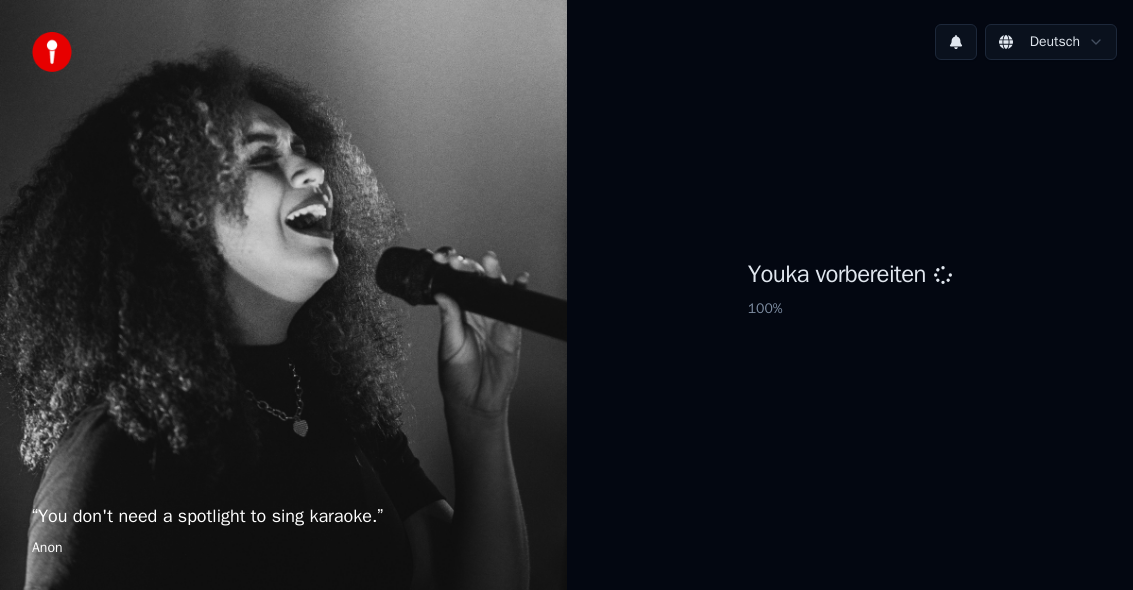 scroll, scrollTop: 0, scrollLeft: 0, axis: both 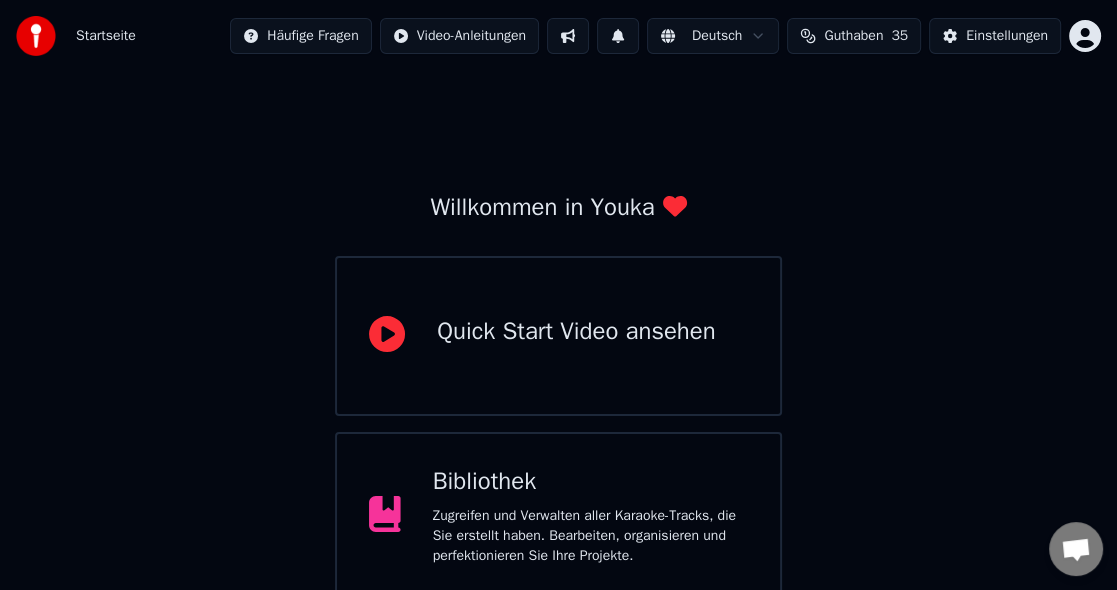 click on "Bibliothek" at bounding box center (590, 482) 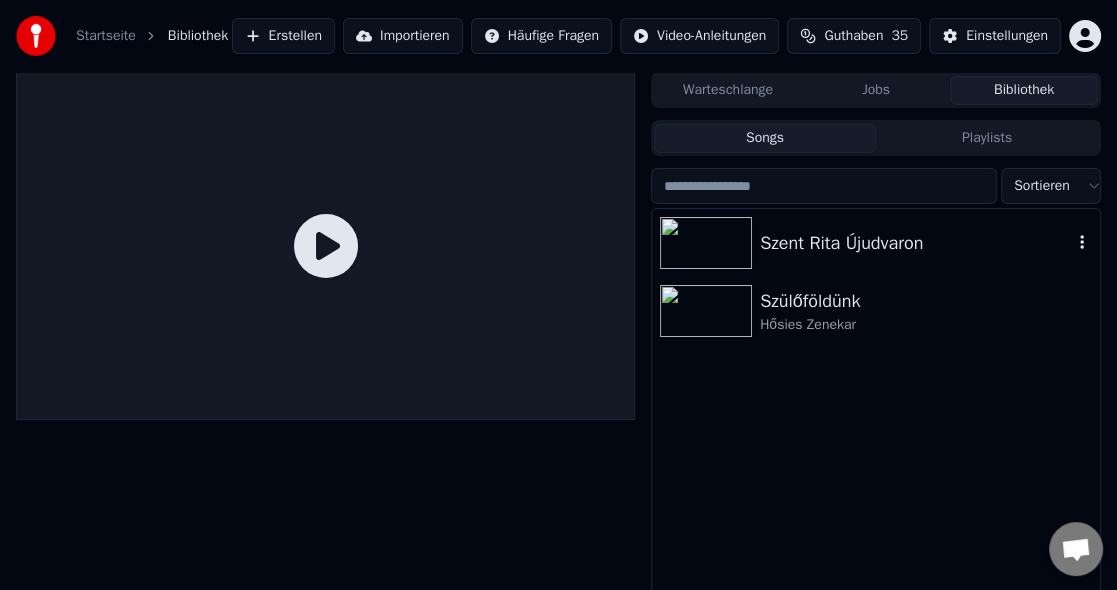 click at bounding box center (706, 243) 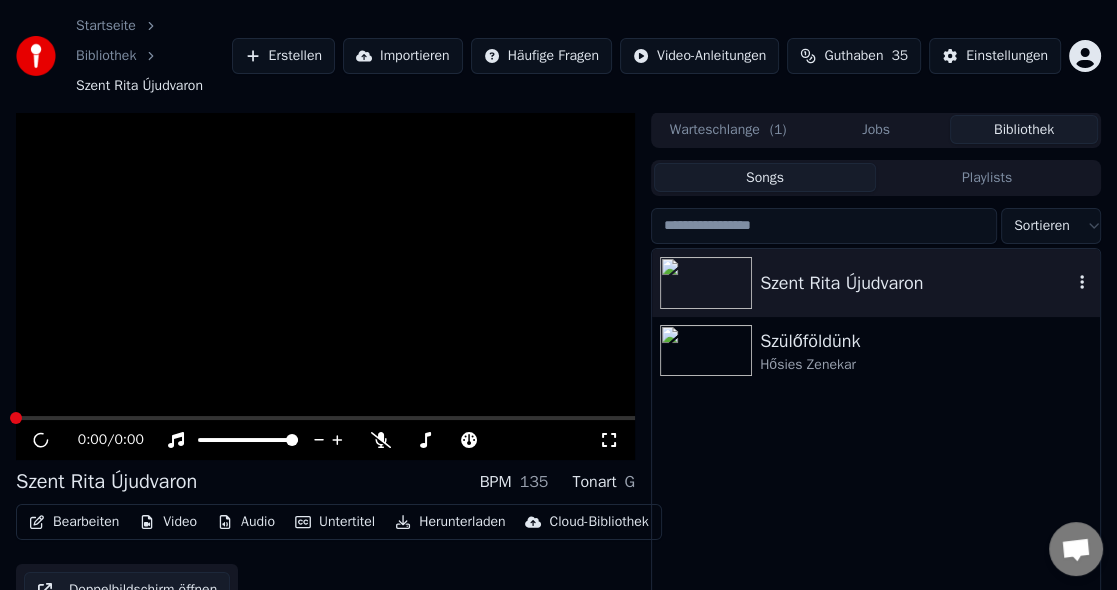 click on "Szent Rita Újudvaron" at bounding box center (876, 283) 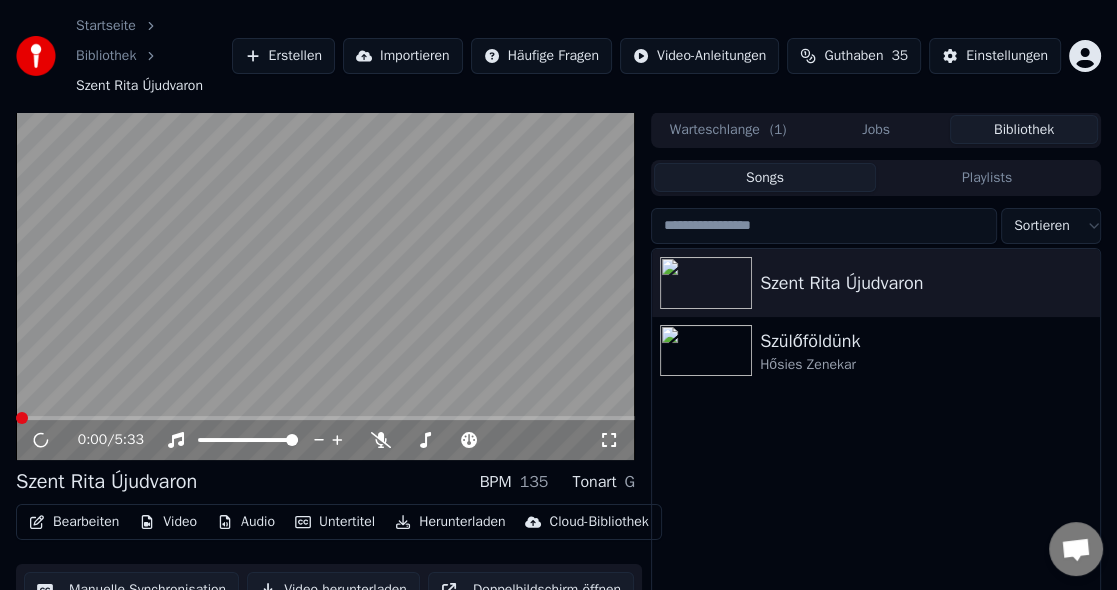 click 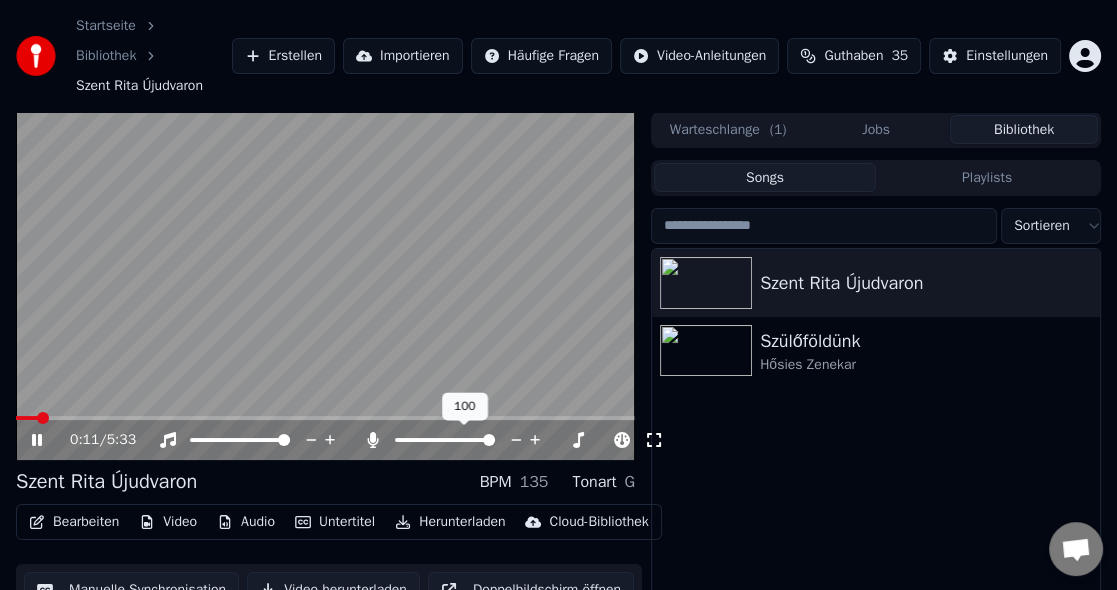 click at bounding box center (489, 440) 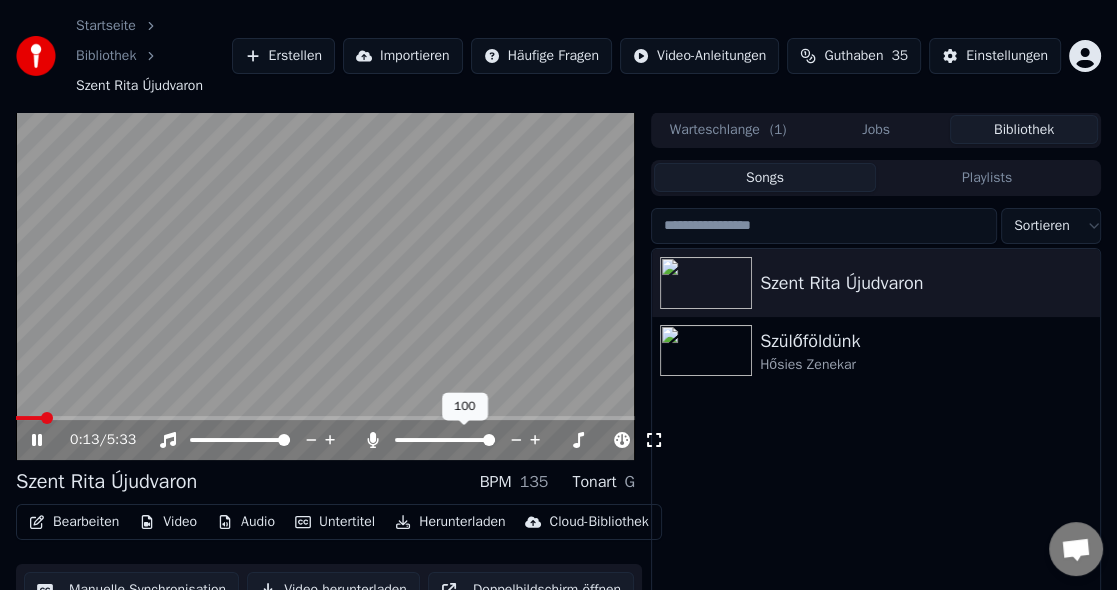 click at bounding box center (489, 440) 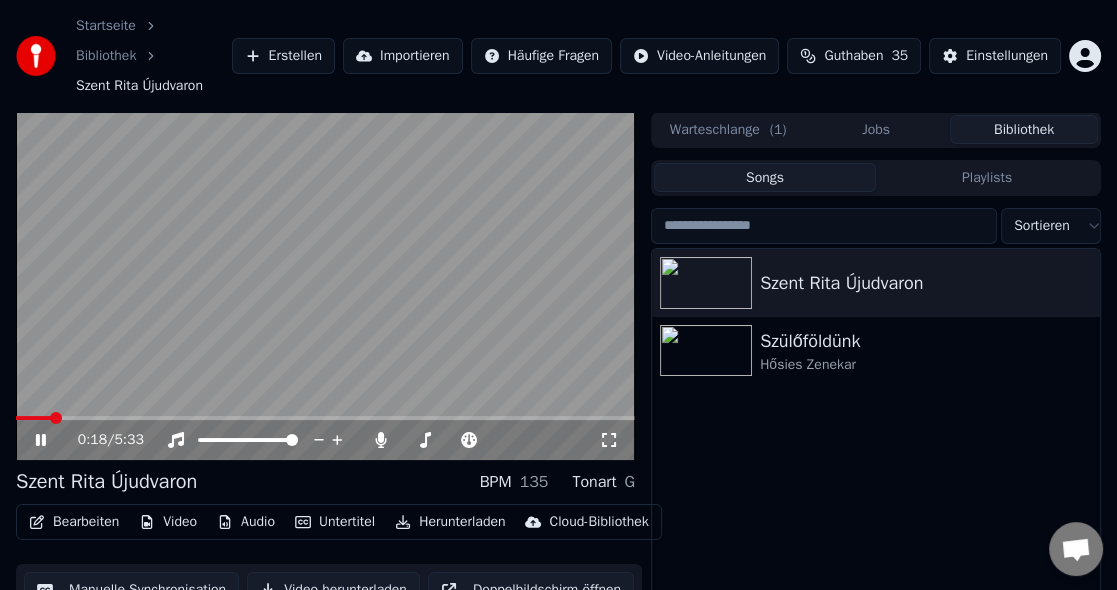 click on "Bearbeiten" at bounding box center (74, 522) 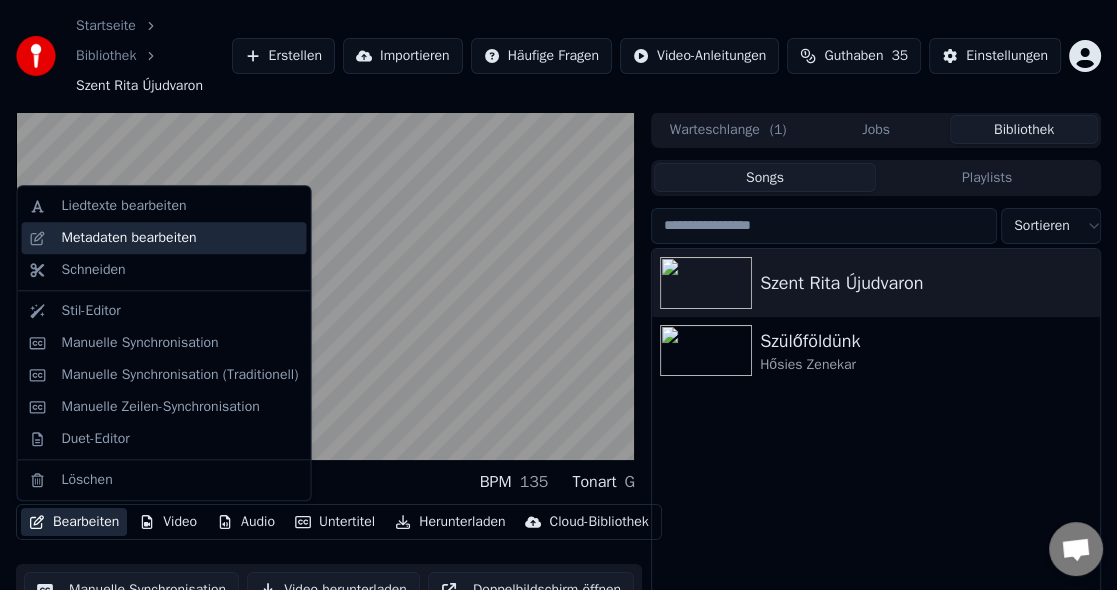 click on "Metadaten bearbeiten" at bounding box center [129, 238] 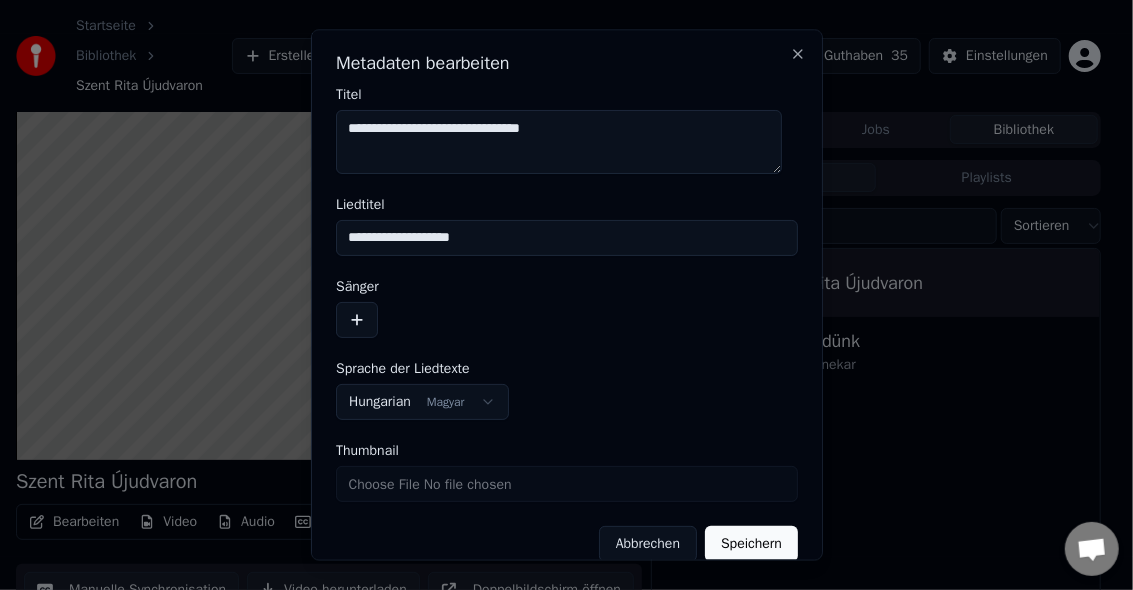 click at bounding box center [357, 320] 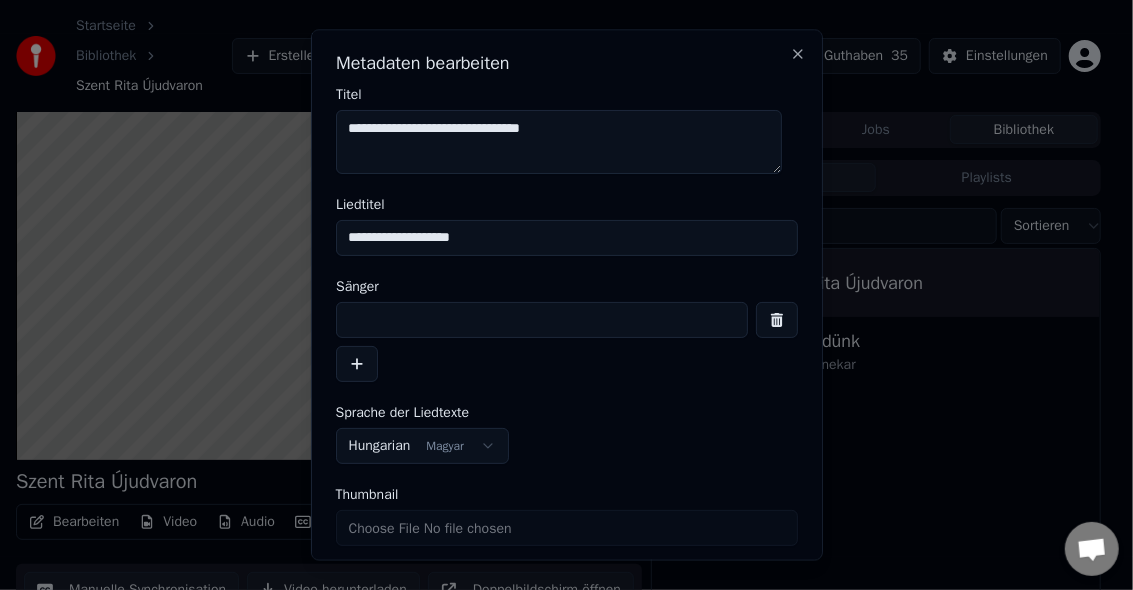 click at bounding box center (542, 320) 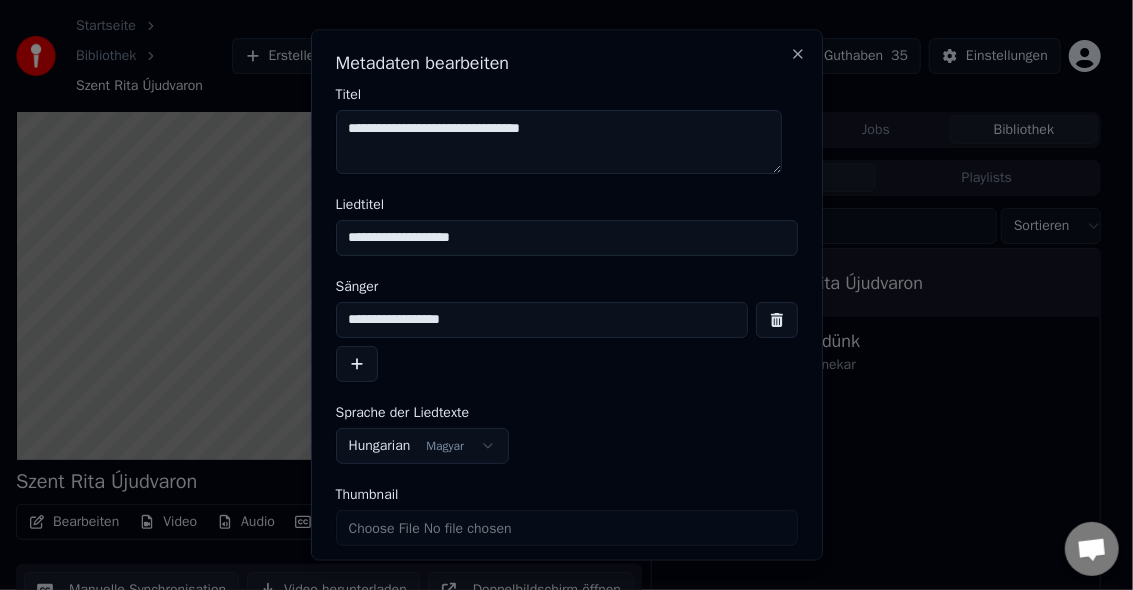 click on "**********" at bounding box center [542, 320] 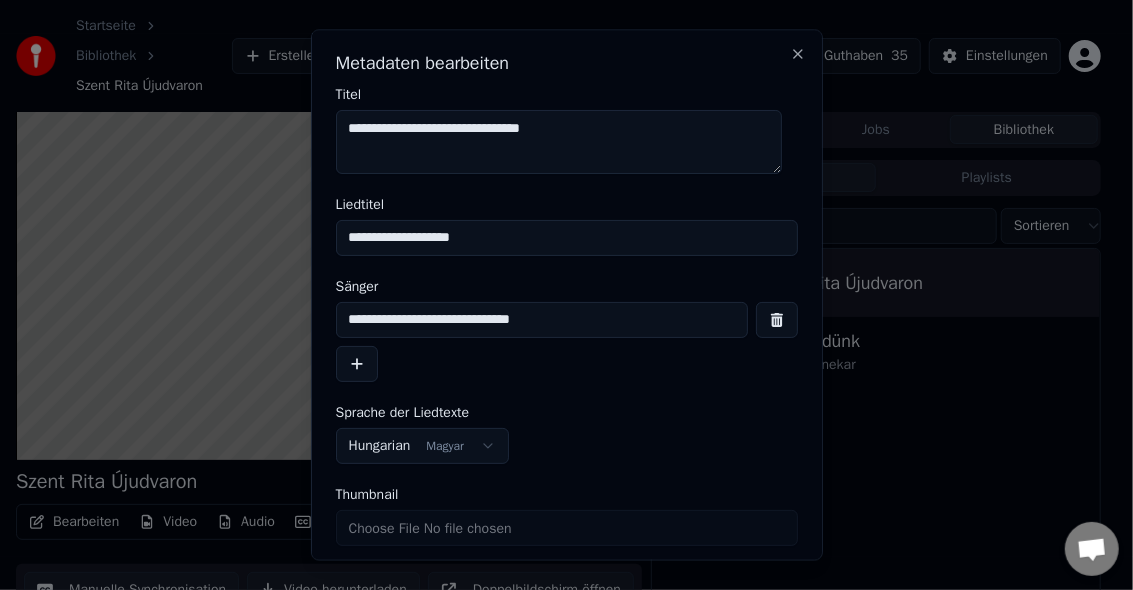 click on "**********" at bounding box center (542, 320) 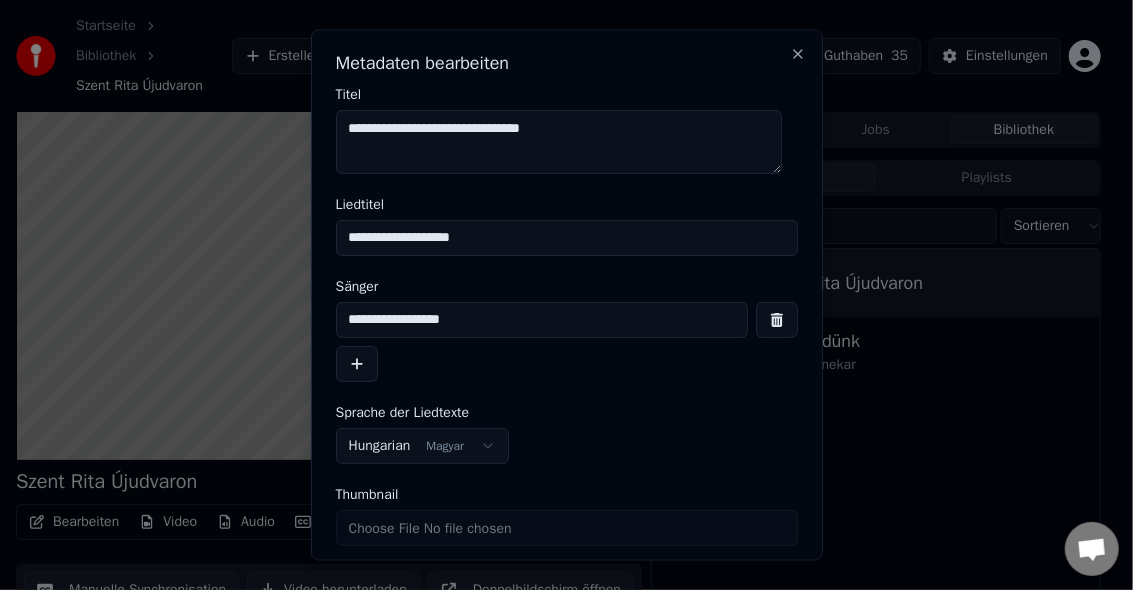 scroll, scrollTop: 69, scrollLeft: 0, axis: vertical 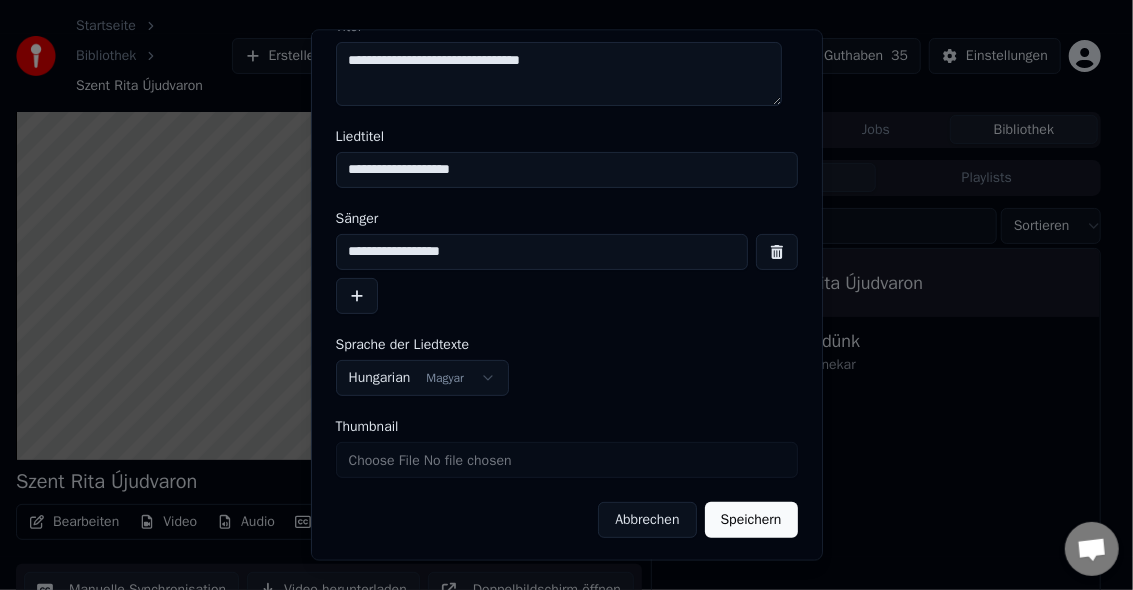 type on "**********" 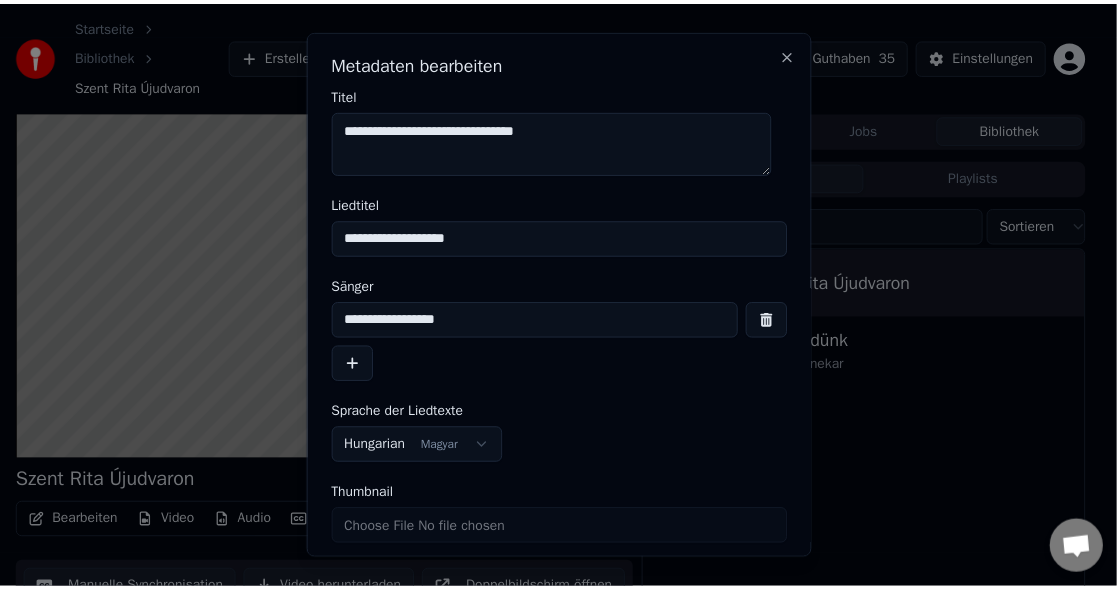 scroll, scrollTop: 69, scrollLeft: 0, axis: vertical 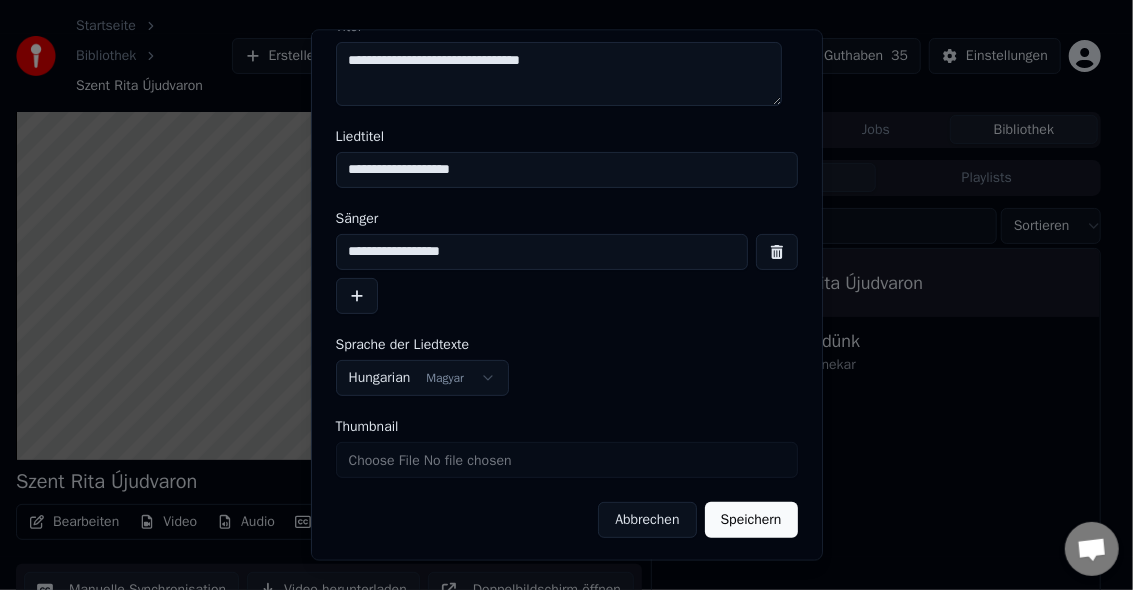 click on "Speichern" at bounding box center (751, 519) 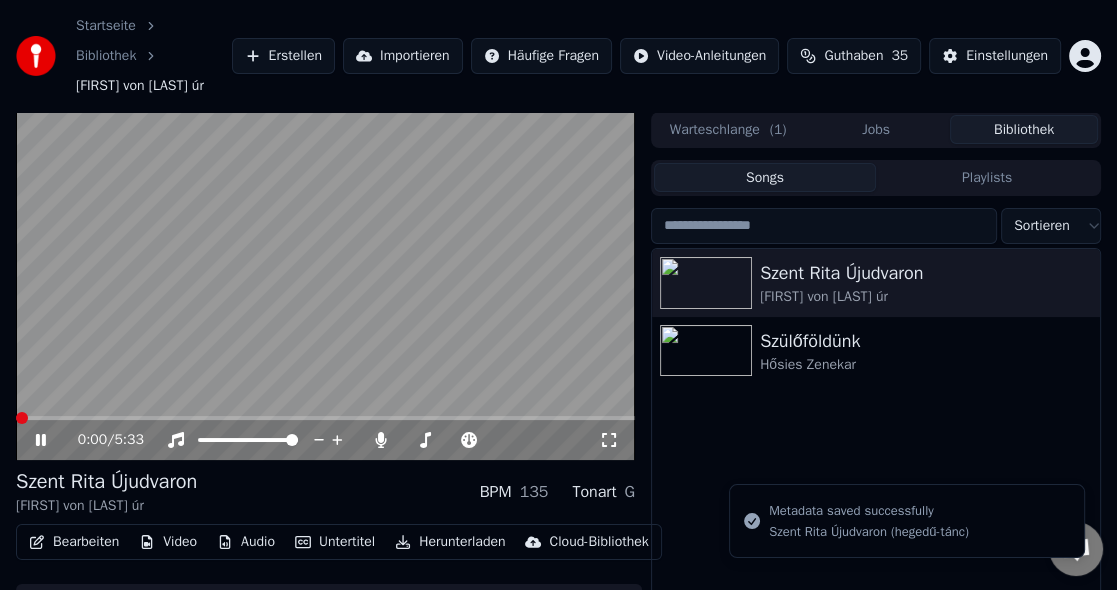 click 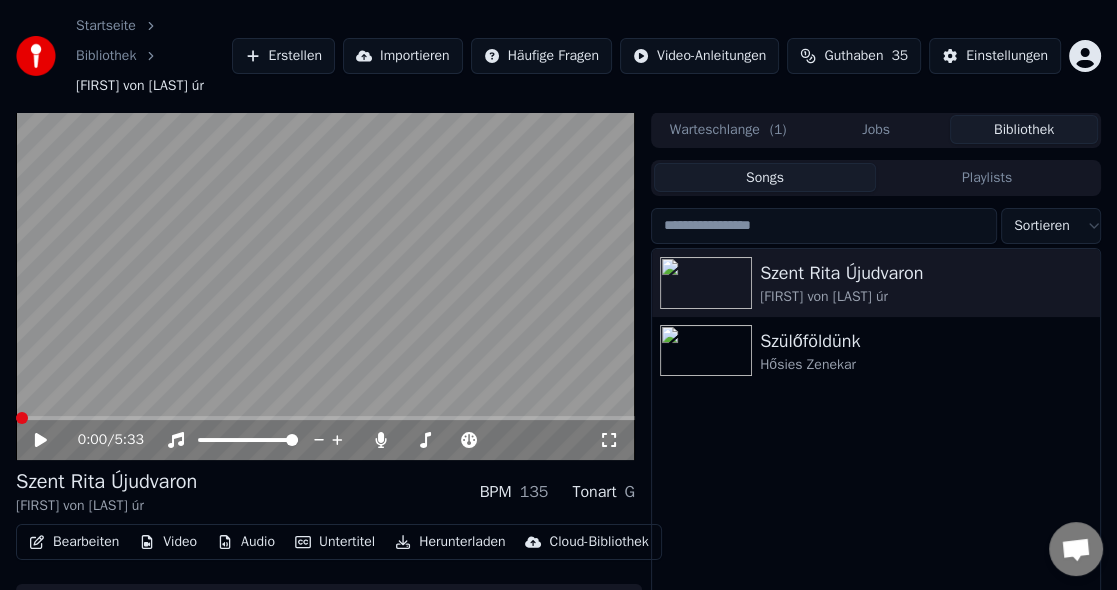click 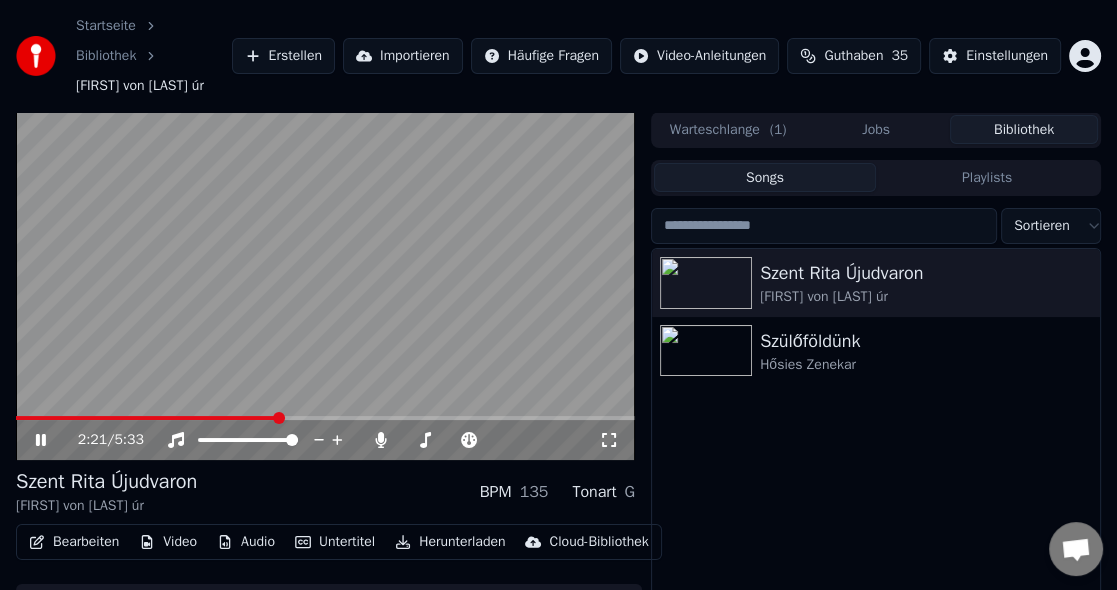click 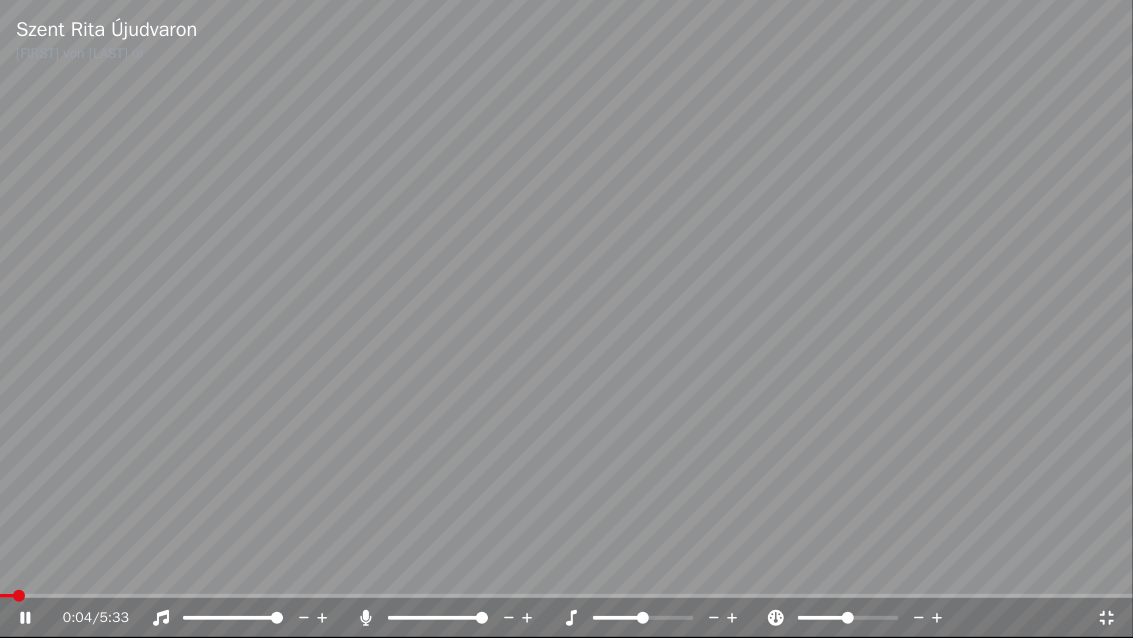 click at bounding box center [7, 596] 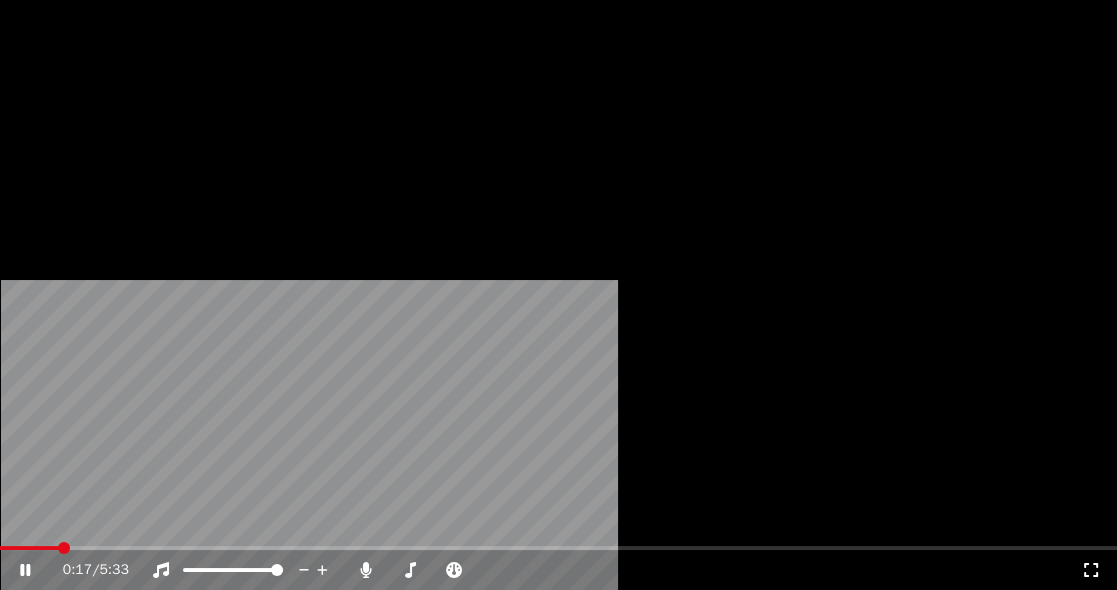 click on "Herunterladen" at bounding box center [450, 194] 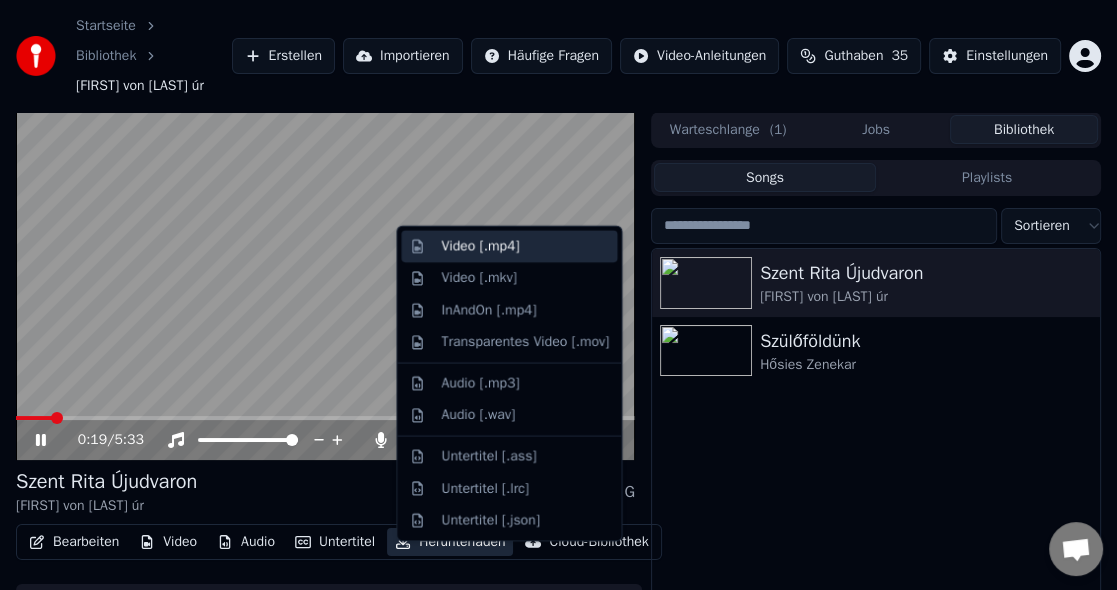 click on "Video [.mp4]" at bounding box center [480, 246] 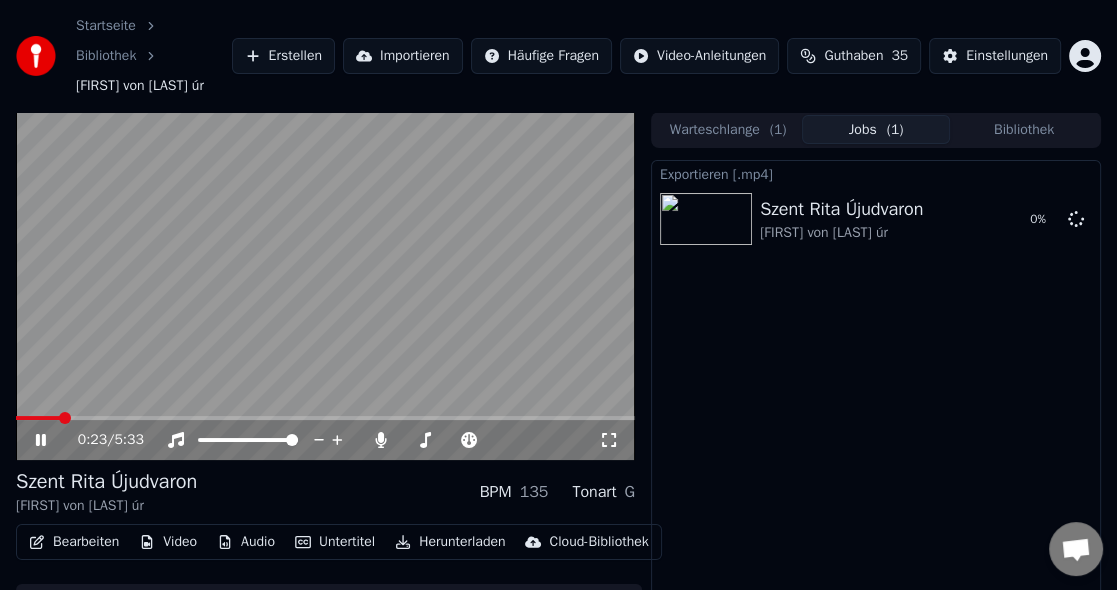 click 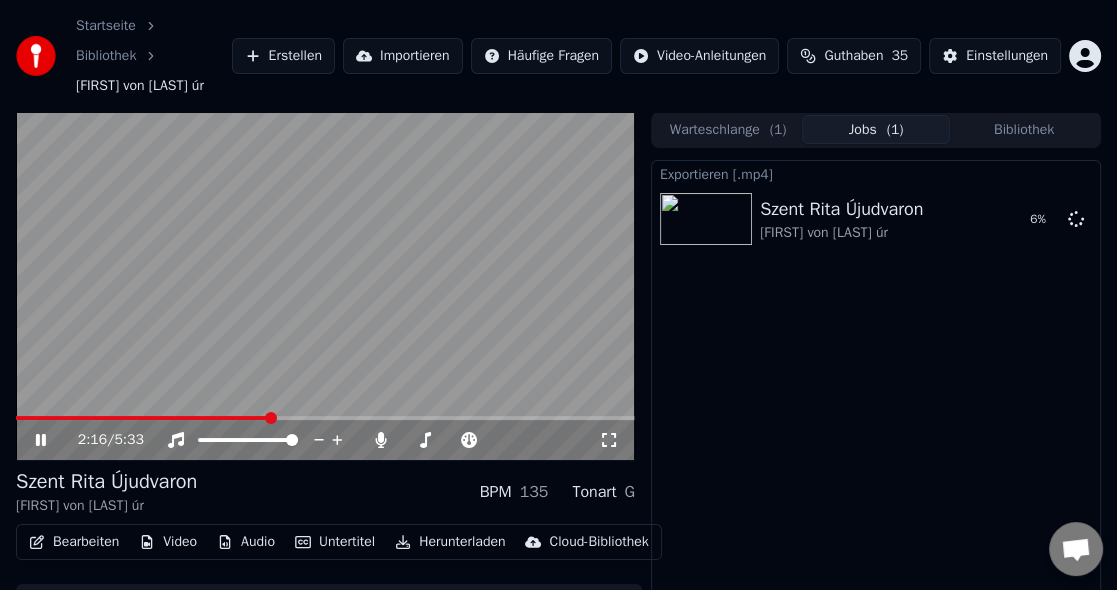 click 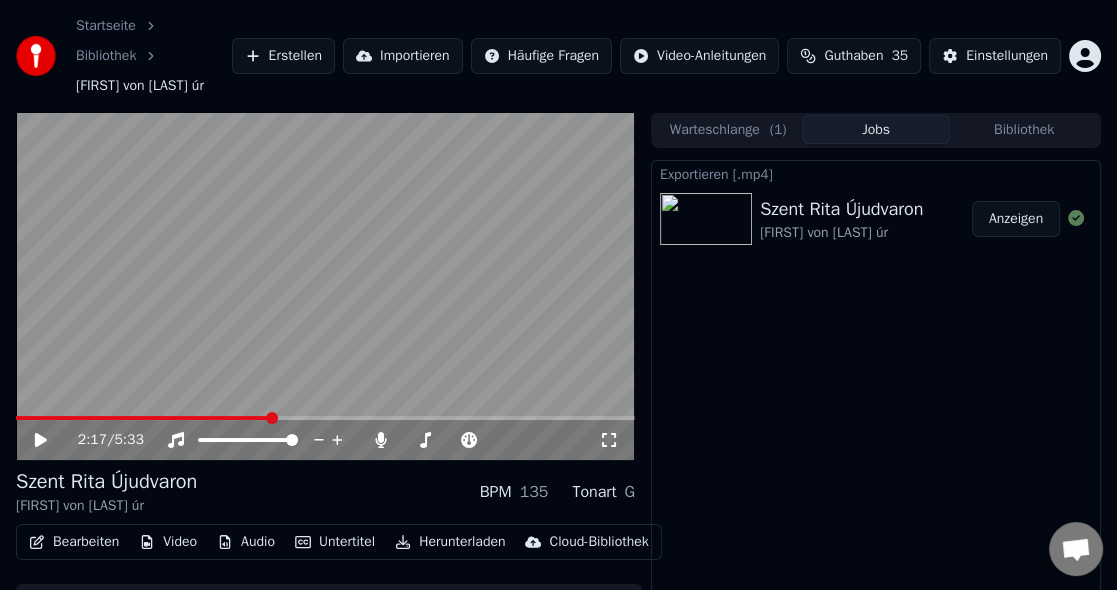 click on "Anzeigen" at bounding box center [1016, 219] 